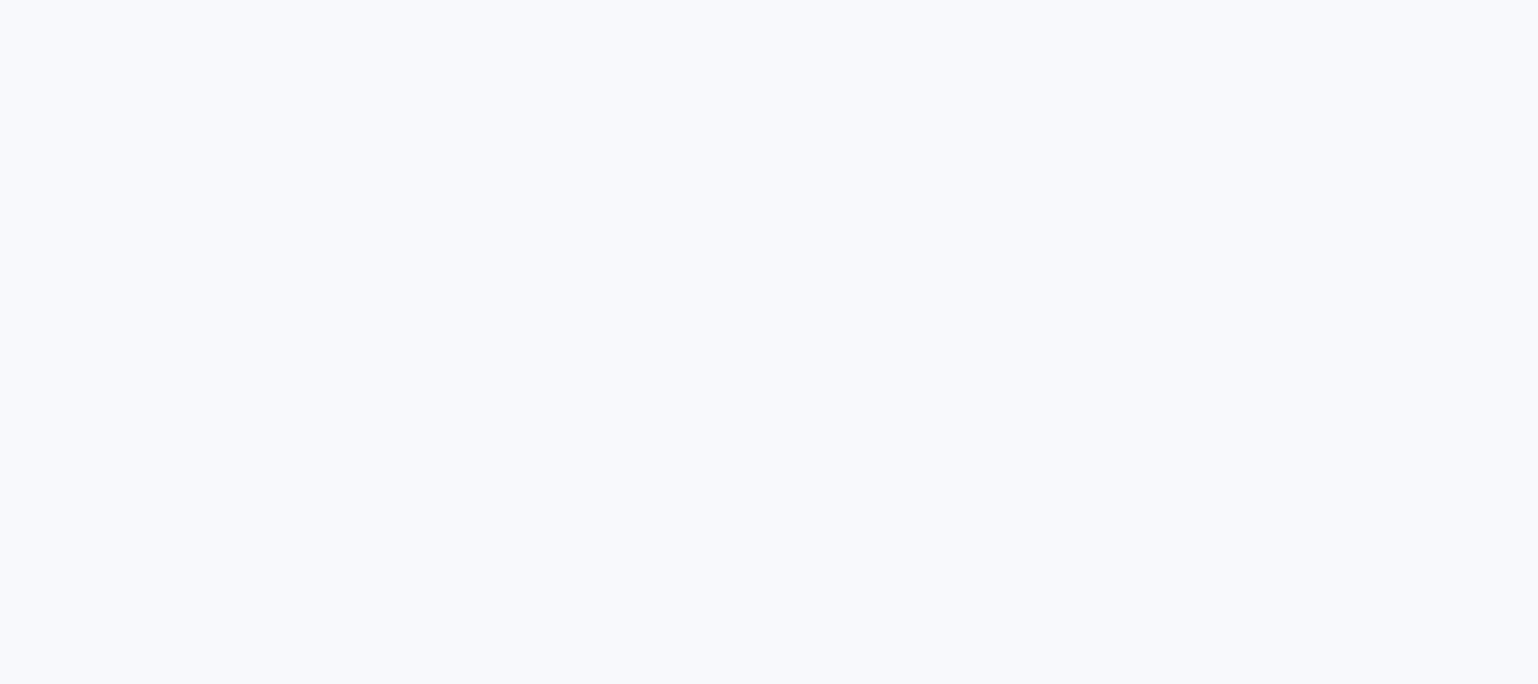 scroll, scrollTop: 0, scrollLeft: 0, axis: both 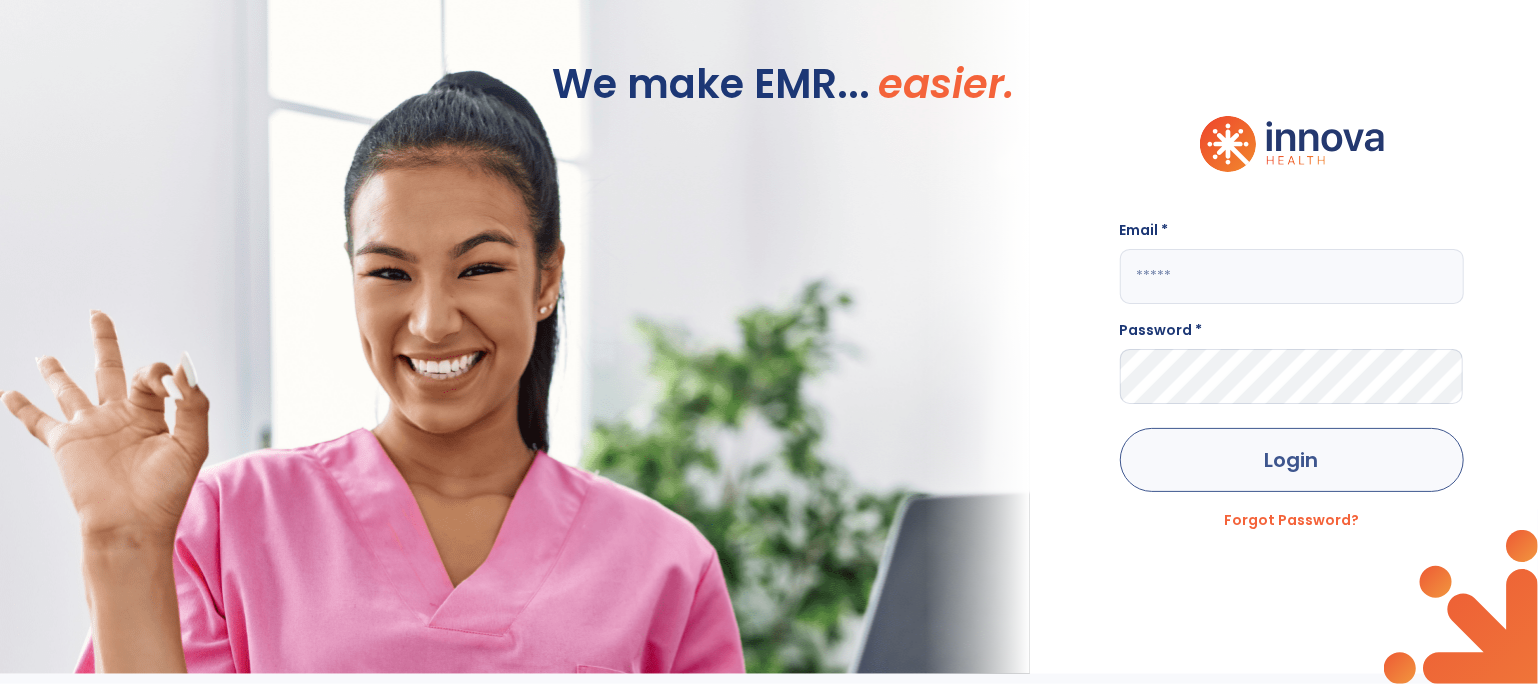 type on "**********" 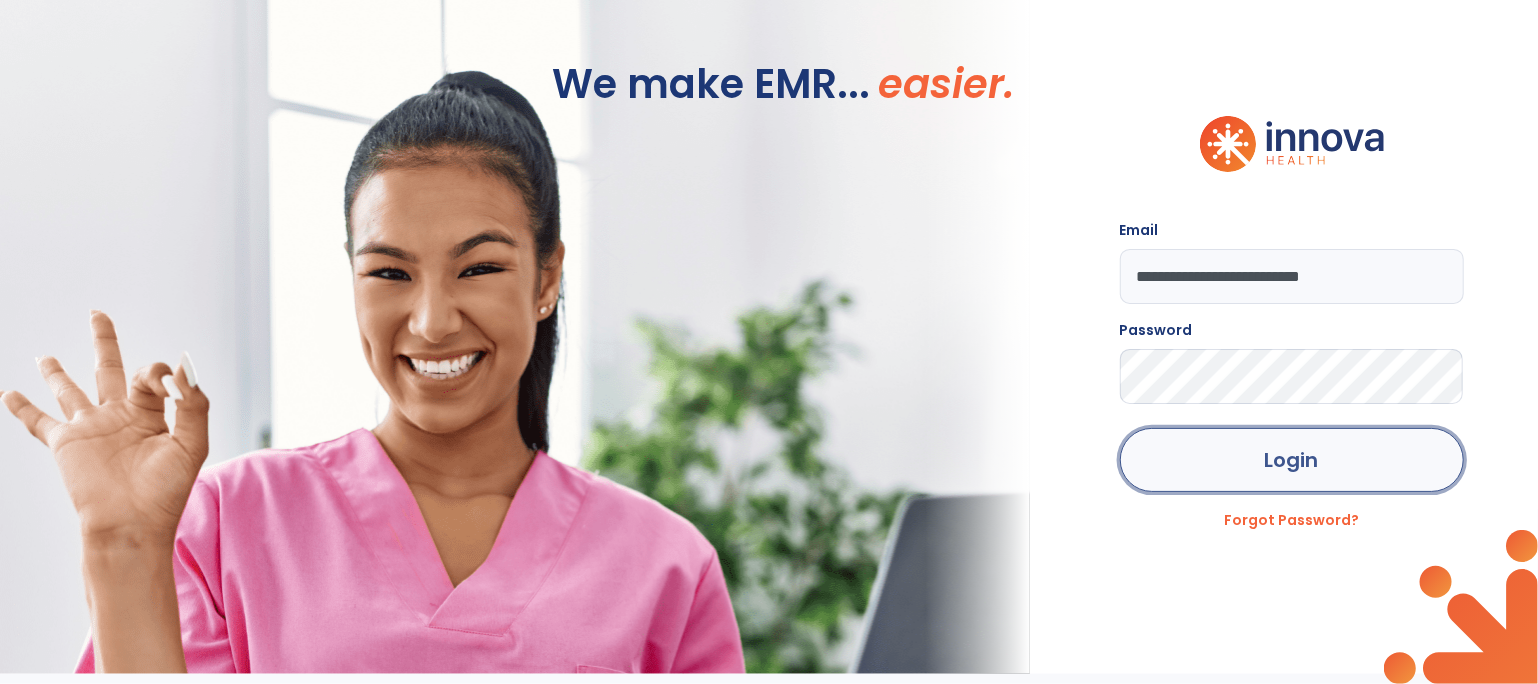 click on "Login" 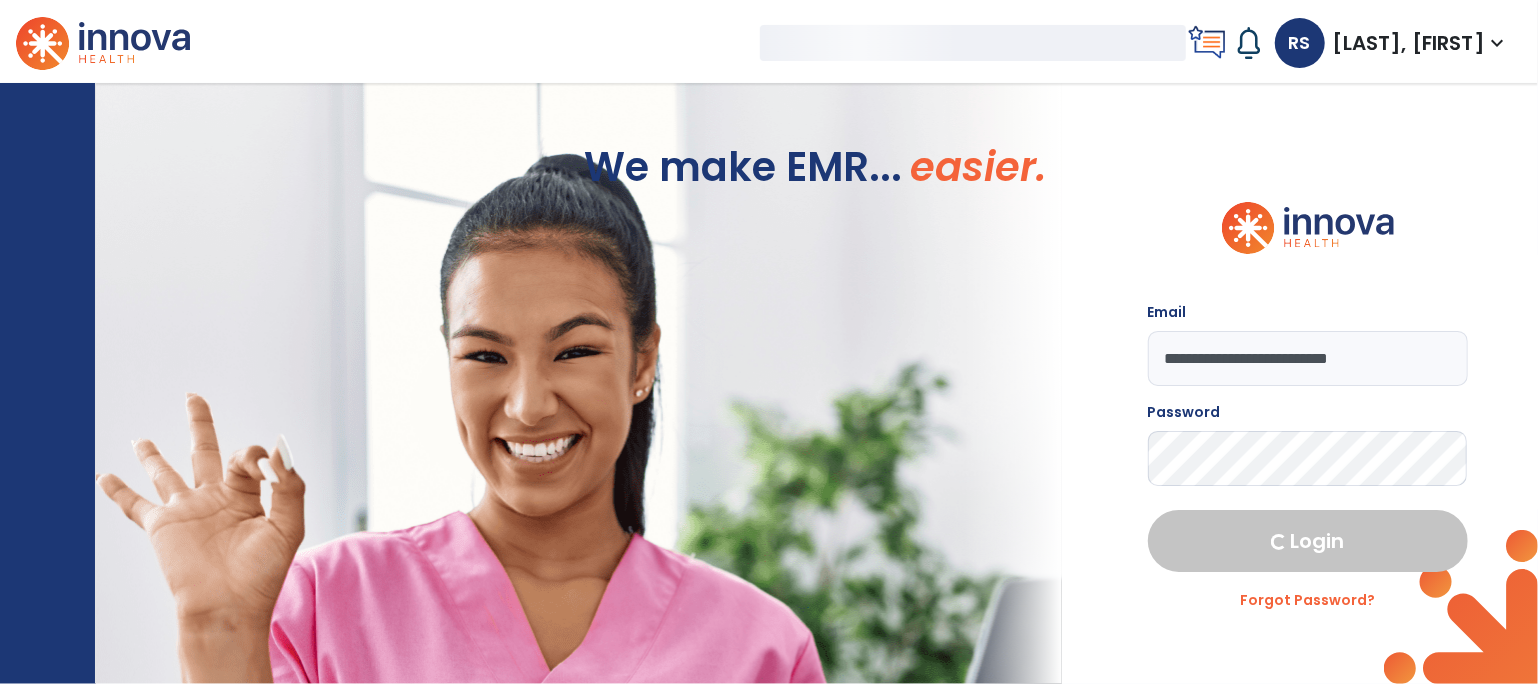 select on "****" 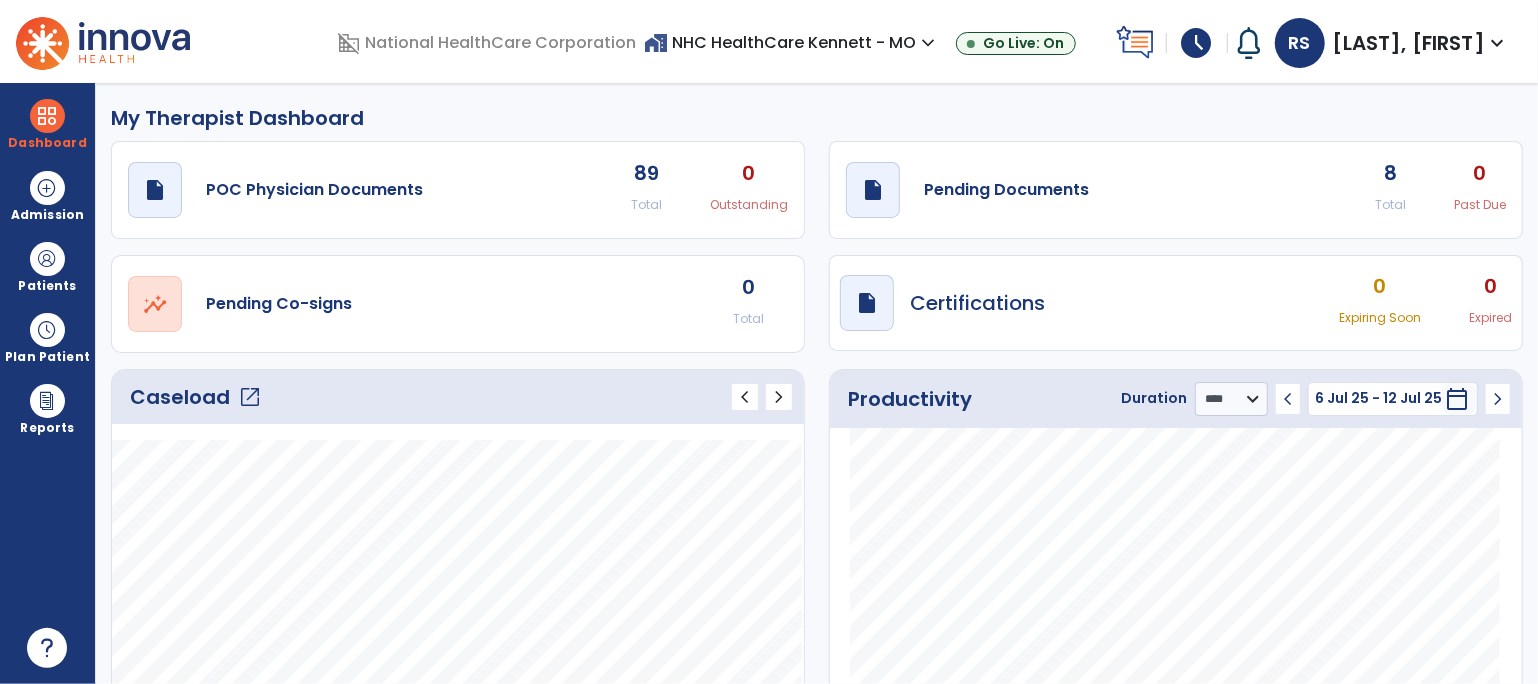 click on "Caseload   open_in_new" 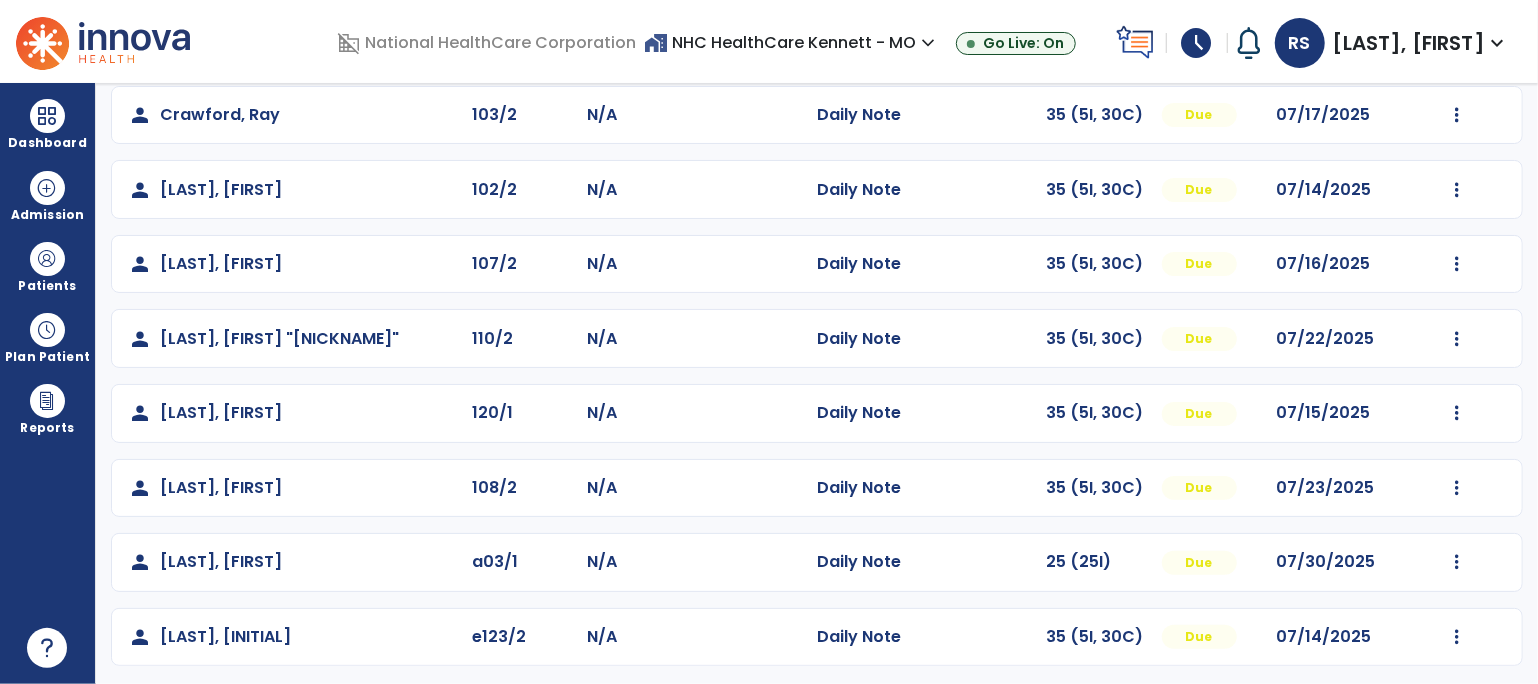 scroll, scrollTop: 0, scrollLeft: 0, axis: both 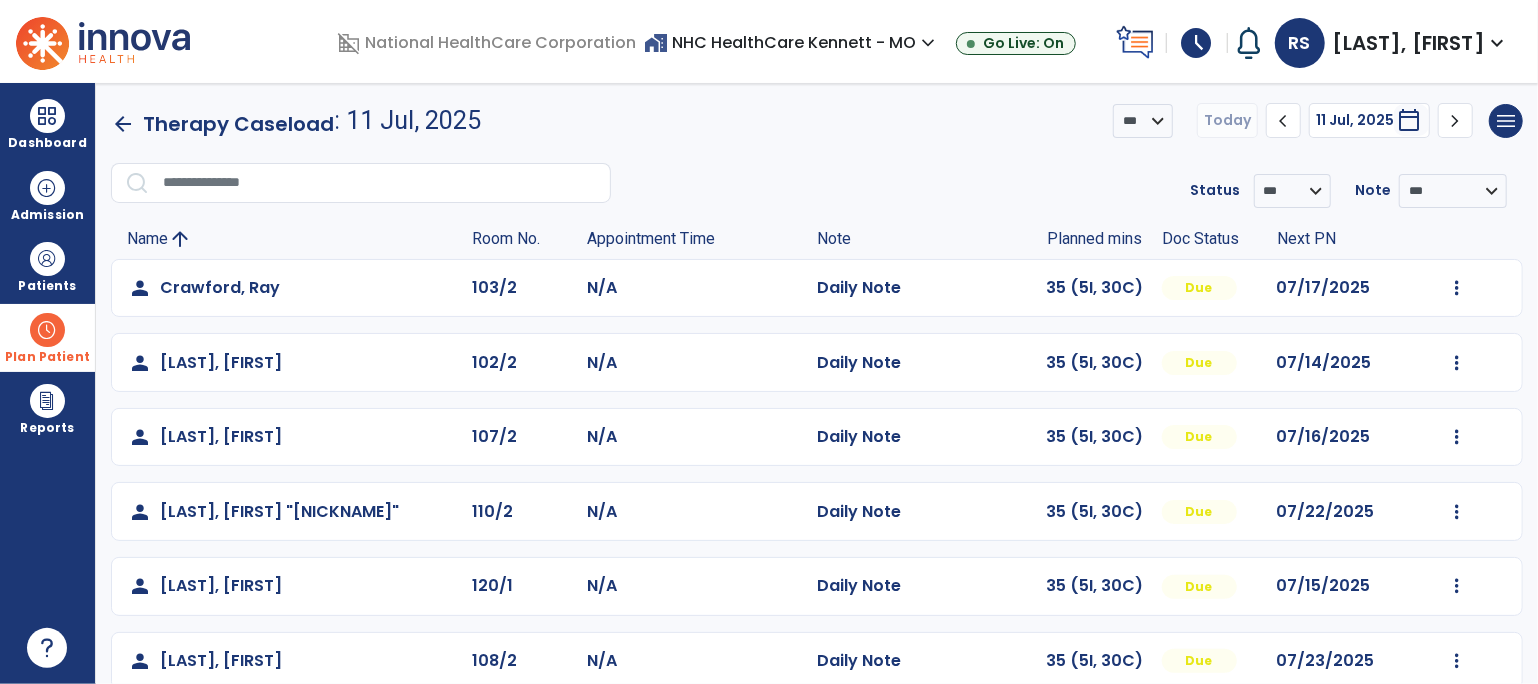 click at bounding box center [47, 330] 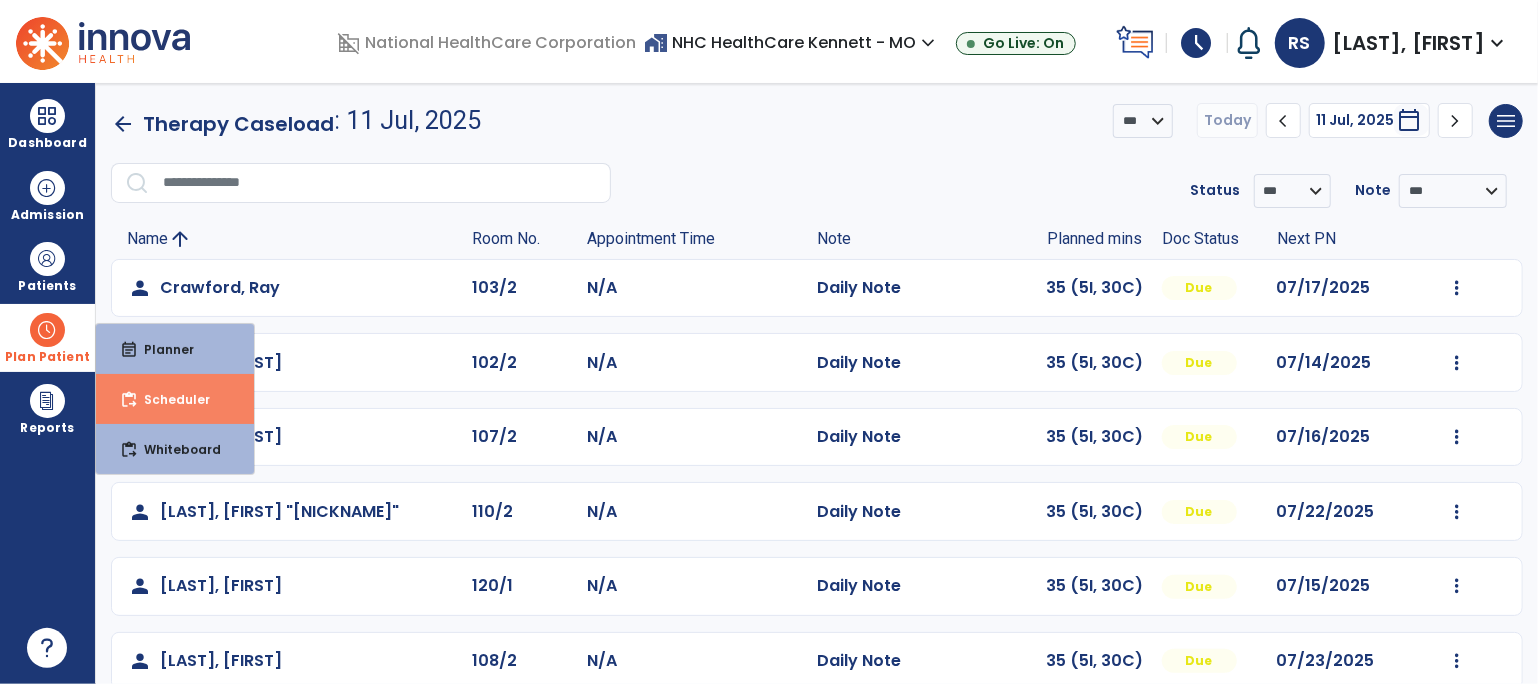 click on "content_paste_go  Scheduler" at bounding box center (175, 399) 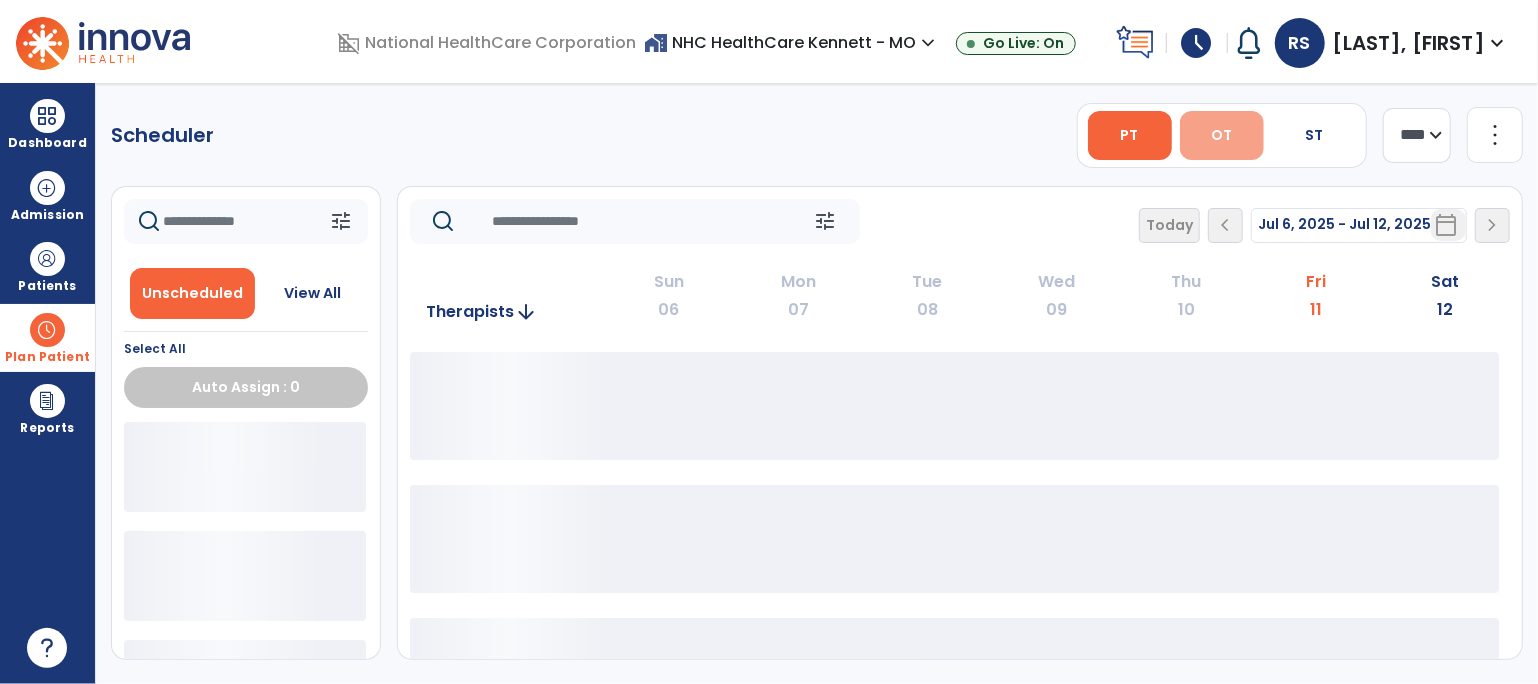 click on "OT" at bounding box center [1221, 135] 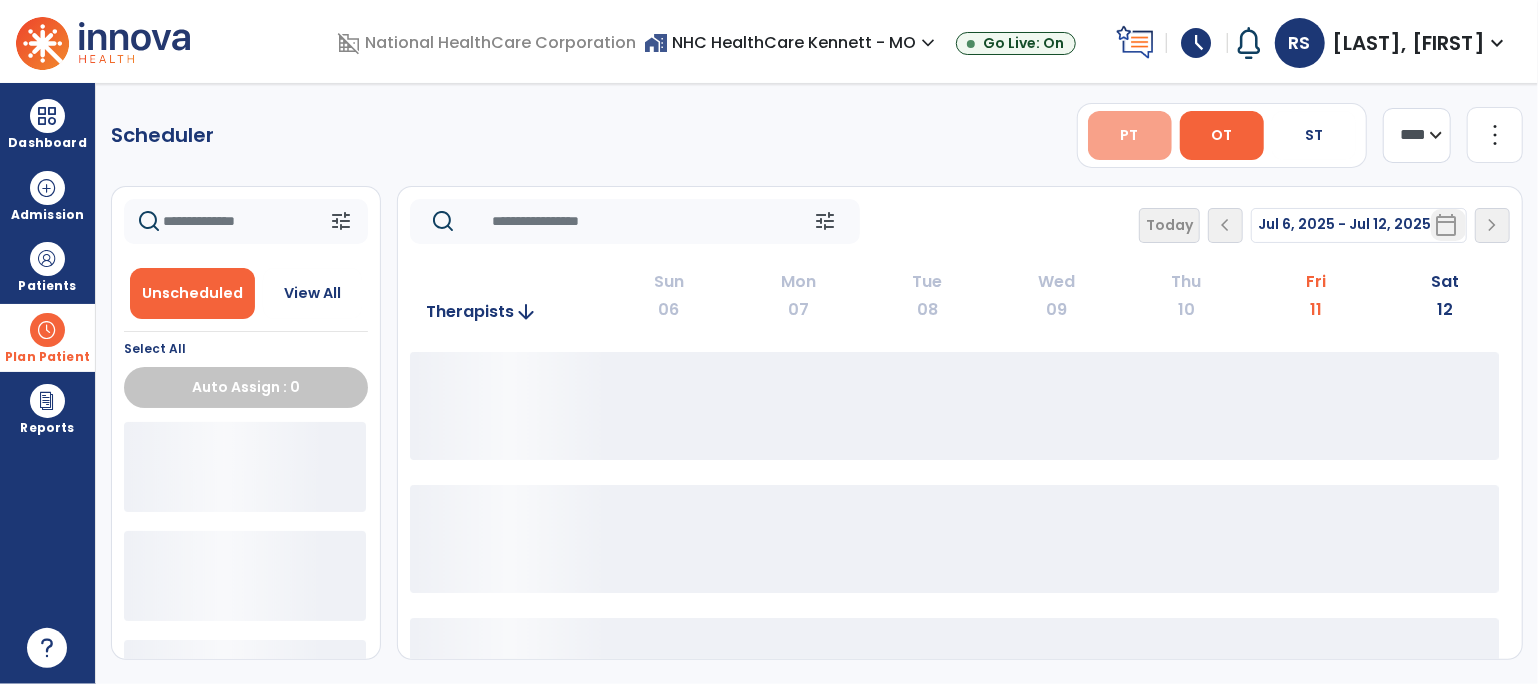 click on "PT" at bounding box center [1130, 135] 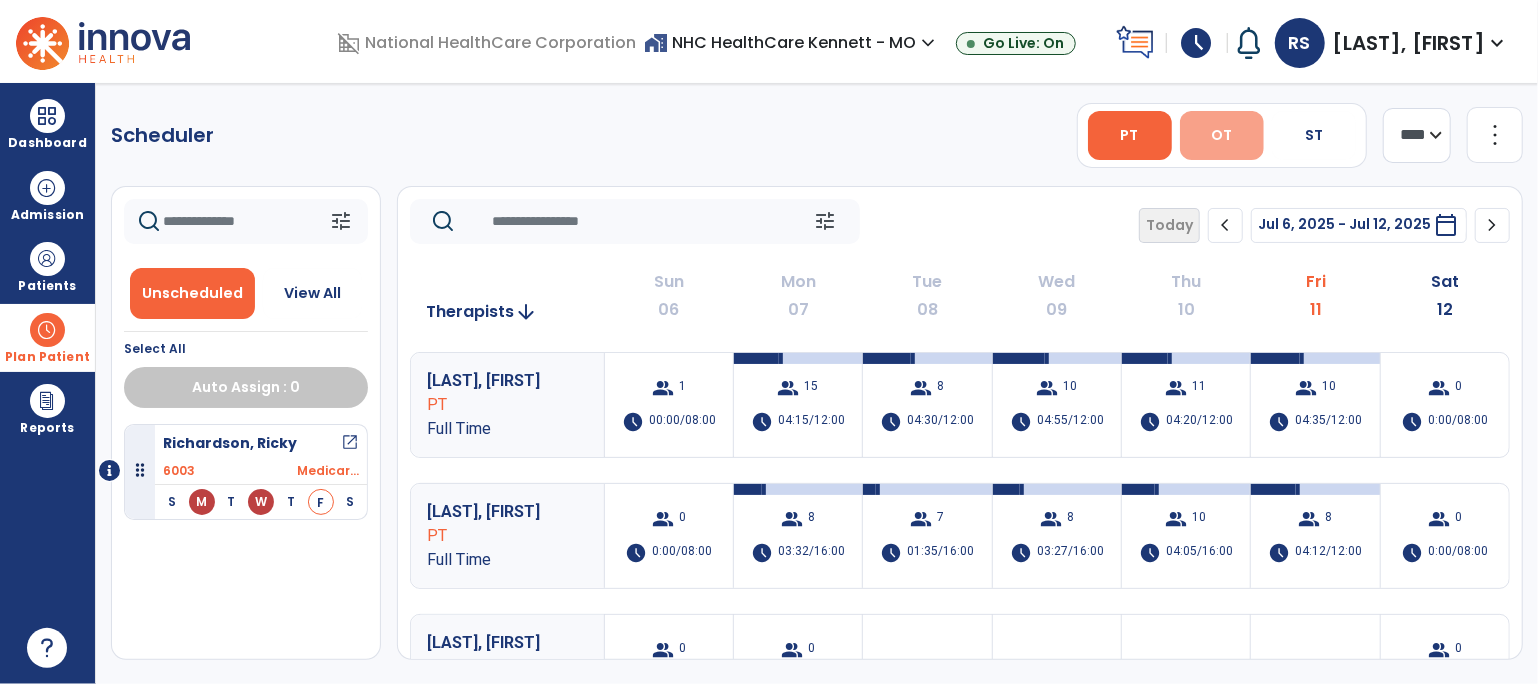click on "OT" at bounding box center [1221, 135] 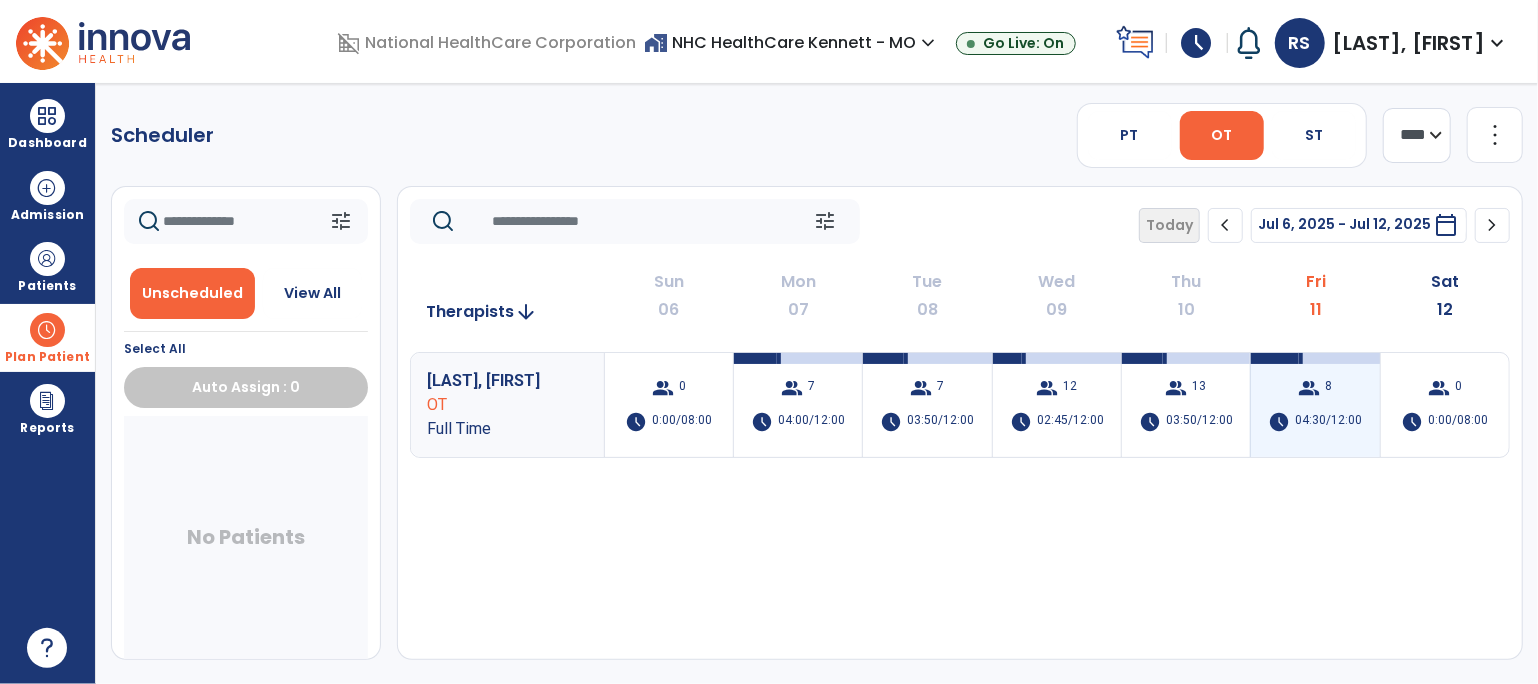 click on "8" at bounding box center [1329, 388] 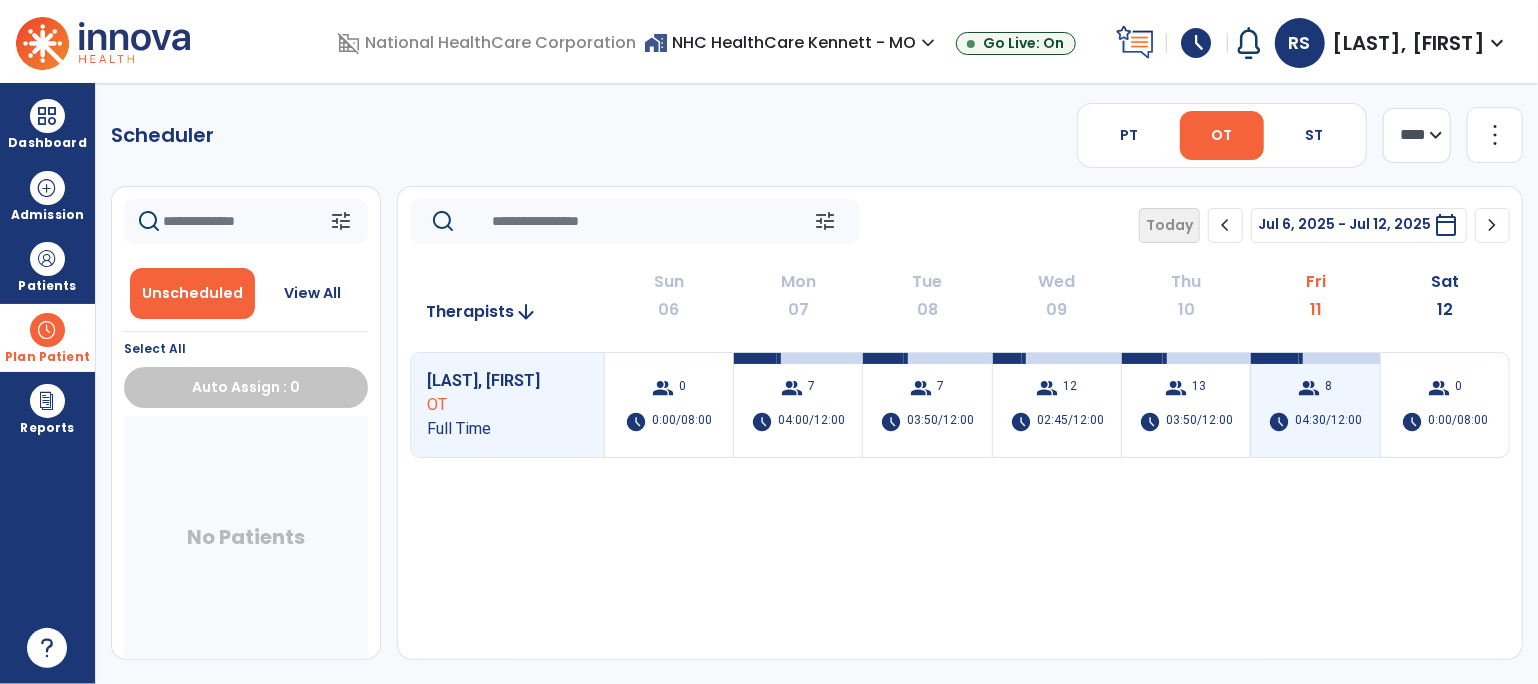 click on "group 8 schedule 04:30/12:00" at bounding box center (1315, 405) 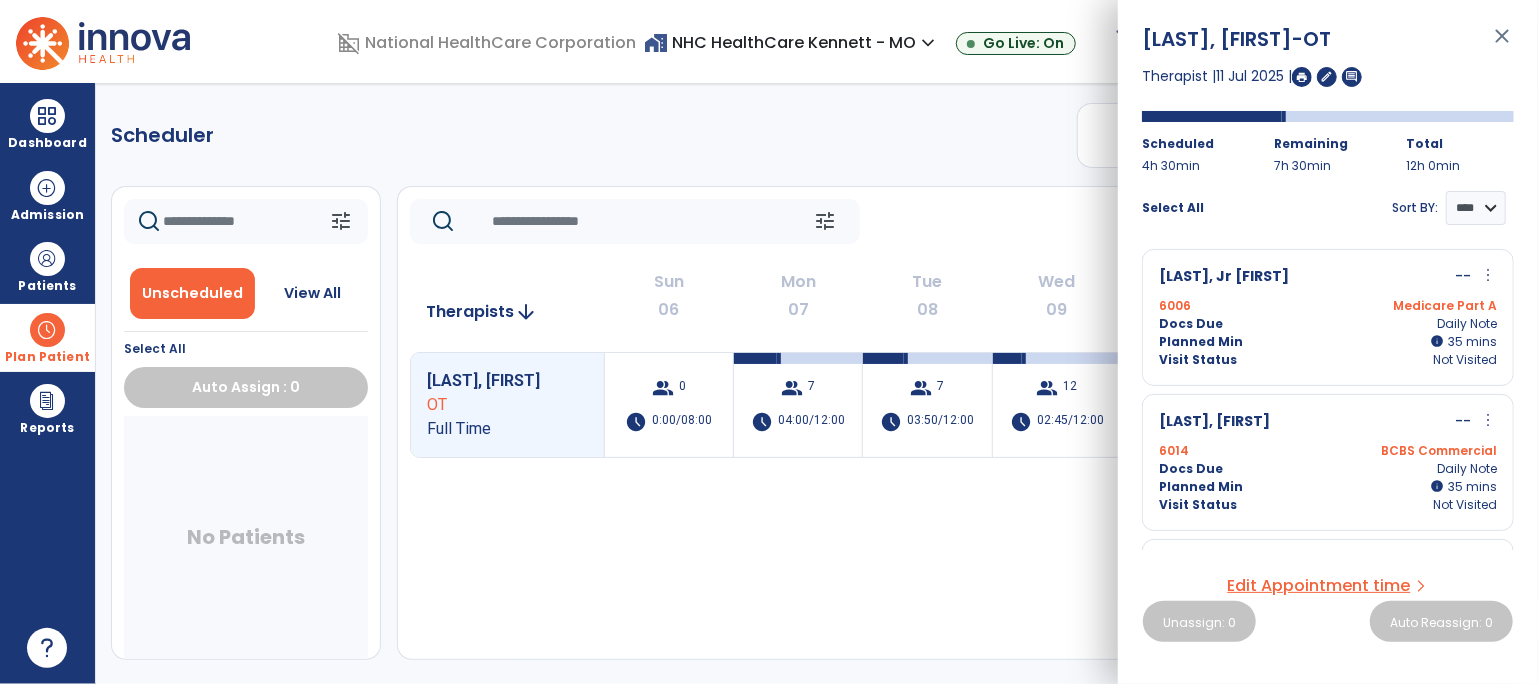 click at bounding box center (1302, 77) 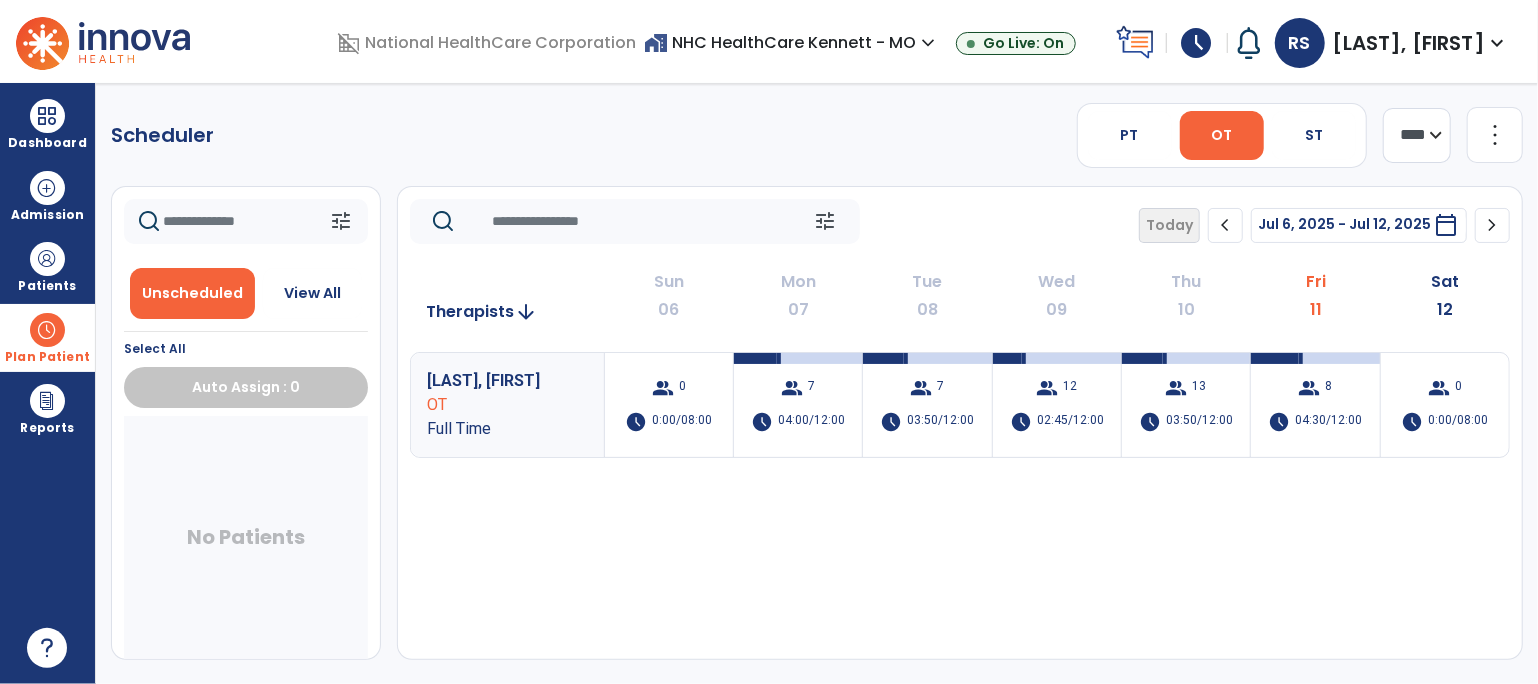 click on "schedule" at bounding box center (1197, 43) 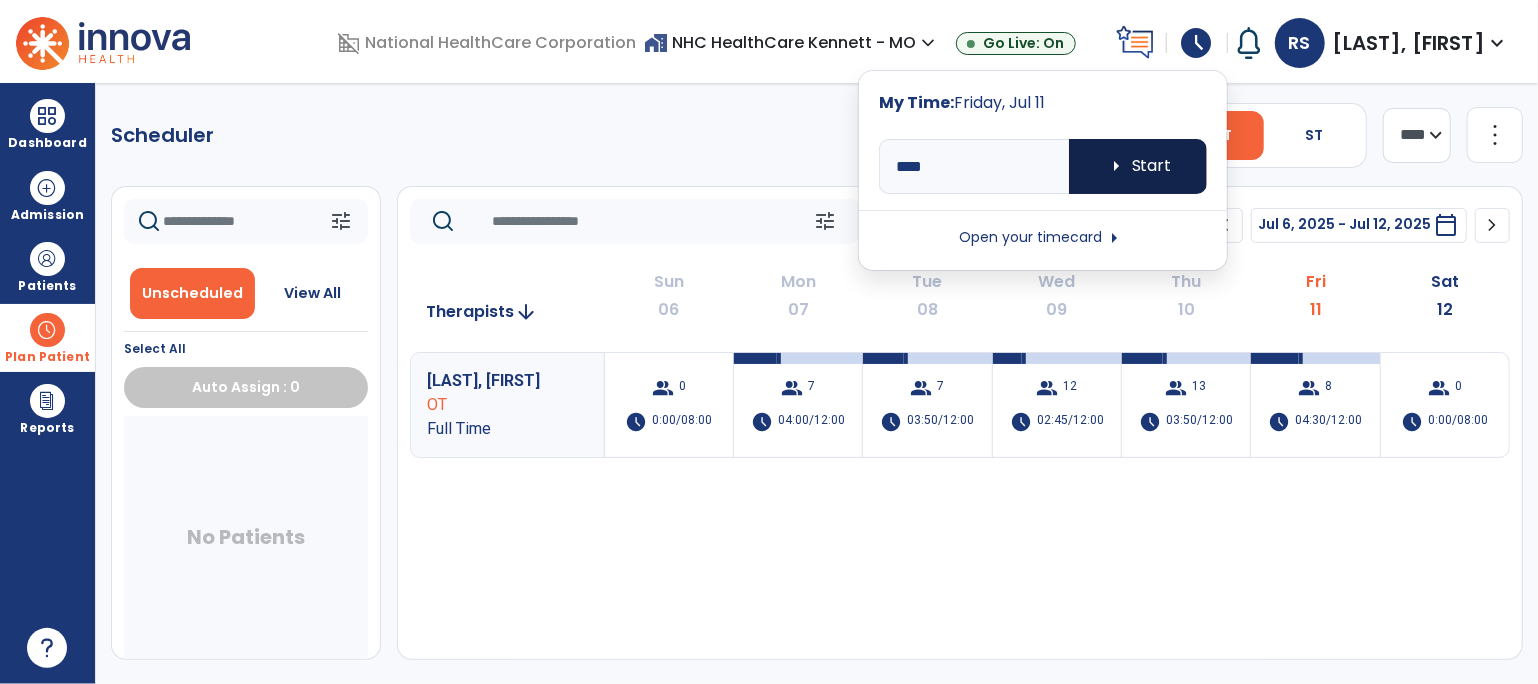 click on "arrow_right  Start" at bounding box center (1138, 166) 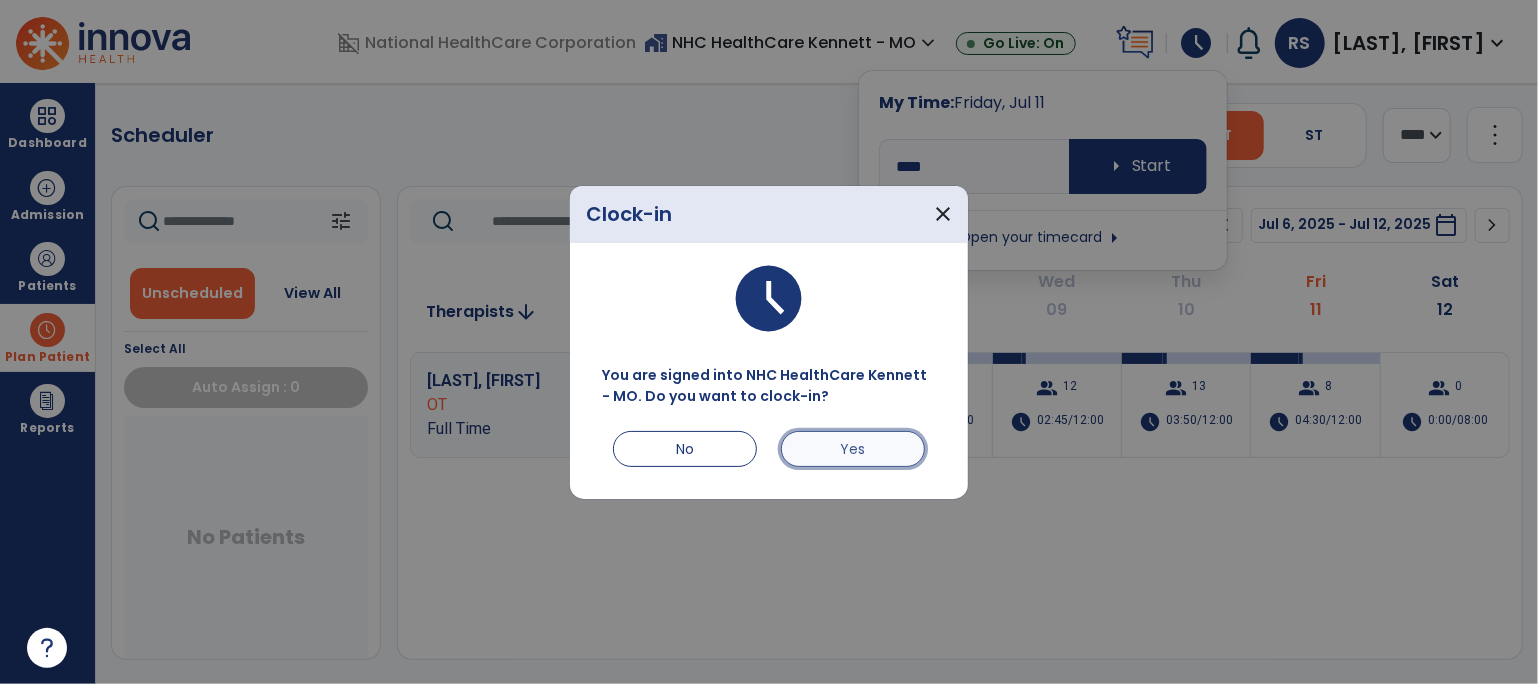 click on "Yes" at bounding box center (853, 449) 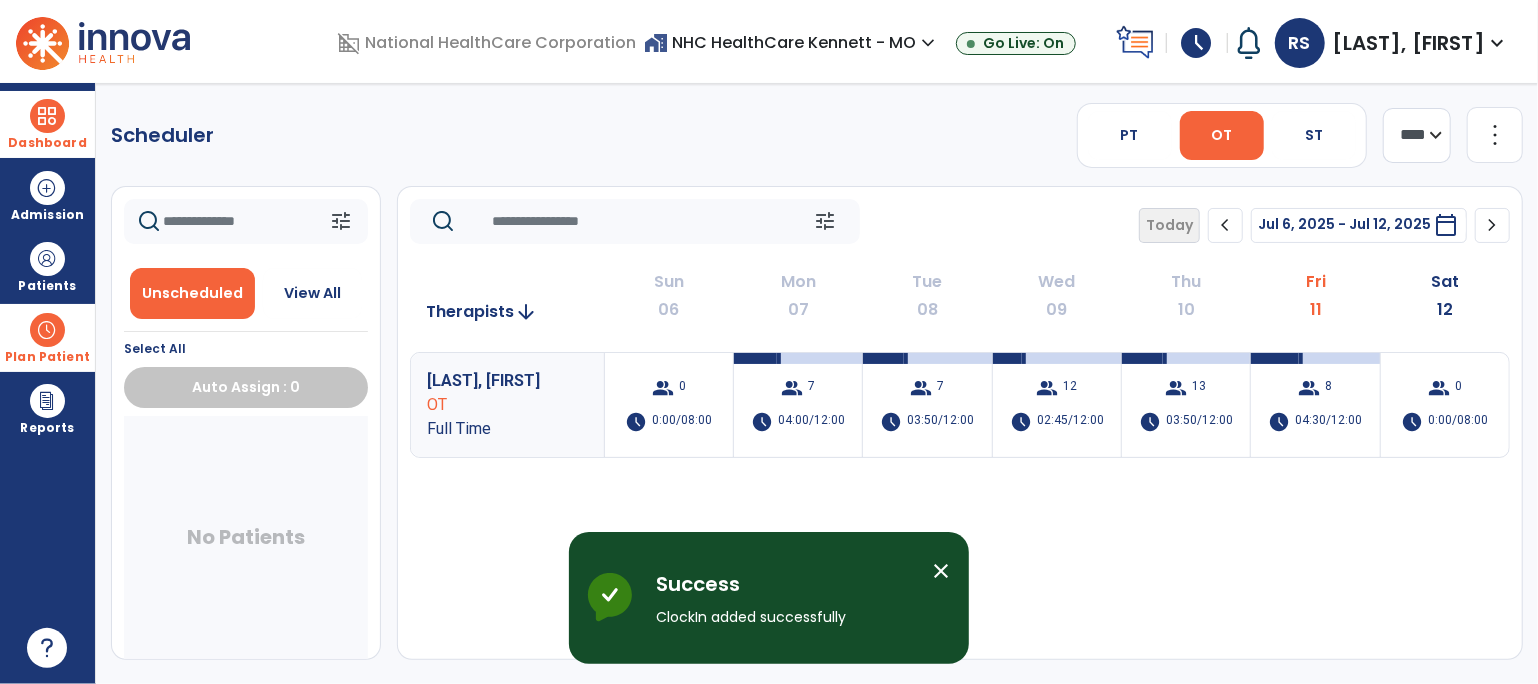click at bounding box center [47, 116] 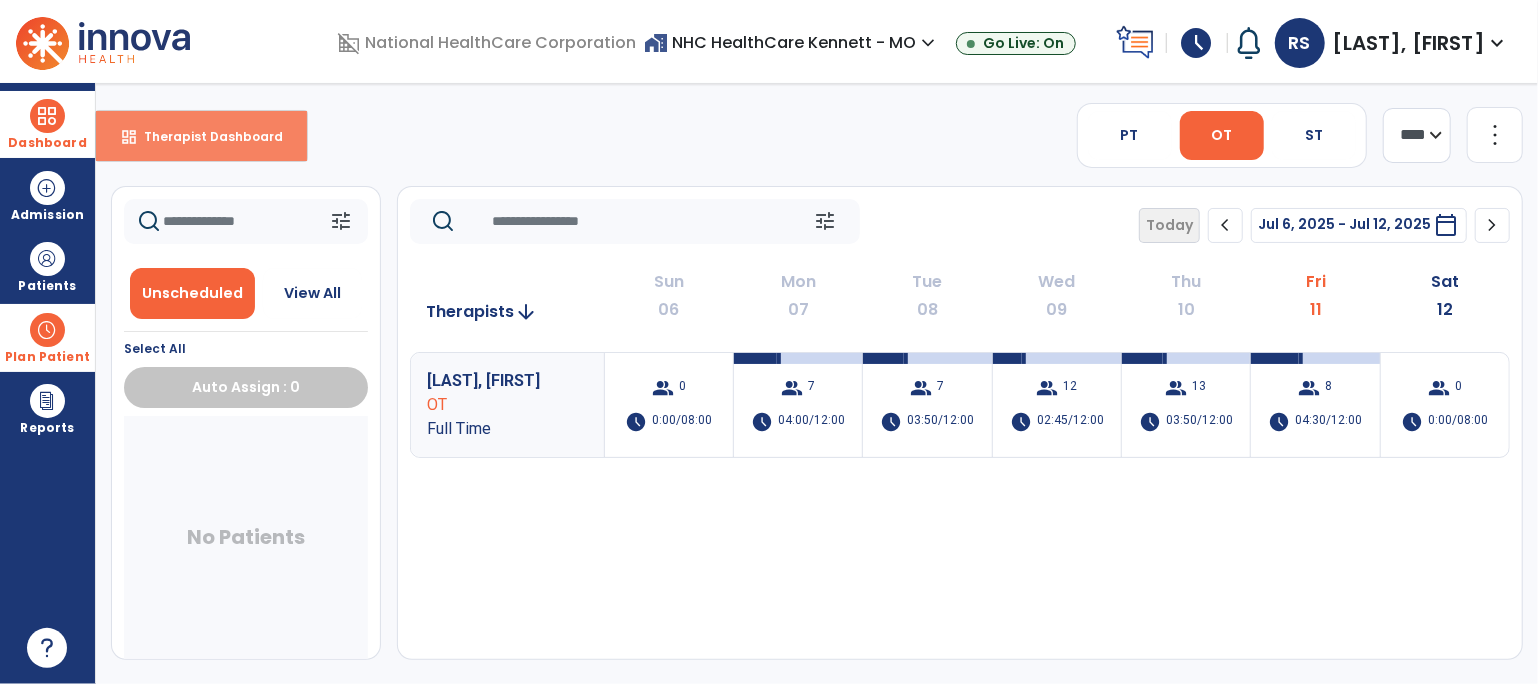 click on "Therapist Dashboard" at bounding box center (205, 136) 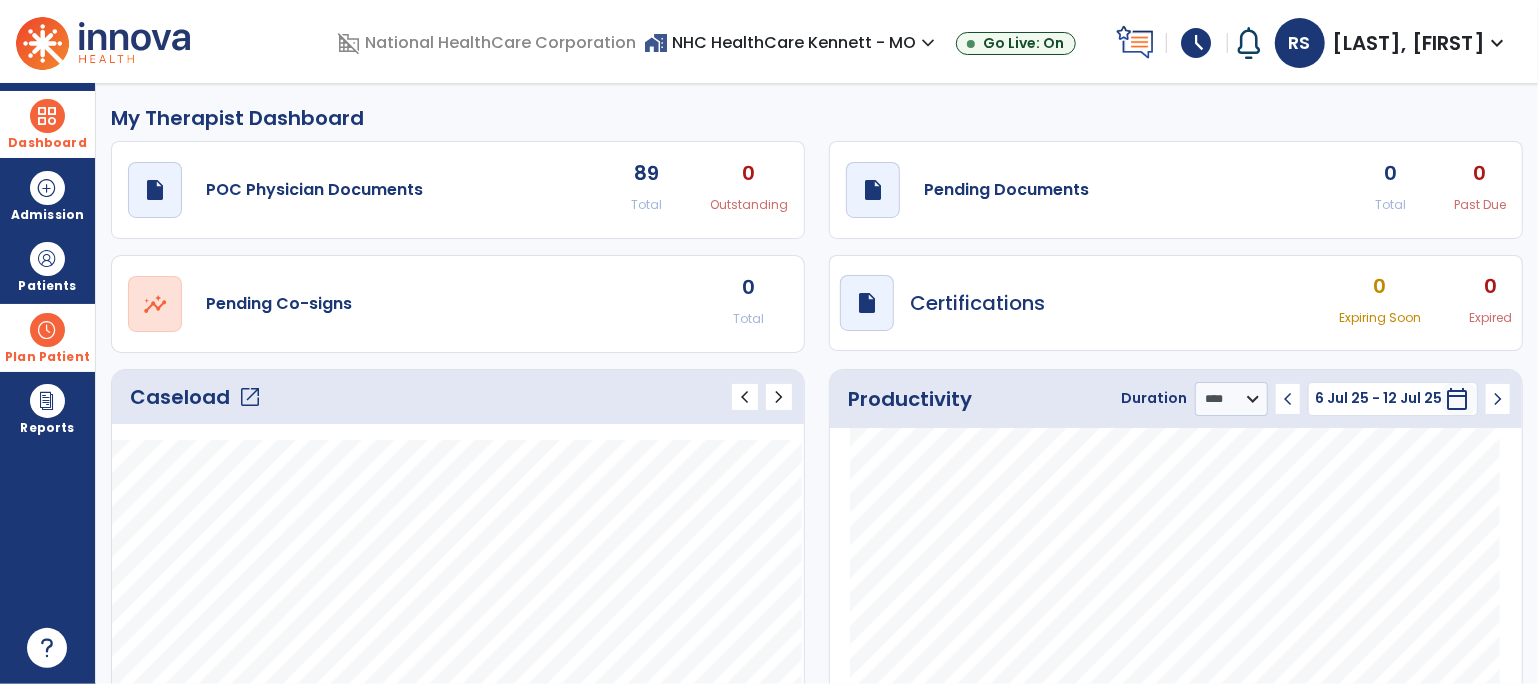 click on "Caseload   open_in_new" 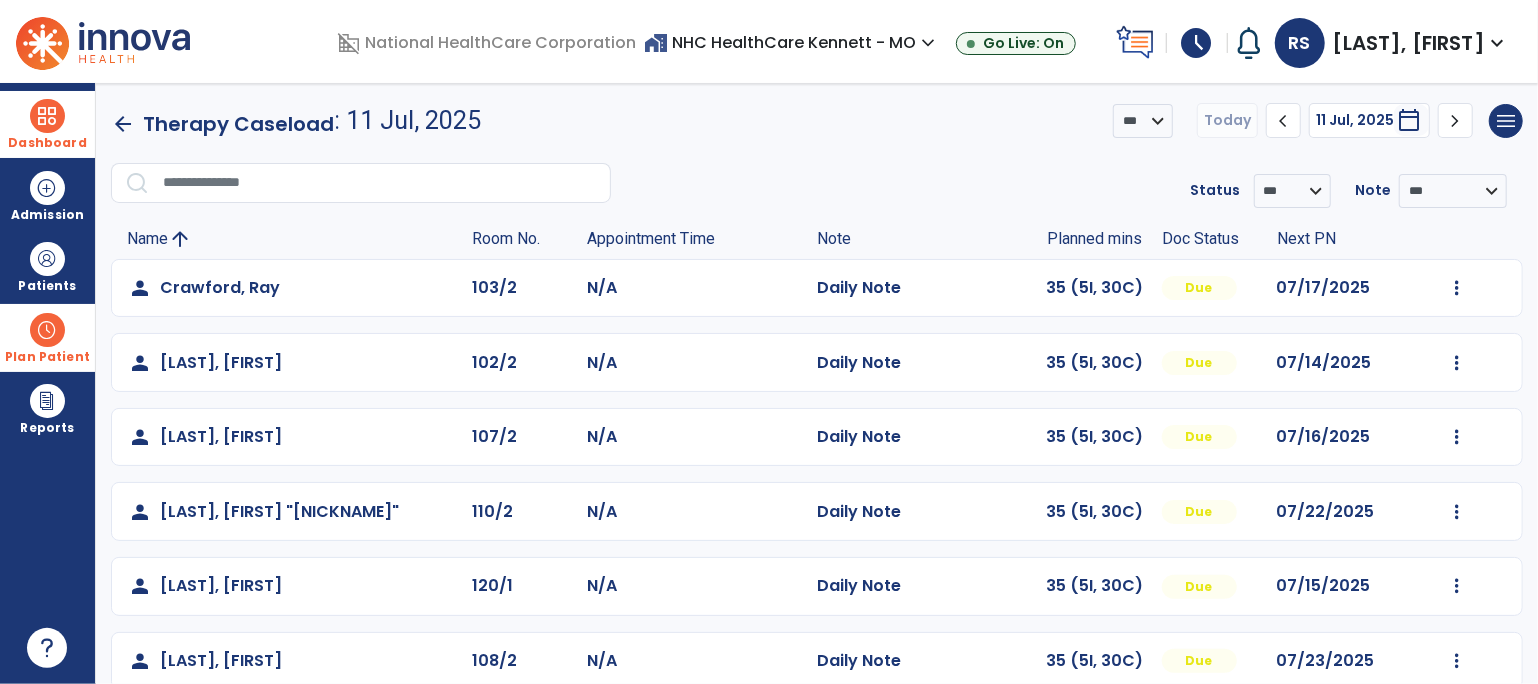 click on "Dashboard" at bounding box center (47, 124) 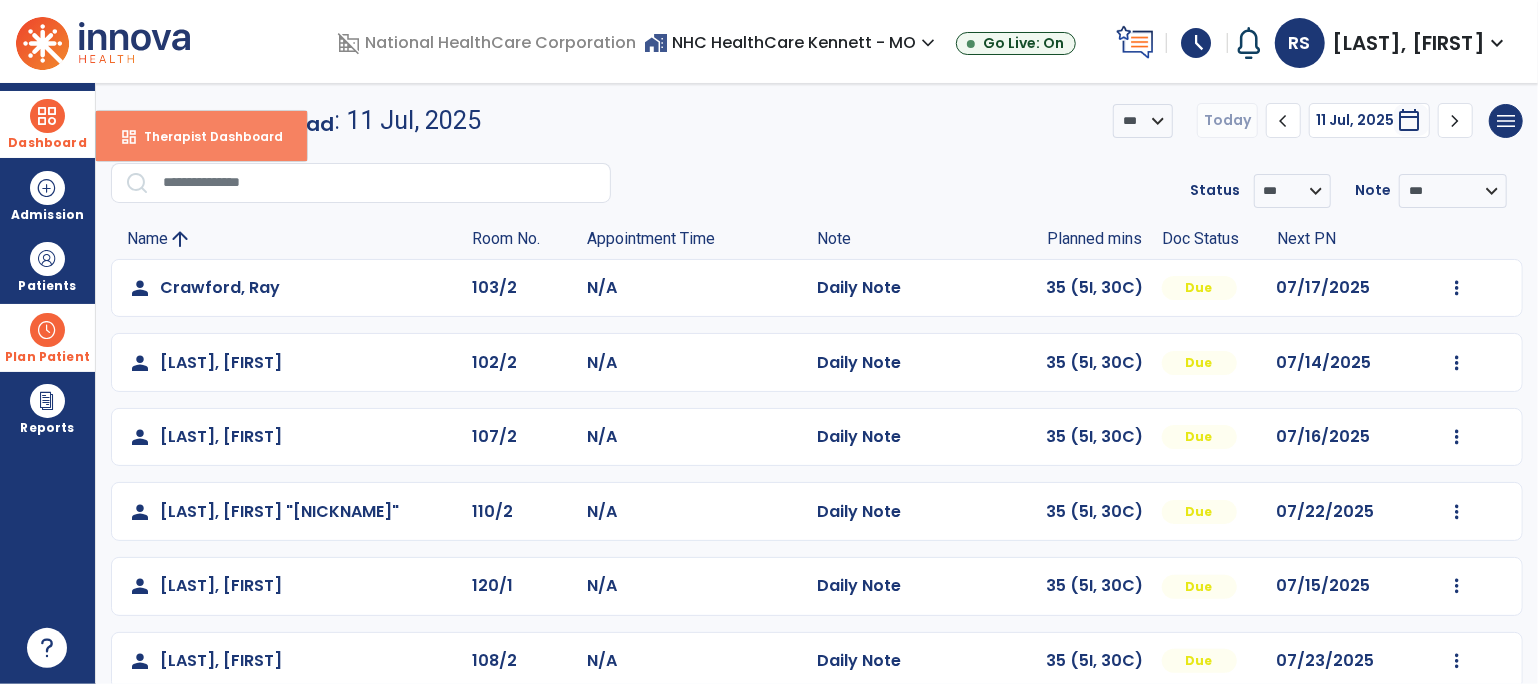 click on "Therapist Dashboard" at bounding box center (205, 136) 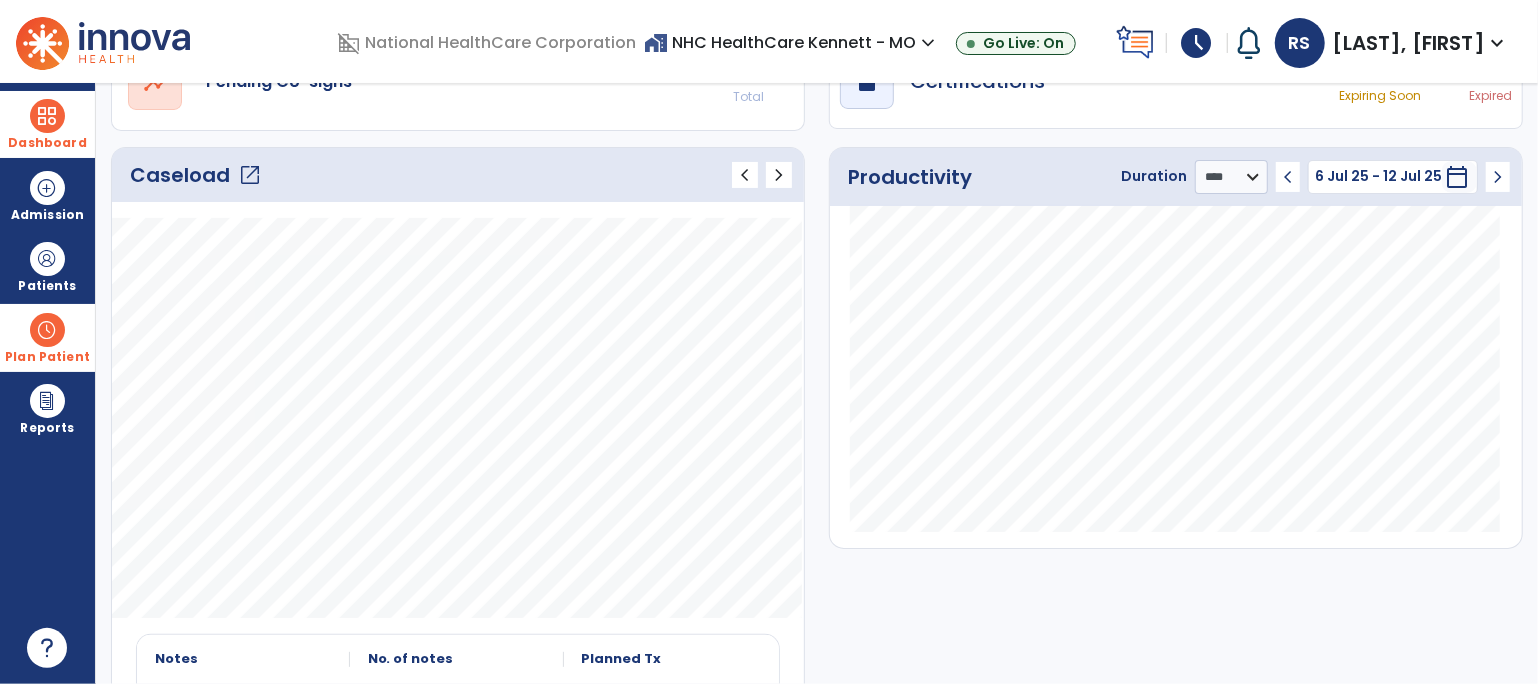 scroll, scrollTop: 111, scrollLeft: 0, axis: vertical 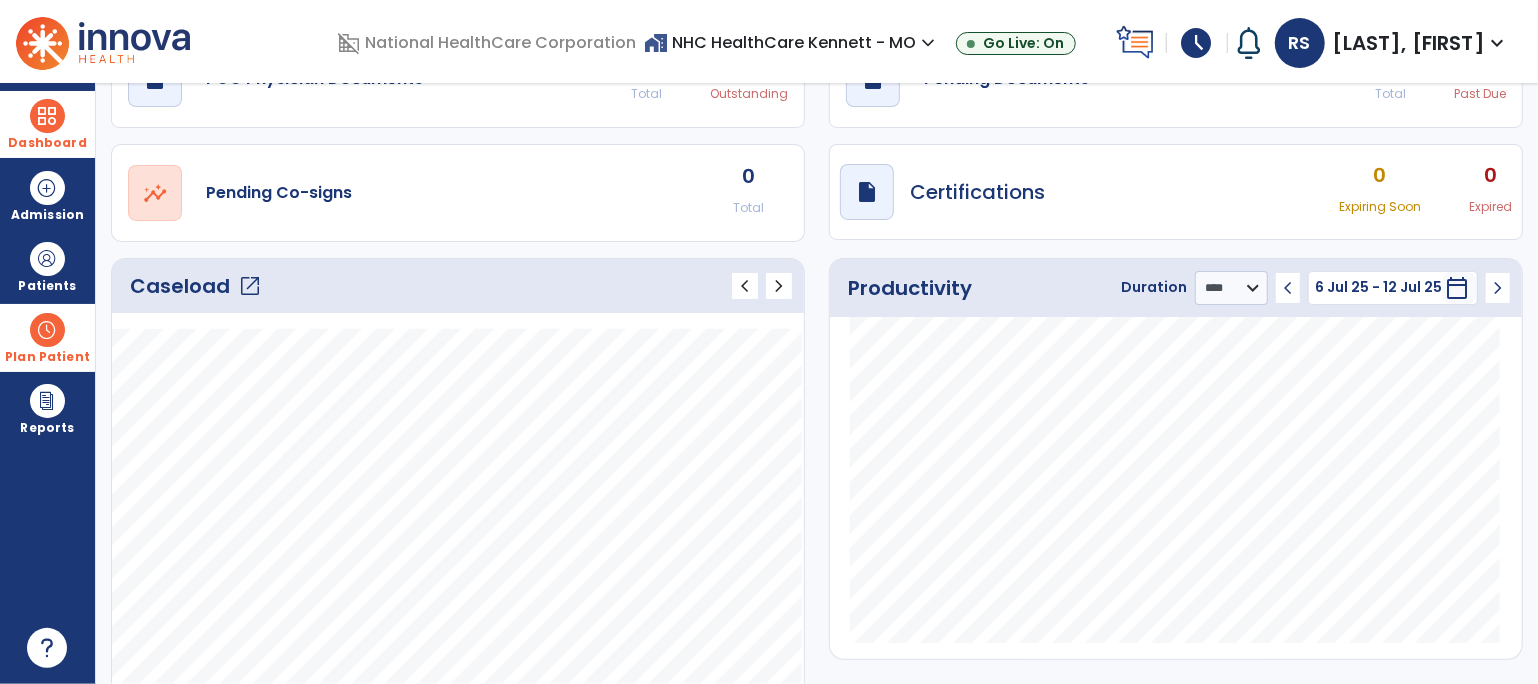 click on "Caseload   open_in_new" 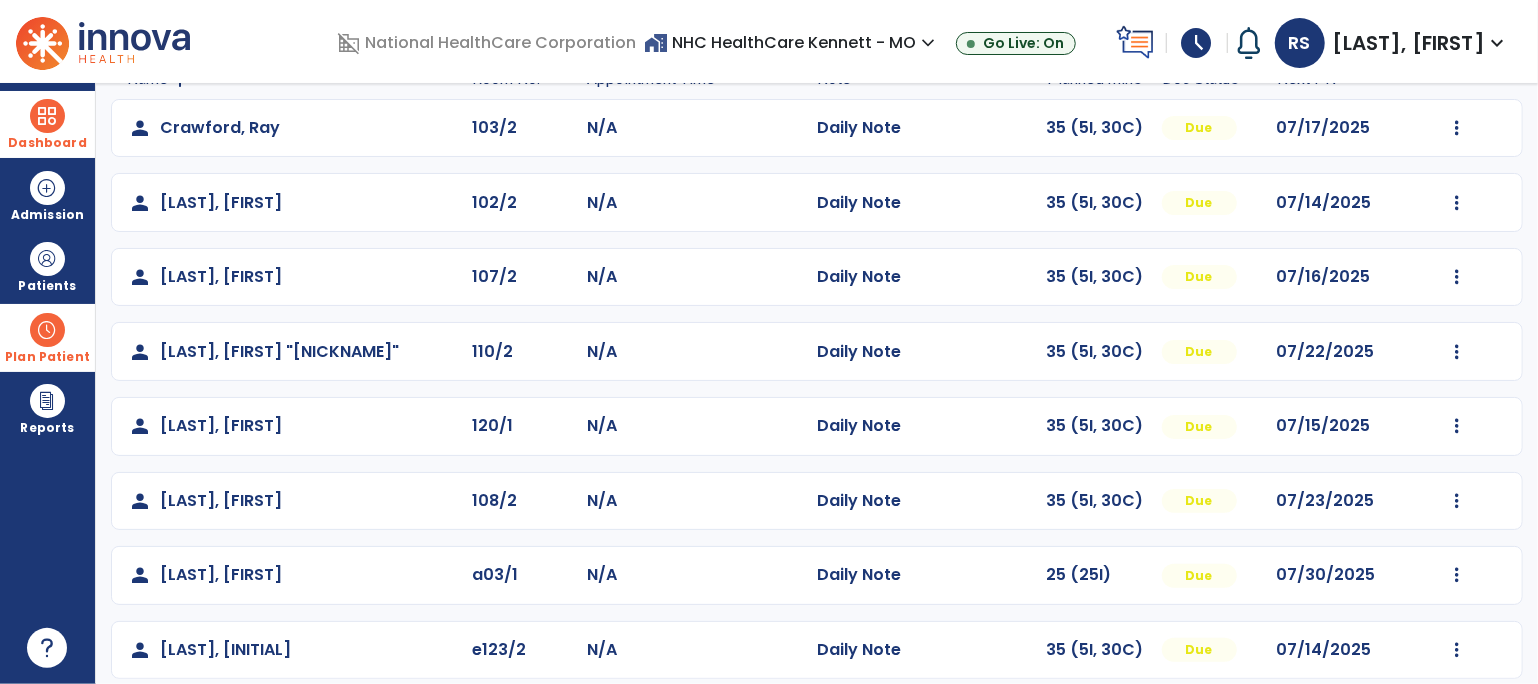 scroll, scrollTop: 173, scrollLeft: 0, axis: vertical 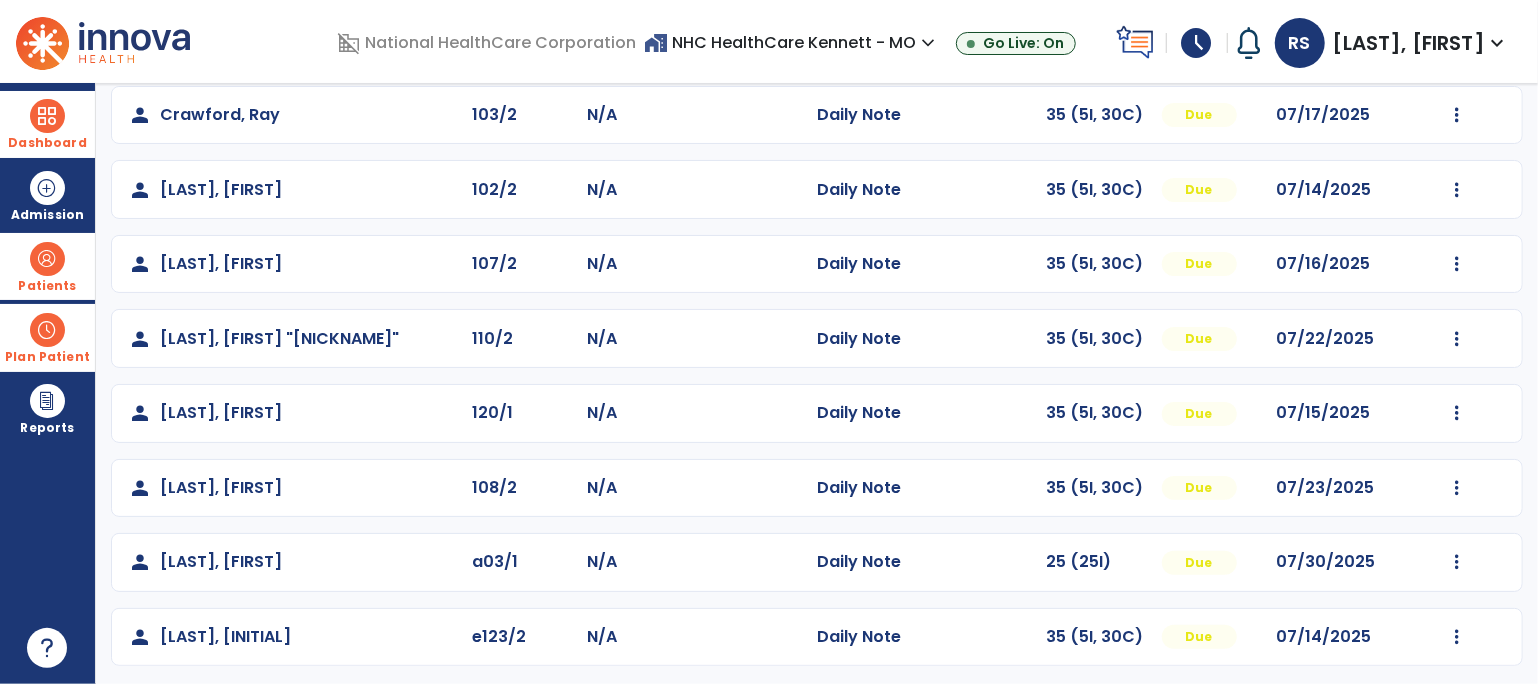 click at bounding box center (47, 259) 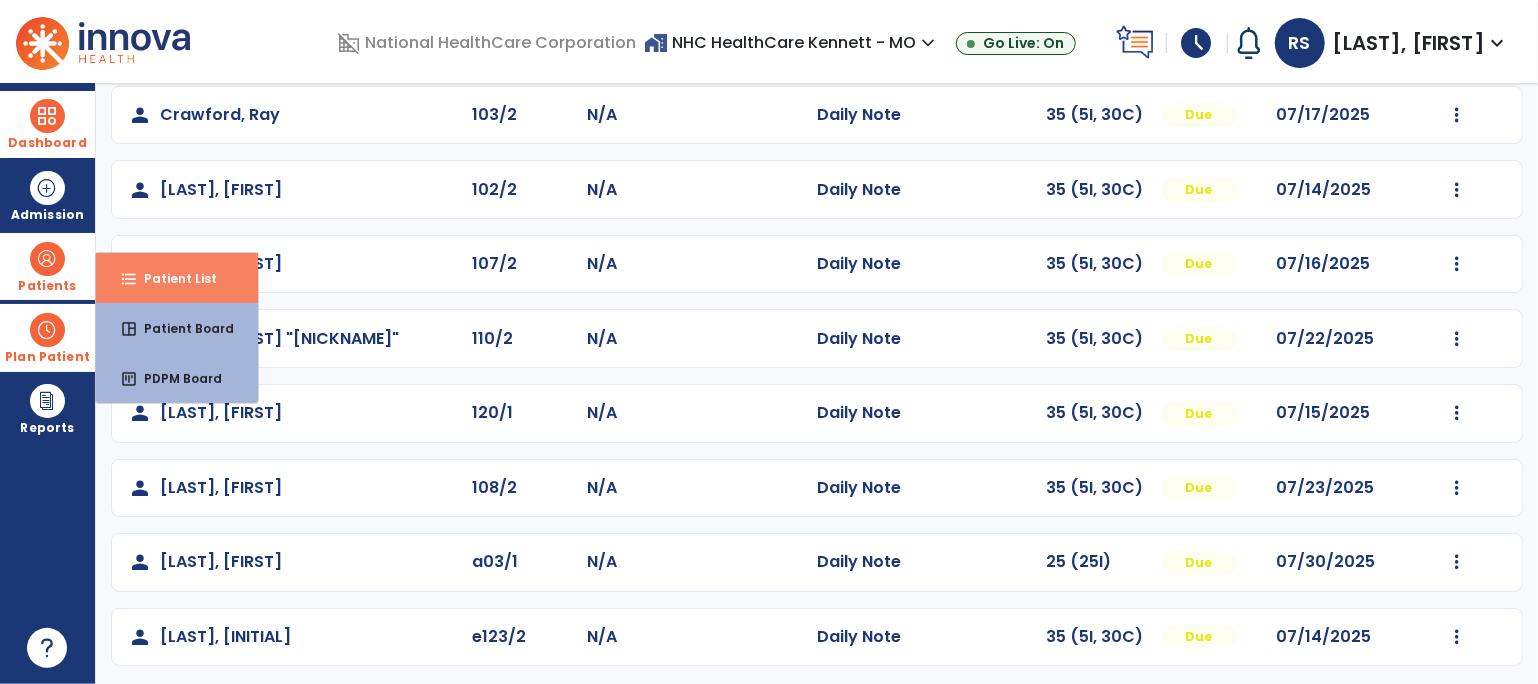 click on "Patient List" at bounding box center (172, 278) 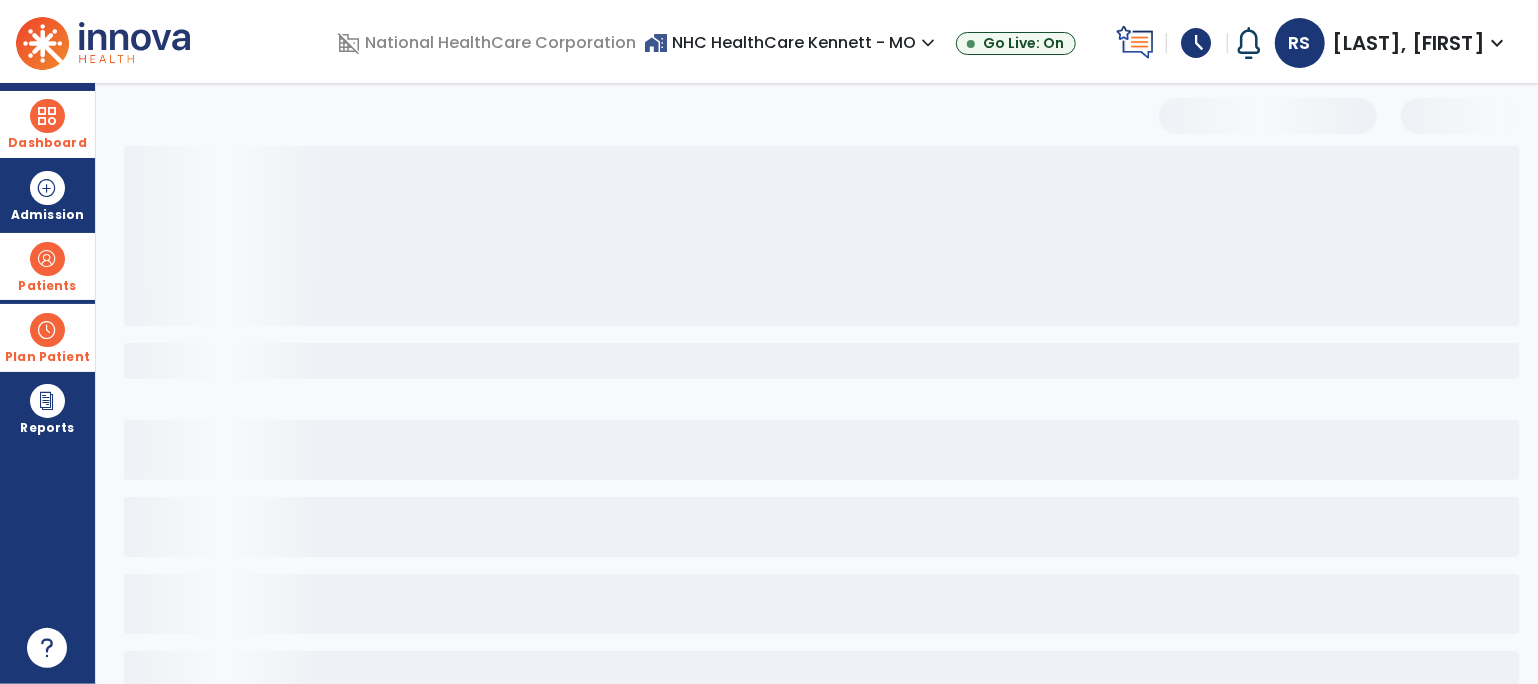 scroll, scrollTop: 57, scrollLeft: 0, axis: vertical 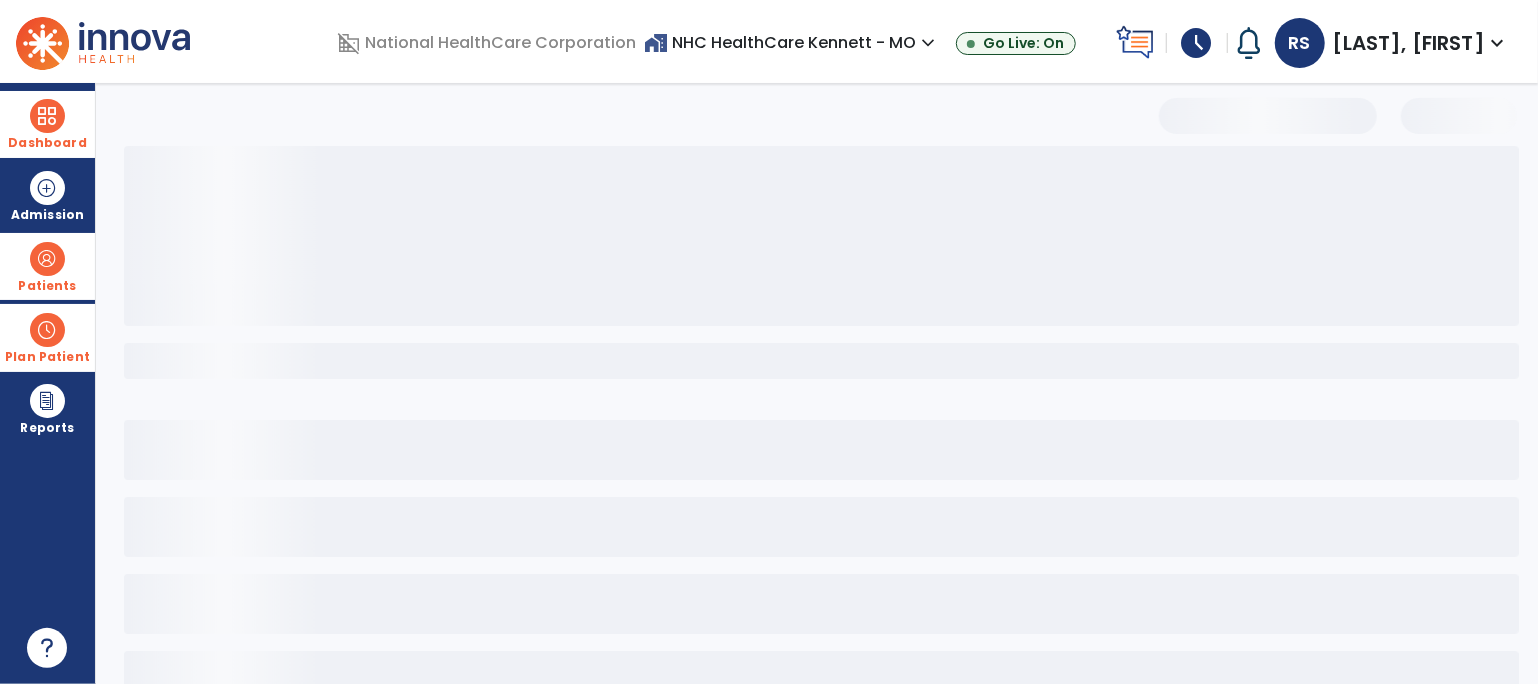 select on "***" 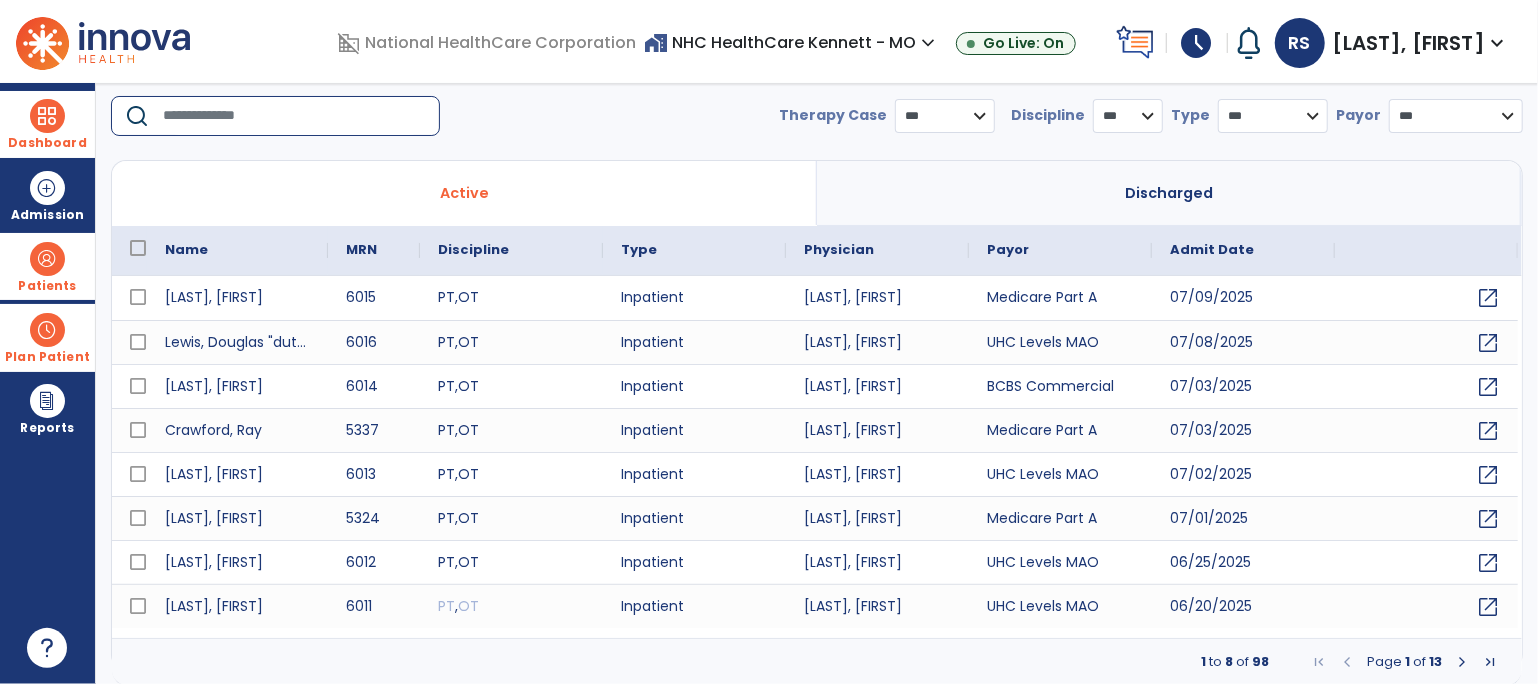 click at bounding box center [294, 116] 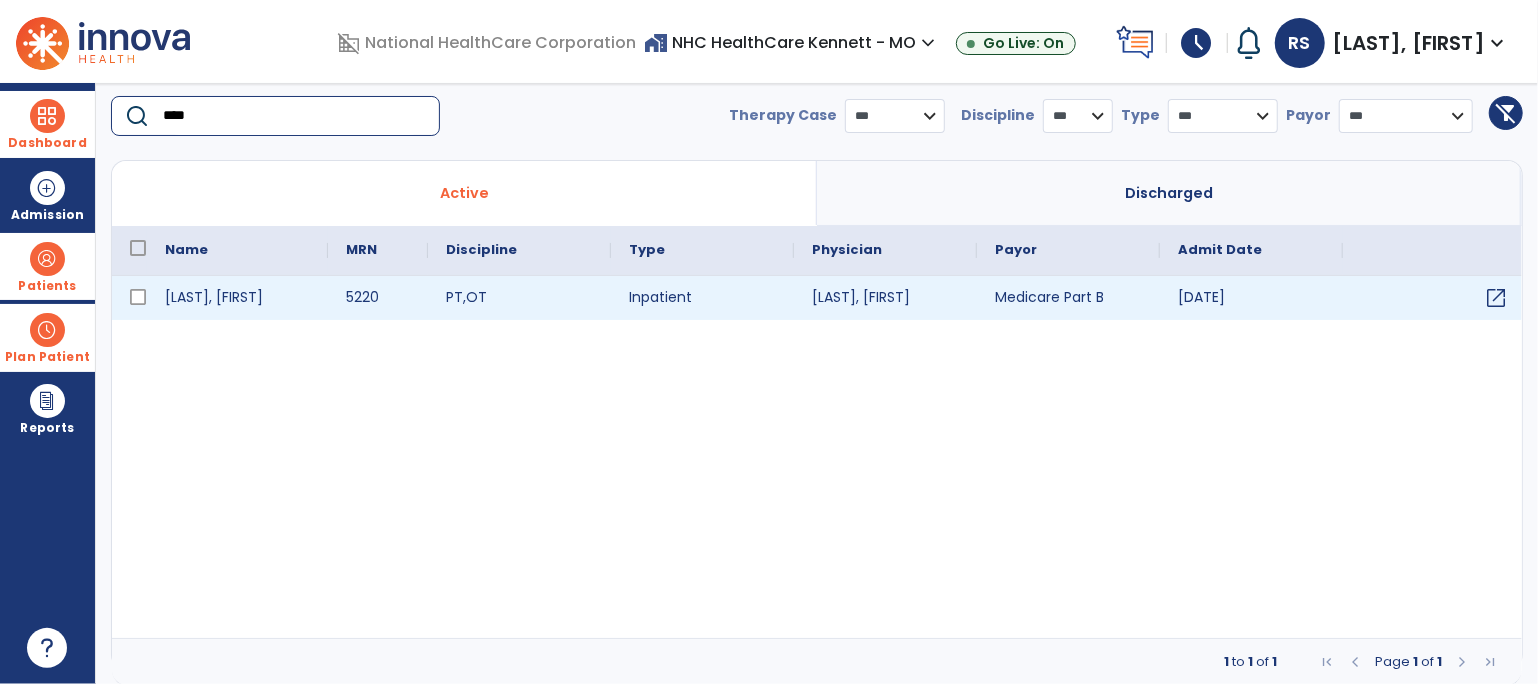 type on "****" 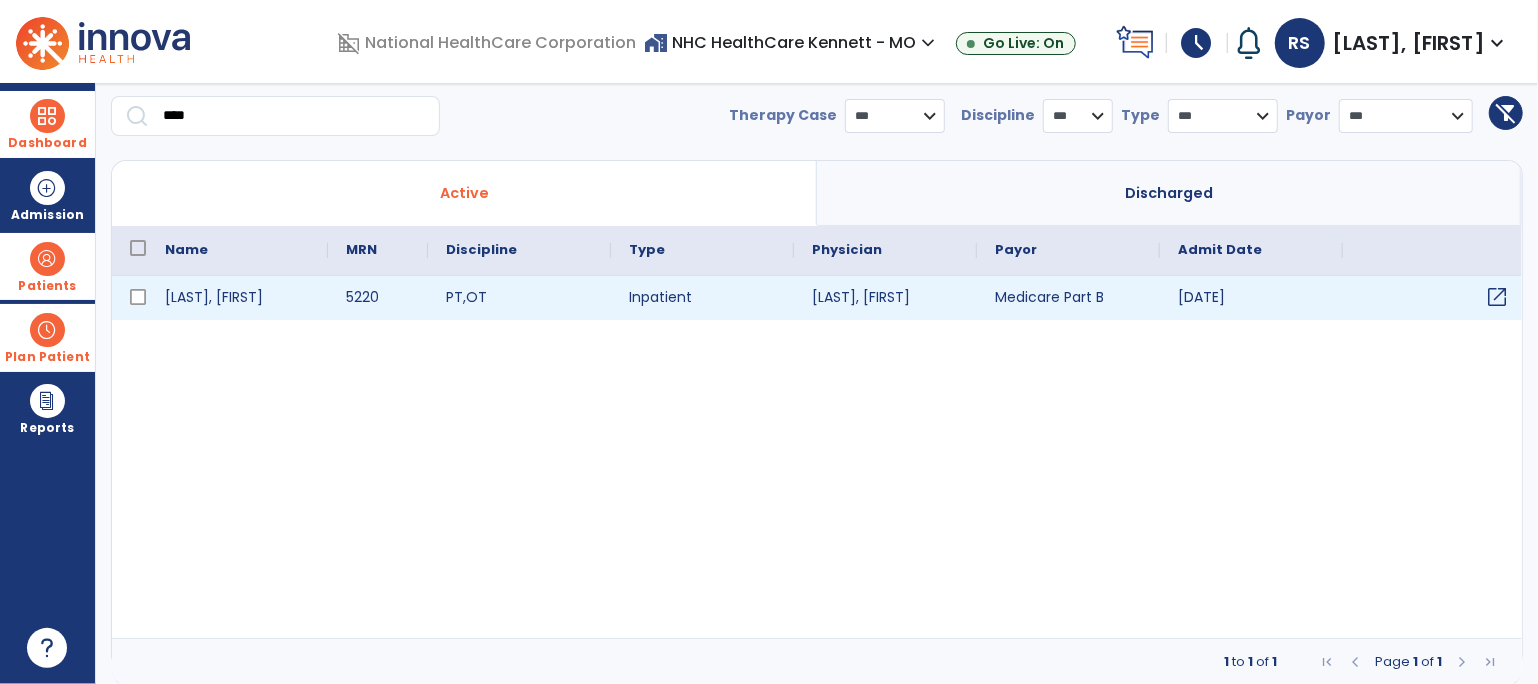 click on "open_in_new" at bounding box center (1497, 297) 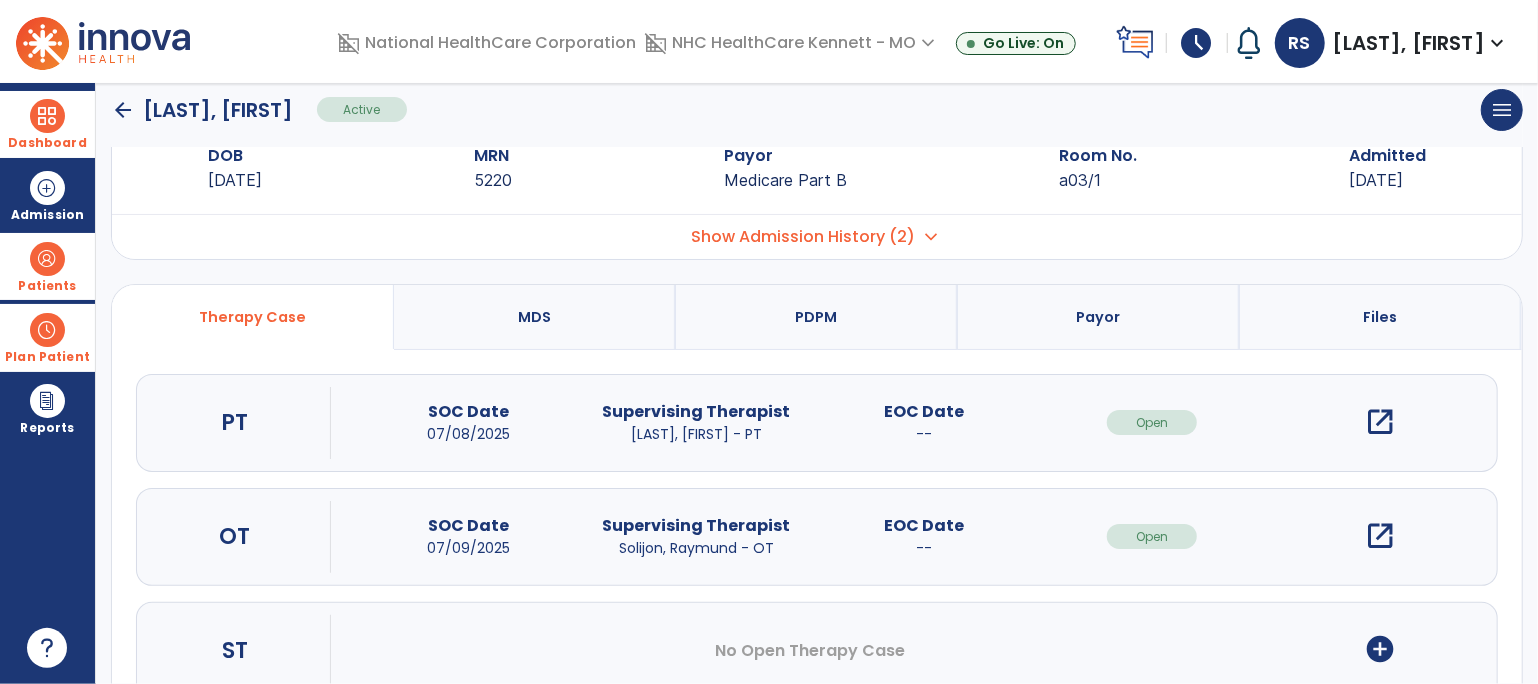 scroll, scrollTop: 0, scrollLeft: 0, axis: both 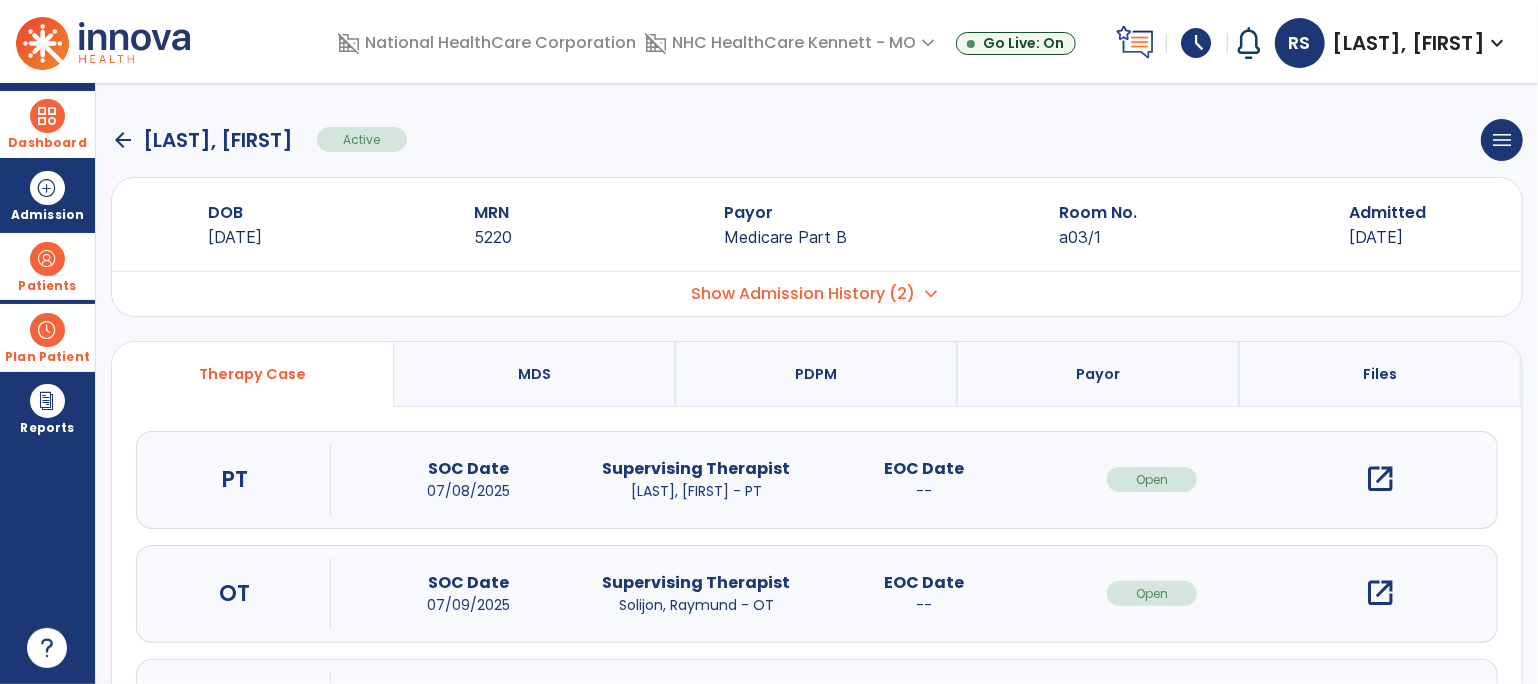 click on "open_in_new" at bounding box center (1380, 479) 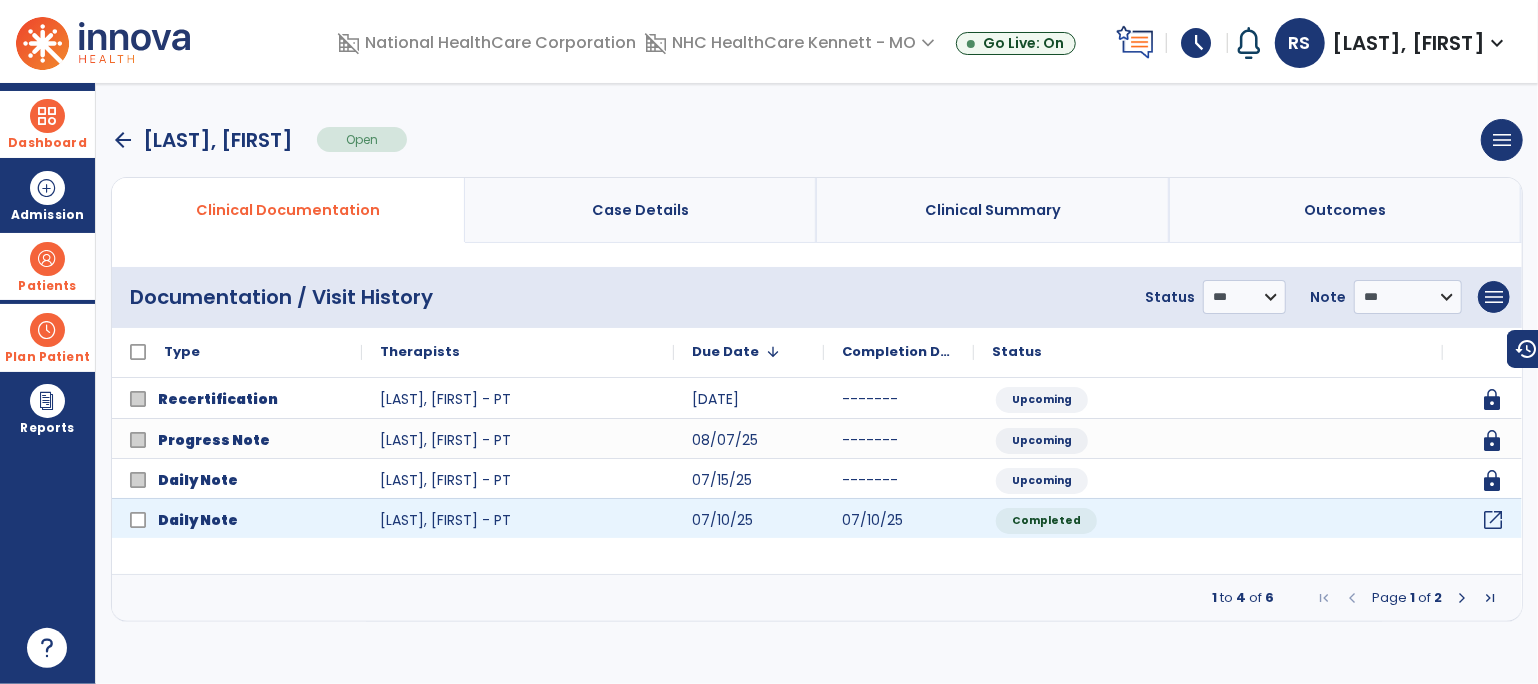click on "open_in_new" 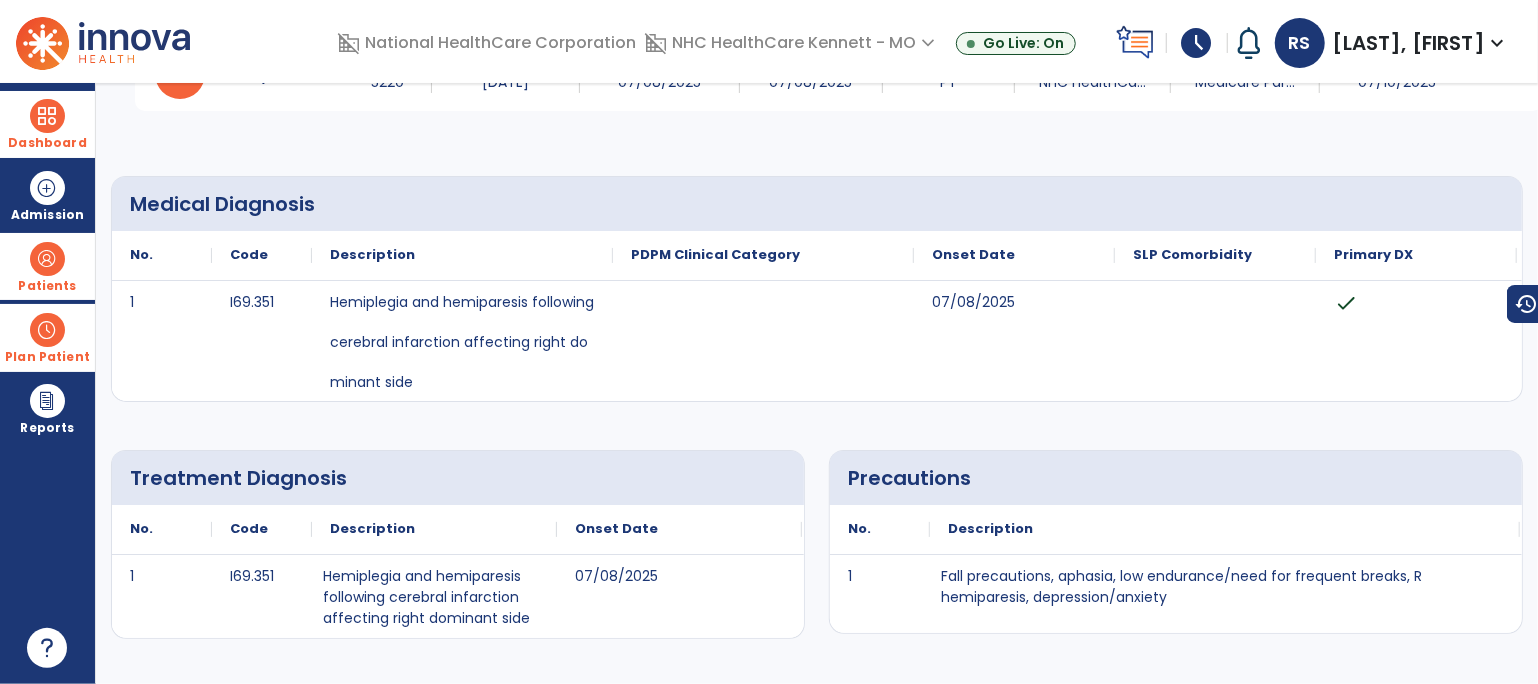 scroll, scrollTop: 0, scrollLeft: 0, axis: both 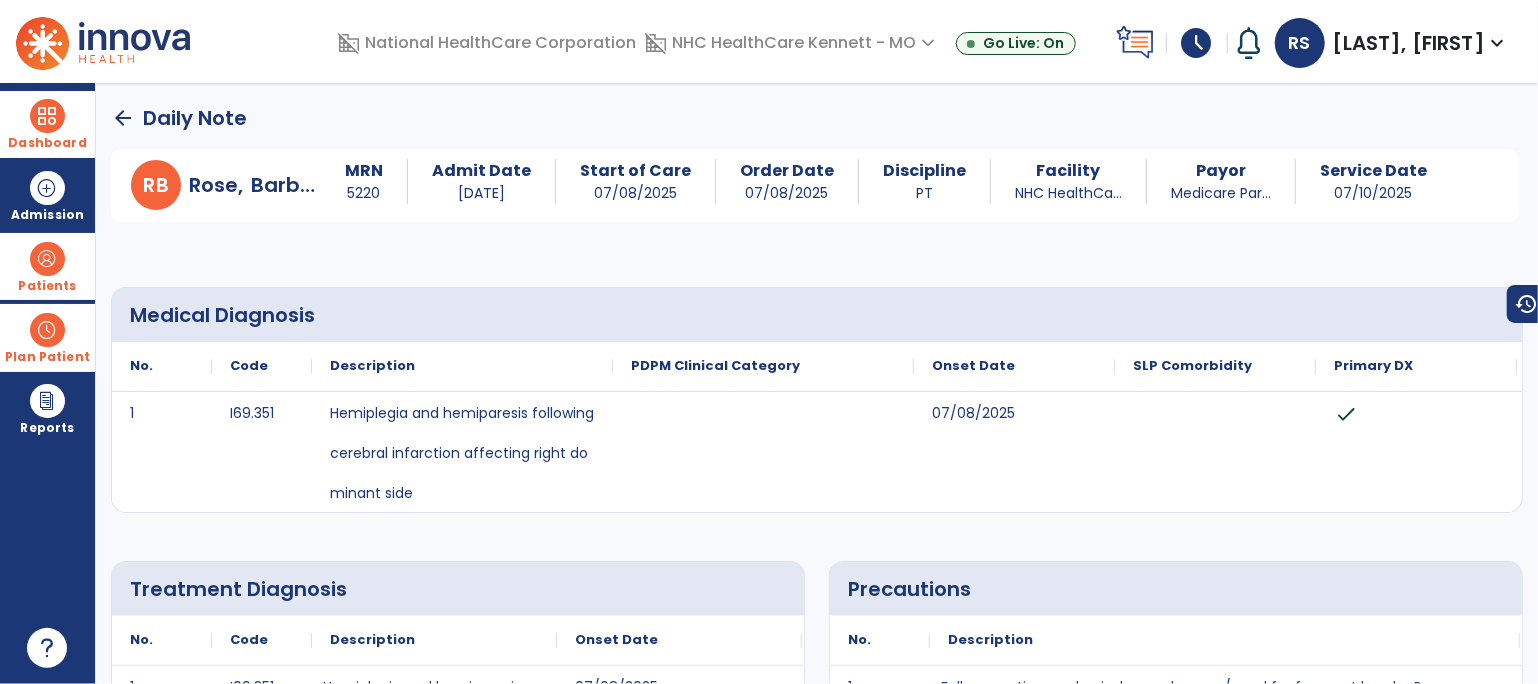 click on "arrow_back" 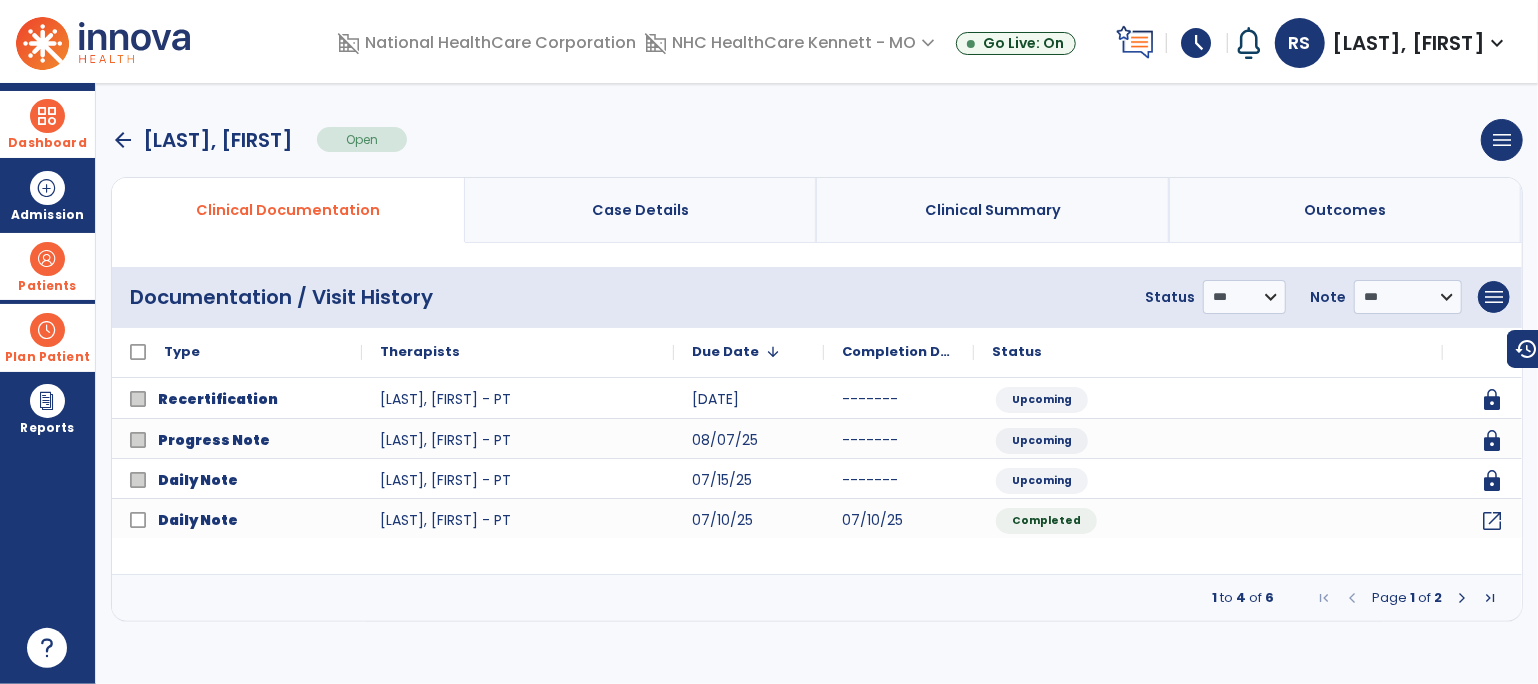 click at bounding box center (1462, 598) 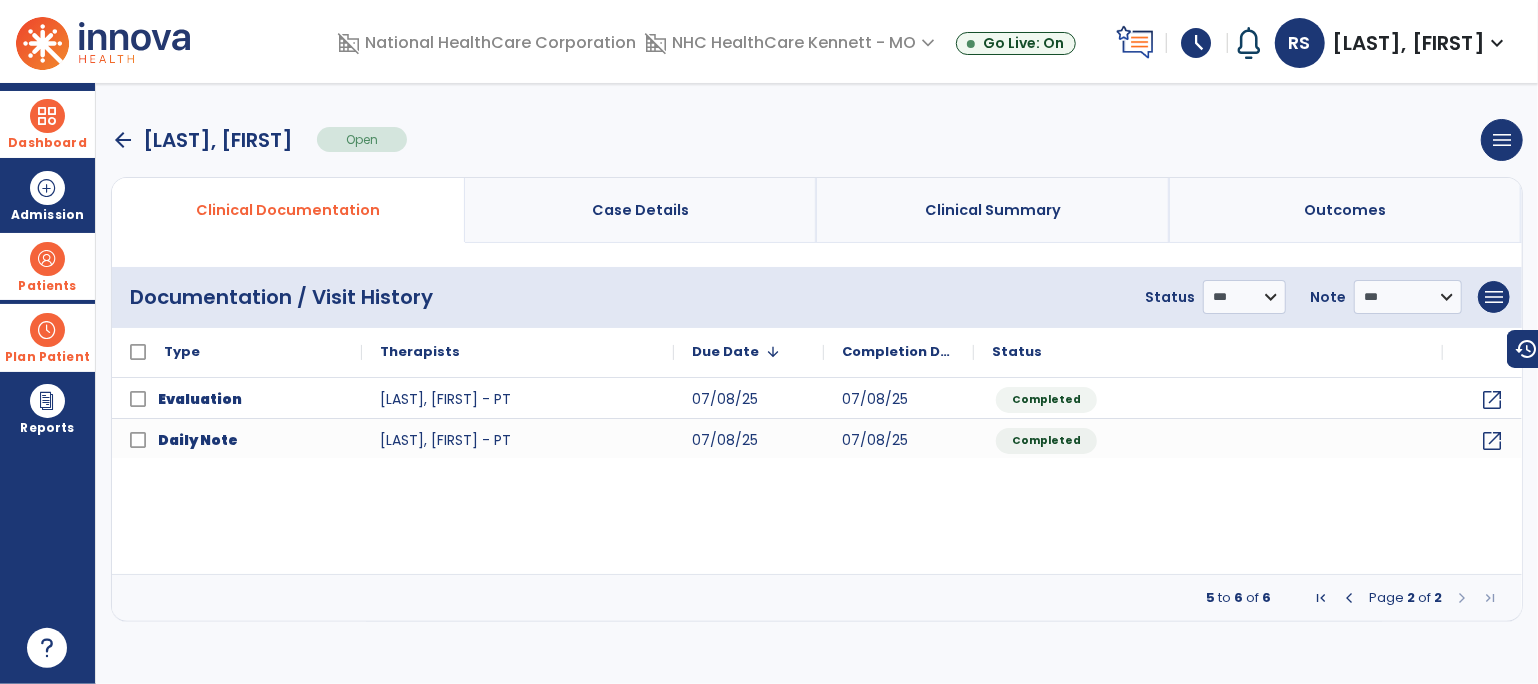 click at bounding box center (47, 116) 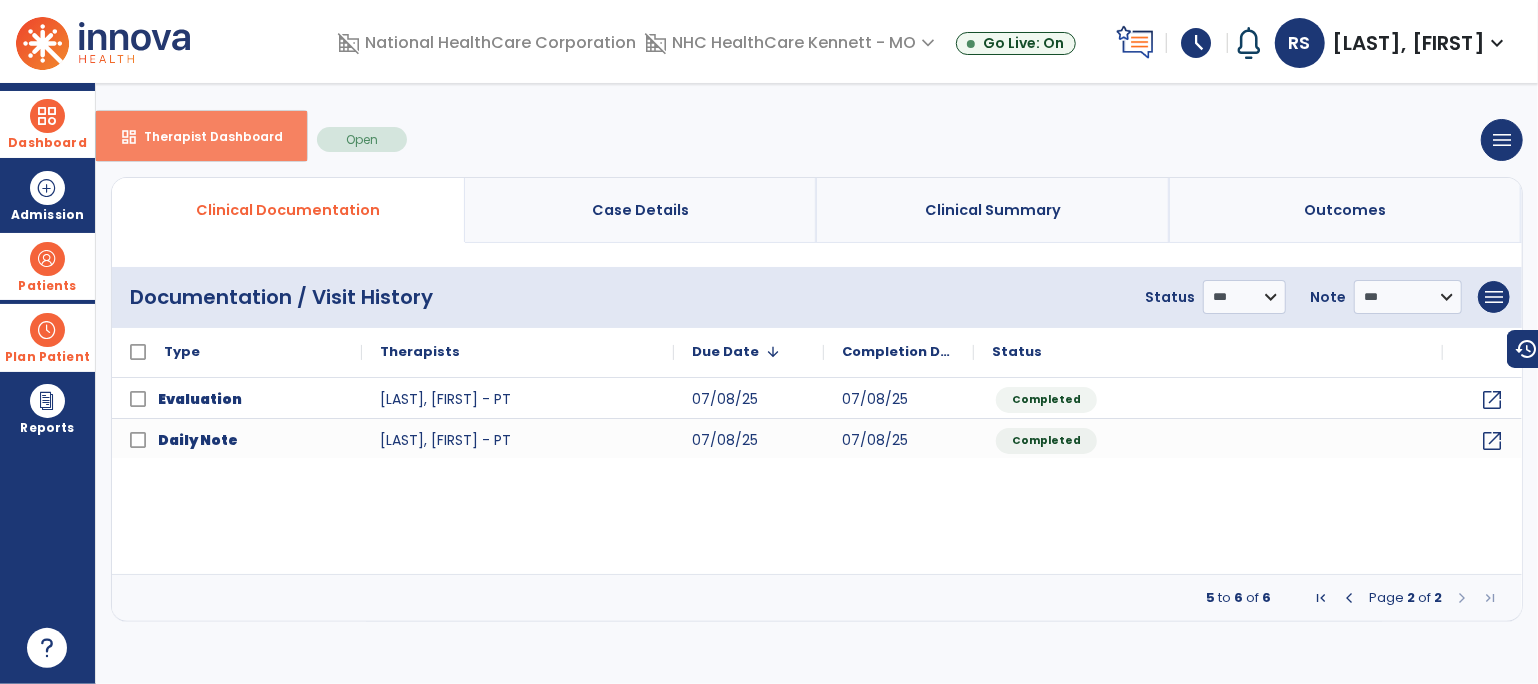 click on "dashboard" at bounding box center [129, 137] 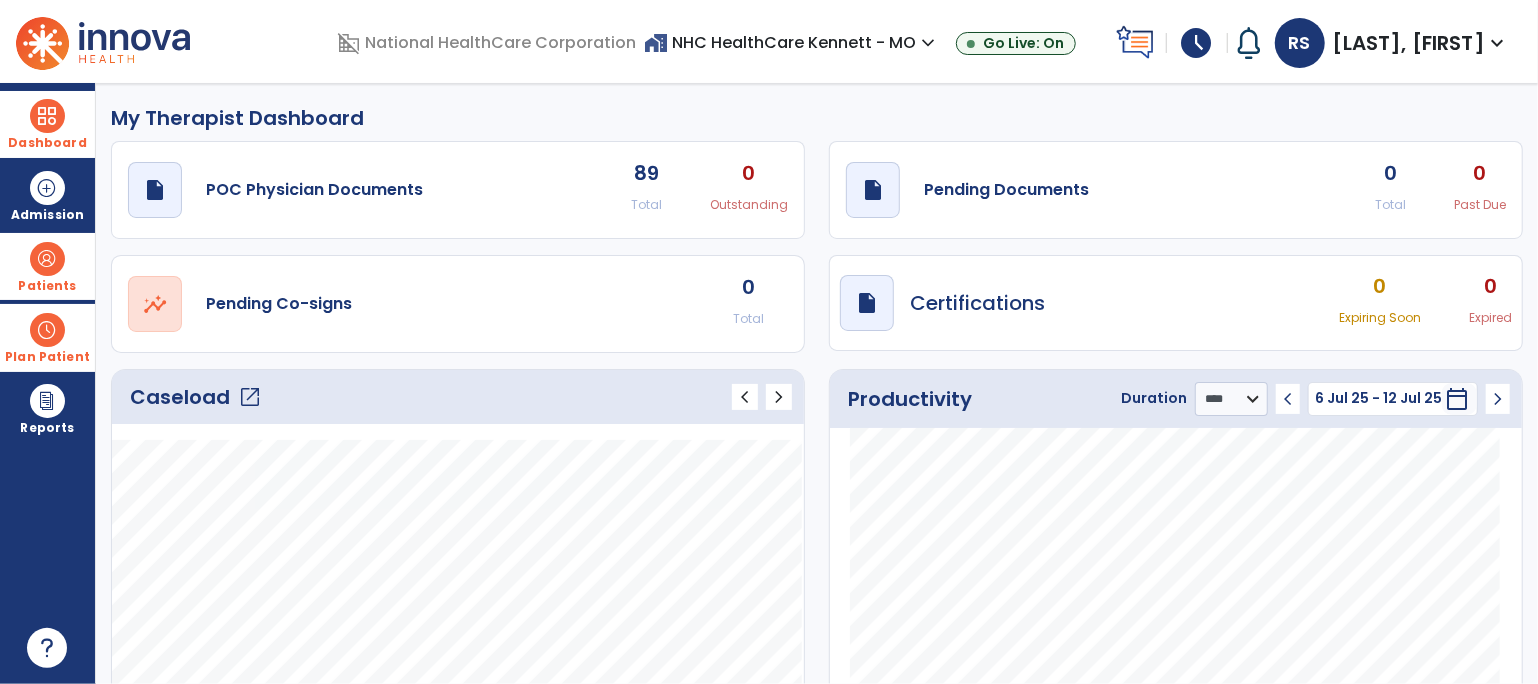 click on "Caseload   open_in_new" 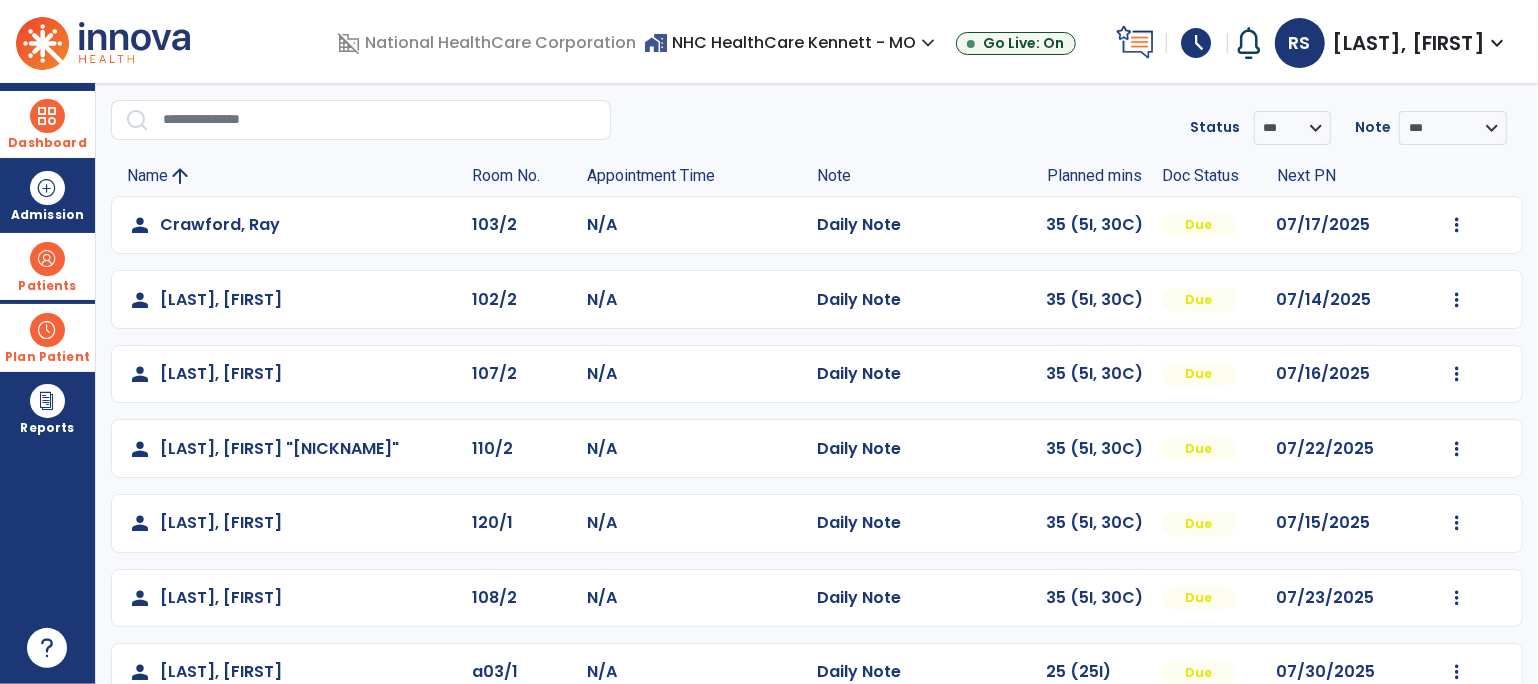 scroll, scrollTop: 0, scrollLeft: 0, axis: both 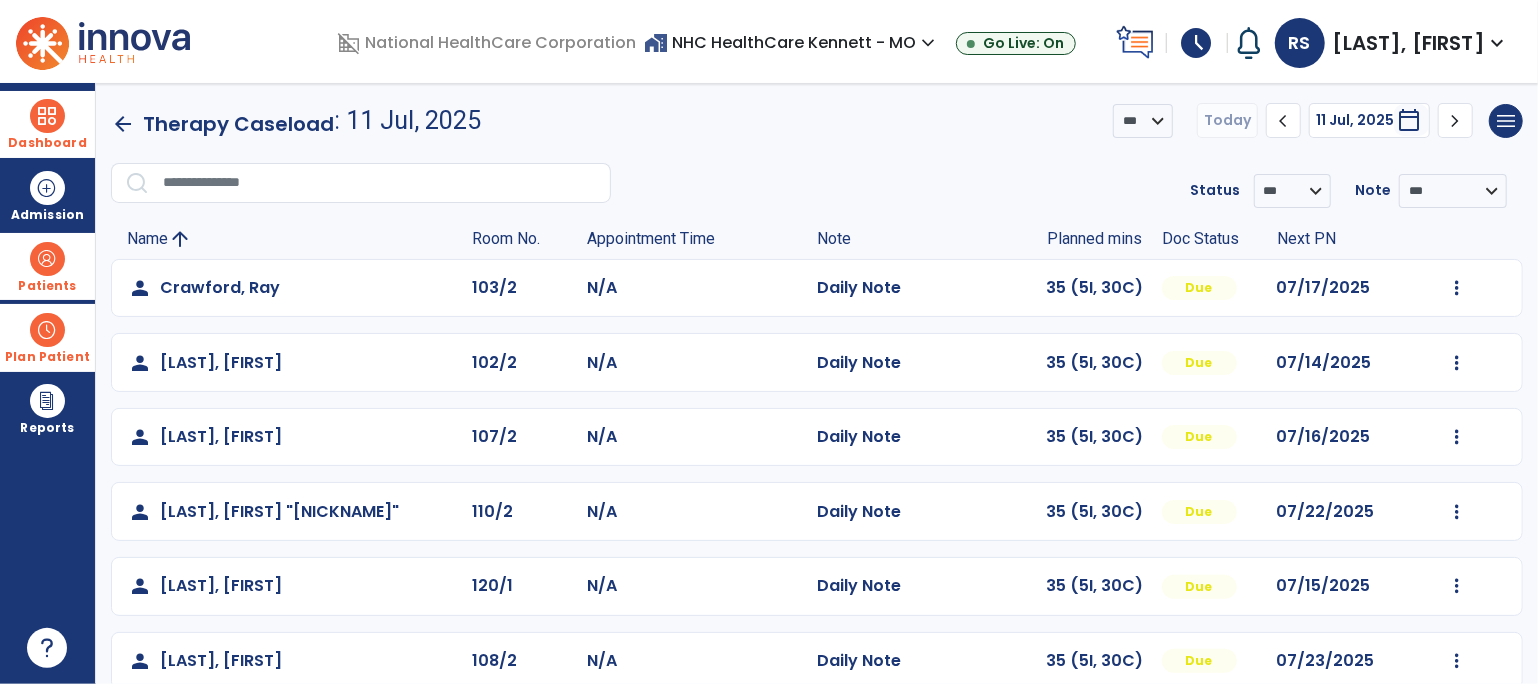 click at bounding box center [47, 259] 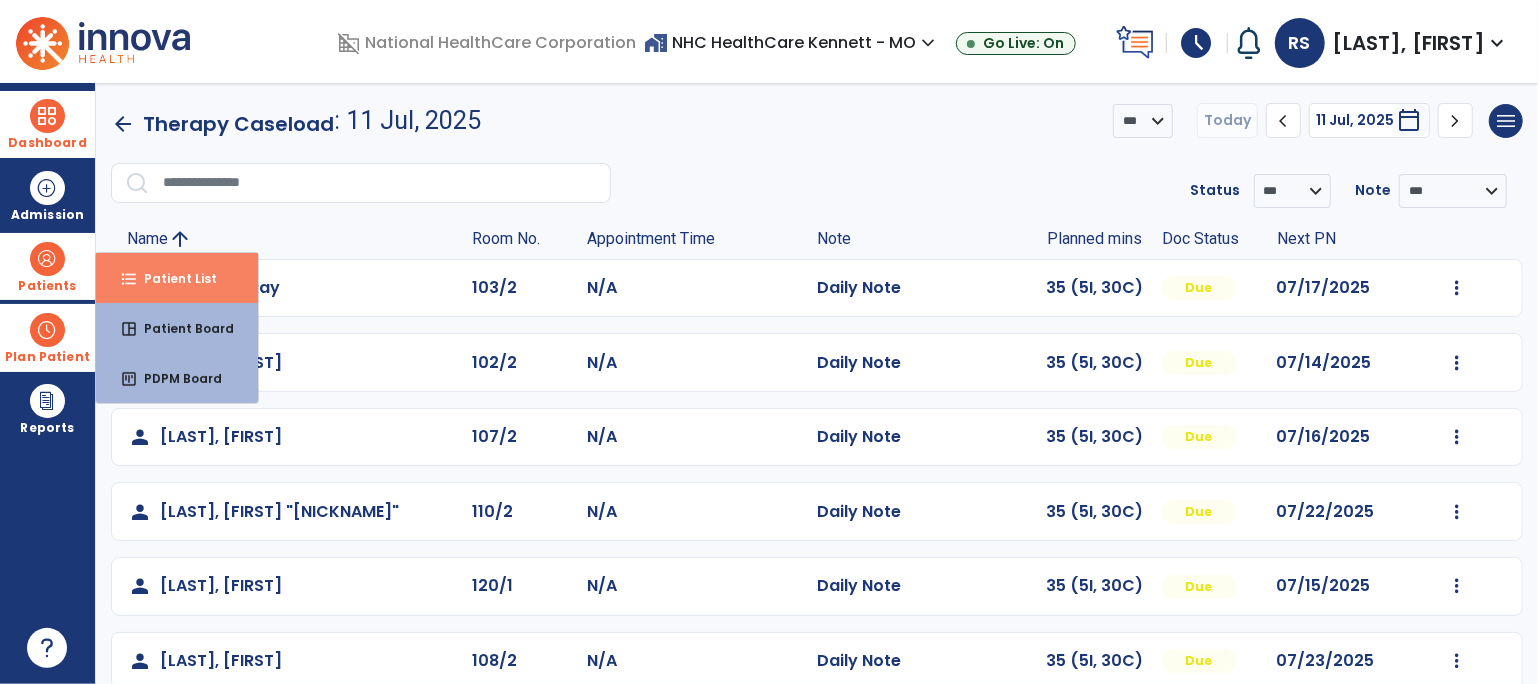 click on "format_list_bulleted  Patient List" at bounding box center (177, 278) 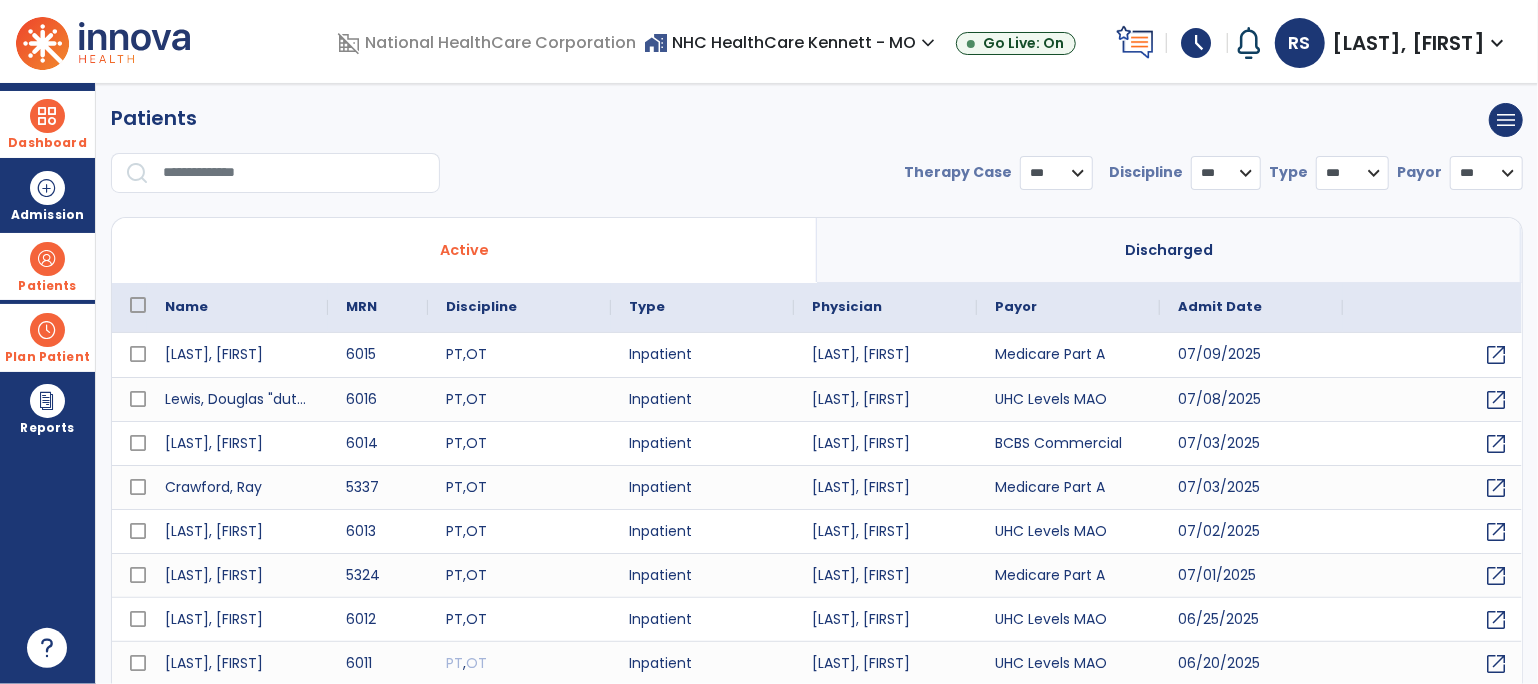 select on "***" 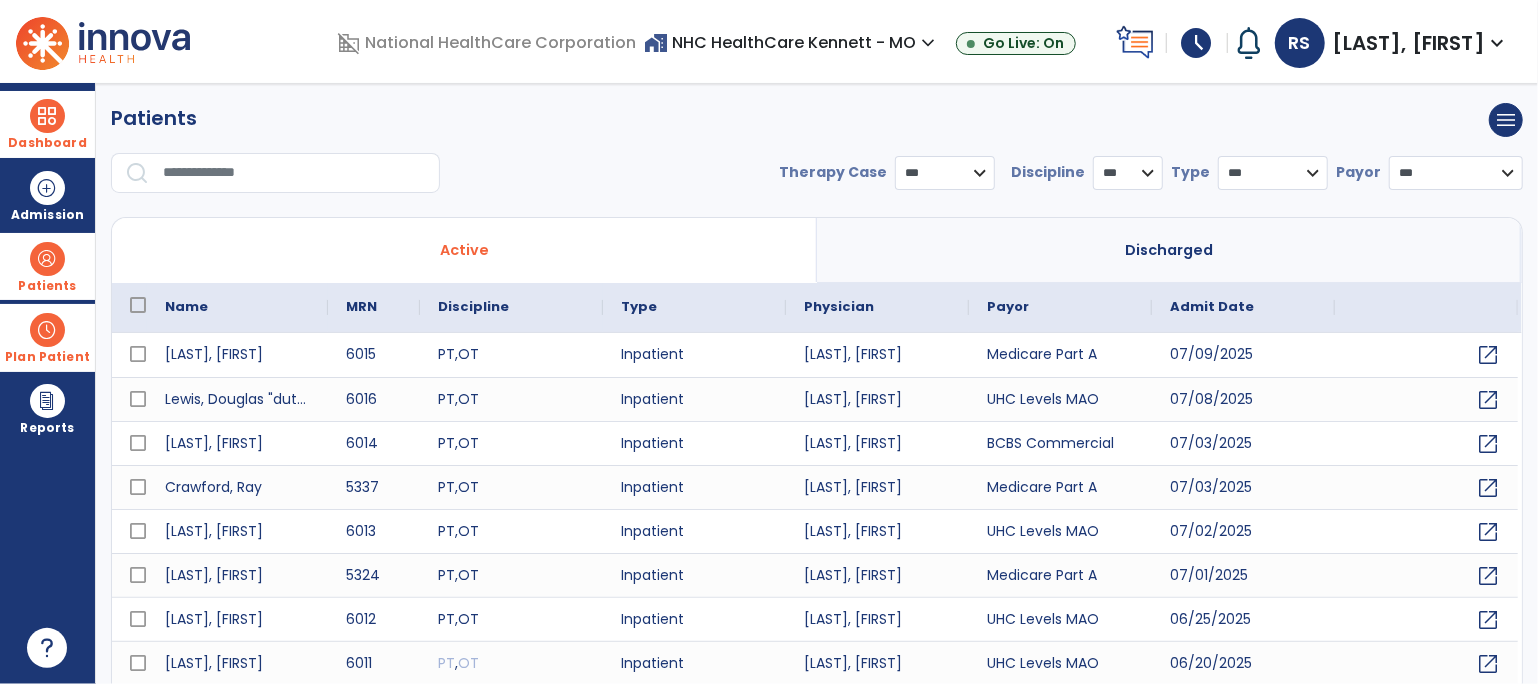 click at bounding box center (294, 173) 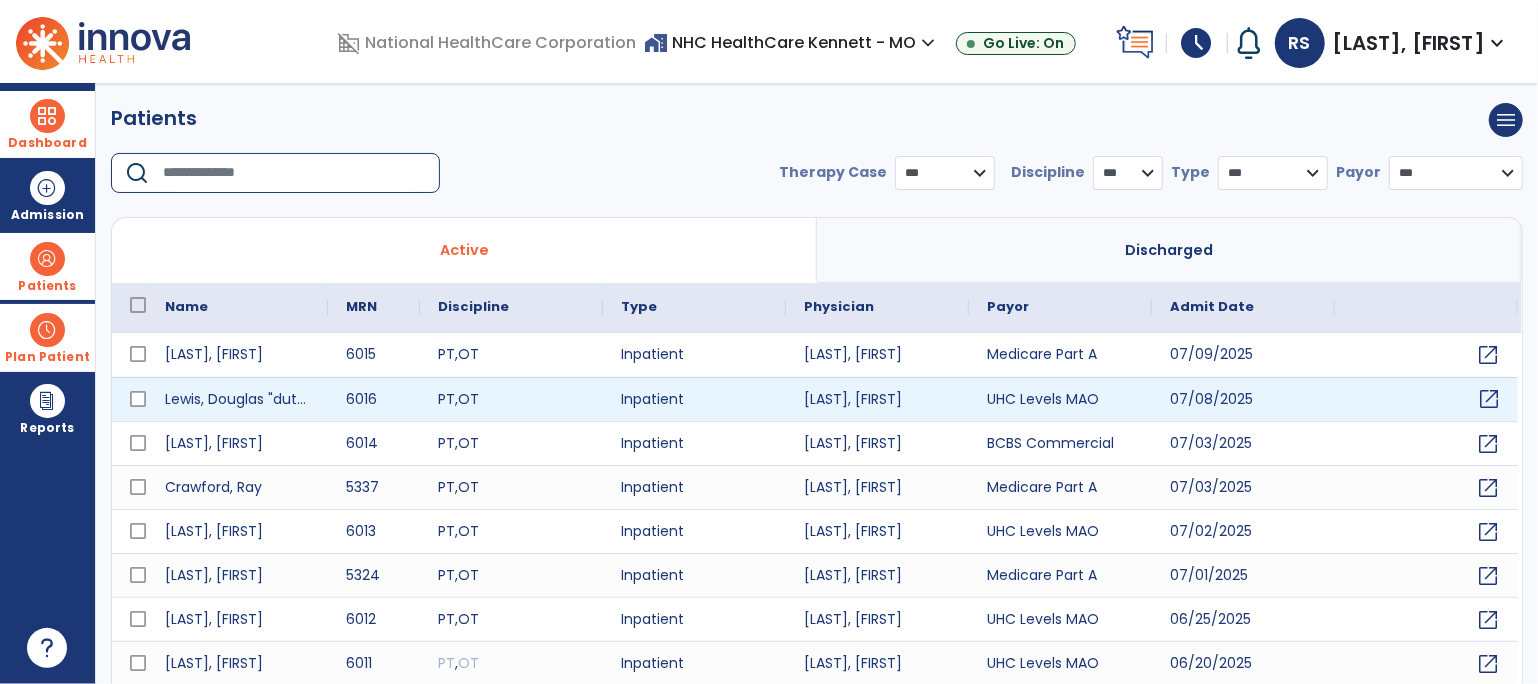 click on "open_in_new" at bounding box center [1489, 399] 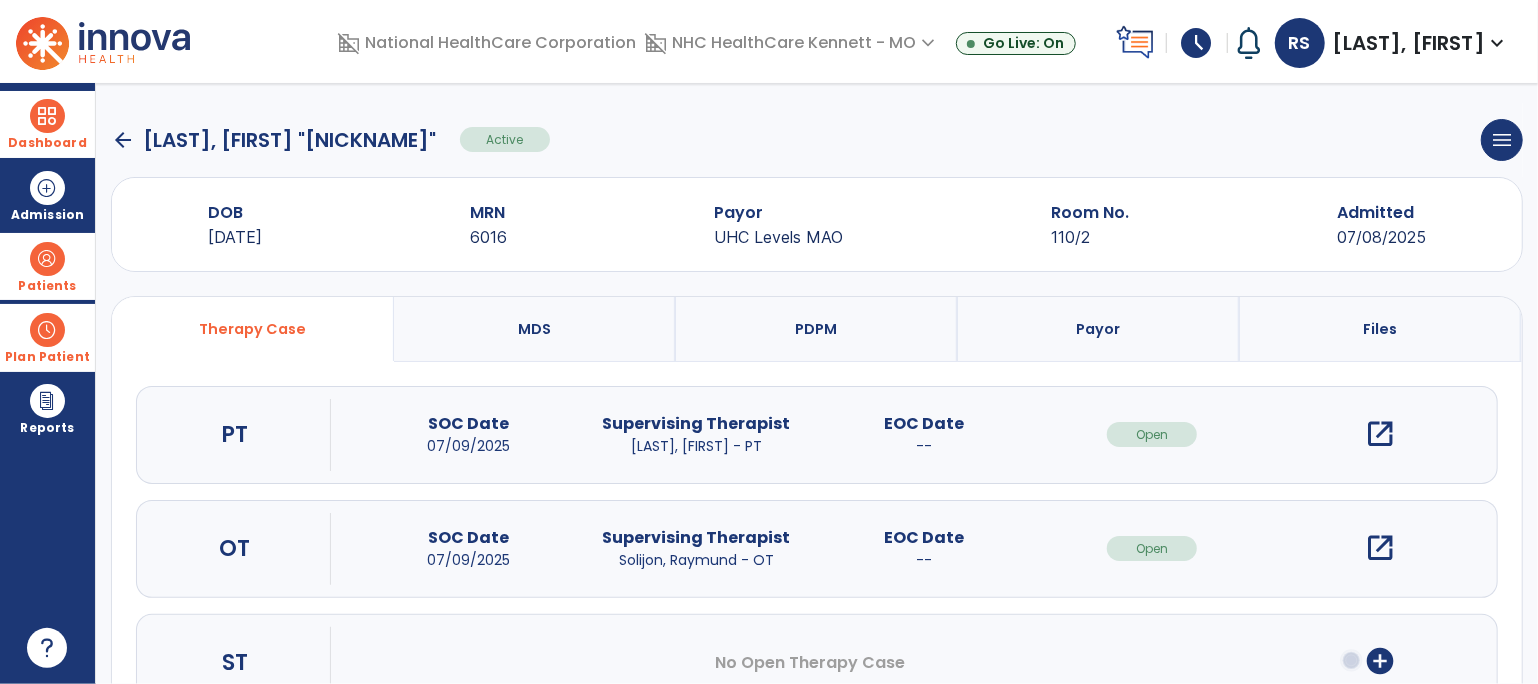 click on "open_in_new" at bounding box center (1380, 434) 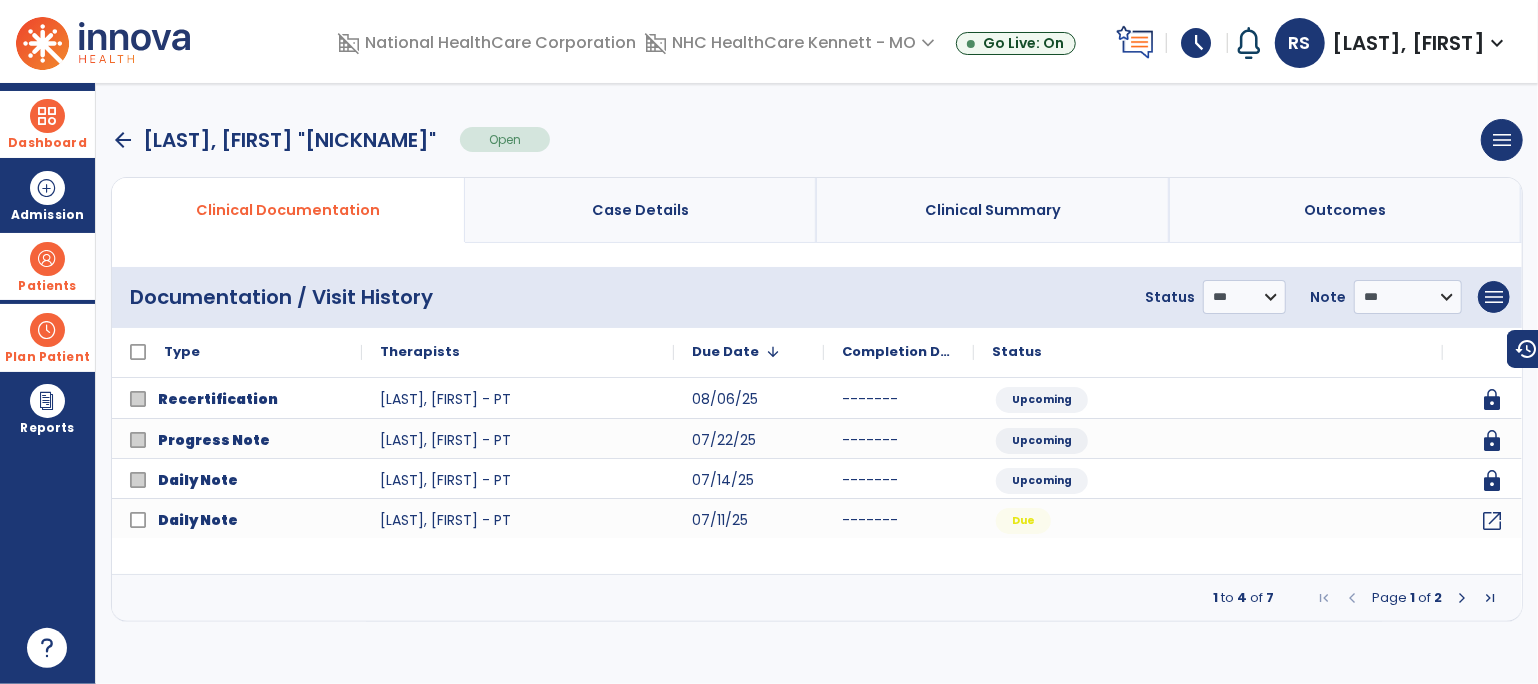 click at bounding box center (1462, 598) 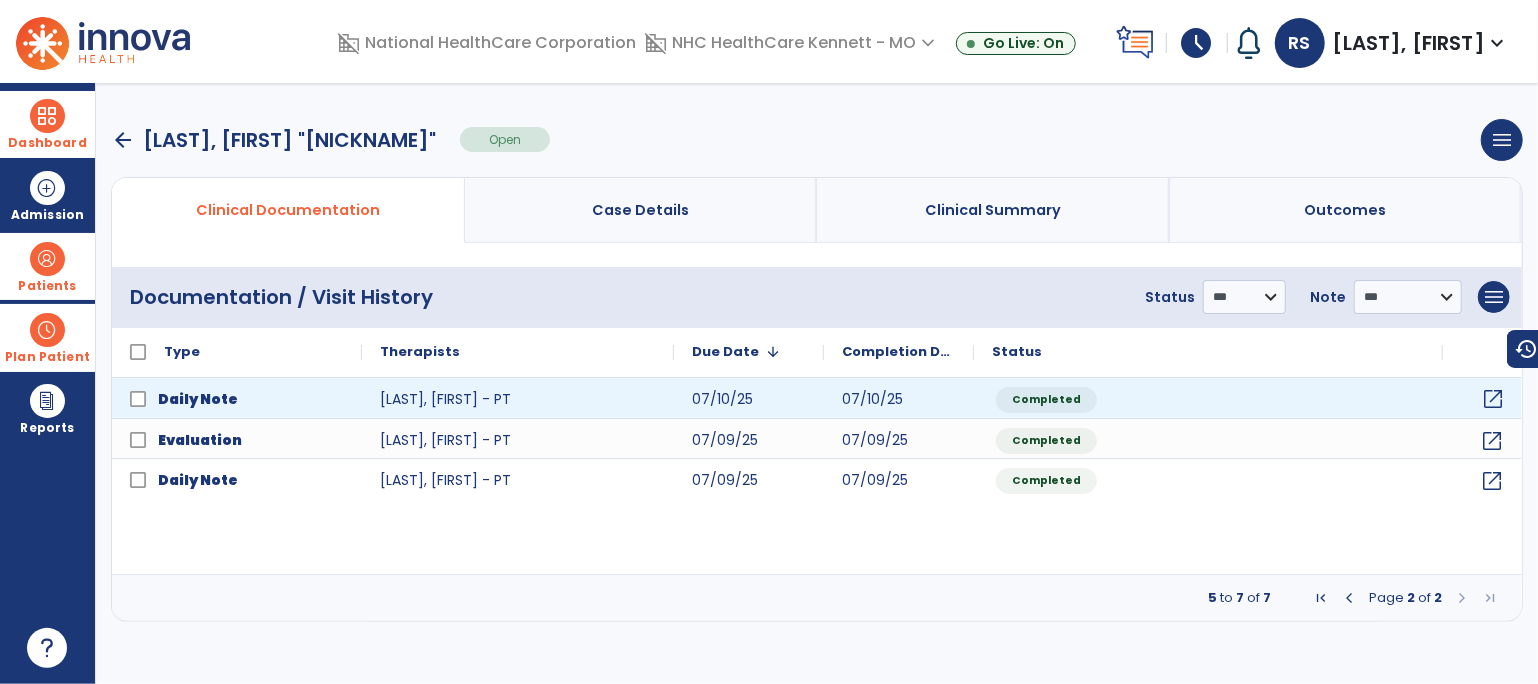 click on "open_in_new" 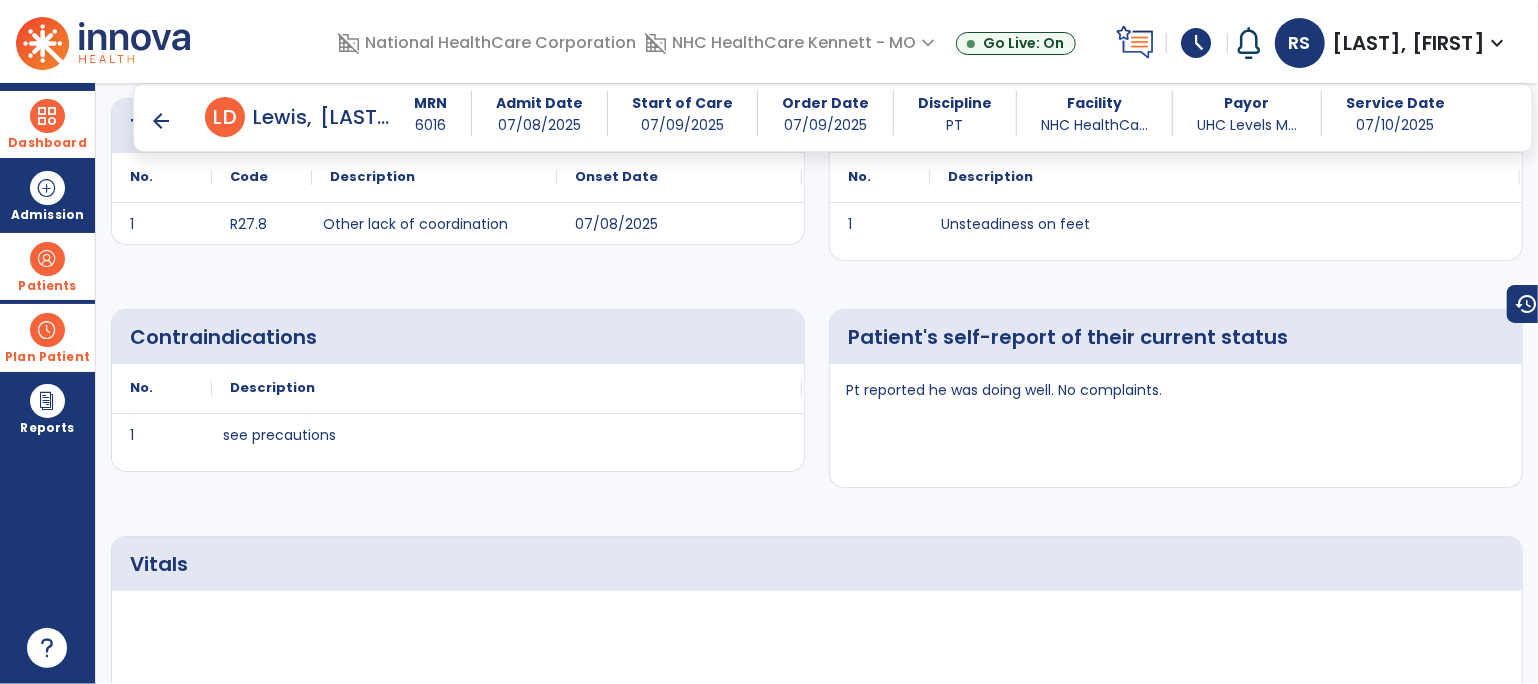 scroll, scrollTop: 0, scrollLeft: 0, axis: both 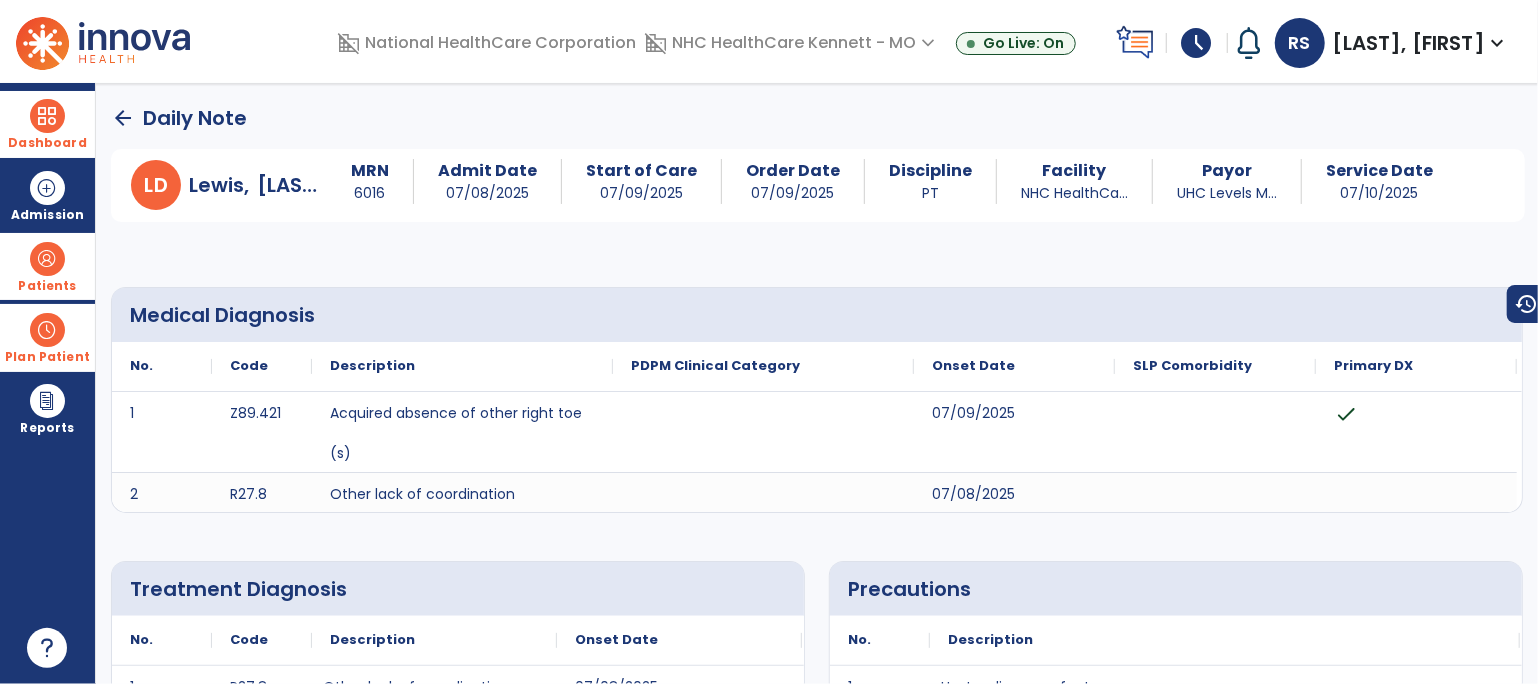 click on "arrow_back" 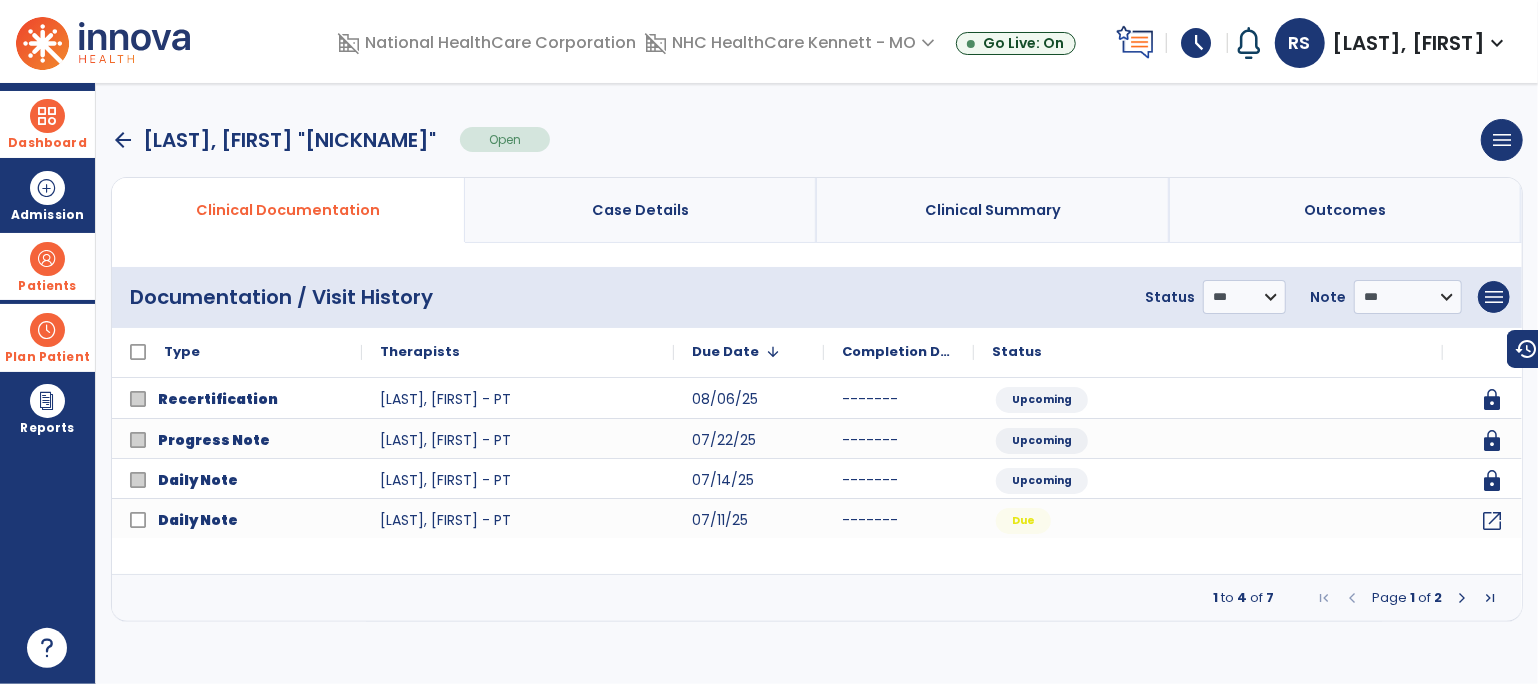 click on "arrow_back" at bounding box center (123, 140) 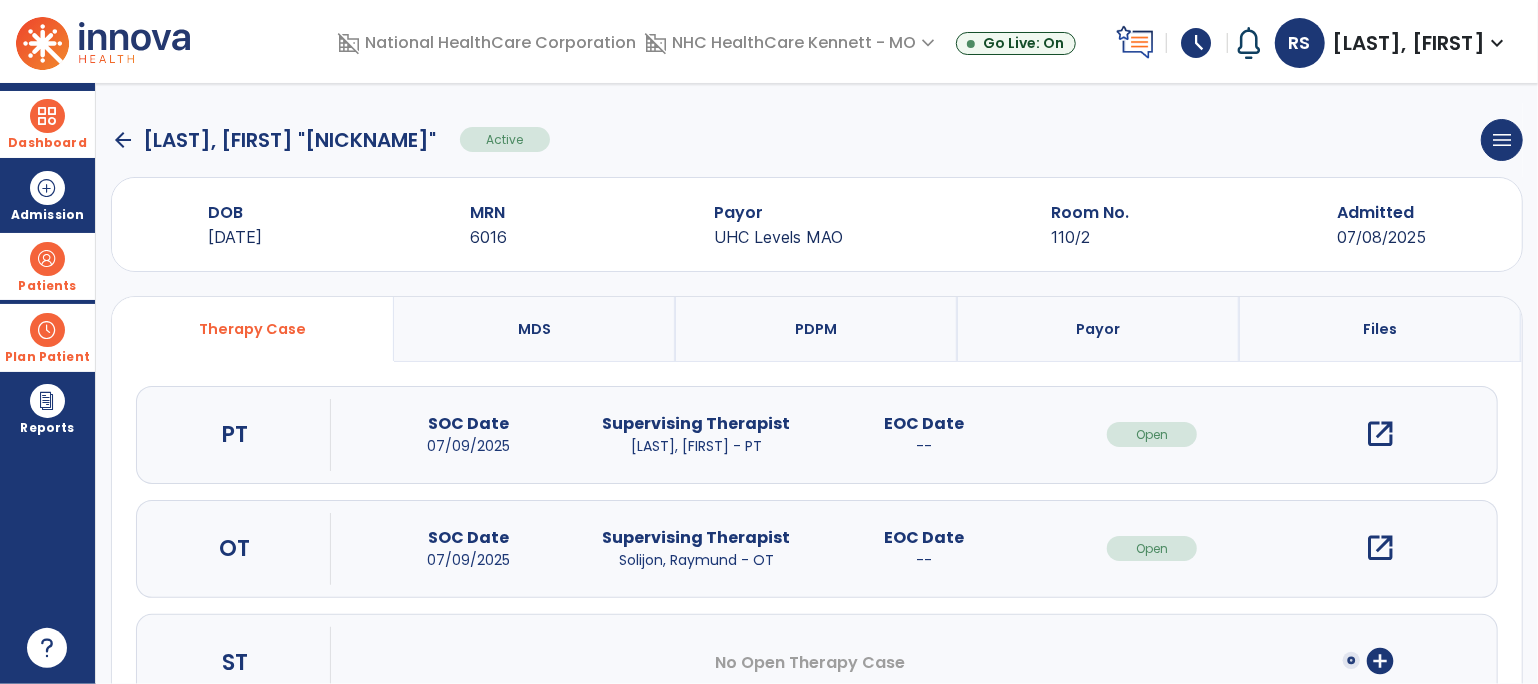 click on "arrow_back" 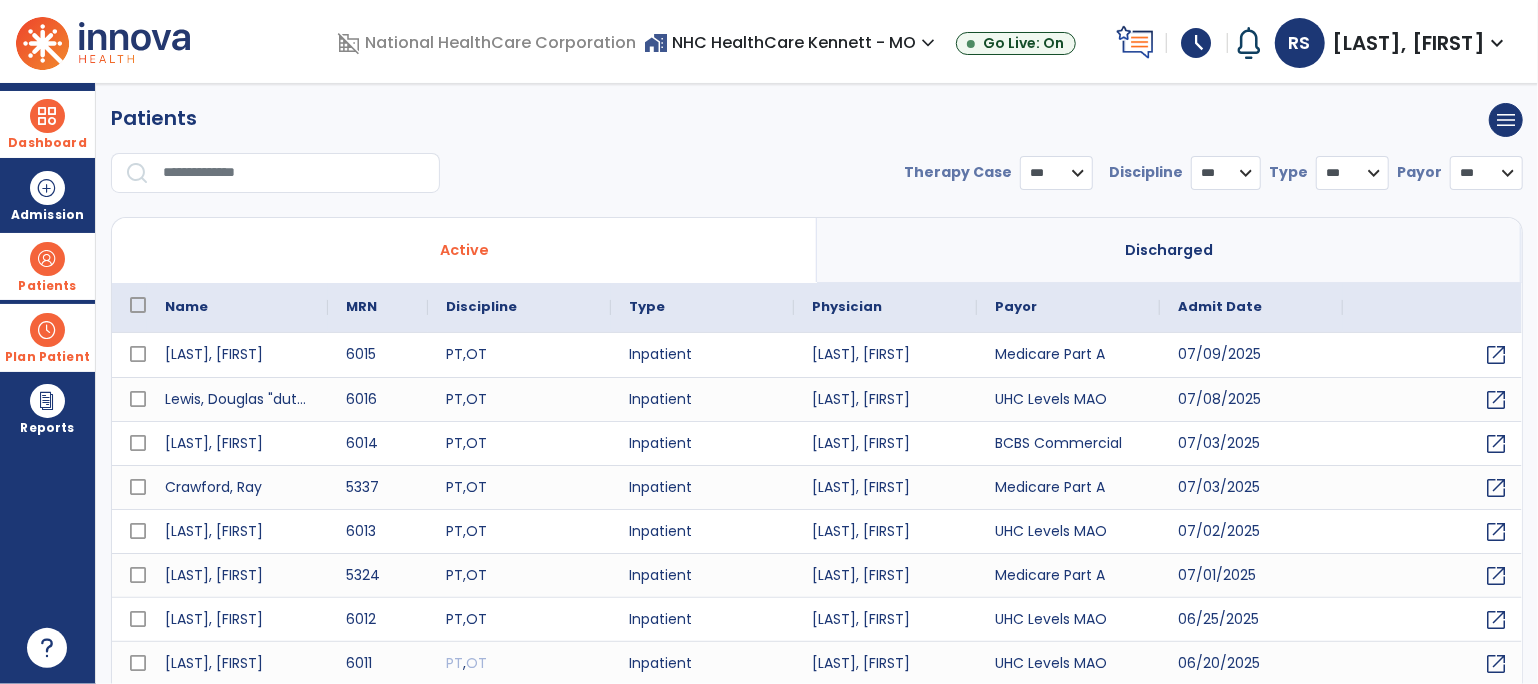 select on "***" 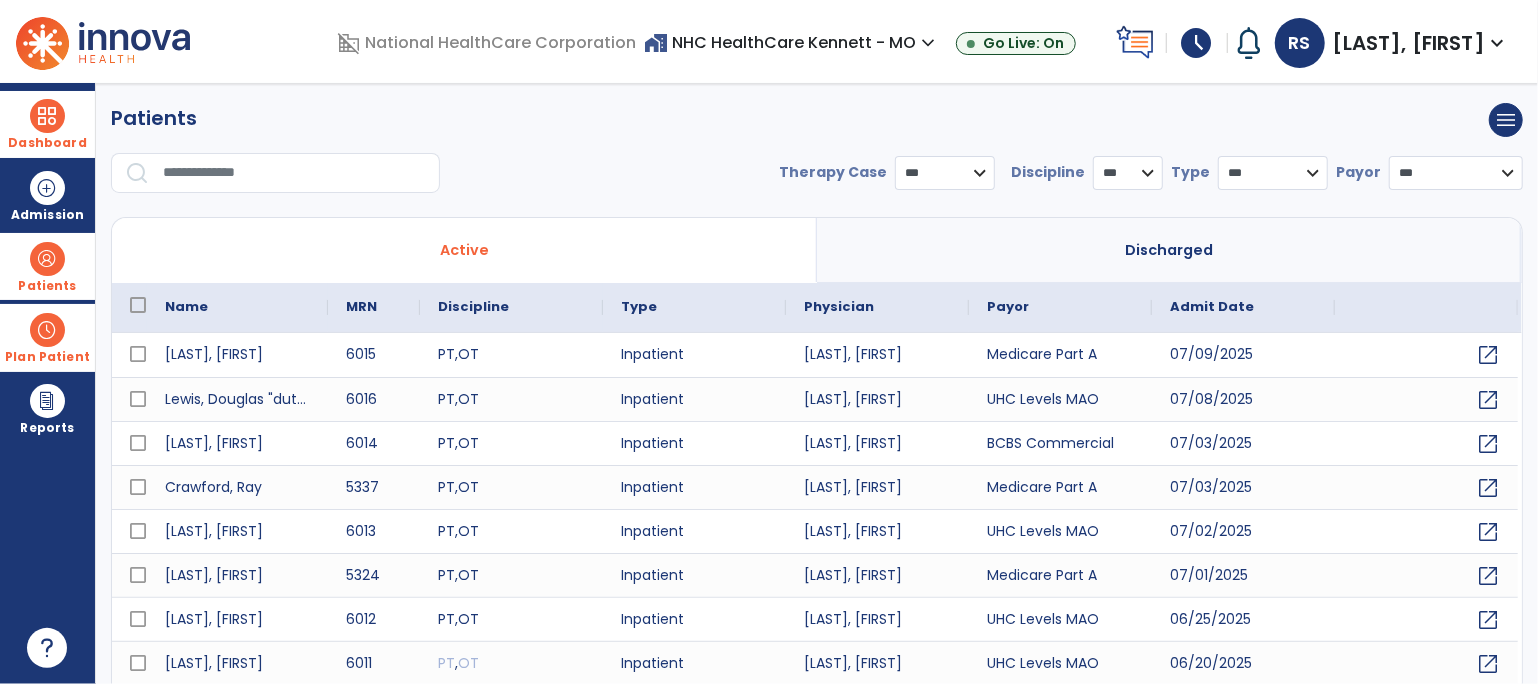click on "Dashboard" at bounding box center [47, 124] 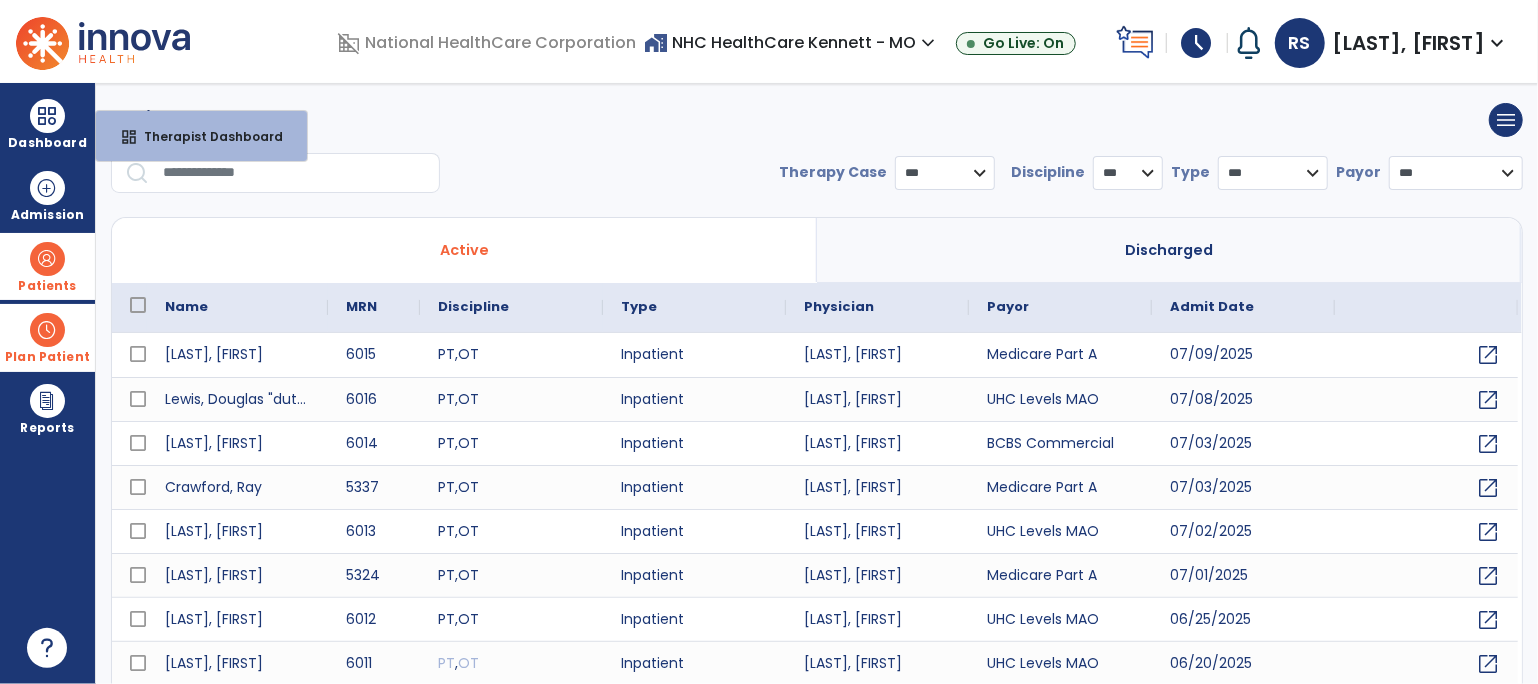 click on "Plan Patient" at bounding box center (47, 266) 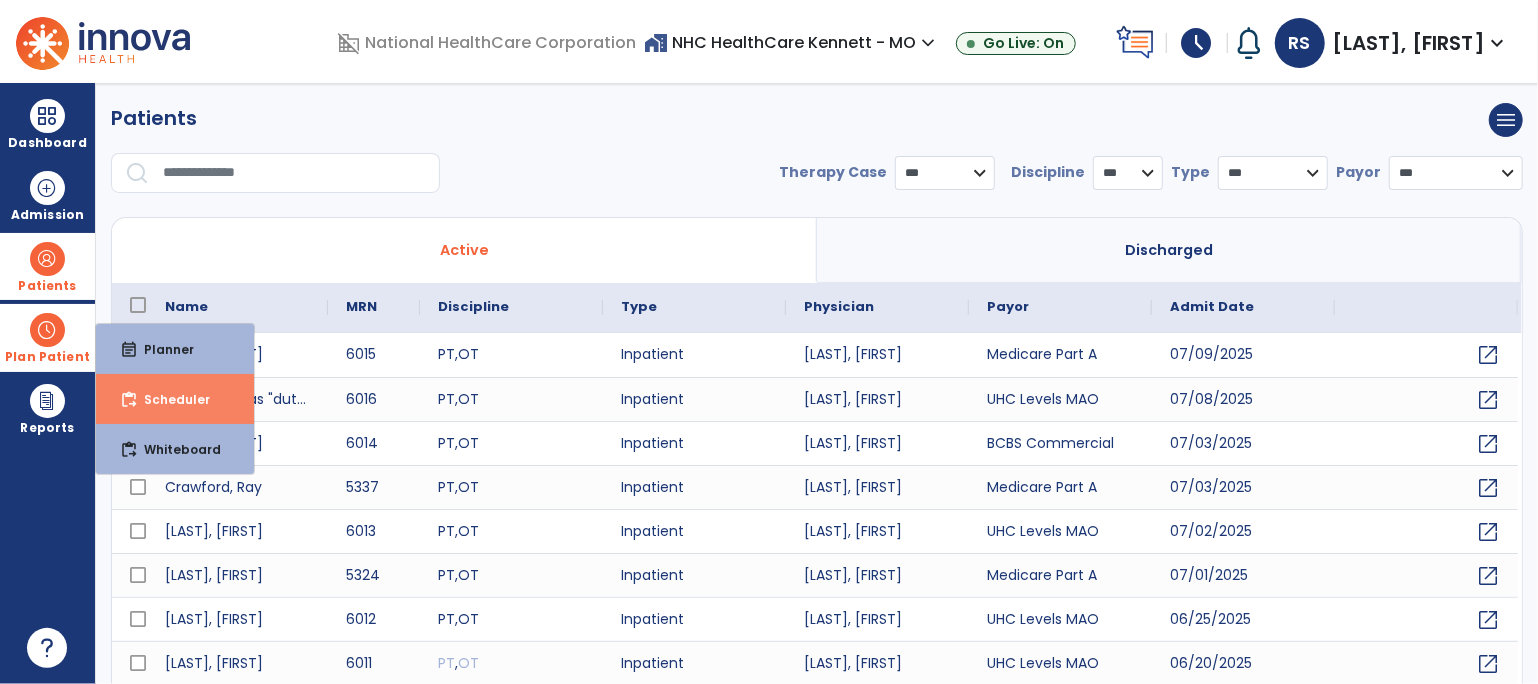 click on "Scheduler" at bounding box center (169, 399) 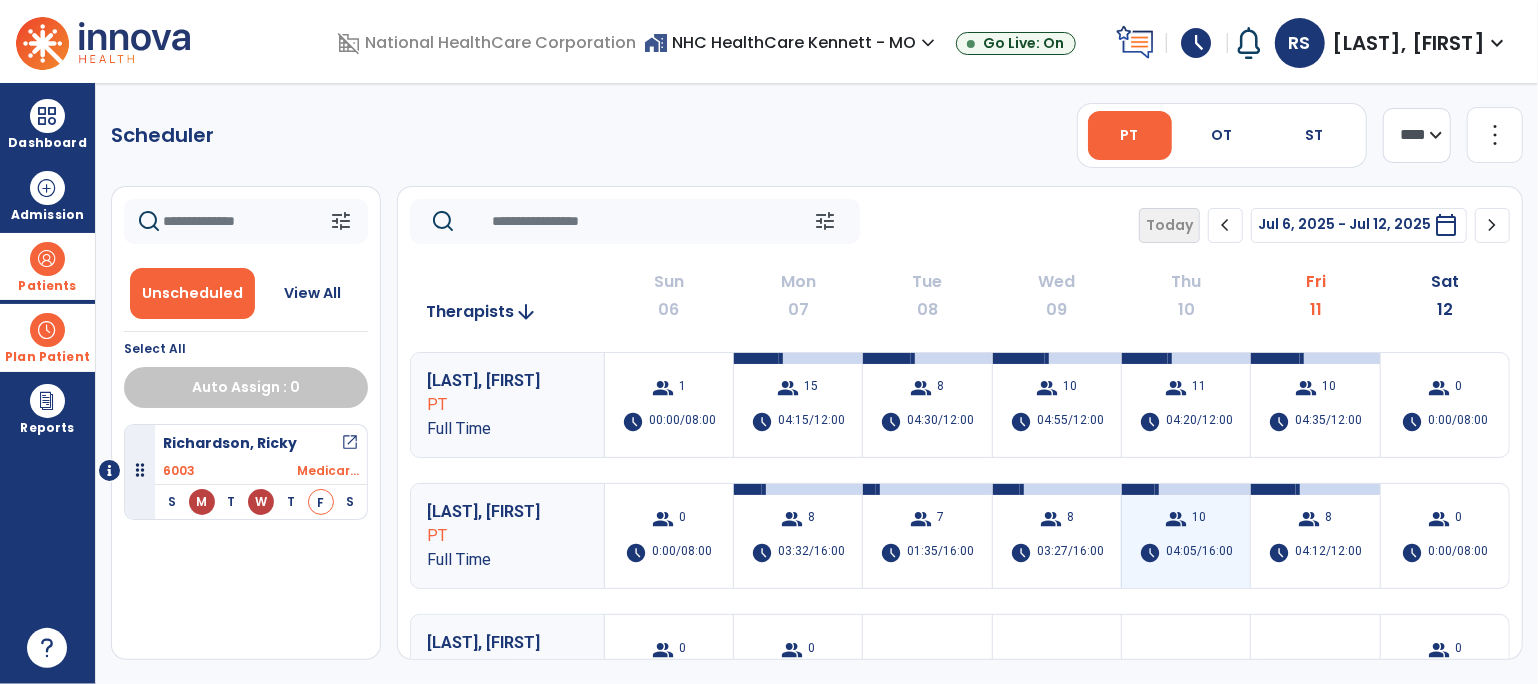 click on "group" at bounding box center [1177, 519] 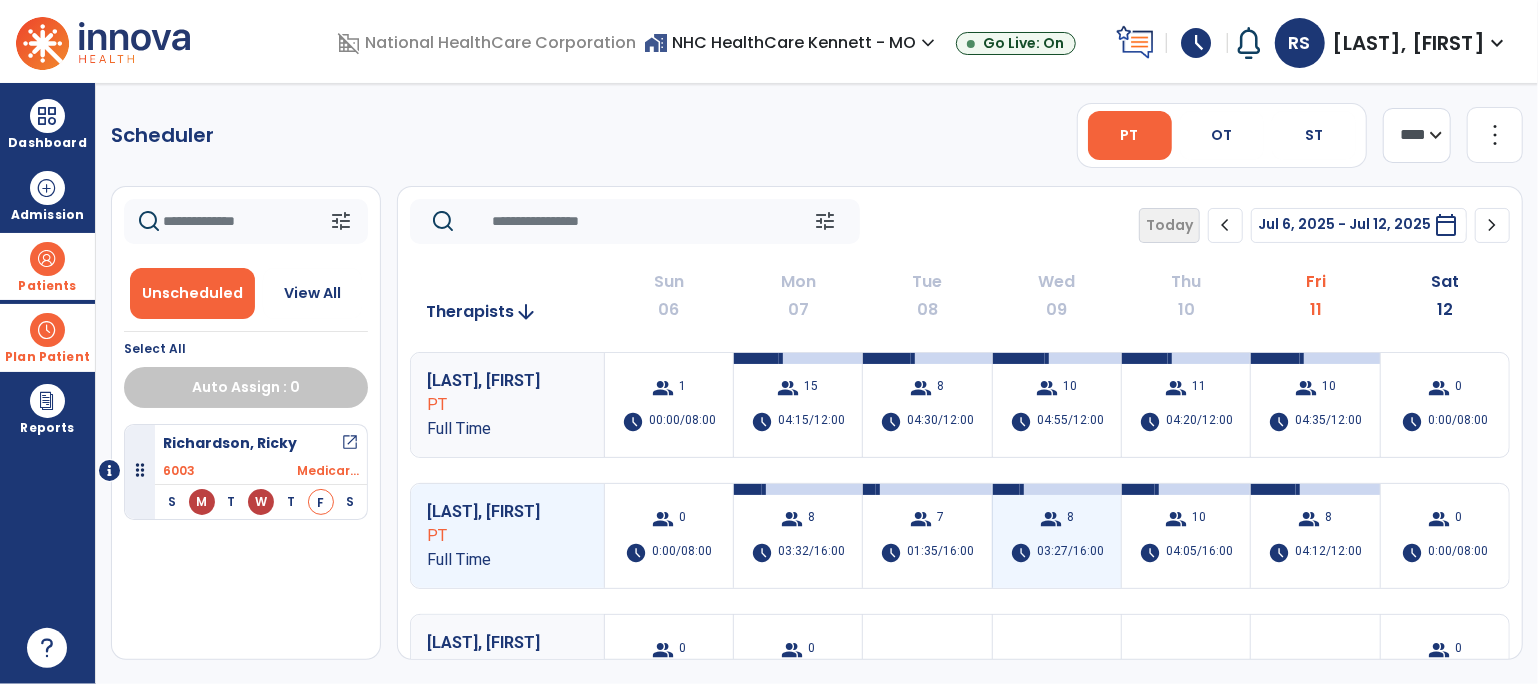 click on "group  8  schedule  03:27/16:00" at bounding box center (1057, 536) 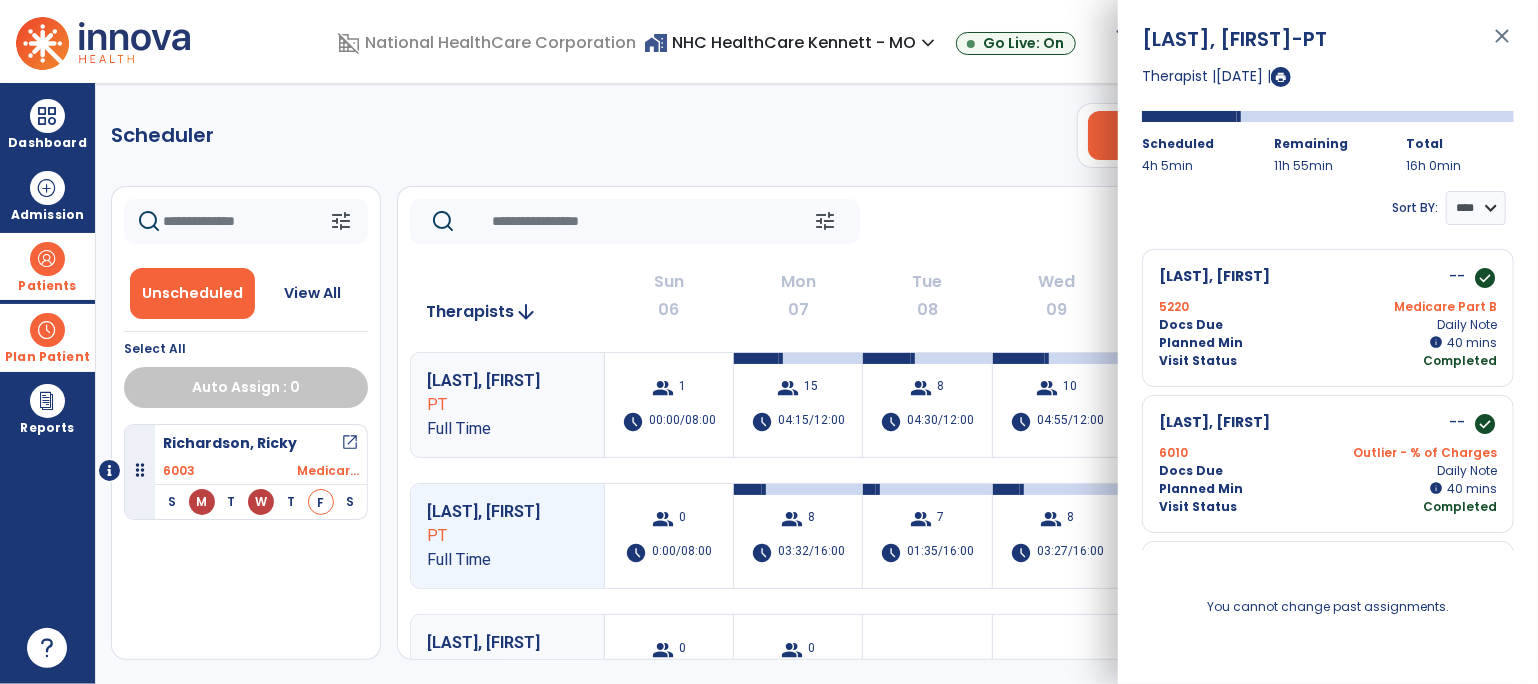 scroll, scrollTop: 0, scrollLeft: 0, axis: both 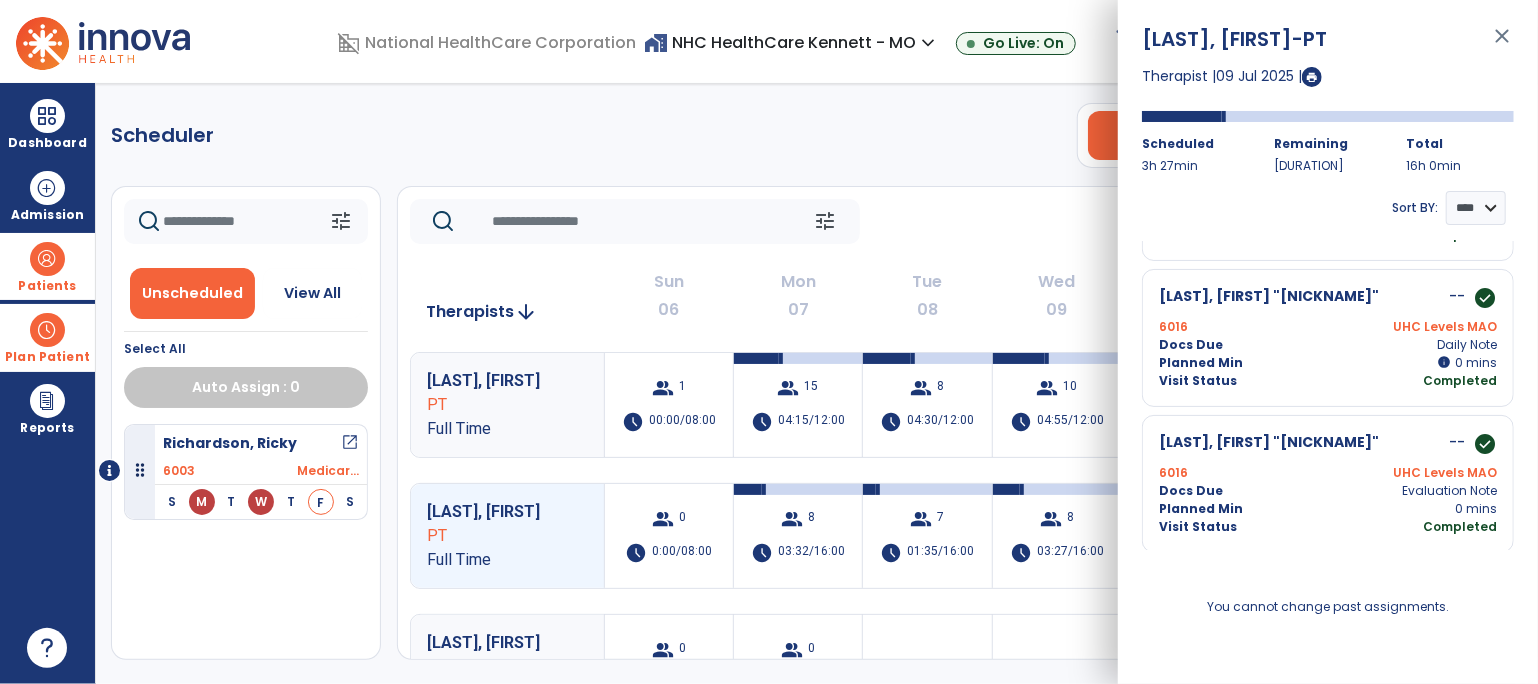 click on "tune   Today  [DATE] - [DATE]  *********  calendar_today  chevron_right" 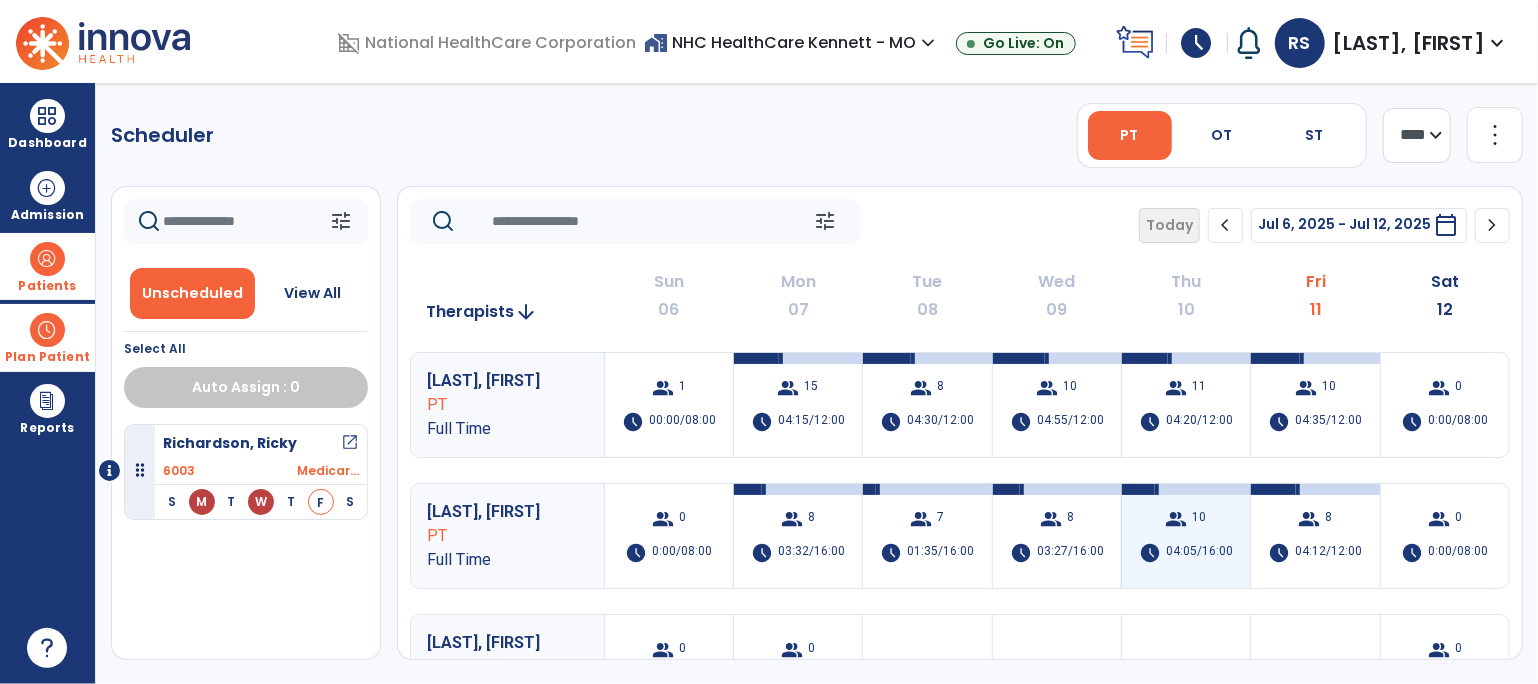 click on "10" at bounding box center [1200, 519] 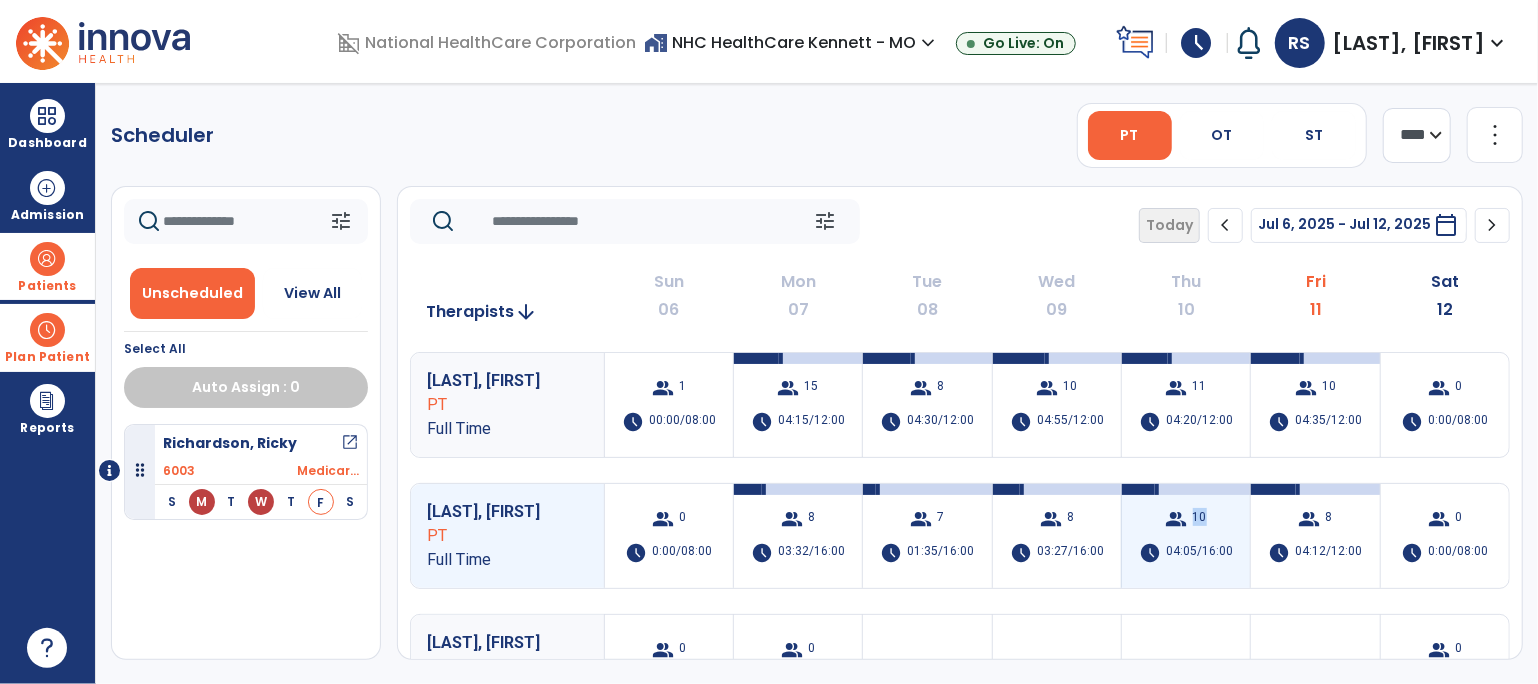 click on "10" at bounding box center [1200, 519] 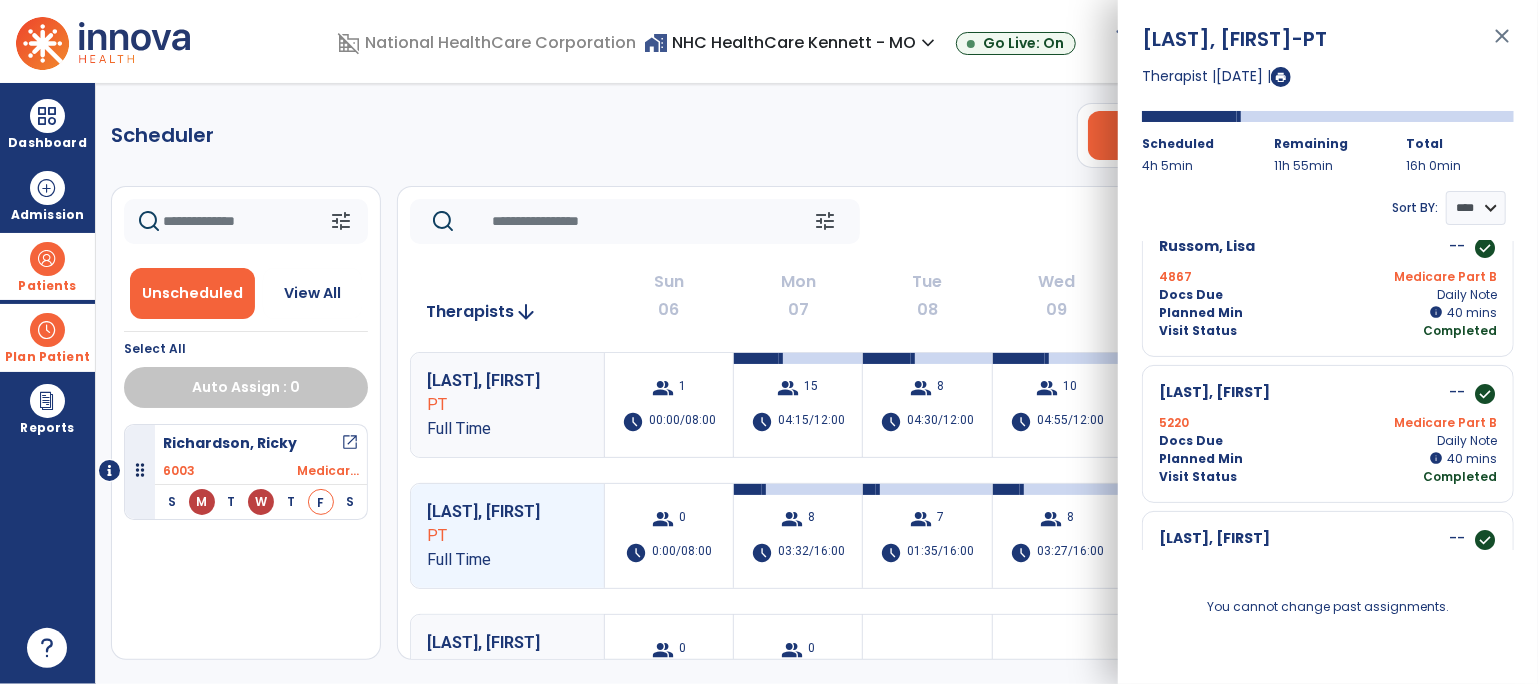 scroll, scrollTop: 0, scrollLeft: 0, axis: both 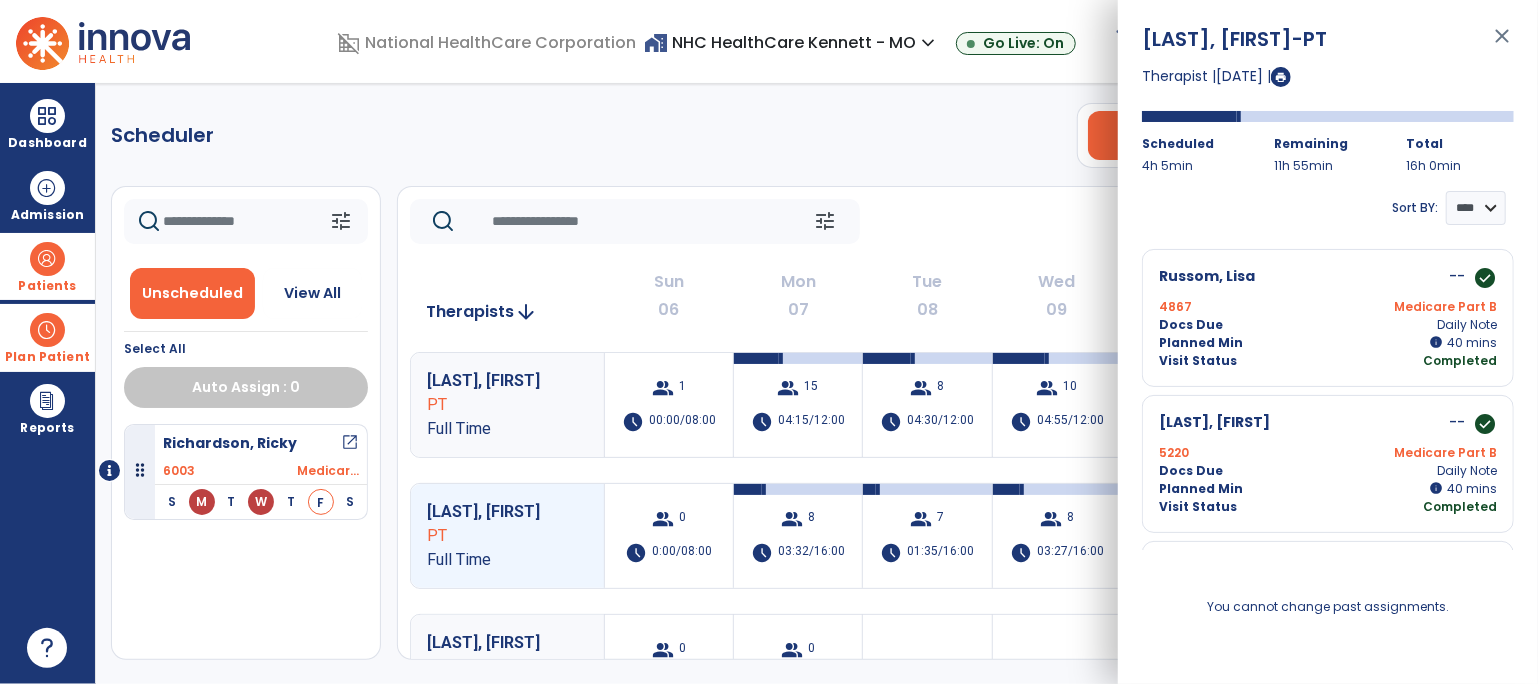 click on "Scheduler   PT   OT   ST  **** *** more_vert  Manage Labor   View All Therapists   Print" 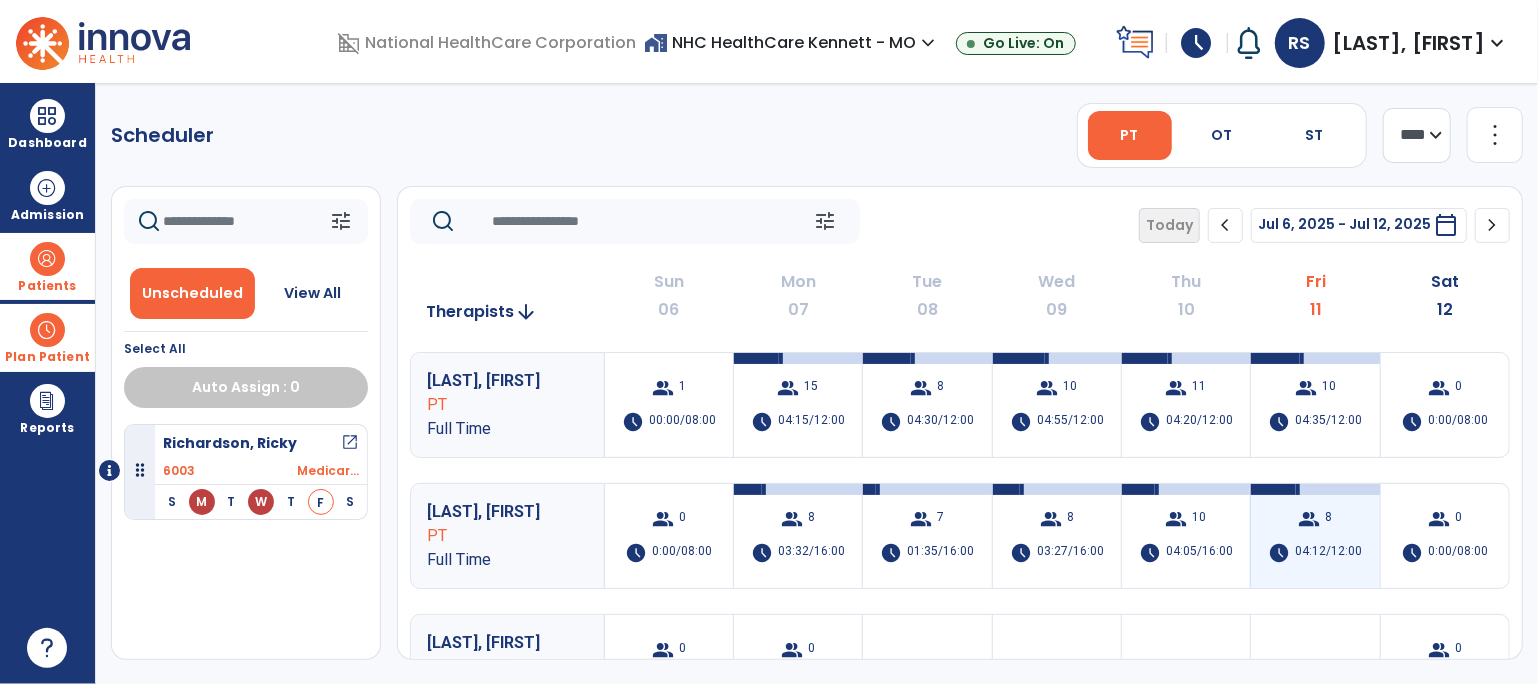 click on "group" at bounding box center (1310, 519) 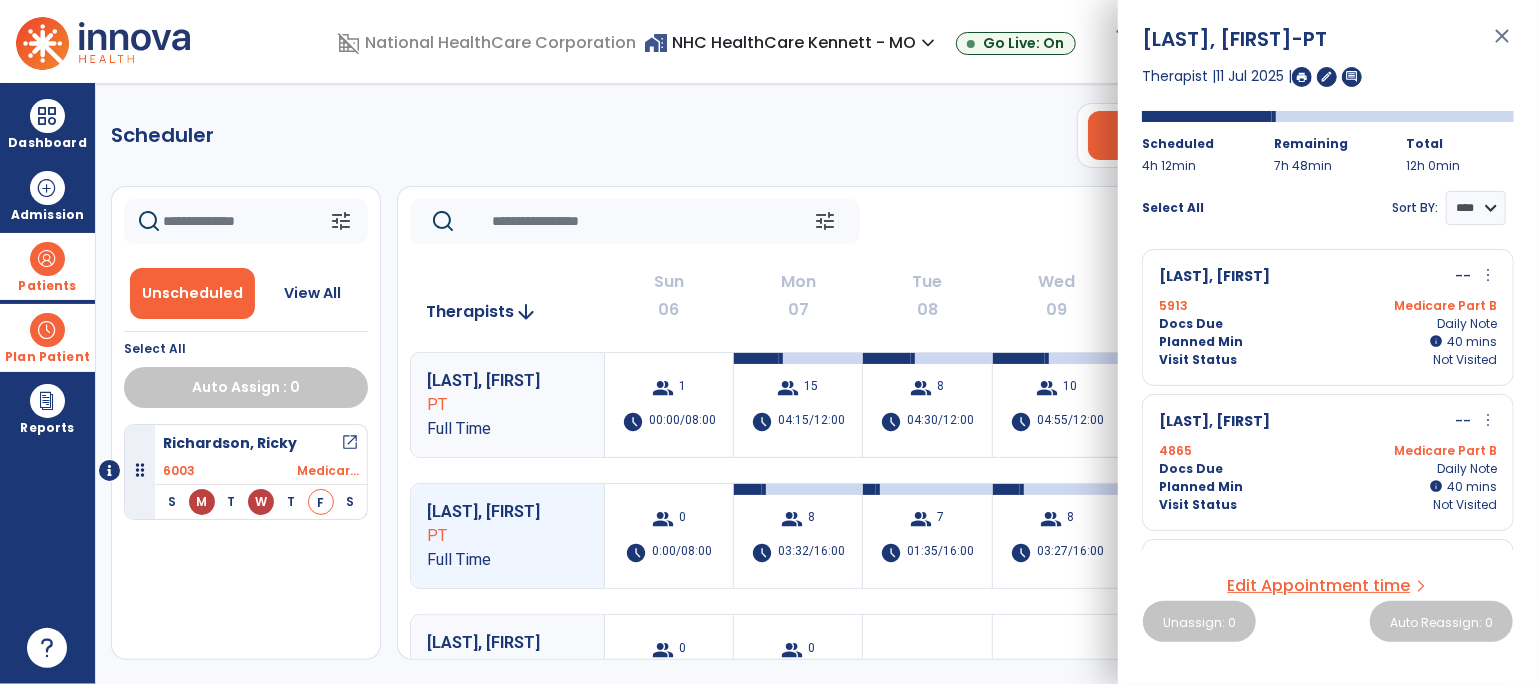 click on "Scheduler   PT   OT   ST  **** *** more_vert  Manage Labor   View All Therapists   Print" 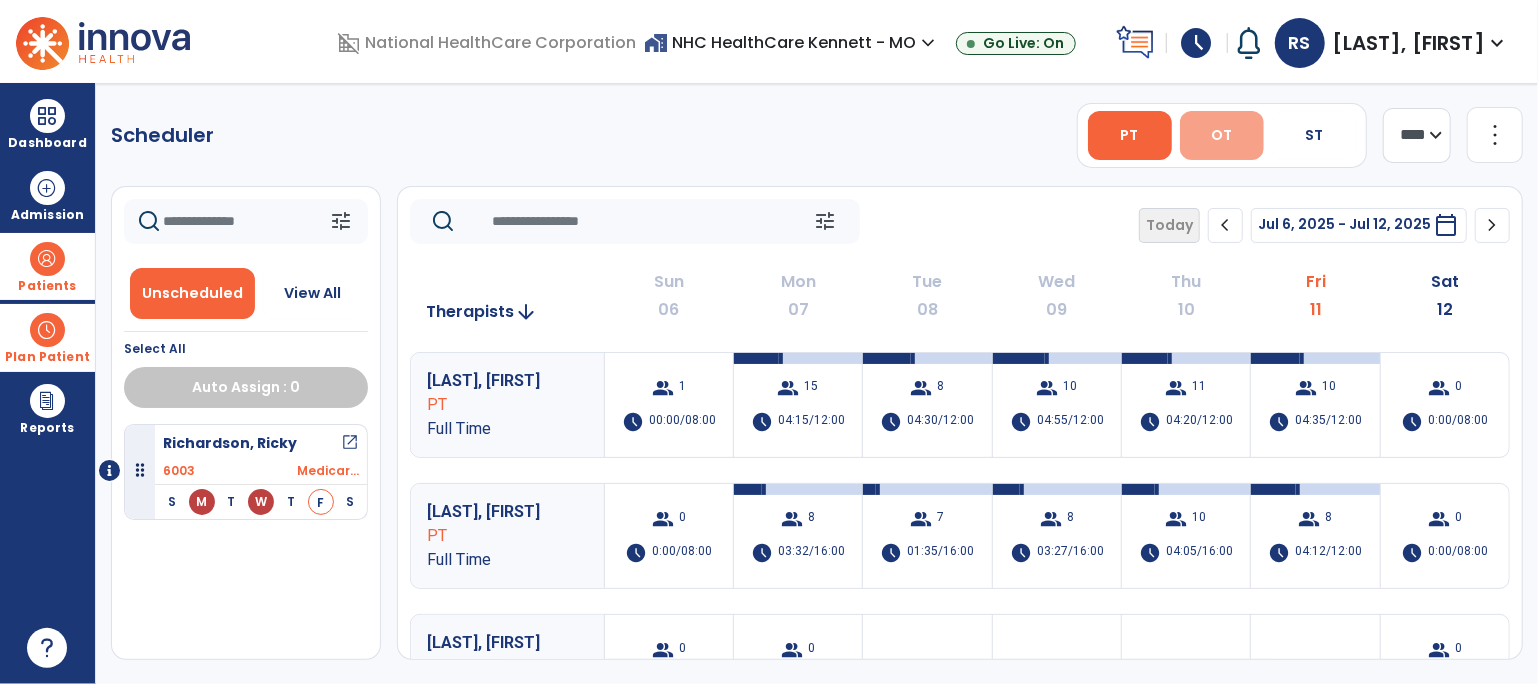 click on "OT" at bounding box center (1221, 135) 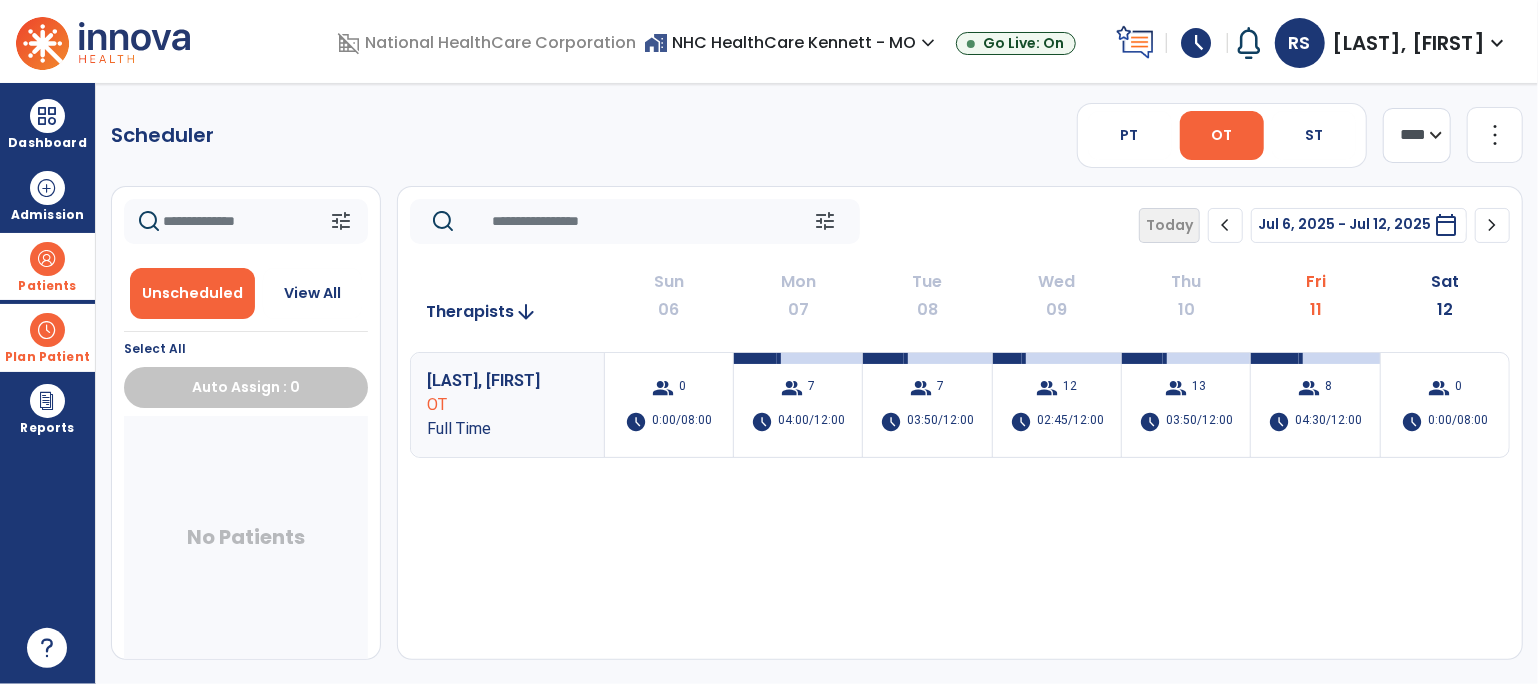 click on "Scheduler   PT   OT   ST  **** *** more_vert  Manage Labor   View All Therapists   Print" 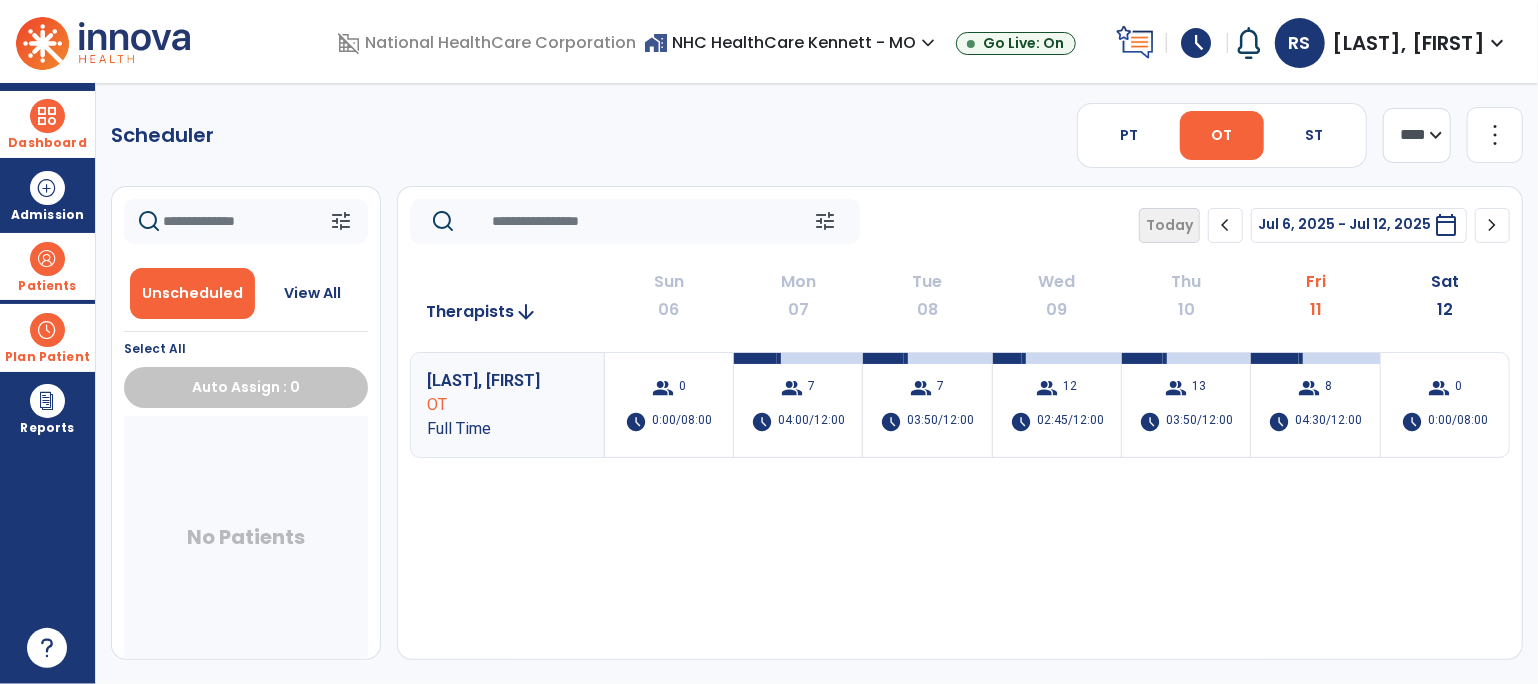 click on "Dashboard" at bounding box center (47, 124) 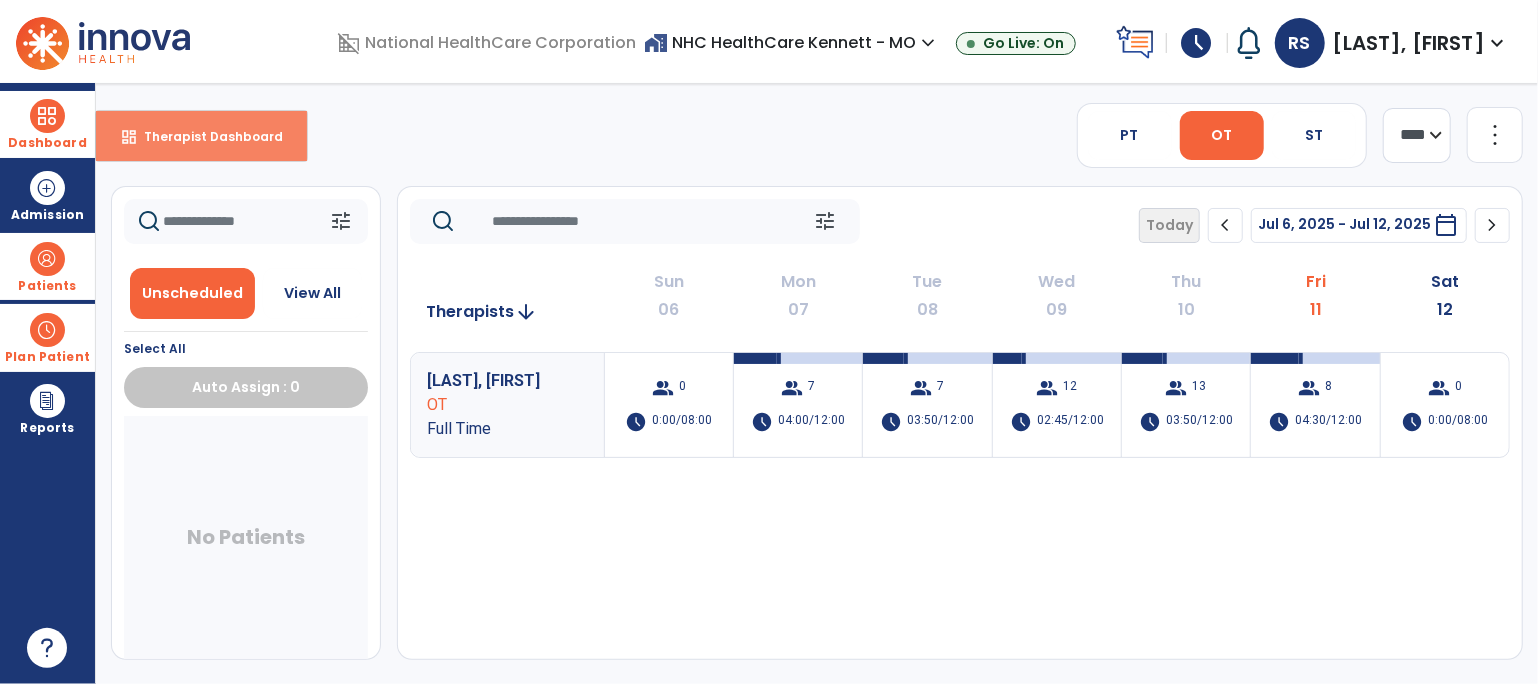 click on "Therapist Dashboard" at bounding box center [205, 136] 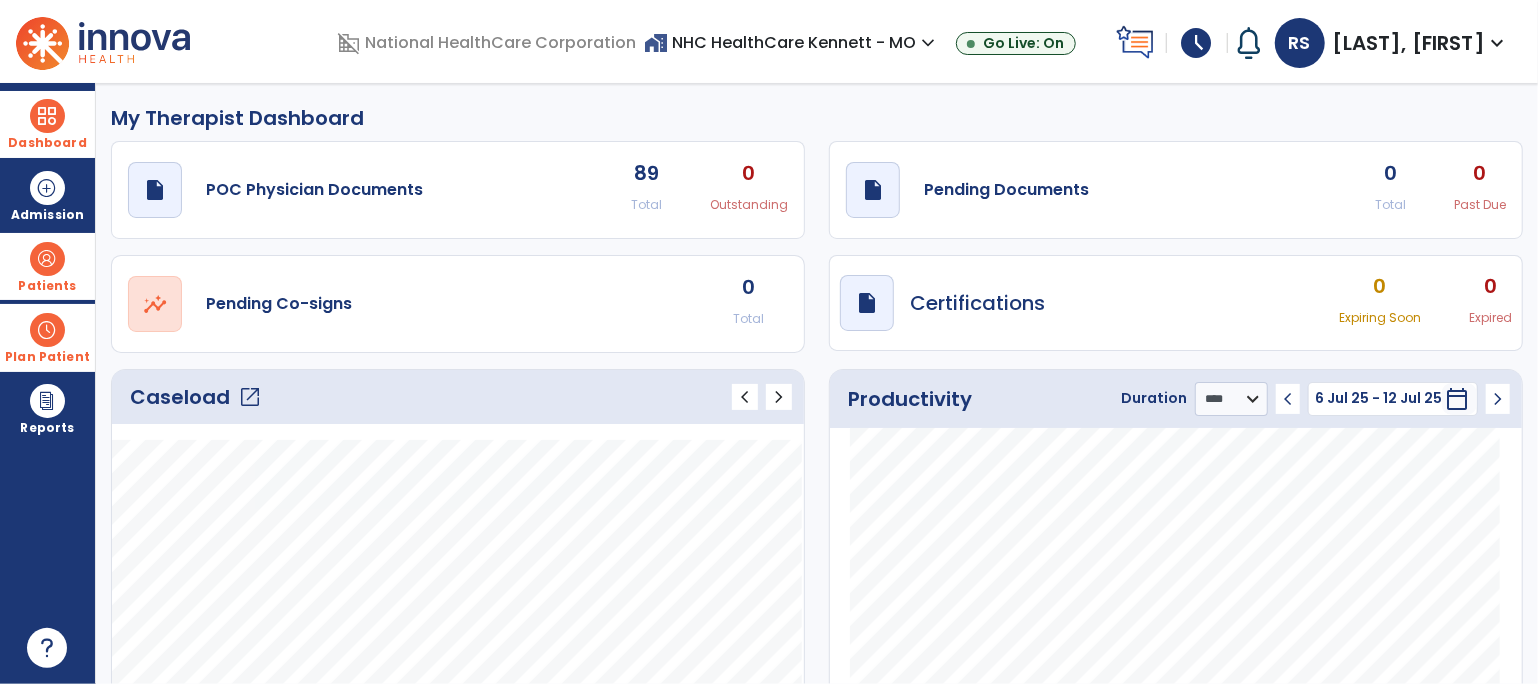 click on "Caseload   open_in_new" 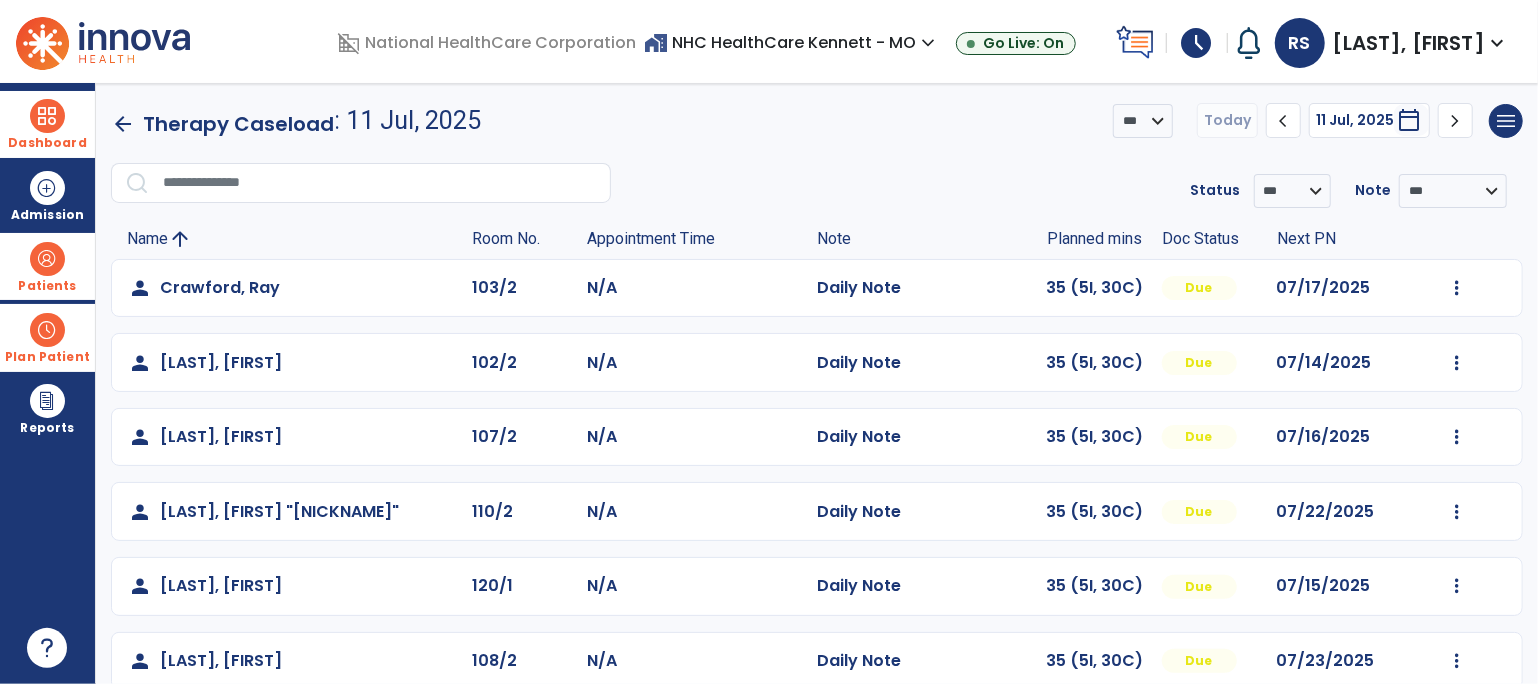 click on "Patients" at bounding box center [47, 266] 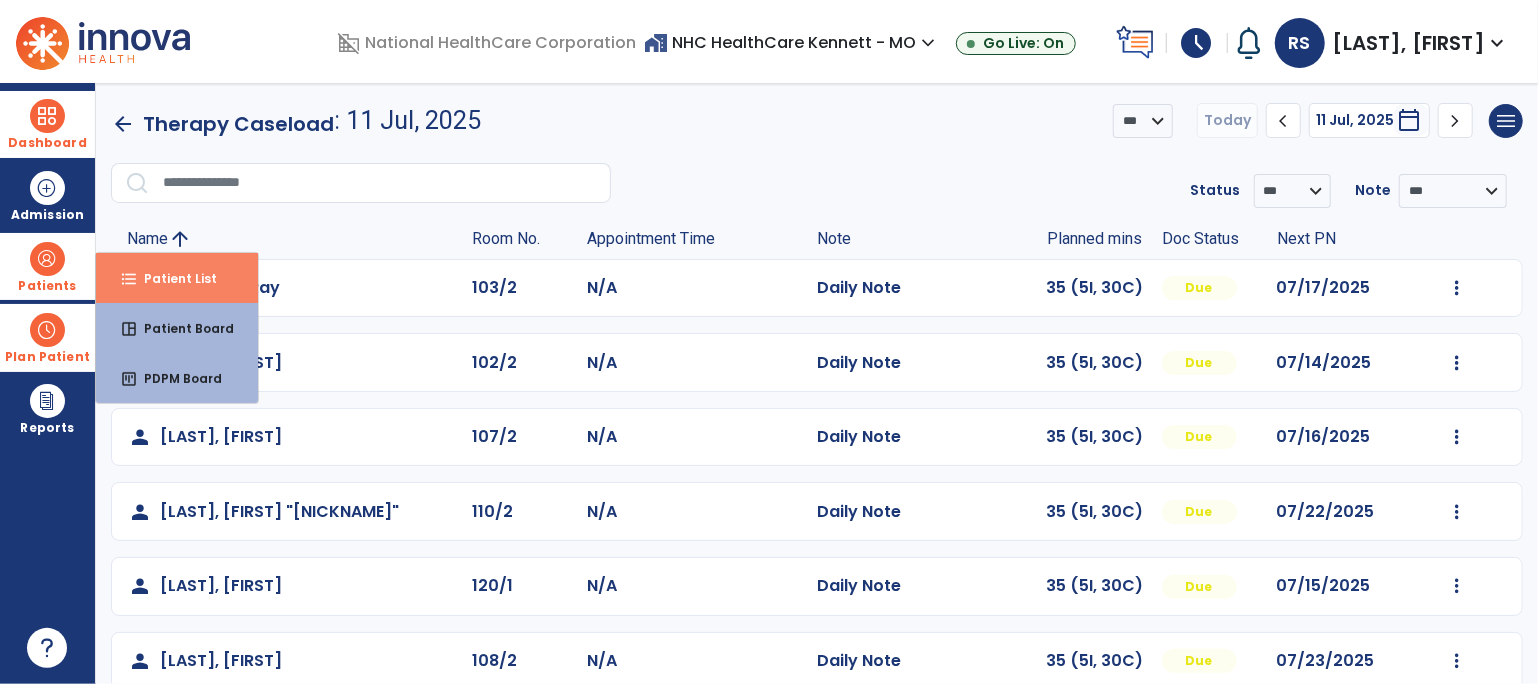 click on "Patient List" at bounding box center [172, 278] 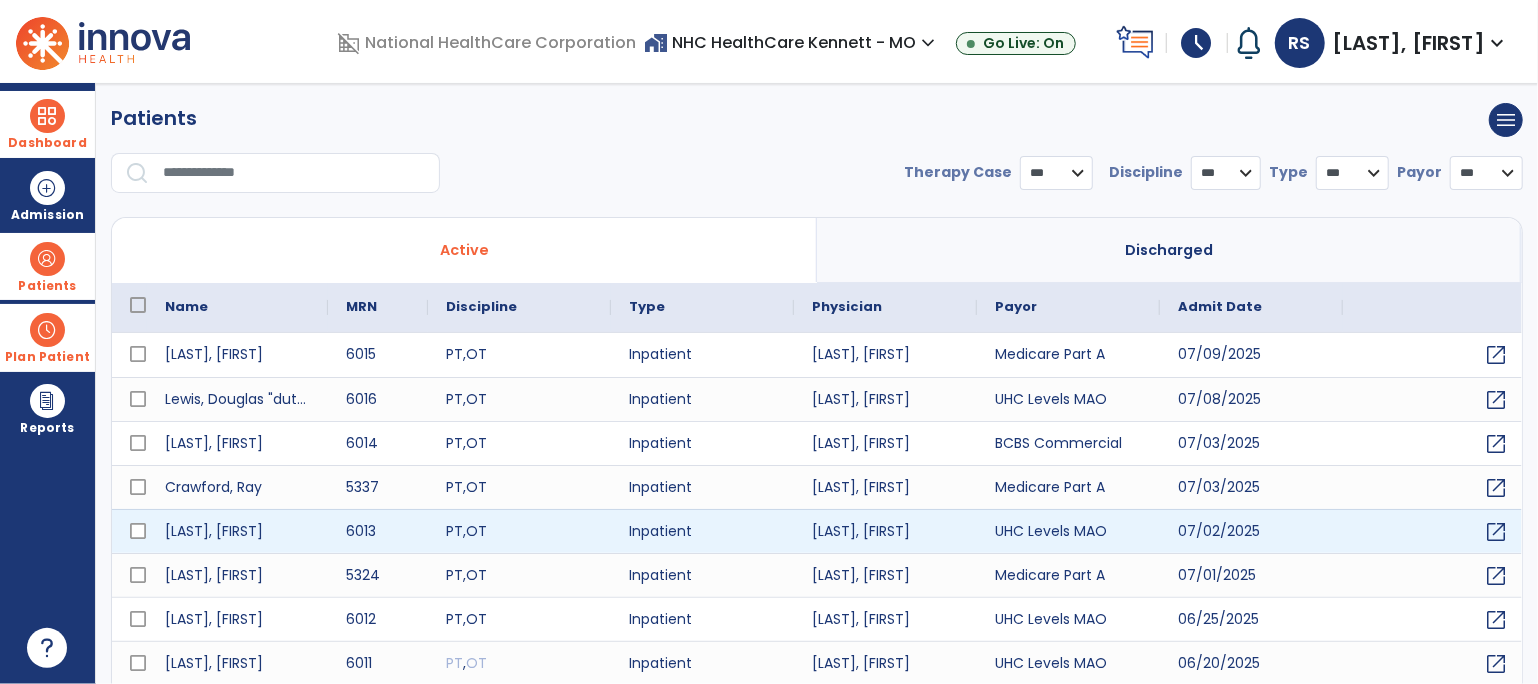 select on "***" 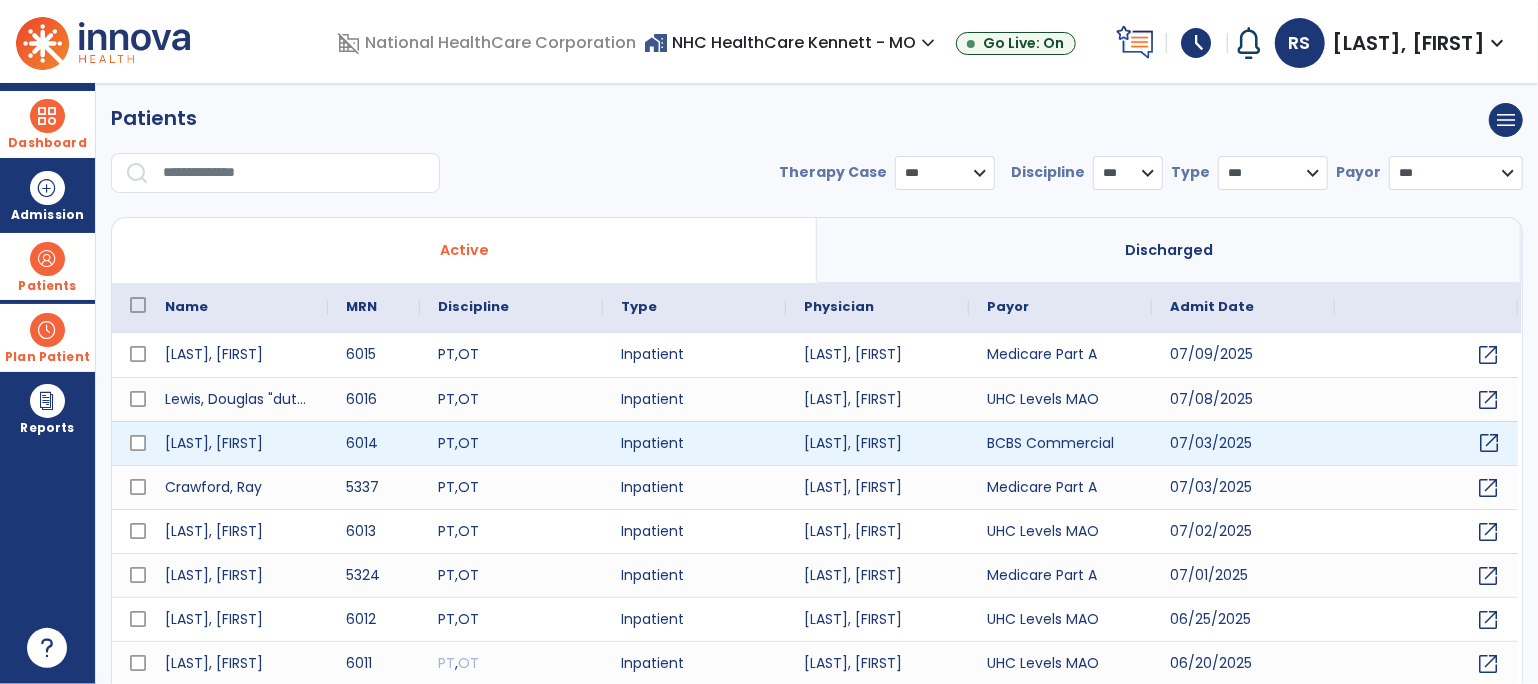 click on "open_in_new" at bounding box center (1489, 443) 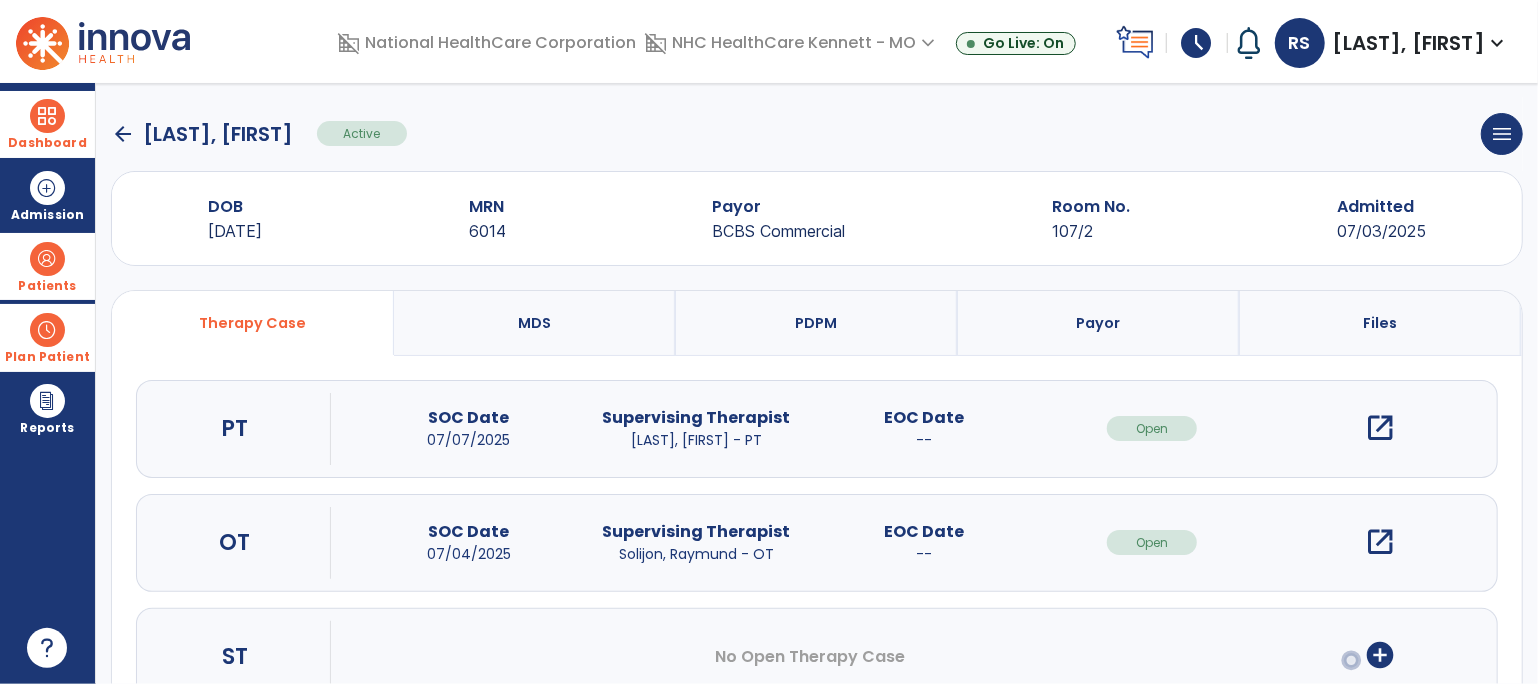 scroll, scrollTop: 0, scrollLeft: 0, axis: both 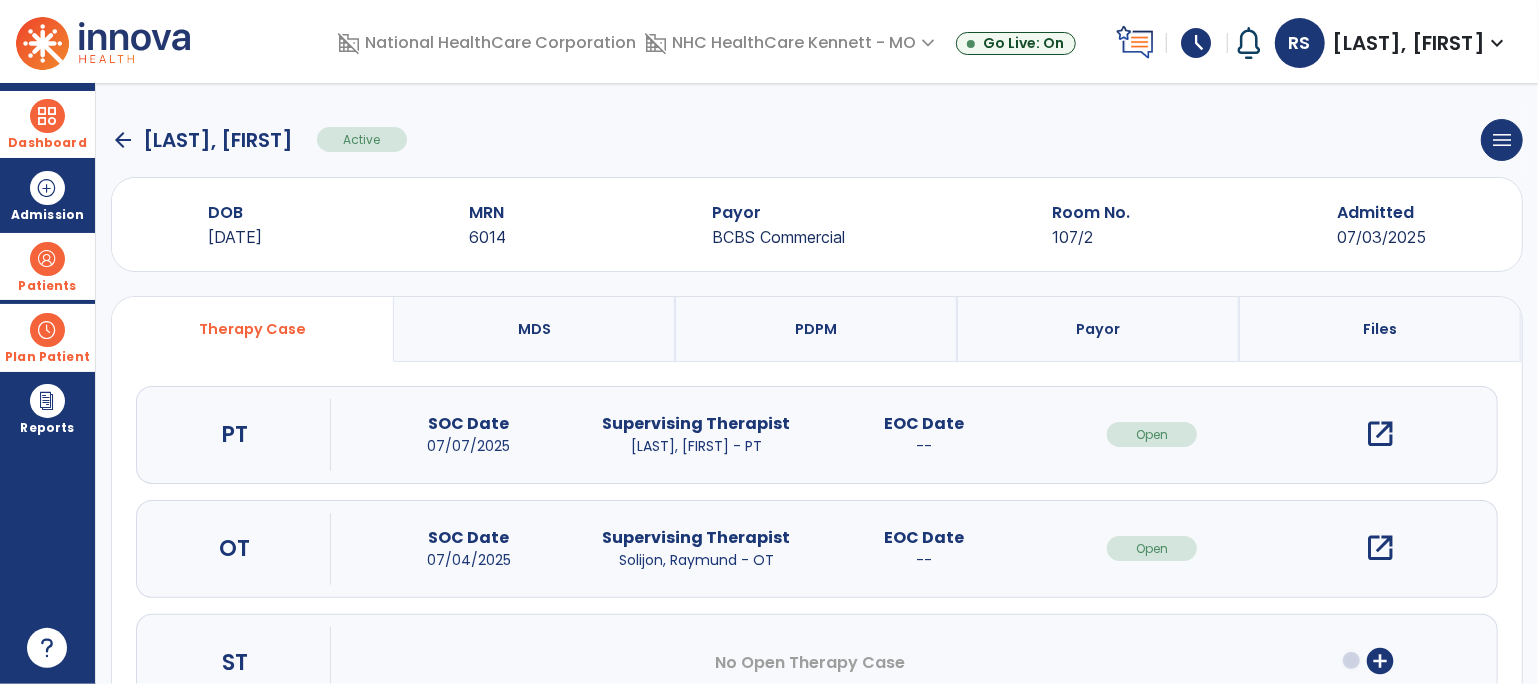click on "PDPM" at bounding box center [817, 329] 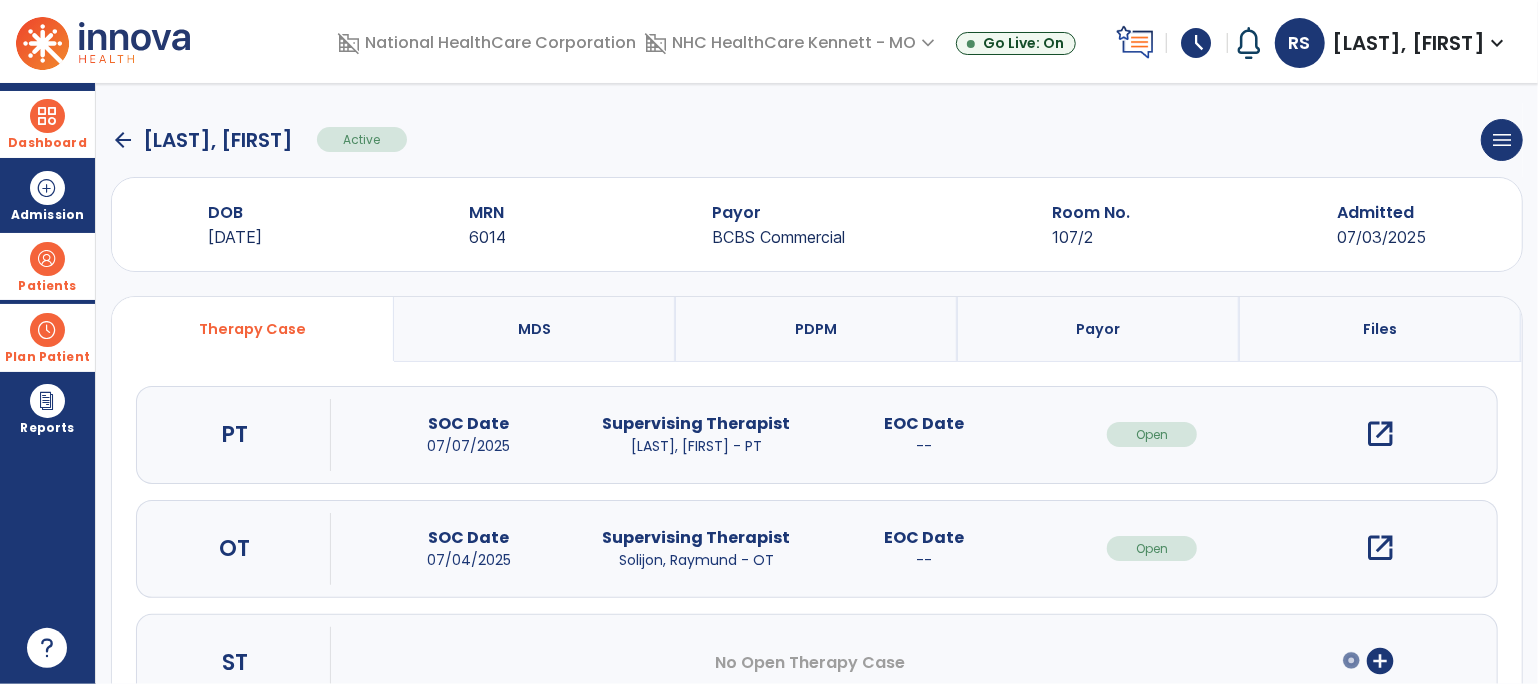select on "***" 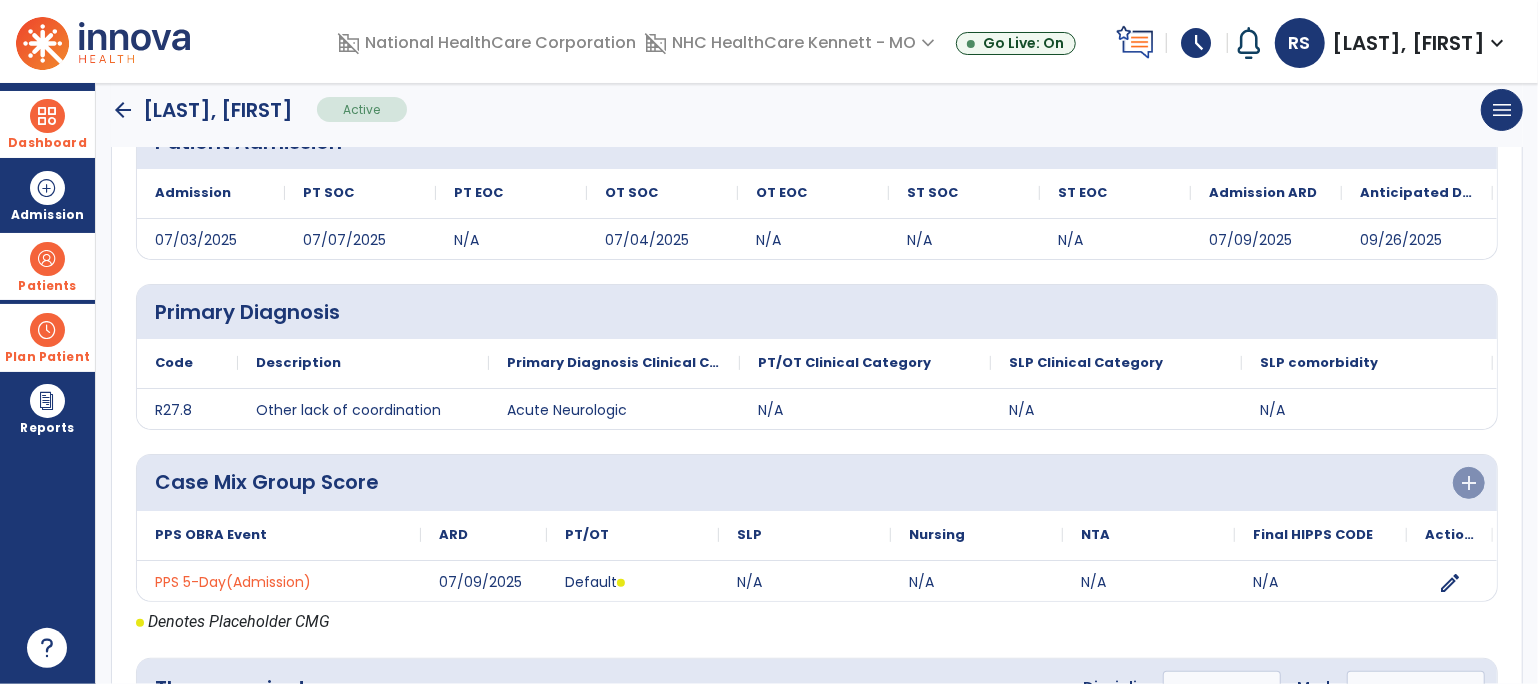scroll, scrollTop: 394, scrollLeft: 0, axis: vertical 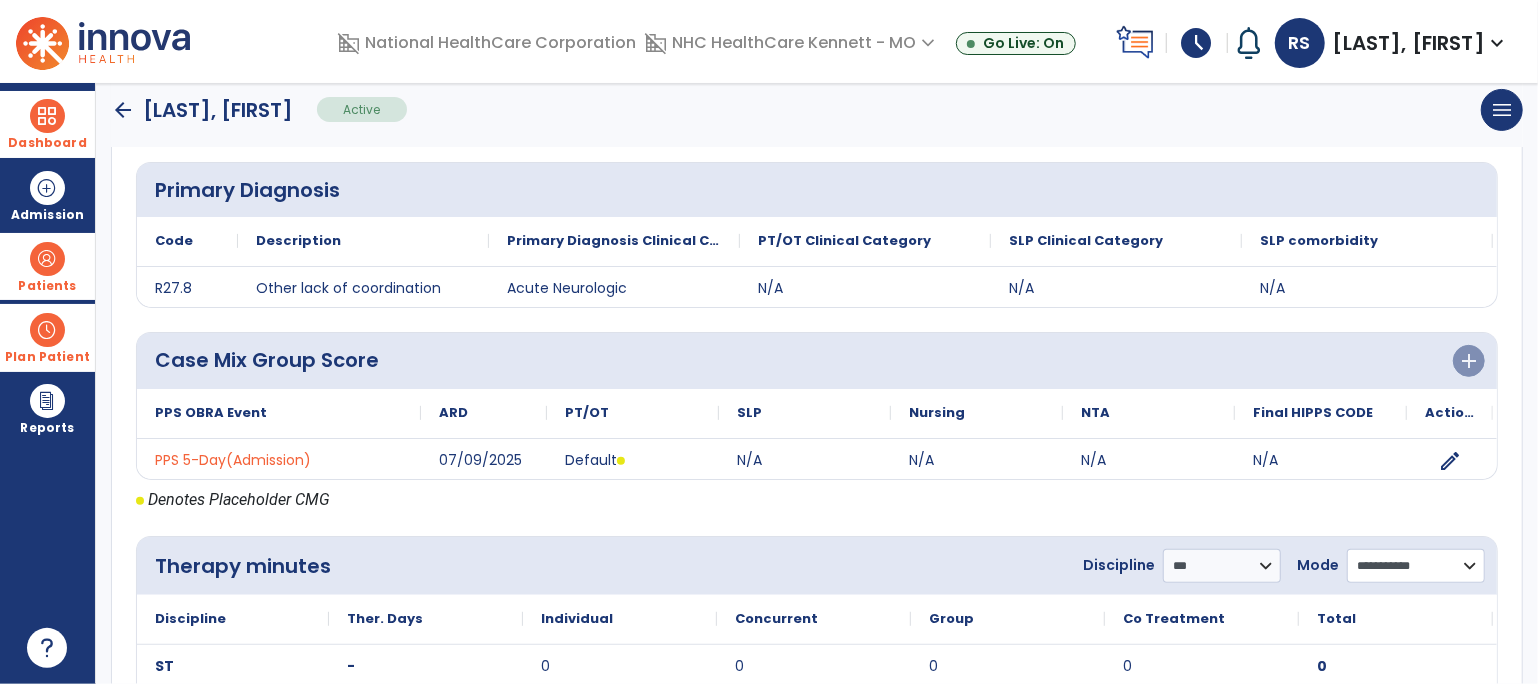 click on "**********" 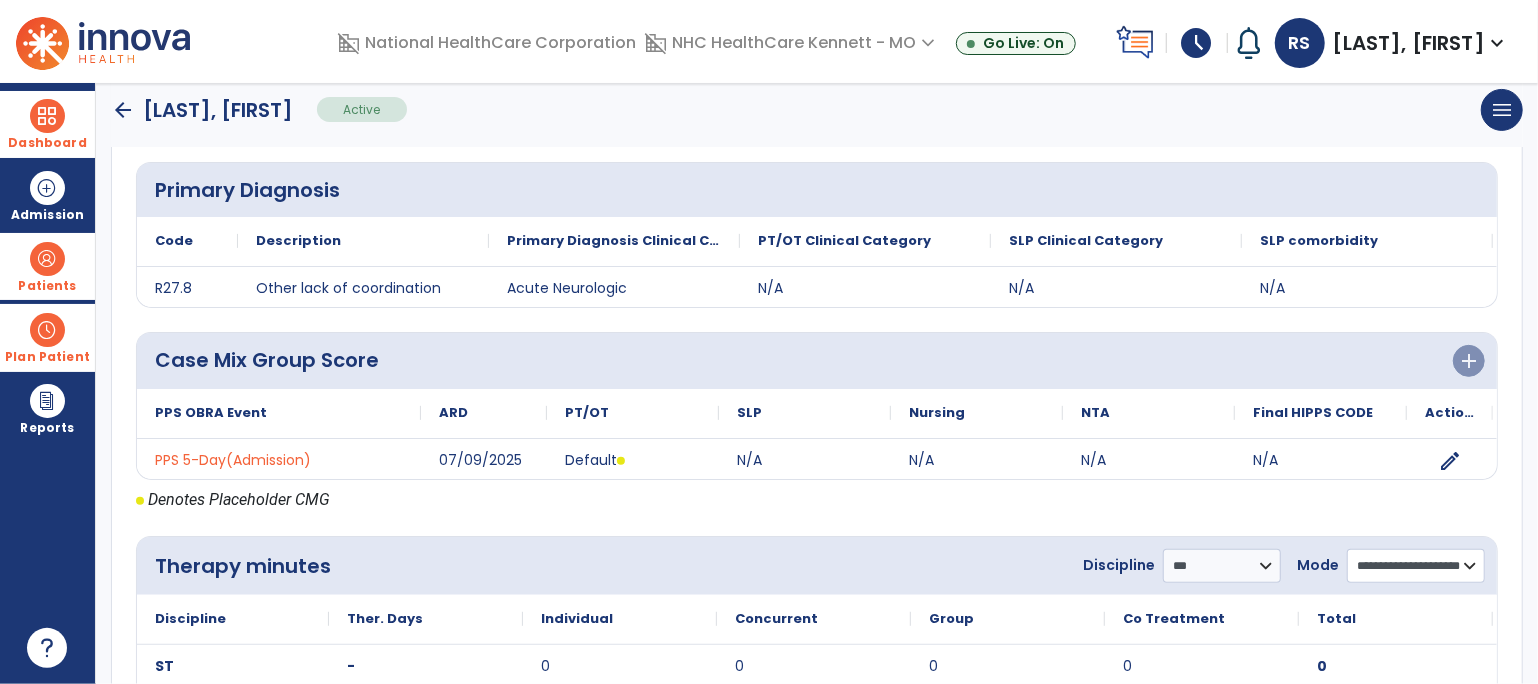 click on "**********" 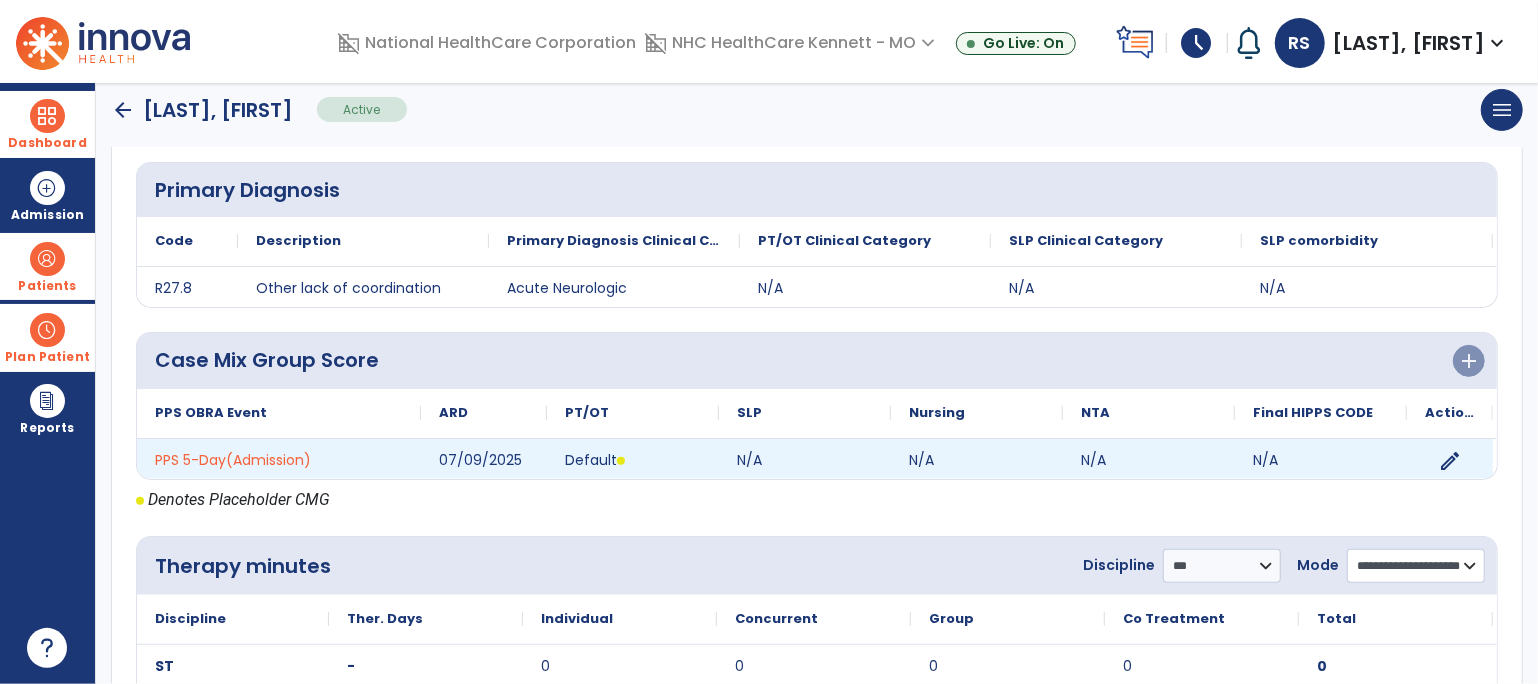 scroll, scrollTop: 554, scrollLeft: 0, axis: vertical 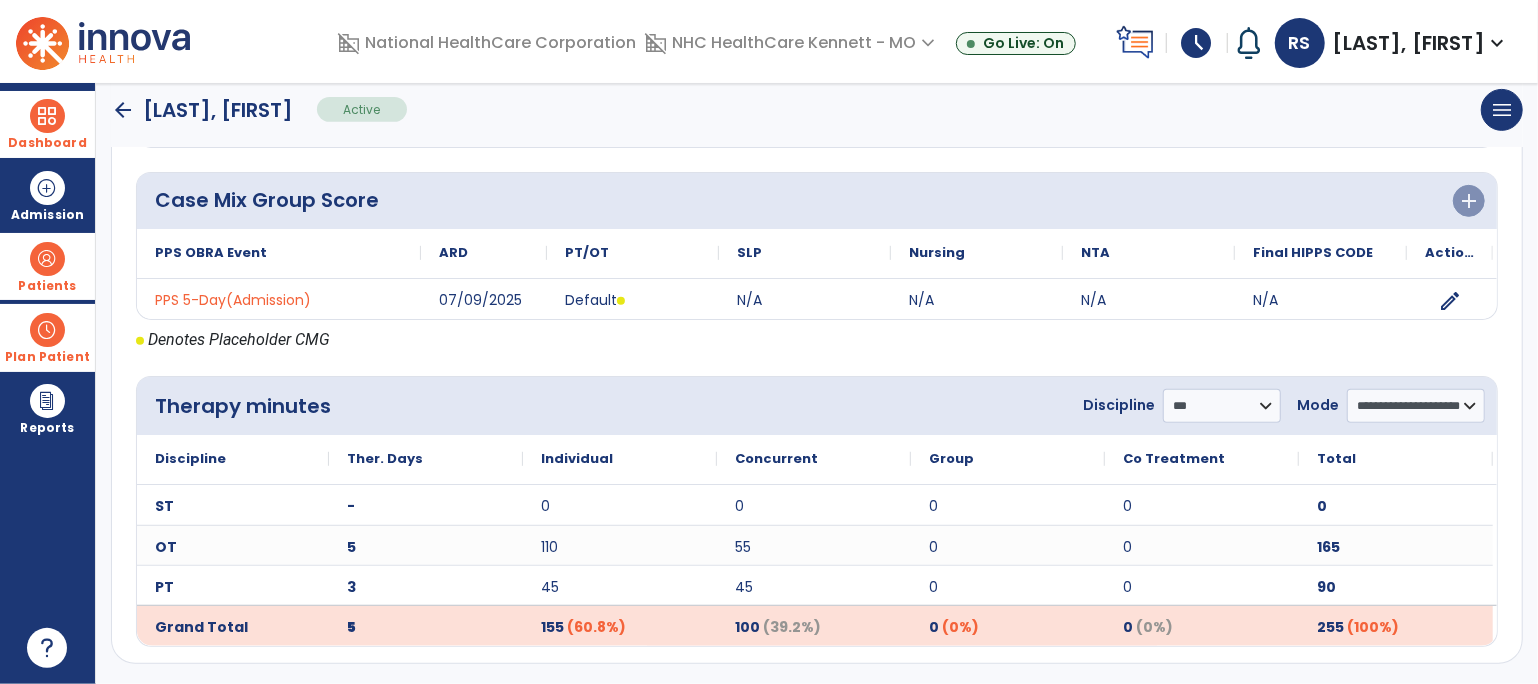 click on "arrow_back" 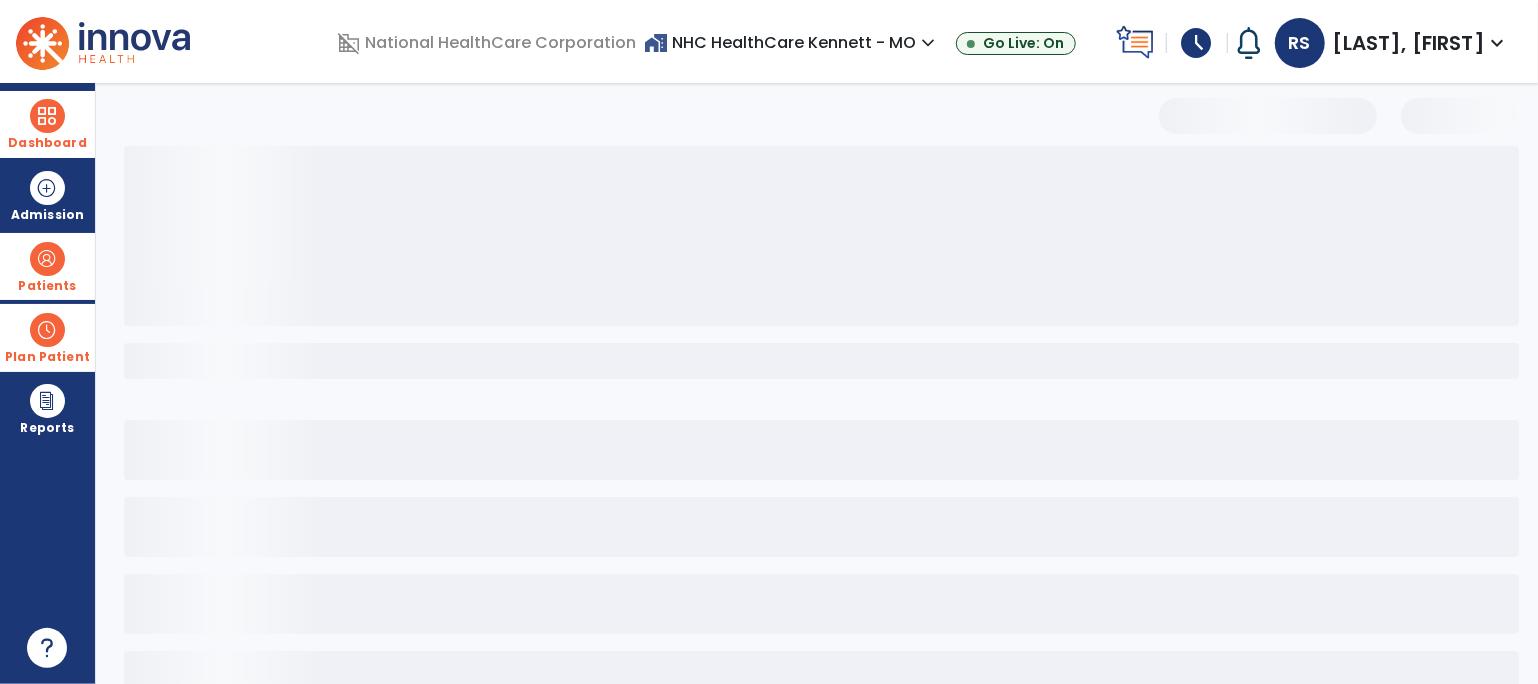 scroll, scrollTop: 0, scrollLeft: 0, axis: both 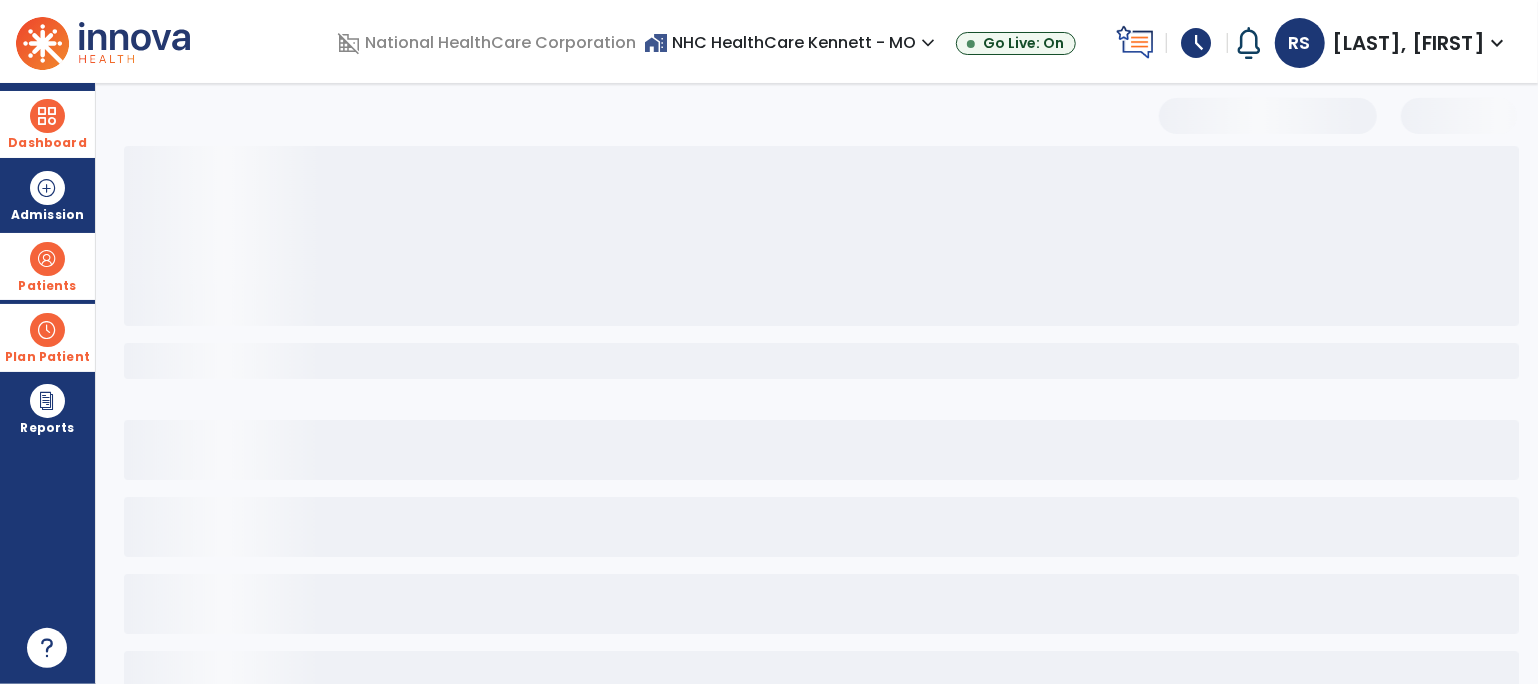 select on "***" 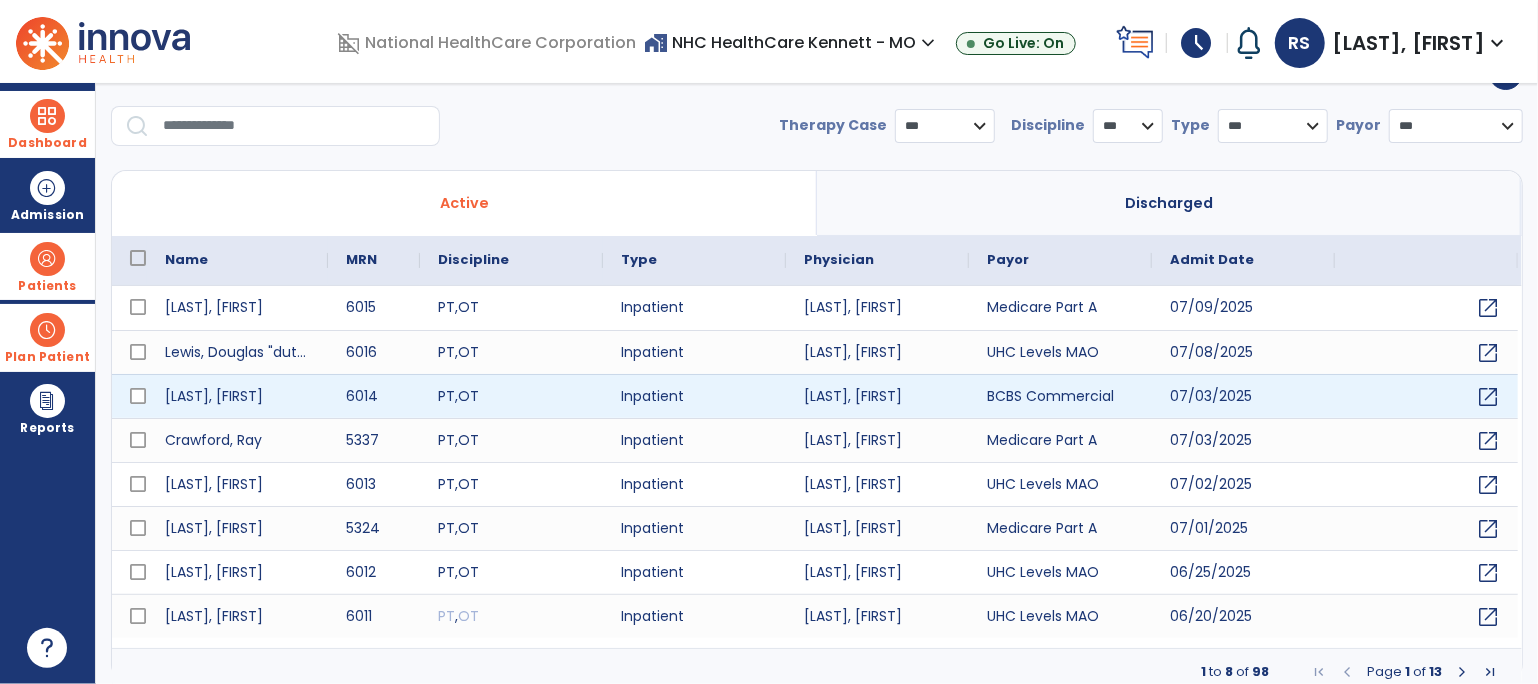 scroll, scrollTop: 57, scrollLeft: 0, axis: vertical 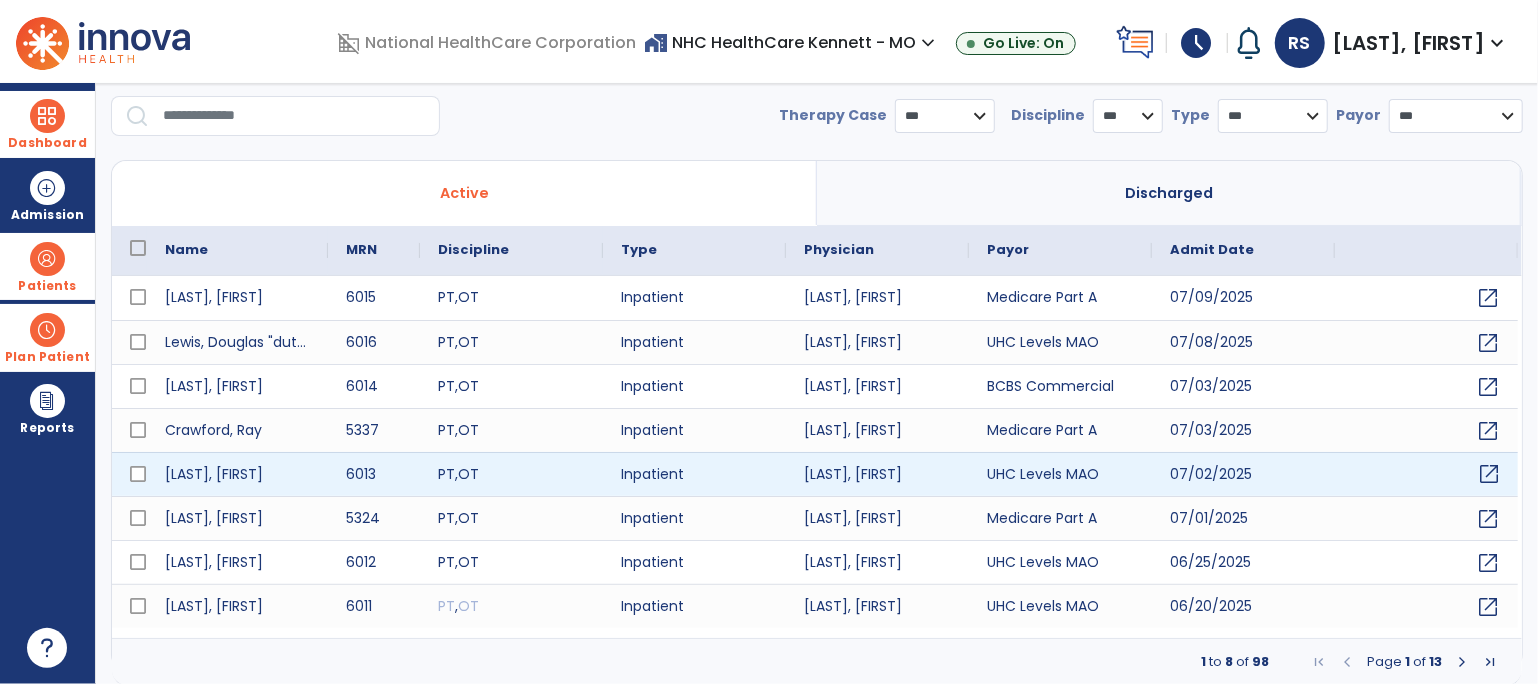 click on "open_in_new" at bounding box center (1489, 474) 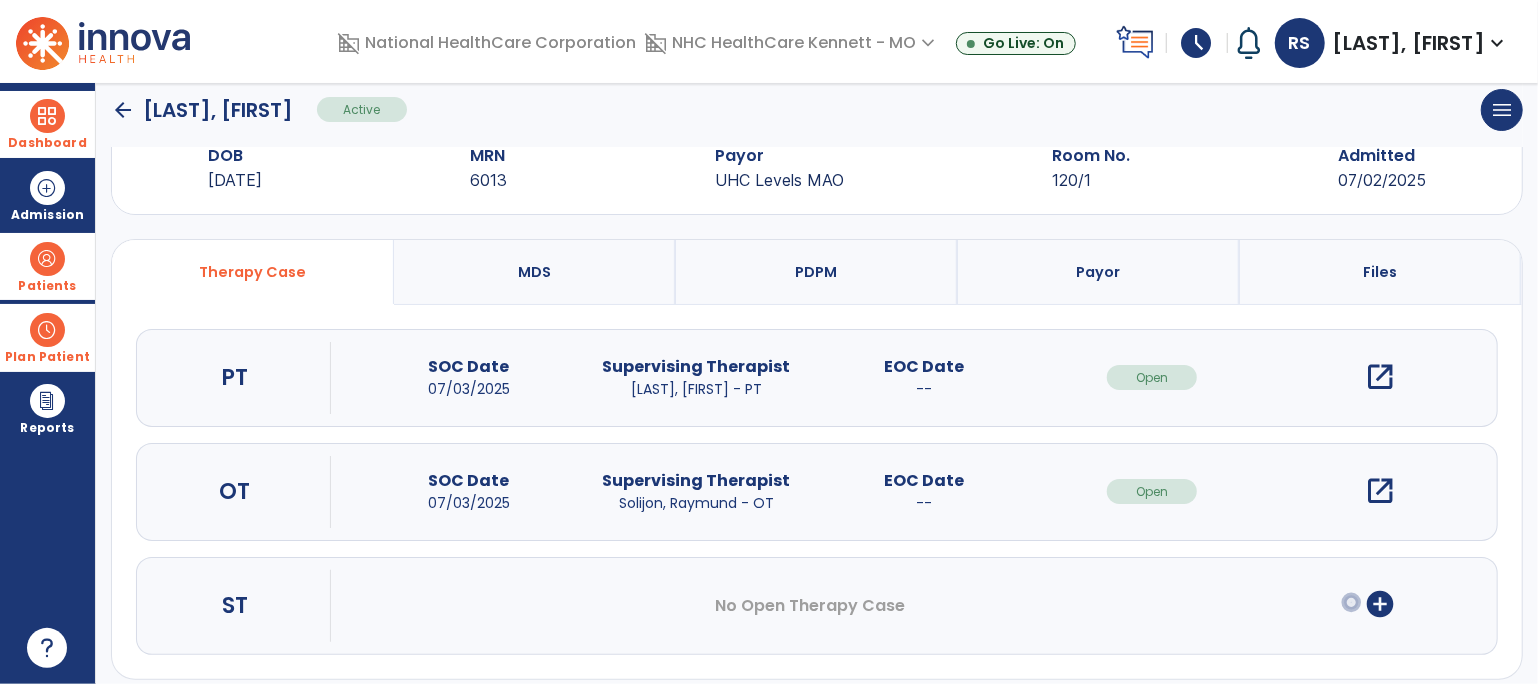 click on "open_in_new" at bounding box center [1380, 491] 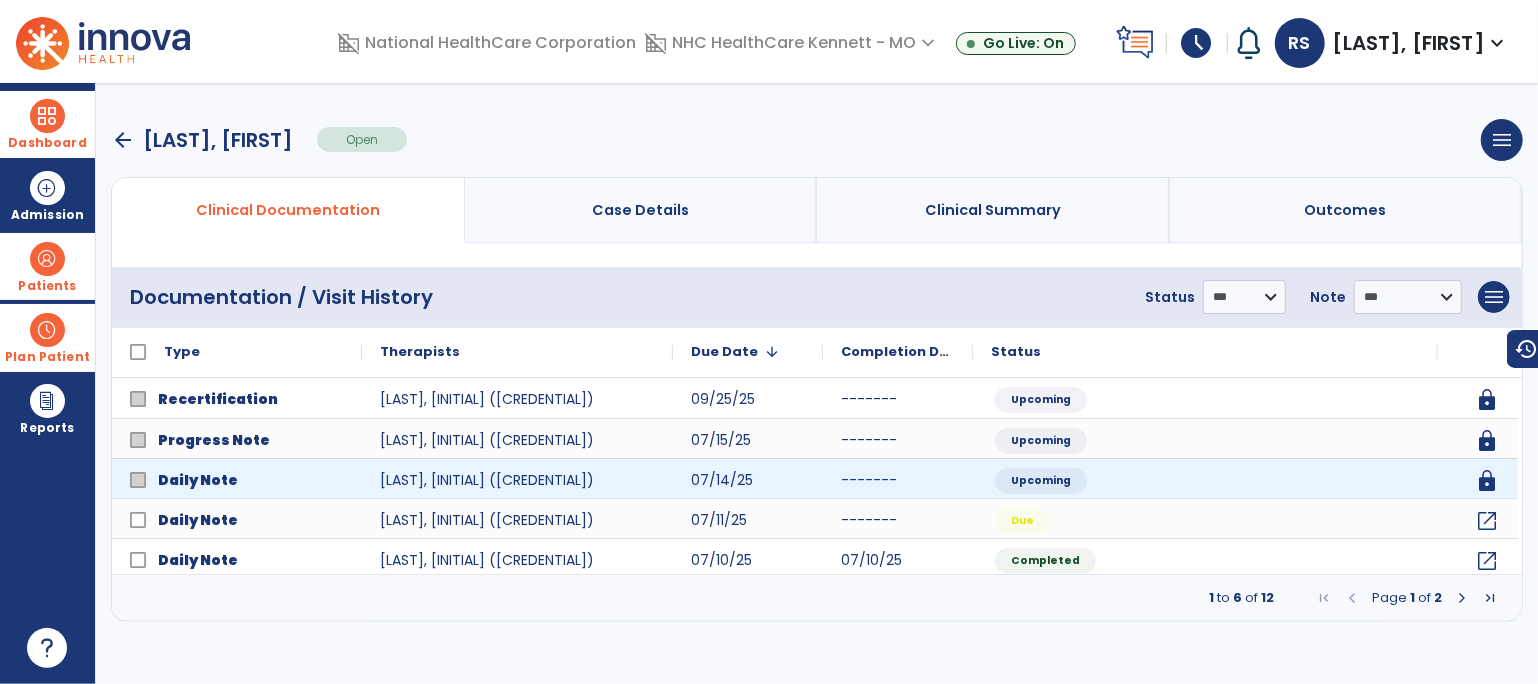 scroll, scrollTop: 0, scrollLeft: 0, axis: both 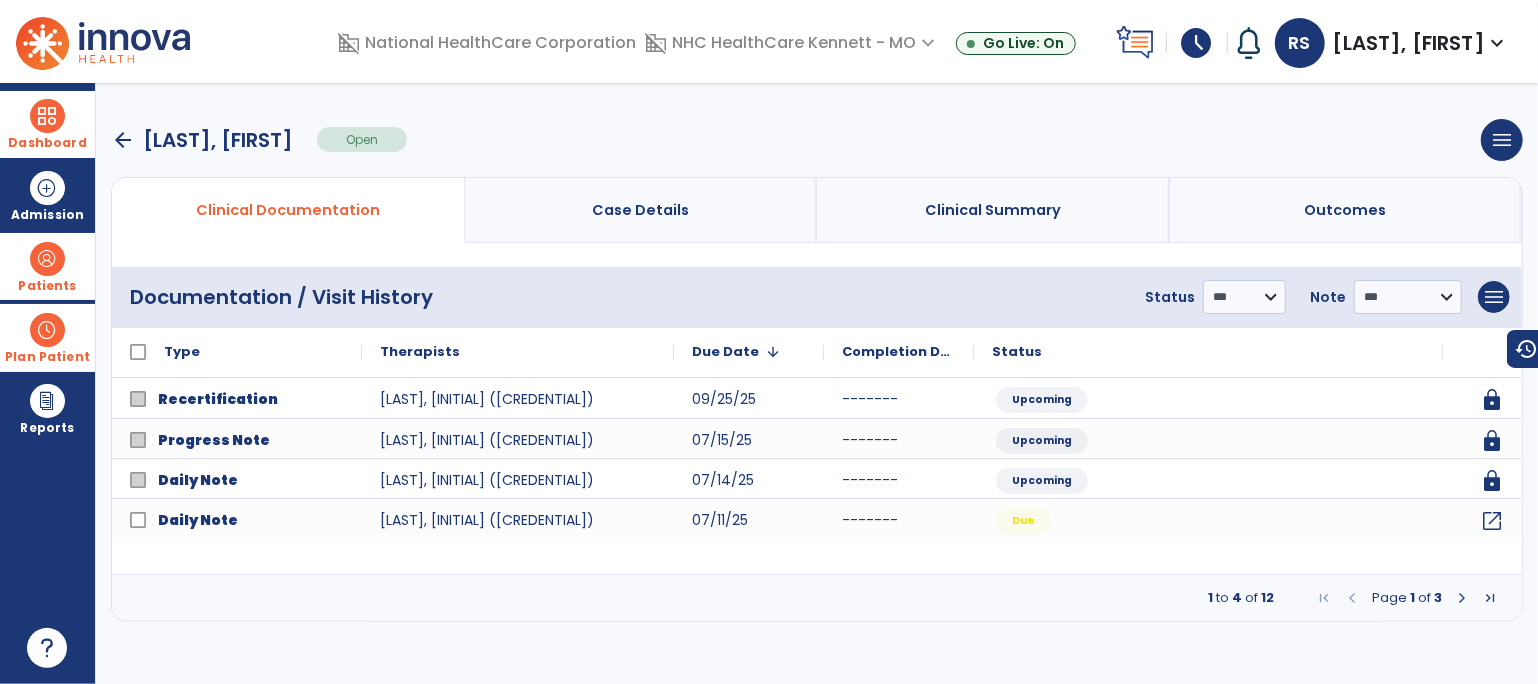 click on "arrow_back" at bounding box center (123, 140) 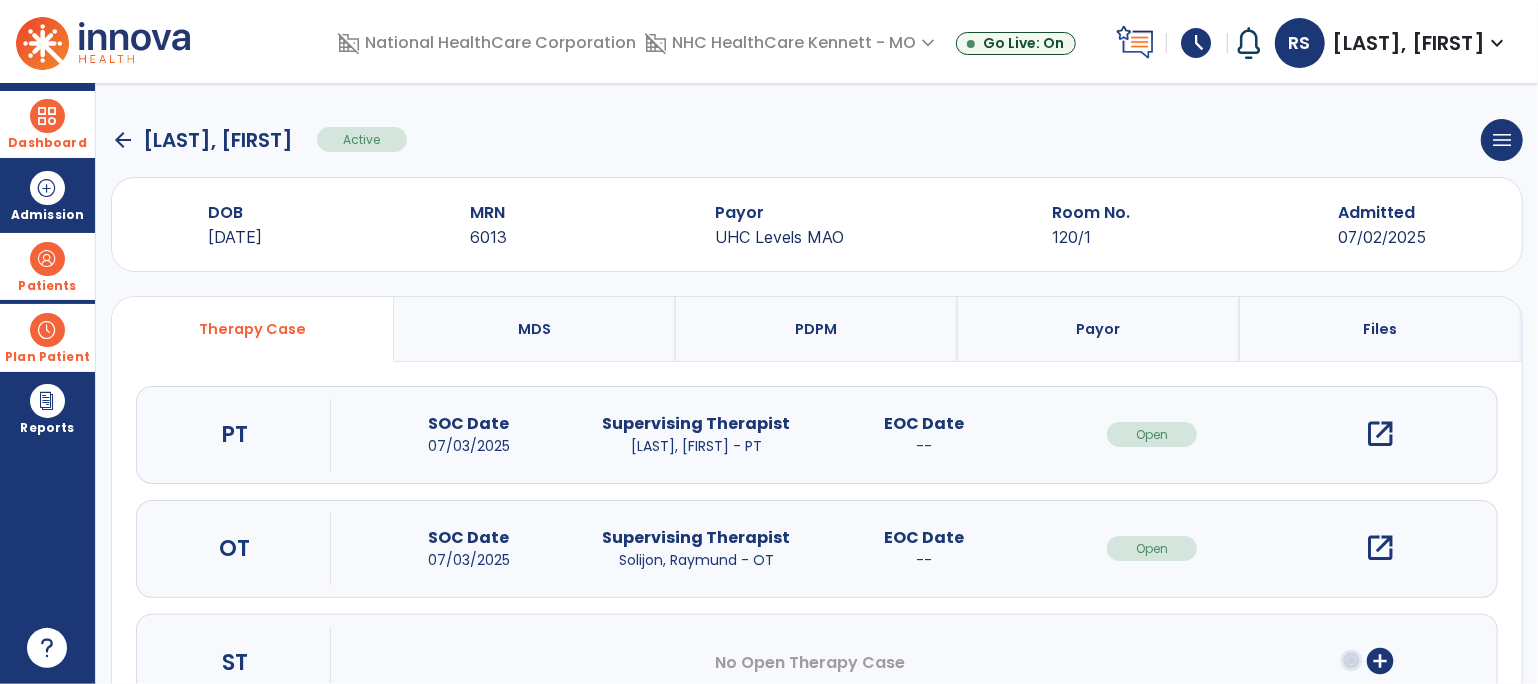click on "PDPM" at bounding box center [817, 329] 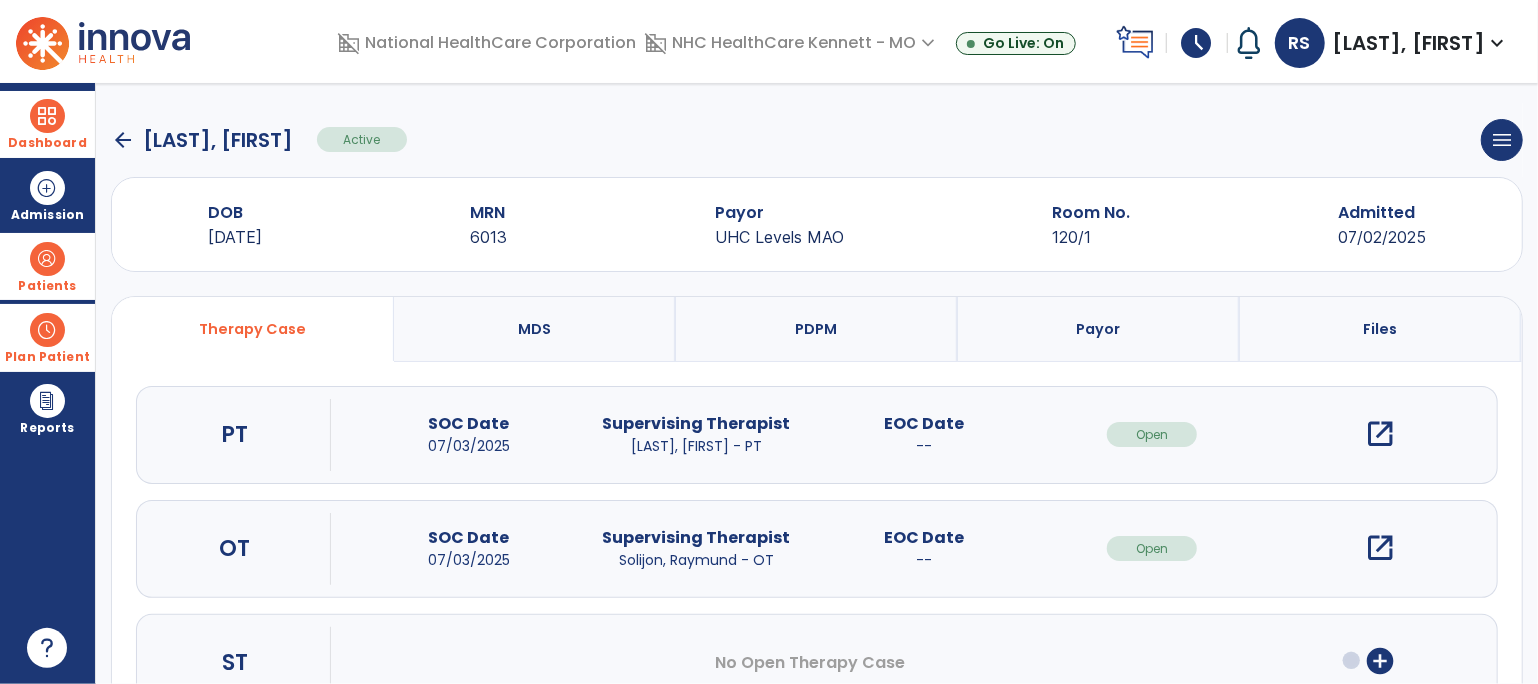 select on "***" 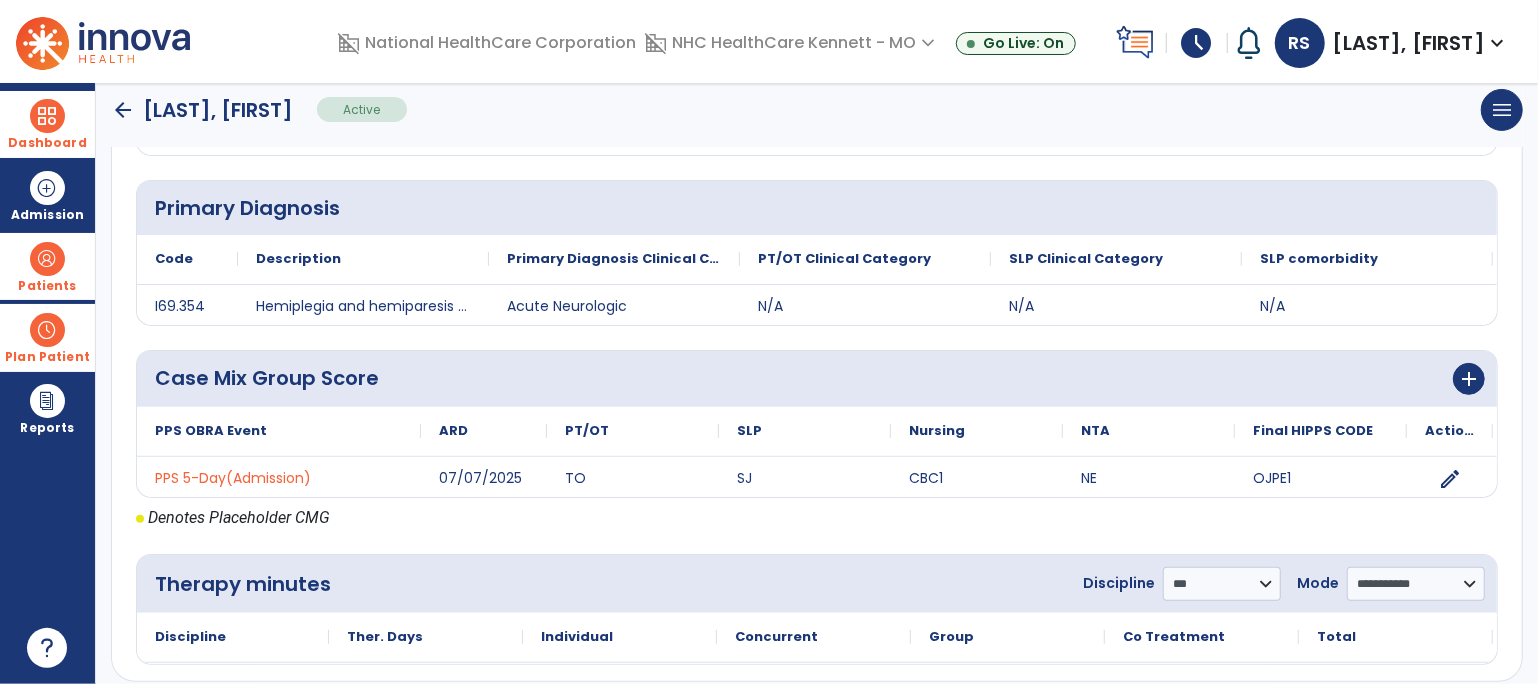 scroll, scrollTop: 394, scrollLeft: 0, axis: vertical 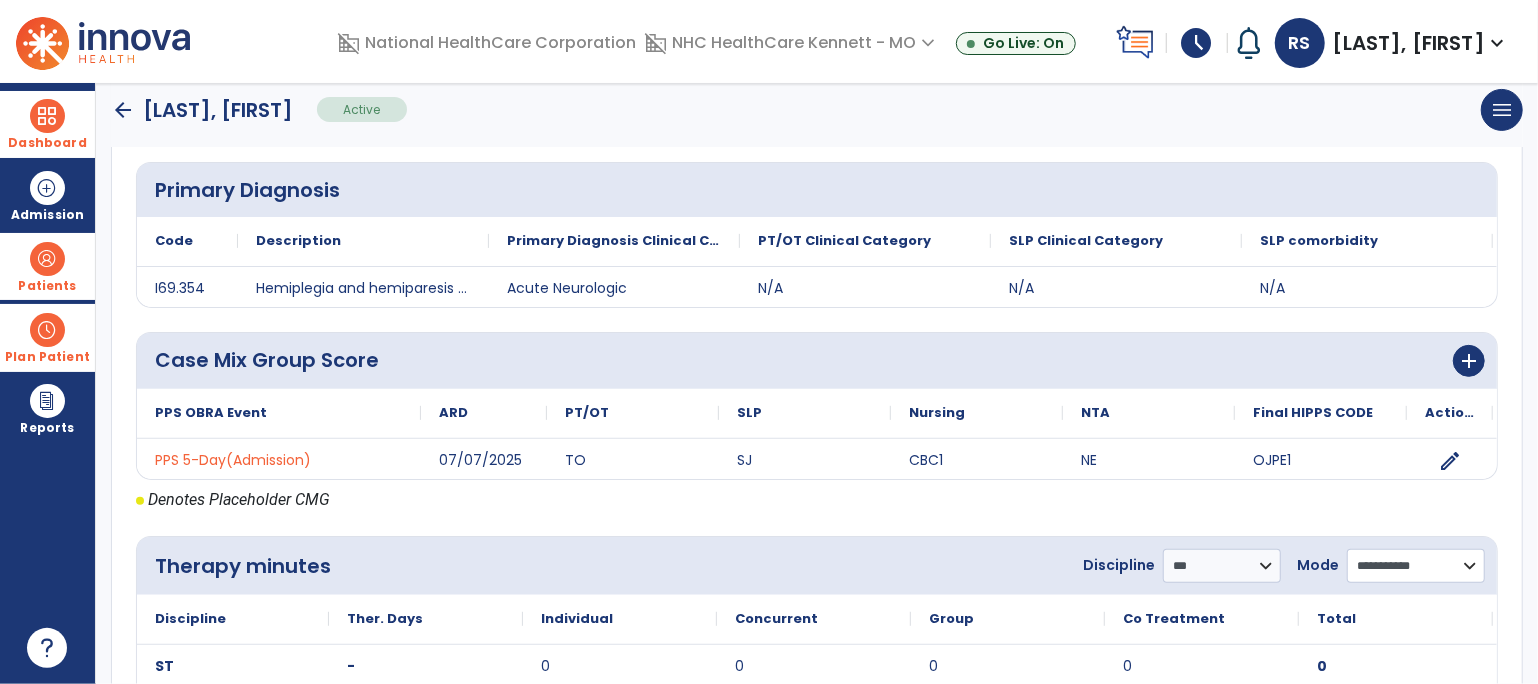 click on "**********" 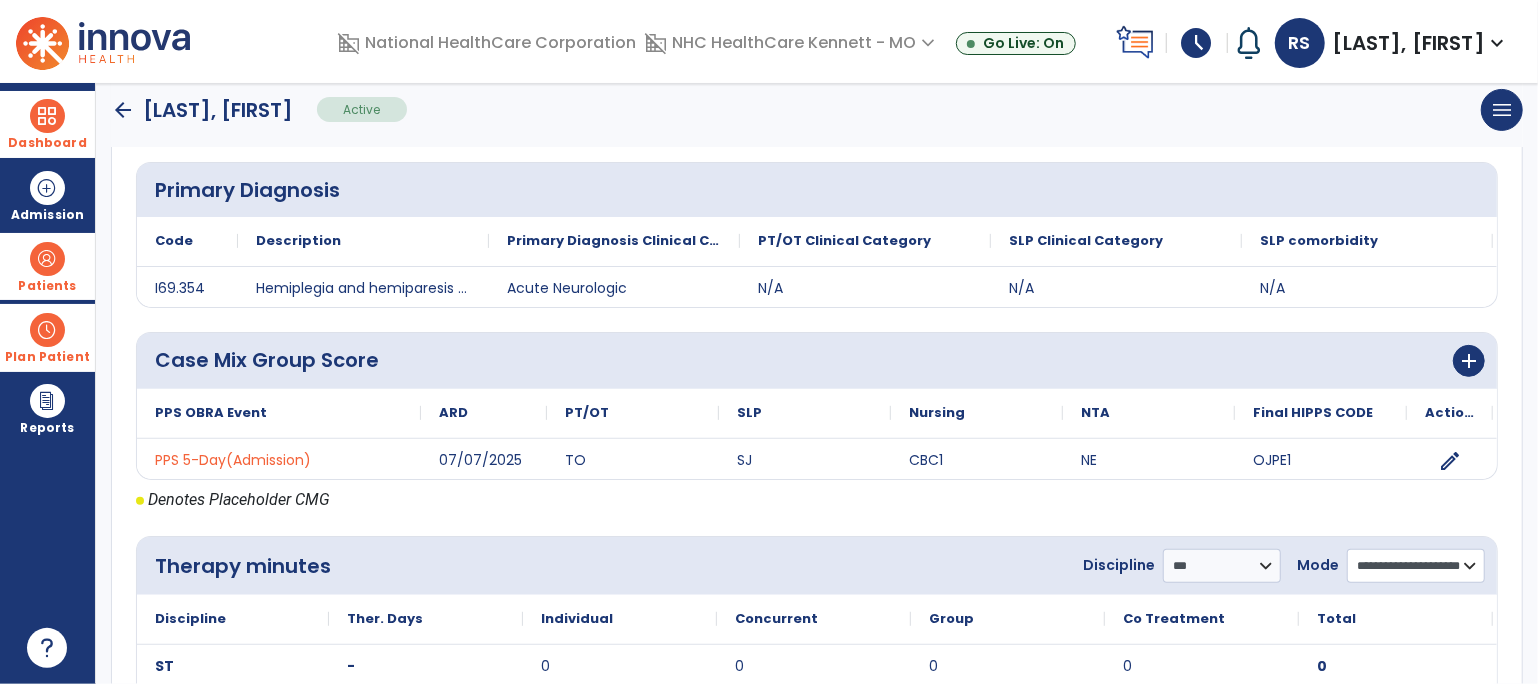 click on "**********" 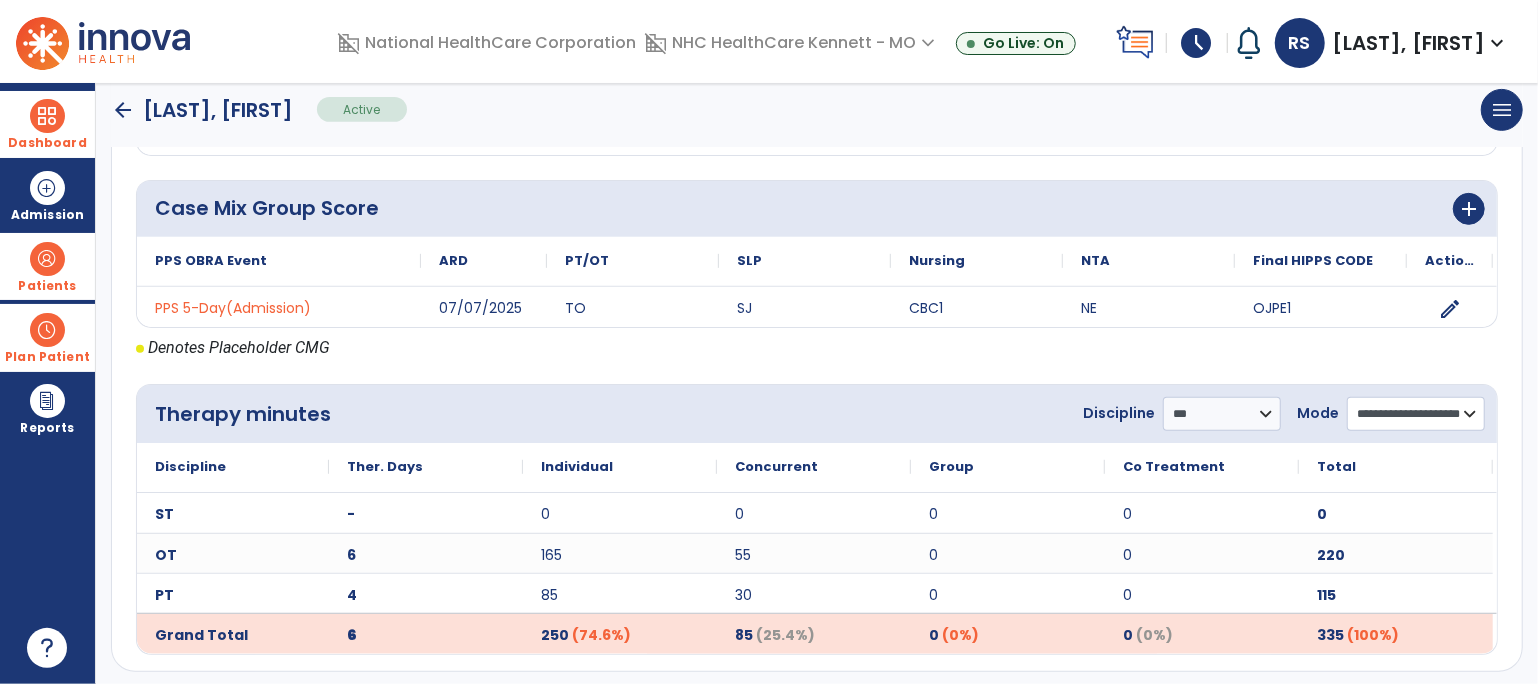scroll, scrollTop: 554, scrollLeft: 0, axis: vertical 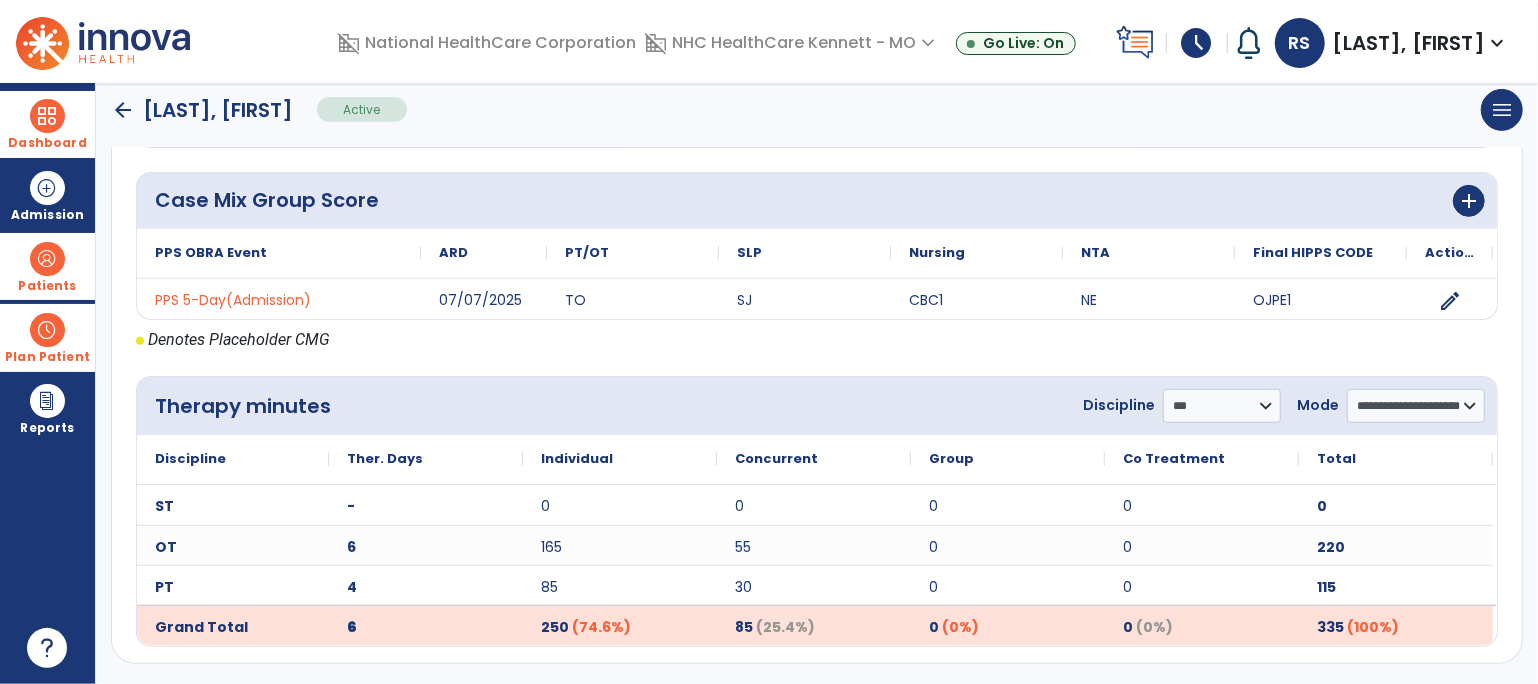 click on "arrow_back" 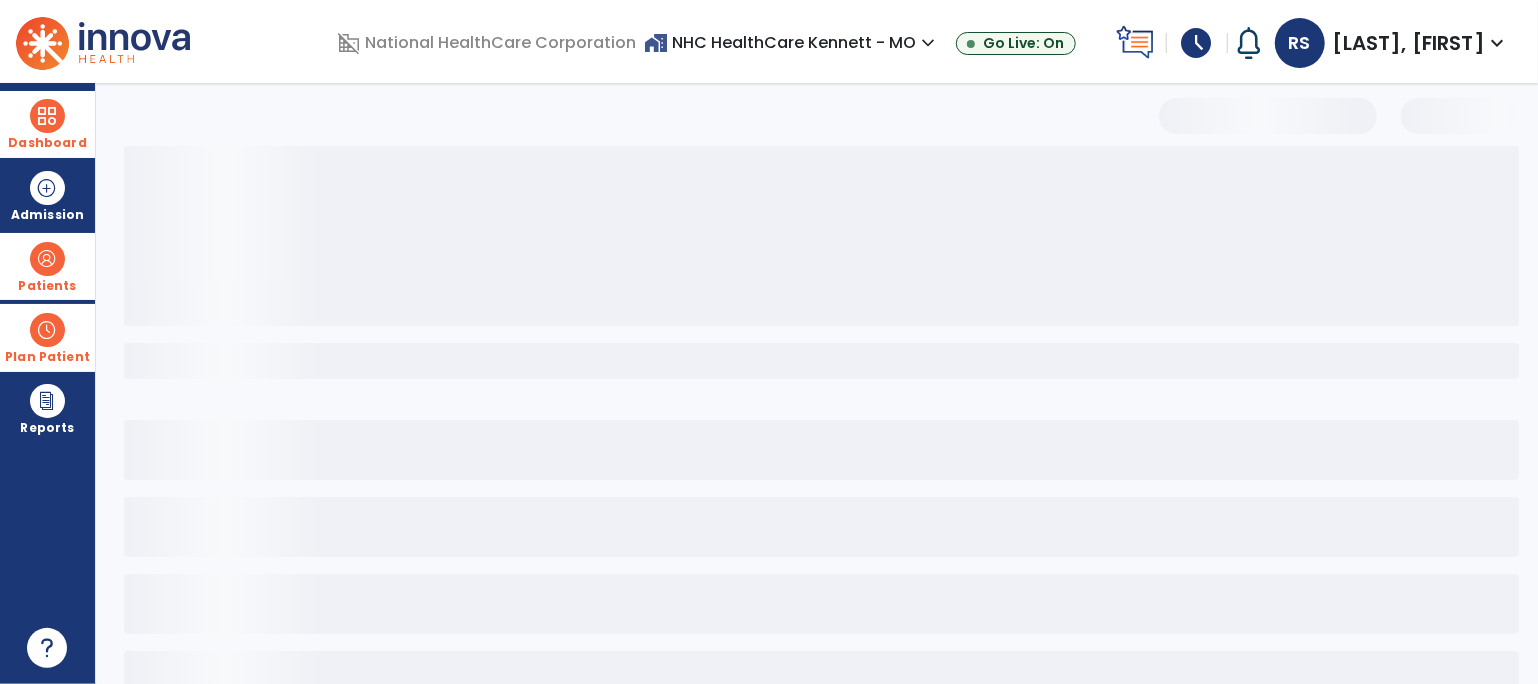 scroll, scrollTop: 0, scrollLeft: 0, axis: both 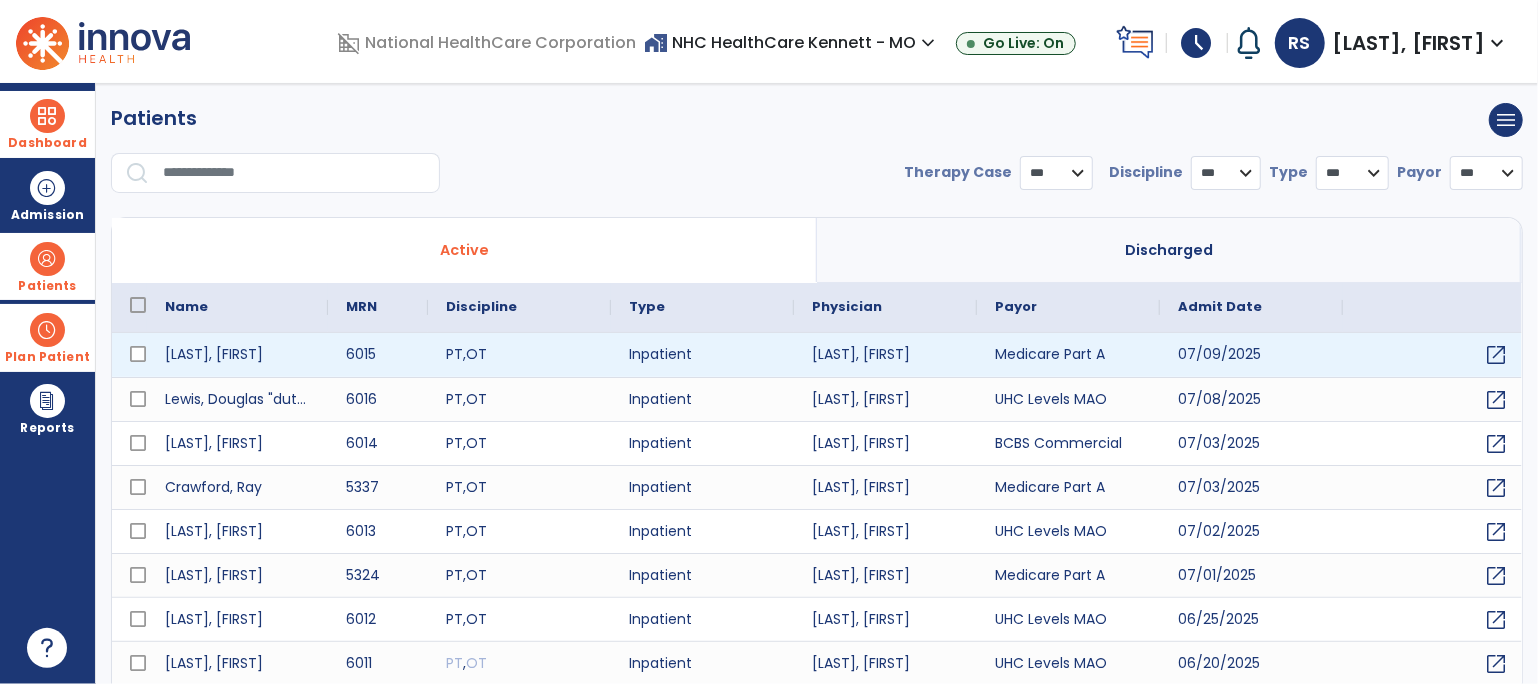 select on "***" 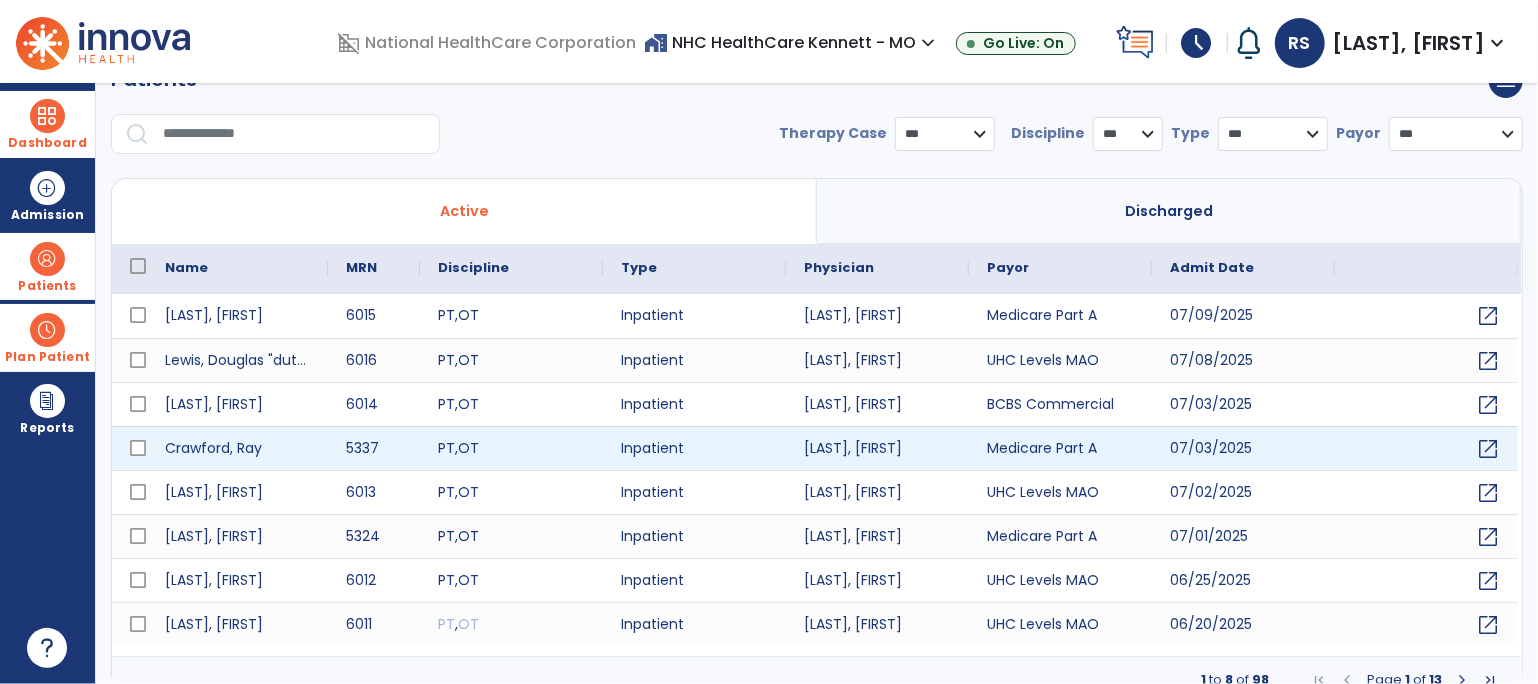 scroll, scrollTop: 57, scrollLeft: 0, axis: vertical 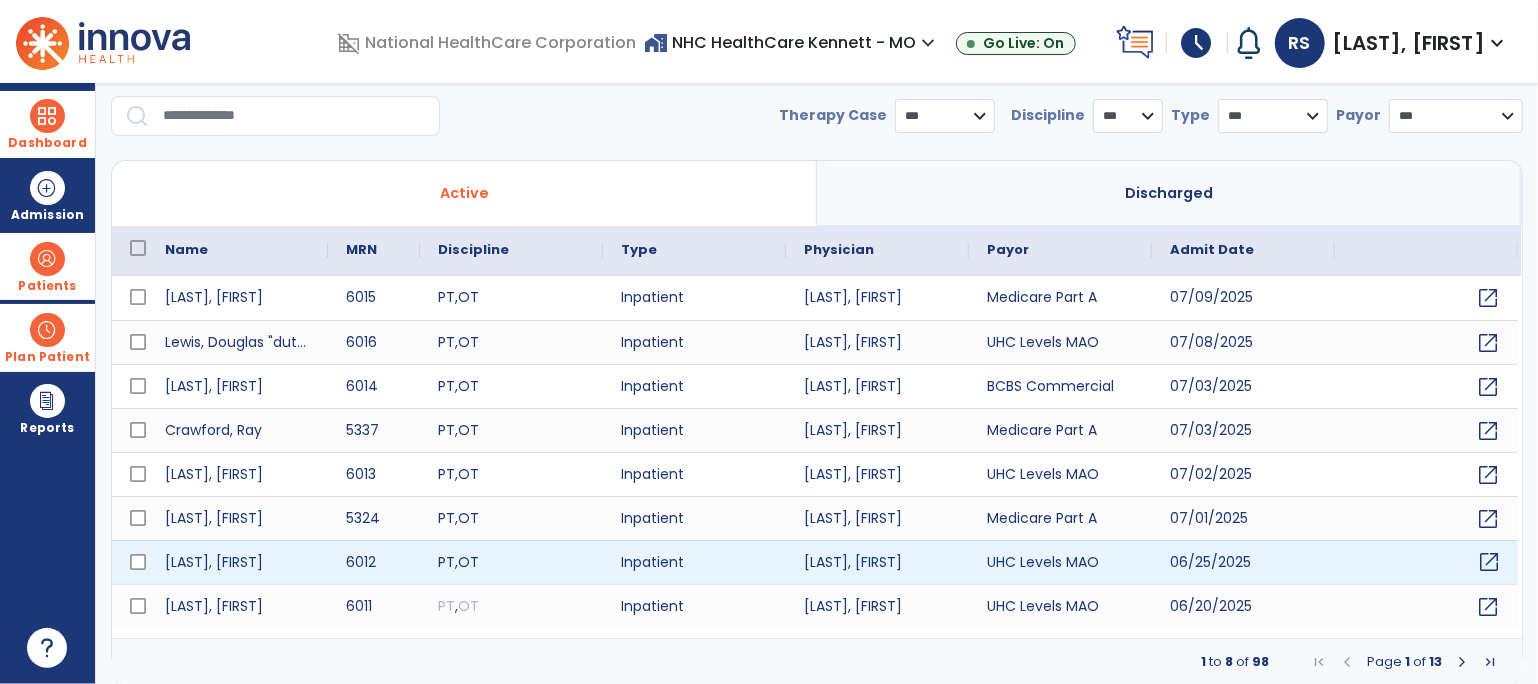 click on "open_in_new" at bounding box center (1489, 562) 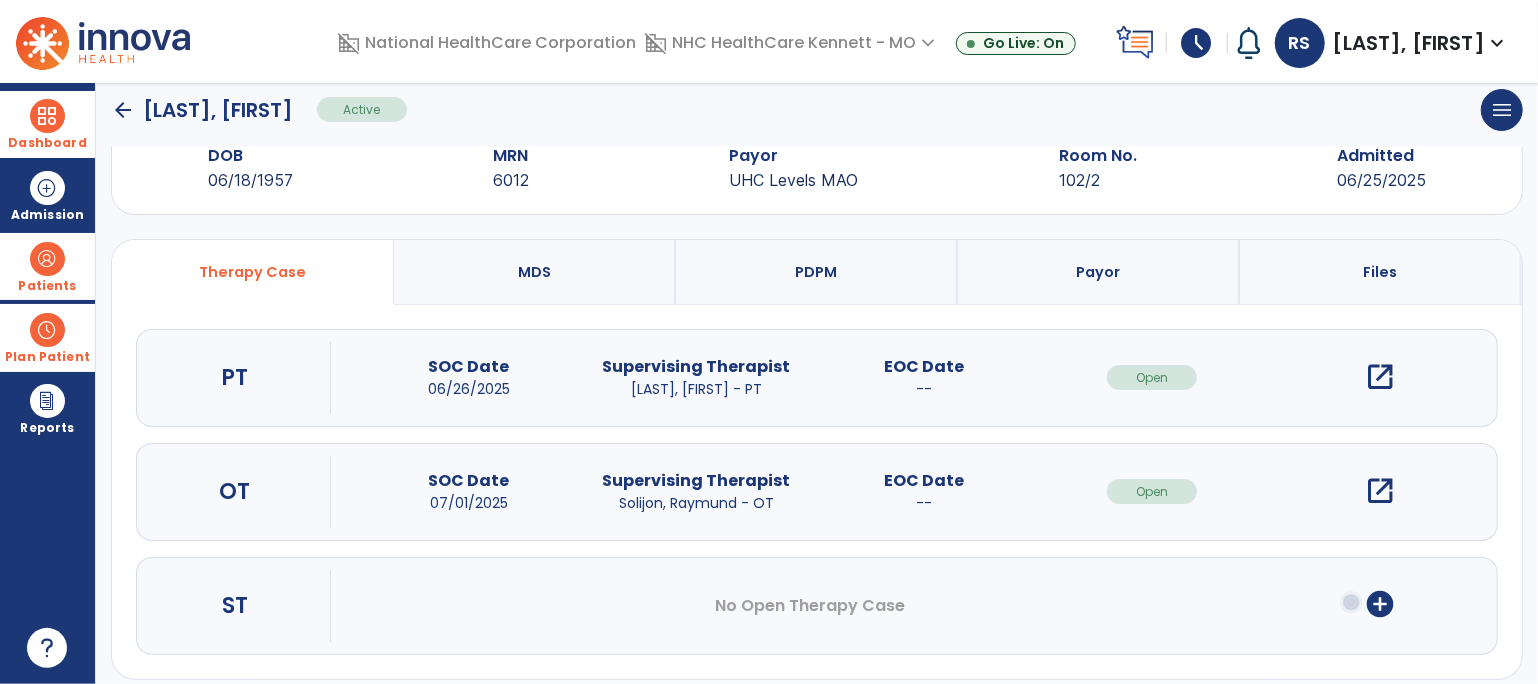 click on "PDPM" at bounding box center (817, 272) 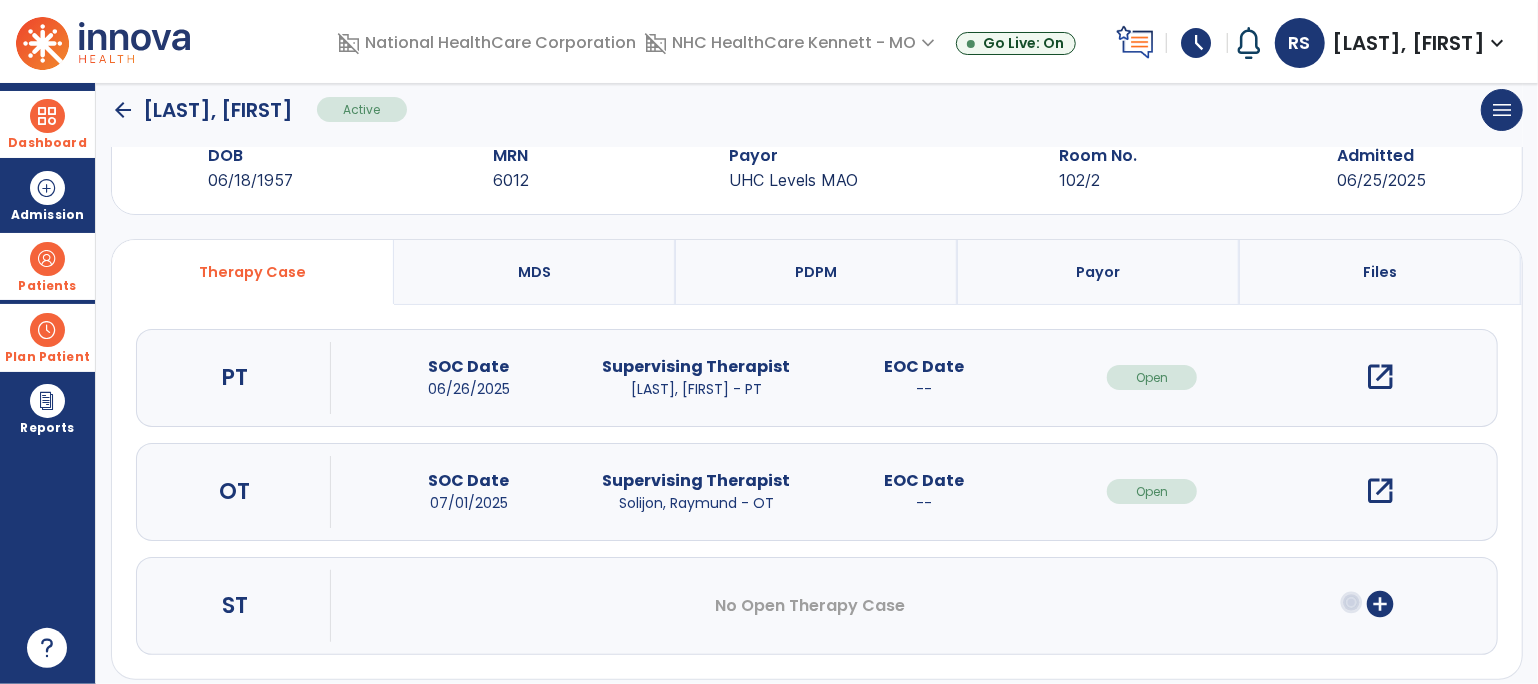 select on "***" 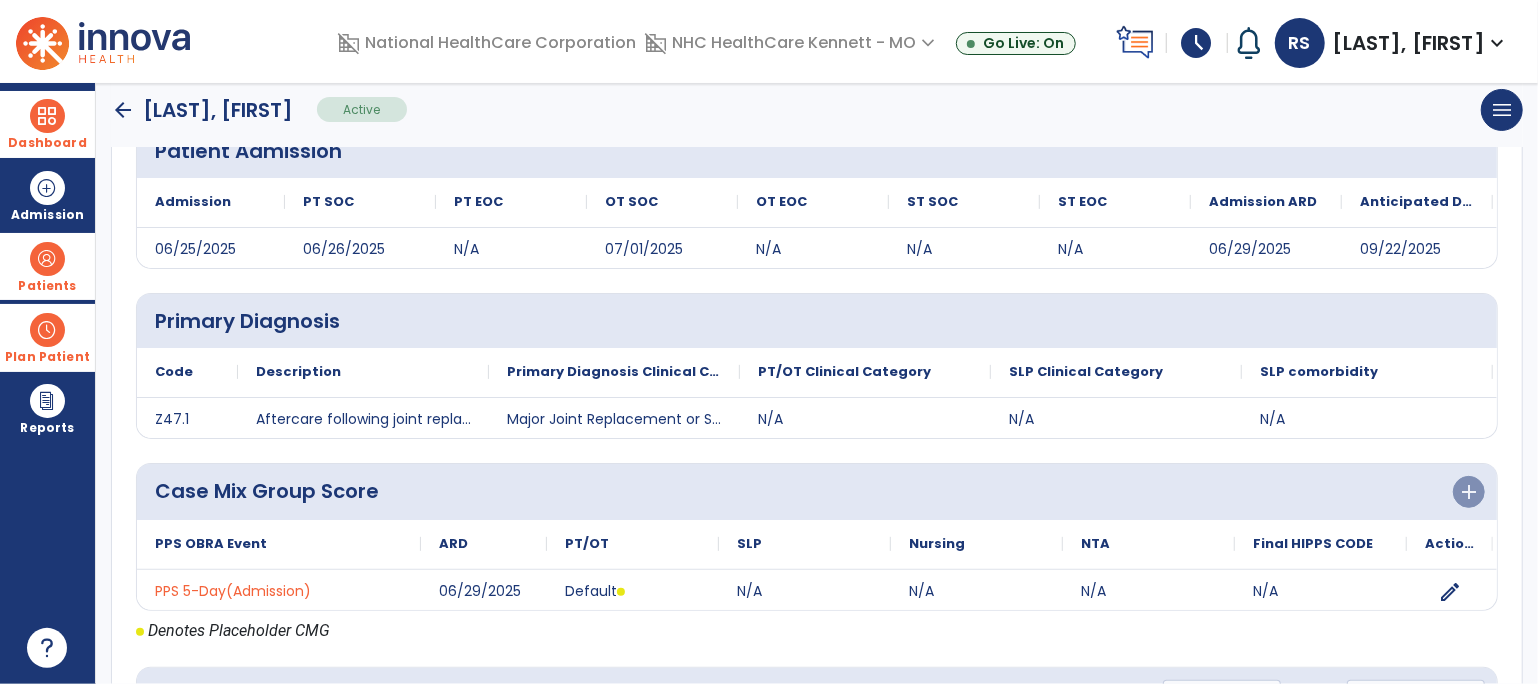 scroll, scrollTop: 394, scrollLeft: 0, axis: vertical 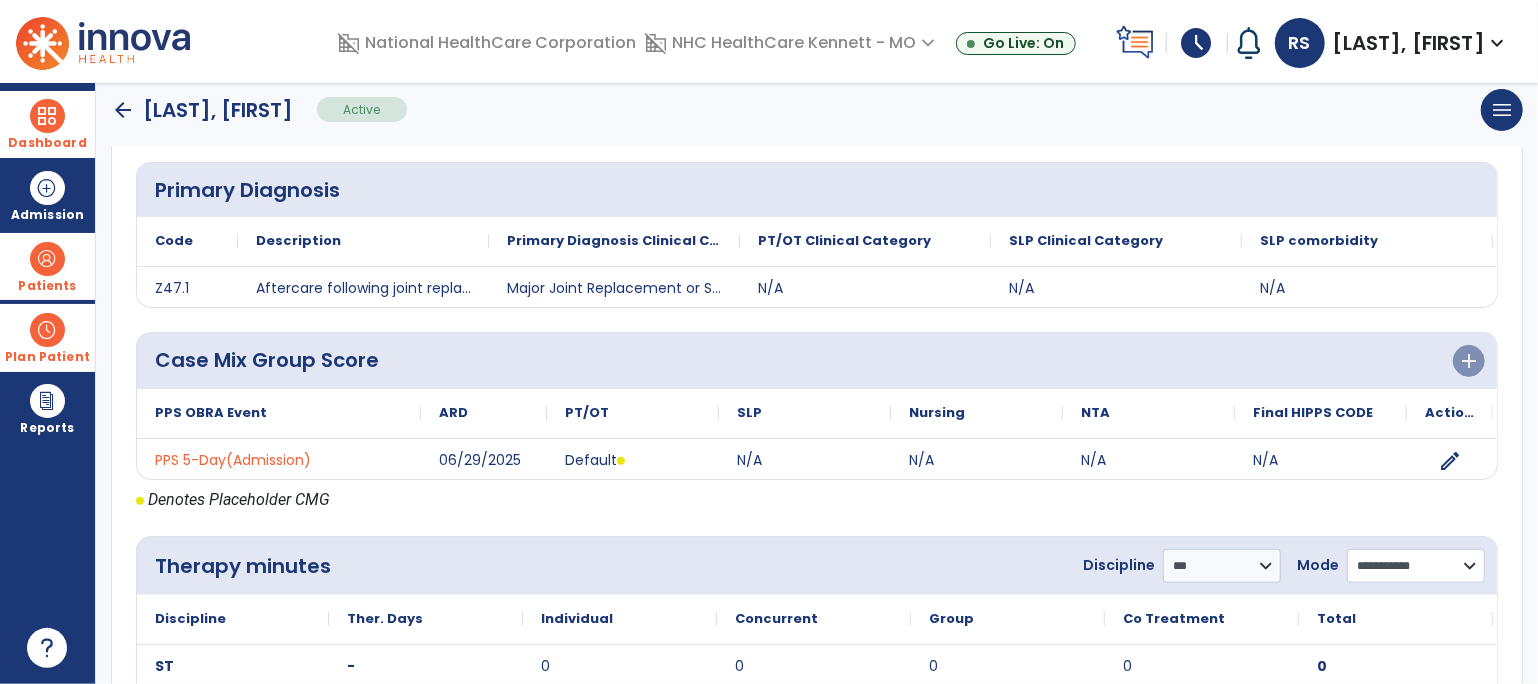 click on "**********" 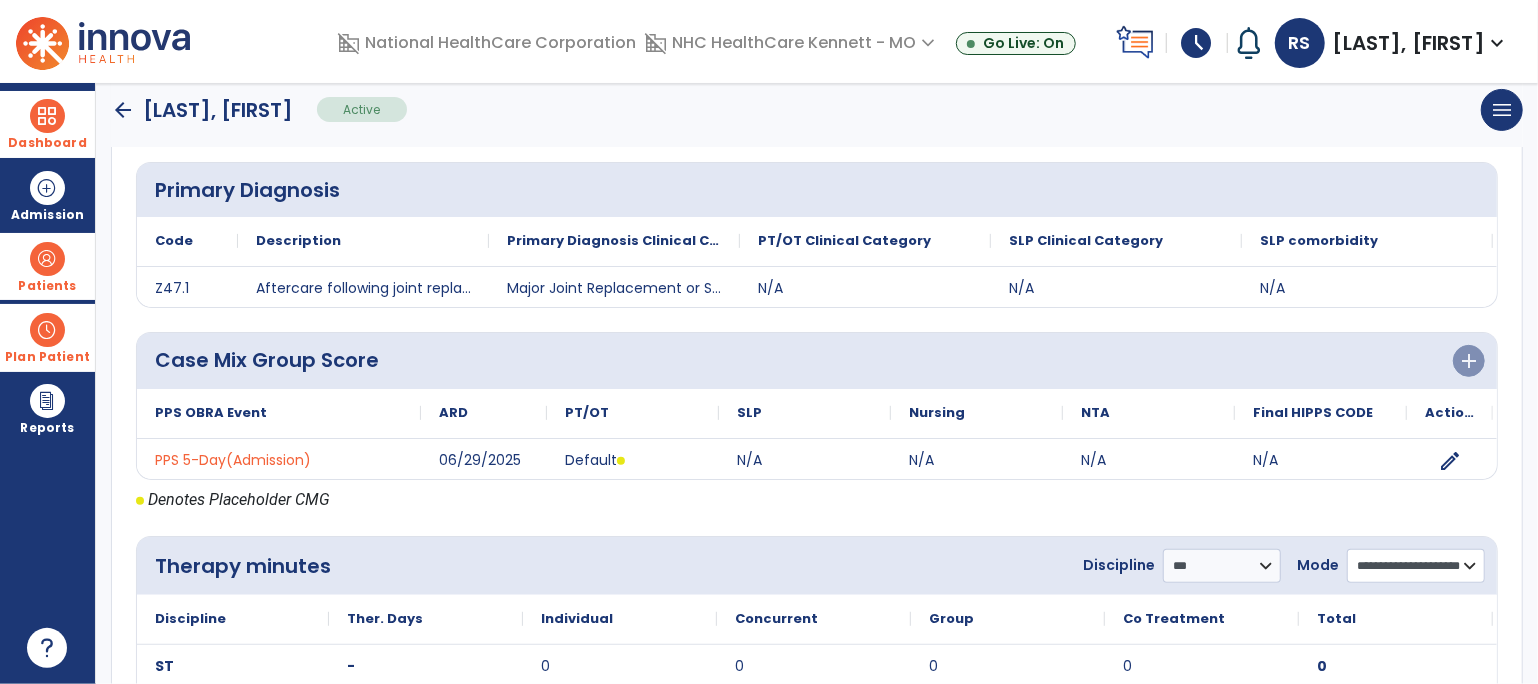 click on "**********" 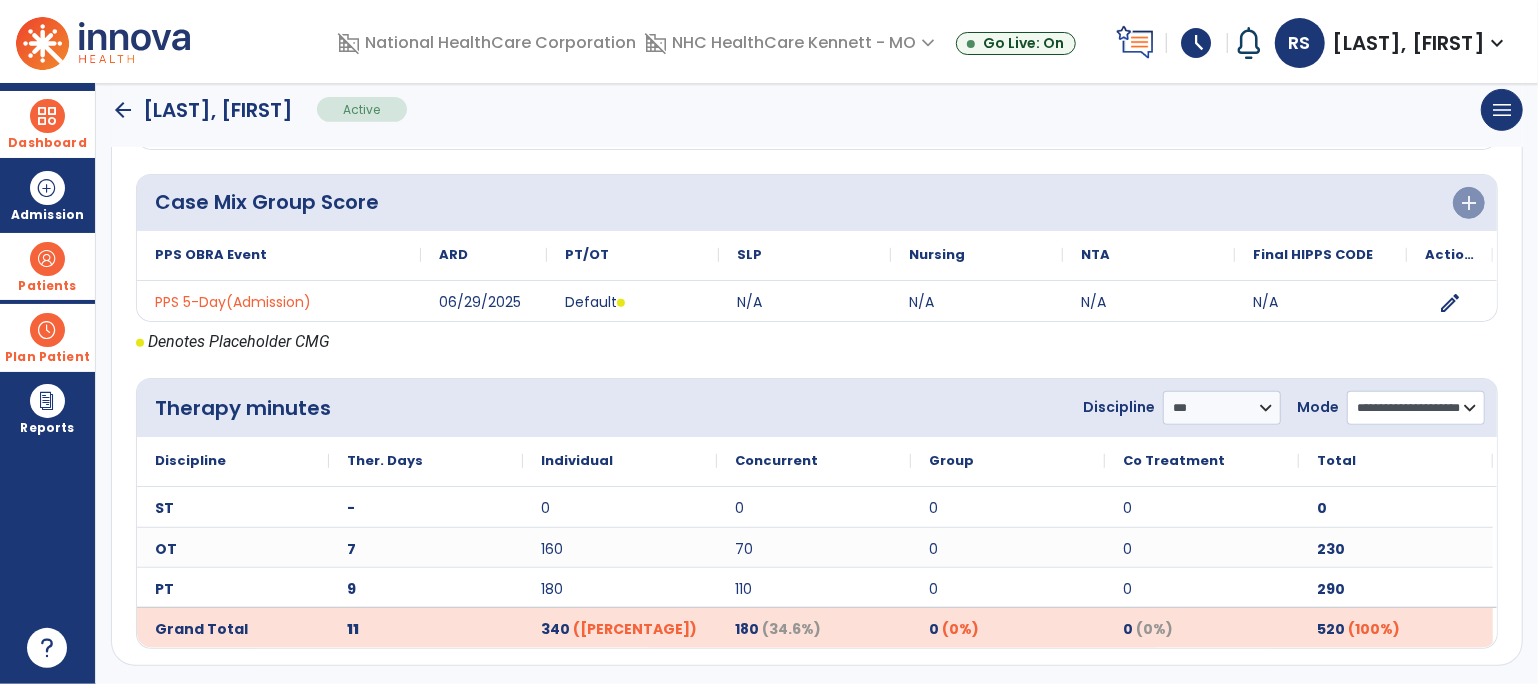 scroll, scrollTop: 554, scrollLeft: 0, axis: vertical 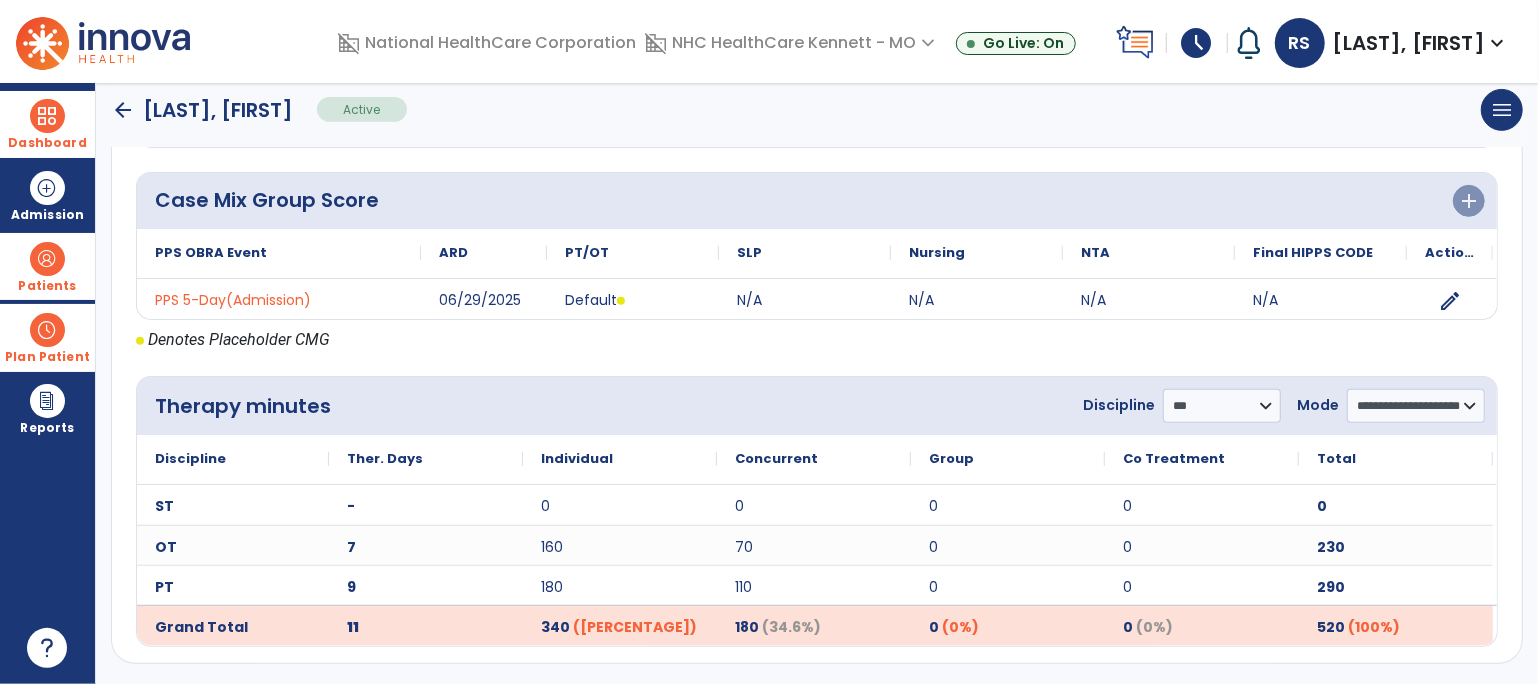 click on "arrow_back" 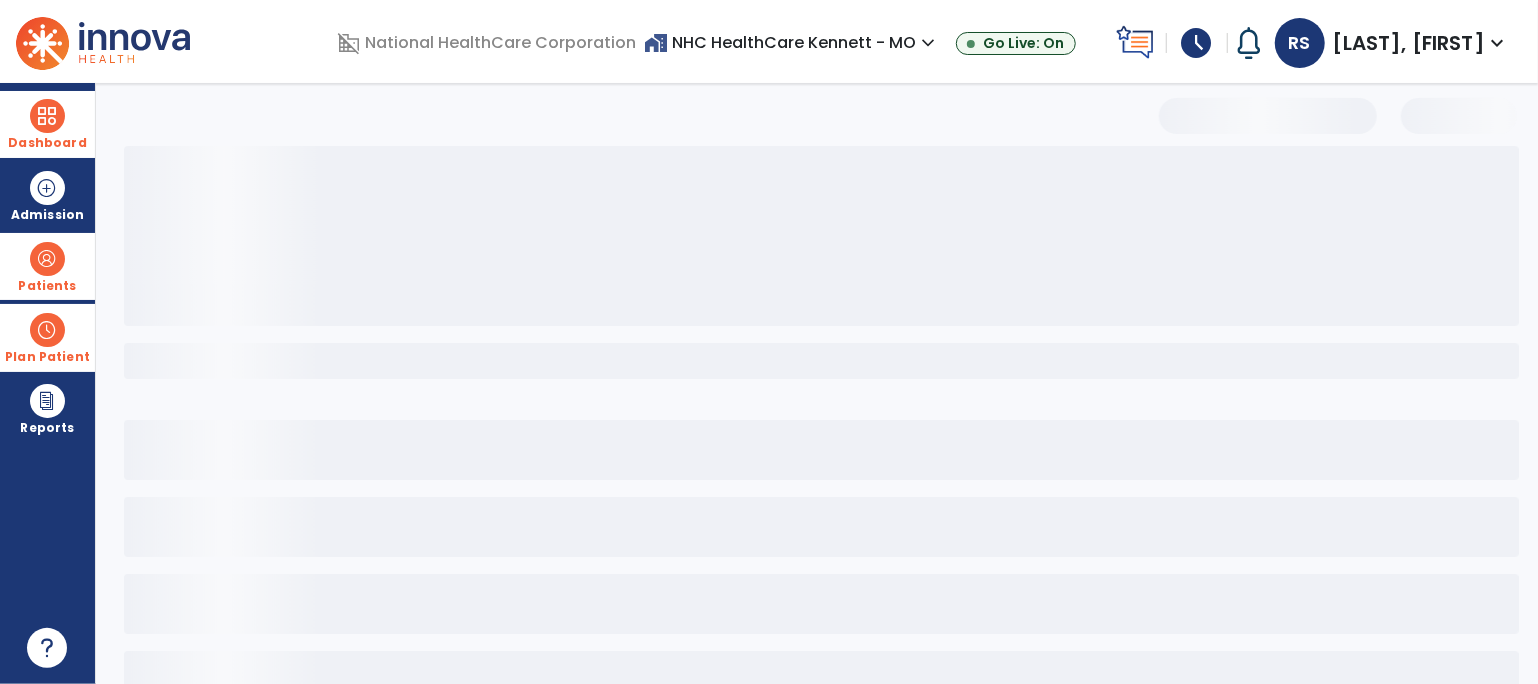 scroll, scrollTop: 0, scrollLeft: 0, axis: both 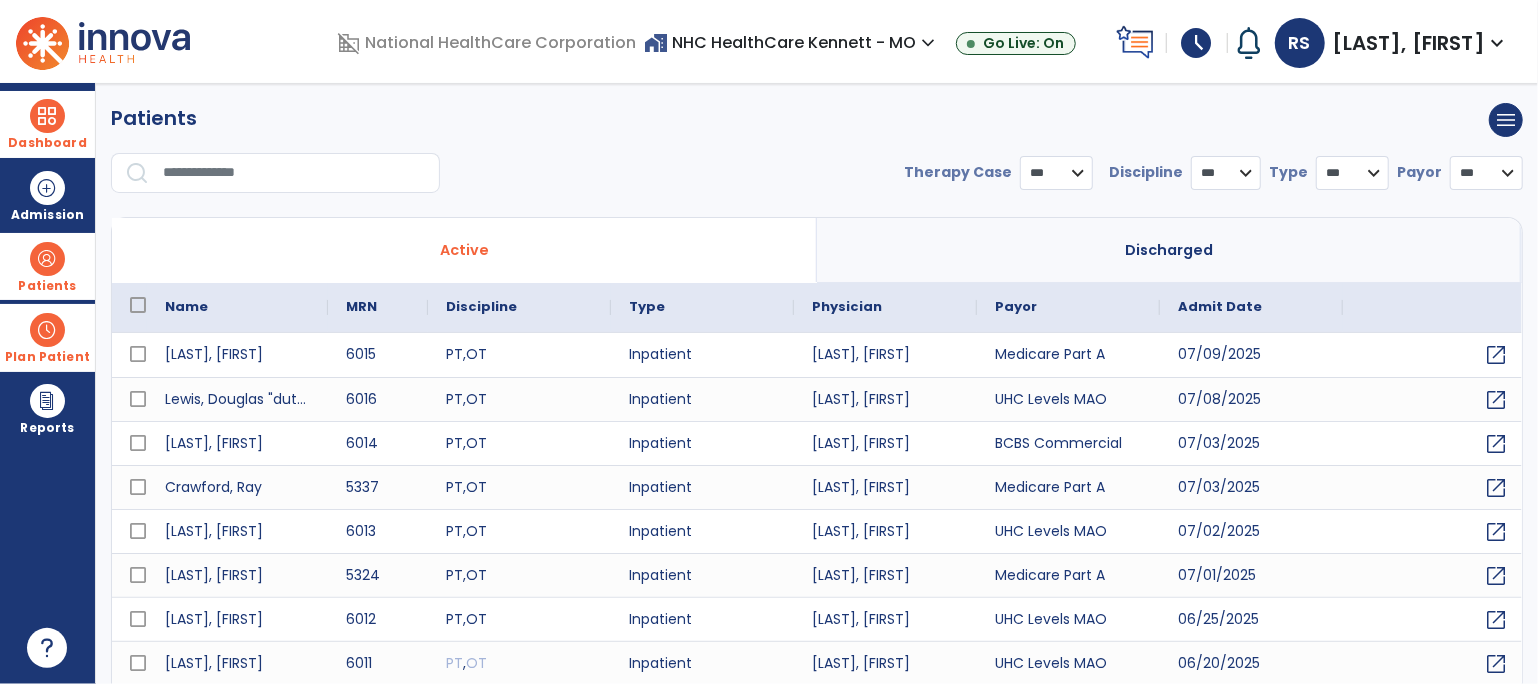select on "***" 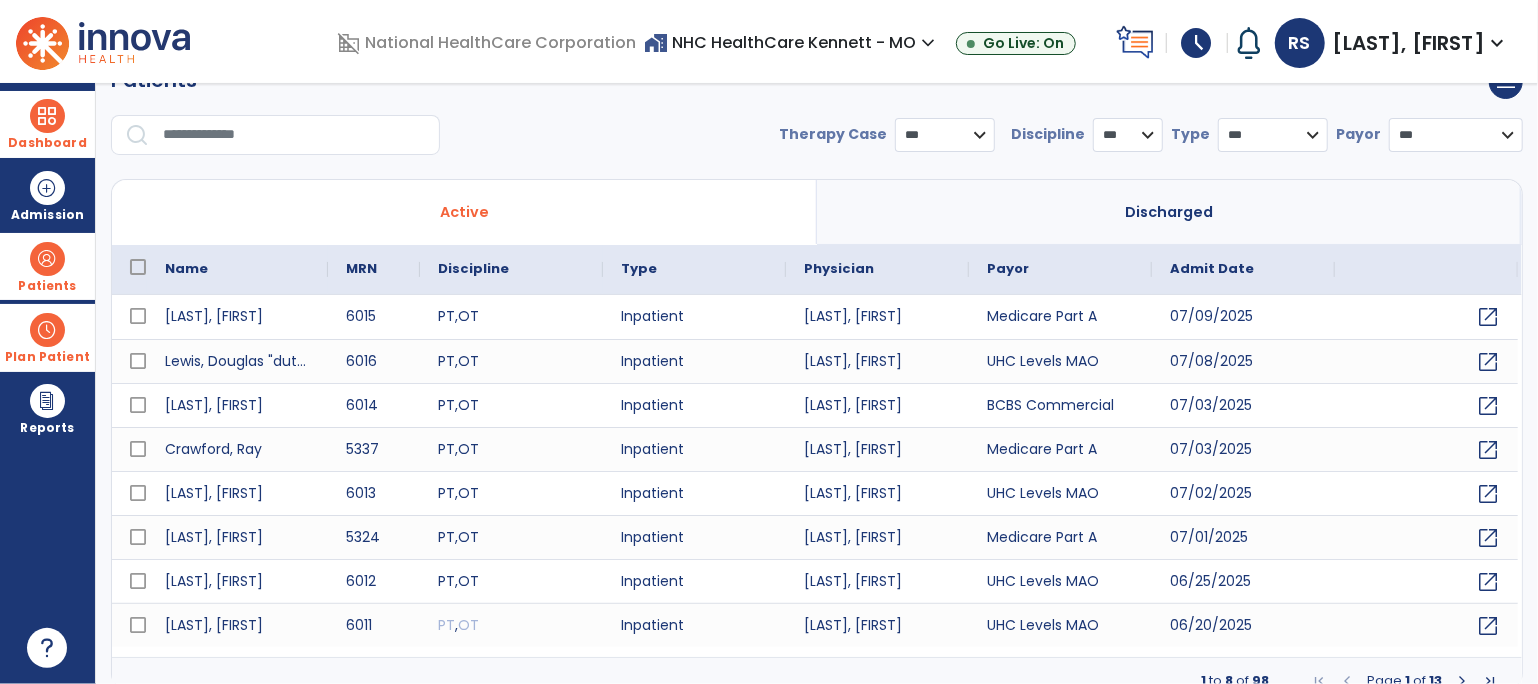 scroll, scrollTop: 57, scrollLeft: 0, axis: vertical 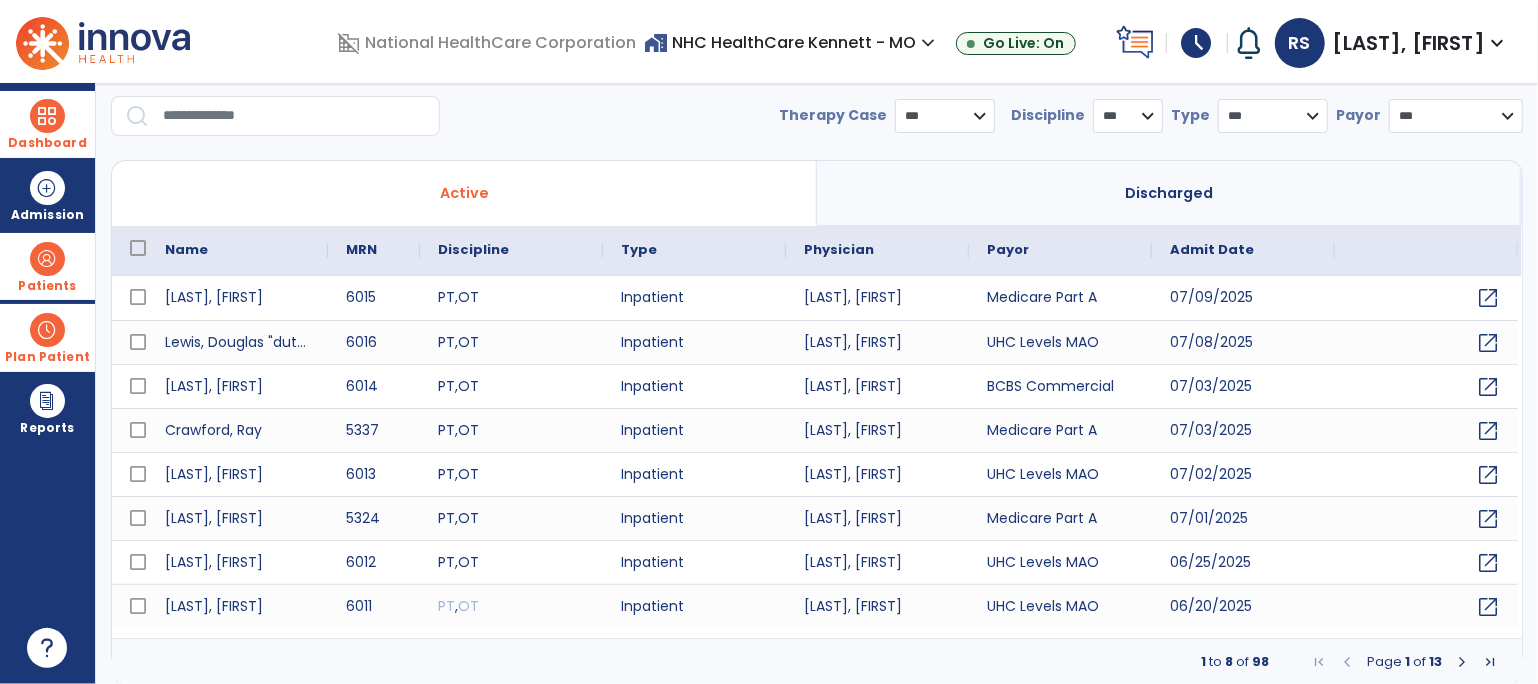 click at bounding box center (1462, 662) 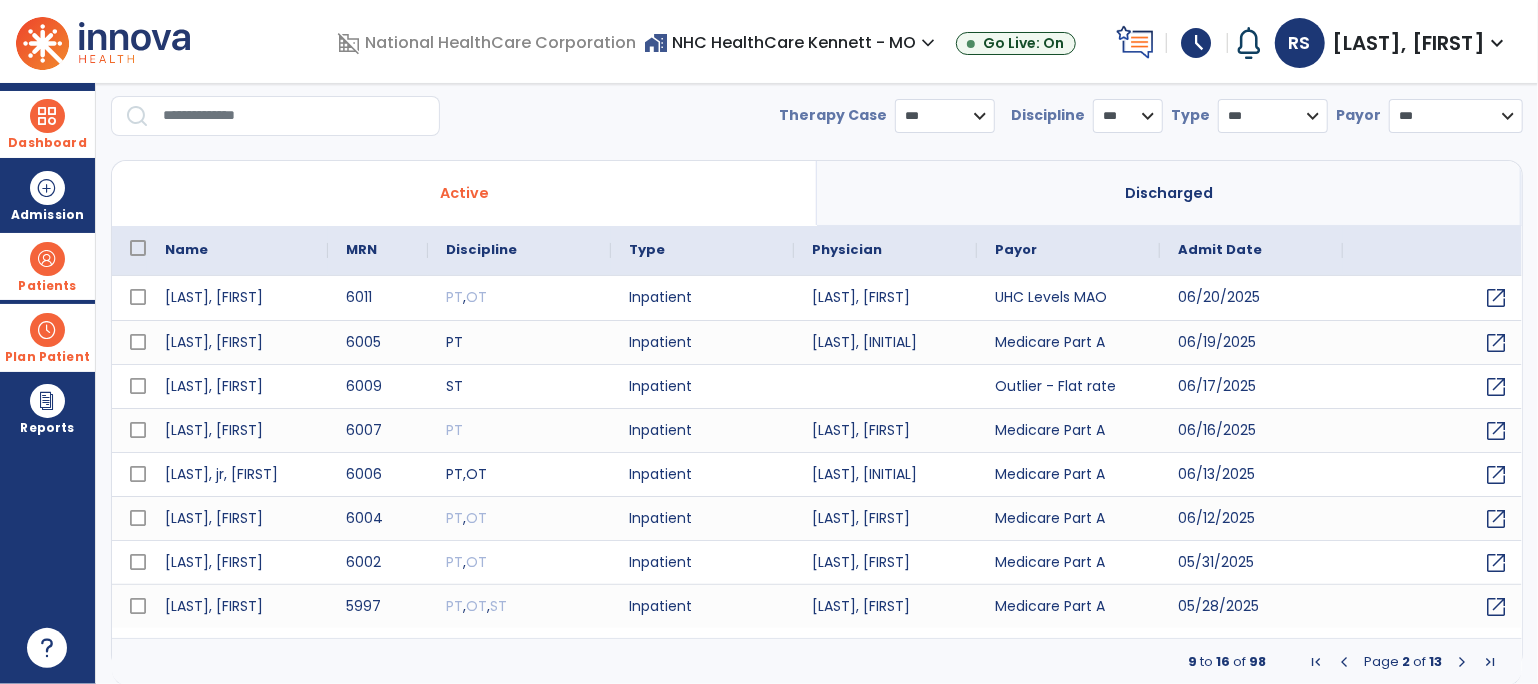 click at bounding box center (1344, 662) 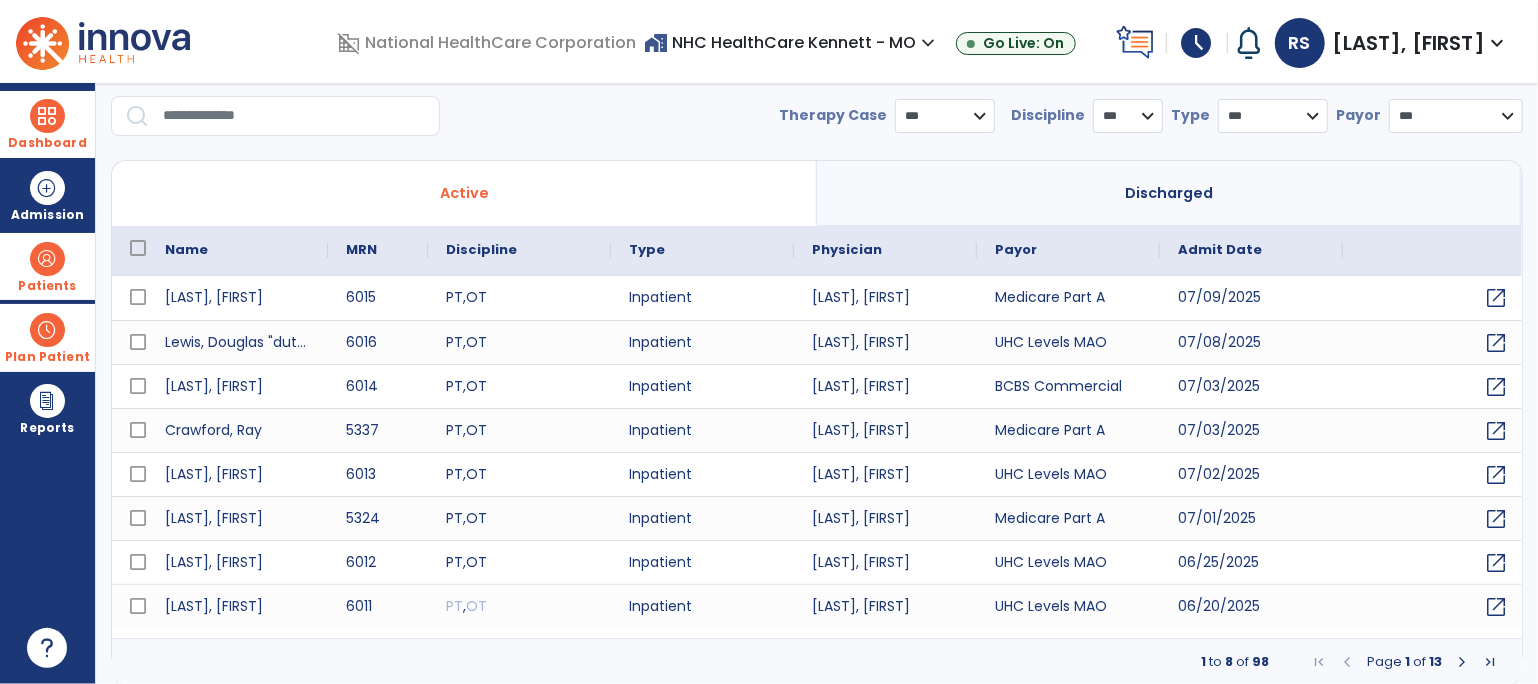 click on "Dashboard" at bounding box center (47, 124) 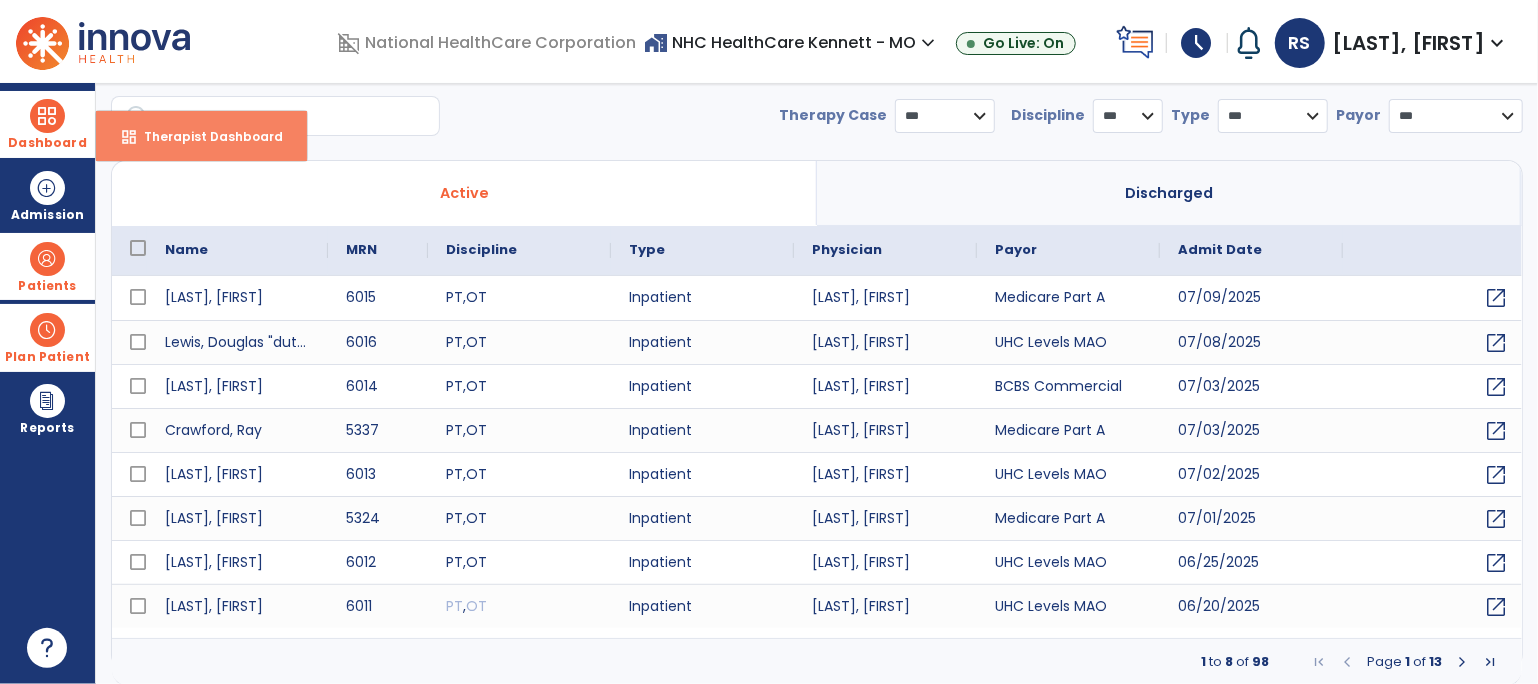 click on "dashboard" at bounding box center (129, 137) 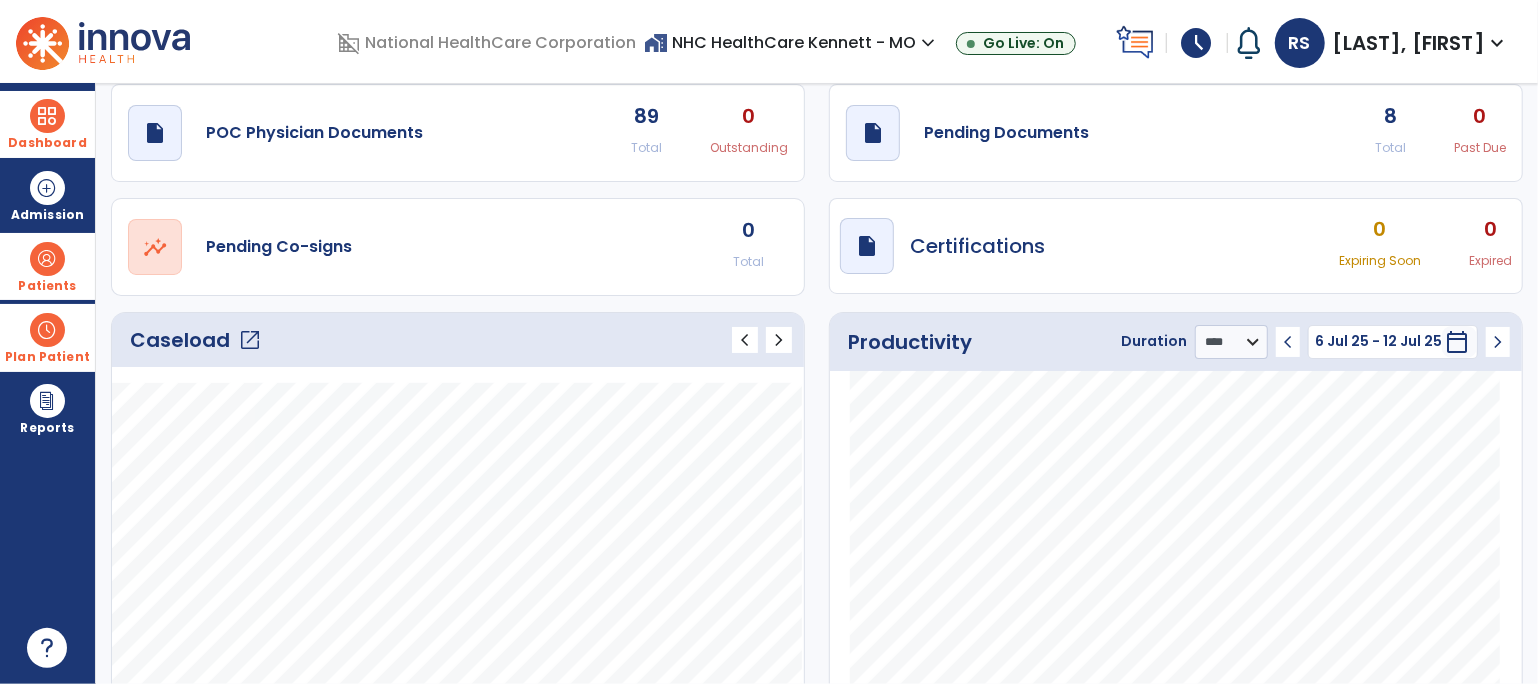 click on "Caseload   open_in_new" 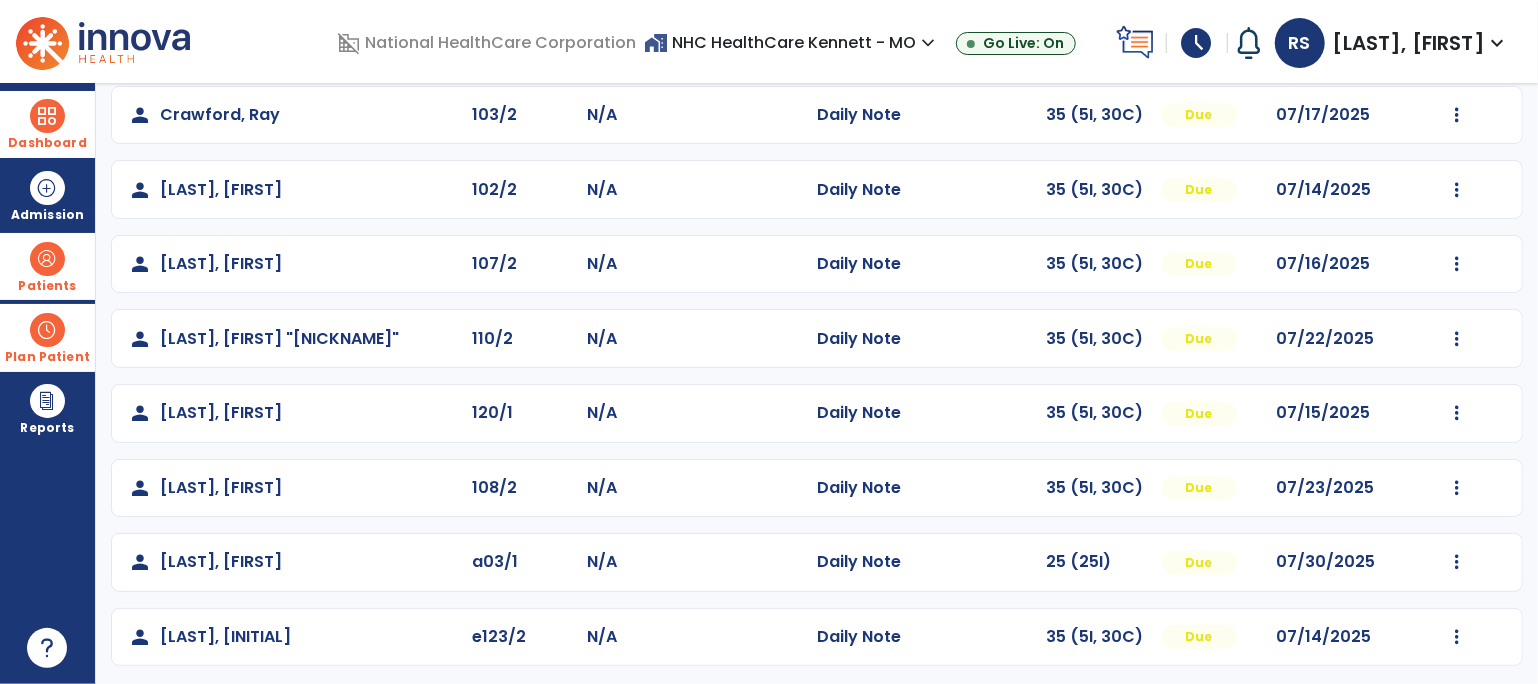 scroll, scrollTop: 0, scrollLeft: 0, axis: both 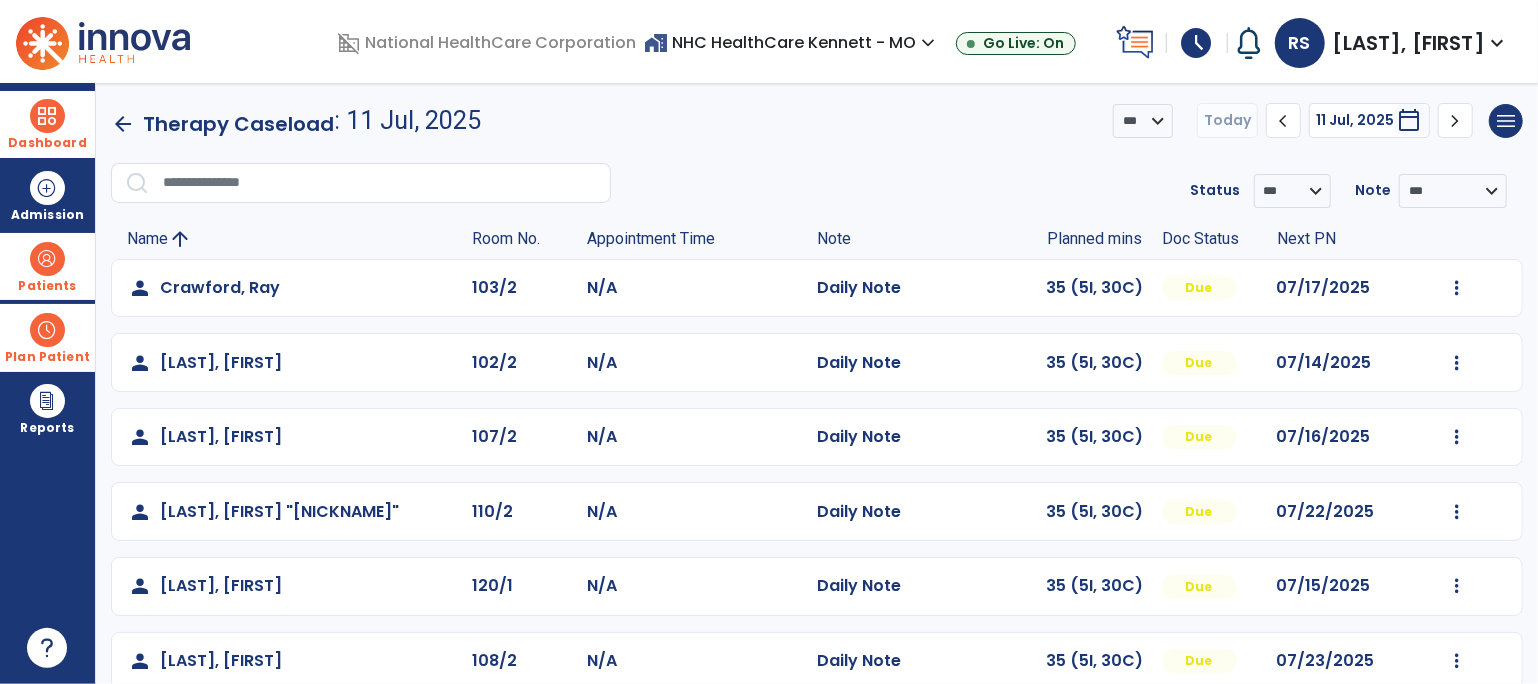 click on "arrow_back" 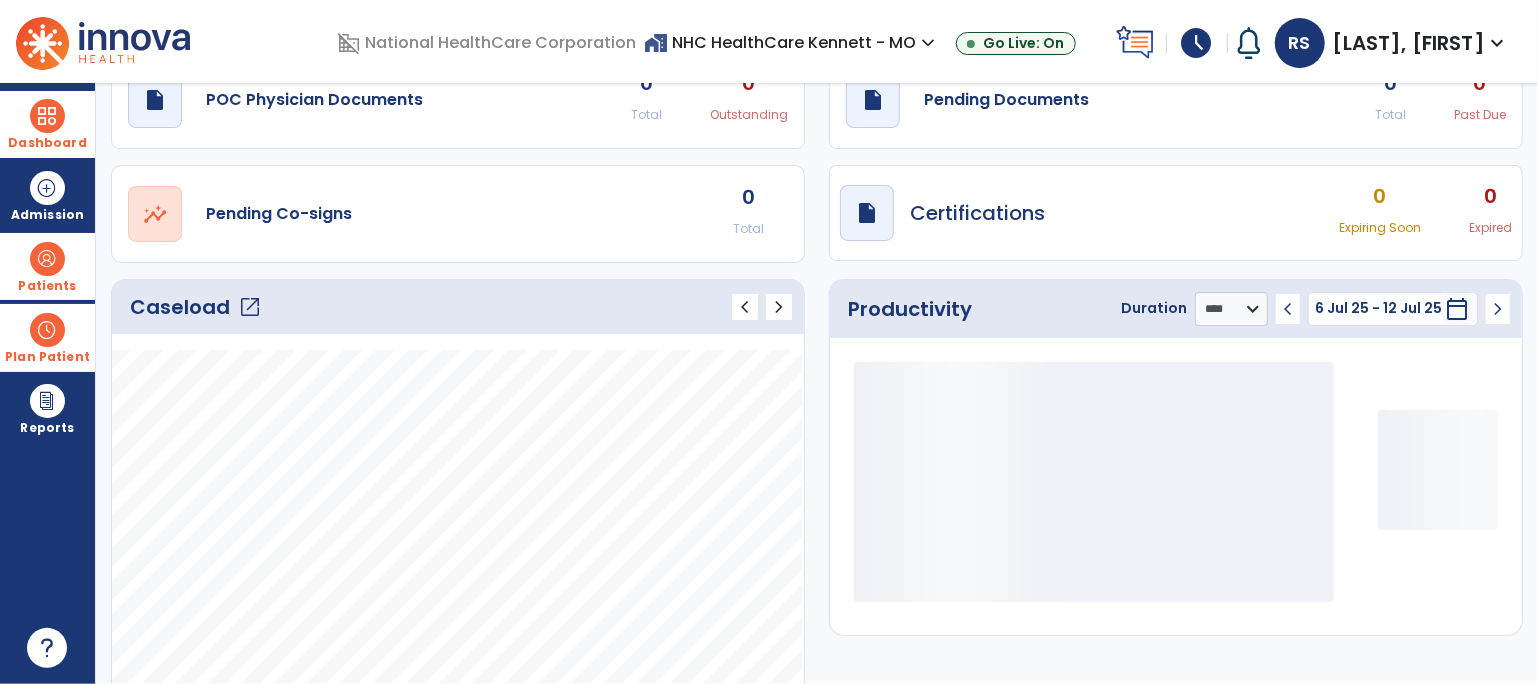 scroll, scrollTop: 122, scrollLeft: 0, axis: vertical 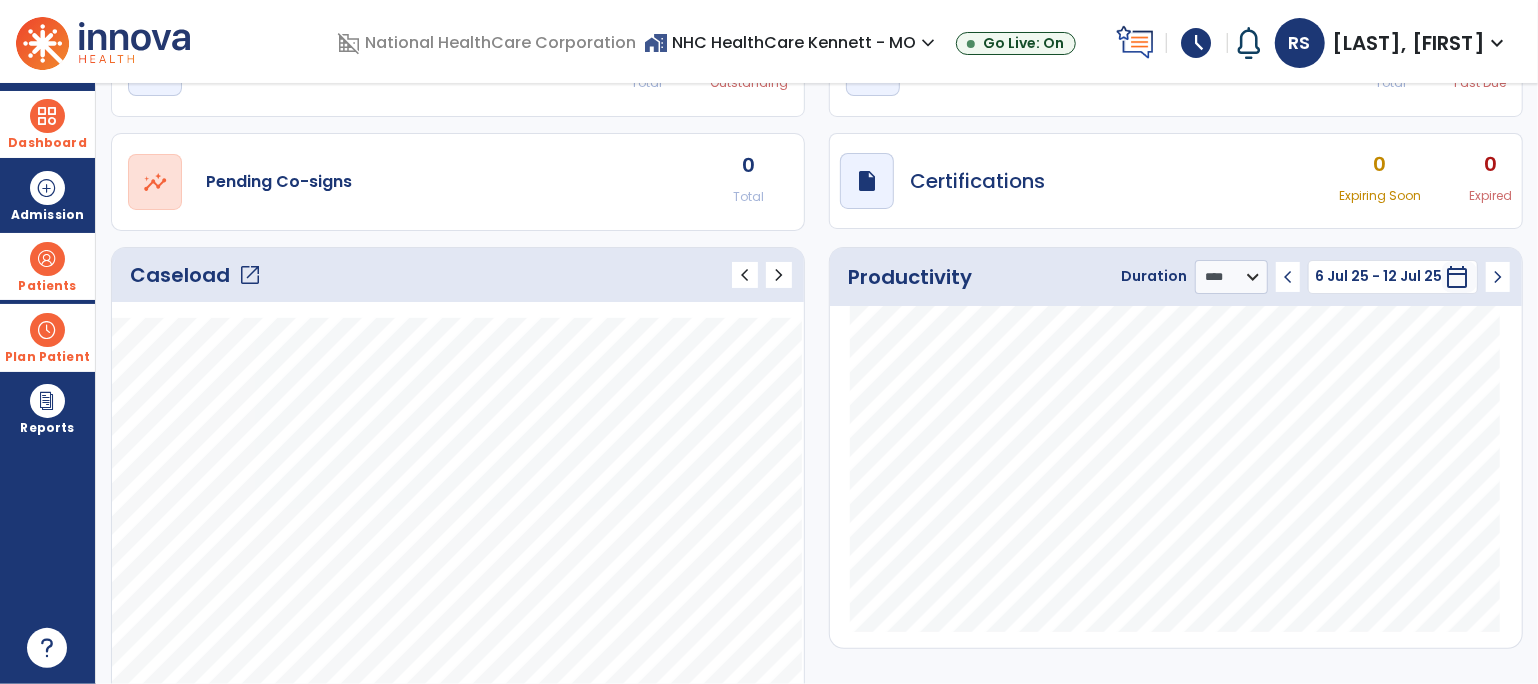 click on "Caseload   open_in_new" 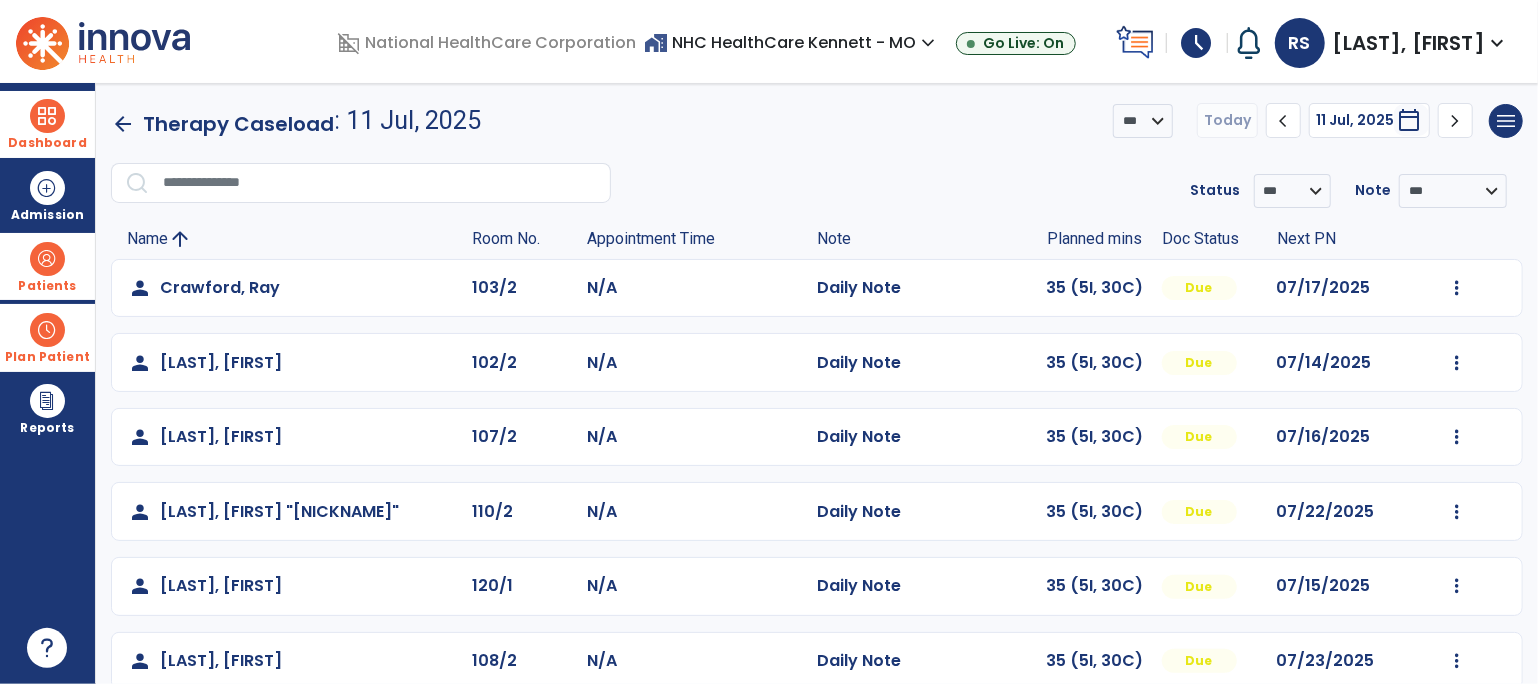 click on "Plan Patient  event_note  Planner  content_paste_go  Scheduler  content_paste_go  Whiteboard" at bounding box center (47, 337) 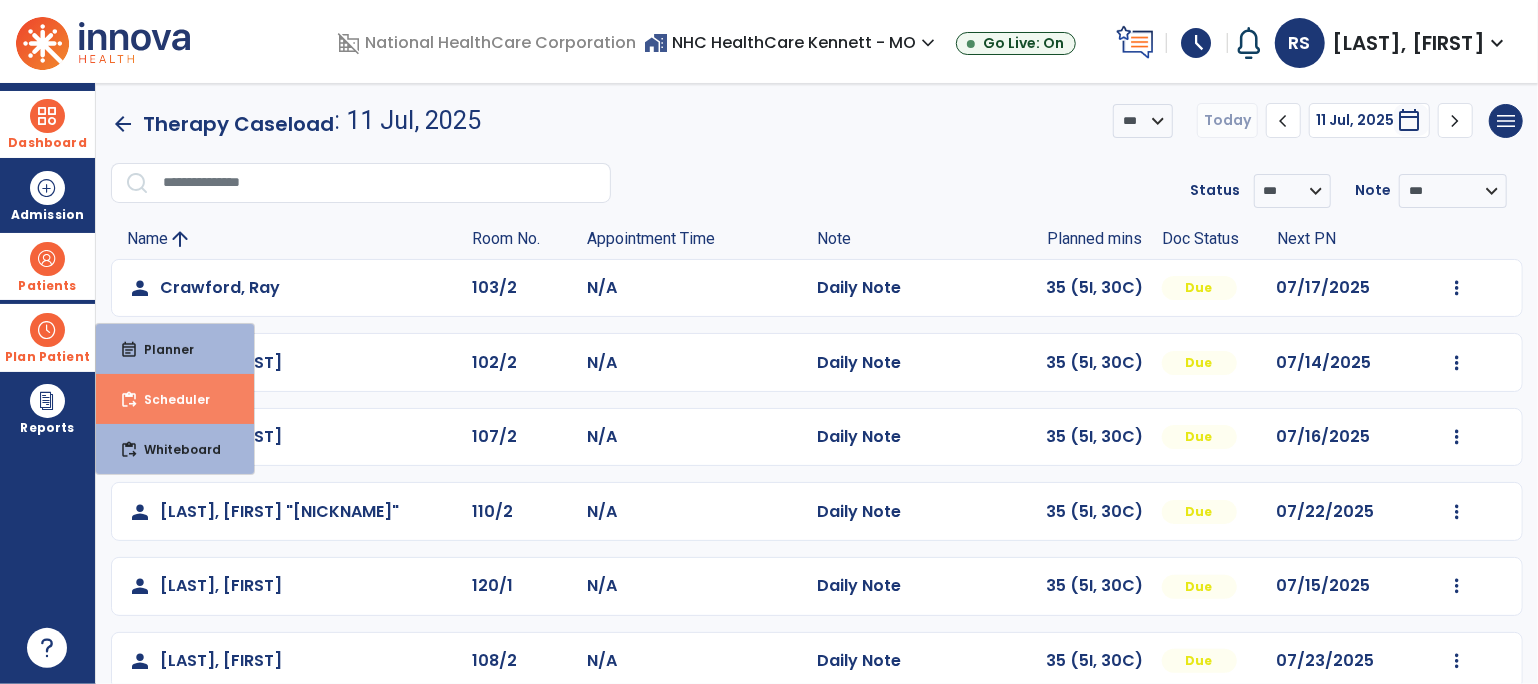 click on "content_paste_go  Scheduler" at bounding box center (175, 399) 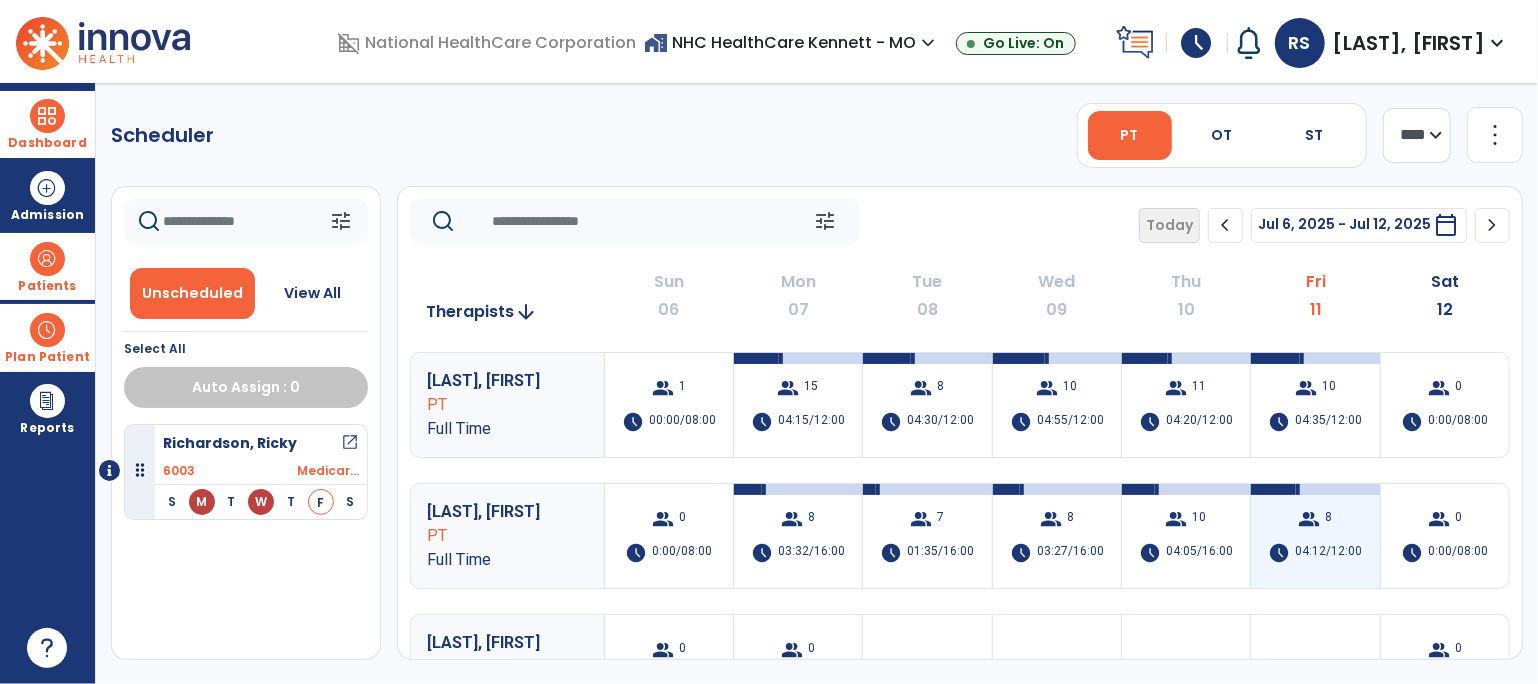 click on "group  [NUMBER]  schedule  [TIME]/[TIME]" at bounding box center (1315, 536) 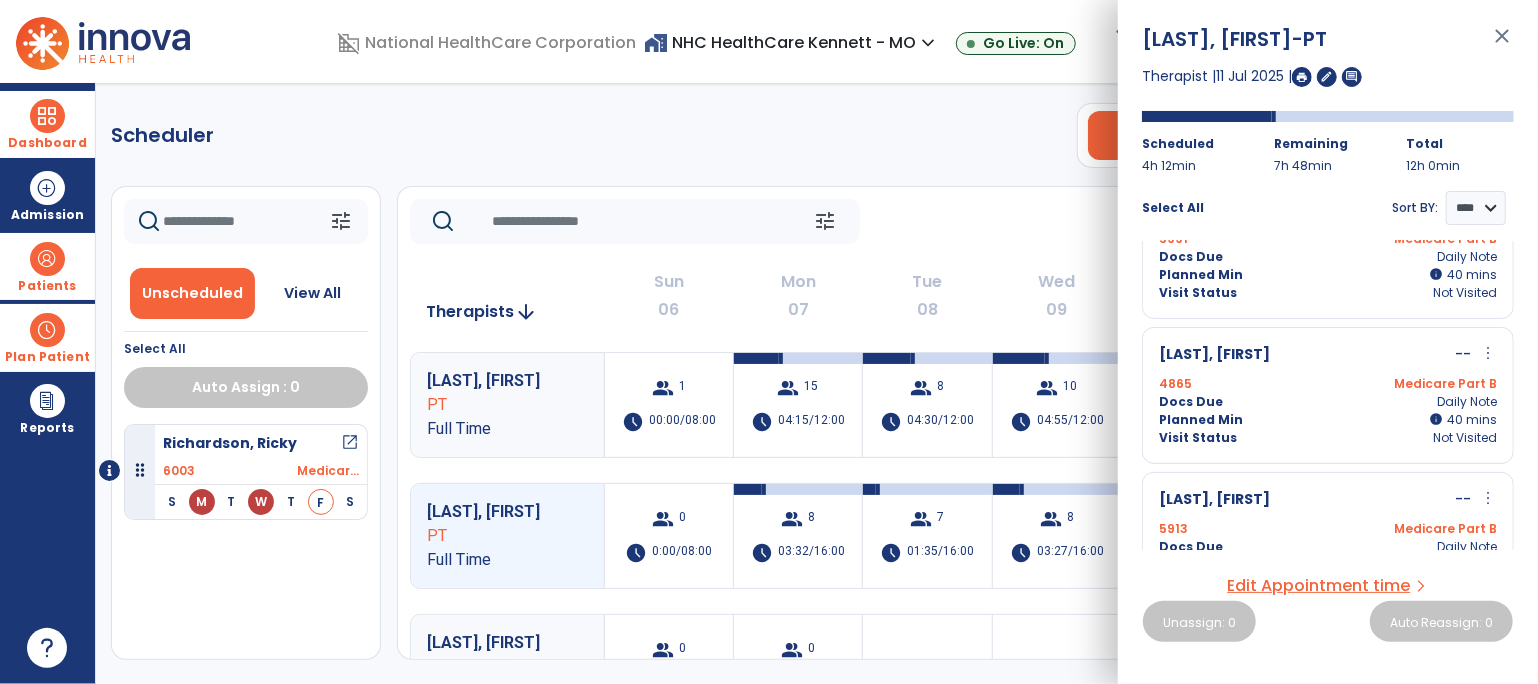 scroll, scrollTop: 0, scrollLeft: 0, axis: both 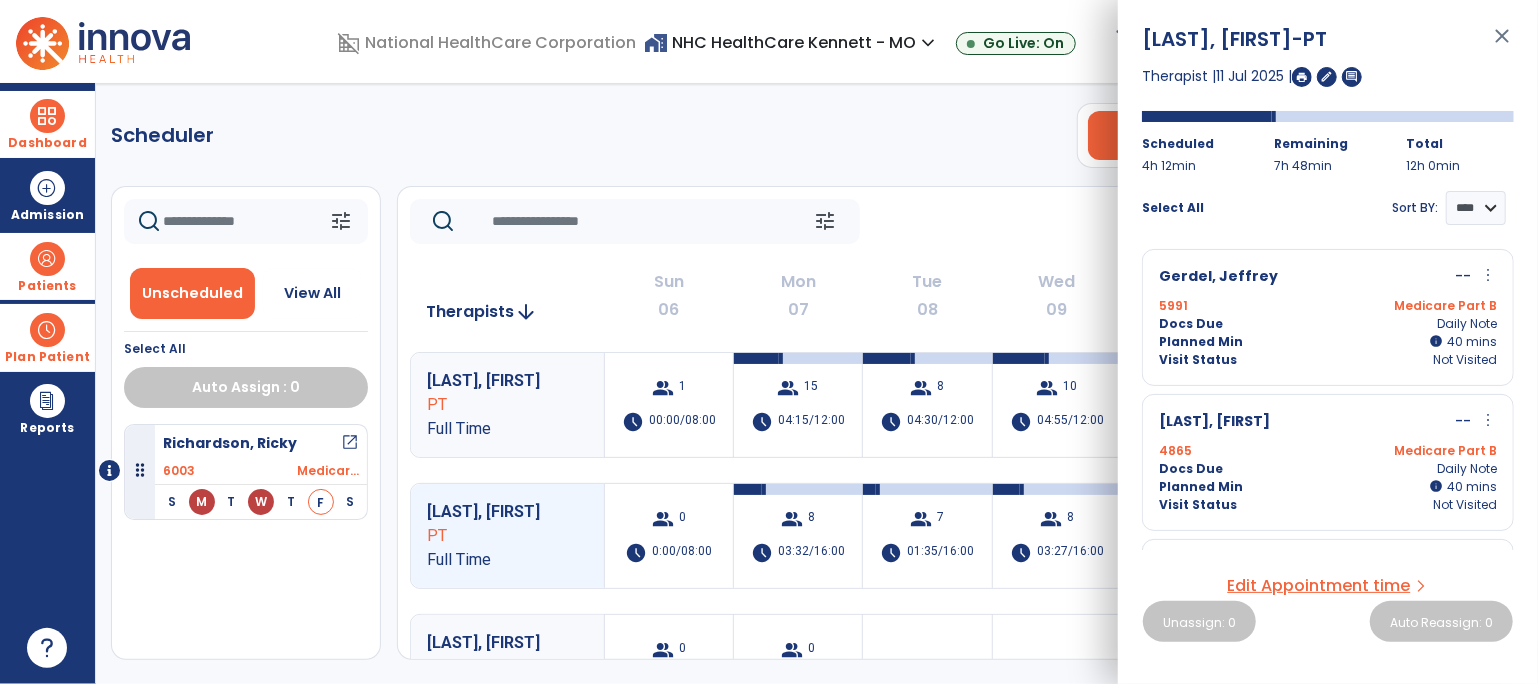 click on "Scheduler   PT   OT   ST  **** *** more_vert  Manage Labor   View All Therapists   Print" 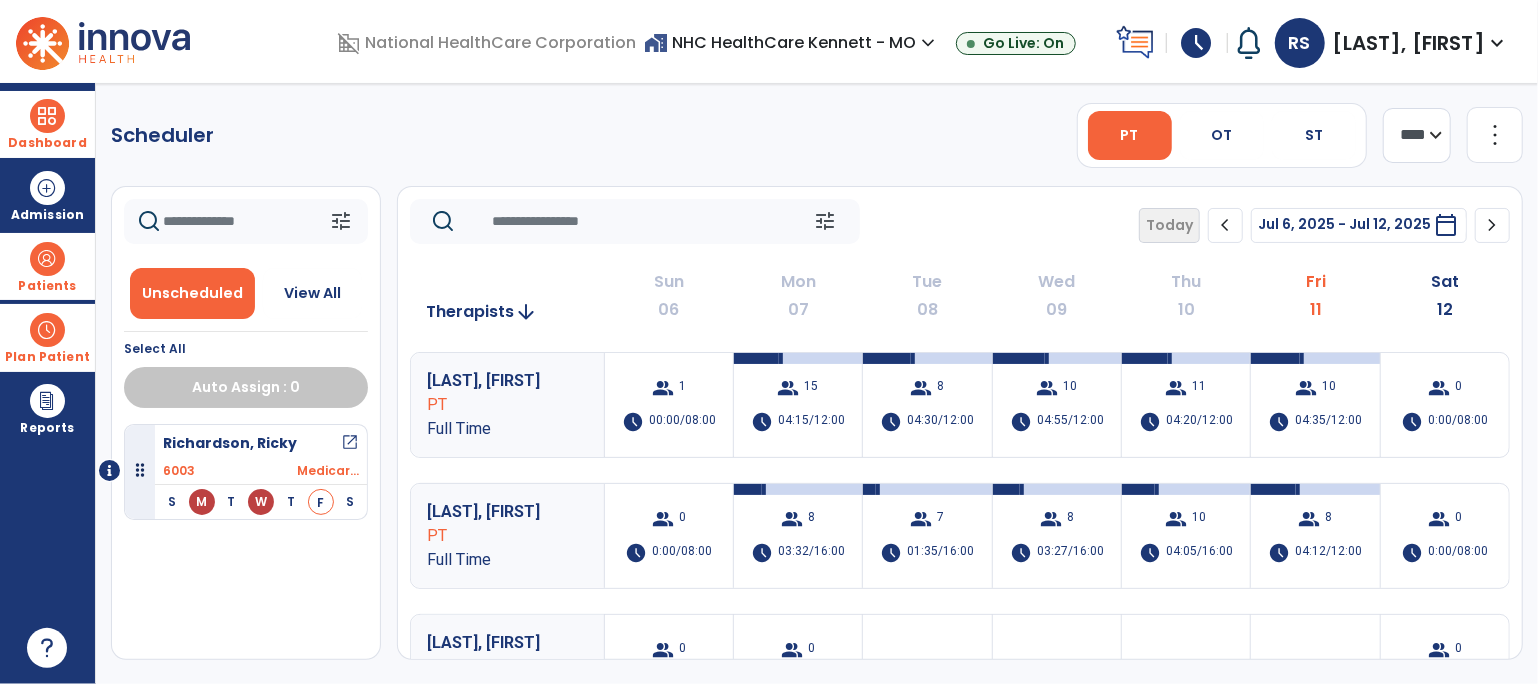 click on "Dashboard" at bounding box center (47, 124) 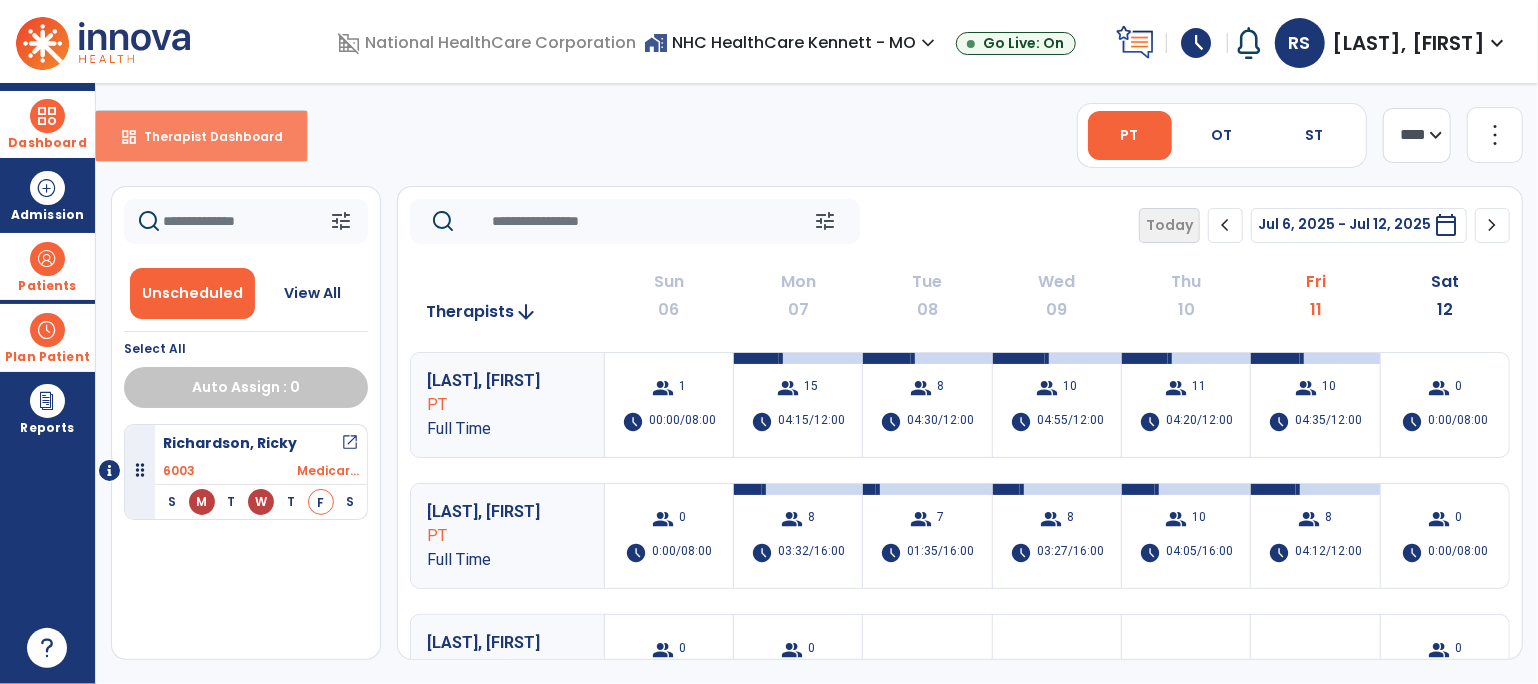 click on "dashboard  Therapist Dashboard" at bounding box center (201, 136) 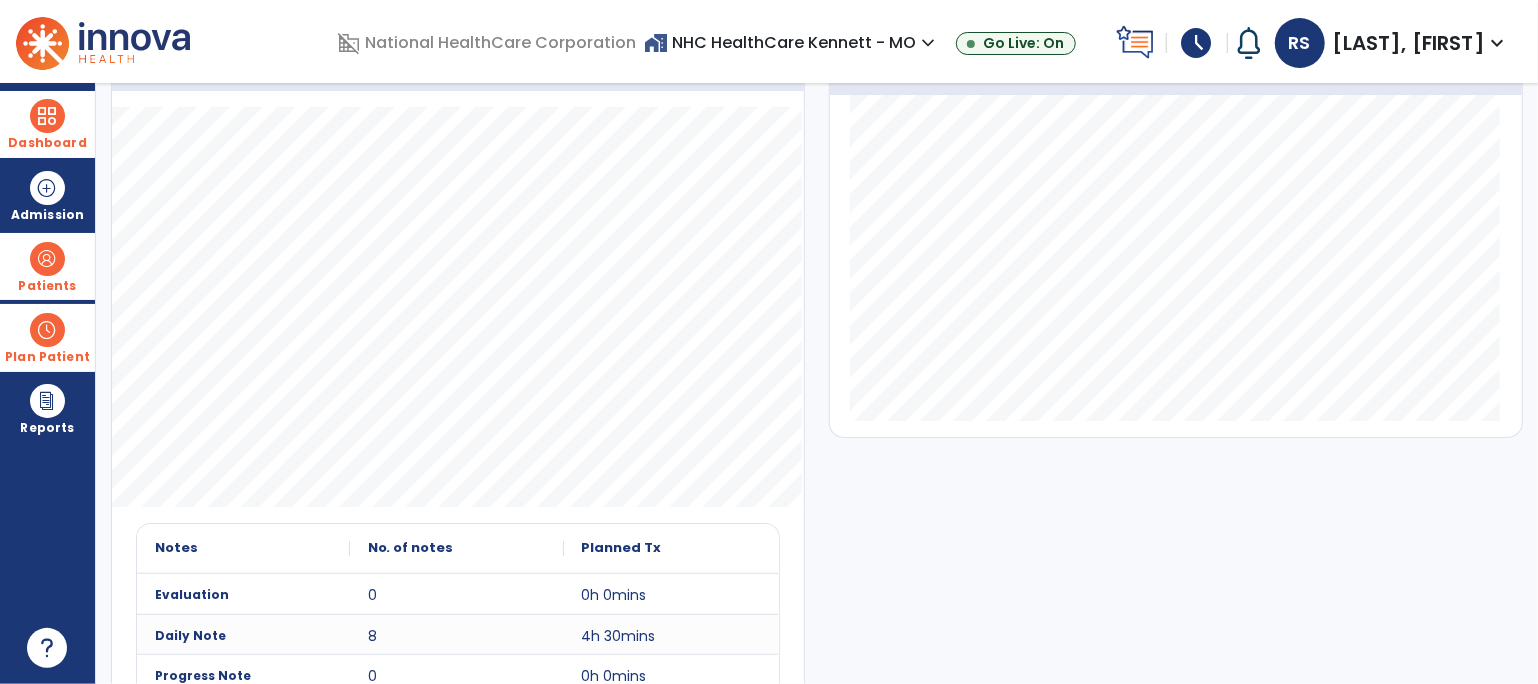 scroll, scrollTop: 0, scrollLeft: 0, axis: both 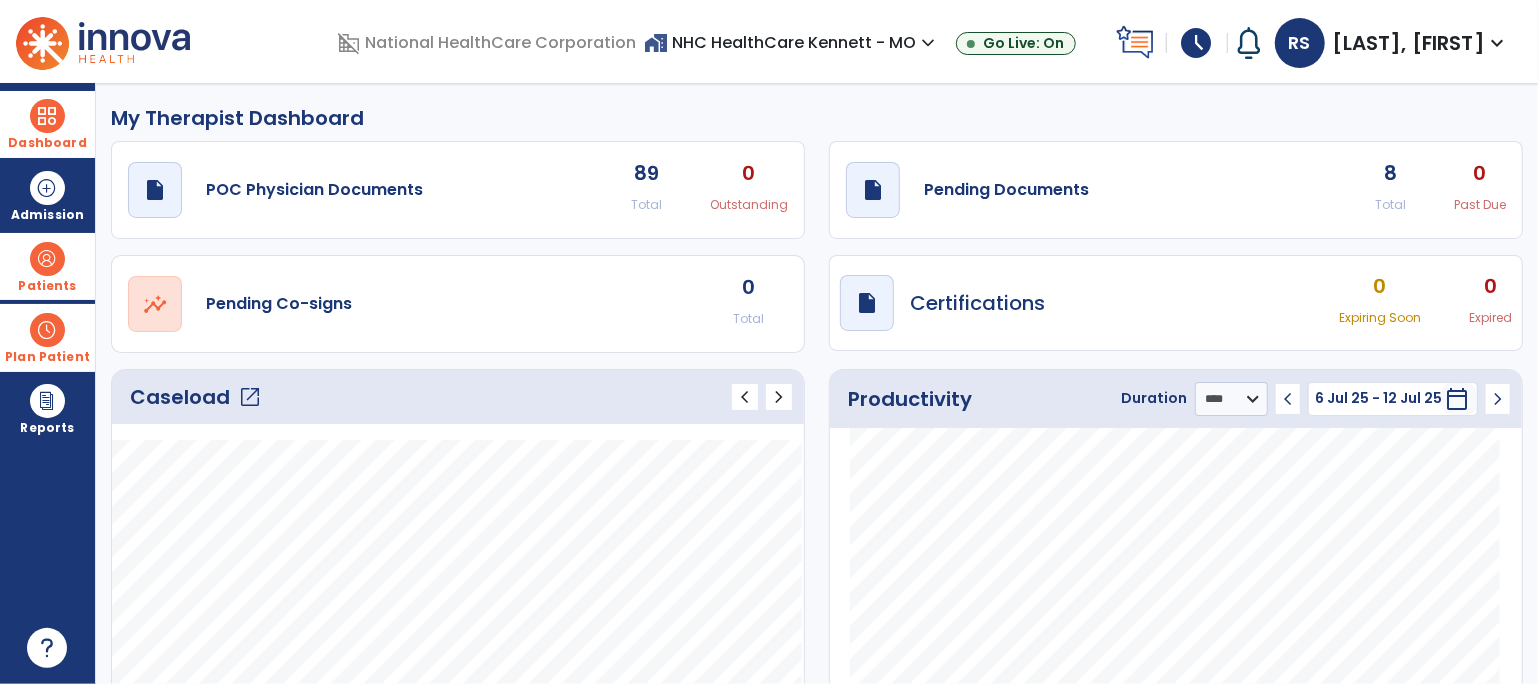 click on "Caseload   open_in_new" 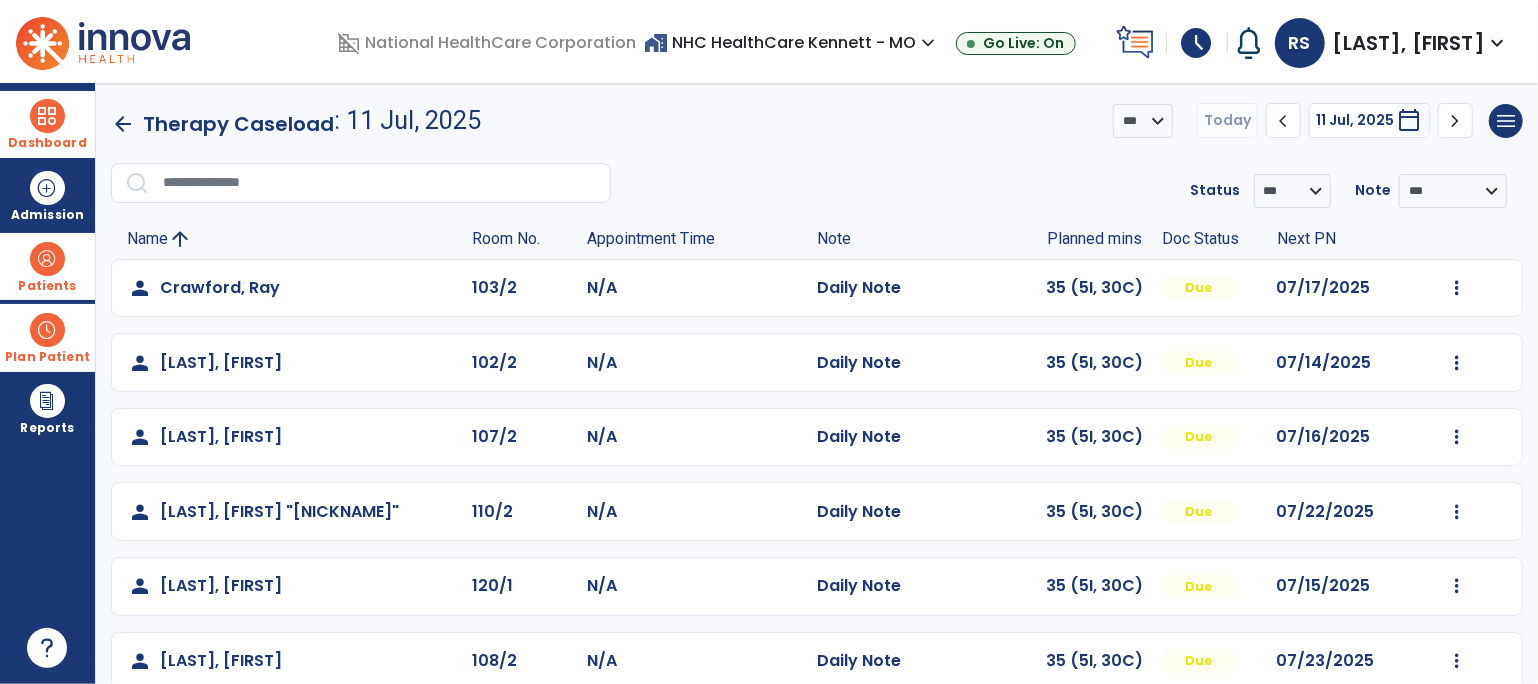 scroll, scrollTop: 173, scrollLeft: 0, axis: vertical 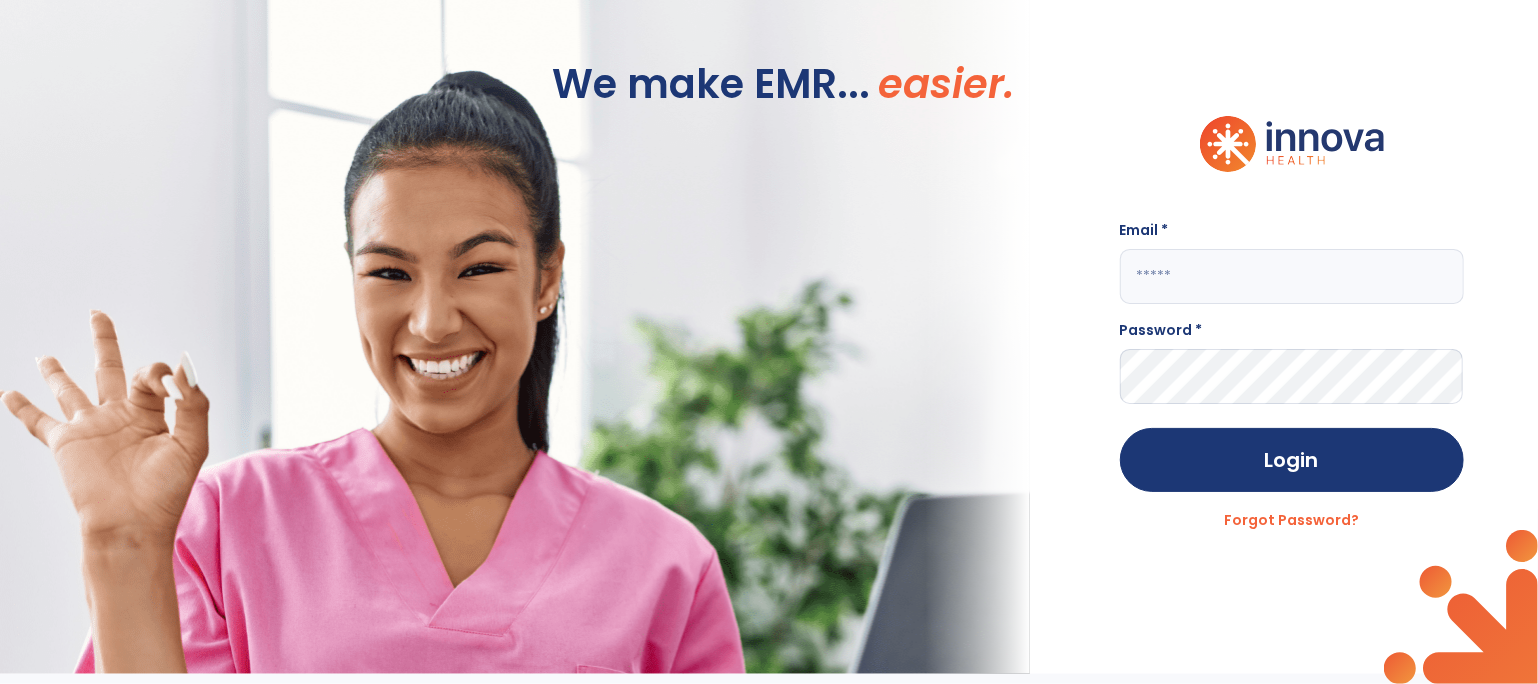 type on "**********" 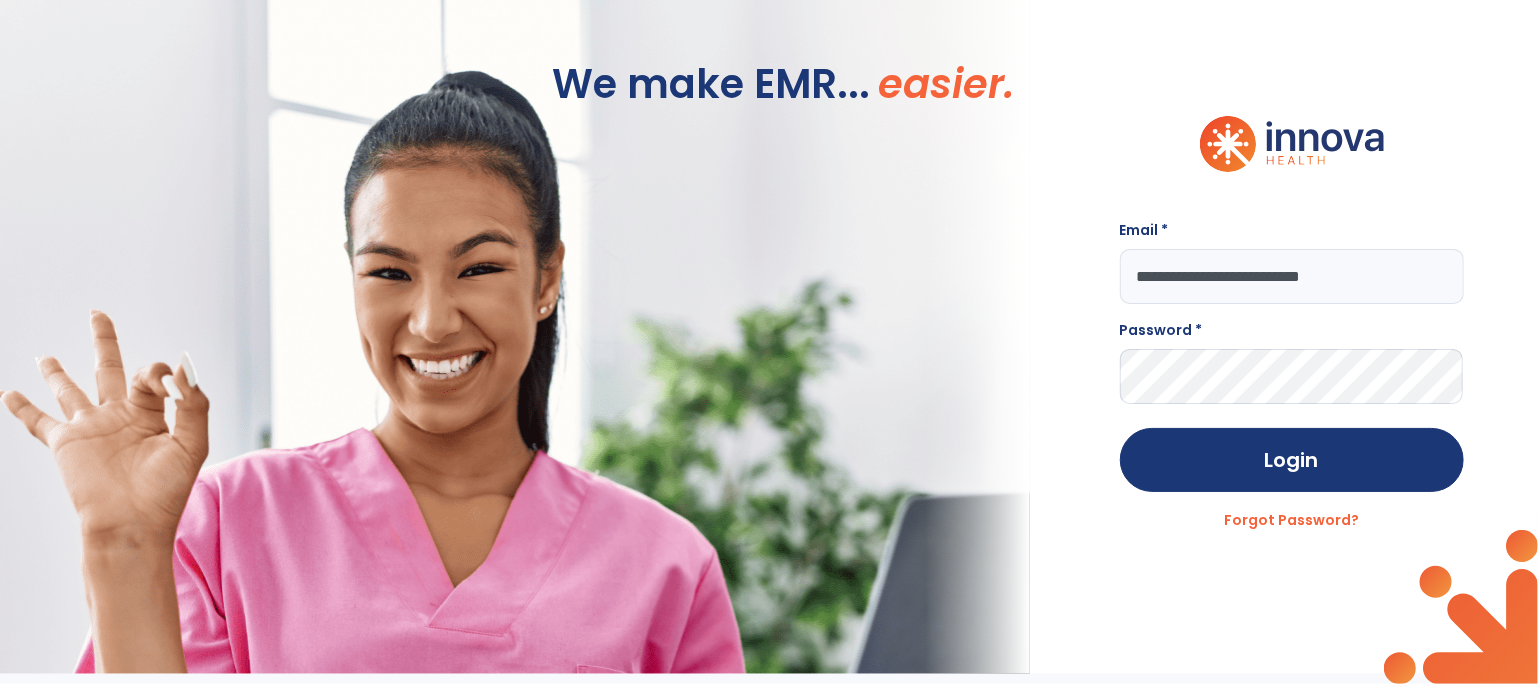 scroll, scrollTop: 0, scrollLeft: 0, axis: both 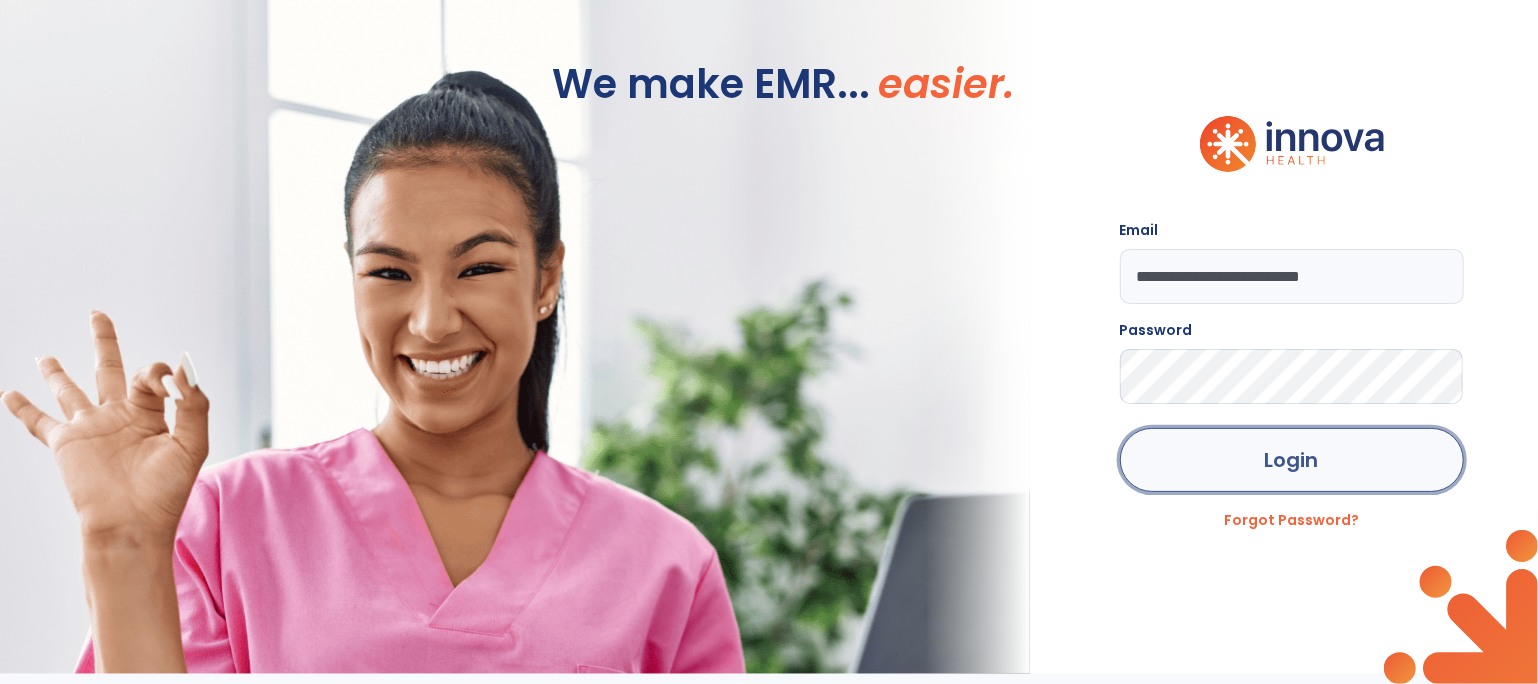 click on "Login" 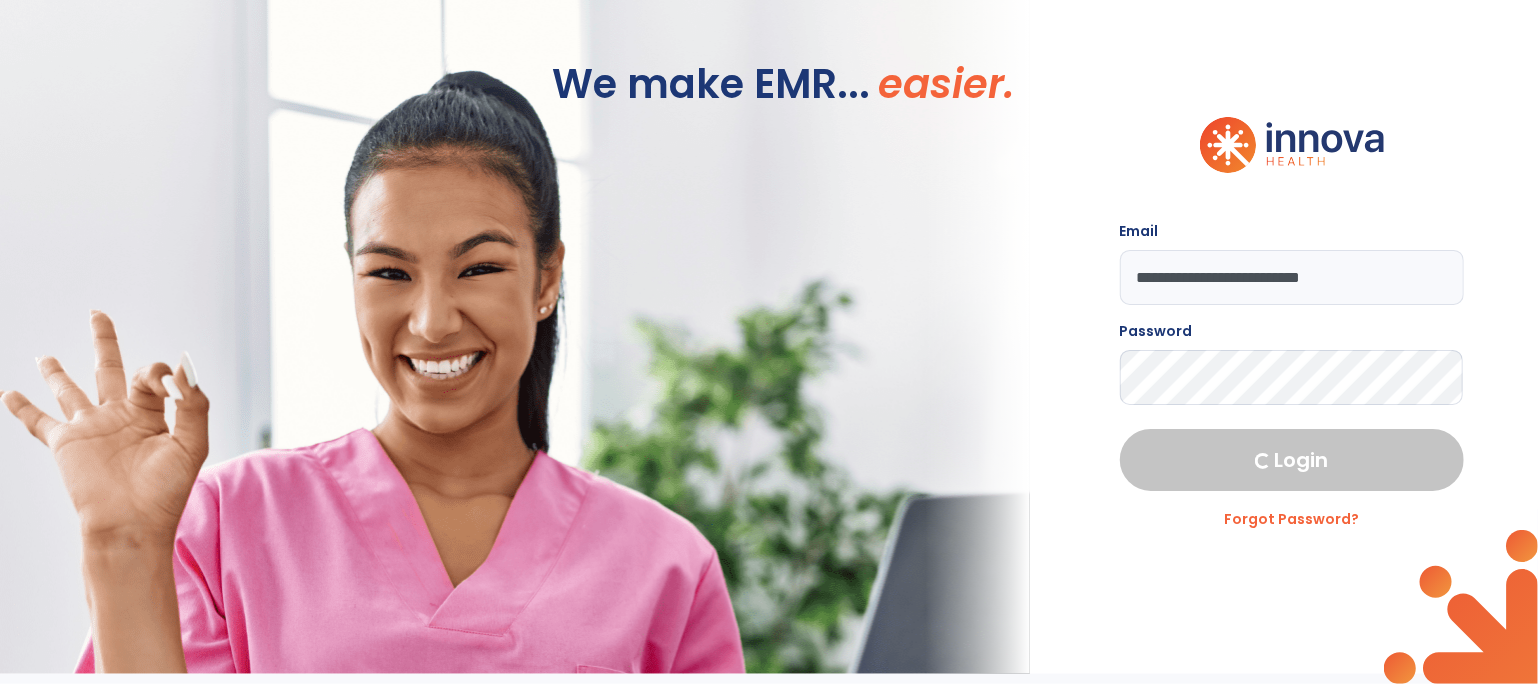 select on "****" 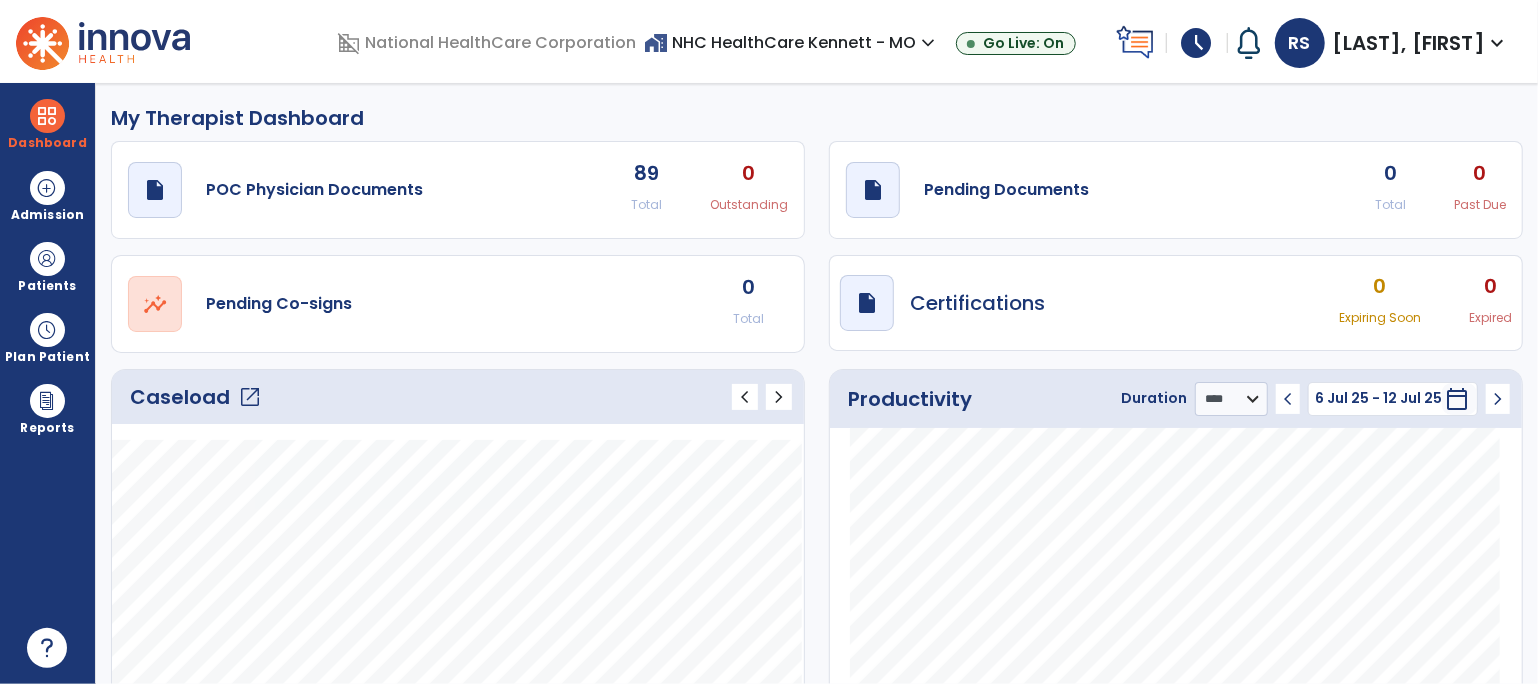 click on "Caseload   open_in_new" 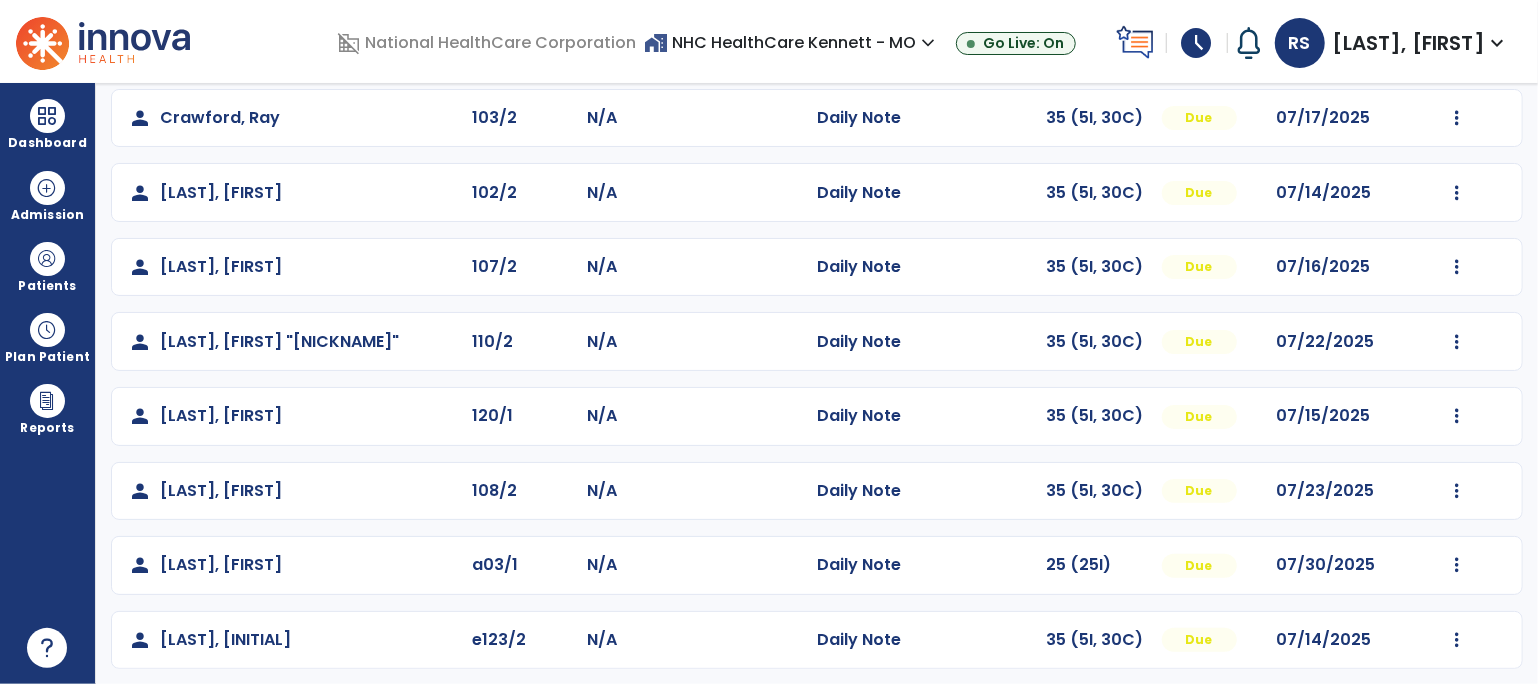 scroll, scrollTop: 173, scrollLeft: 0, axis: vertical 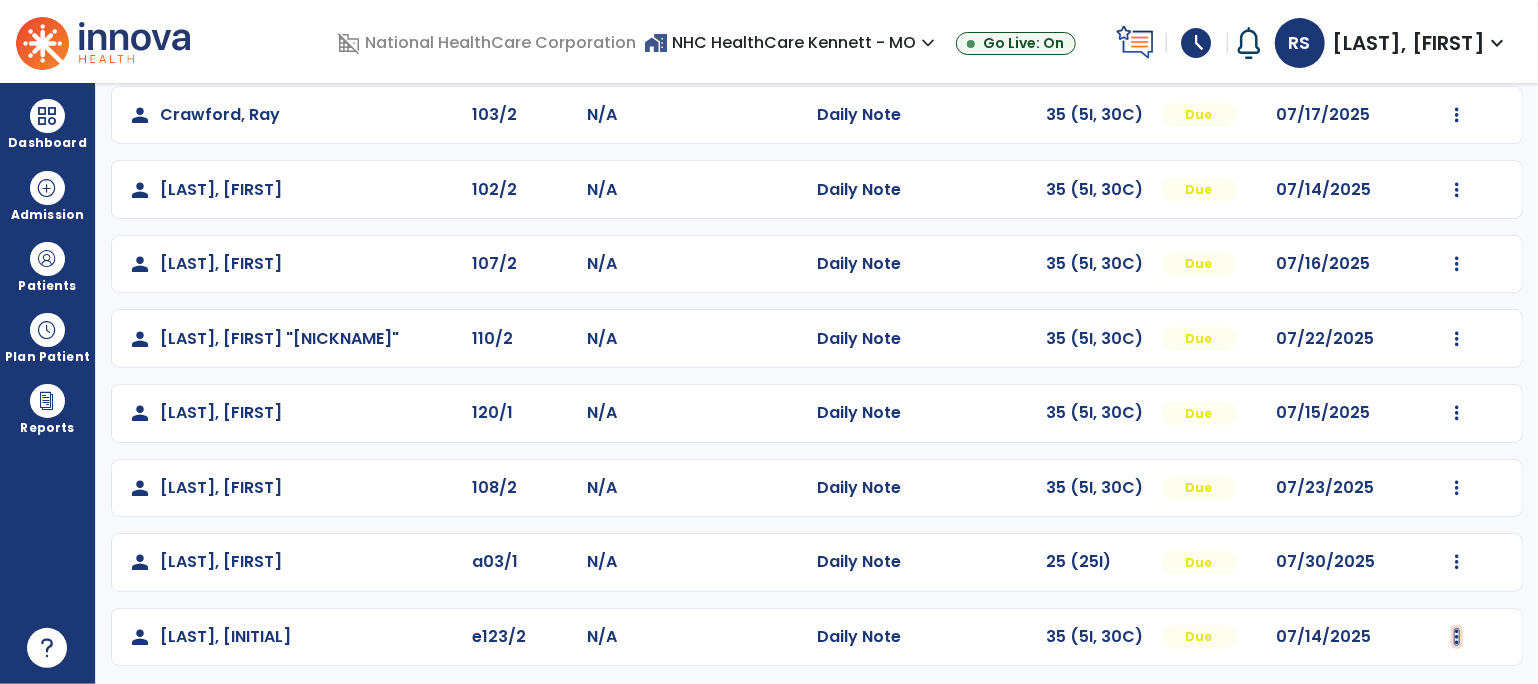 click at bounding box center [1457, 115] 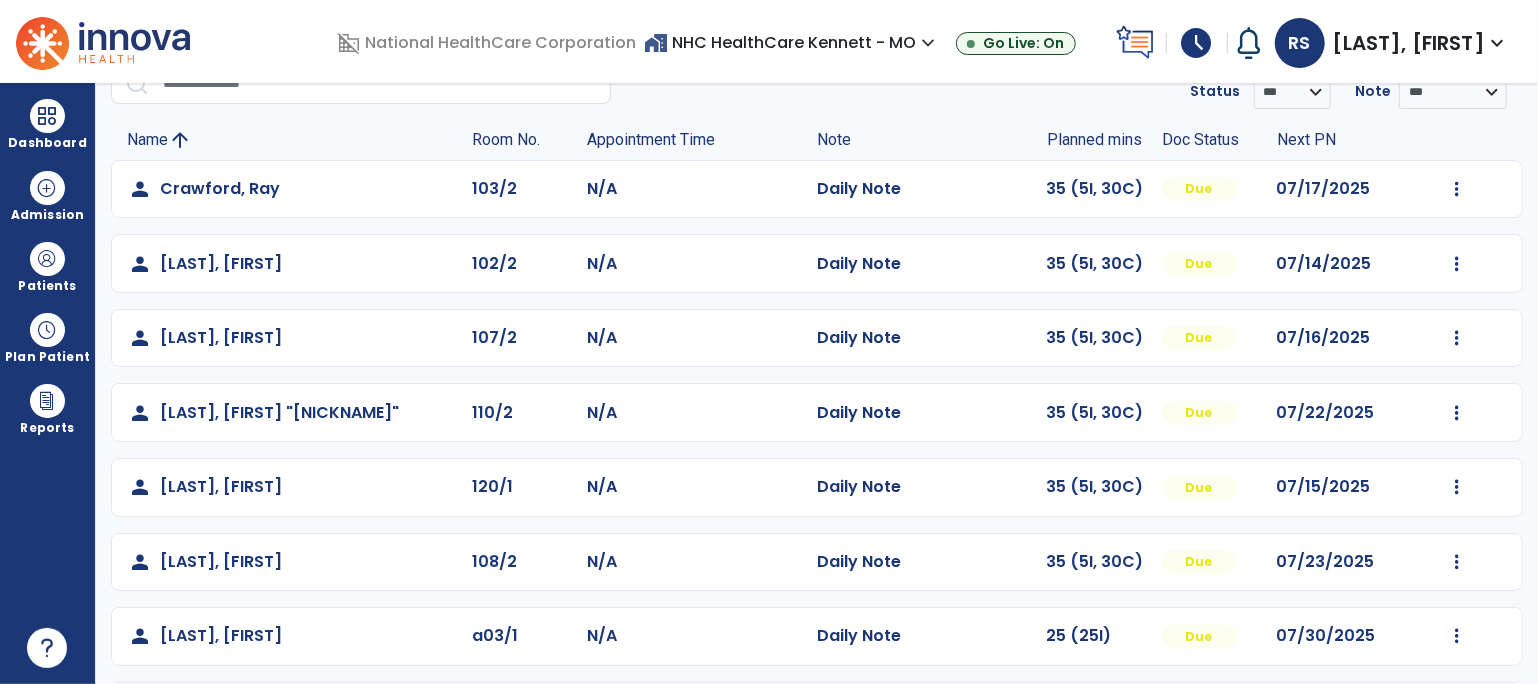 scroll, scrollTop: 62, scrollLeft: 0, axis: vertical 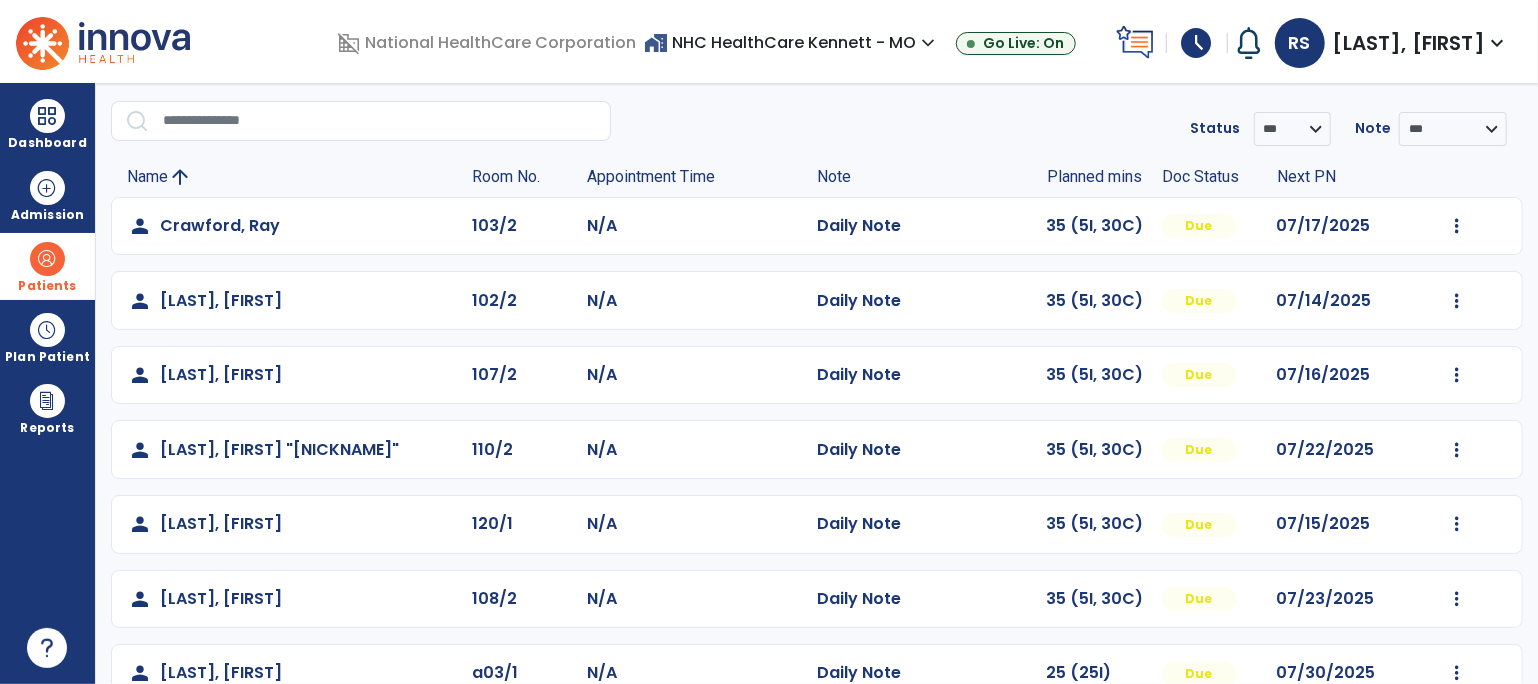 click at bounding box center (47, 259) 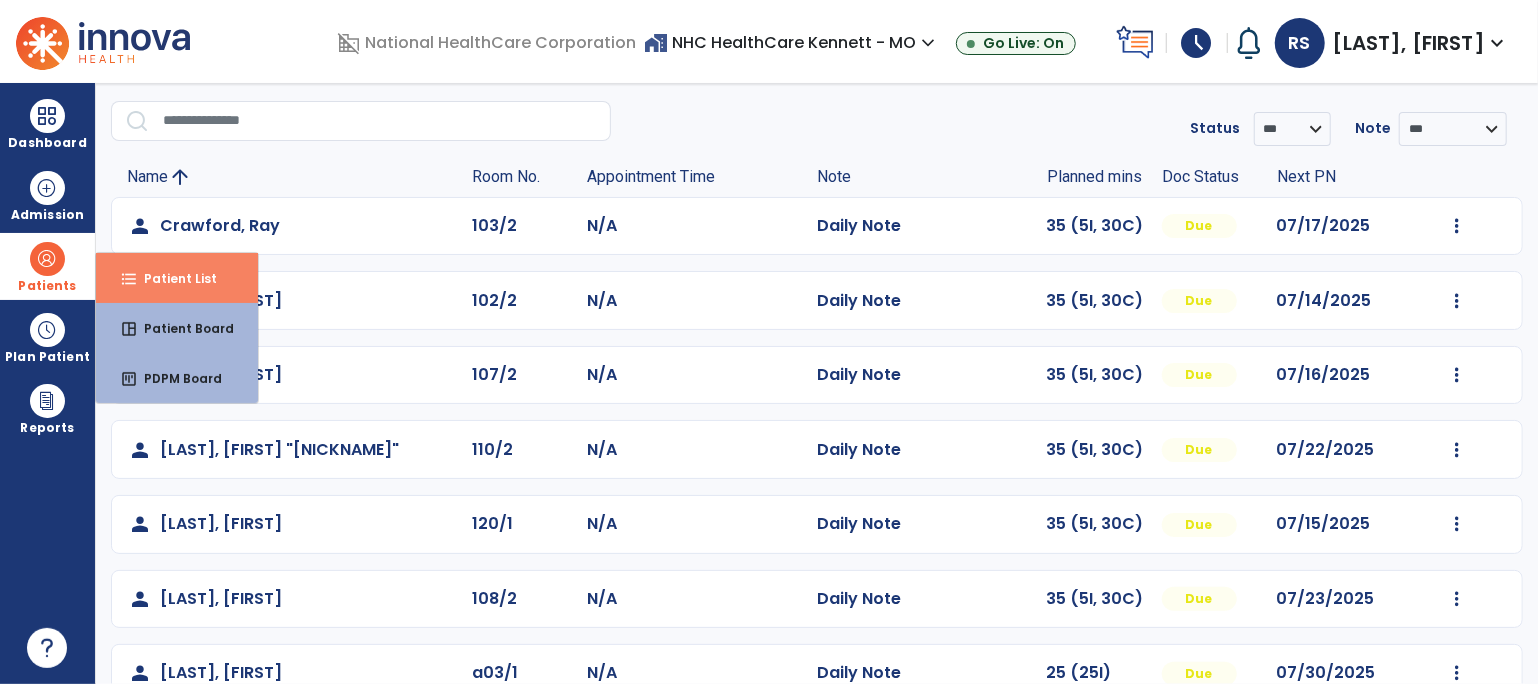 click on "Patient List" at bounding box center [172, 278] 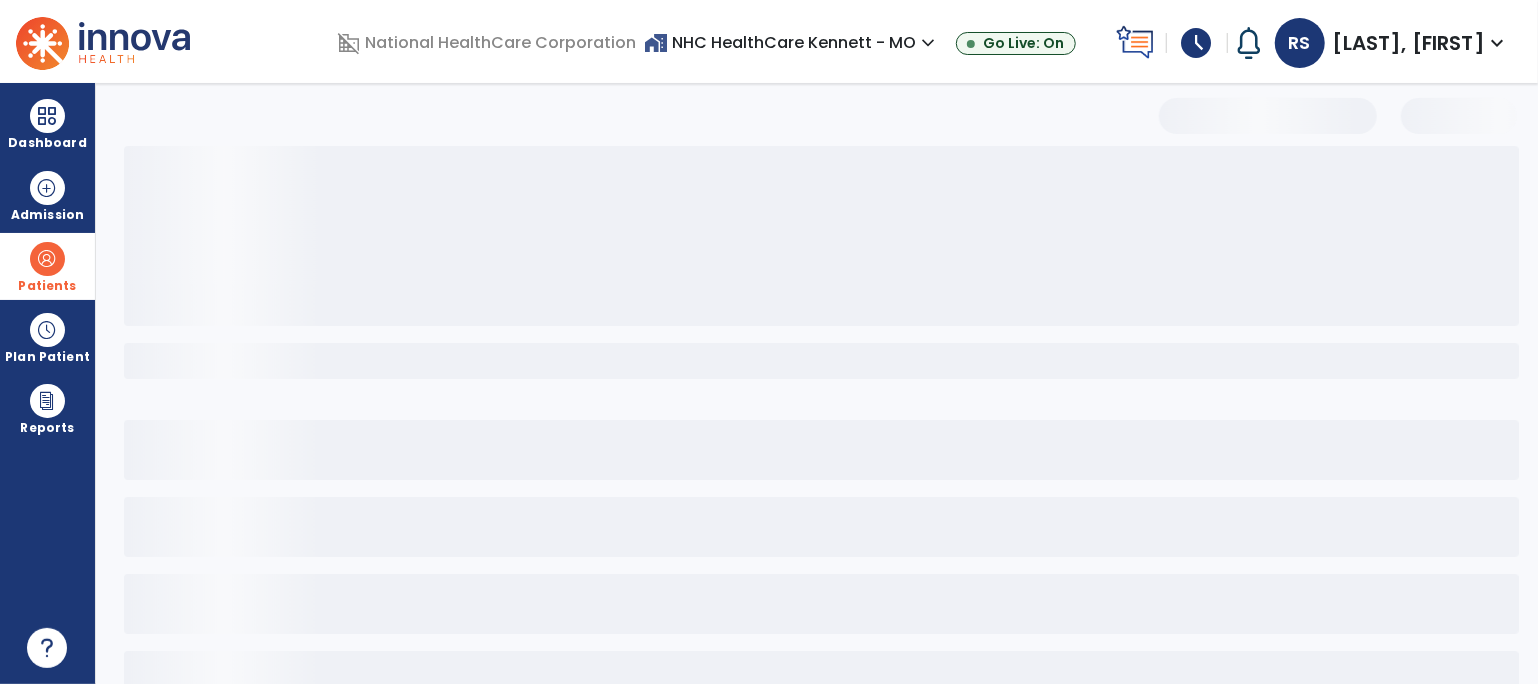 scroll, scrollTop: 57, scrollLeft: 0, axis: vertical 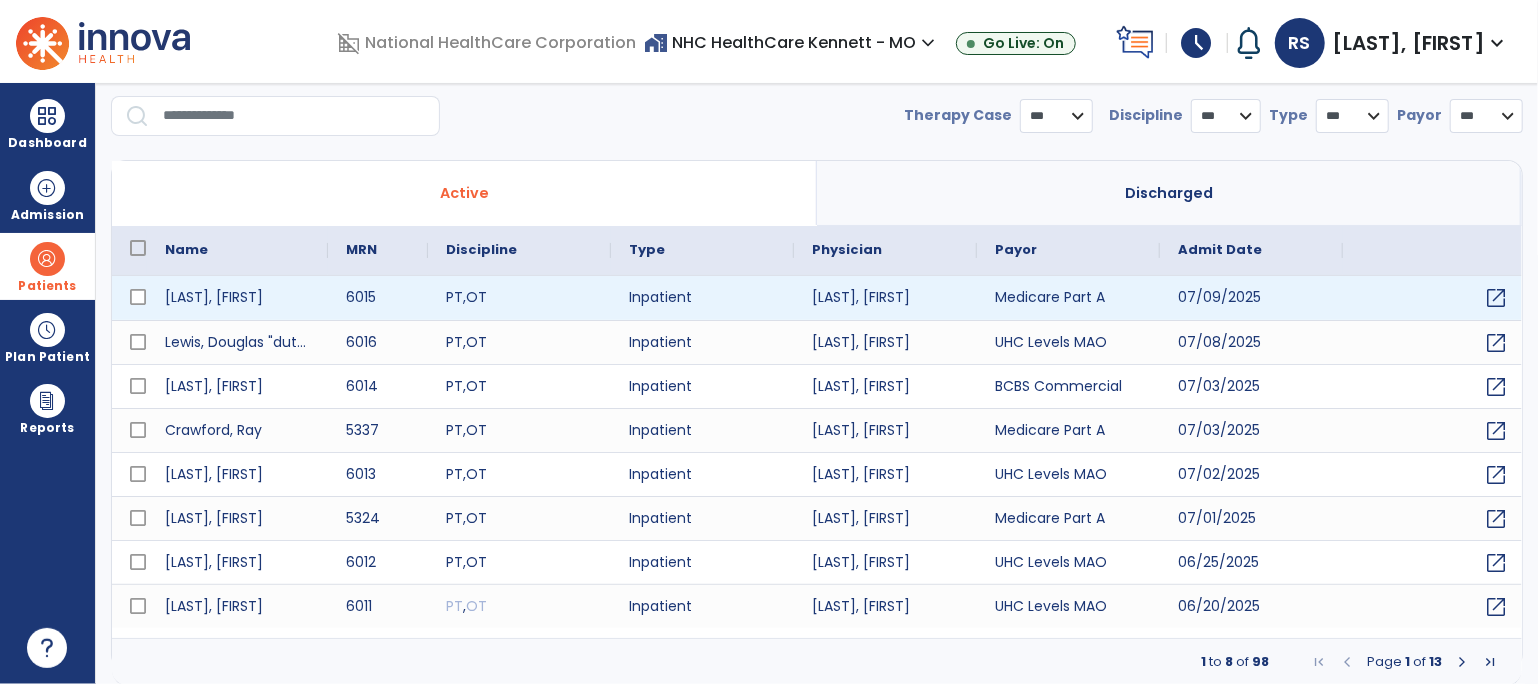 select on "***" 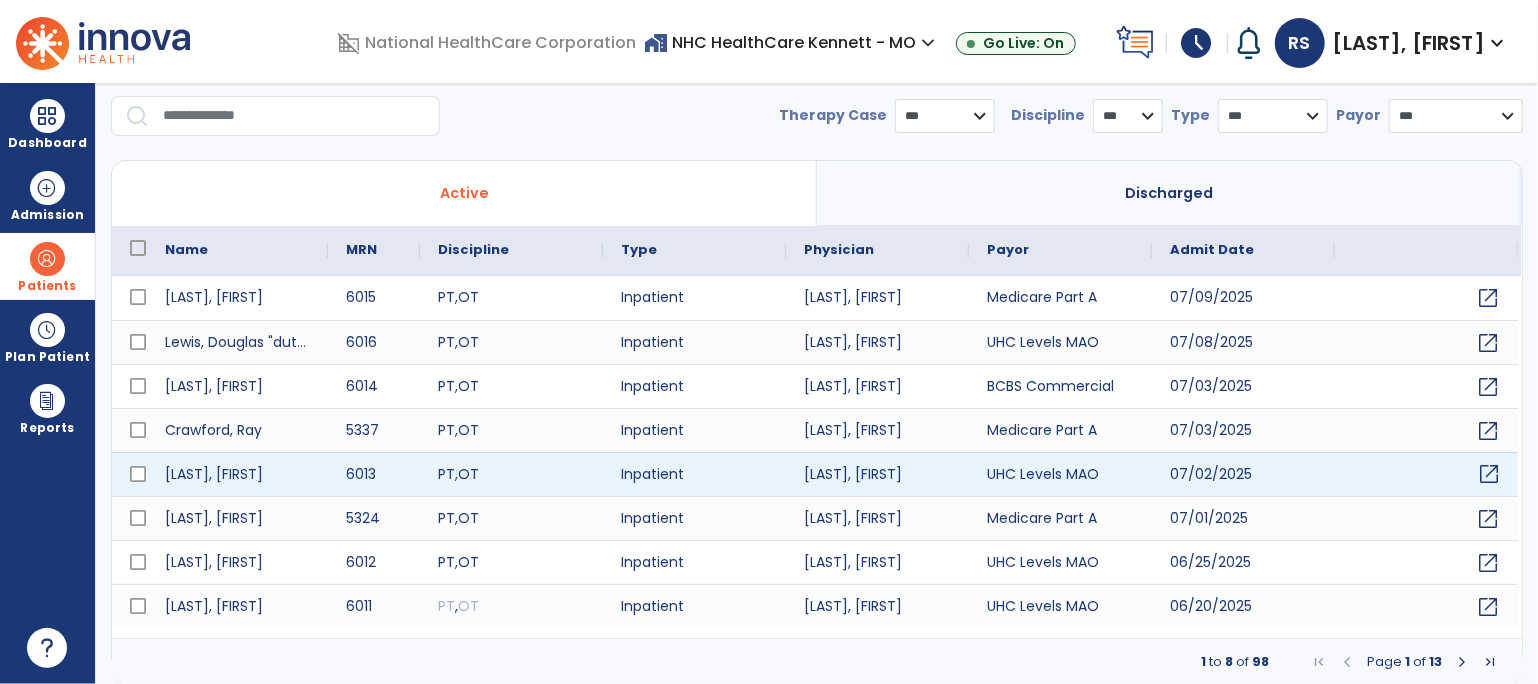 click on "open_in_new" at bounding box center (1489, 474) 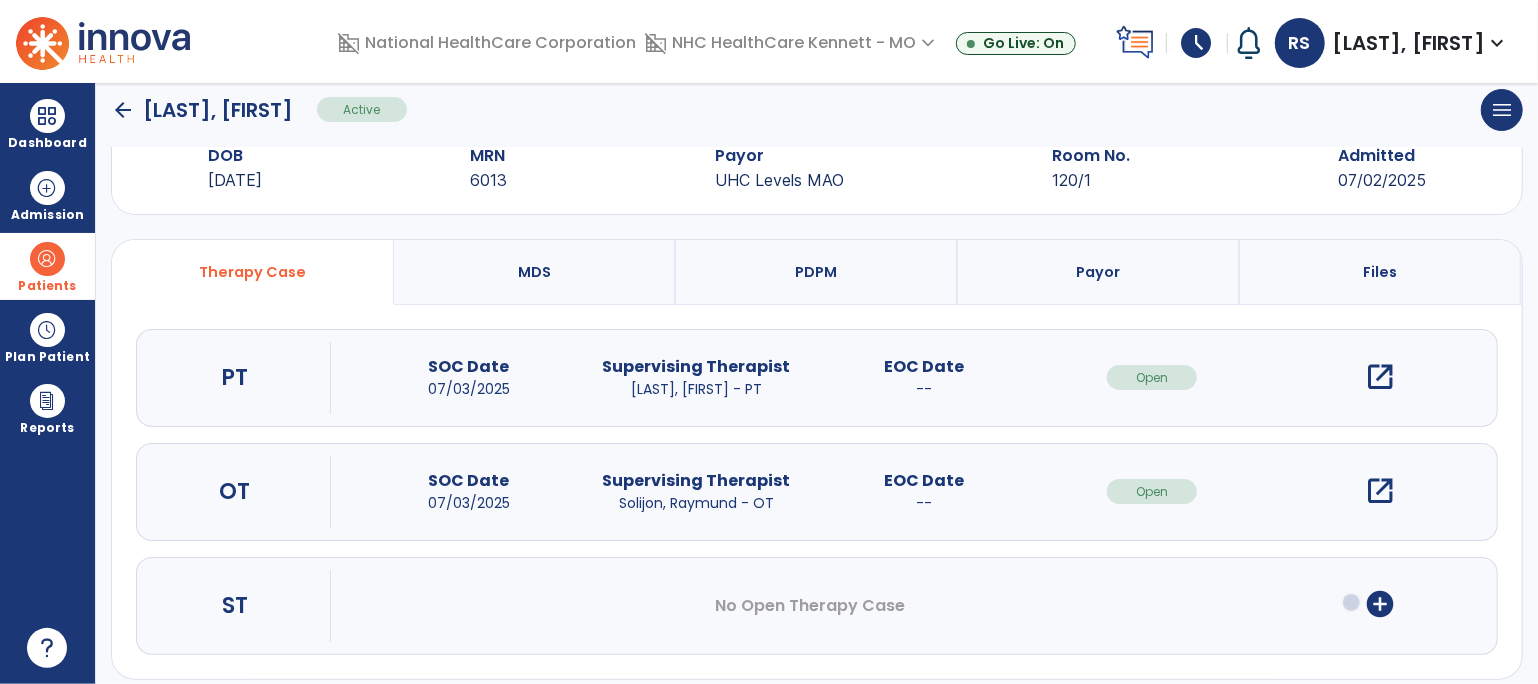 click on "open_in_new" at bounding box center (1380, 491) 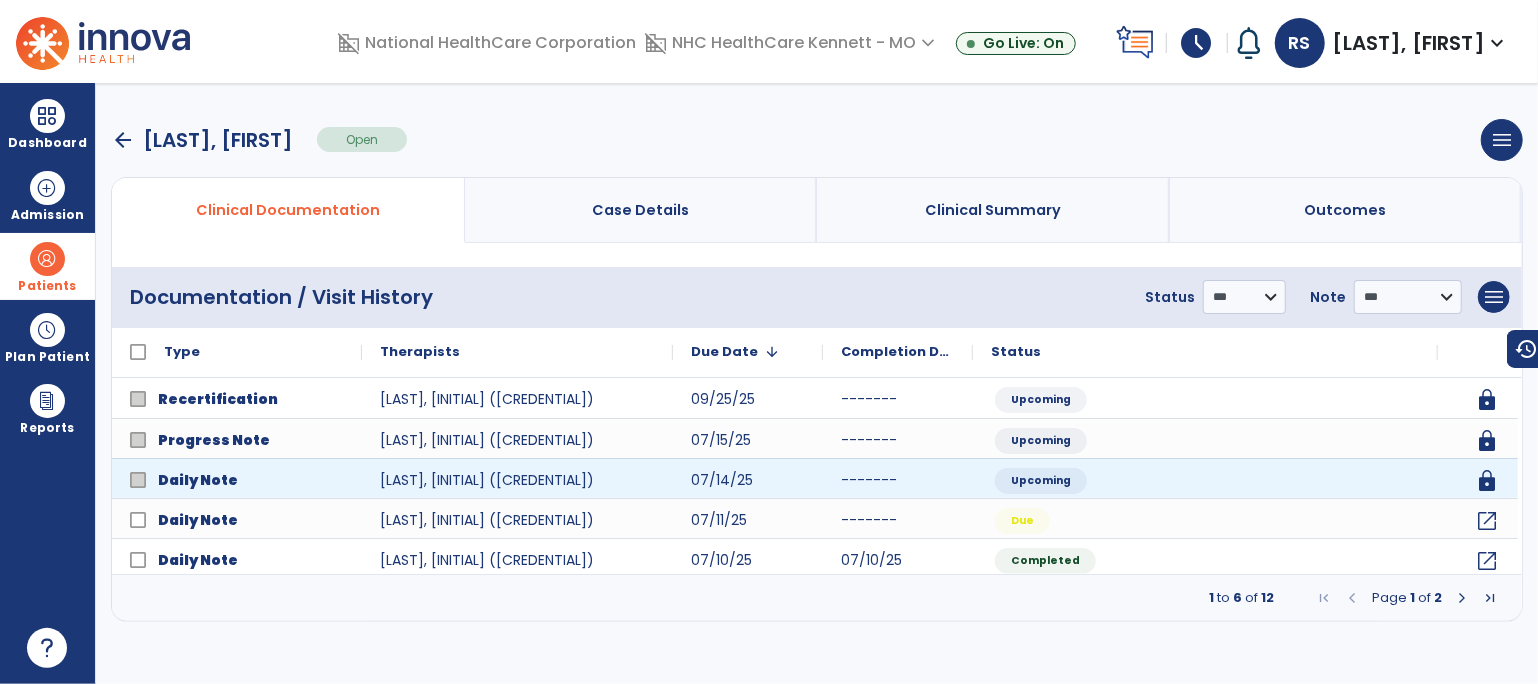 scroll, scrollTop: 0, scrollLeft: 0, axis: both 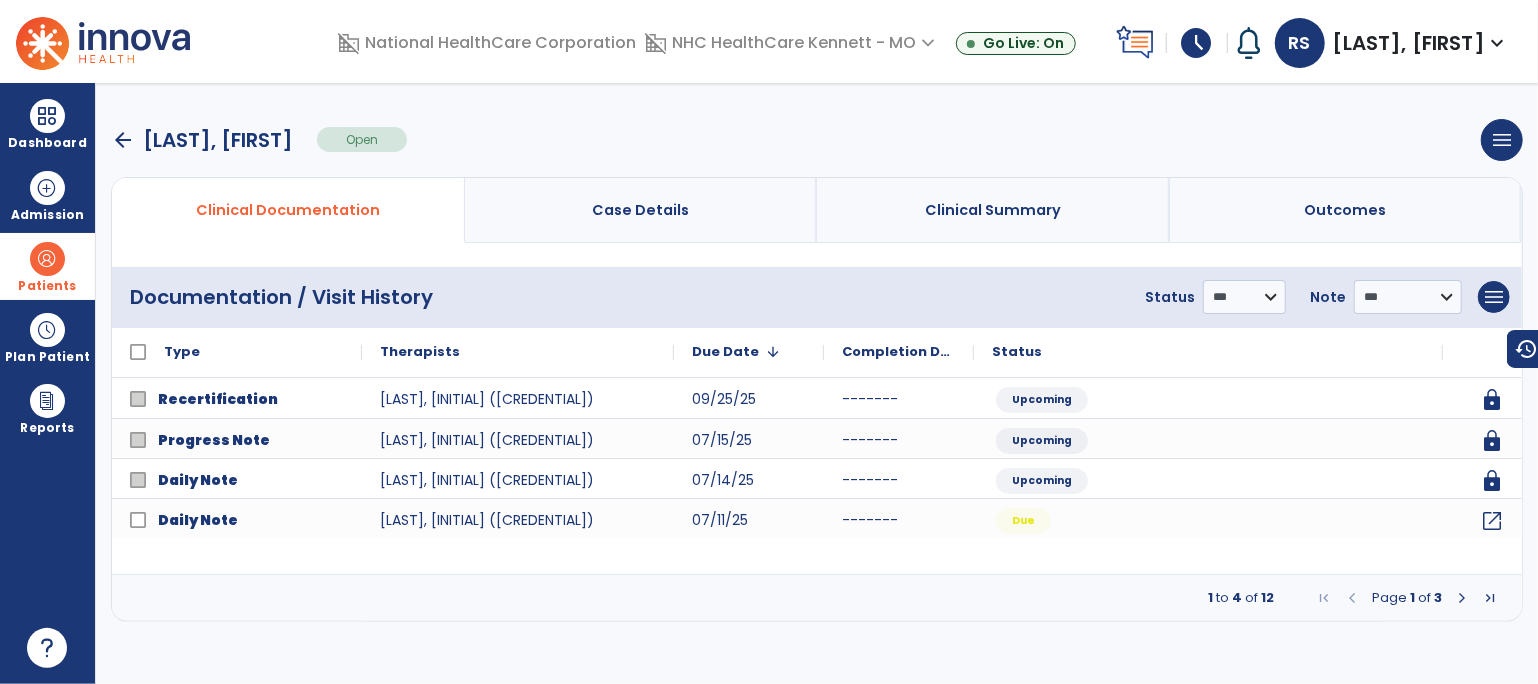 click at bounding box center (1462, 598) 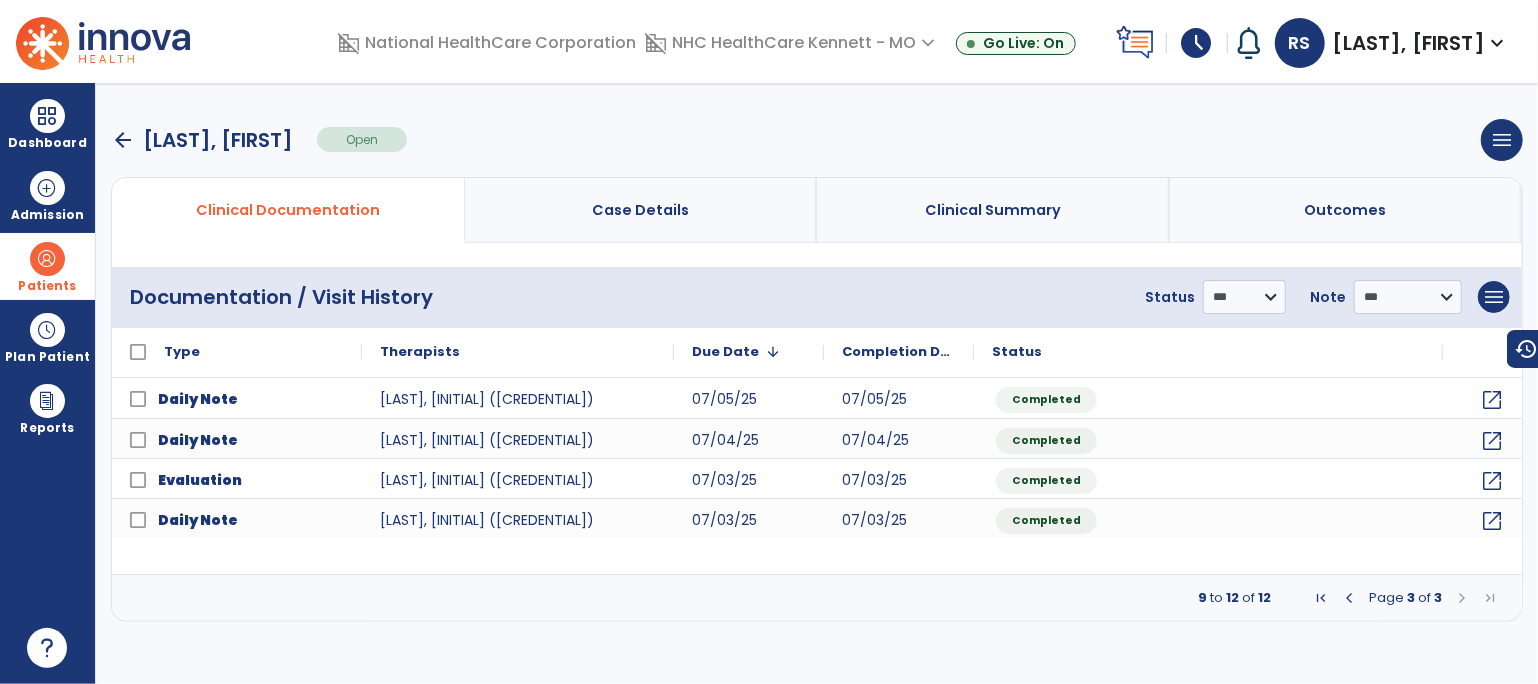 click at bounding box center (1349, 598) 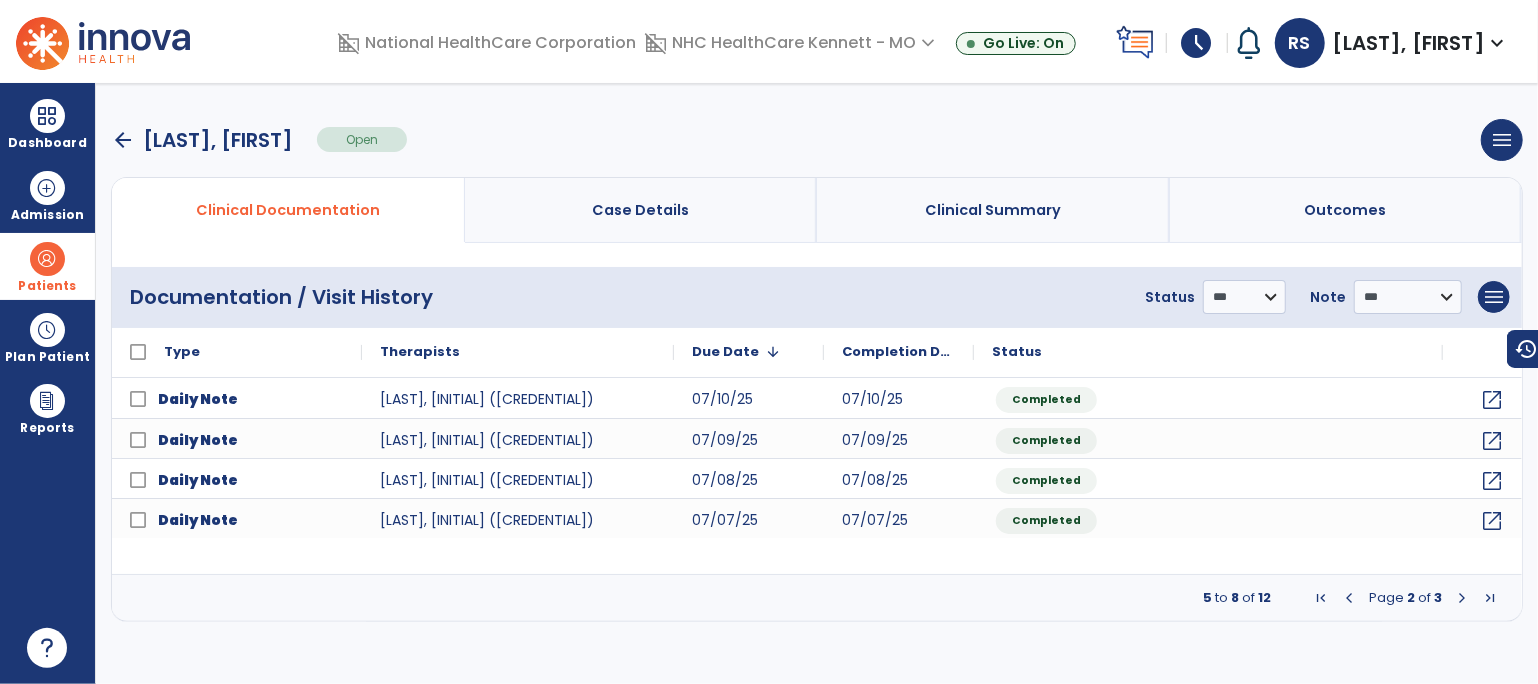 click on "Daily Note [LAST], [FIRST] - OT (OTR/L) 07/10/25 07/10/25 Completed open_in_new
Daily Note [LAST], [FIRST] - OT (OTR/L) 07/09/25 07/09/25 Completed open_in_new
Daily Note [LAST], [FIRST] - OT (OTR/L) 07/08/25 07/08/25 Completed open_in_new
Daily Note [LAST], [FIRST] - OT (OTR/L) 07/07/25 07/07/25 Completed open_in_new" 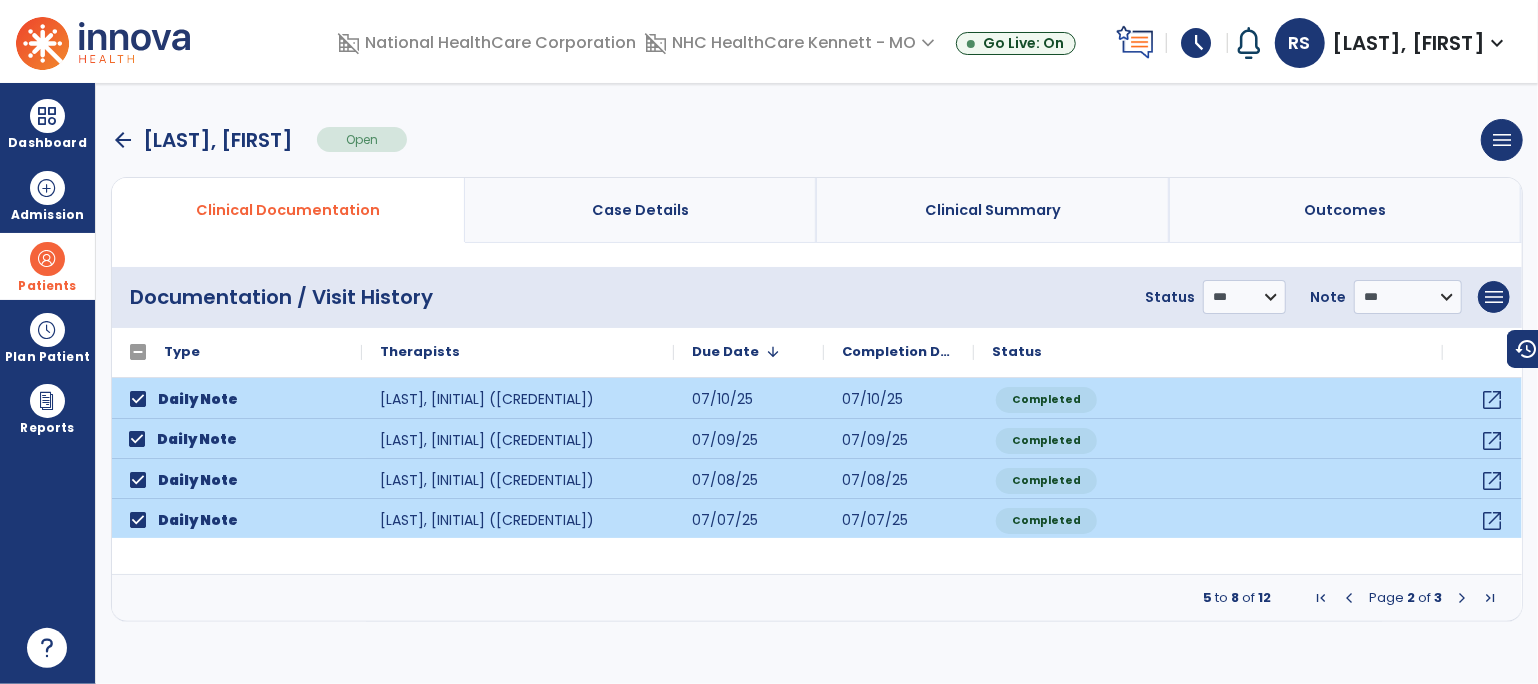 click at bounding box center (1349, 598) 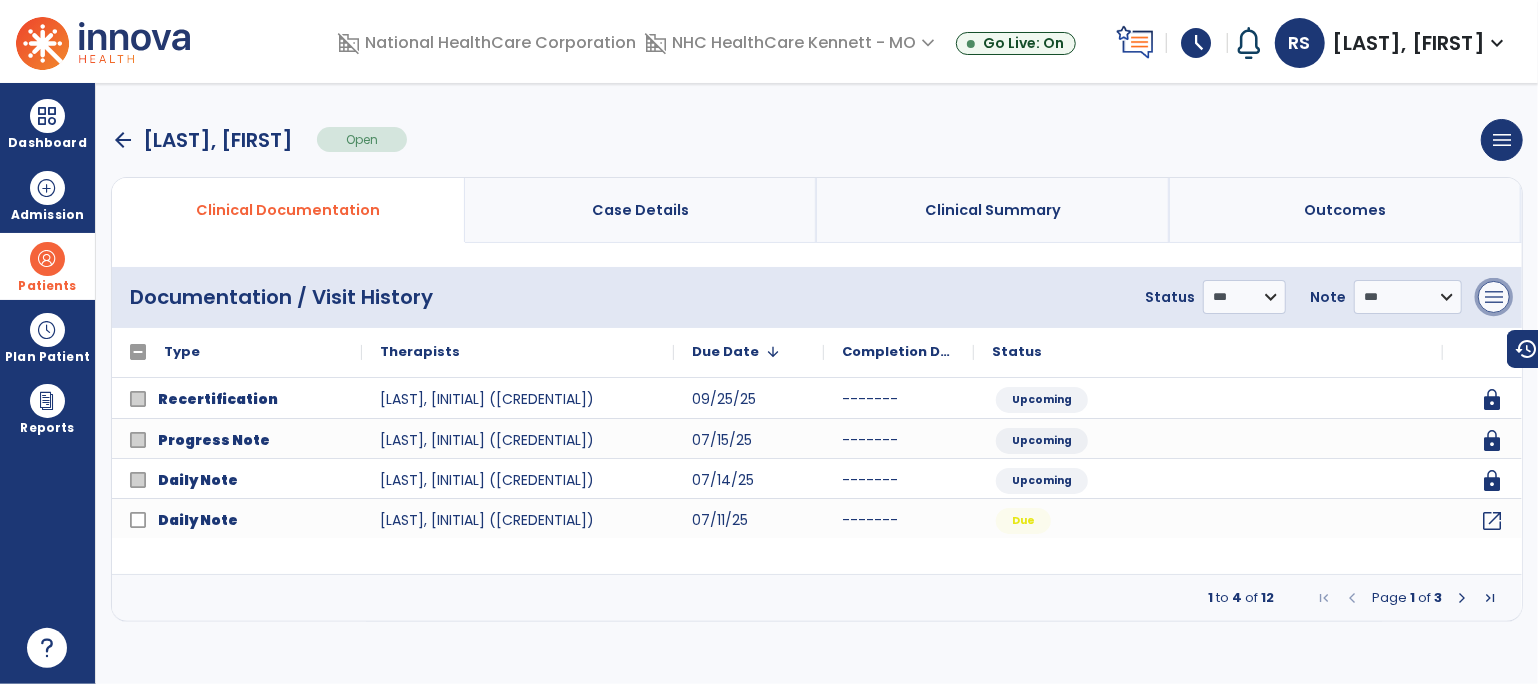 click on "menu" at bounding box center (1494, 297) 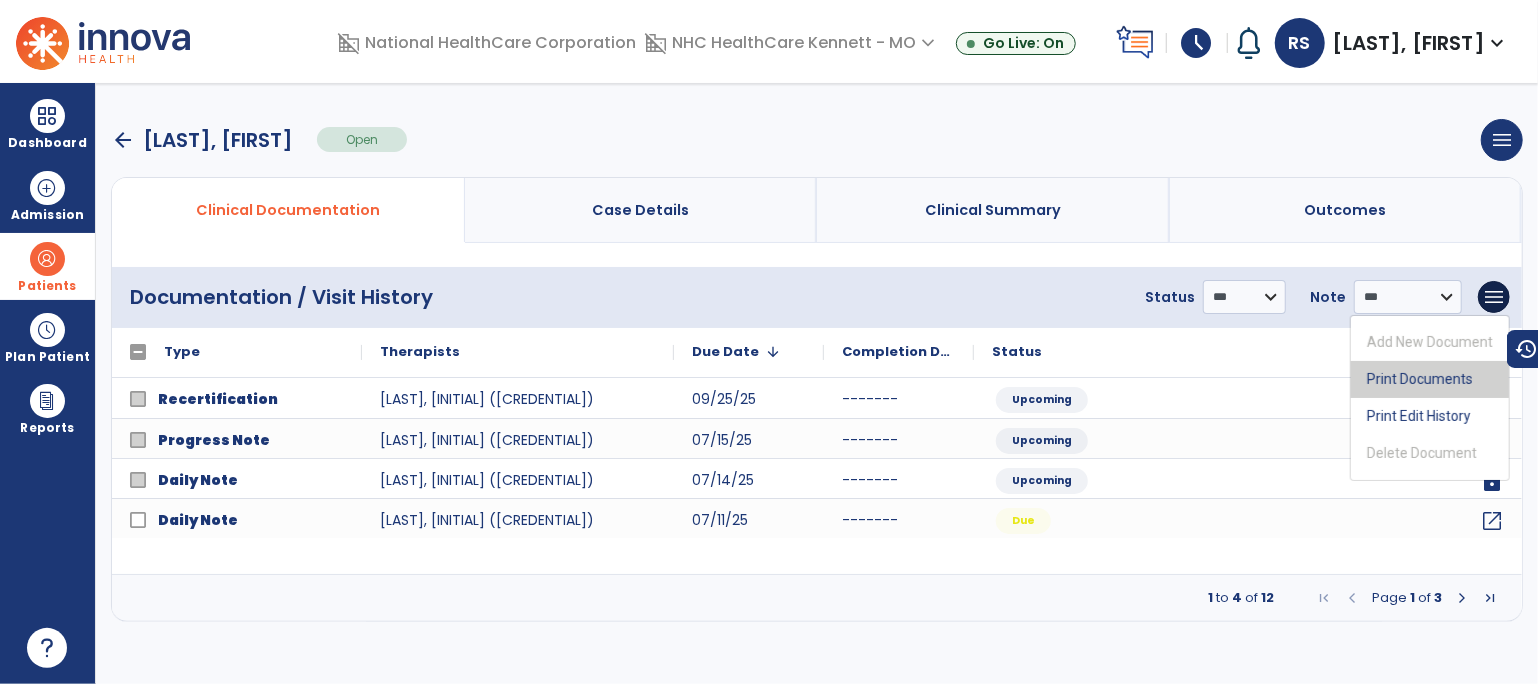 click on "Print Documents" at bounding box center [1430, 379] 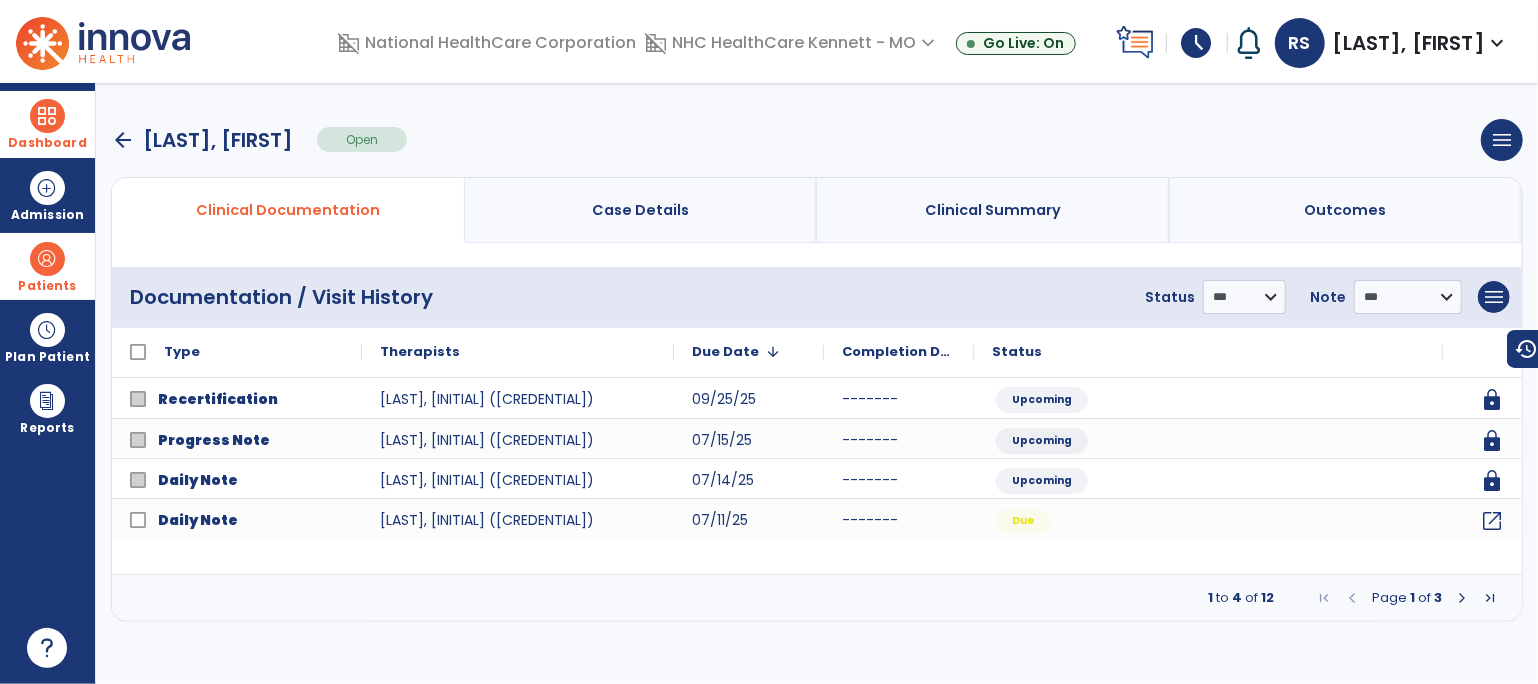 click on "Dashboard" at bounding box center (47, 124) 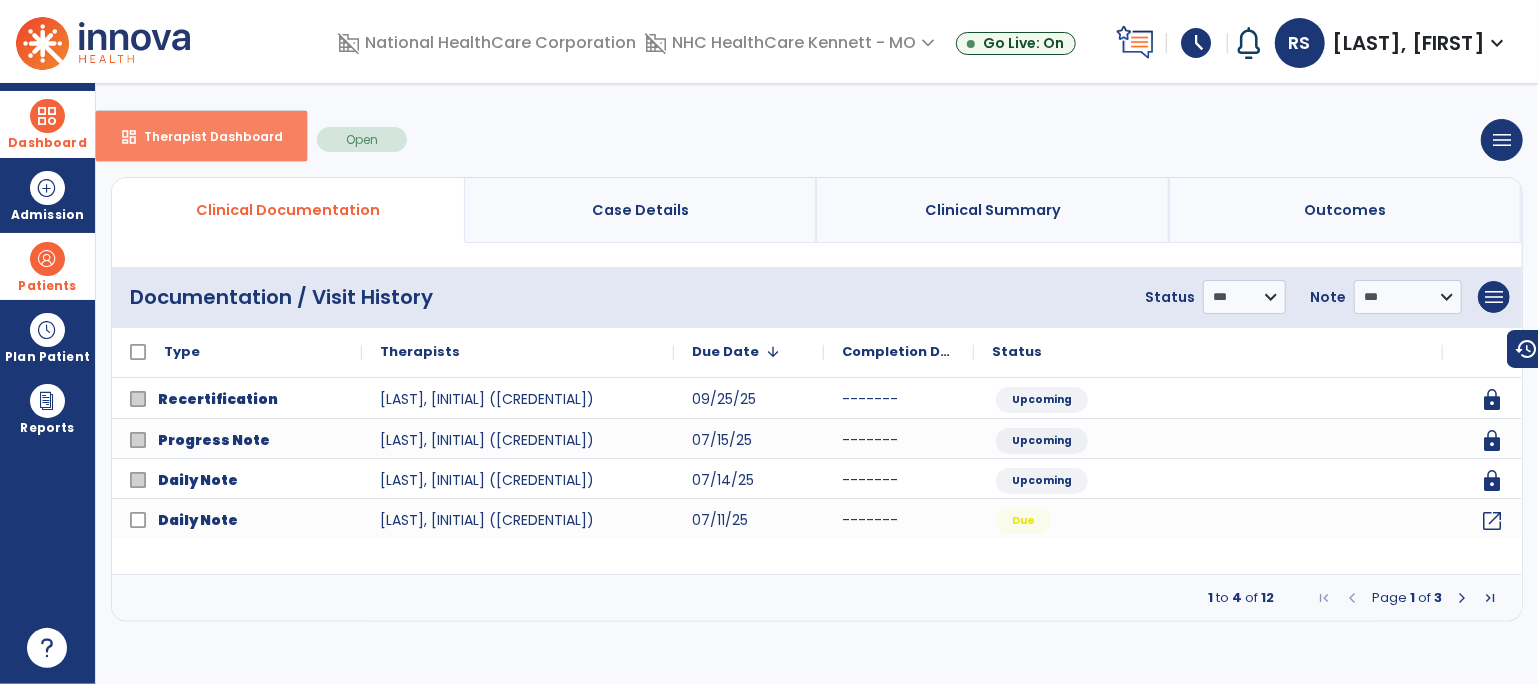 click on "dashboard  Therapist Dashboard" at bounding box center (201, 136) 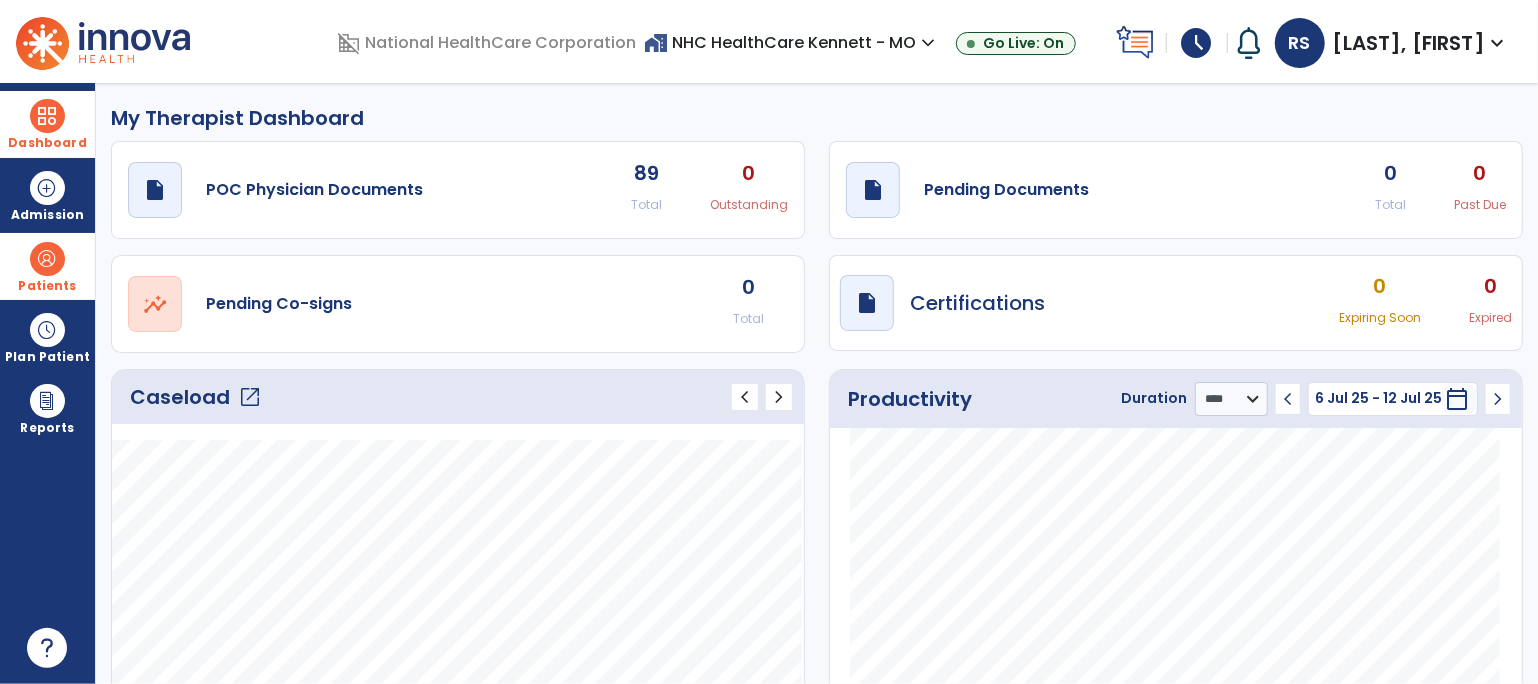 click on "Caseload   open_in_new" 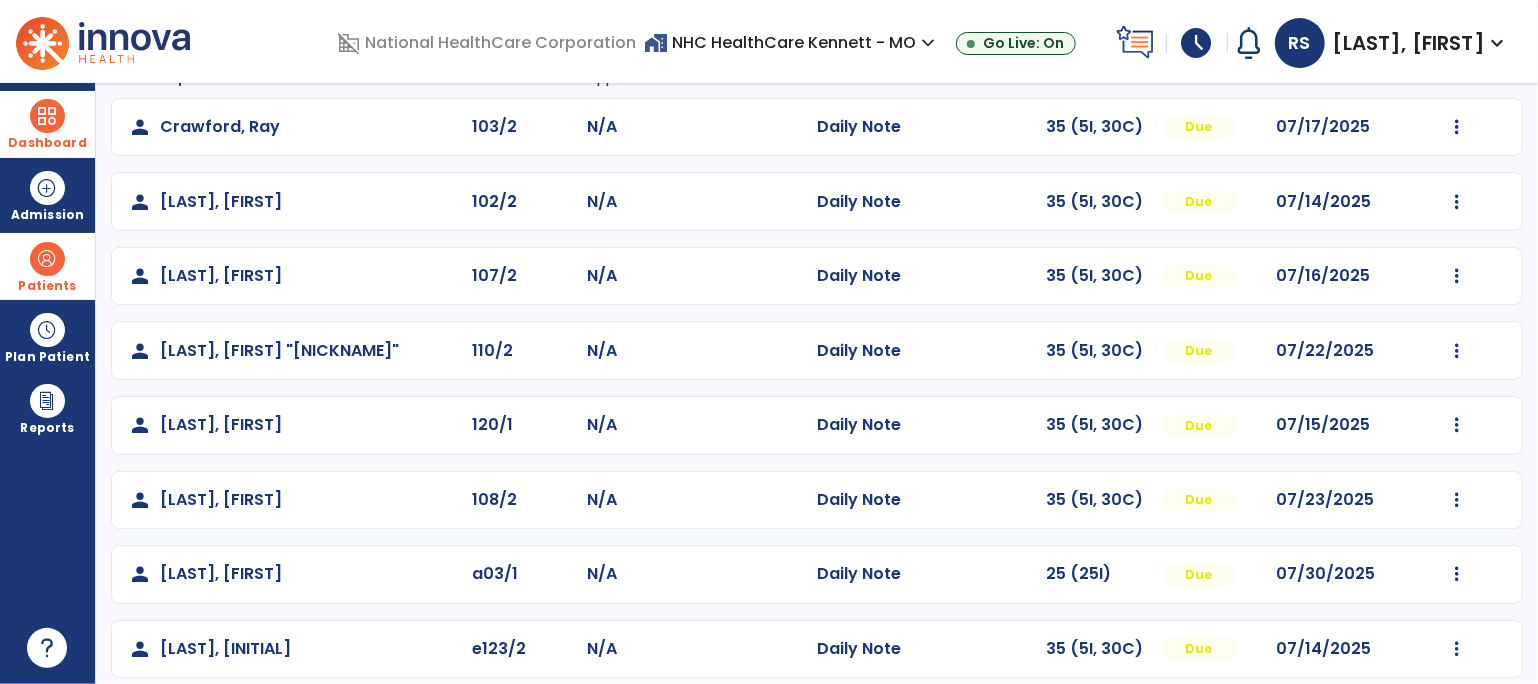 scroll, scrollTop: 173, scrollLeft: 0, axis: vertical 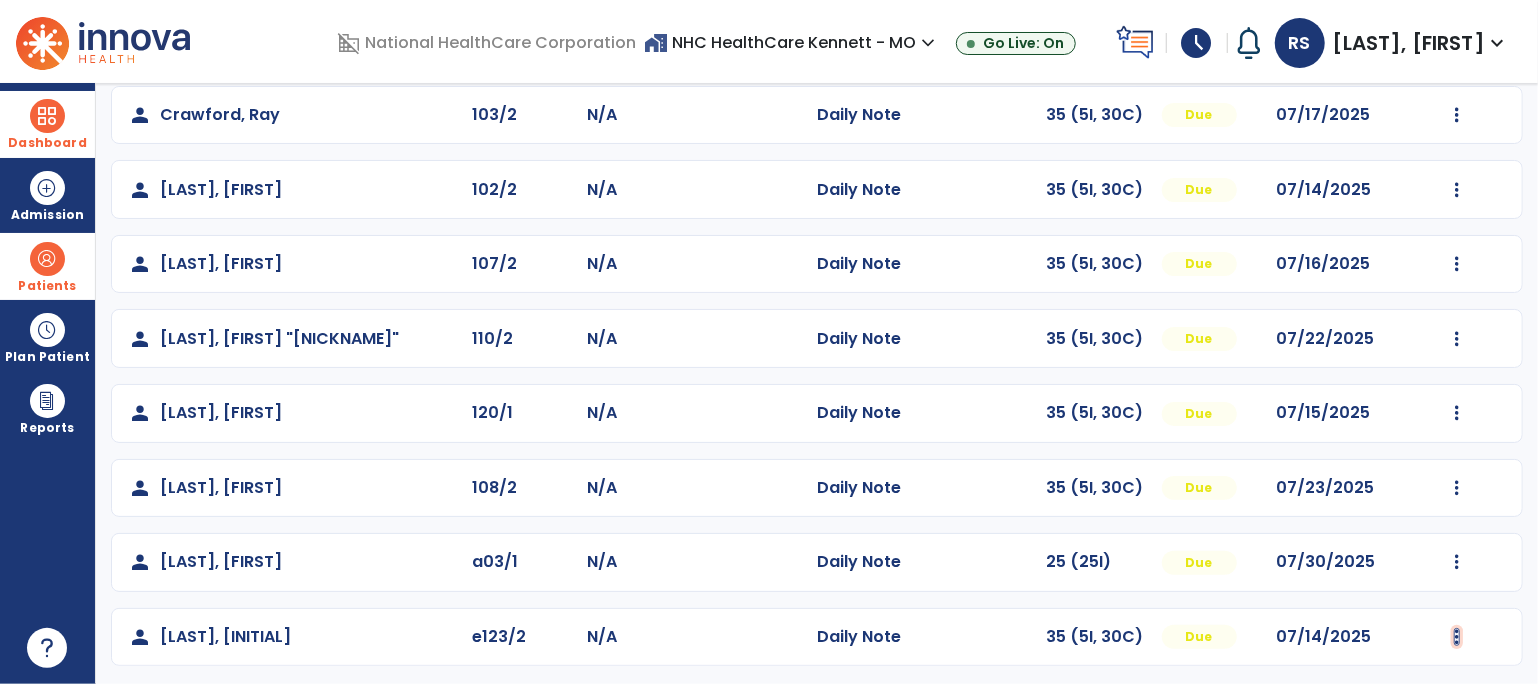 click at bounding box center (1457, 115) 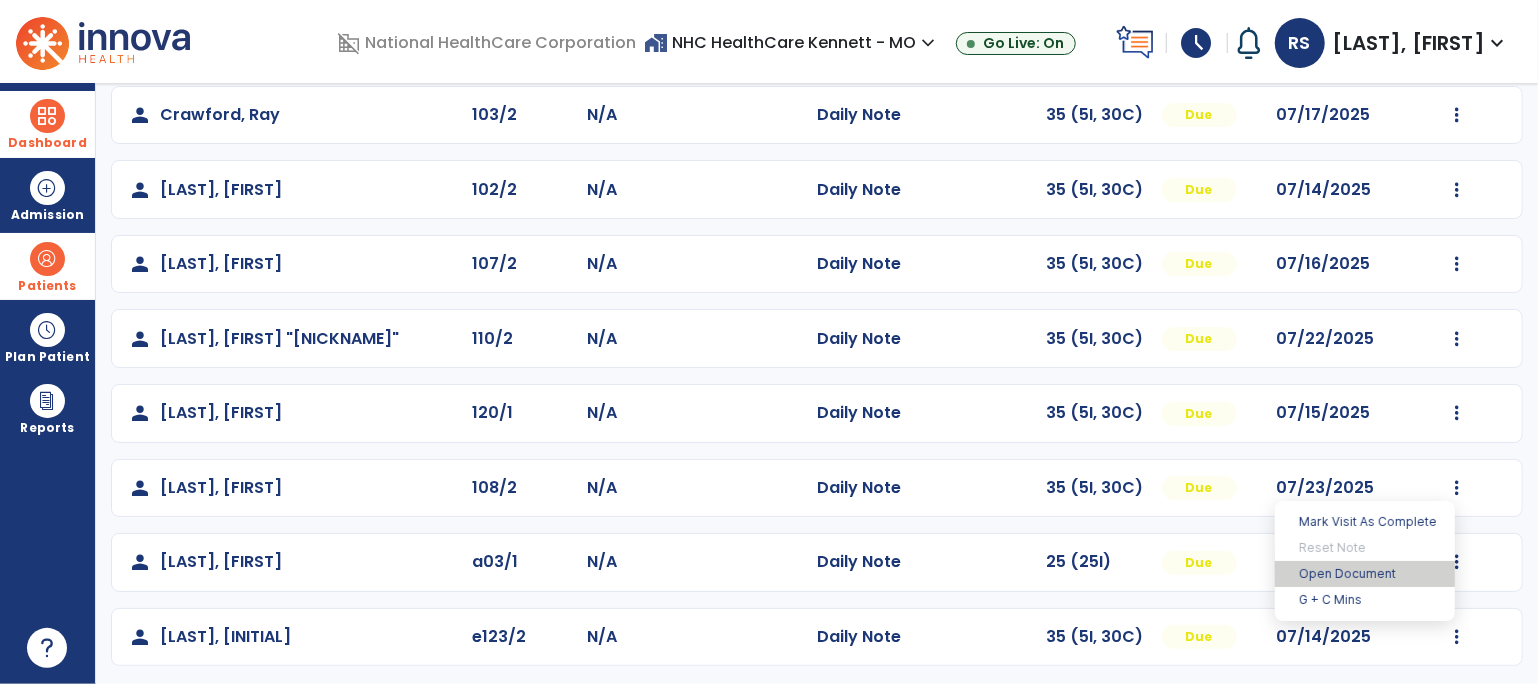 click on "Open Document" at bounding box center (1365, 574) 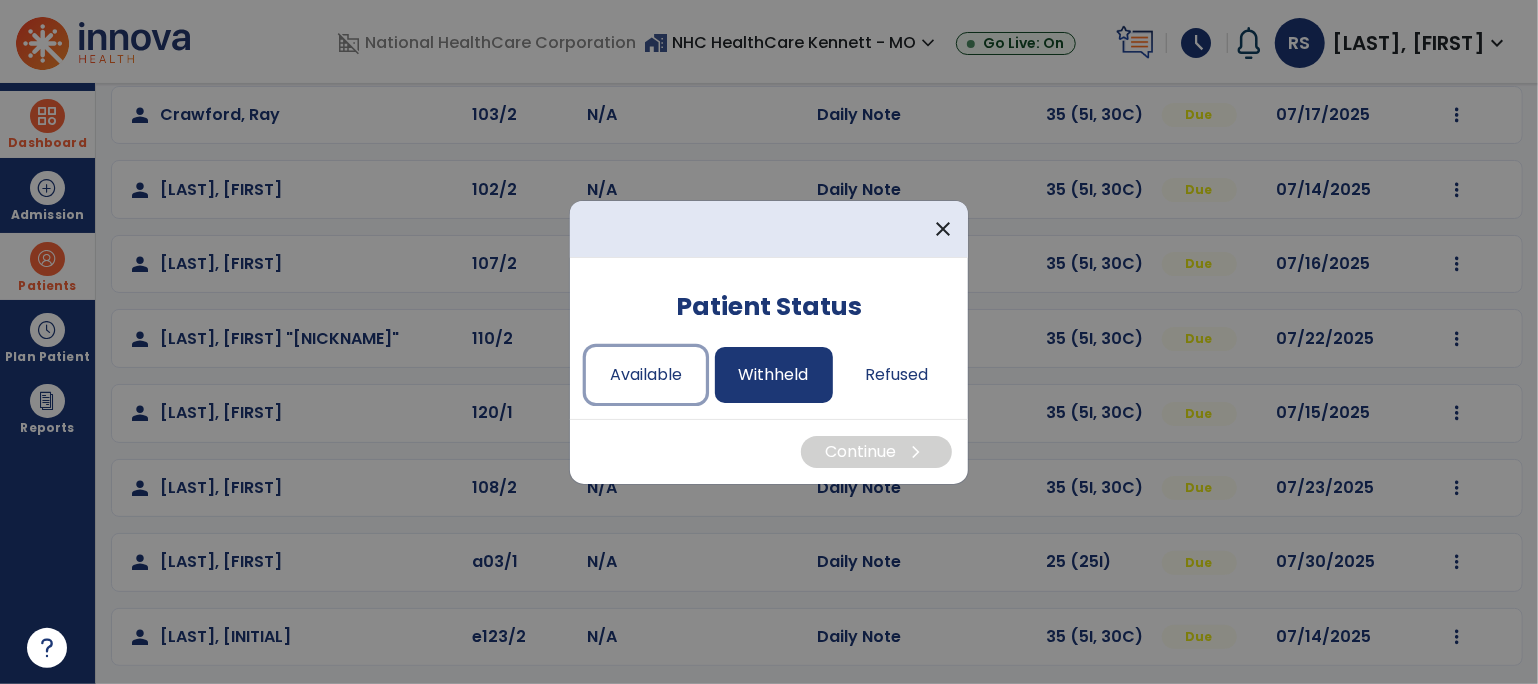 drag, startPoint x: 645, startPoint y: 368, endPoint x: 812, endPoint y: 397, distance: 169.49927 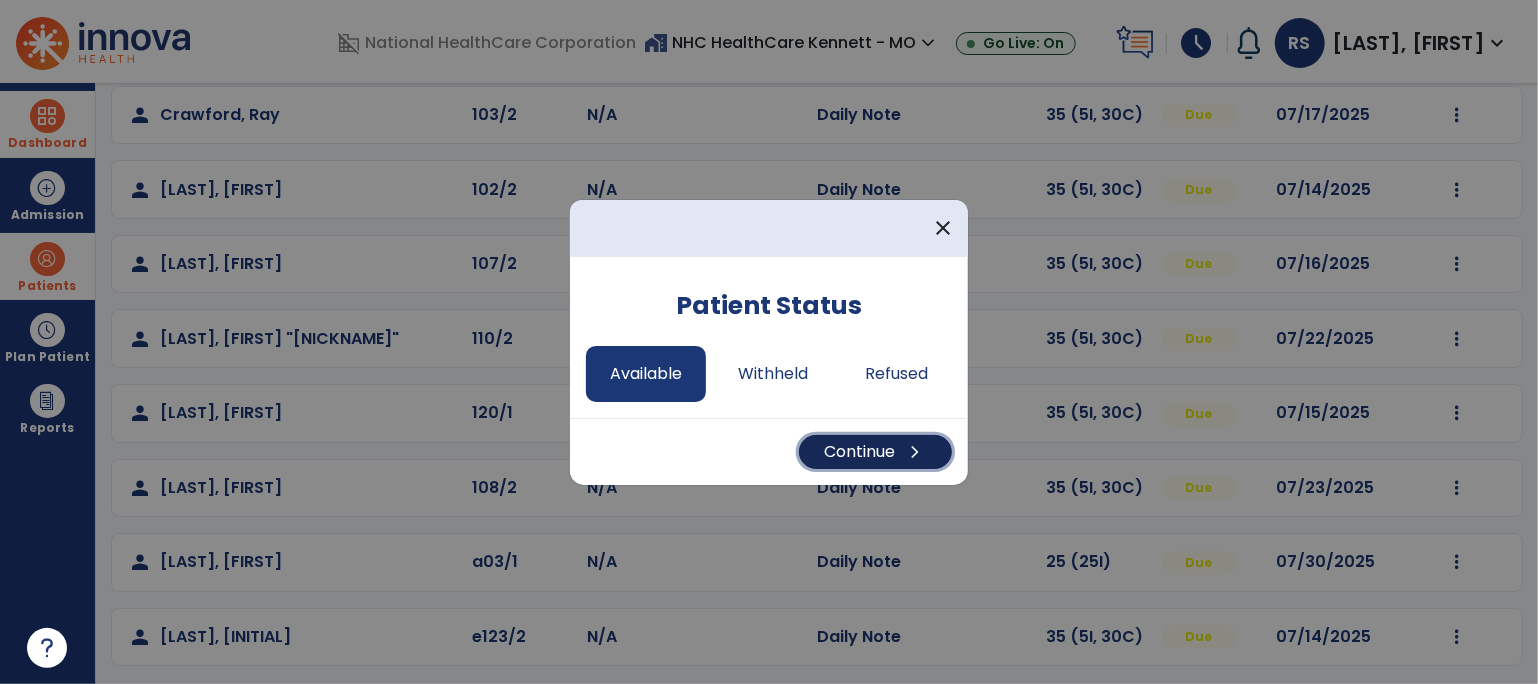 click on "Continue   chevron_right" at bounding box center (875, 452) 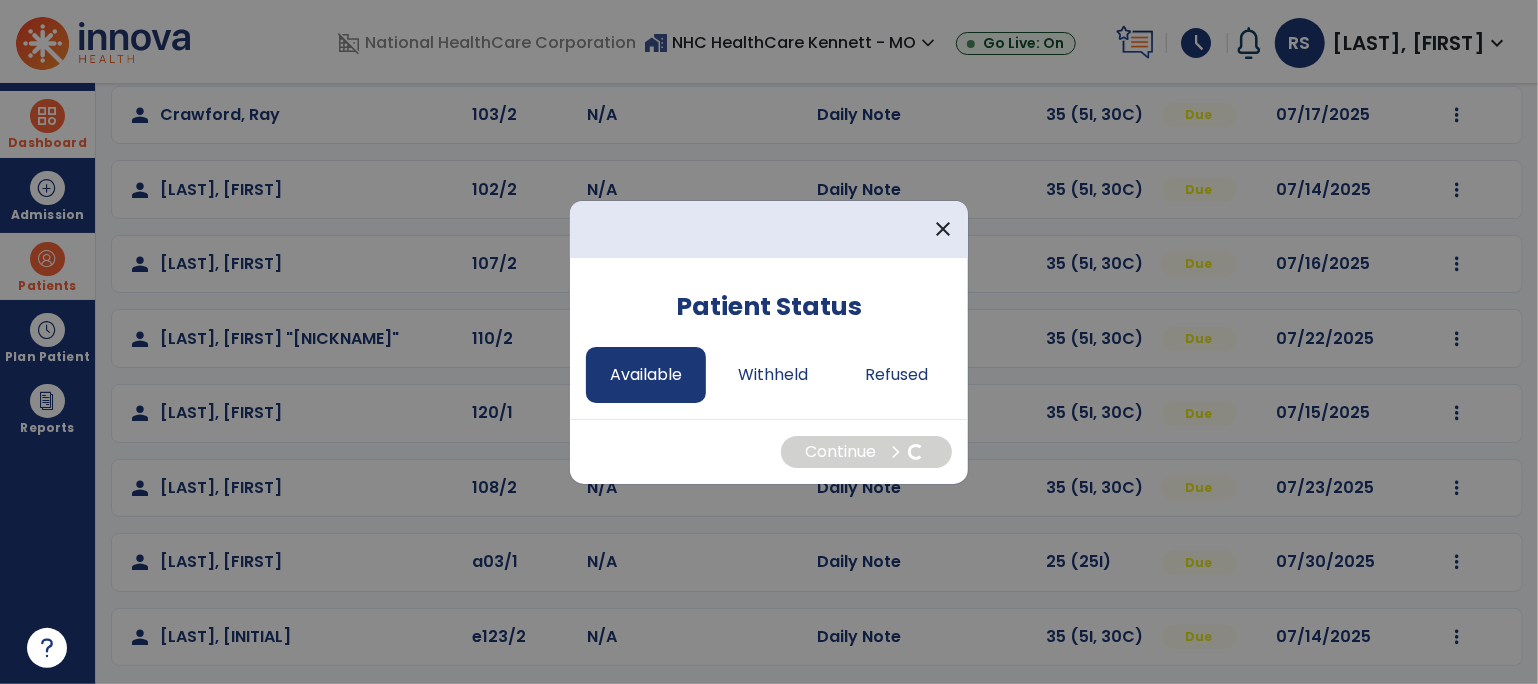 select on "*" 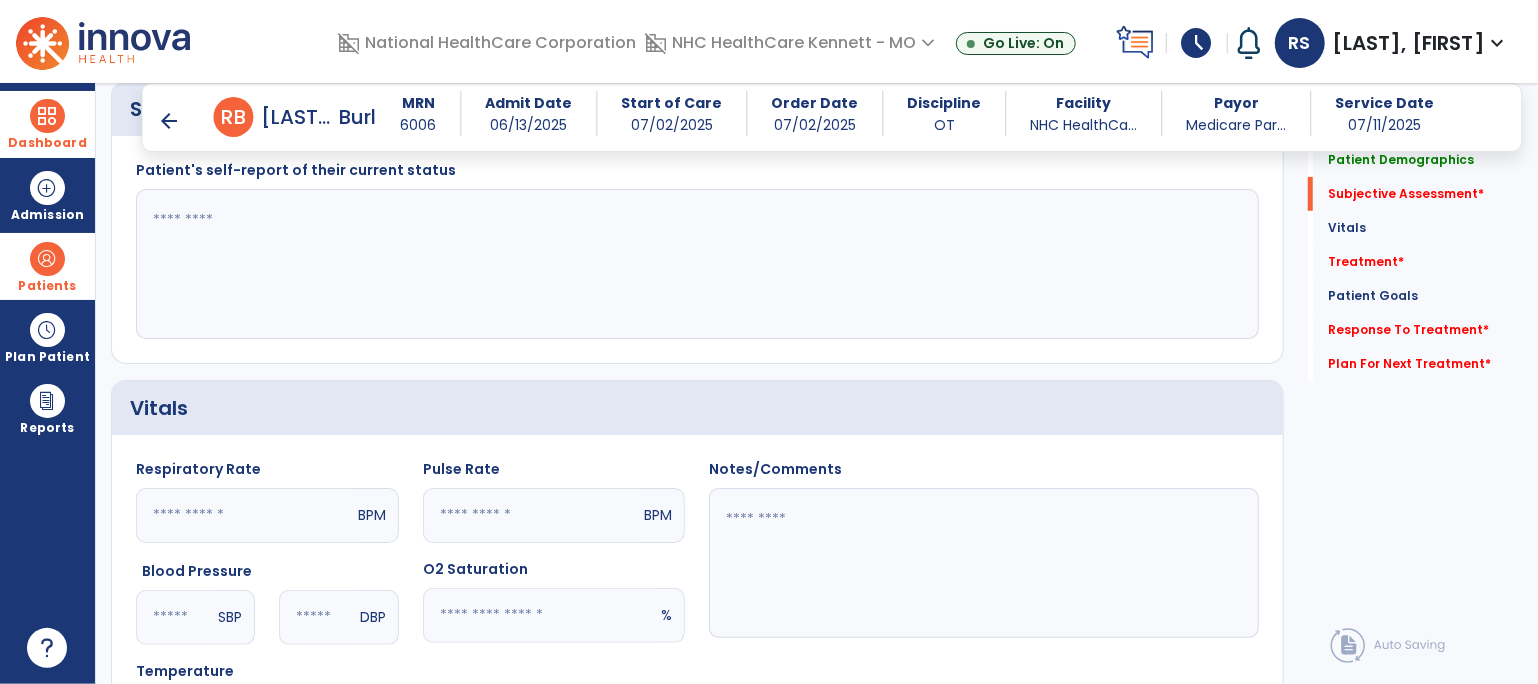 scroll, scrollTop: 156, scrollLeft: 0, axis: vertical 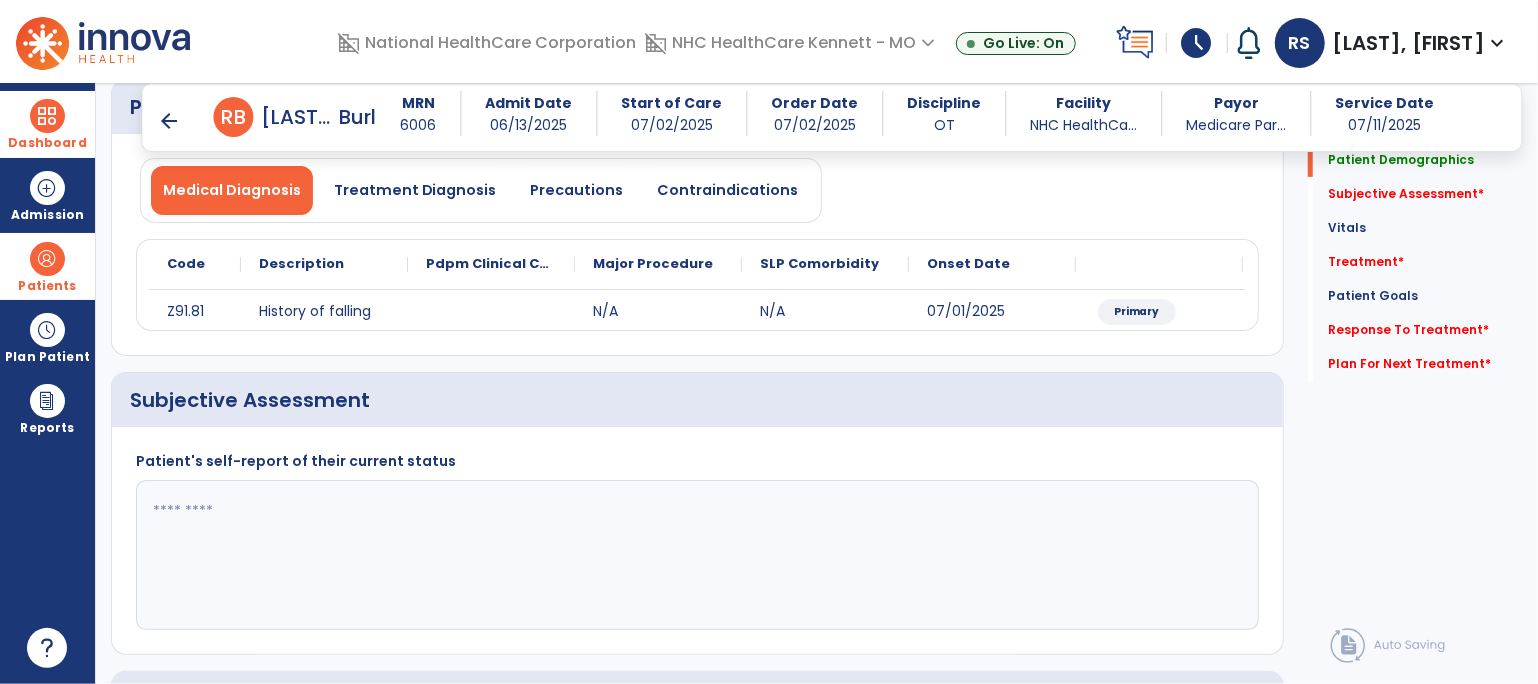 click 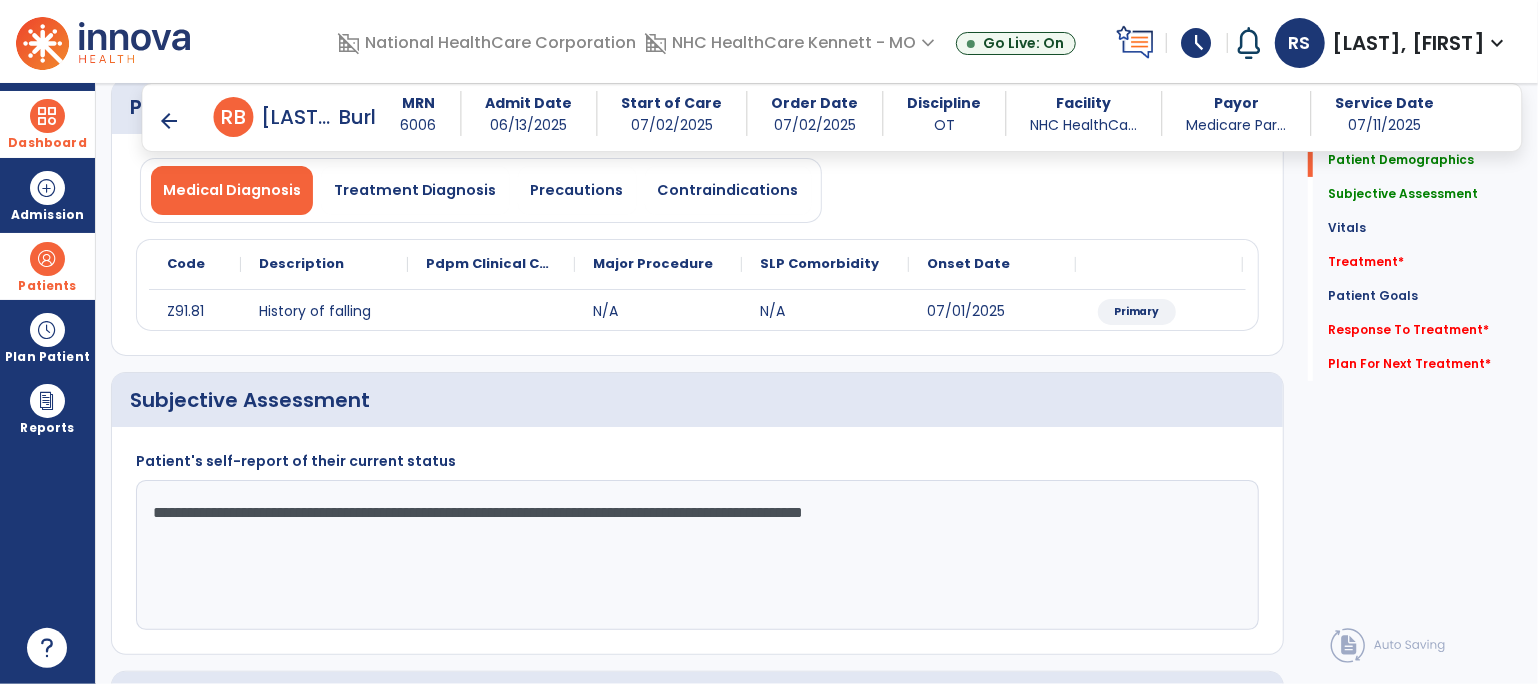 drag, startPoint x: 1094, startPoint y: 536, endPoint x: 0, endPoint y: 462, distance: 1096.4999 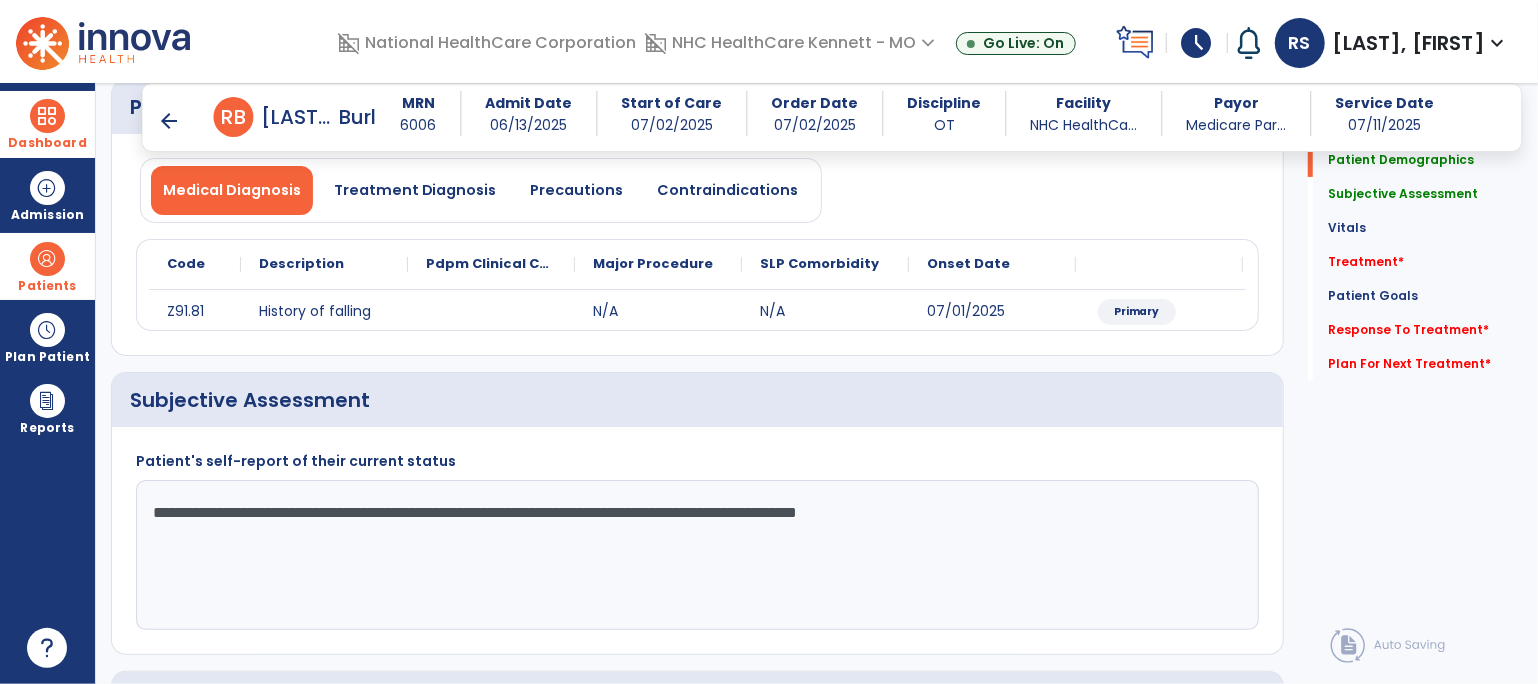 drag, startPoint x: 883, startPoint y: 511, endPoint x: 999, endPoint y: 511, distance: 116 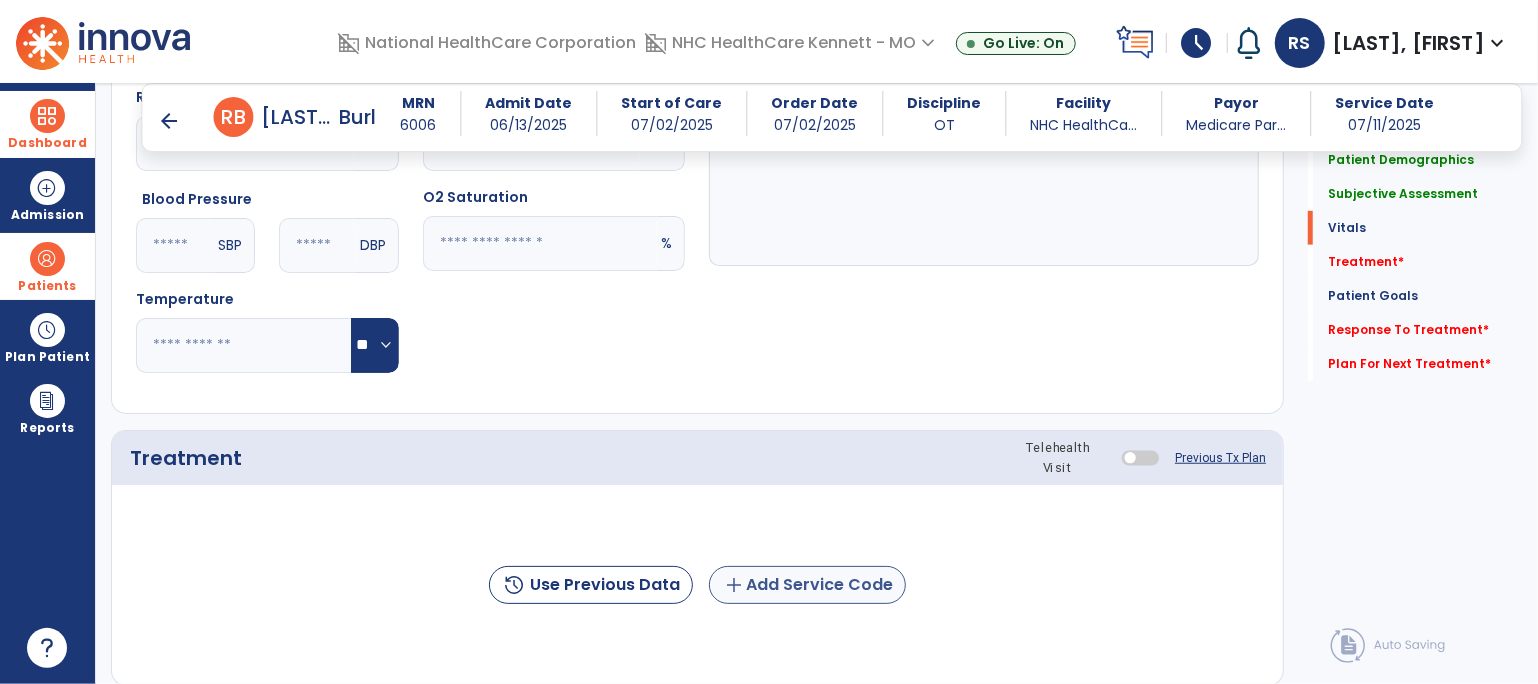 scroll, scrollTop: 933, scrollLeft: 0, axis: vertical 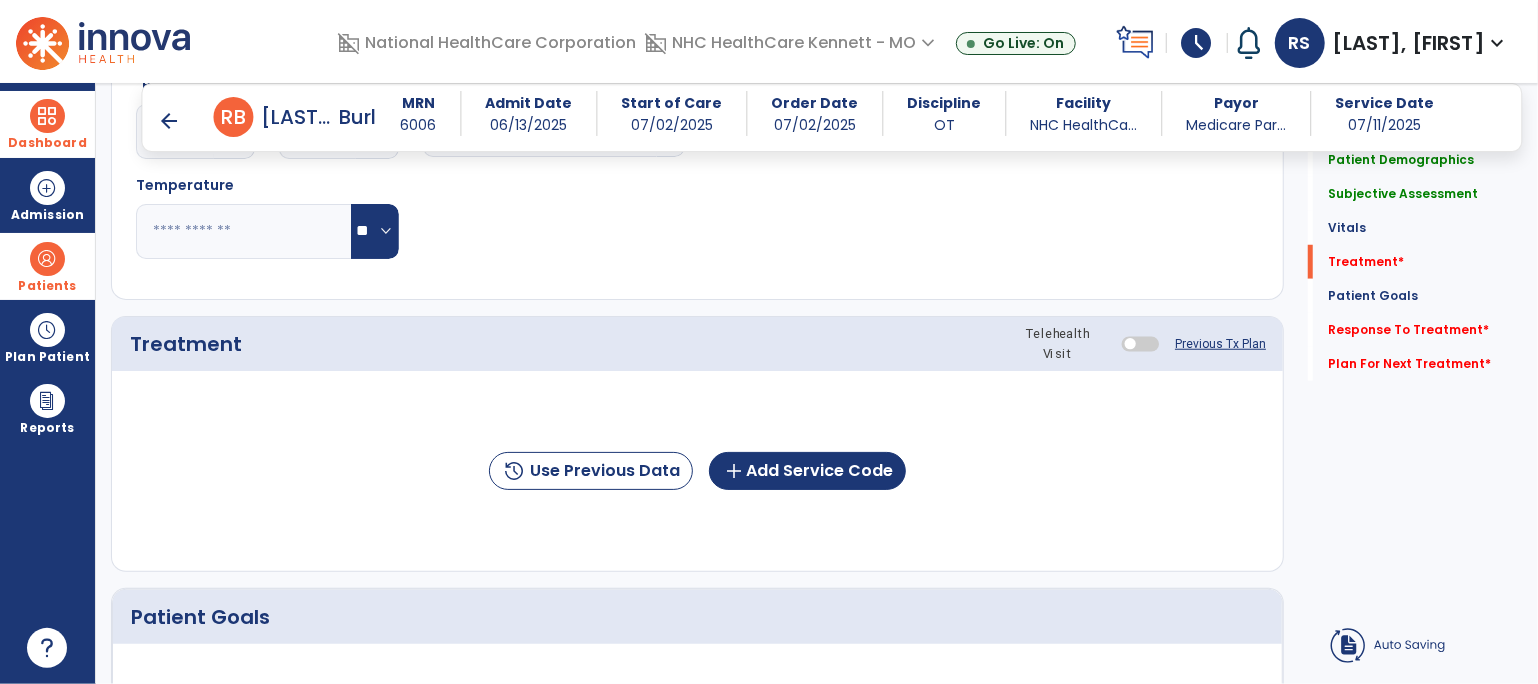 type on "**********" 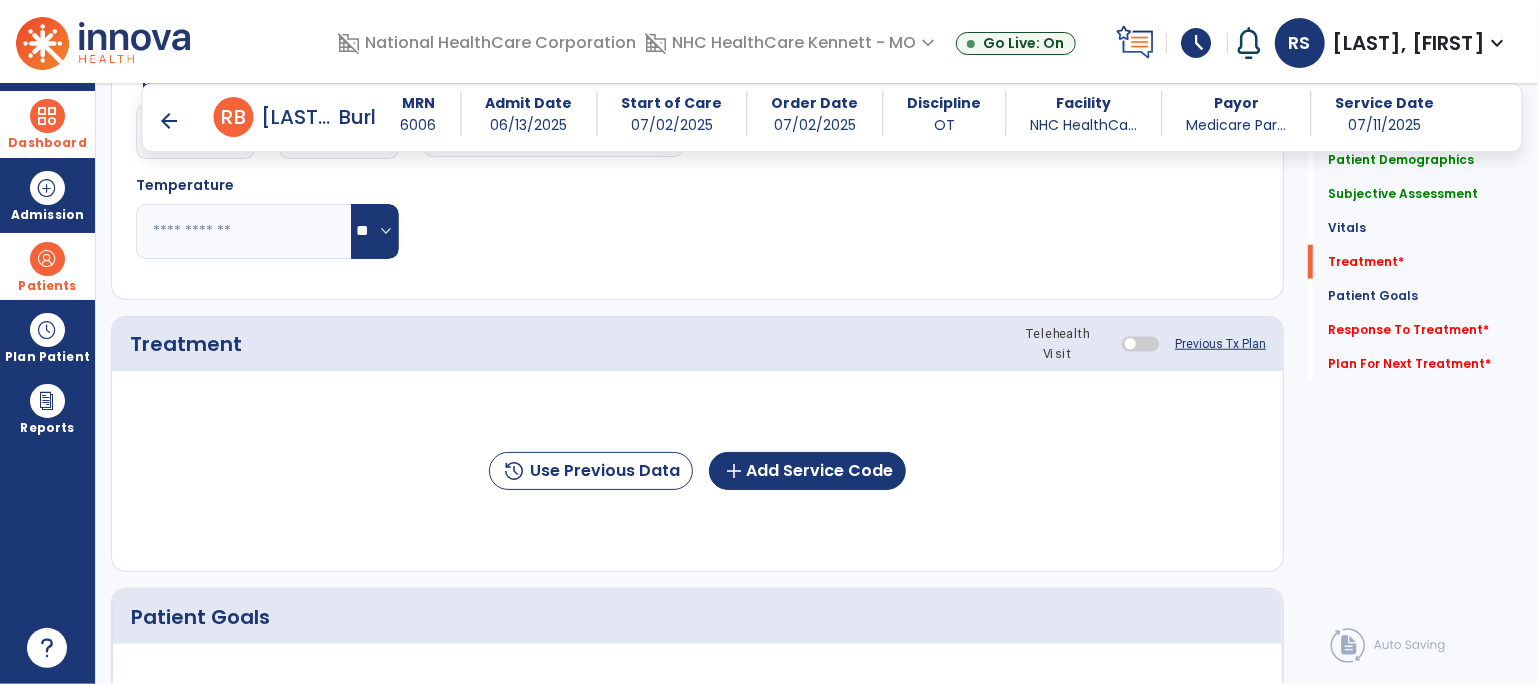 click on "history  Use Previous Data  add  Add Service Code" 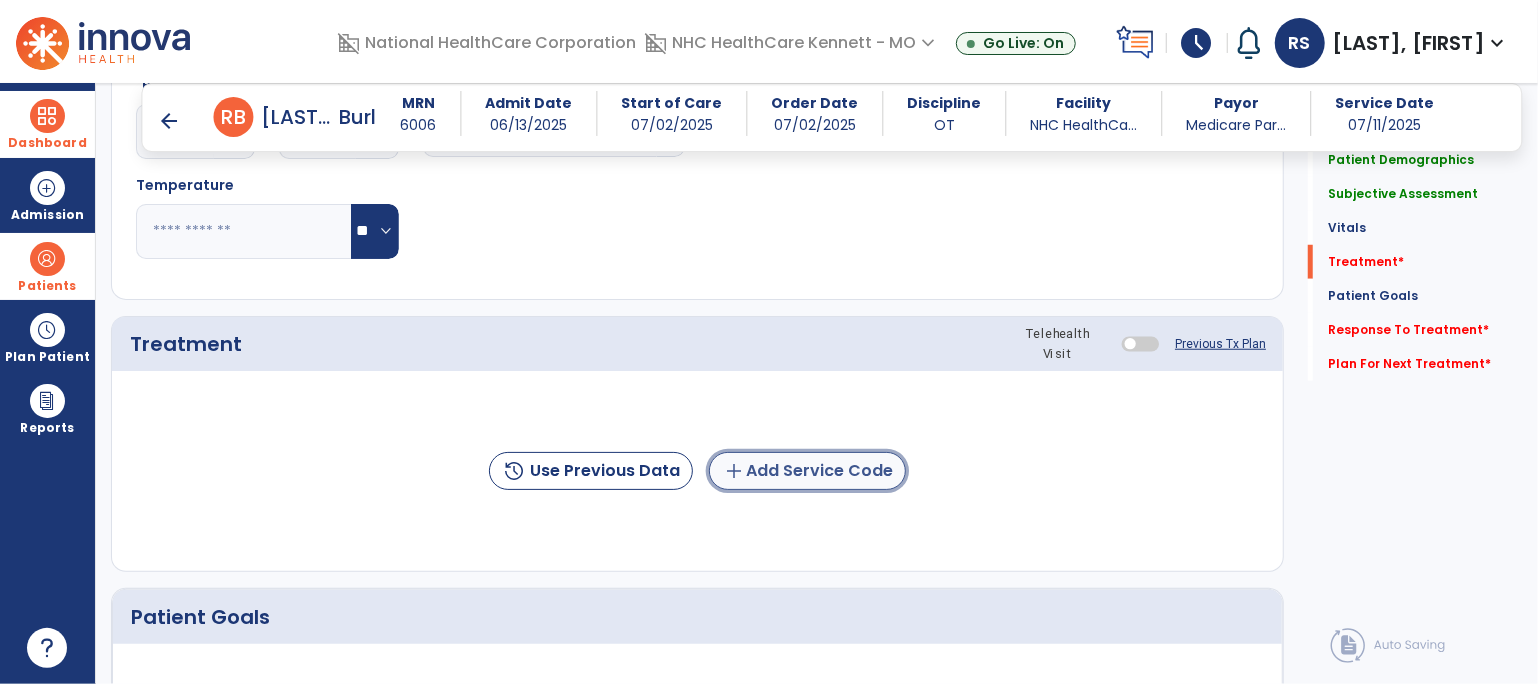 click on "add  Add Service Code" 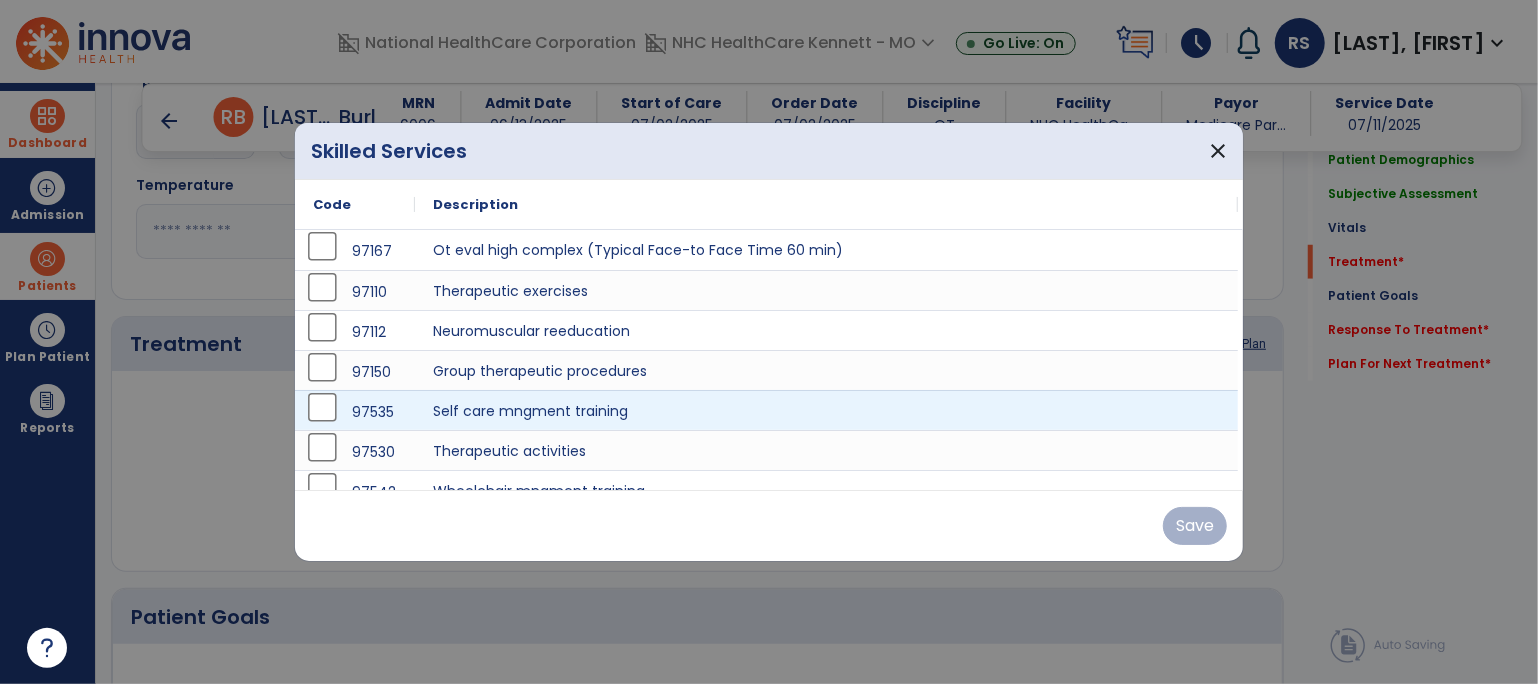 click on "97535" at bounding box center [355, 410] 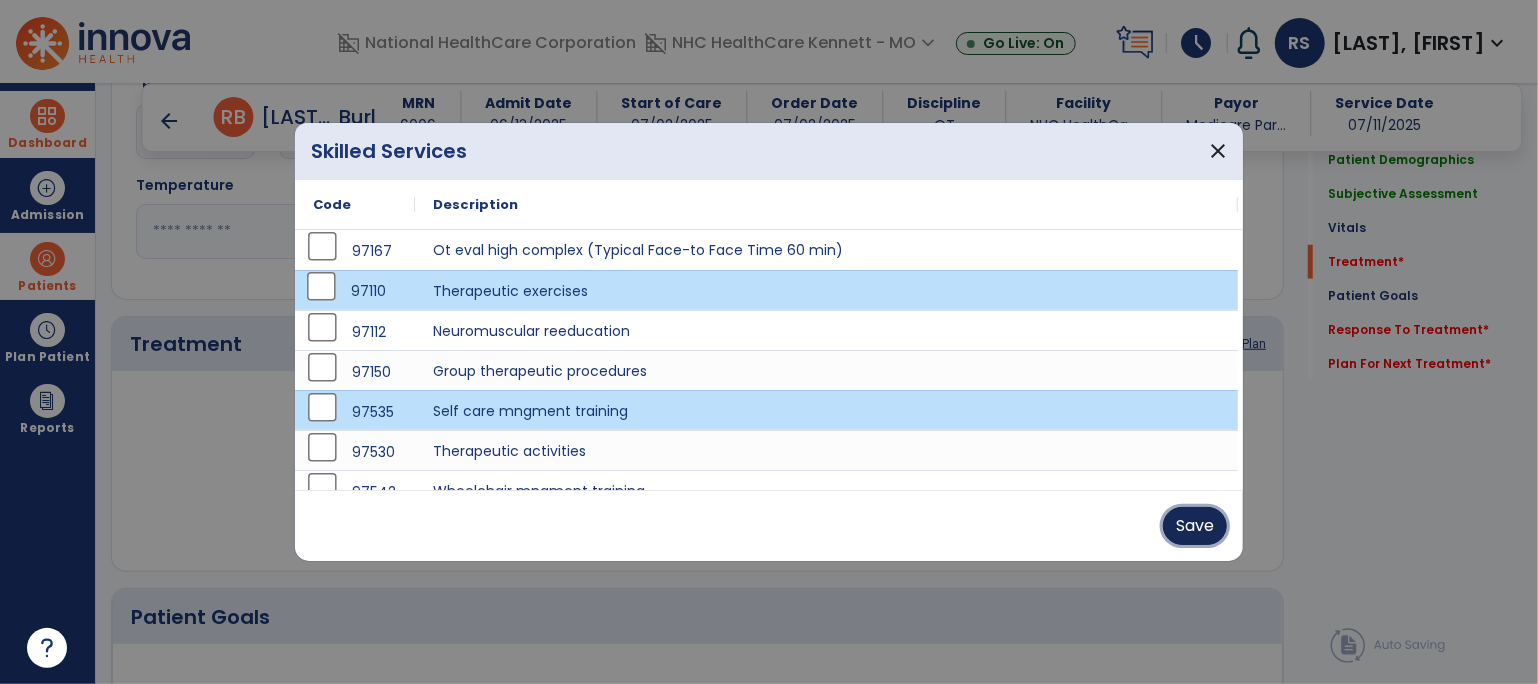 click on "Save" at bounding box center (1195, 526) 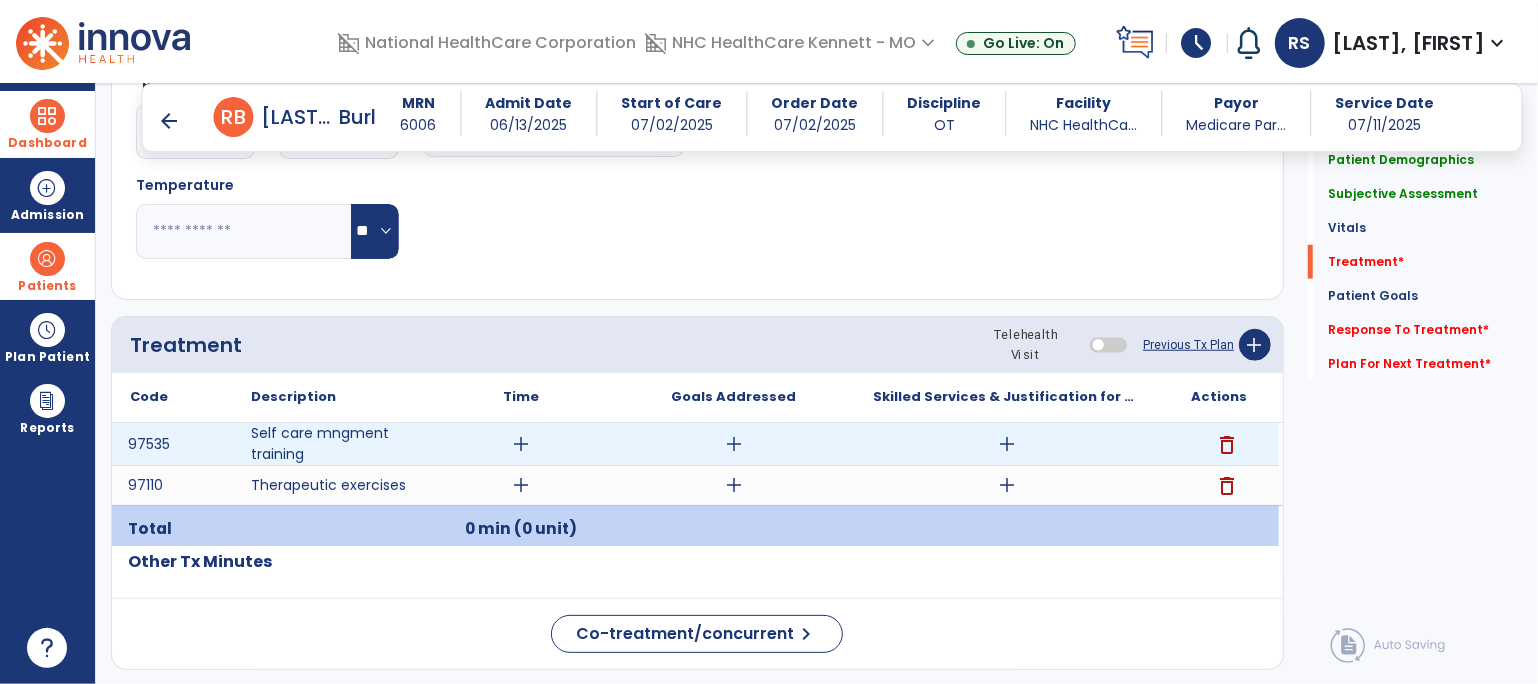 click on "add" at bounding box center (521, 444) 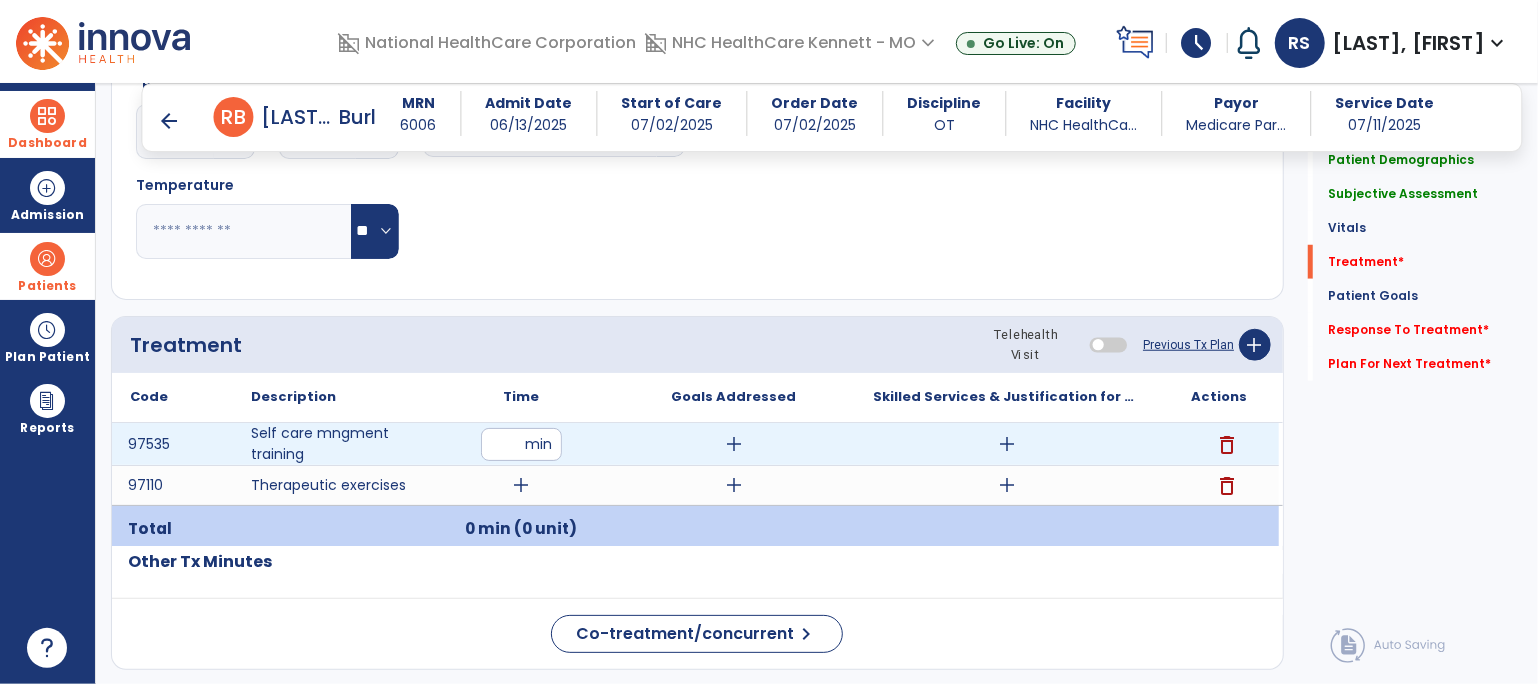 type on "**" 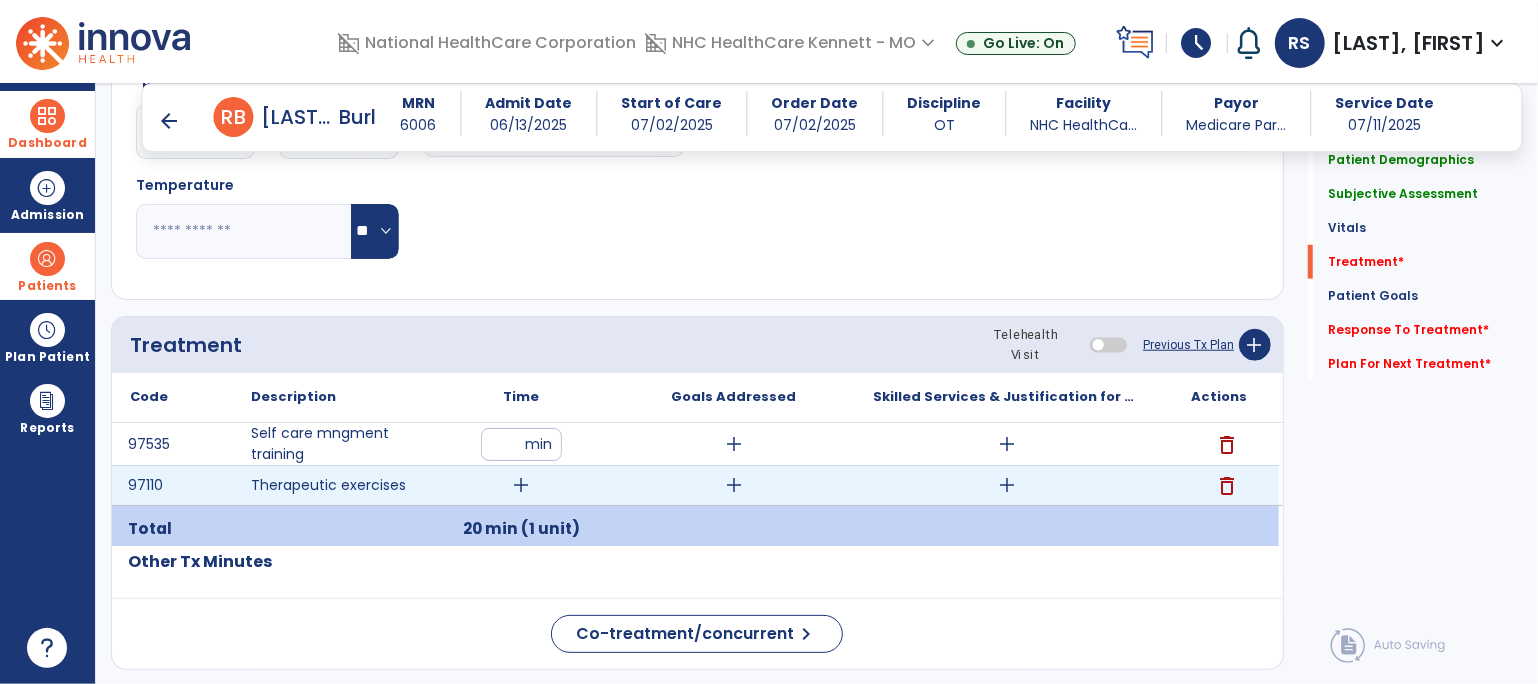 click on "add" at bounding box center [521, 485] 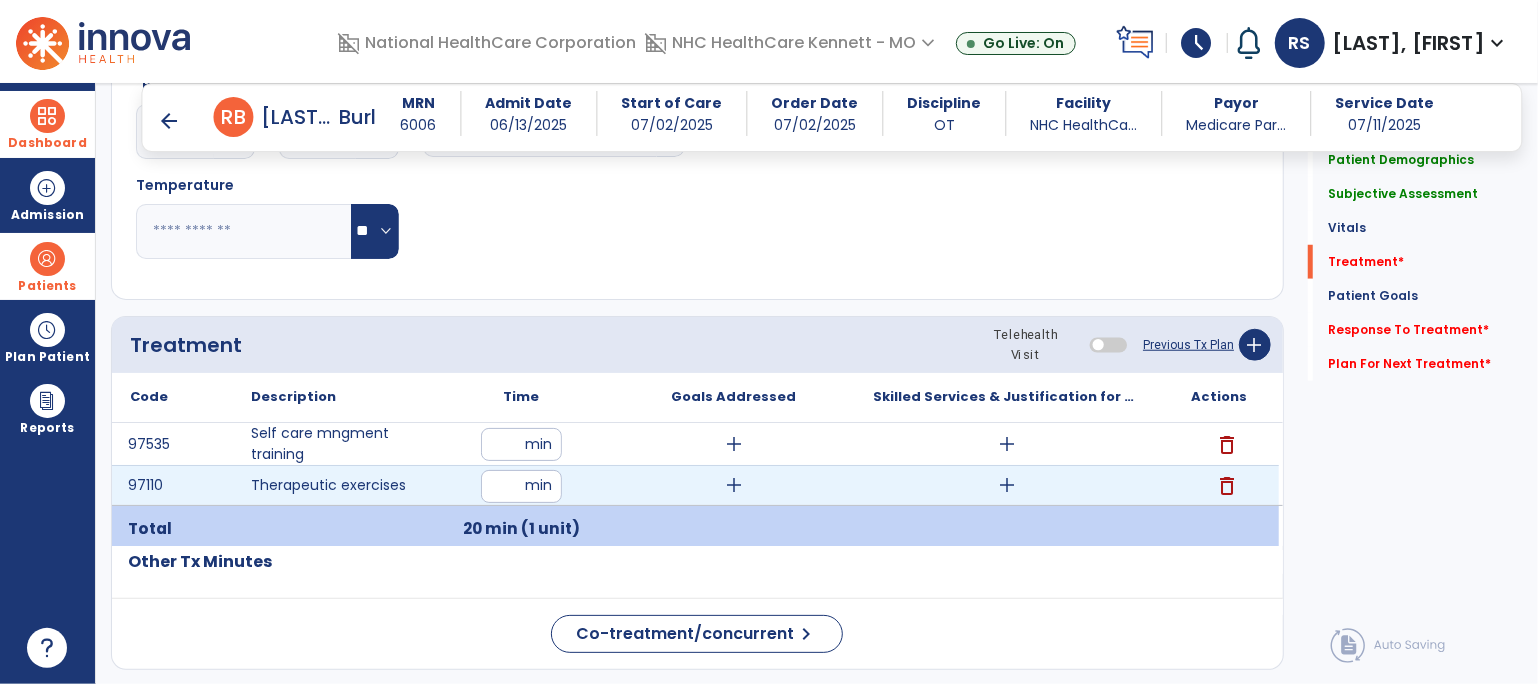 type on "**" 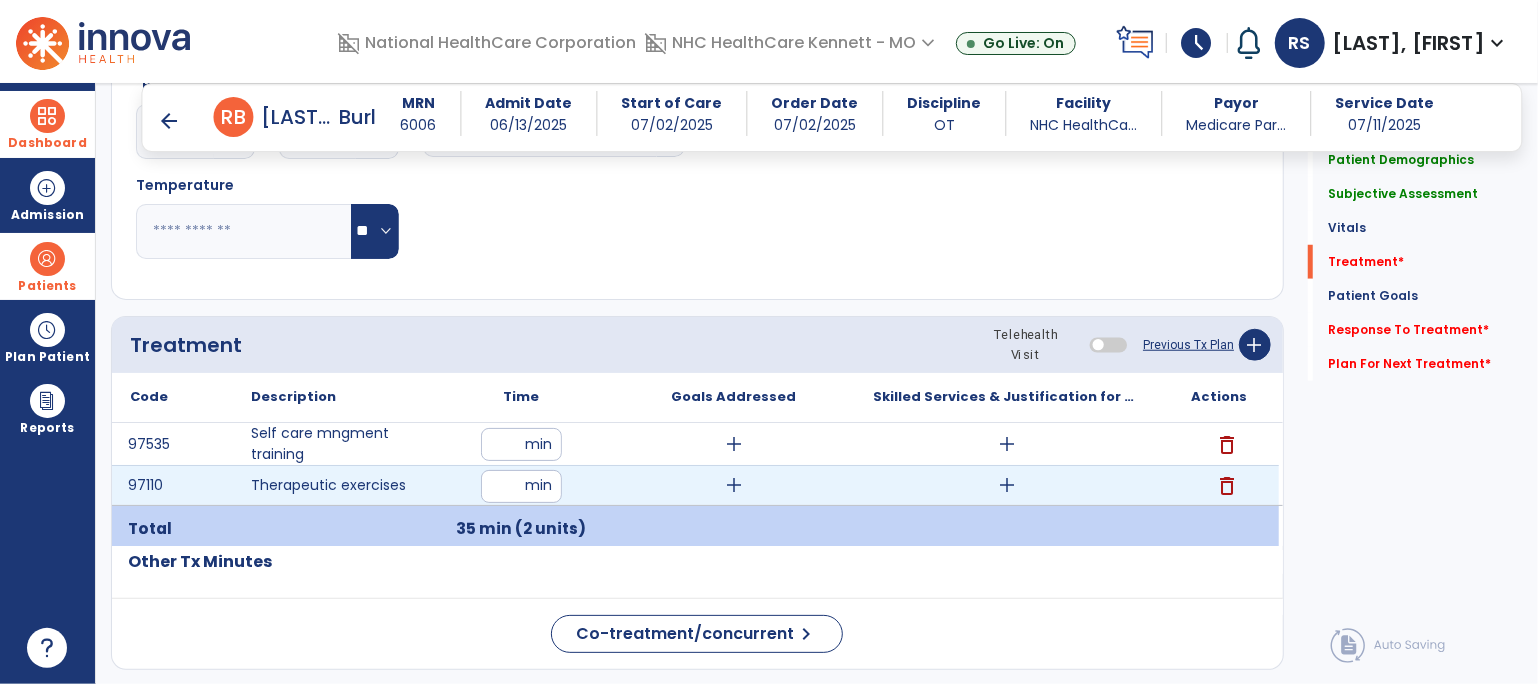 click on "add" at bounding box center (1007, 485) 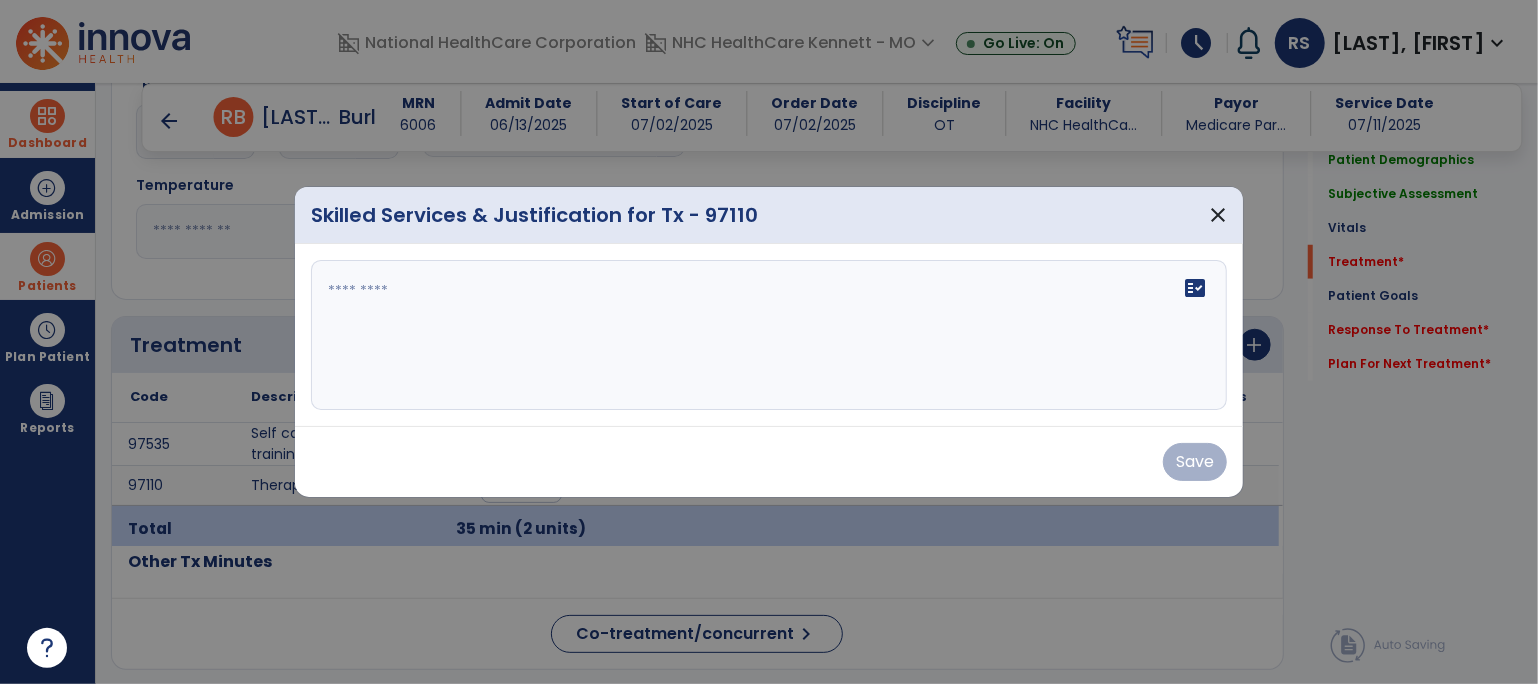 click on "fact_check" at bounding box center [769, 335] 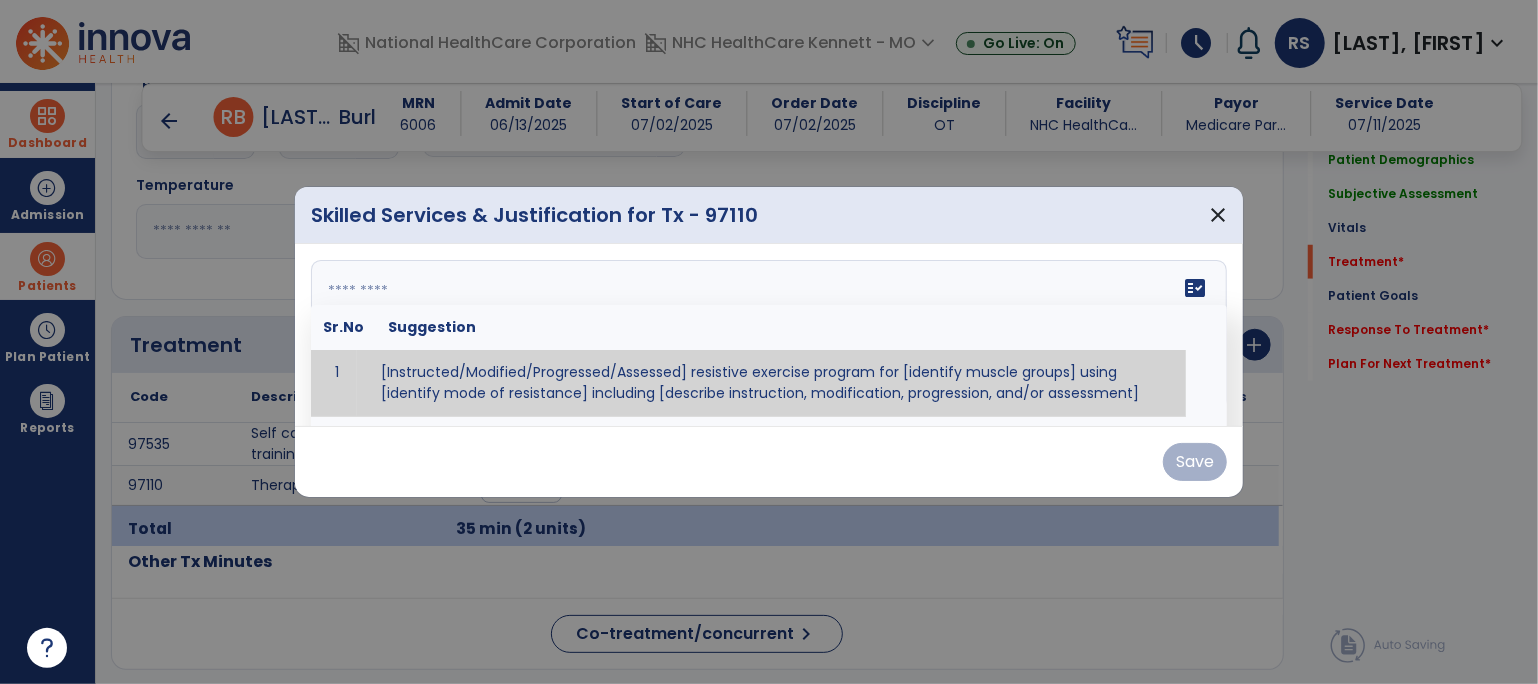 paste on "**********" 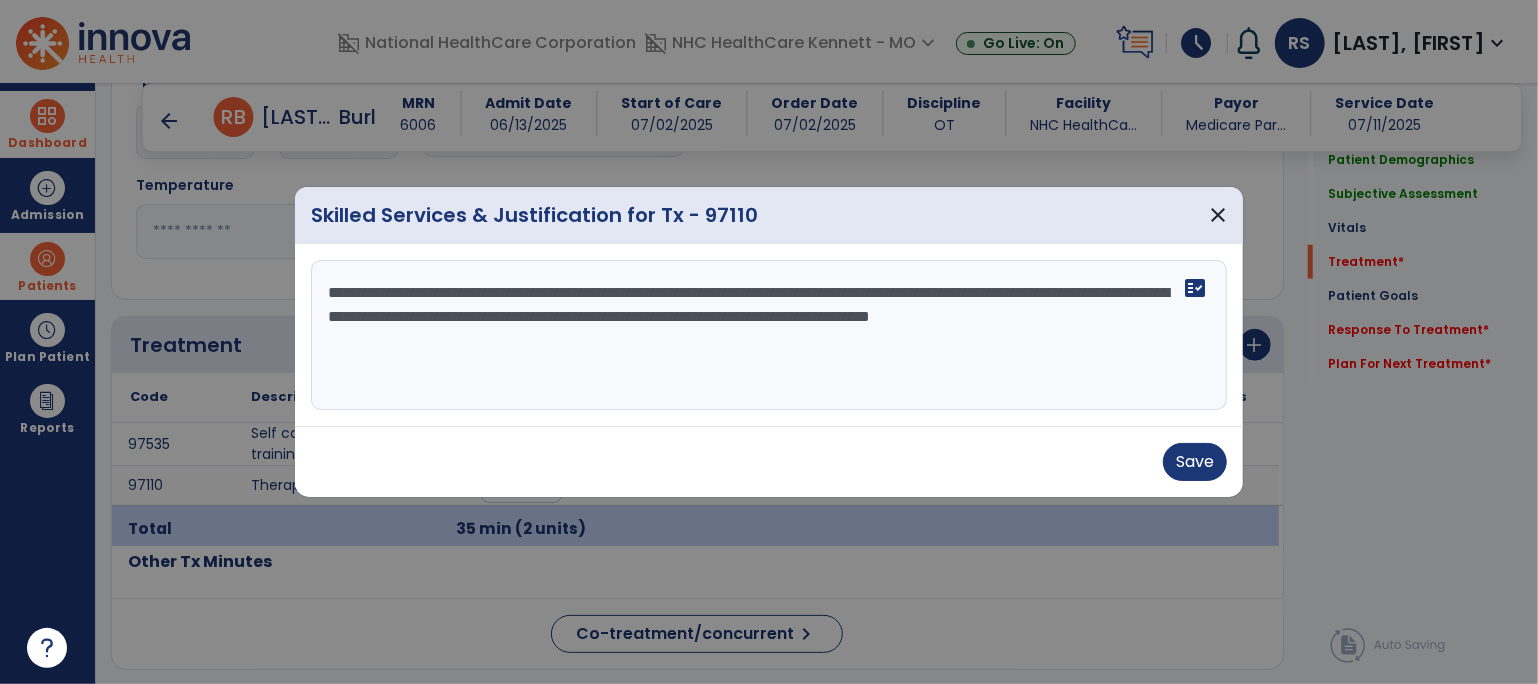 paste on "**********" 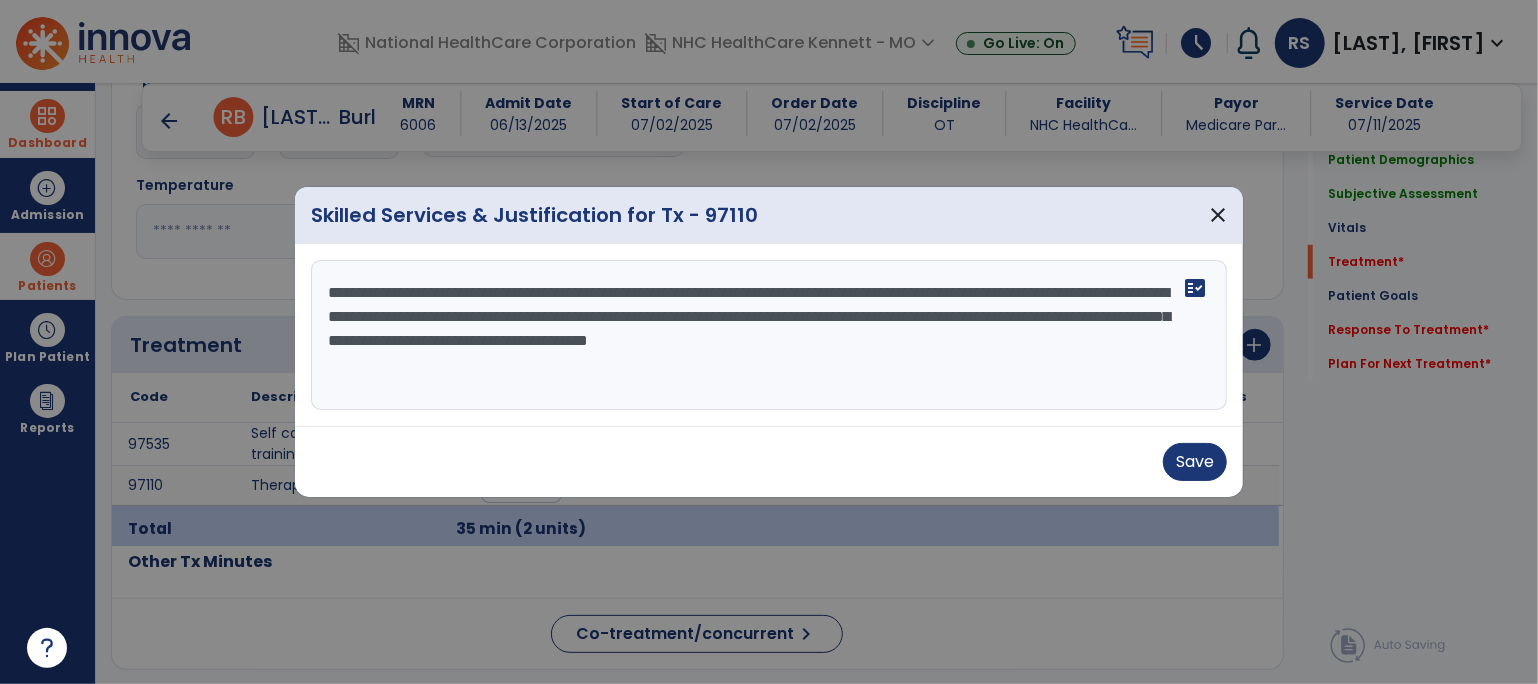 click on "**********" at bounding box center (769, 335) 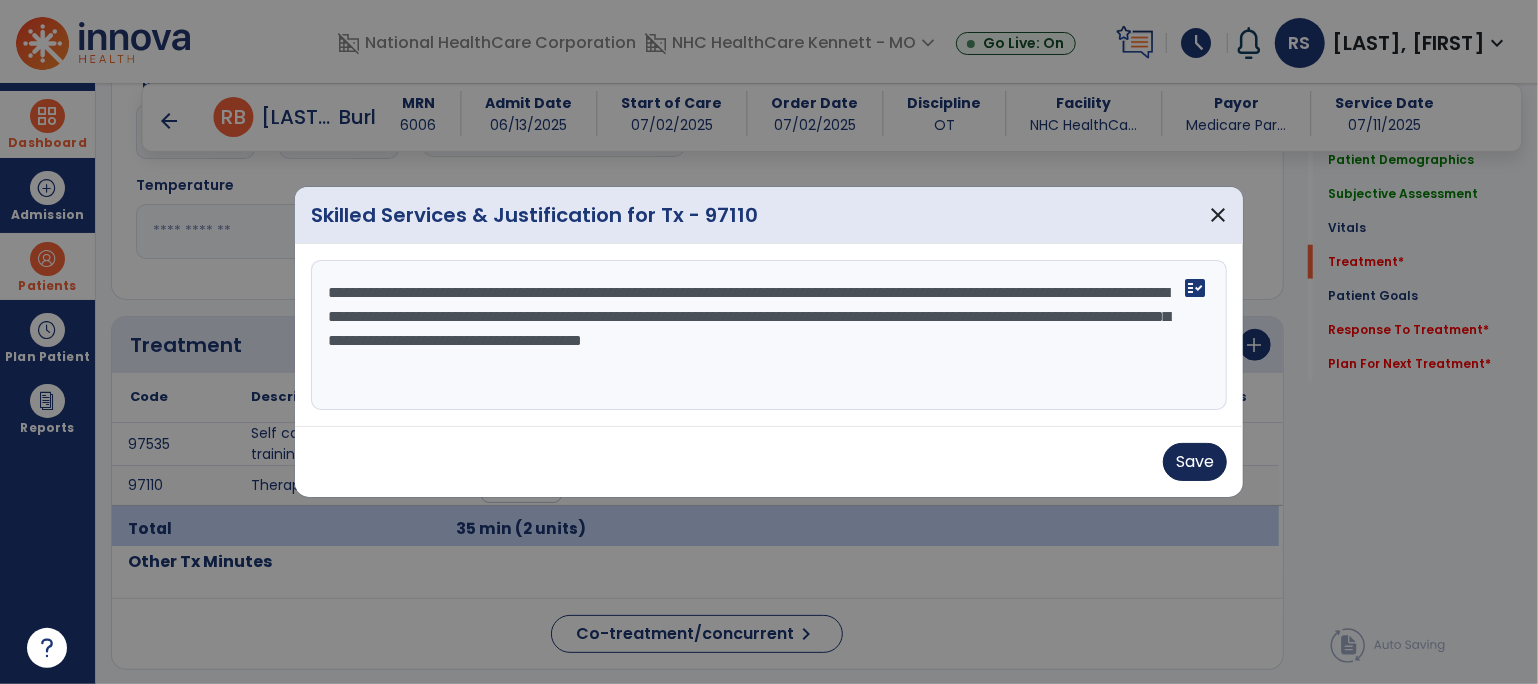 type on "**********" 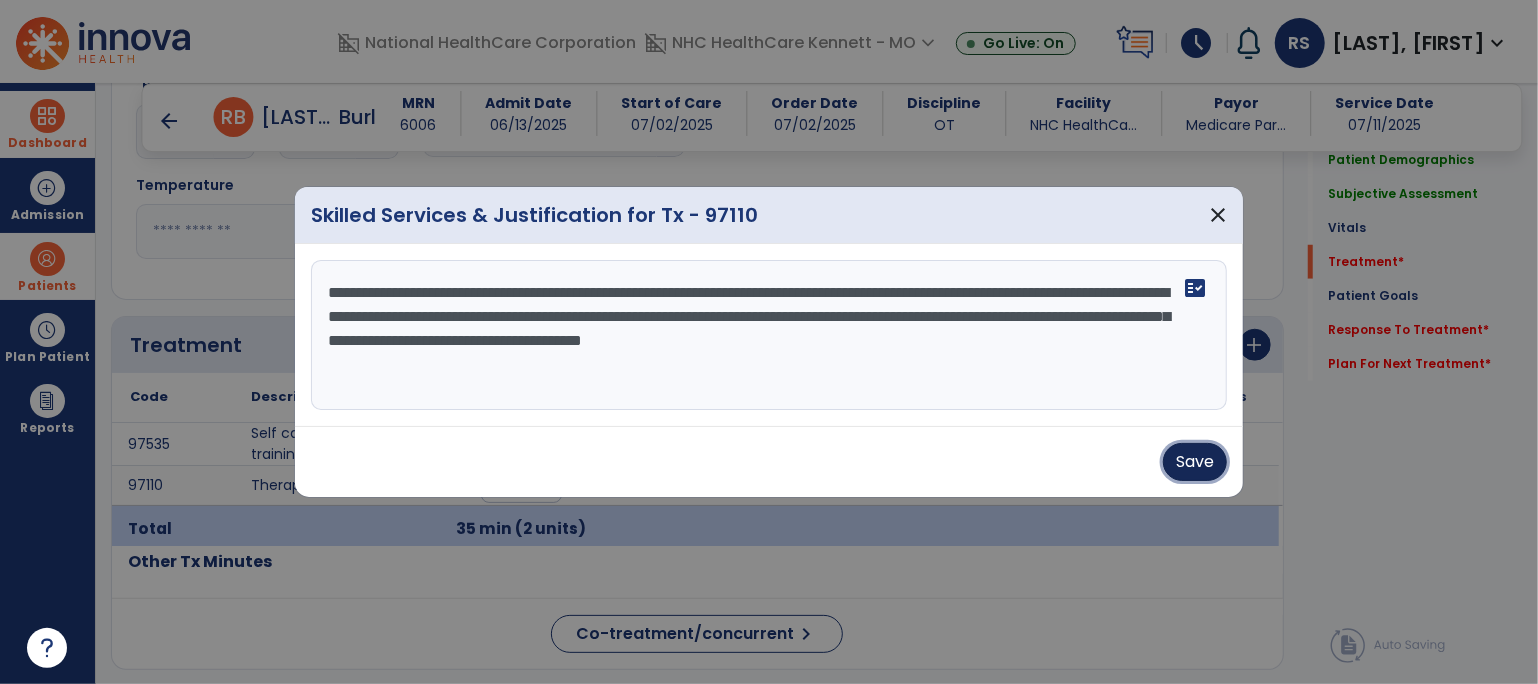 click on "Save" at bounding box center [1195, 462] 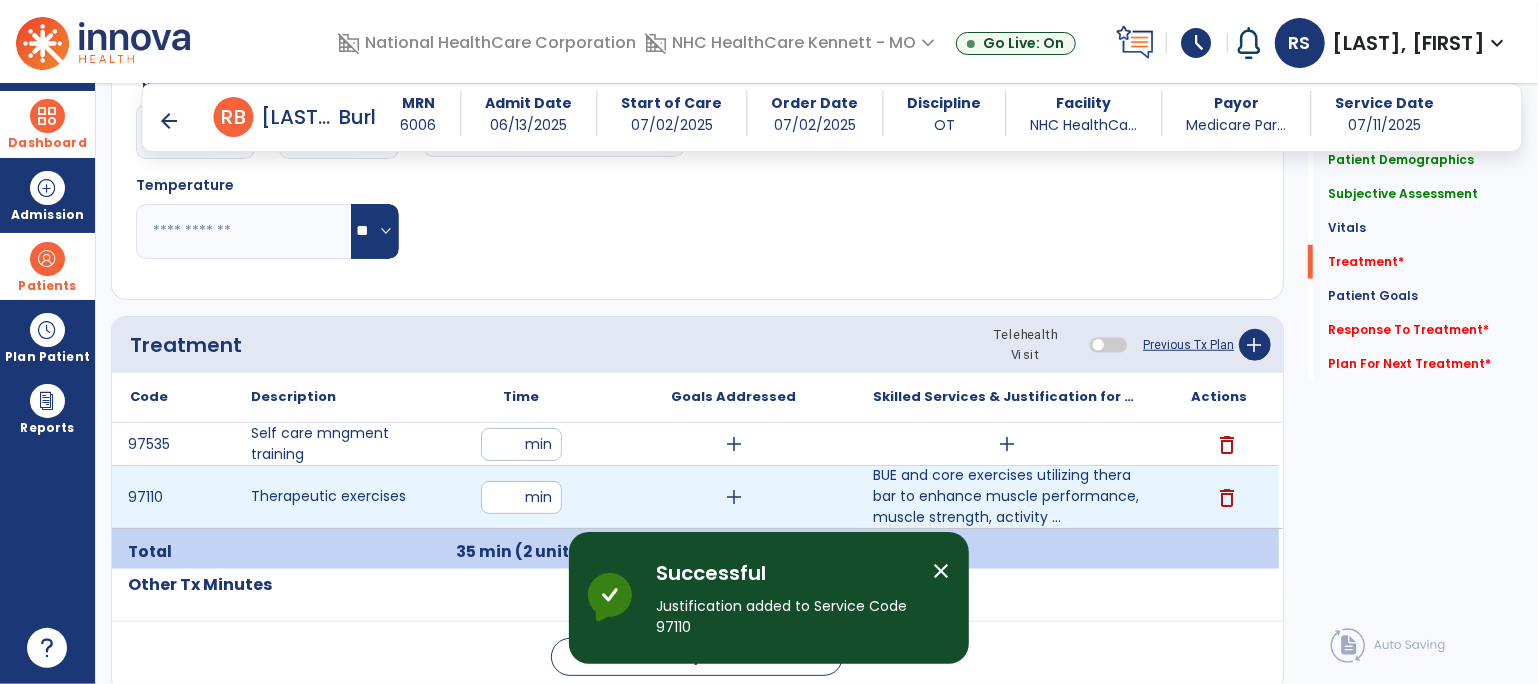click on "add" at bounding box center (734, 497) 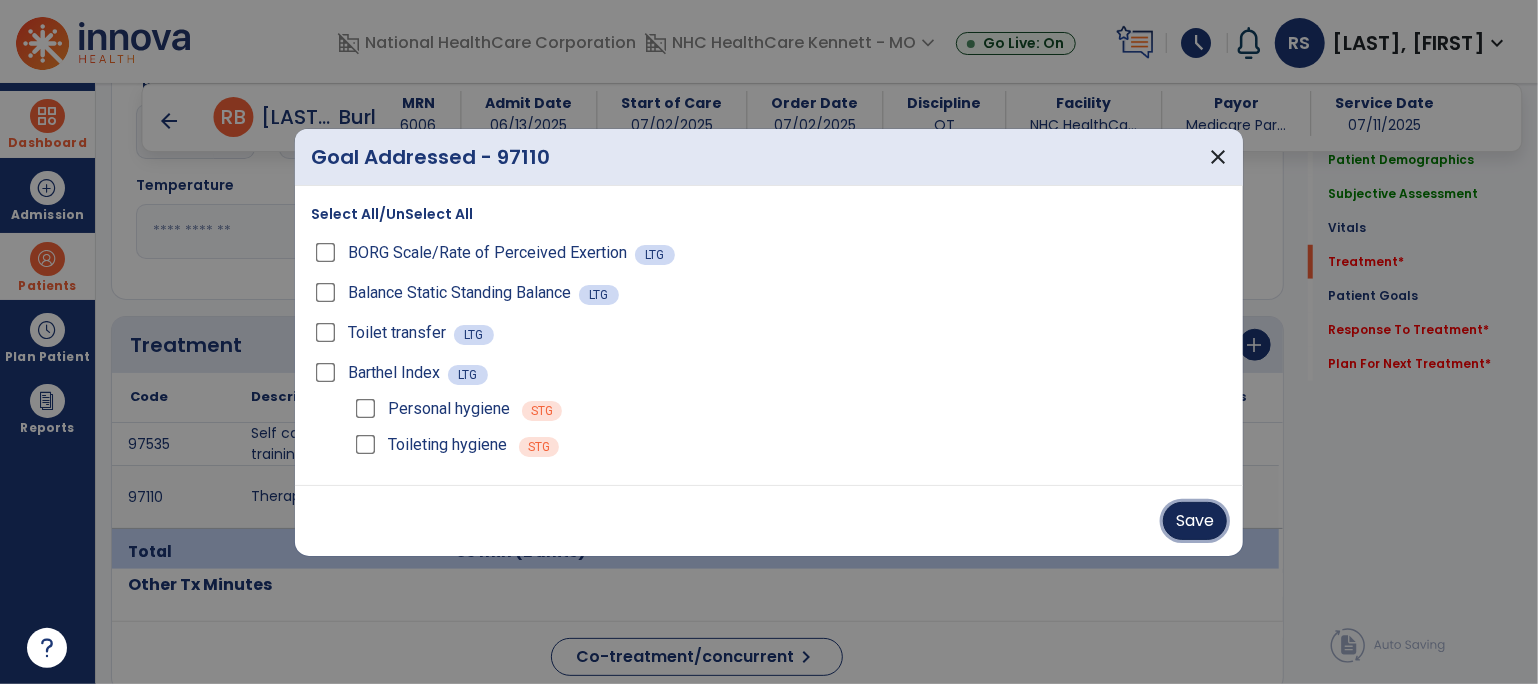click on "Save" at bounding box center (1195, 521) 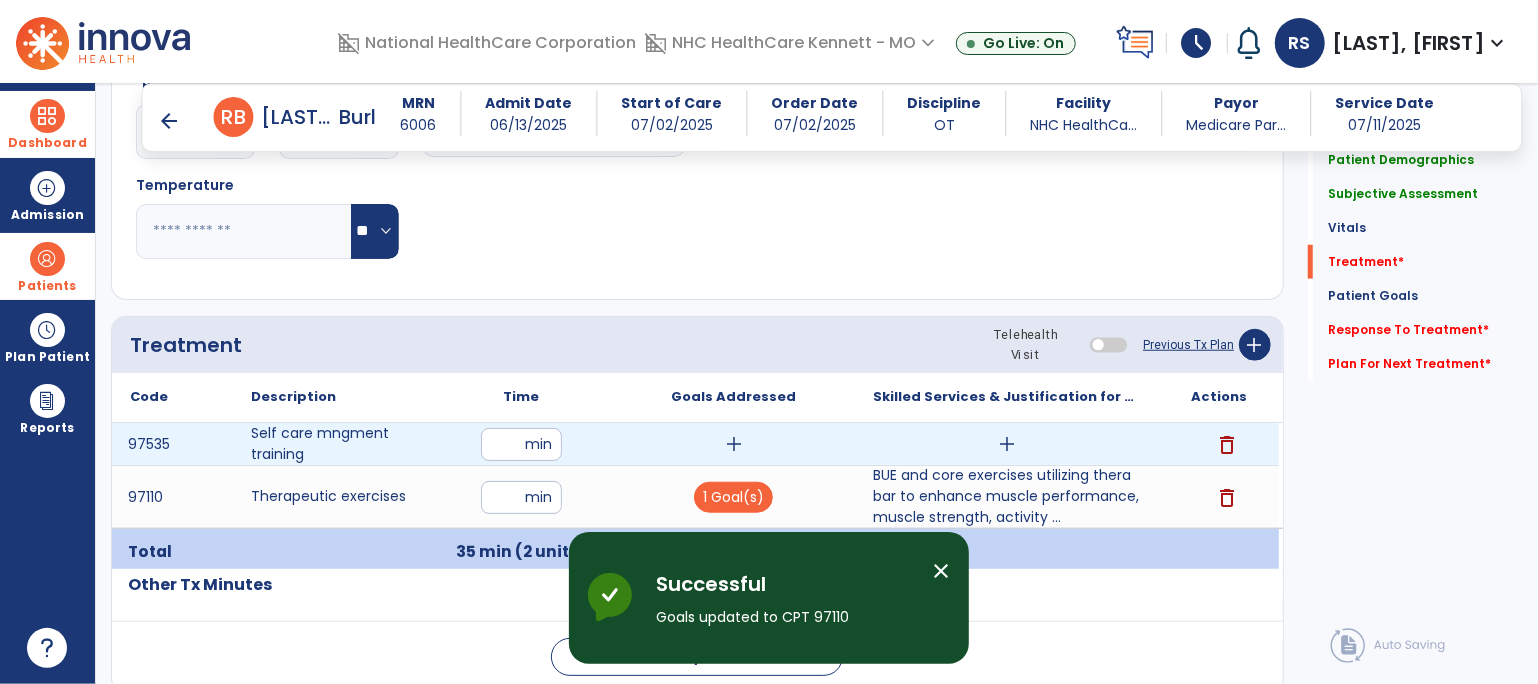 click on "add" at bounding box center (1007, 444) 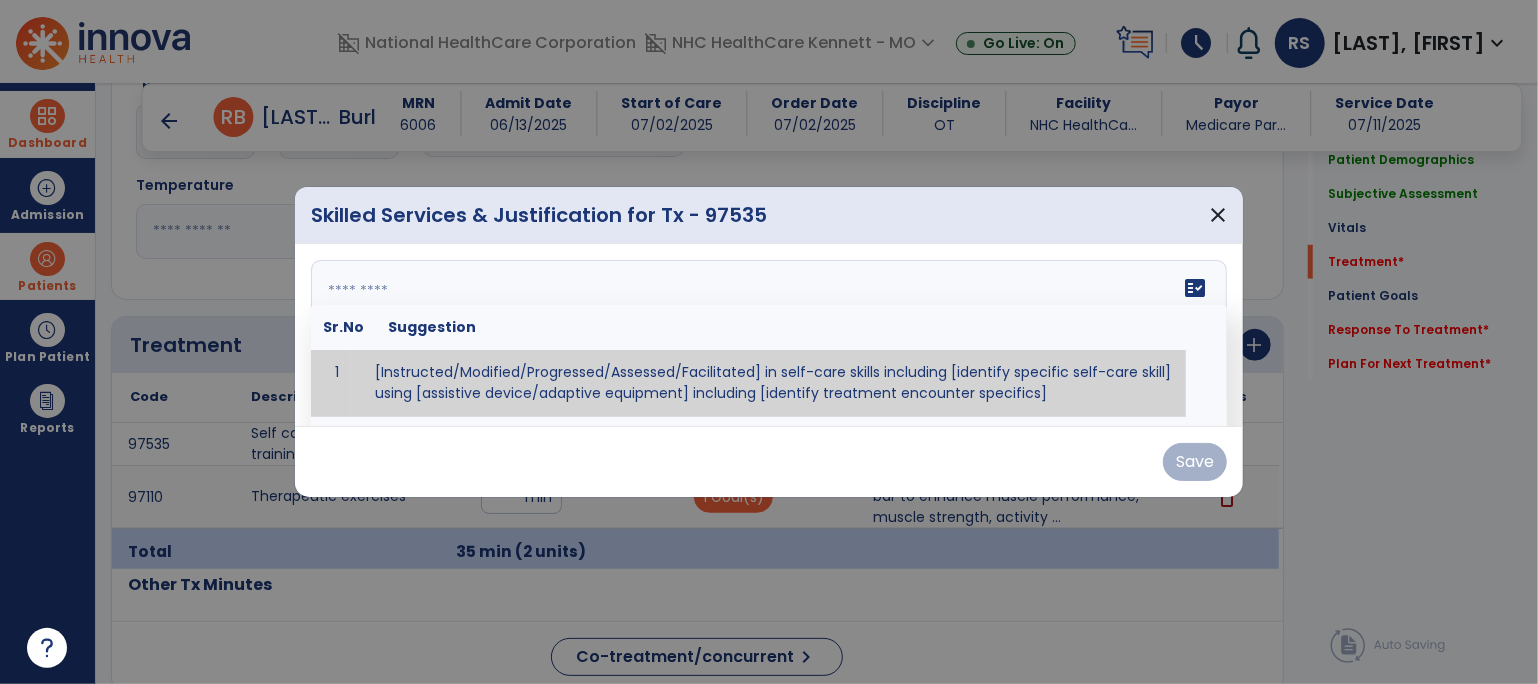 click on "fact_check  Sr.No Suggestion 1 [Instructed/Modified/Progressed/Assessed/Facilitated] in self-care skills including [identify specific self-care skill] using [assistive device/adaptive equipment] including [identify treatment encounter specifics]" at bounding box center (769, 335) 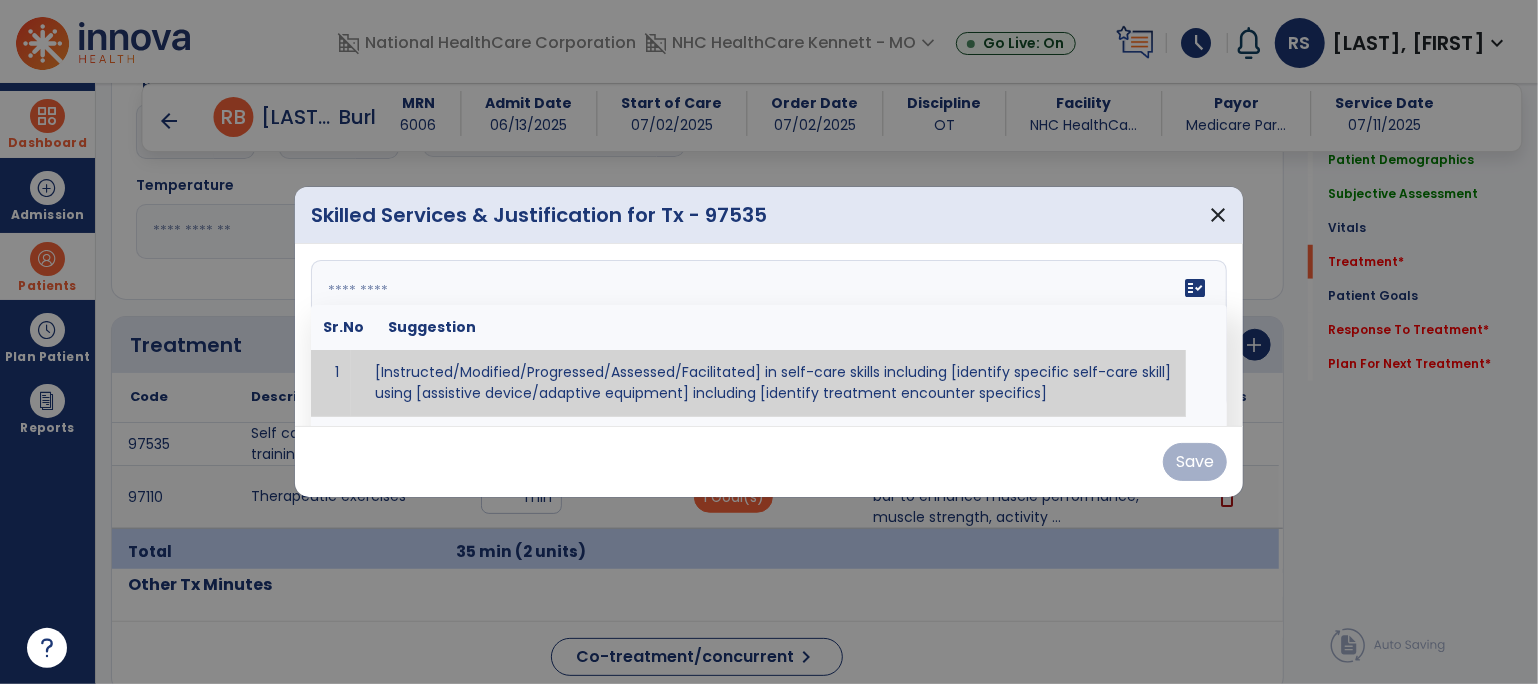 paste on "**********" 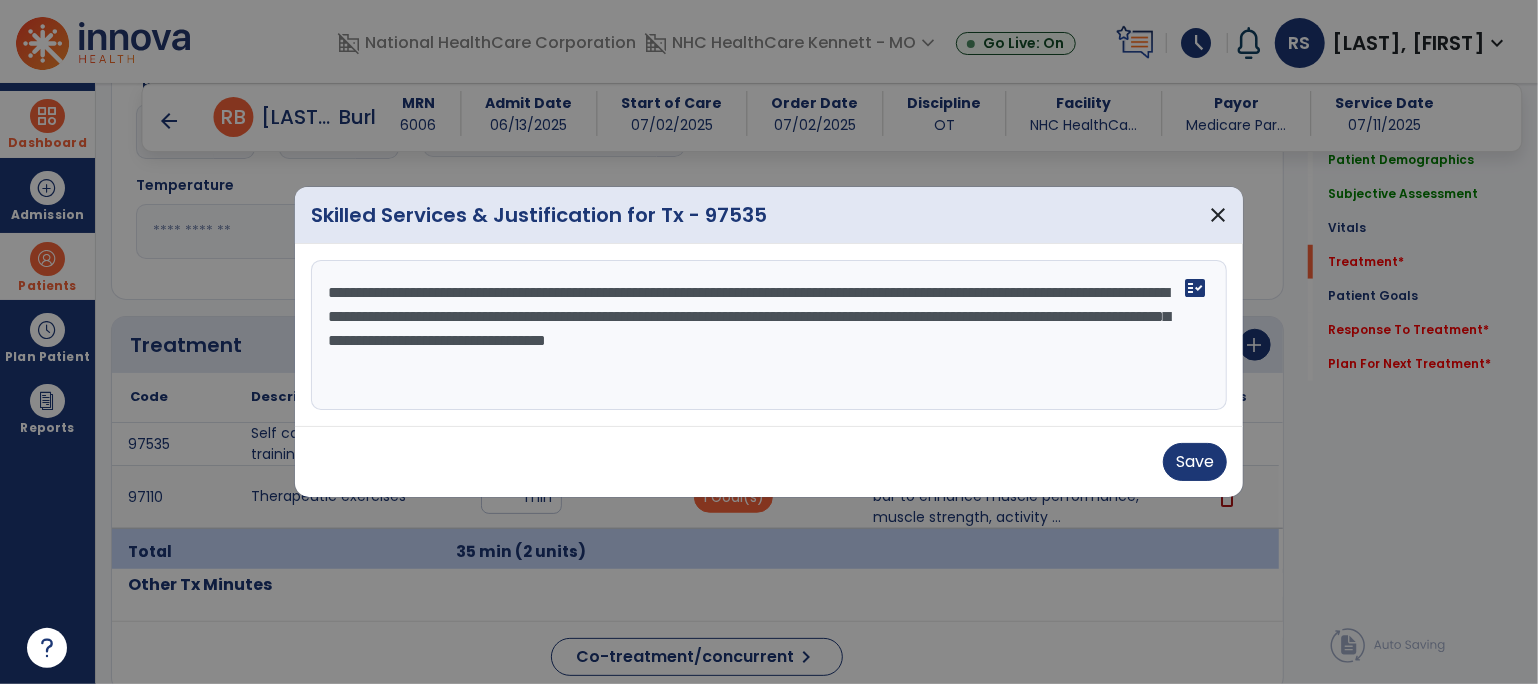 click on "**********" at bounding box center (769, 335) 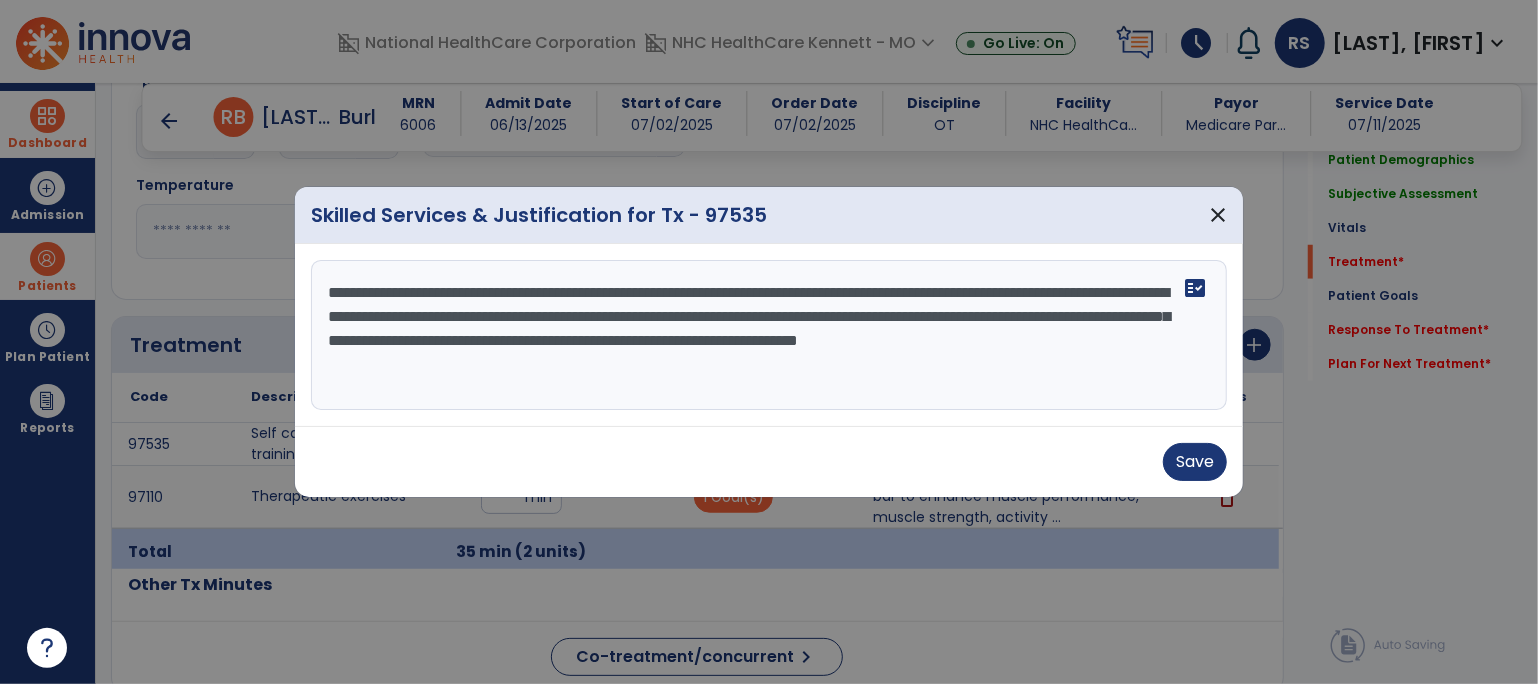 drag, startPoint x: 774, startPoint y: 317, endPoint x: 1105, endPoint y: 310, distance: 331.074 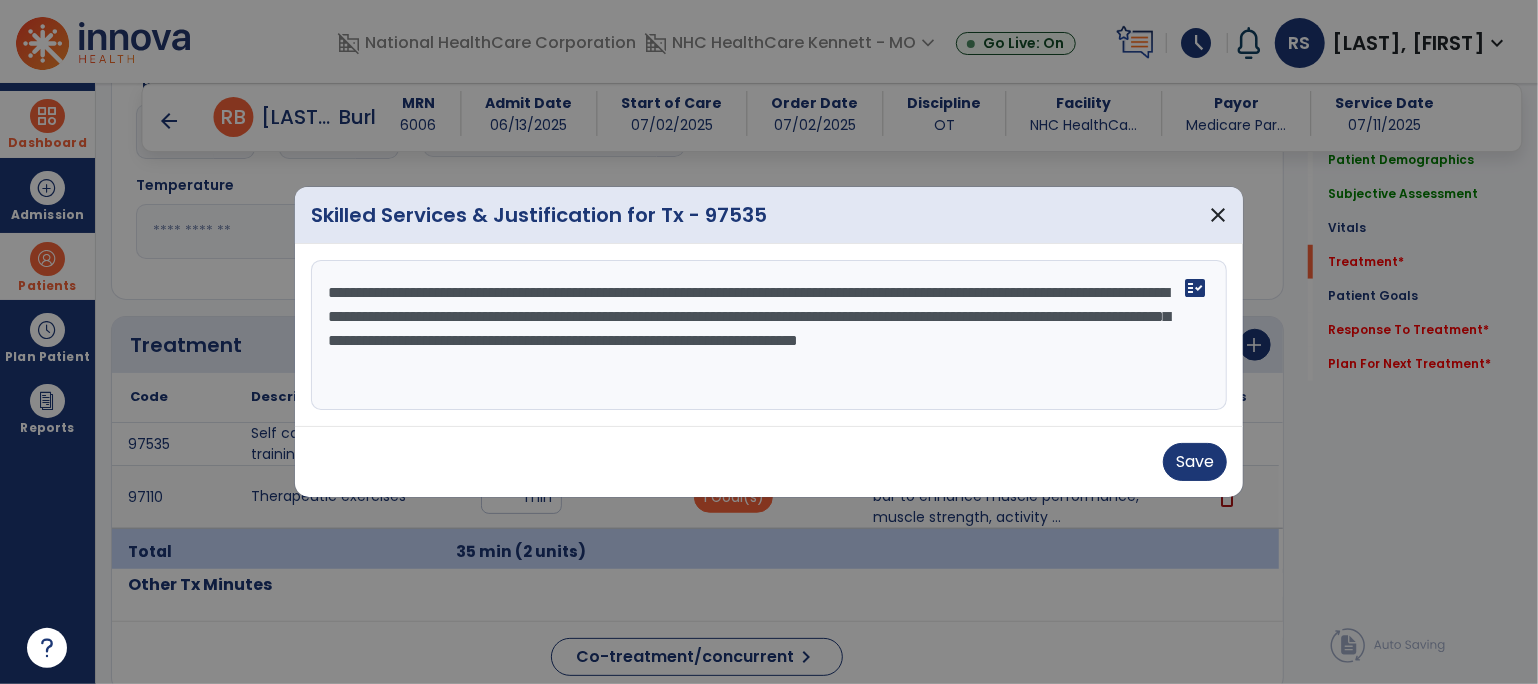click on "**********" at bounding box center [769, 335] 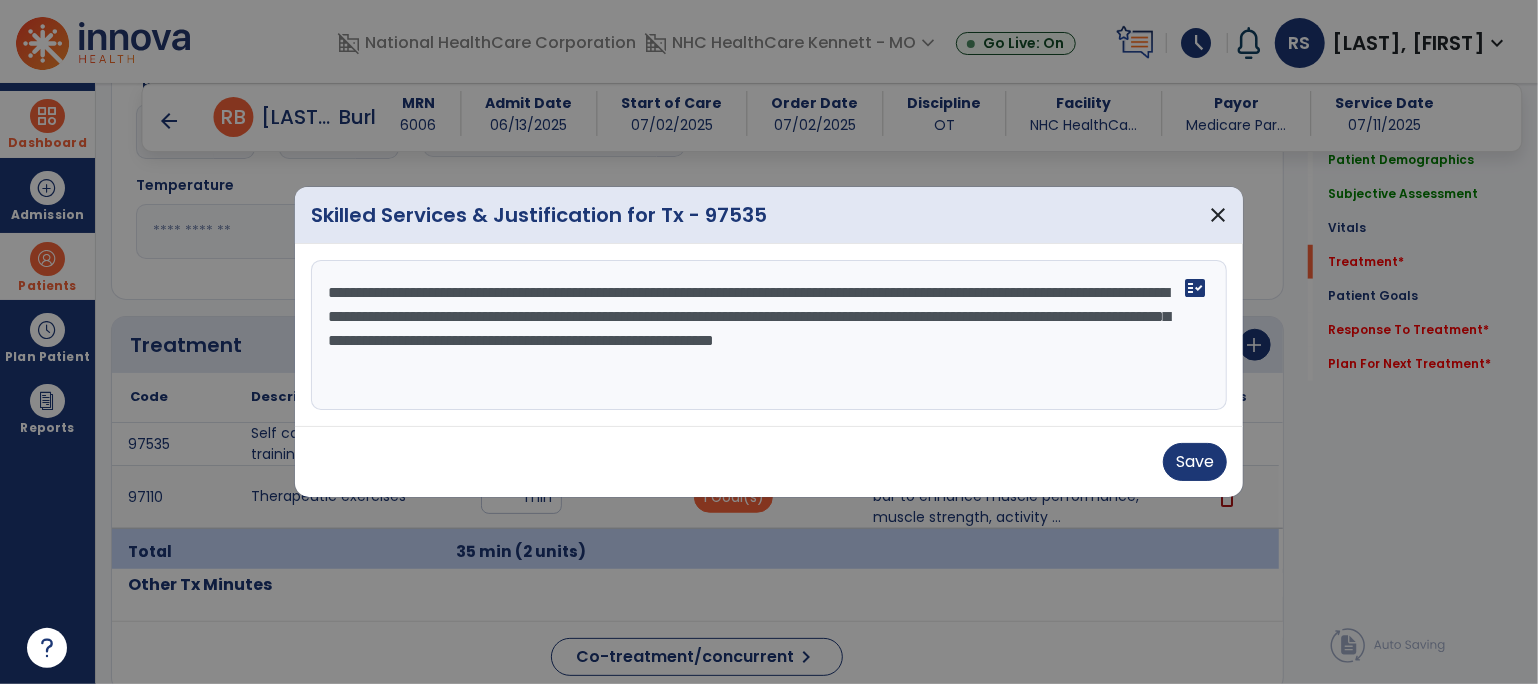 drag, startPoint x: 1001, startPoint y: 318, endPoint x: 1018, endPoint y: 348, distance: 34.48188 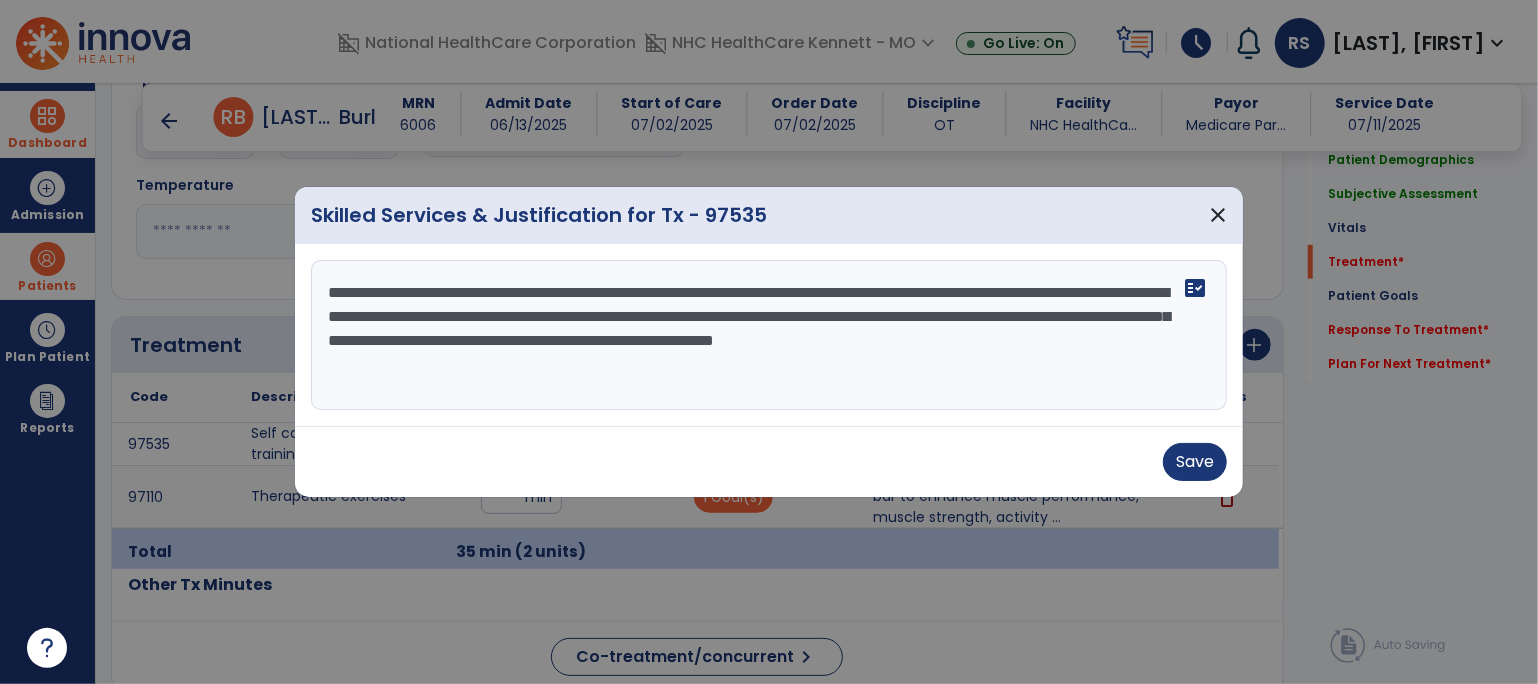 click on "**********" at bounding box center (769, 335) 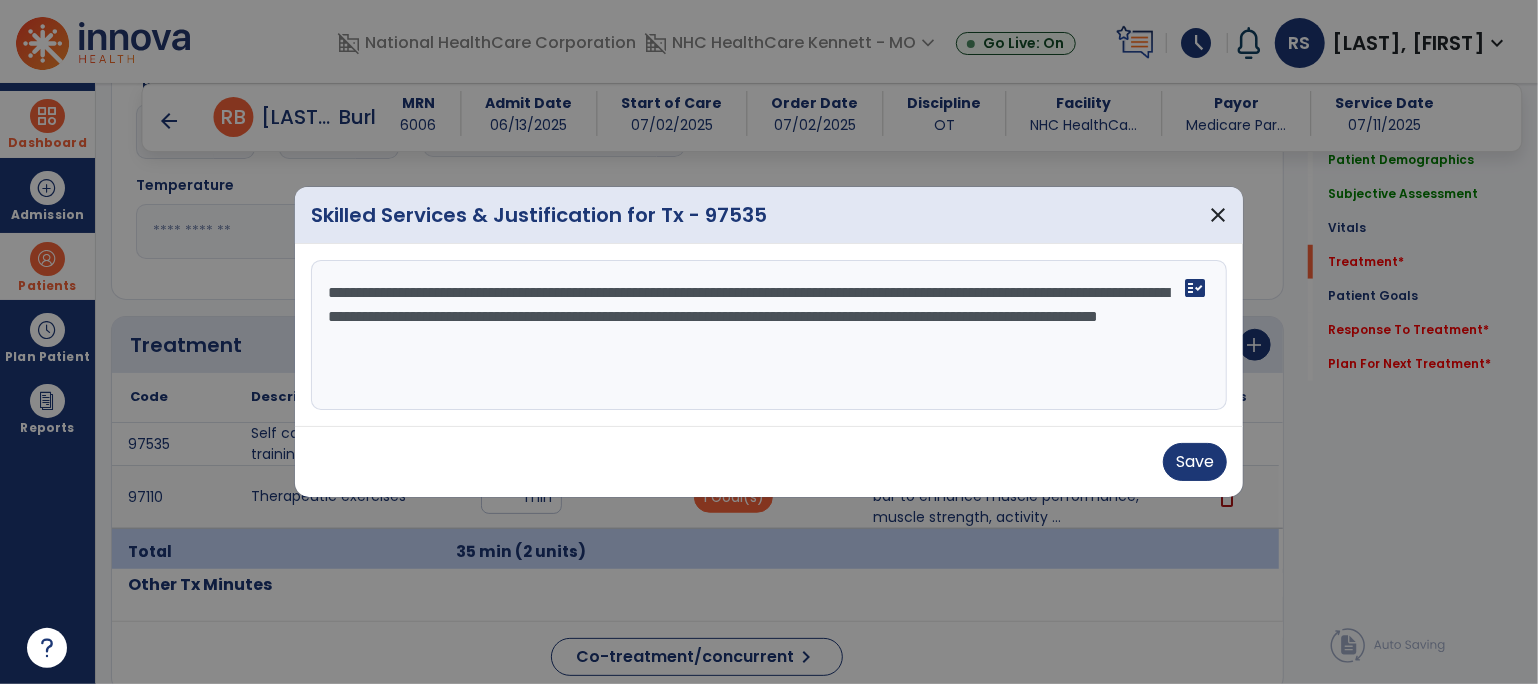 drag, startPoint x: 427, startPoint y: 339, endPoint x: 1146, endPoint y: 394, distance: 721.1005 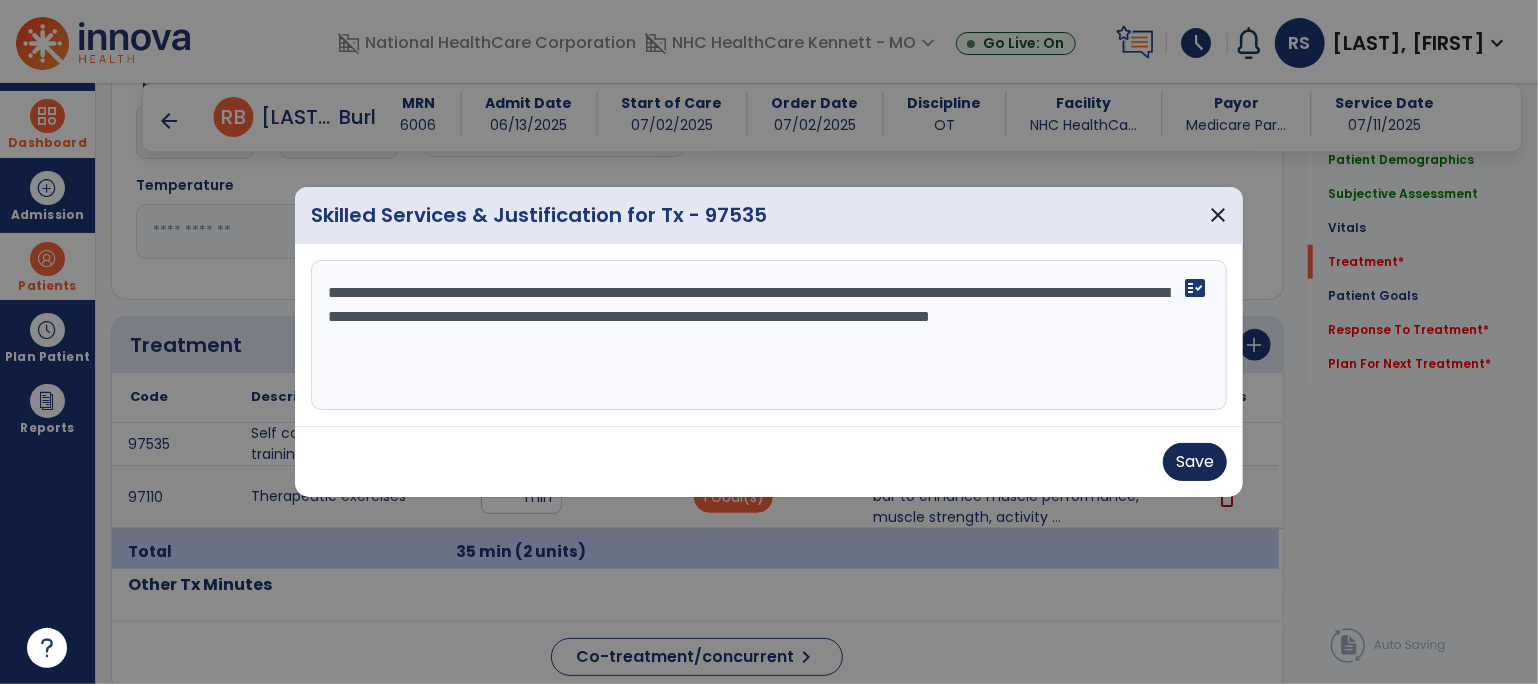 type on "**********" 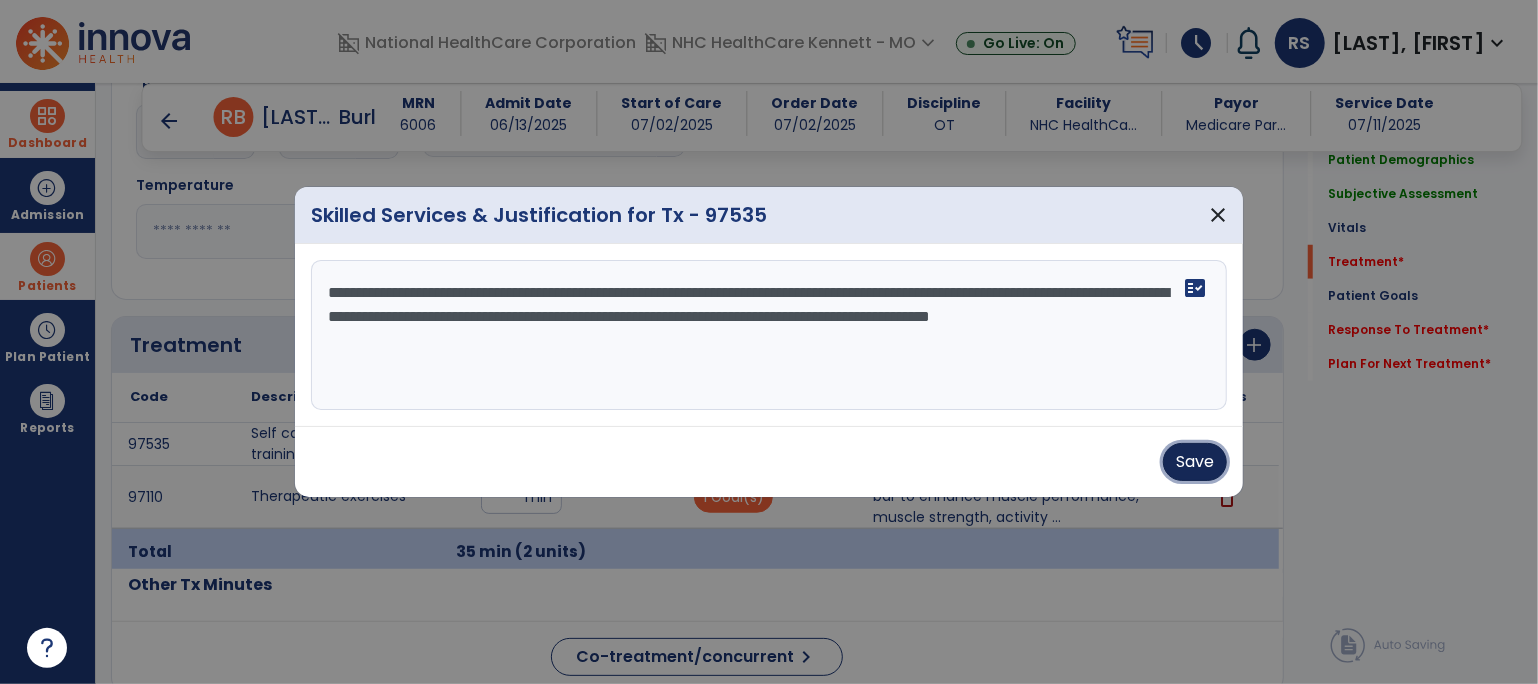 click on "Save" at bounding box center [1195, 462] 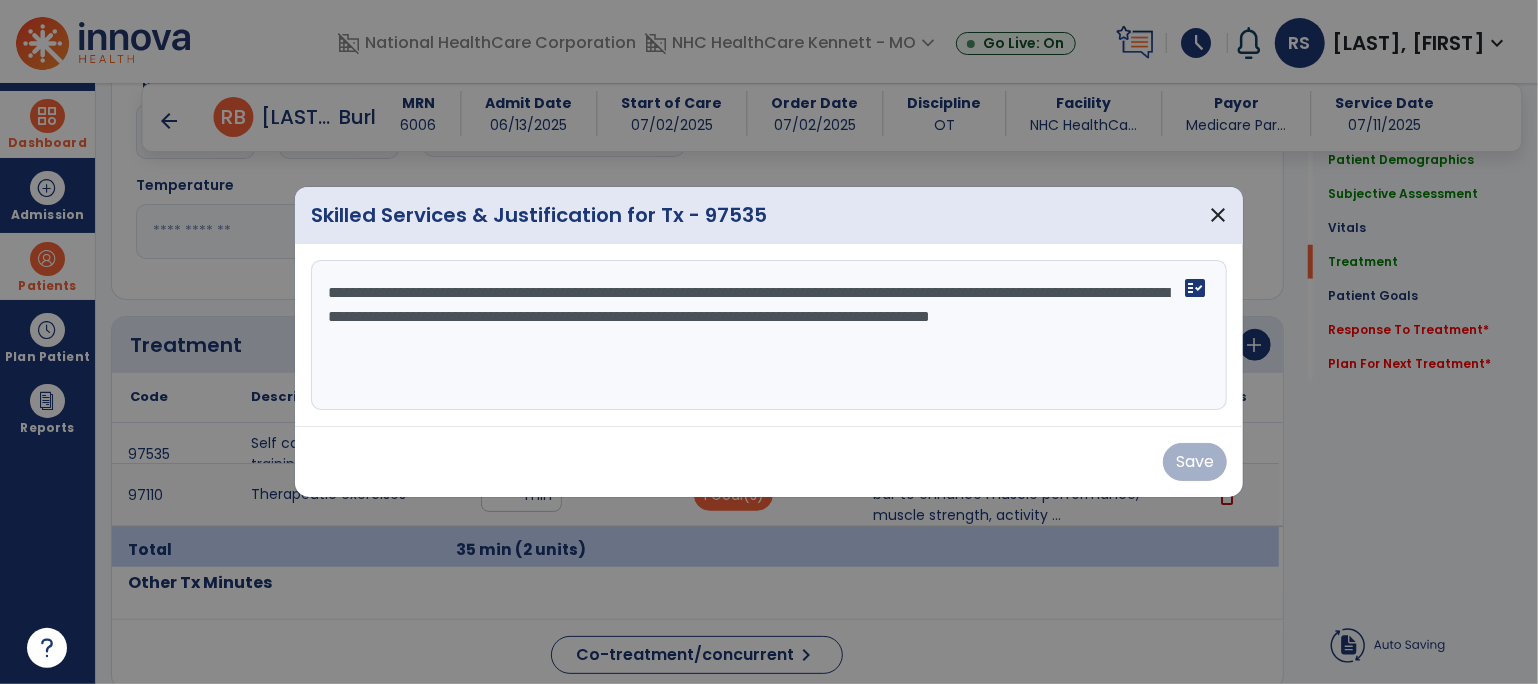 click on "Save" at bounding box center [769, 462] 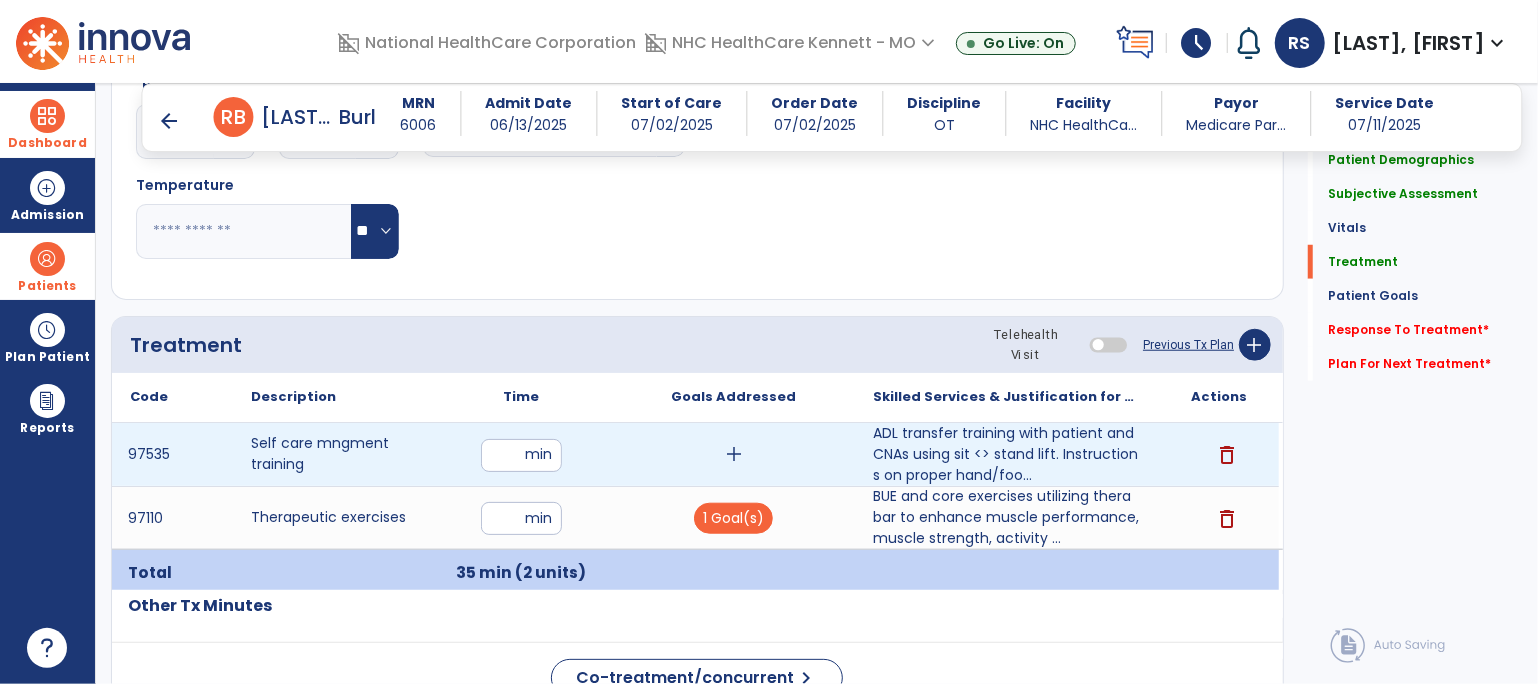 click on "add" at bounding box center [734, 454] 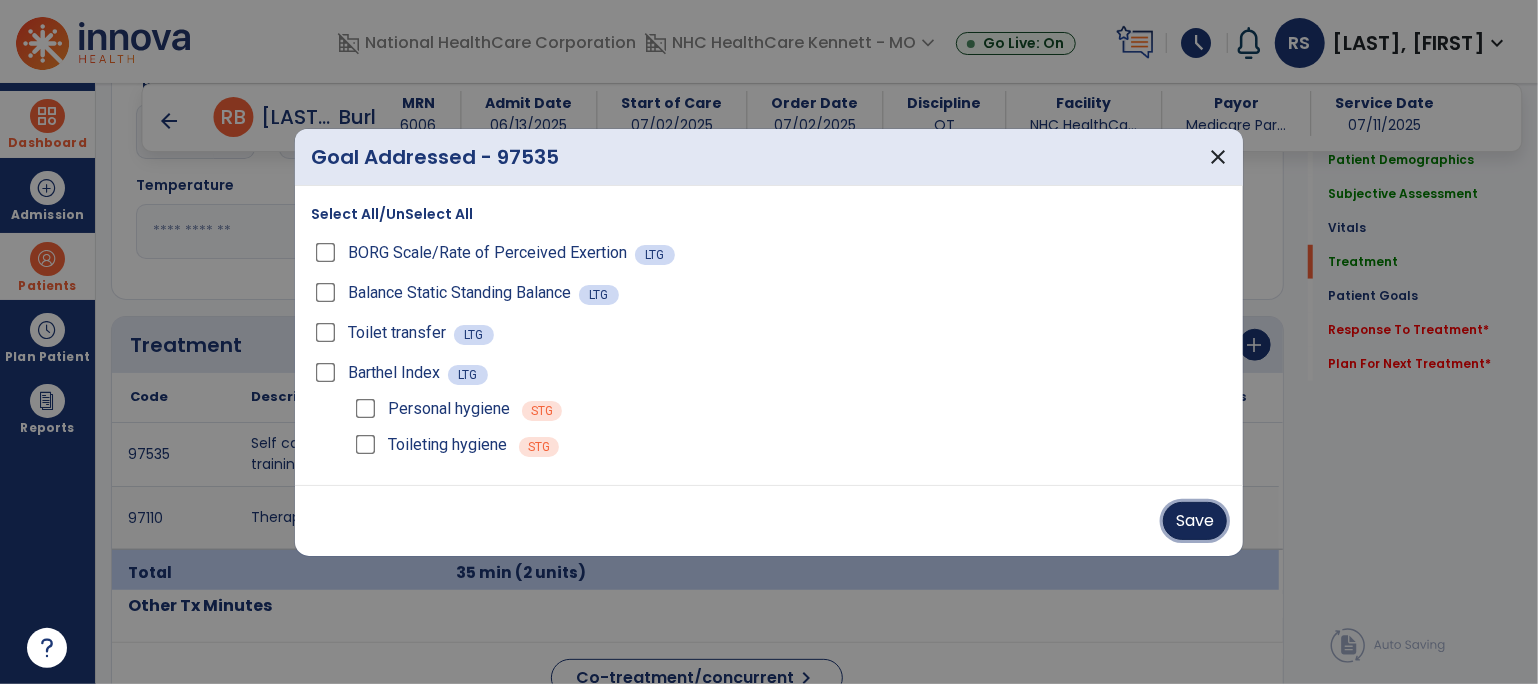 click on "Save" at bounding box center (1195, 521) 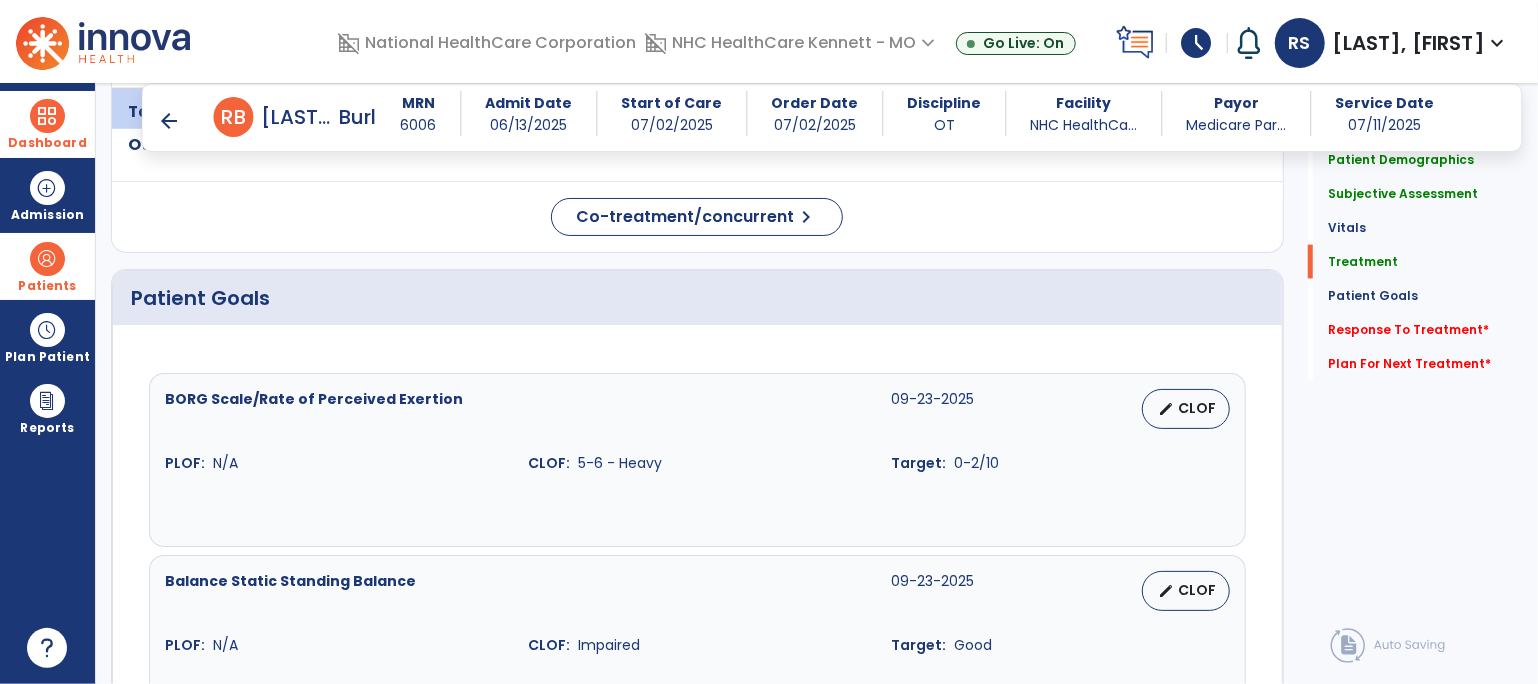 scroll, scrollTop: 1267, scrollLeft: 0, axis: vertical 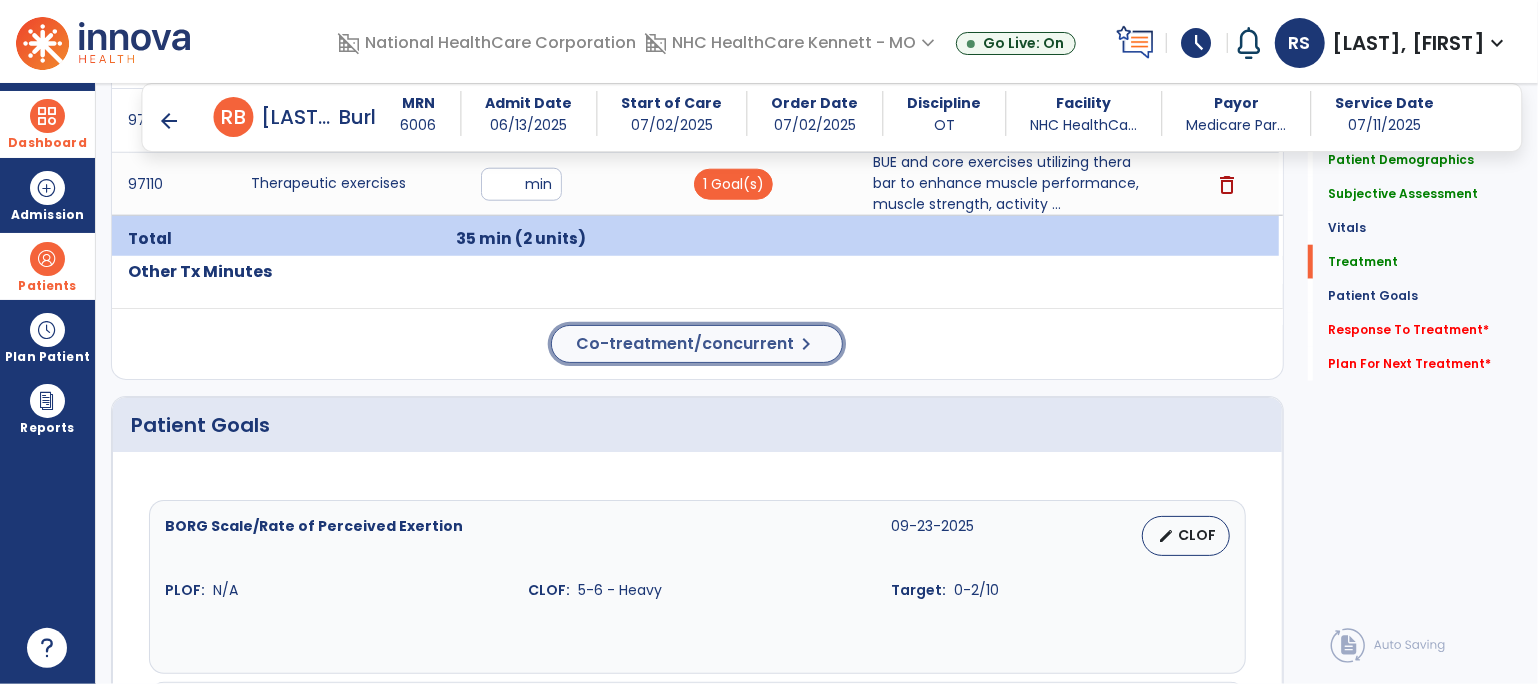 click on "Co-treatment/concurrent" 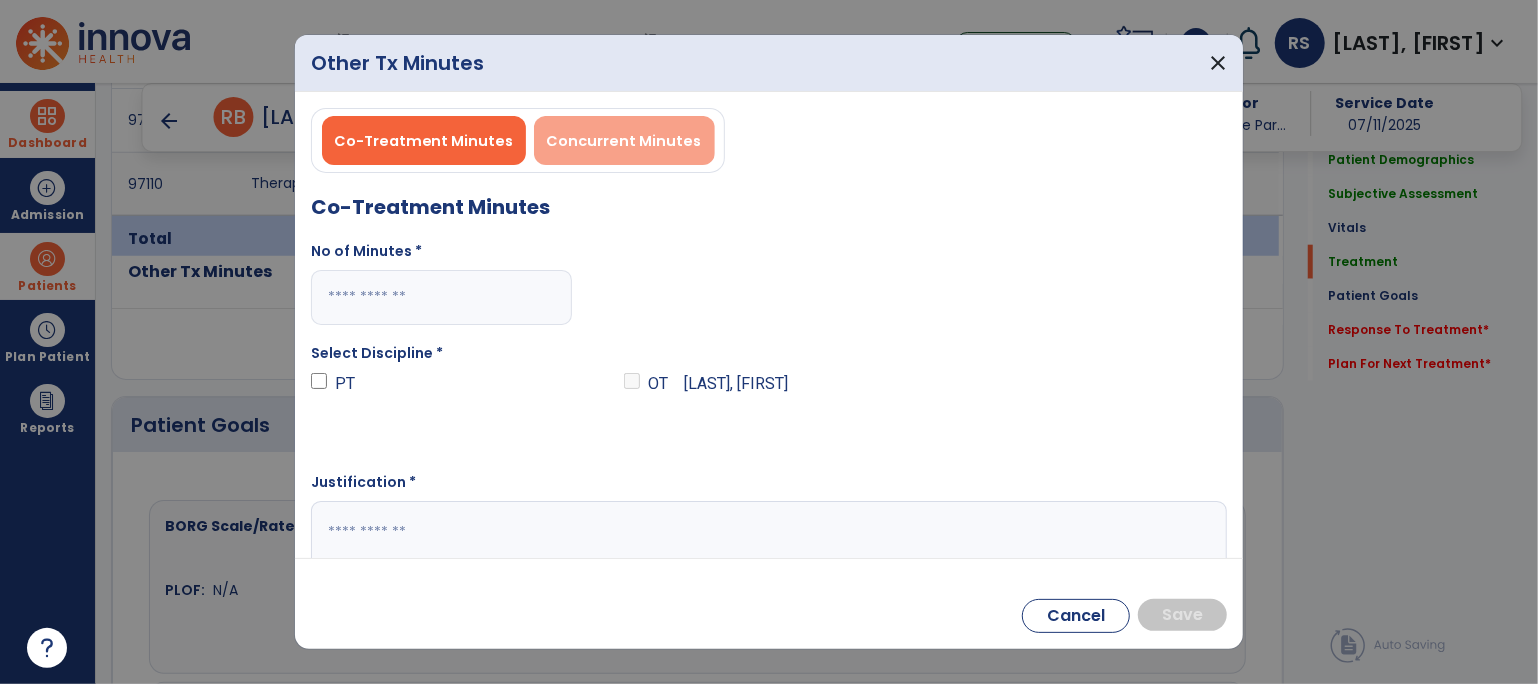 click on "Concurrent Minutes" at bounding box center (624, 140) 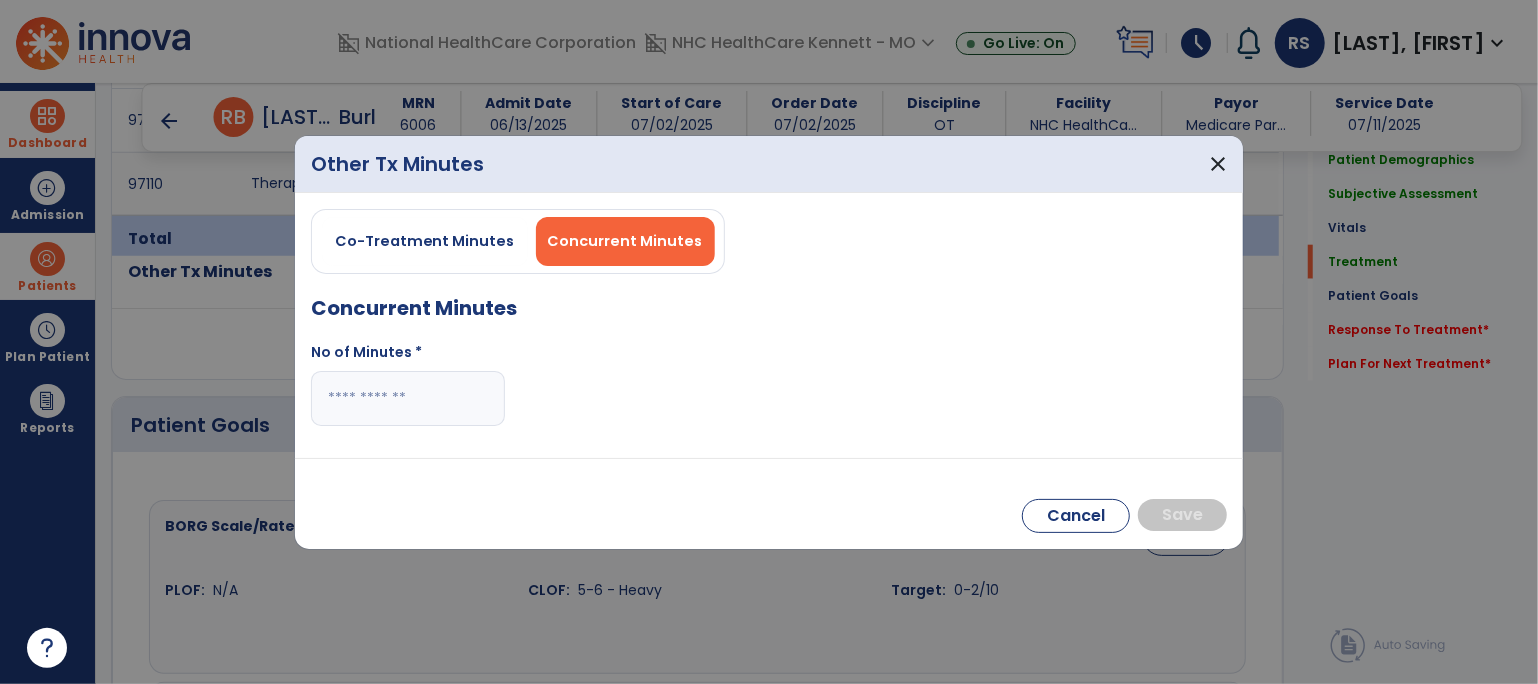 click at bounding box center (408, 398) 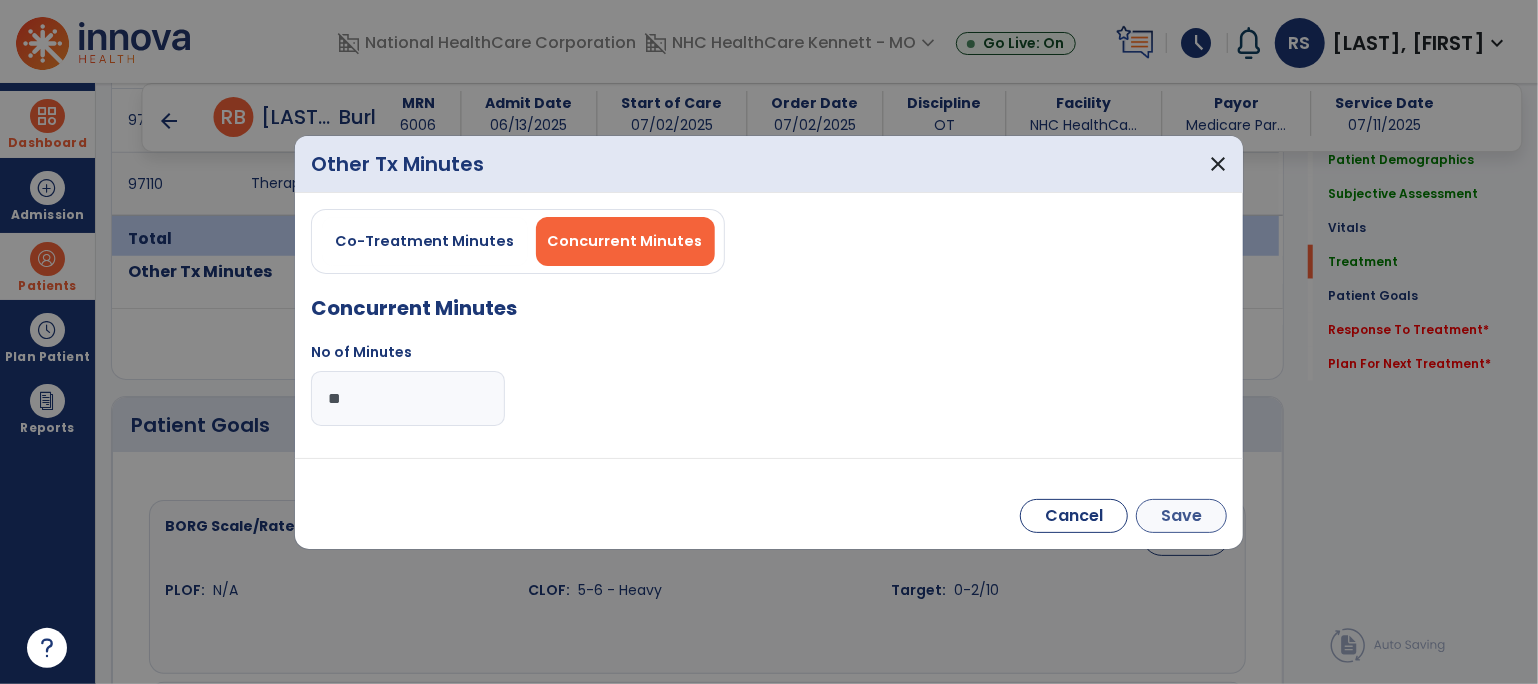 type on "**" 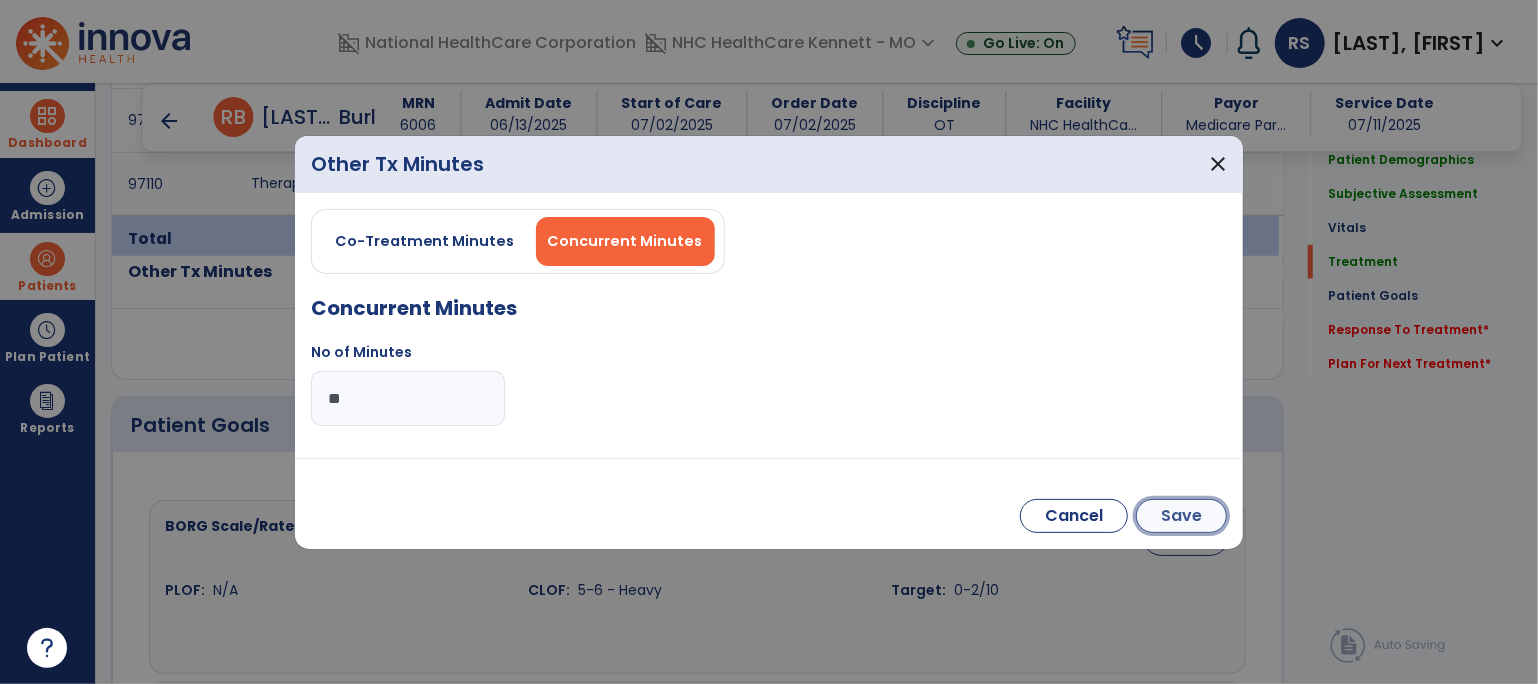 click on "Save" at bounding box center (1181, 516) 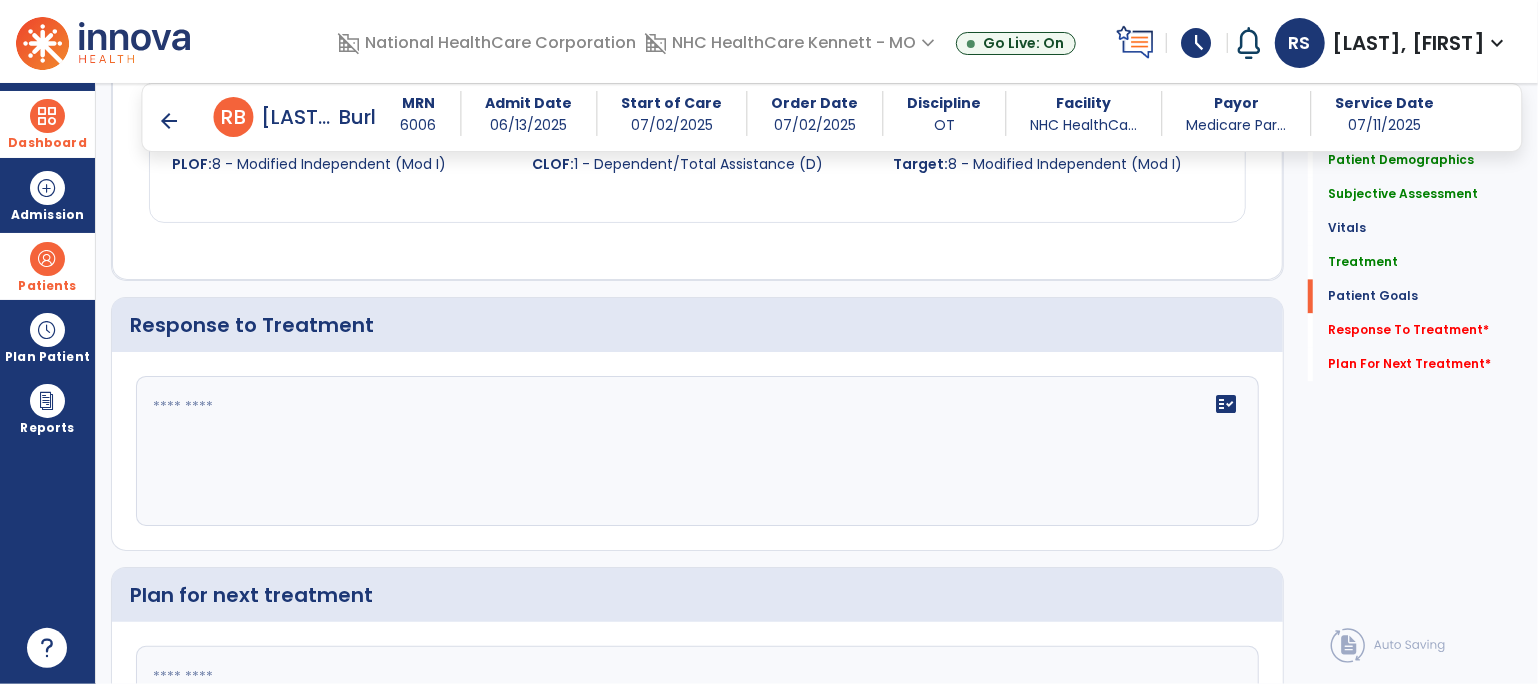 scroll, scrollTop: 2601, scrollLeft: 0, axis: vertical 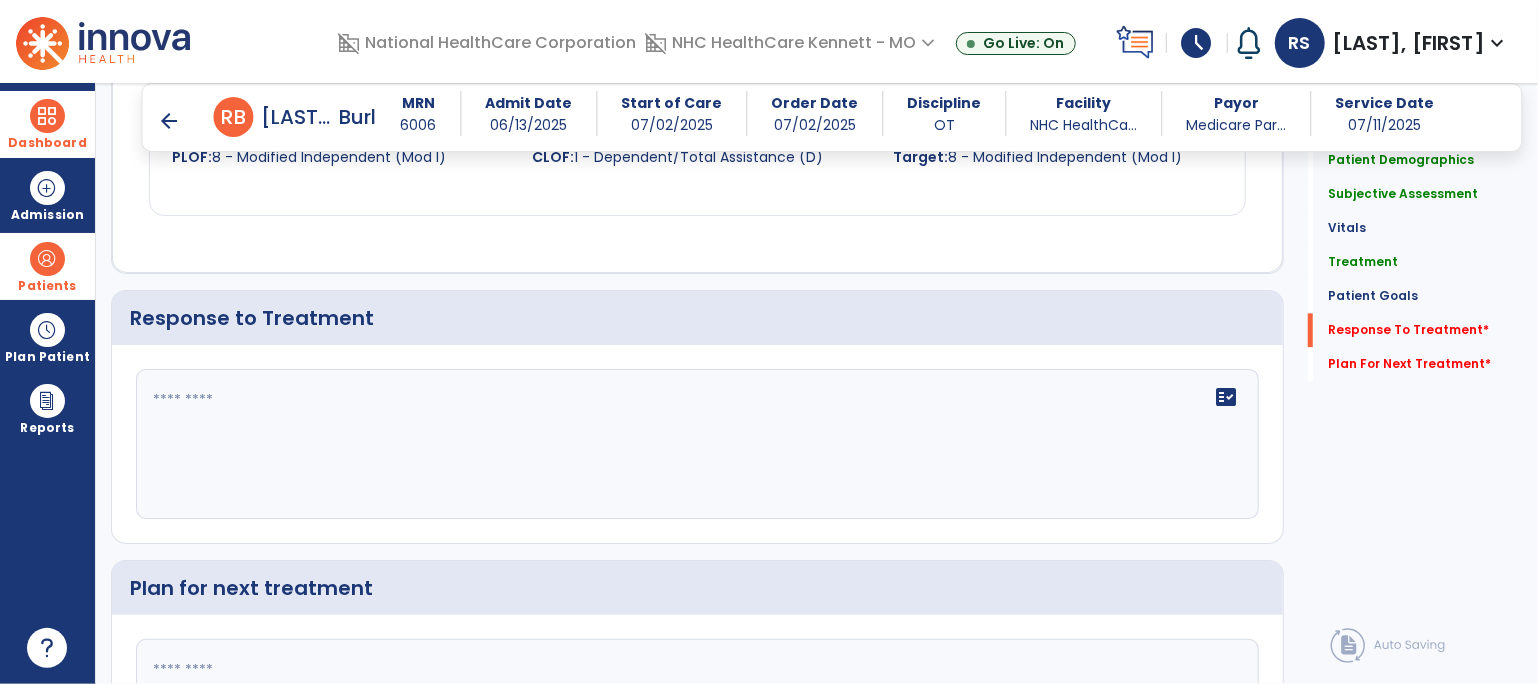 click 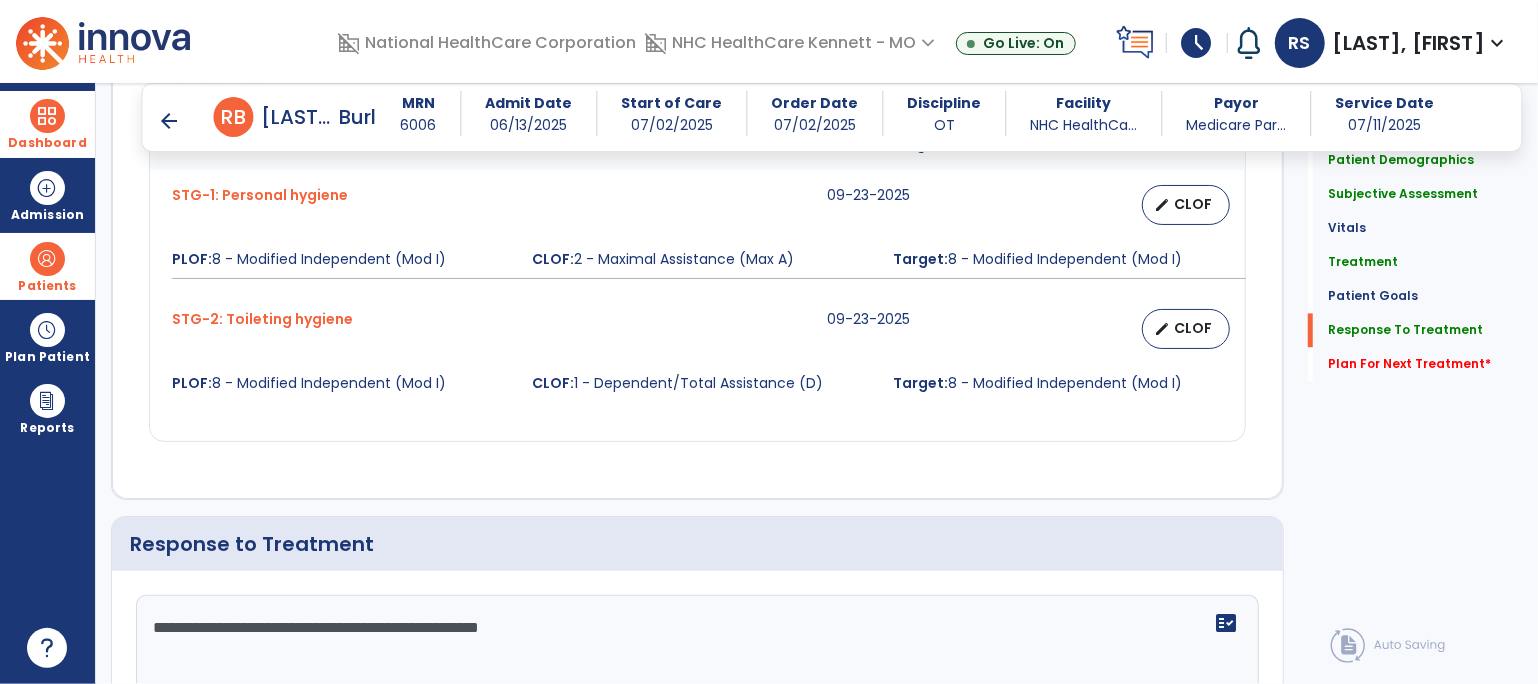 scroll, scrollTop: 2601, scrollLeft: 0, axis: vertical 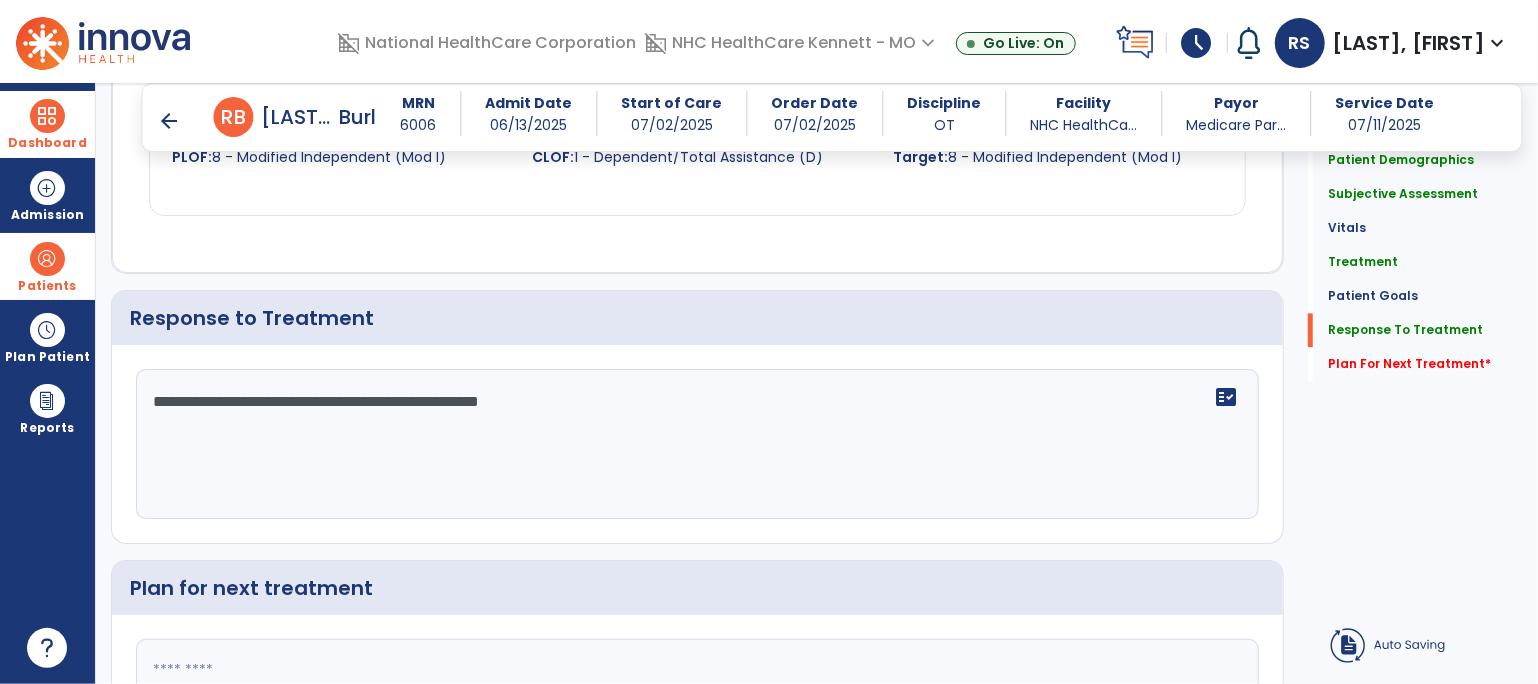 click on "**********" 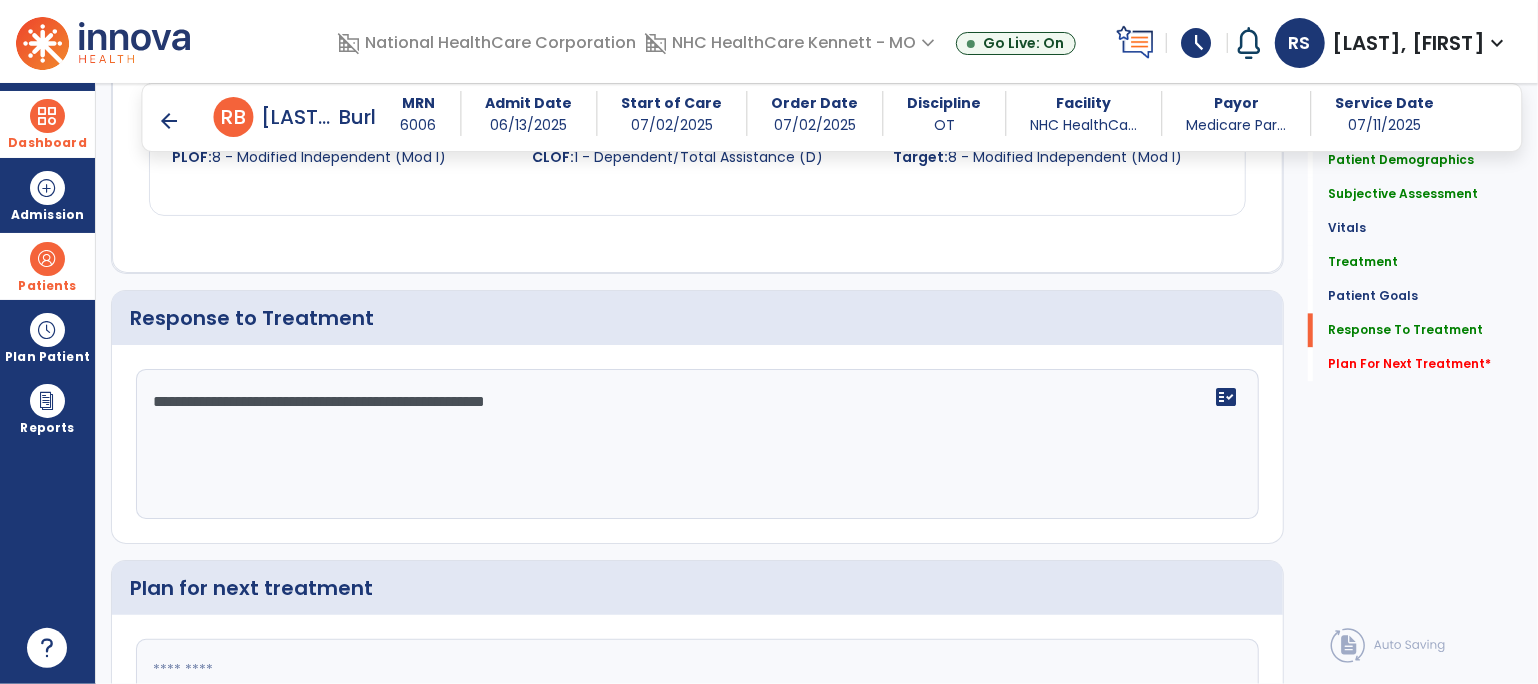 scroll, scrollTop: 2601, scrollLeft: 0, axis: vertical 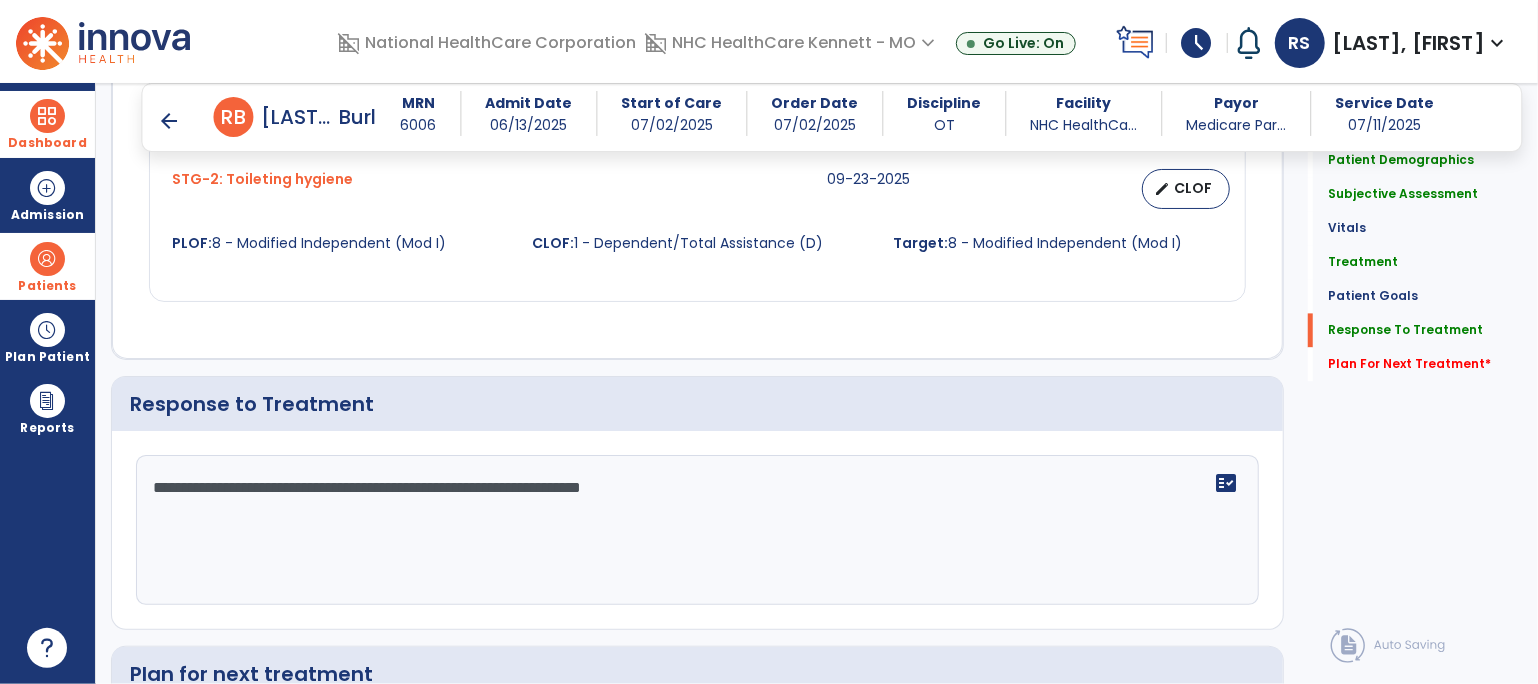 type on "**********" 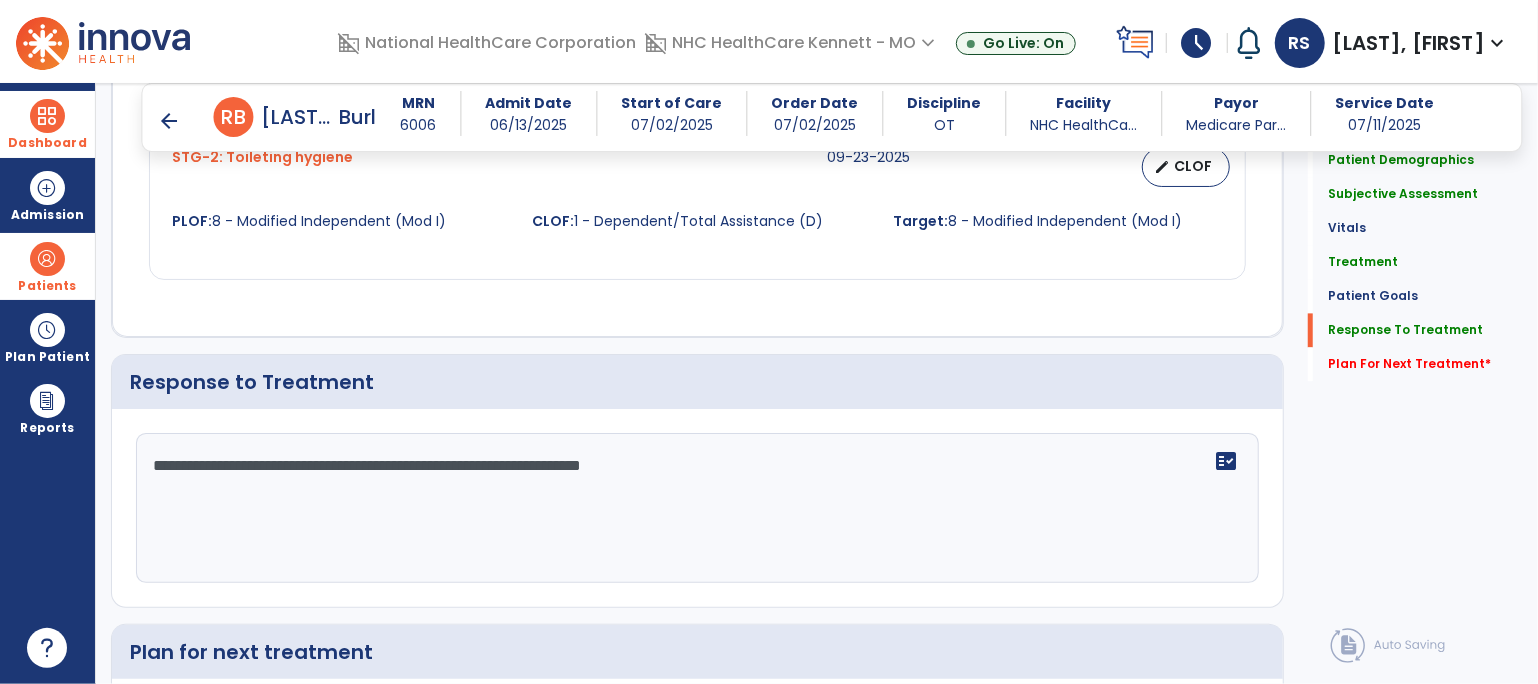 scroll, scrollTop: 2789, scrollLeft: 0, axis: vertical 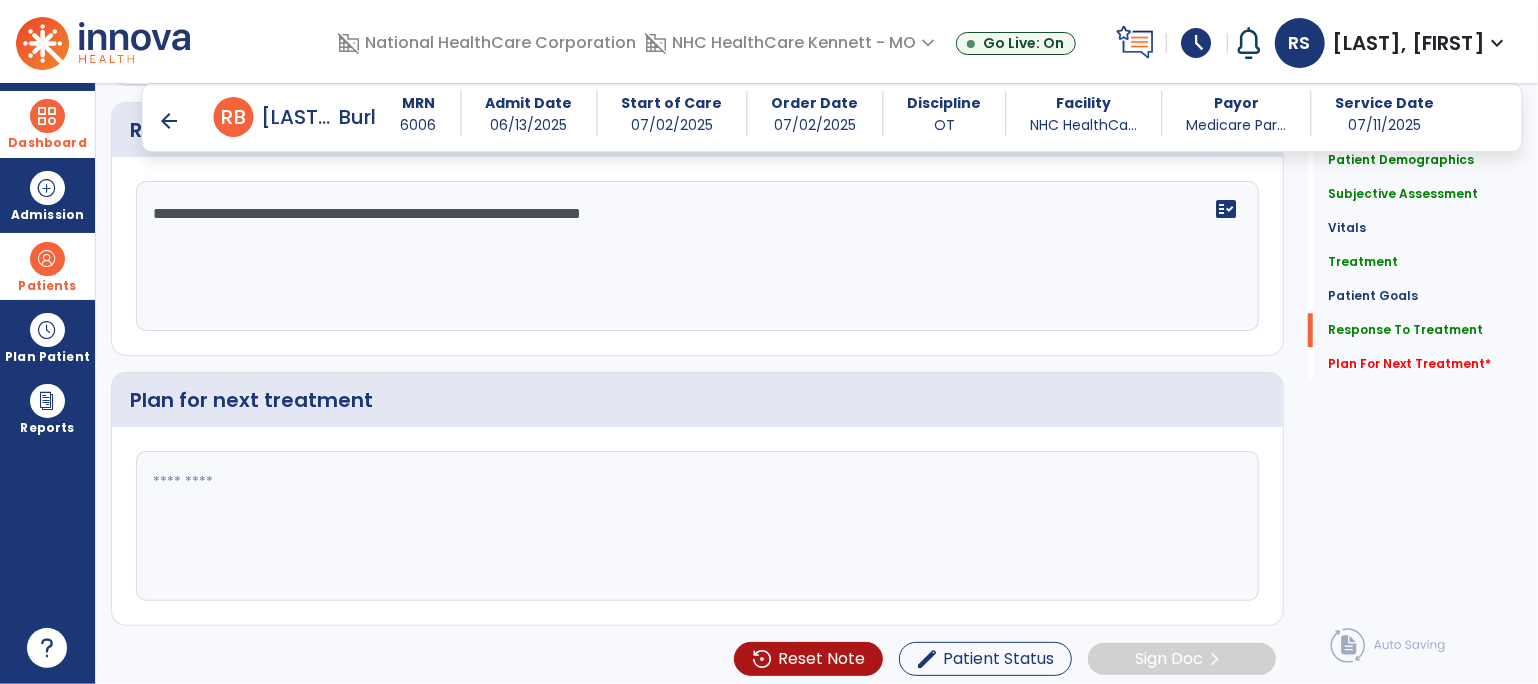 click 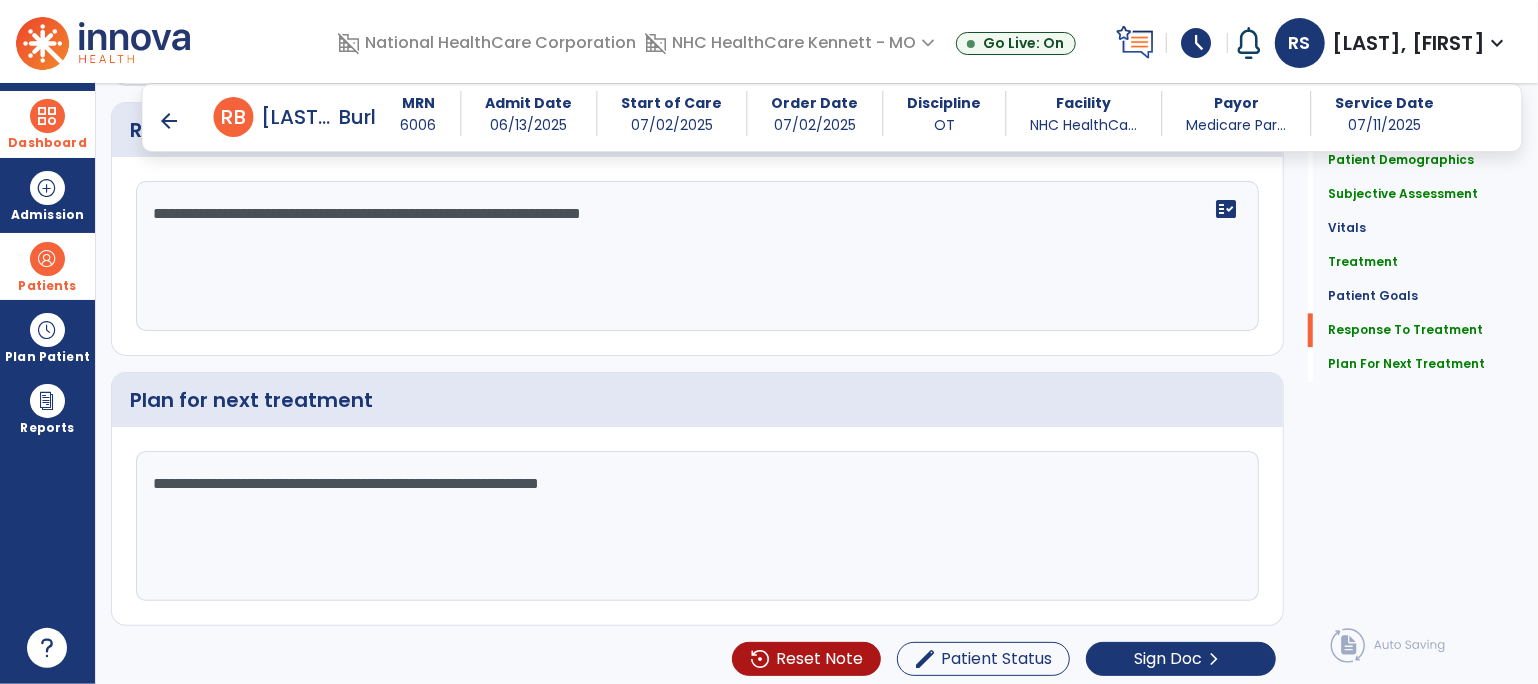 scroll, scrollTop: 2789, scrollLeft: 0, axis: vertical 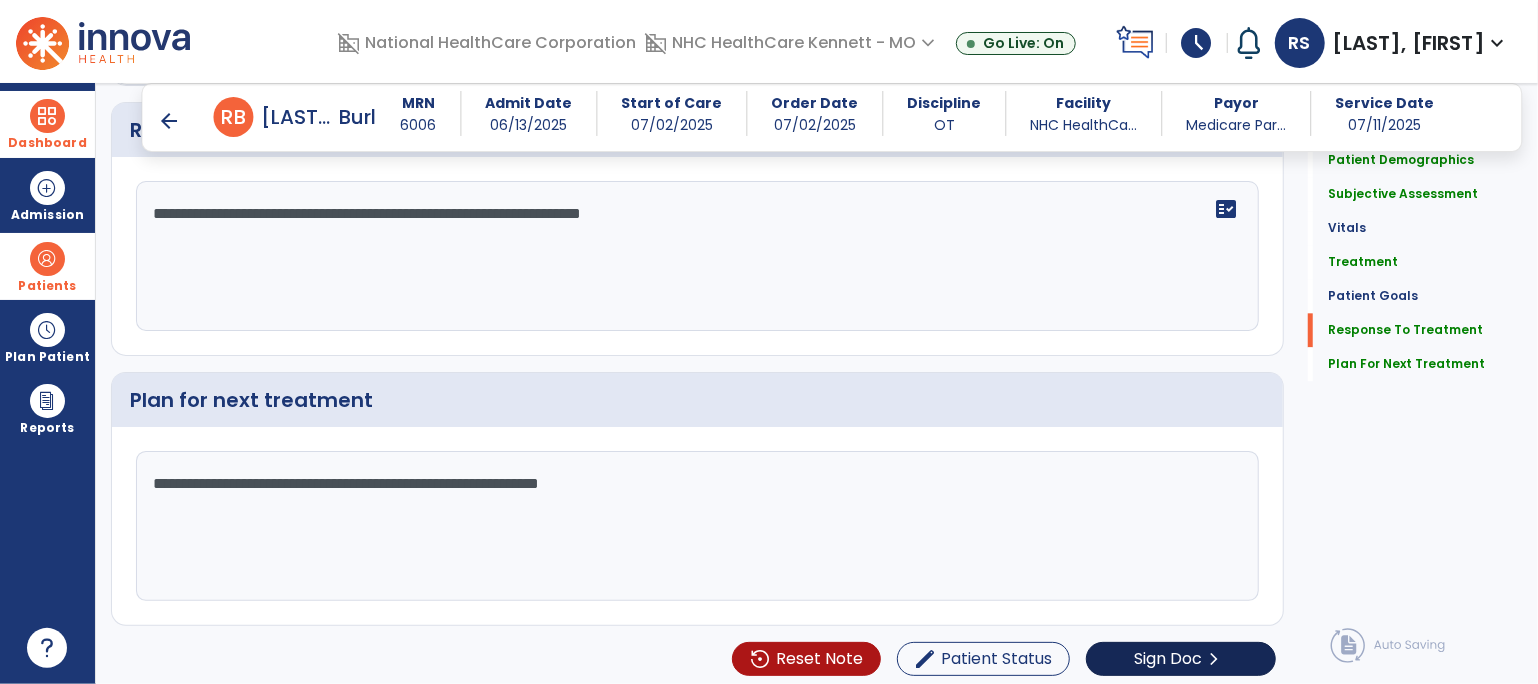 type on "**********" 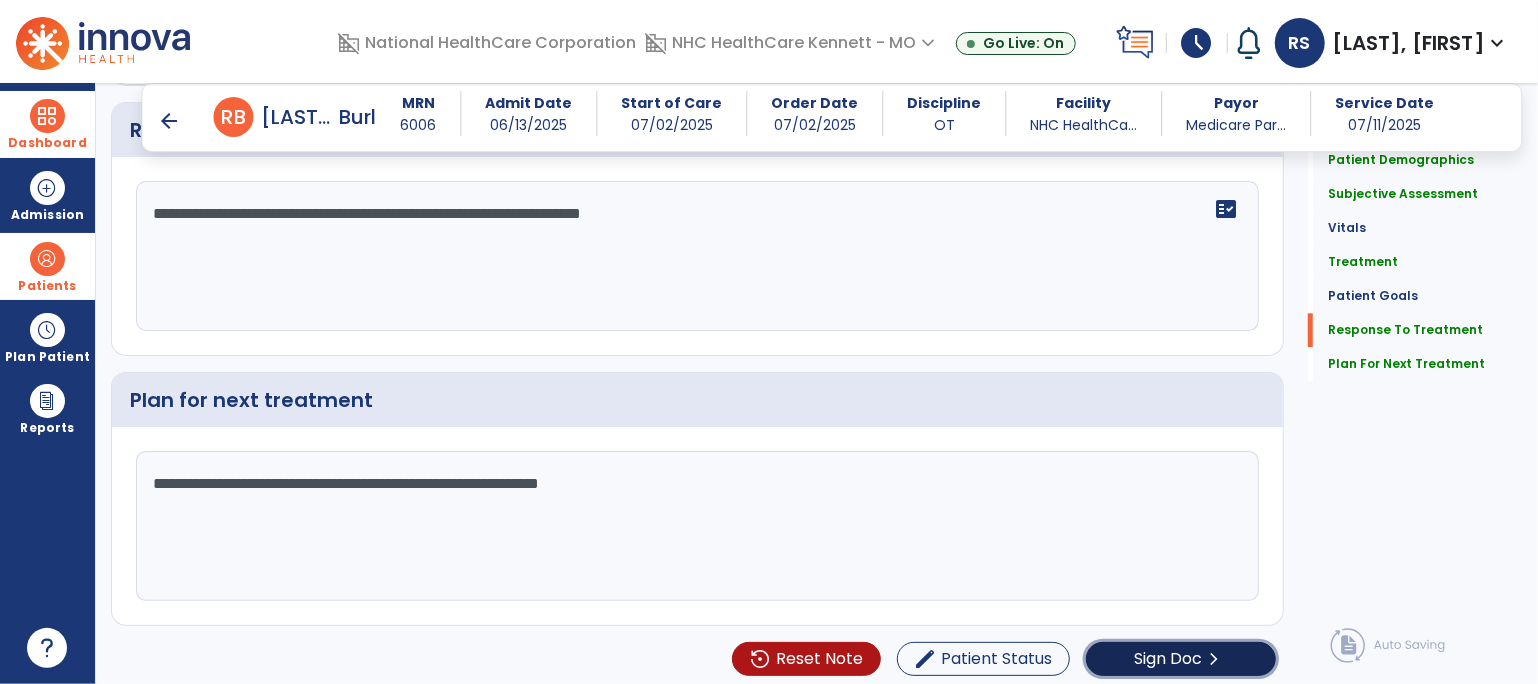 click on "chevron_right" 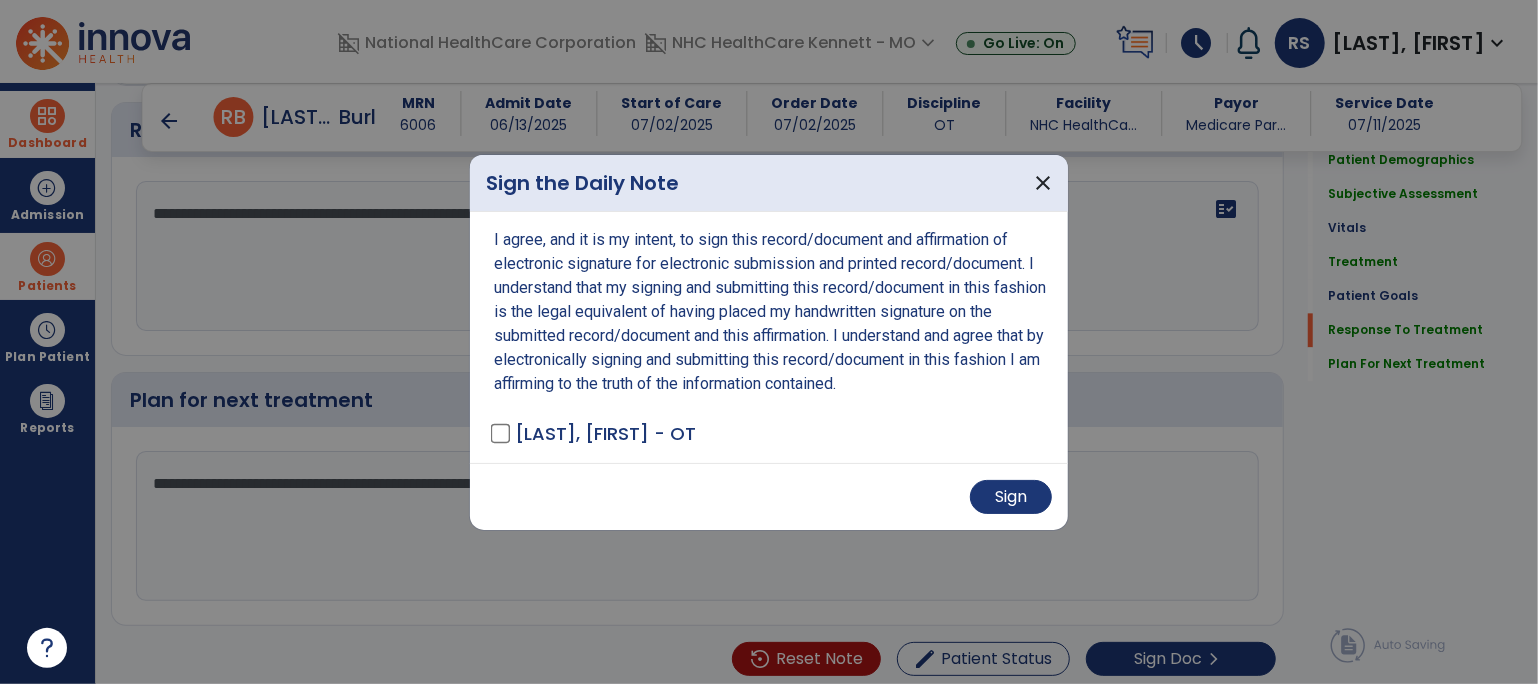 scroll, scrollTop: 2789, scrollLeft: 0, axis: vertical 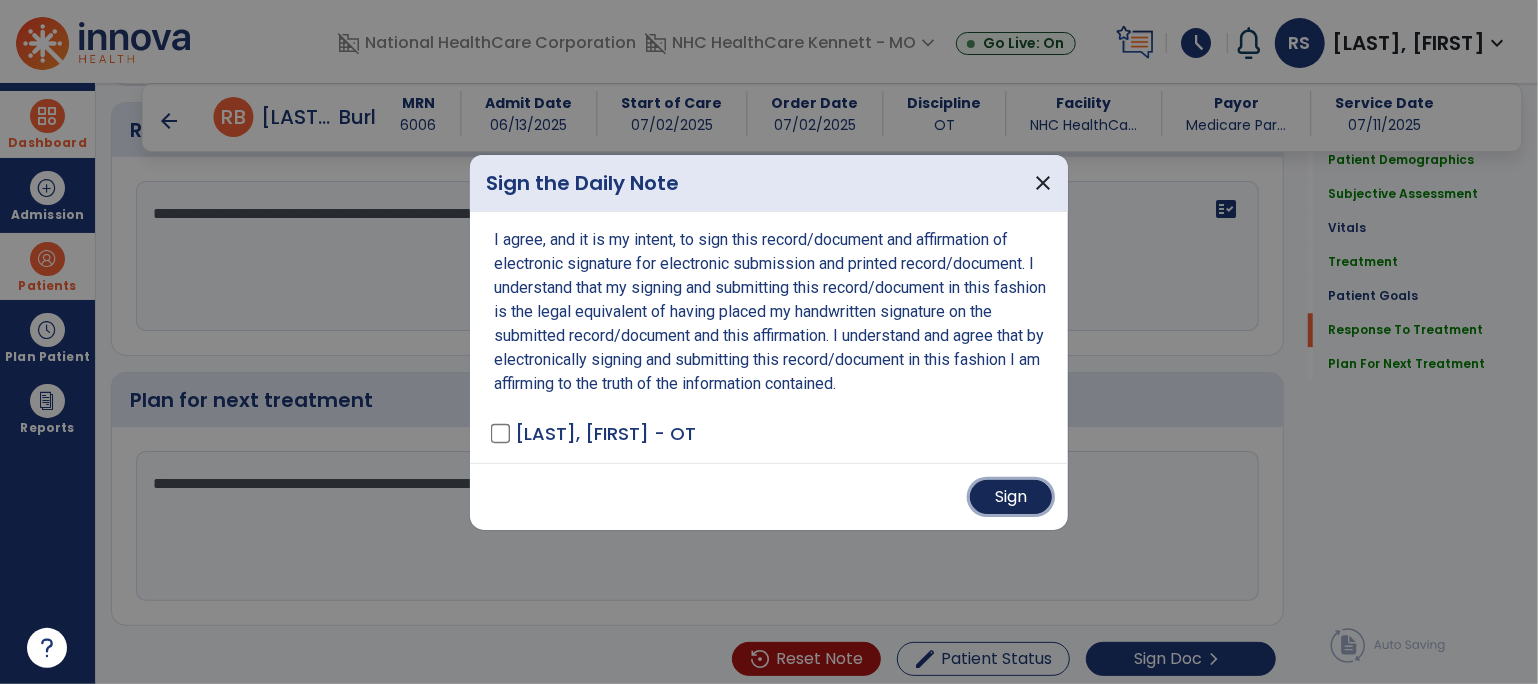 click on "Sign" at bounding box center [1011, 497] 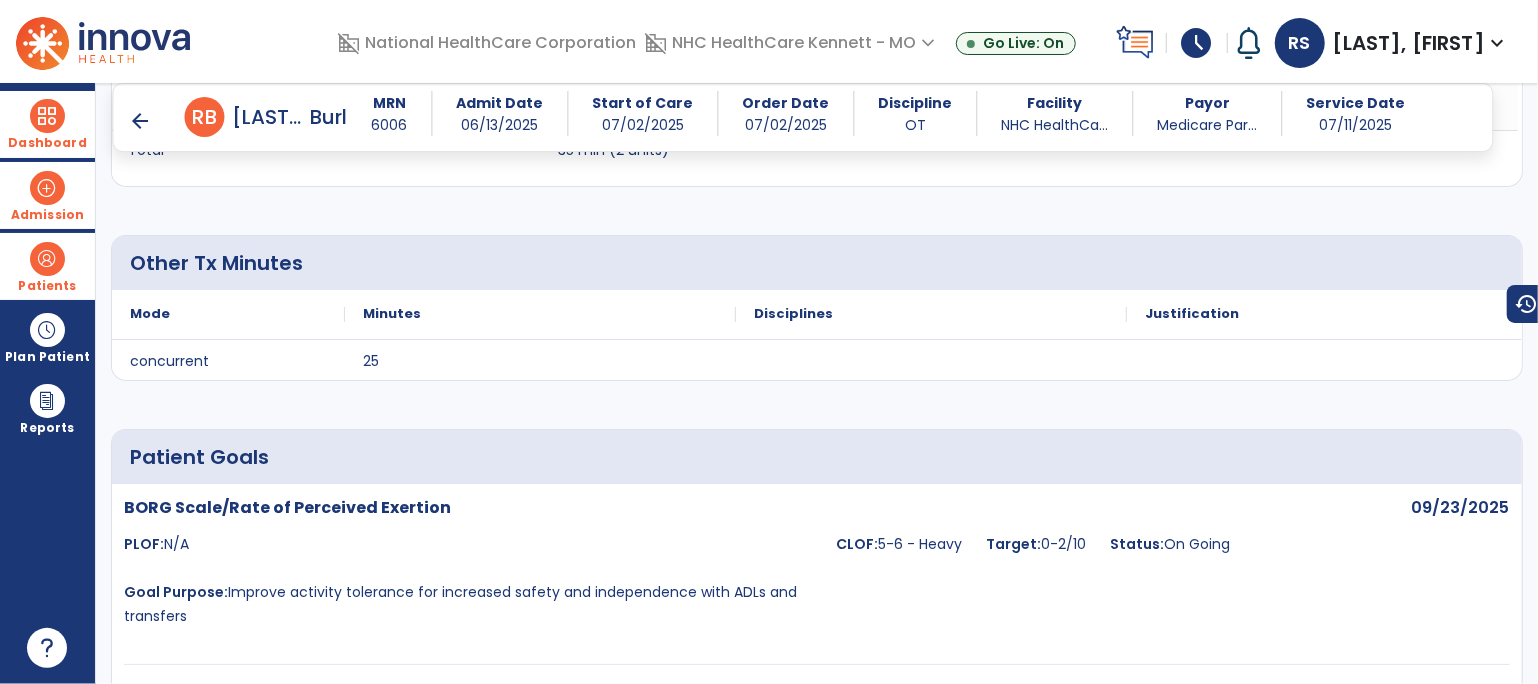 scroll, scrollTop: 1045, scrollLeft: 0, axis: vertical 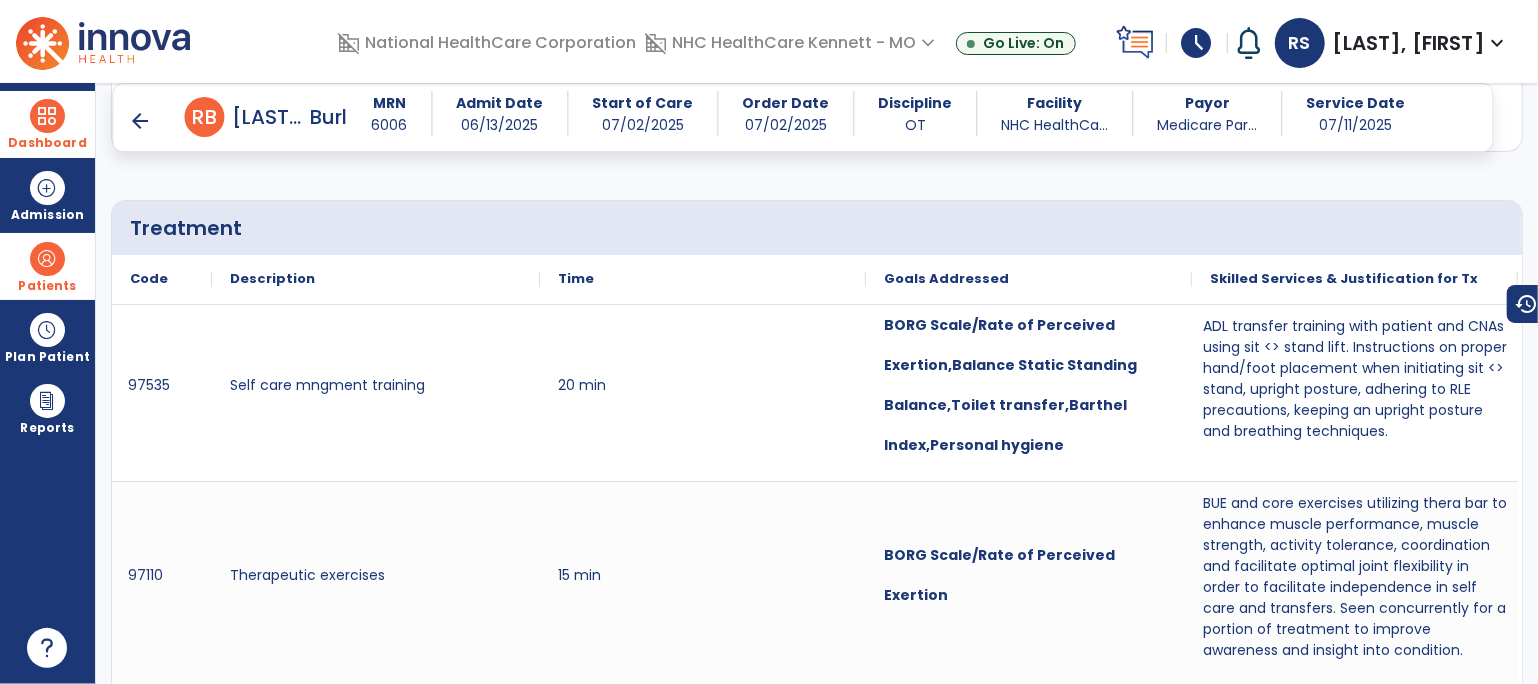 click on "arrow_back" at bounding box center (141, 121) 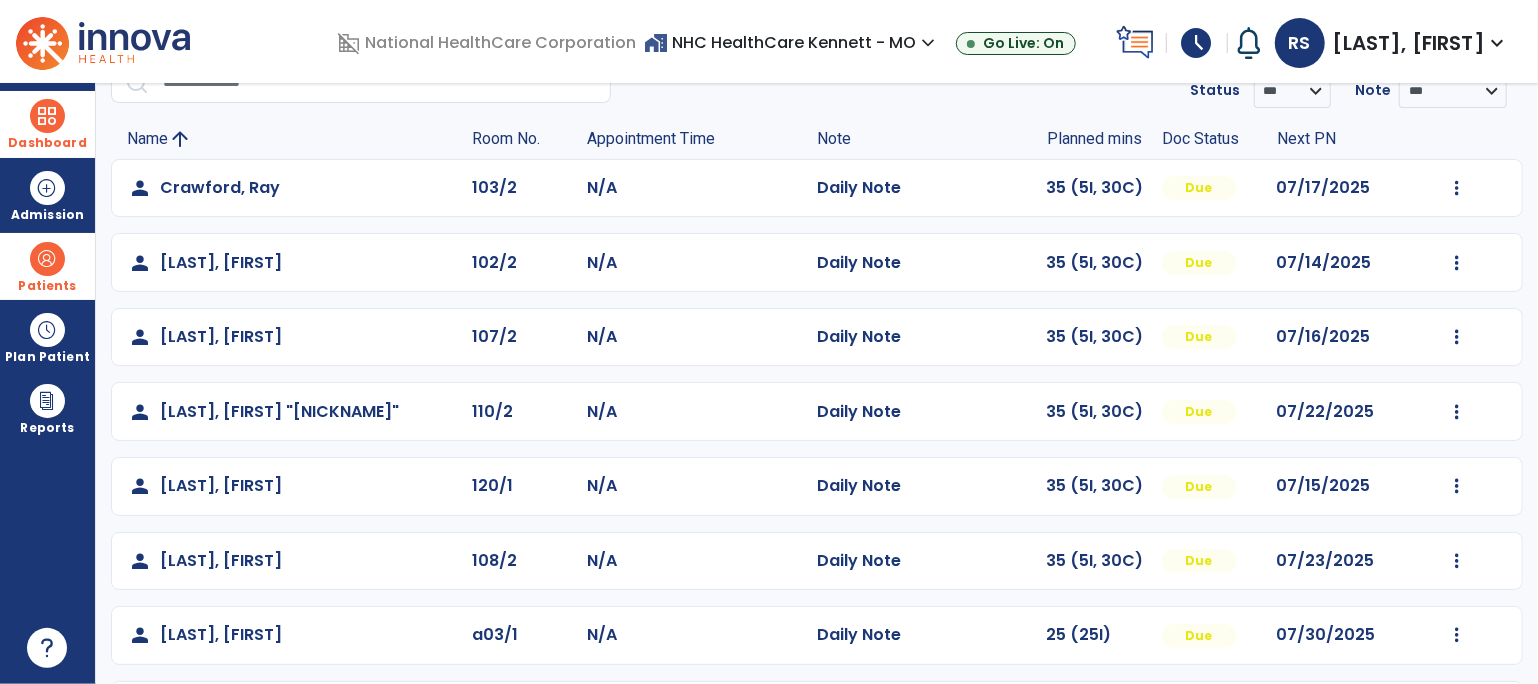 scroll, scrollTop: 173, scrollLeft: 0, axis: vertical 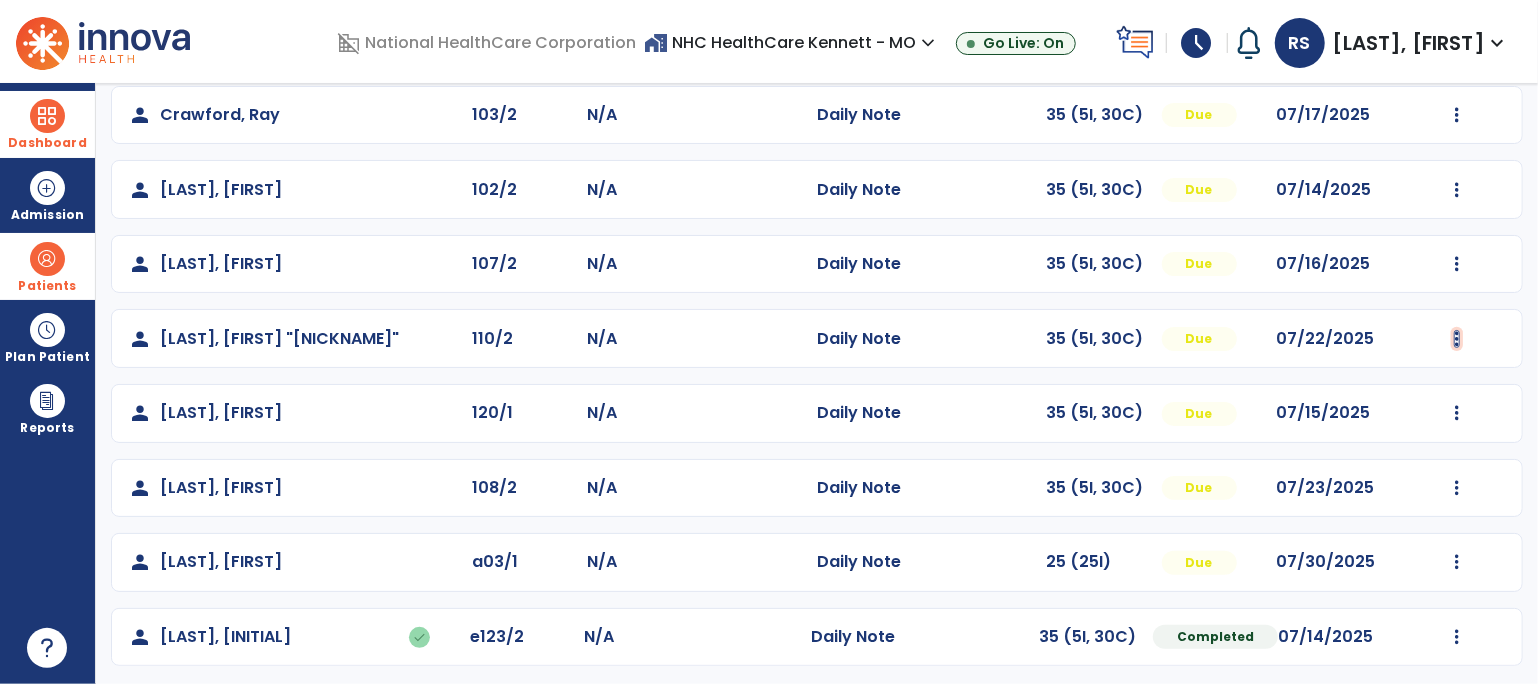 click at bounding box center (1457, 115) 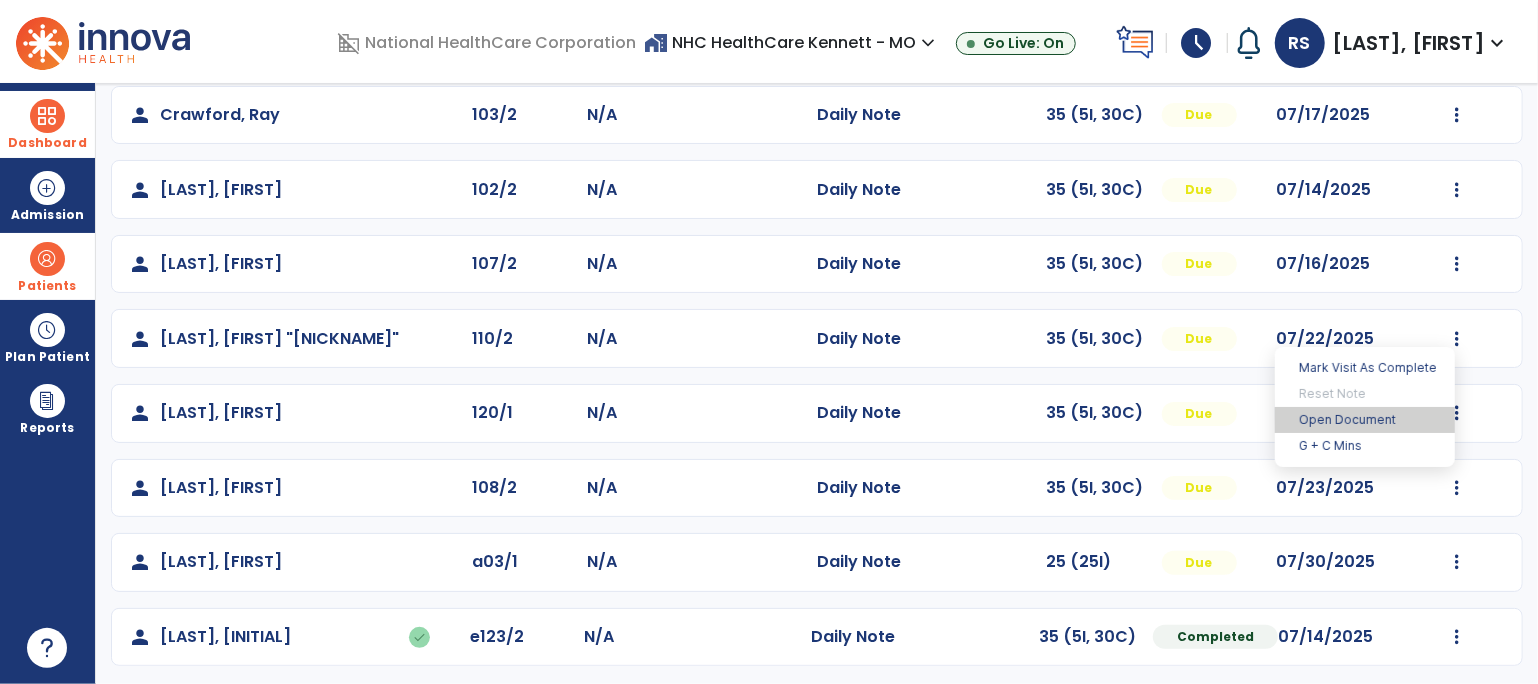 click on "Open Document" at bounding box center [1365, 420] 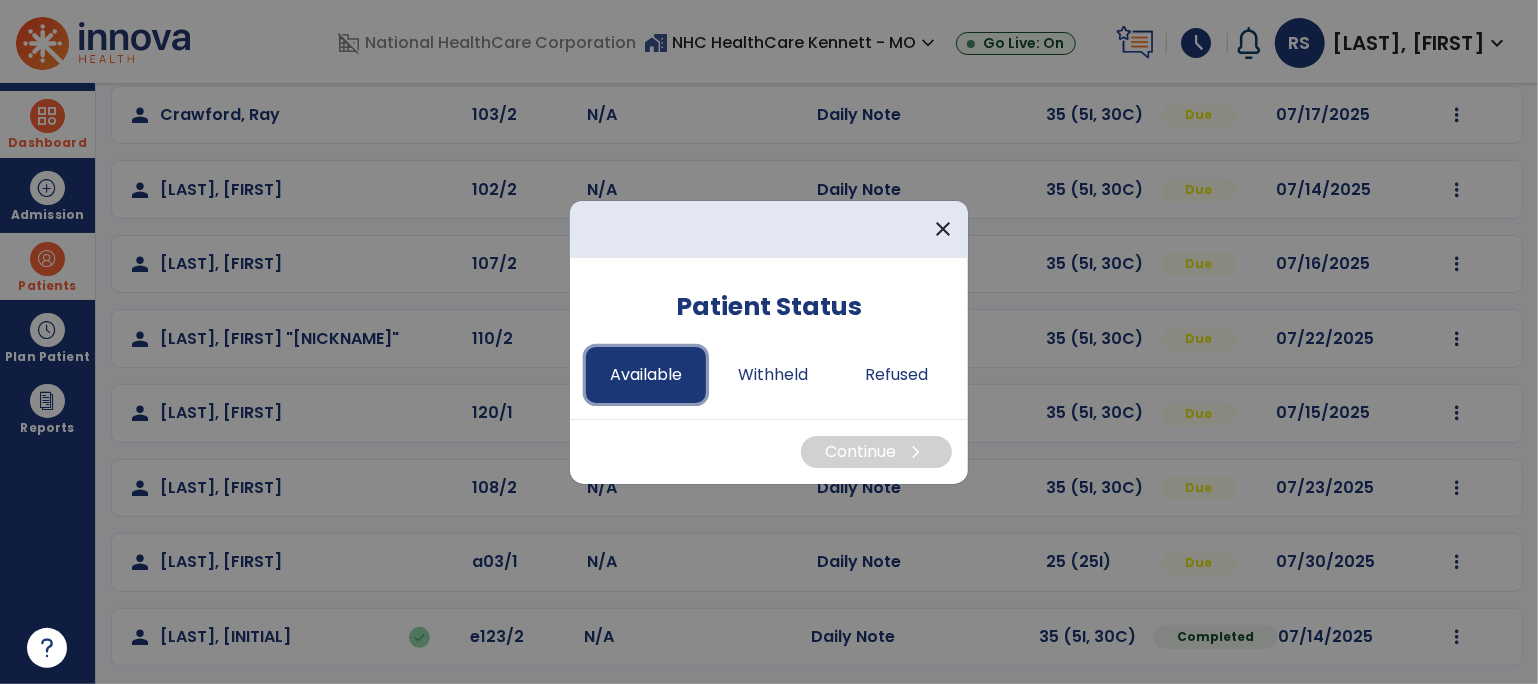 click on "Available" at bounding box center (646, 375) 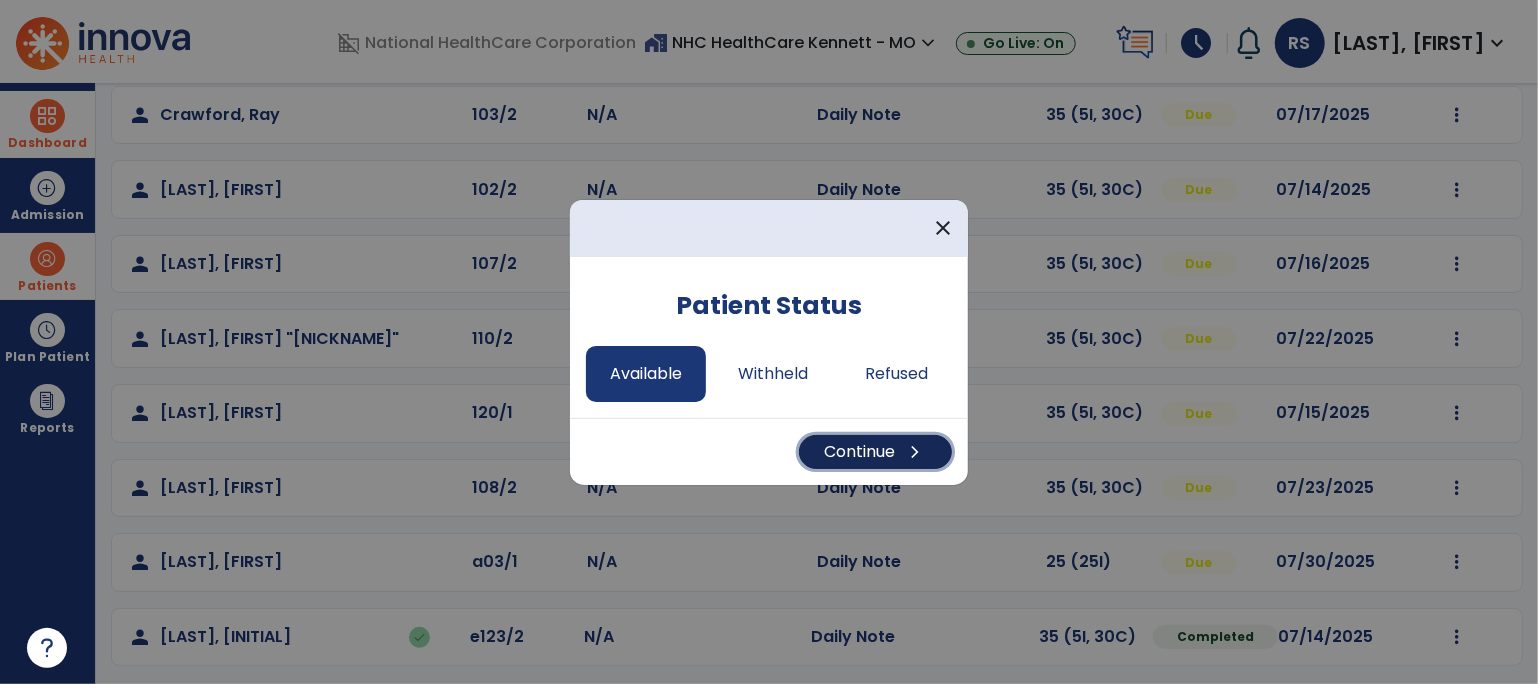 drag, startPoint x: 893, startPoint y: 449, endPoint x: 849, endPoint y: 448, distance: 44.011364 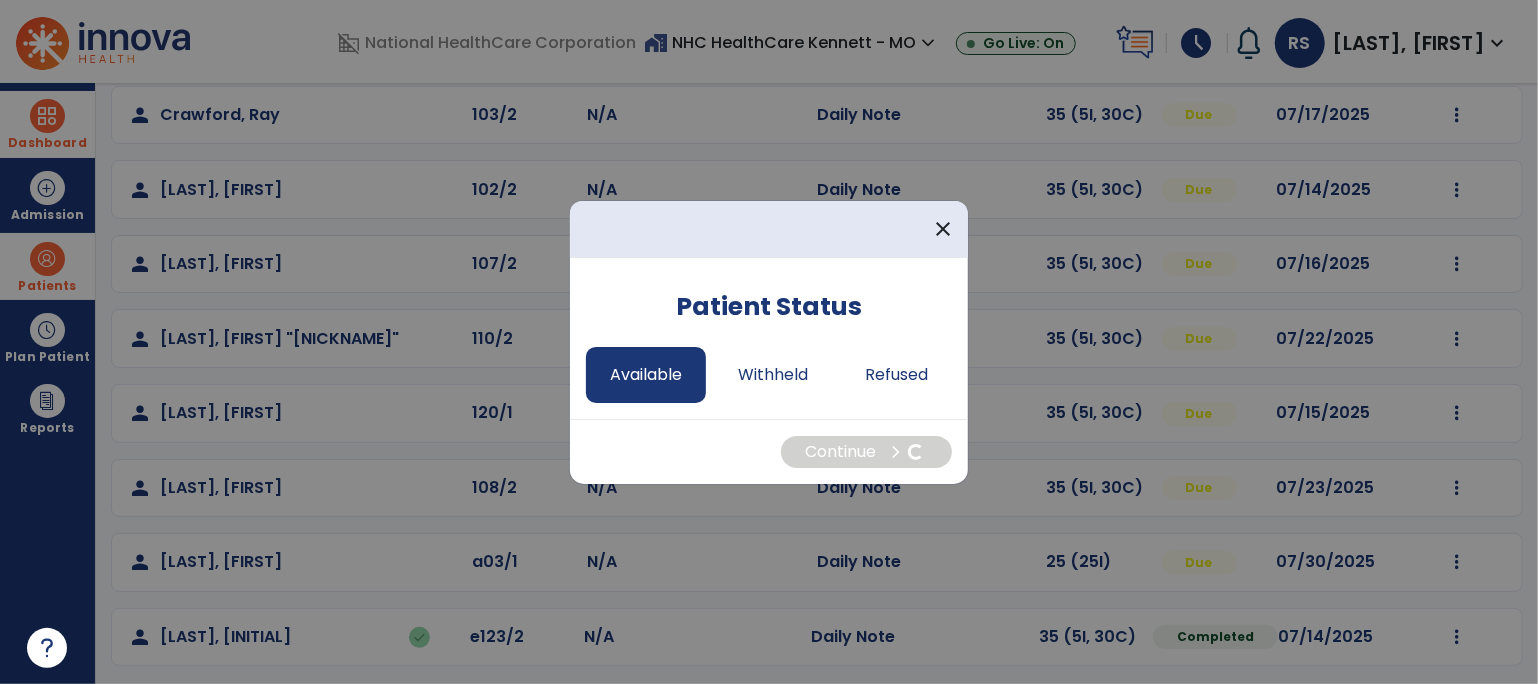select on "*" 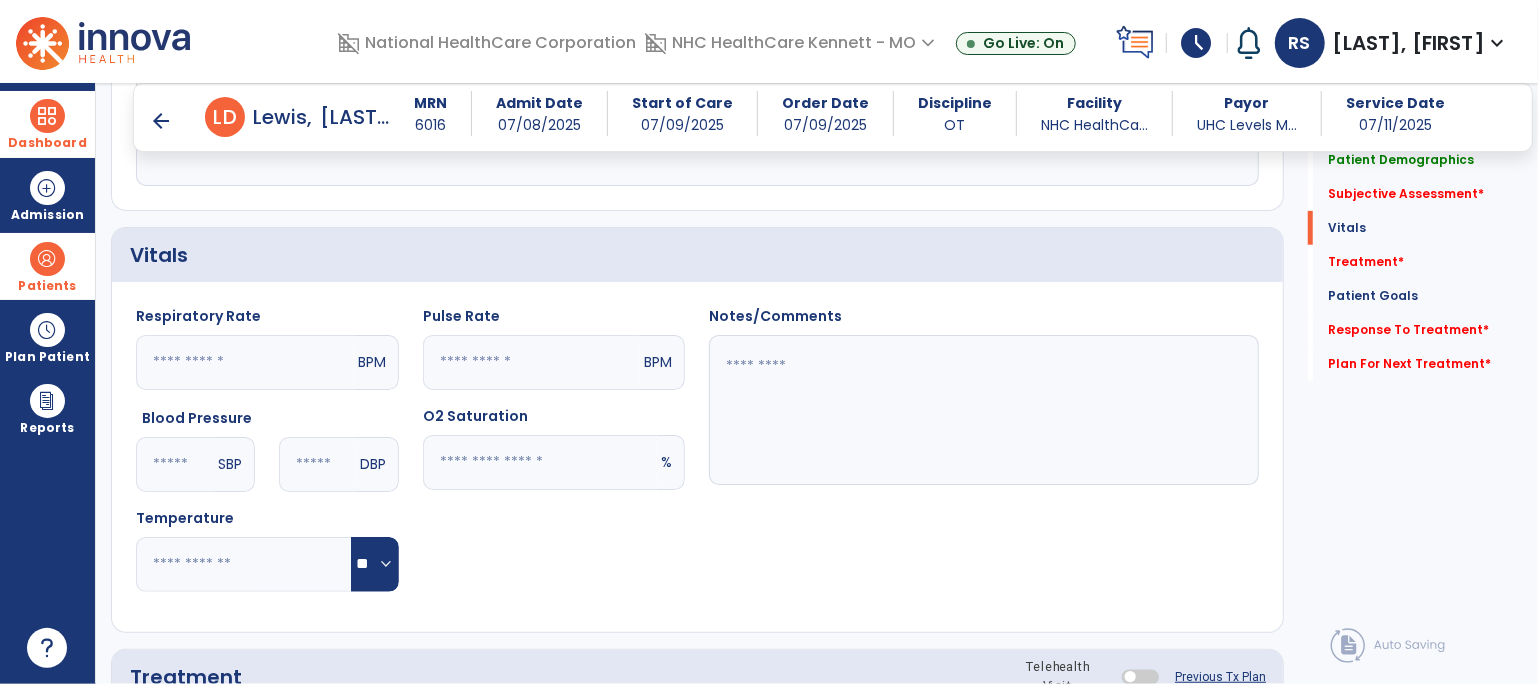 scroll, scrollTop: 267, scrollLeft: 0, axis: vertical 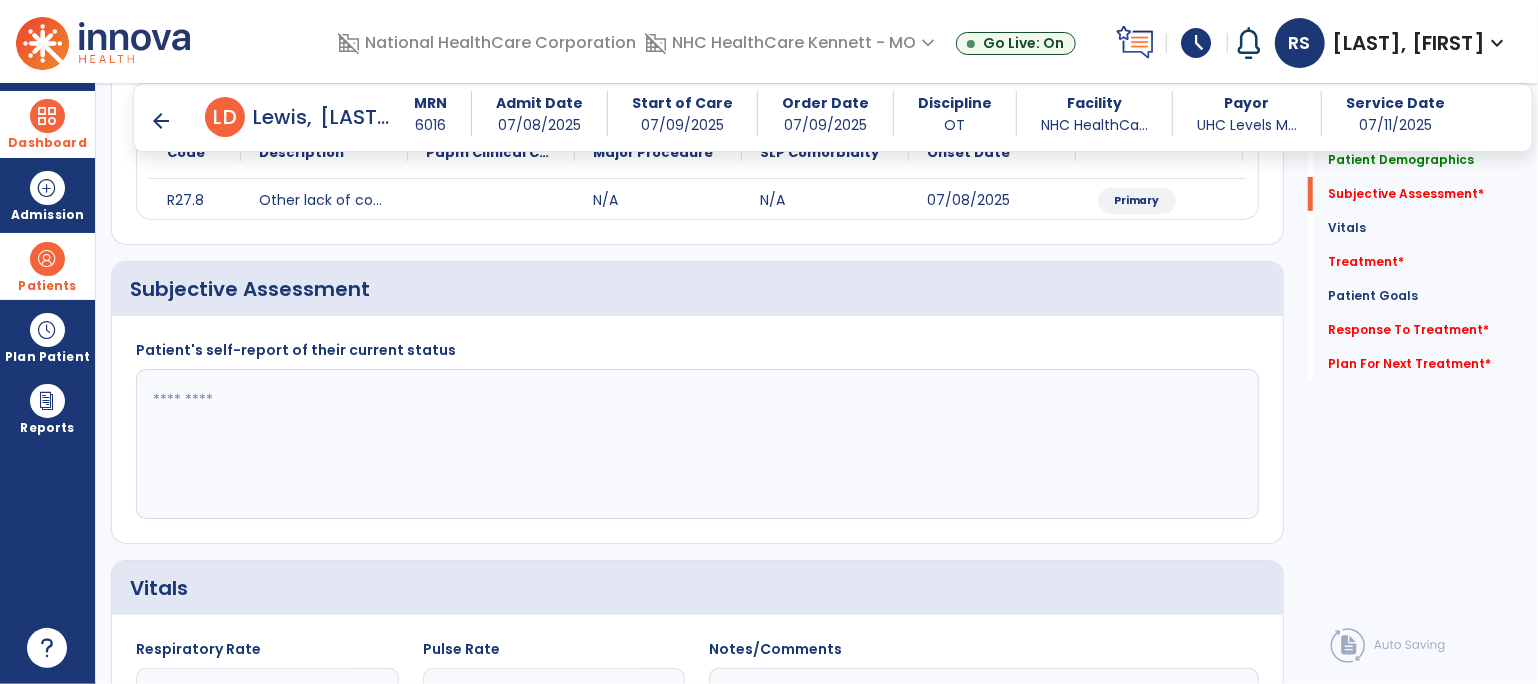 click 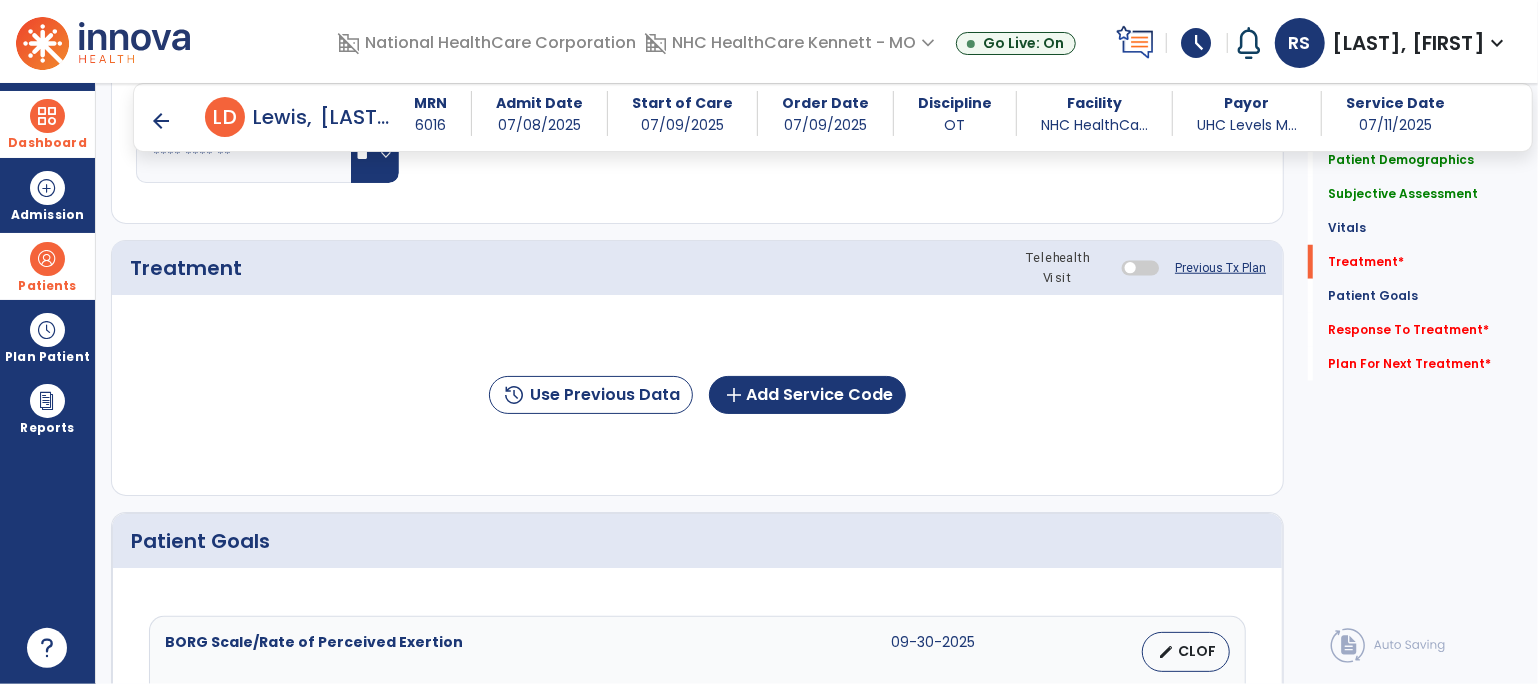 scroll, scrollTop: 1045, scrollLeft: 0, axis: vertical 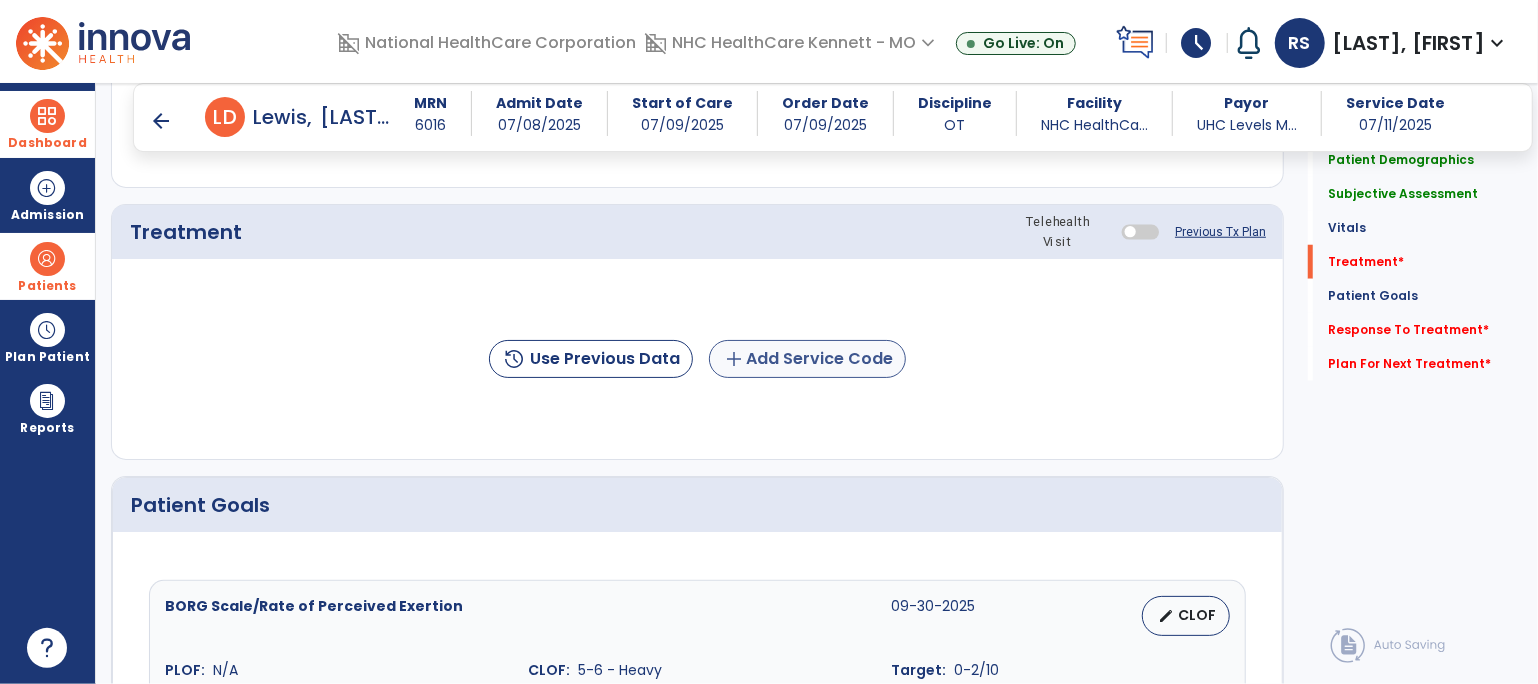 type on "**********" 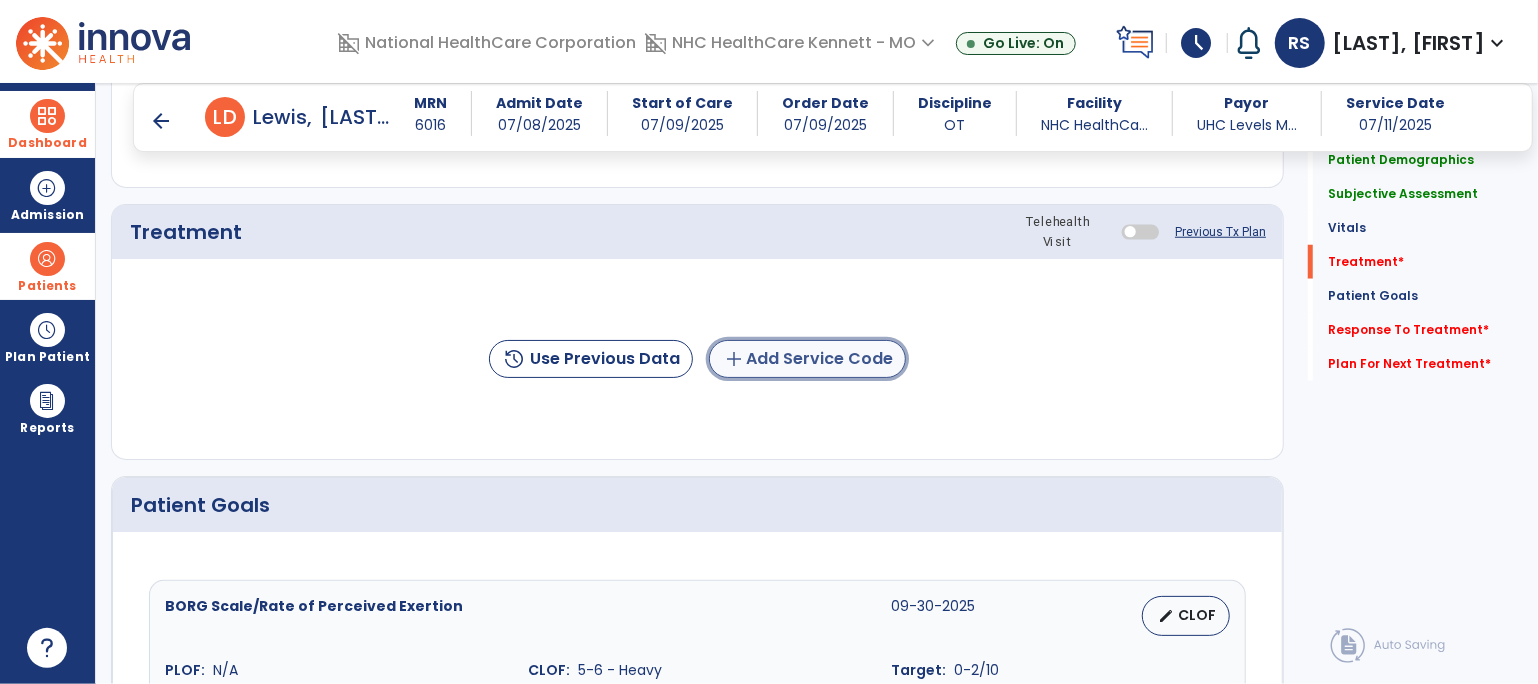 click on "add  Add Service Code" 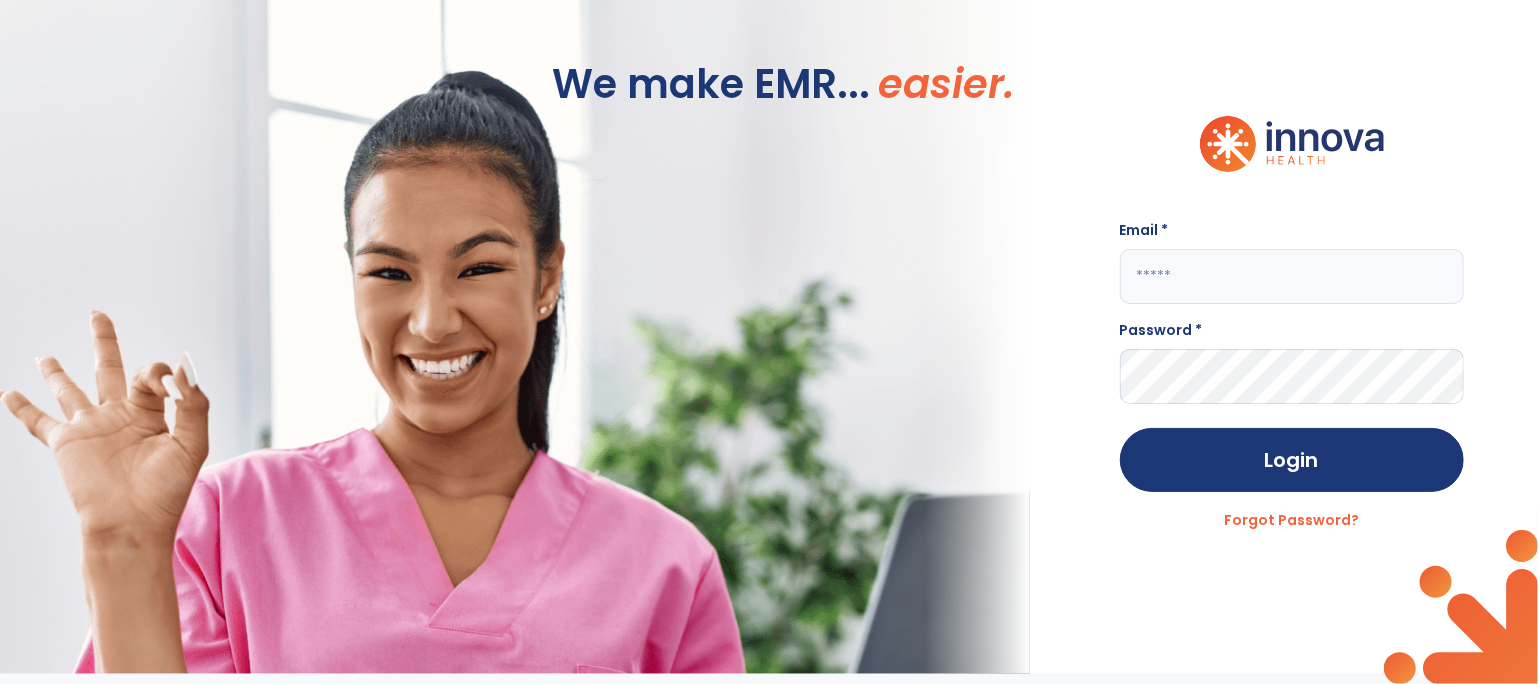 type on "**********" 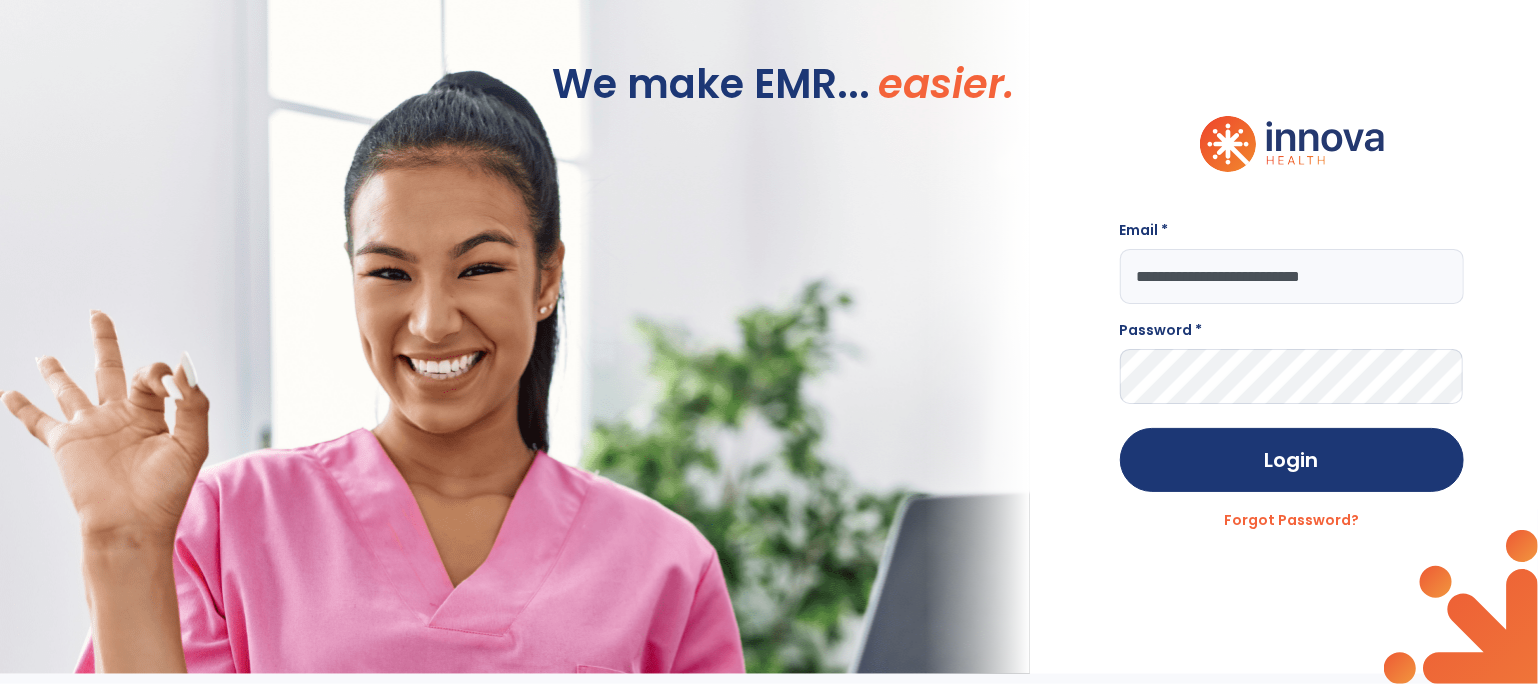 scroll, scrollTop: 0, scrollLeft: 0, axis: both 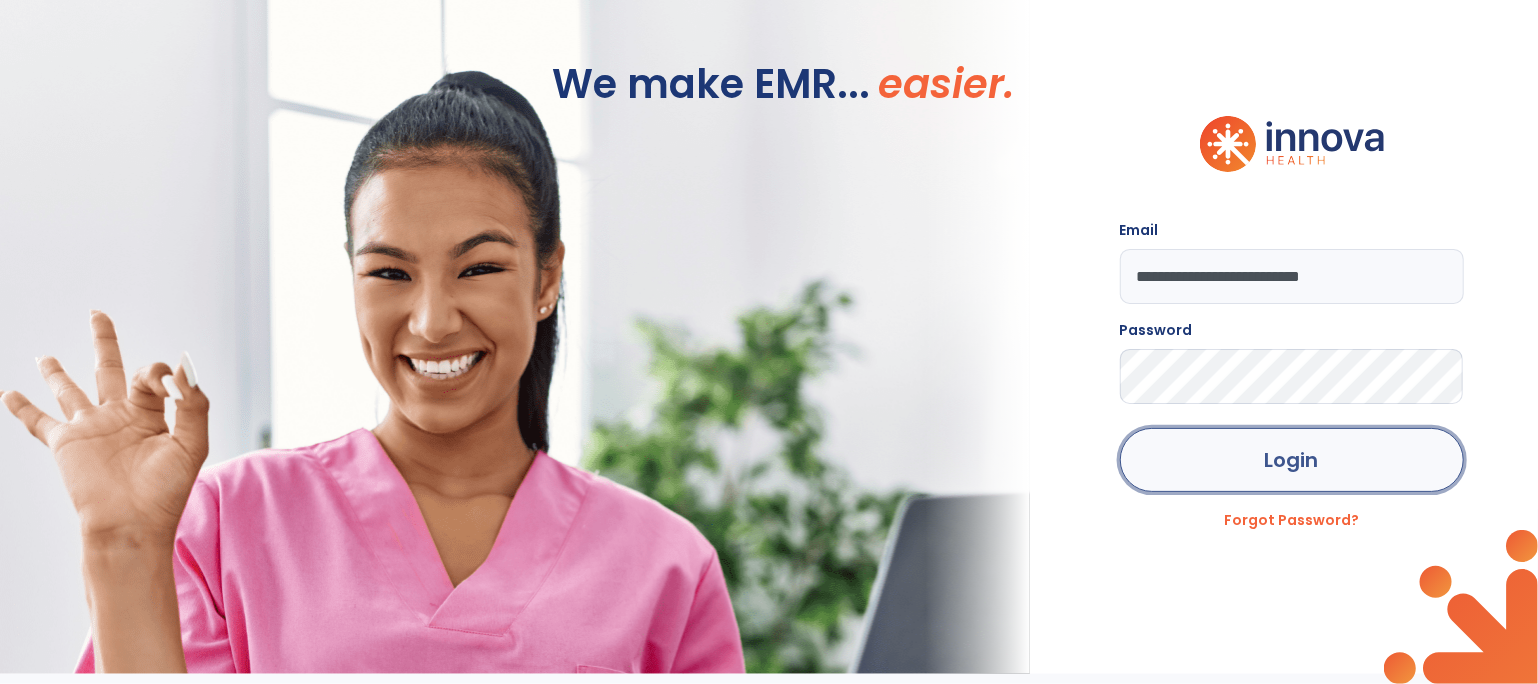 click on "Login" 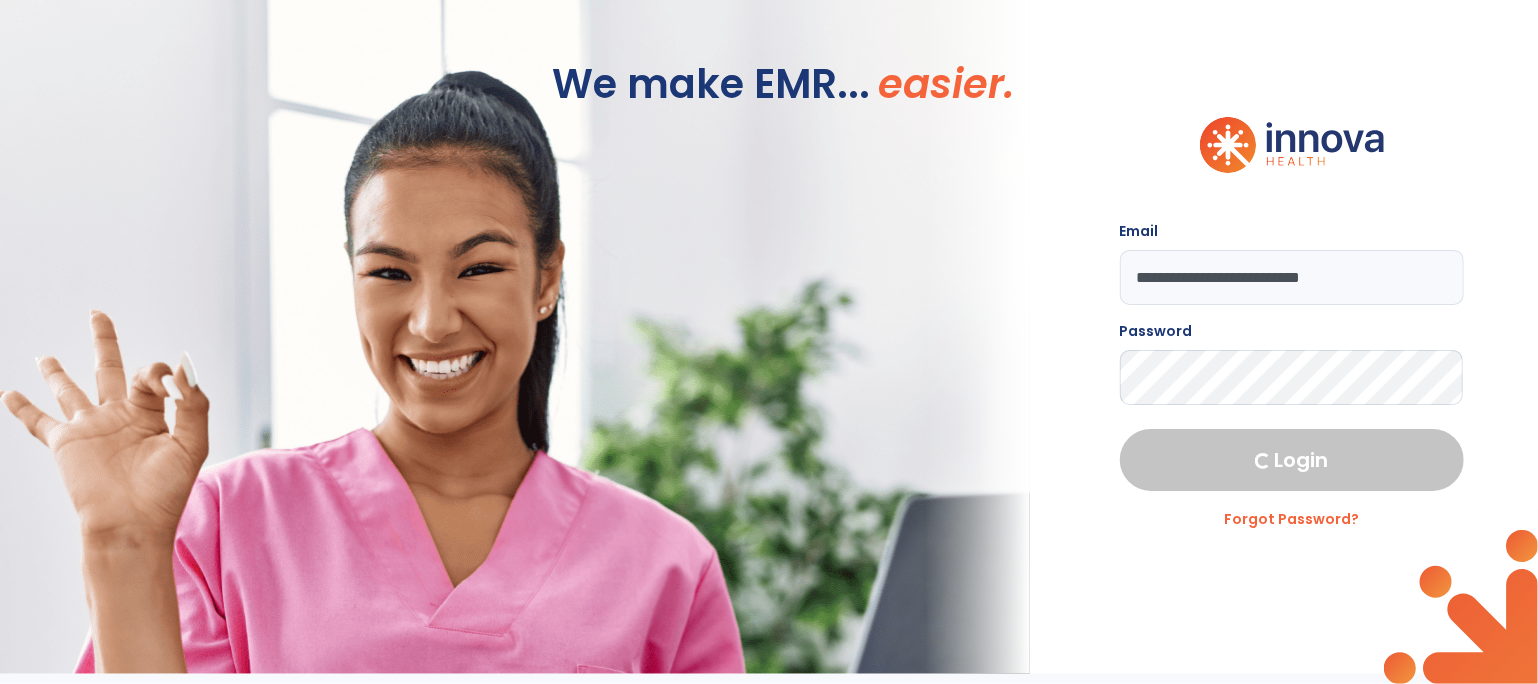 select on "****" 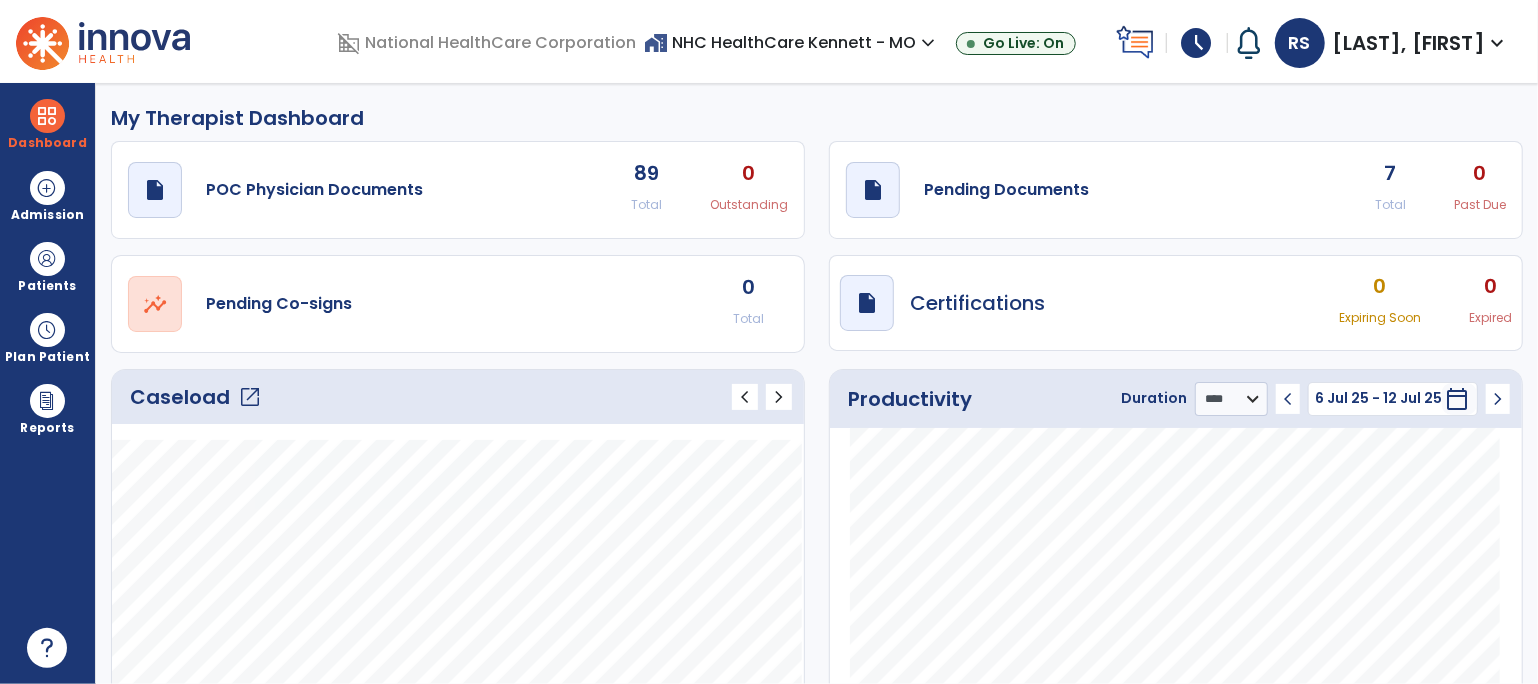 click on "Caseload   open_in_new" 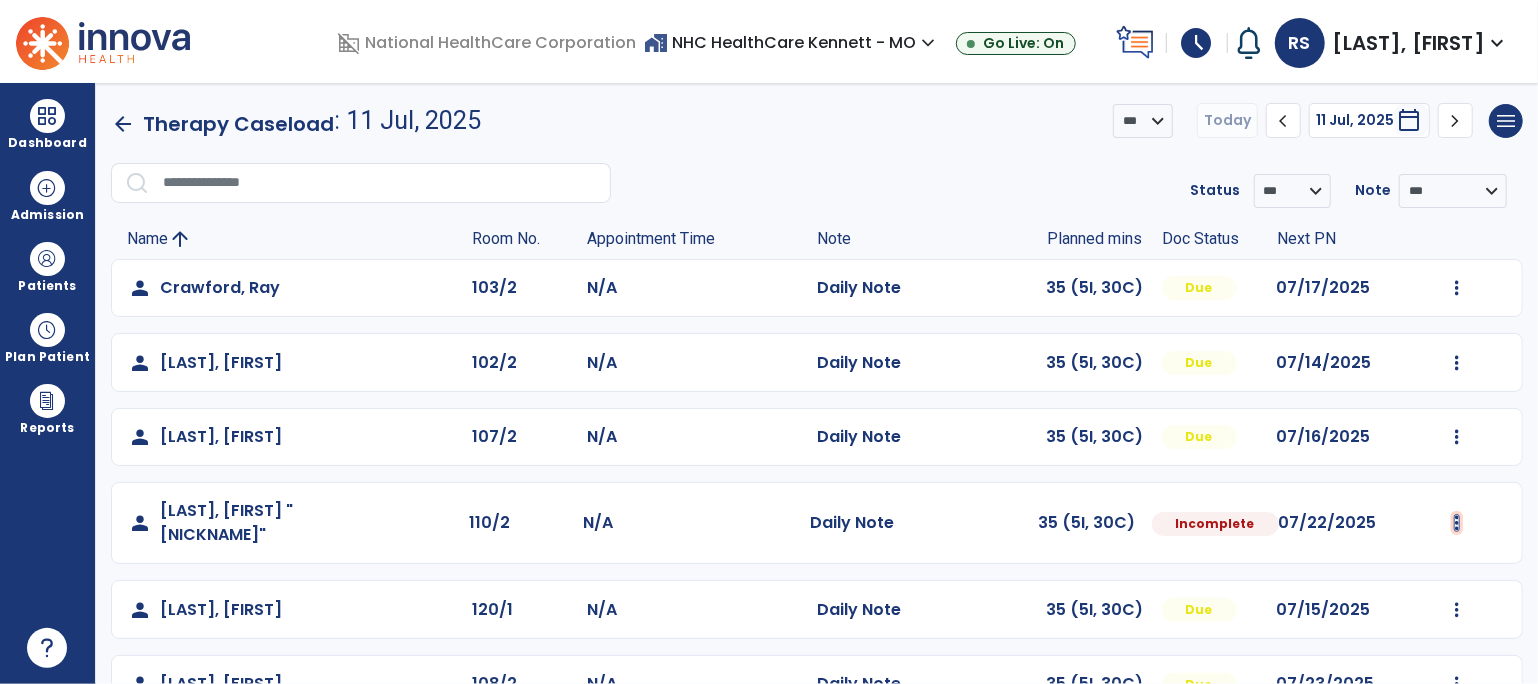 click at bounding box center (1457, 288) 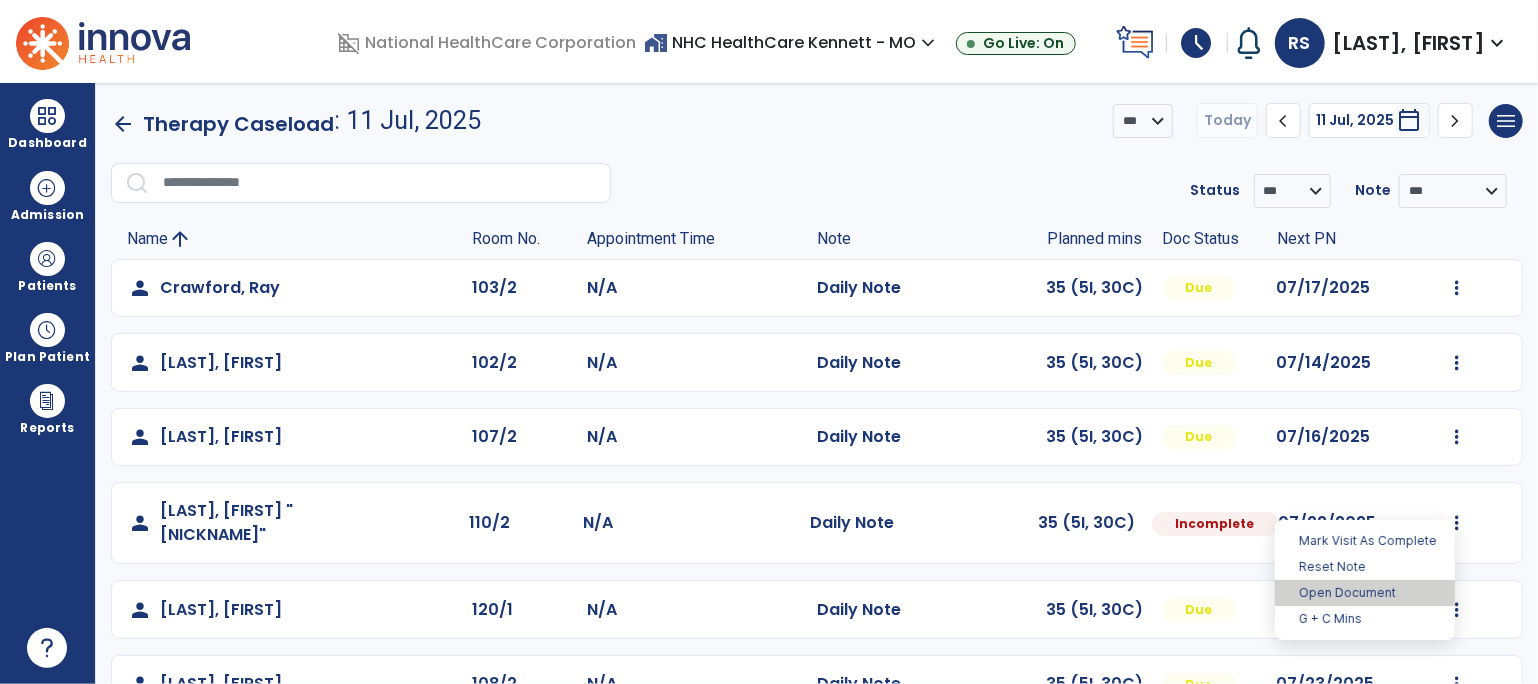 click on "Open Document" at bounding box center (1365, 593) 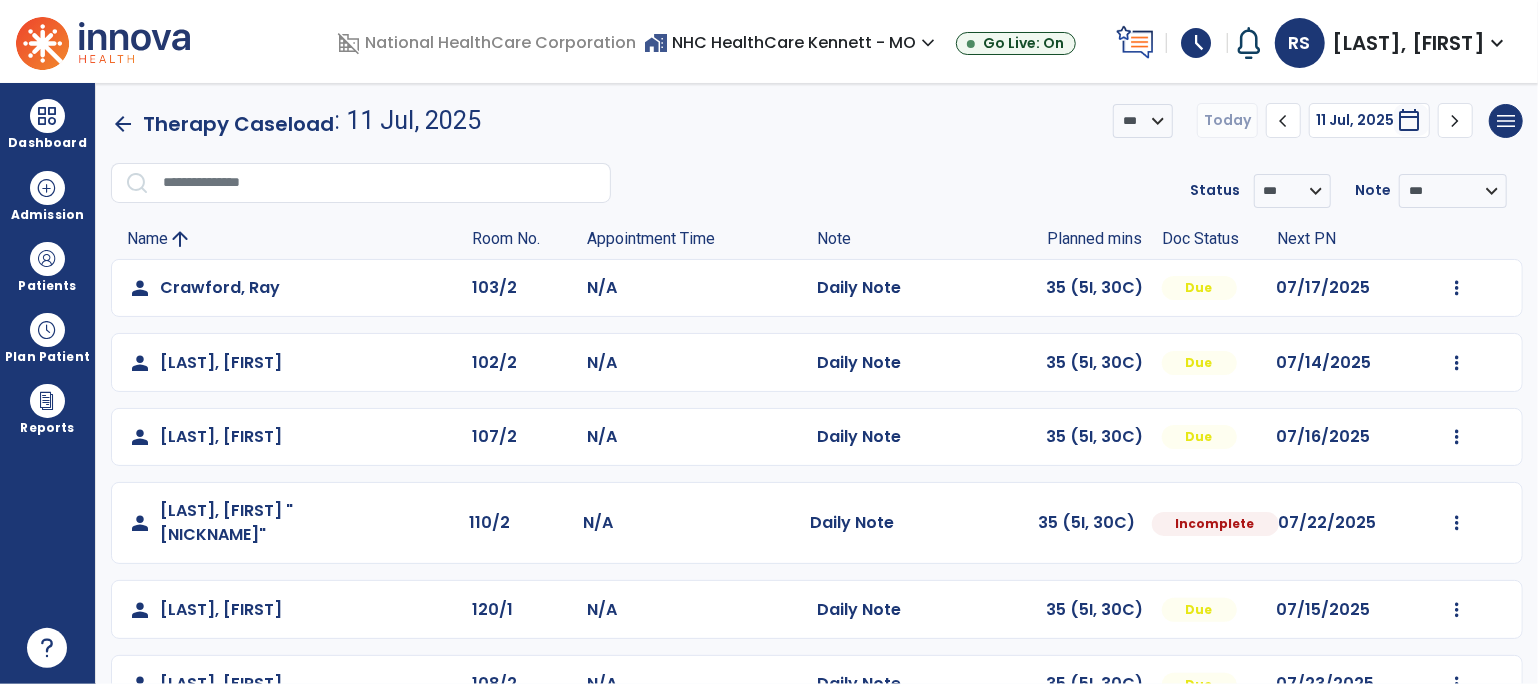 select on "*" 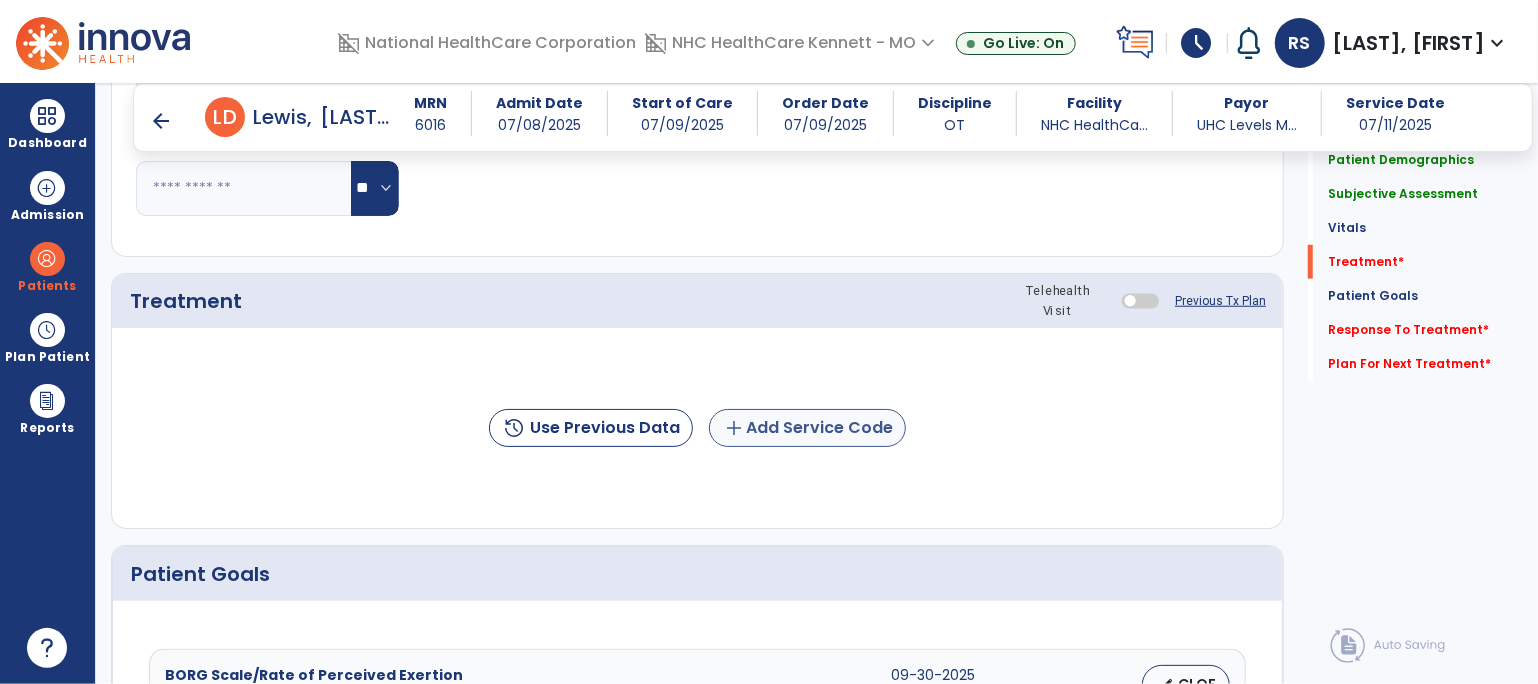 scroll, scrollTop: 1045, scrollLeft: 0, axis: vertical 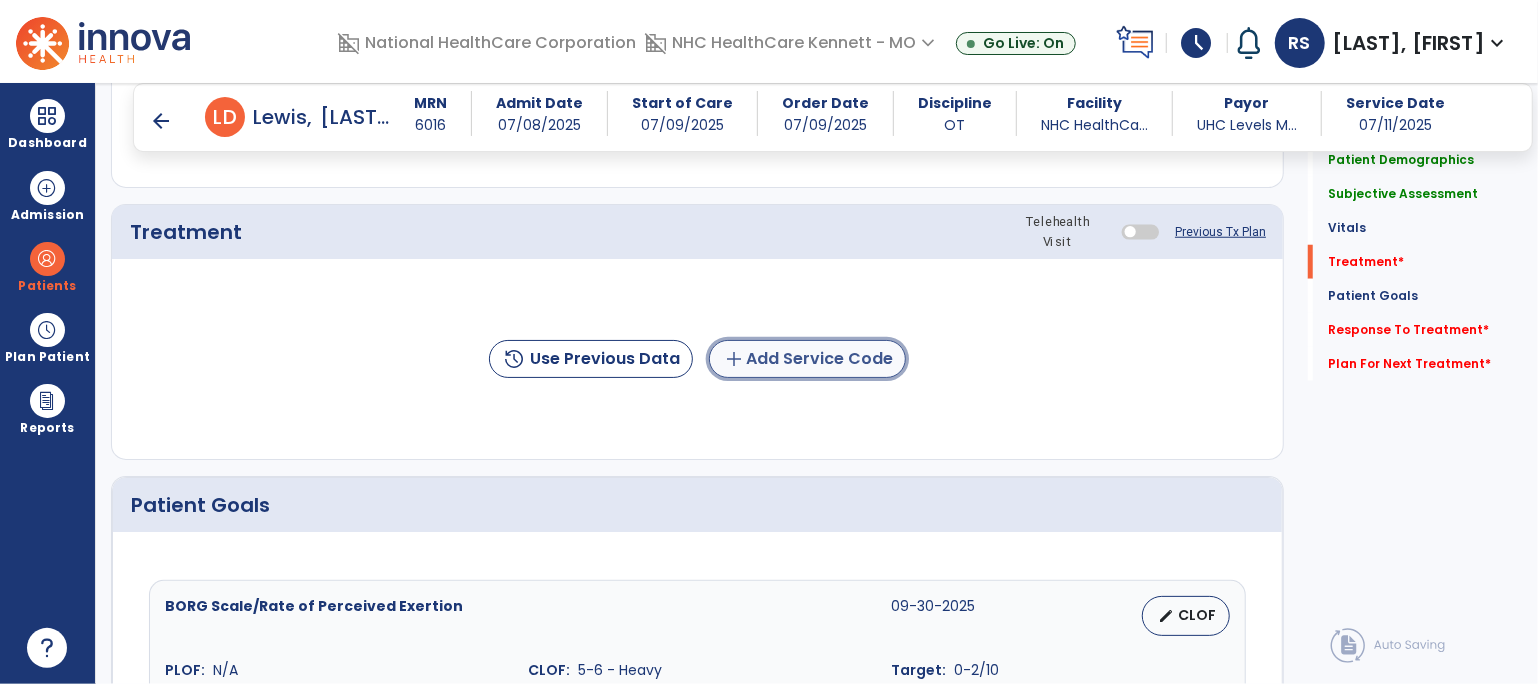 click on "add  Add Service Code" 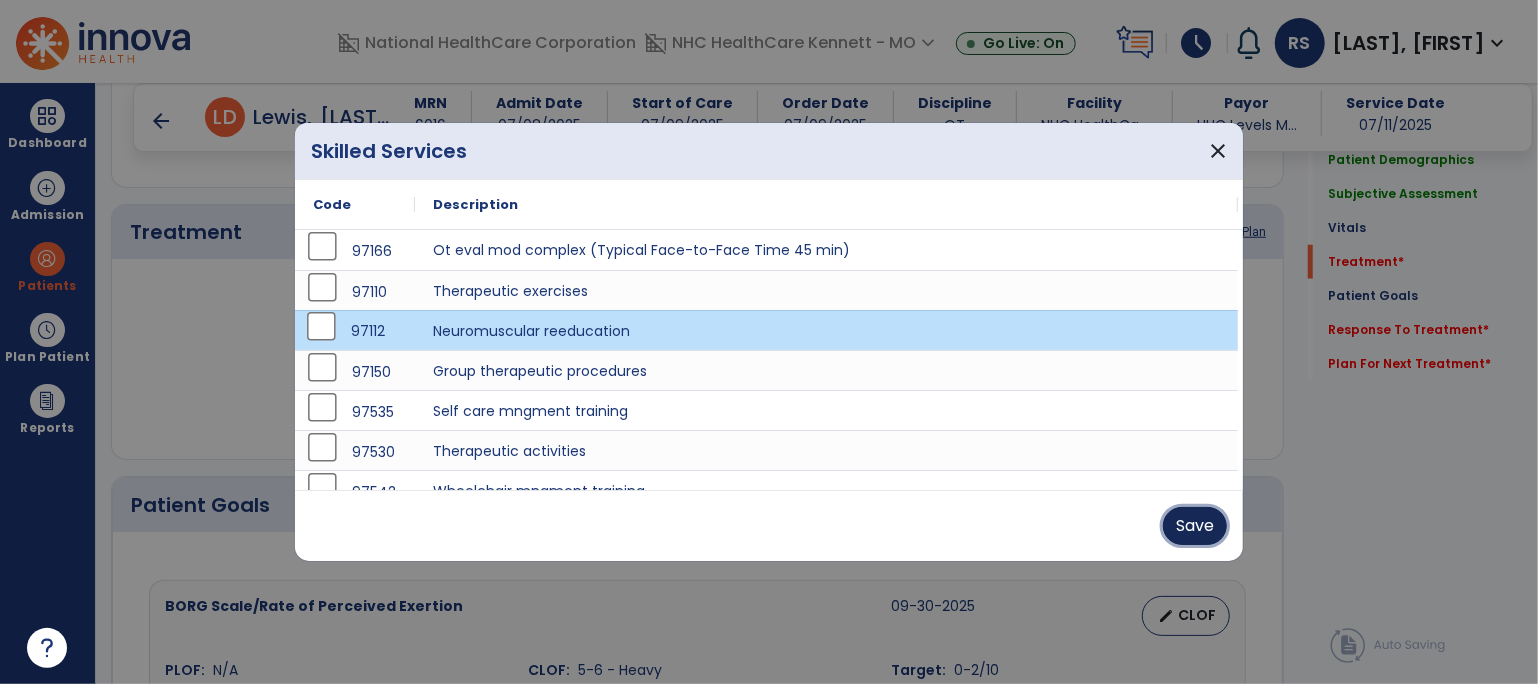 drag, startPoint x: 1199, startPoint y: 524, endPoint x: 1174, endPoint y: 520, distance: 25.317978 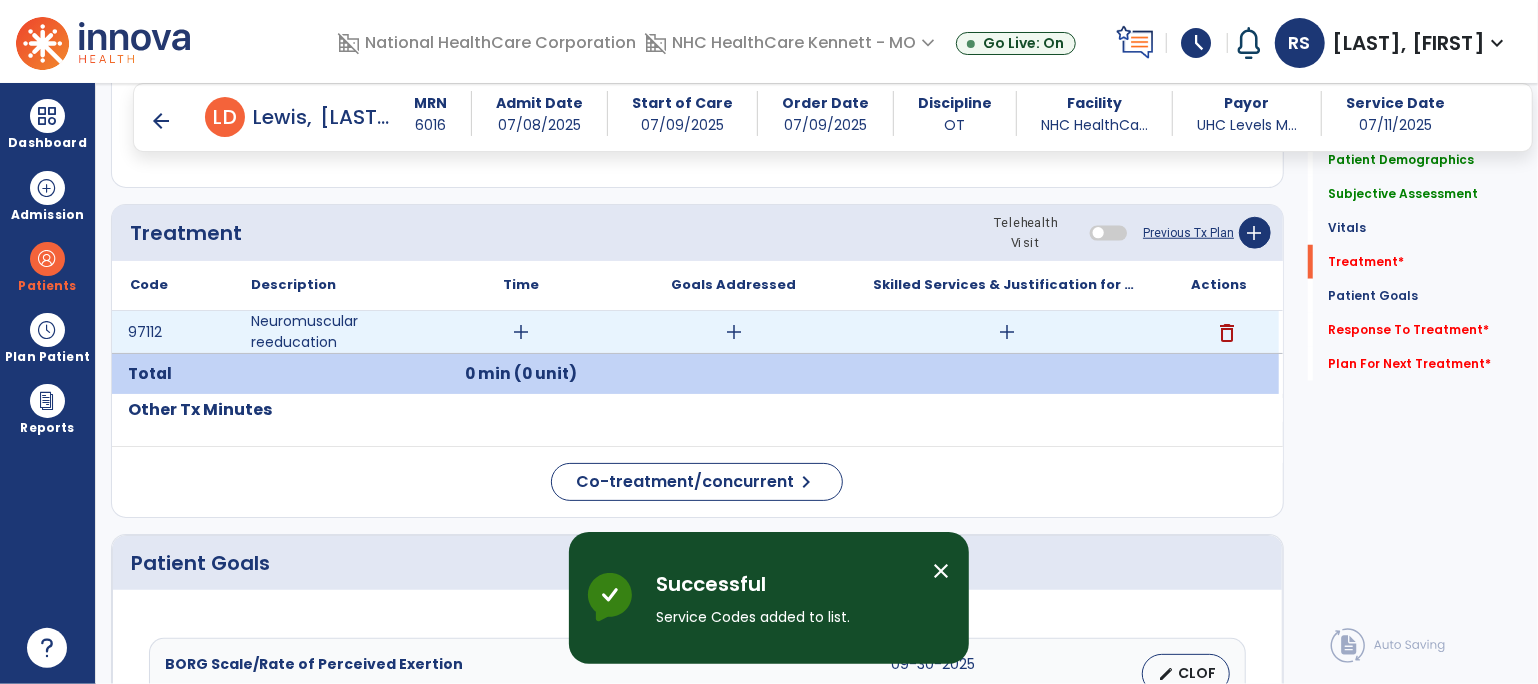 click on "add" at bounding box center [521, 332] 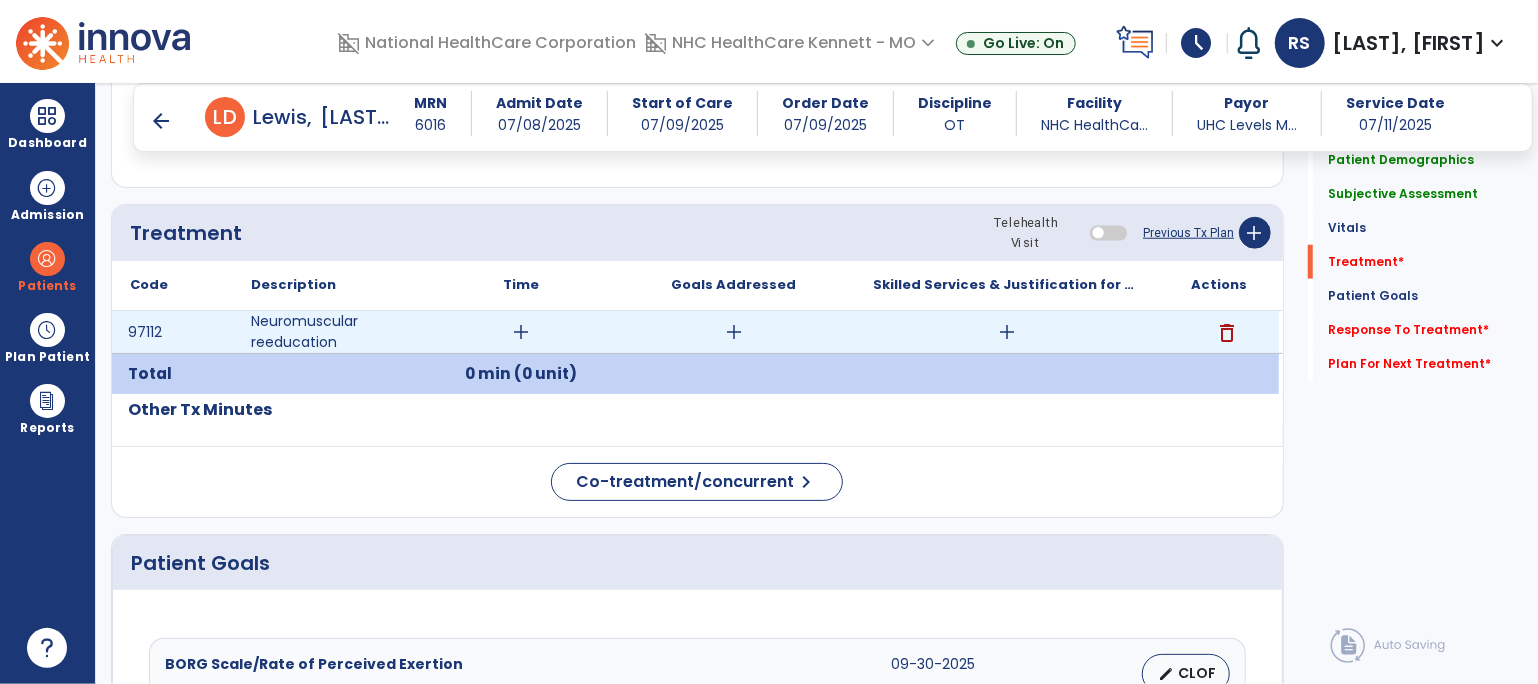 click on "add" at bounding box center (521, 332) 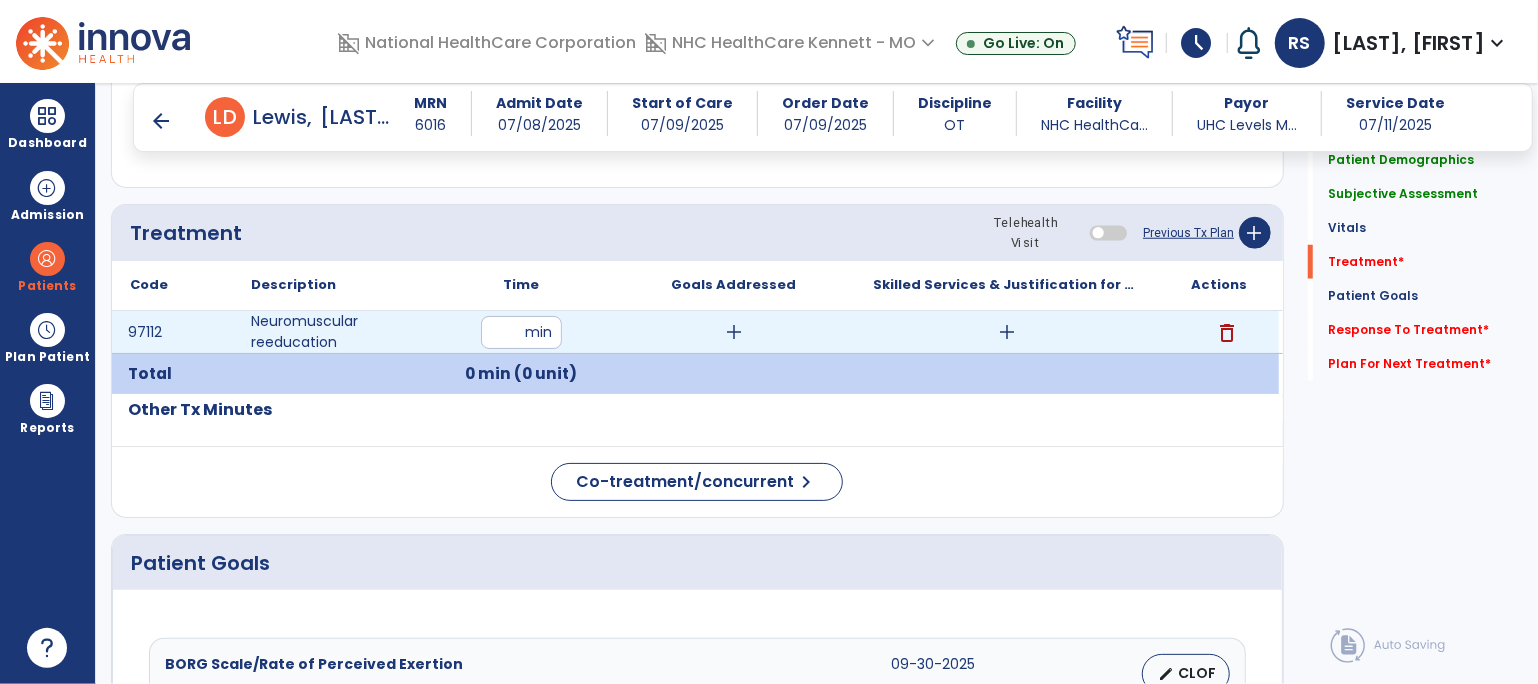 type on "**" 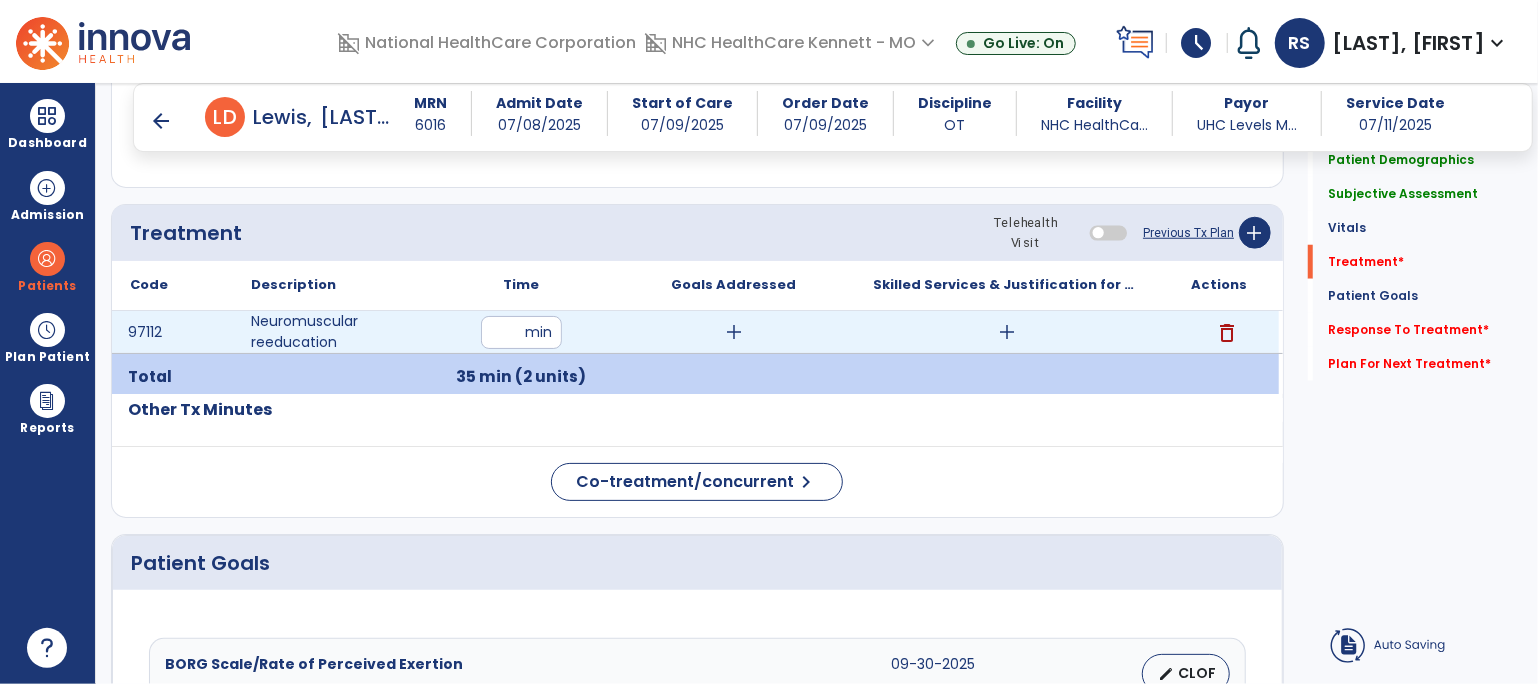 click on "add" at bounding box center [1007, 332] 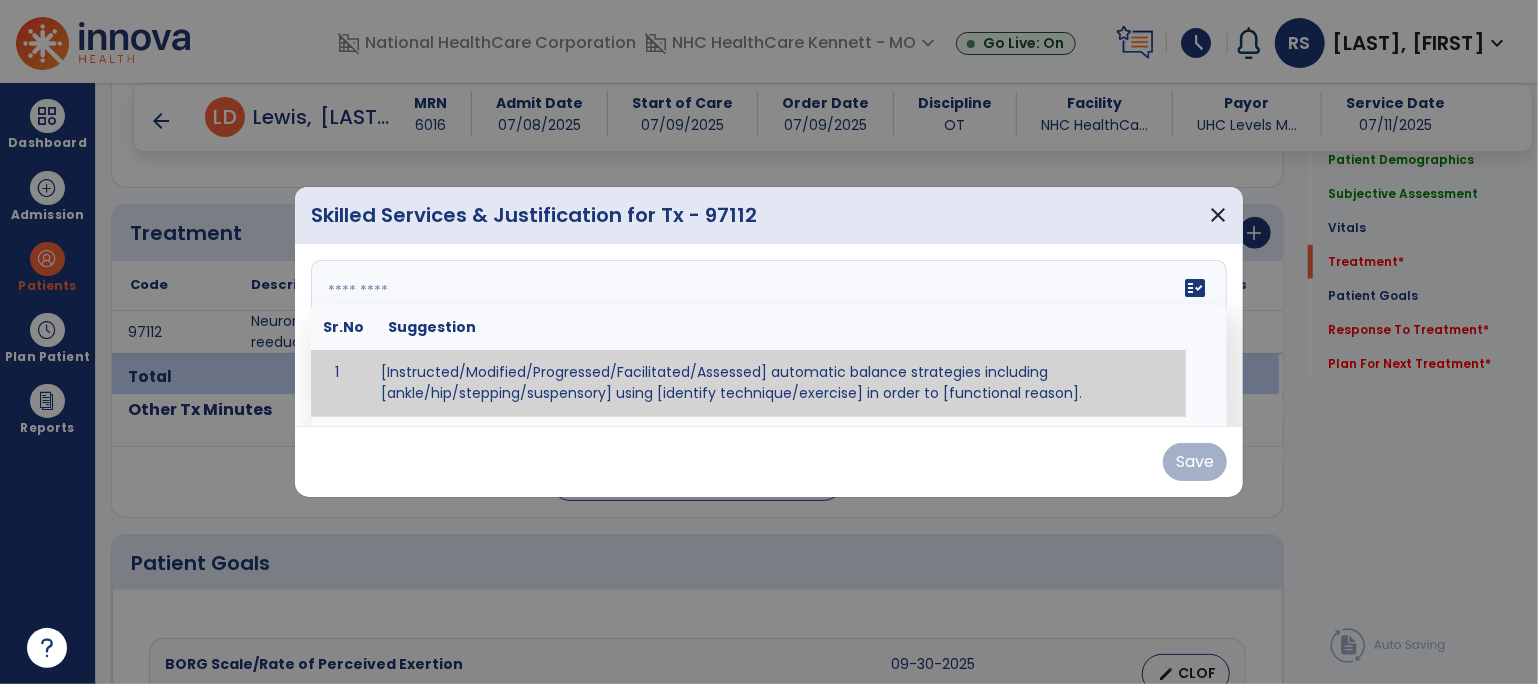 click on "fact_check  Sr.No Suggestion 1 [Instructed/Modified/Progressed/Facilitated/Assessed] automatic balance strategies including [ankle/hip/stepping/suspensory] using [identify technique/exercise] in order to [functional reason]. 2 [Instructed/Modified/Progressed/Facilitated/Assessed] sensory integration techniques including [visual inhibition/somatosensory inhibition/visual excitatory/somatosensory excitatory/vestibular excitatory] using [identify technique/exercise] in order to [functional reason]. 3 [Instructed/Modified/Progressed/Facilitated/Assessed] visual input including [oculomotor exercises, smooth pursuits, saccades, visual field, other] in order to [functional reasons]. 4 [Instructed/Modified/Progressed/Assessed] somatosensory techniques including [joint compression, proprioceptive activities, other] in order to [functional reasons]. 5 [Instructed/Modified/Progressed/Assessed] vestibular techniques including [gaze stabilization, Brandt-Darhoff, Epley, other] in order to [functional reasons]. 6 7" at bounding box center [769, 335] 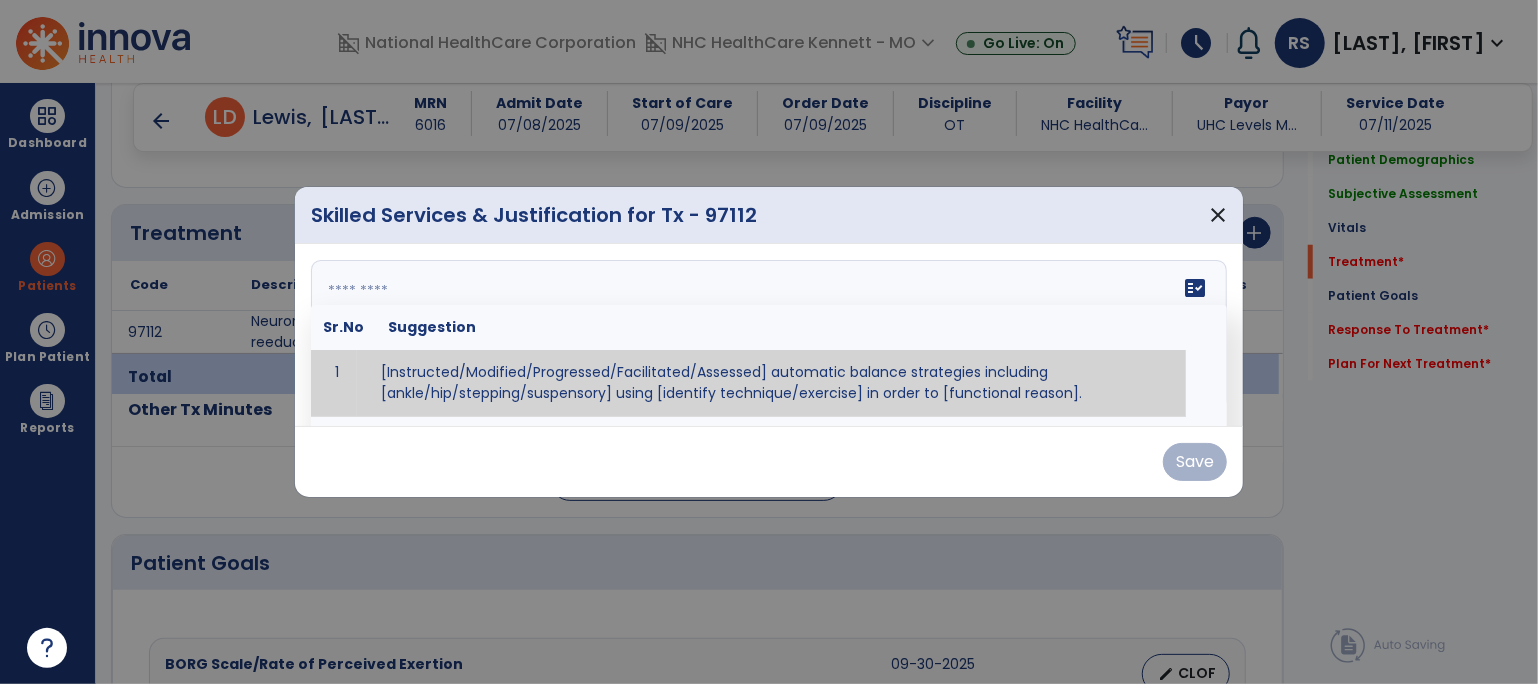 paste on "**********" 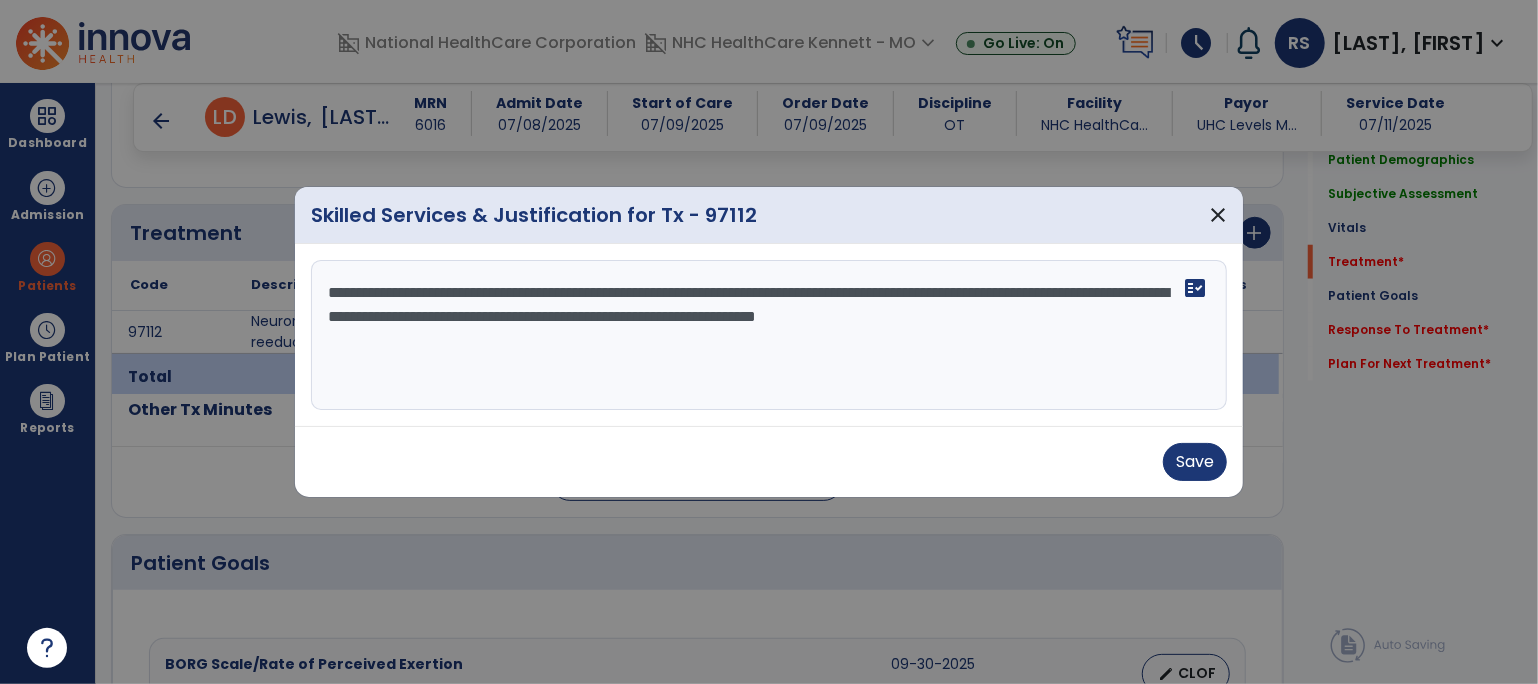 paste on "**********" 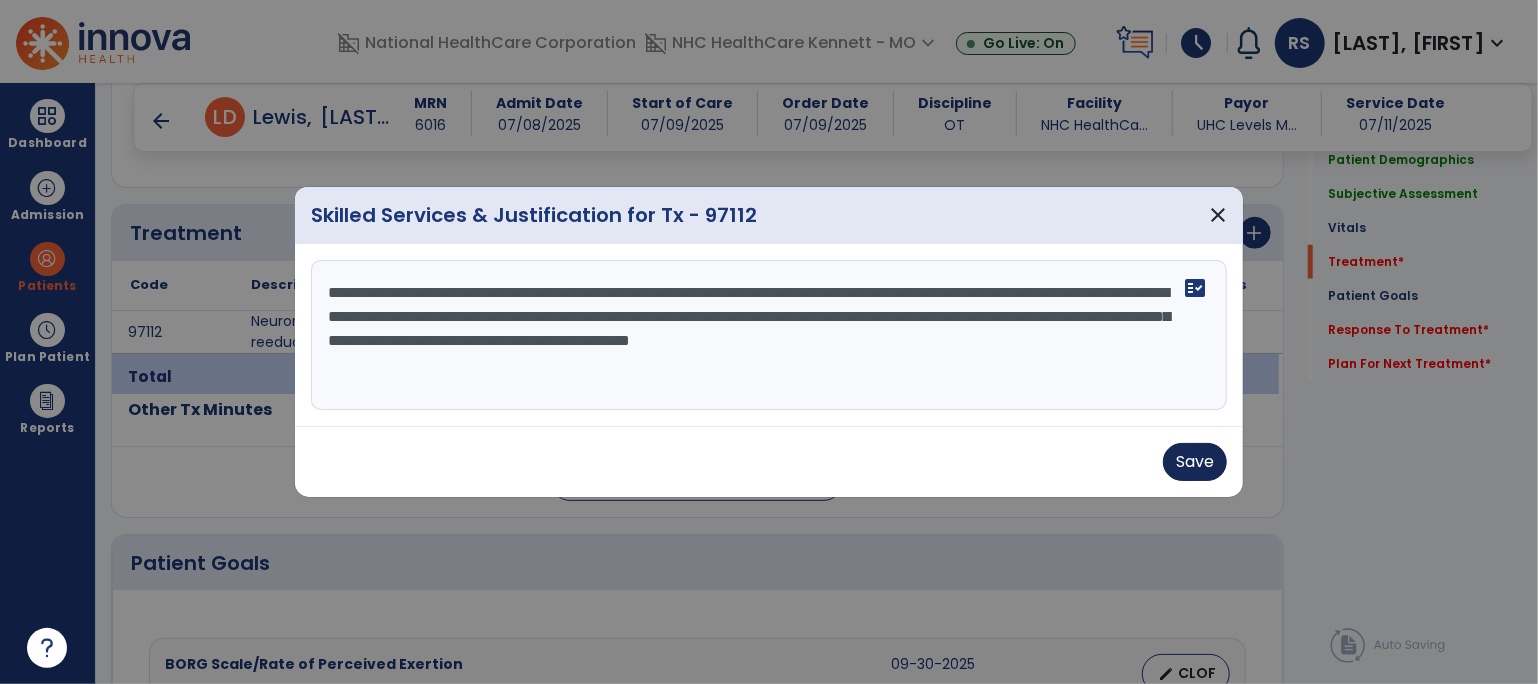 type on "**********" 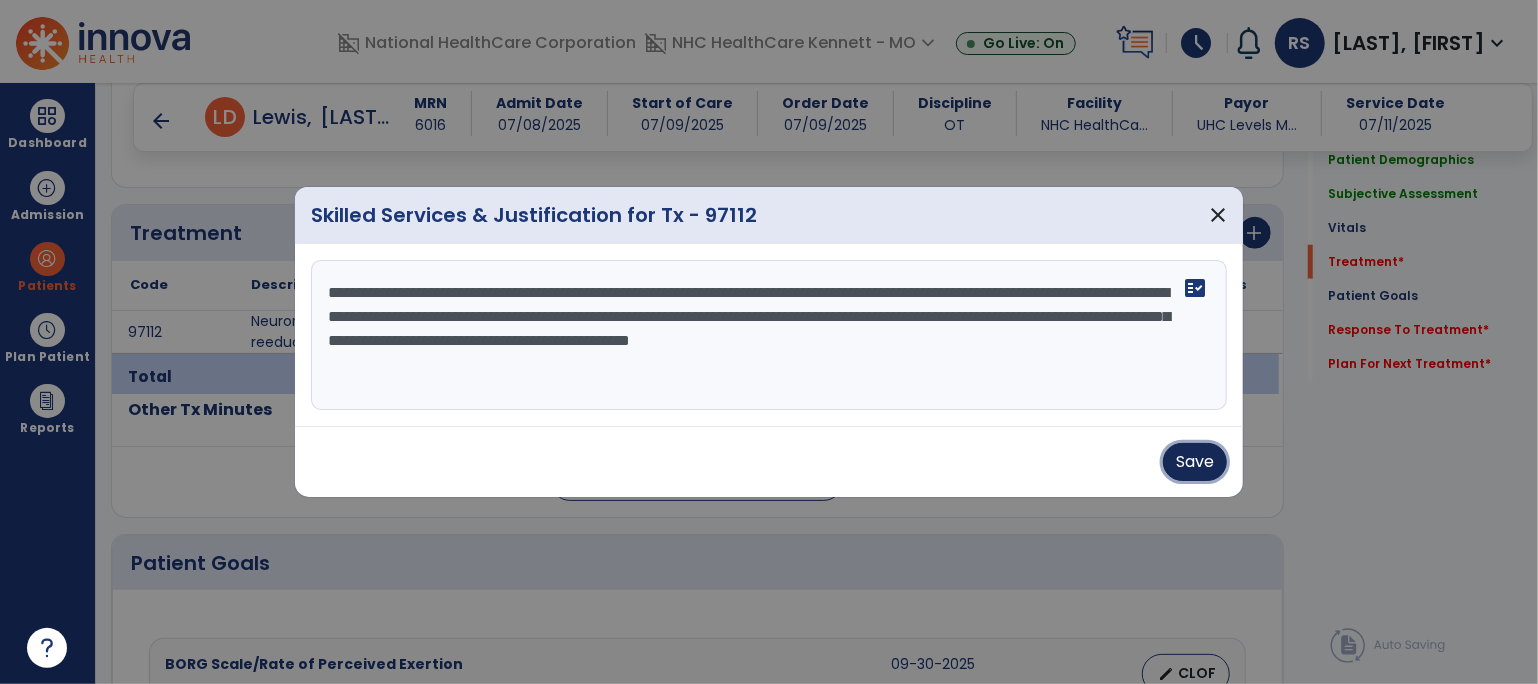click on "Save" at bounding box center (1195, 462) 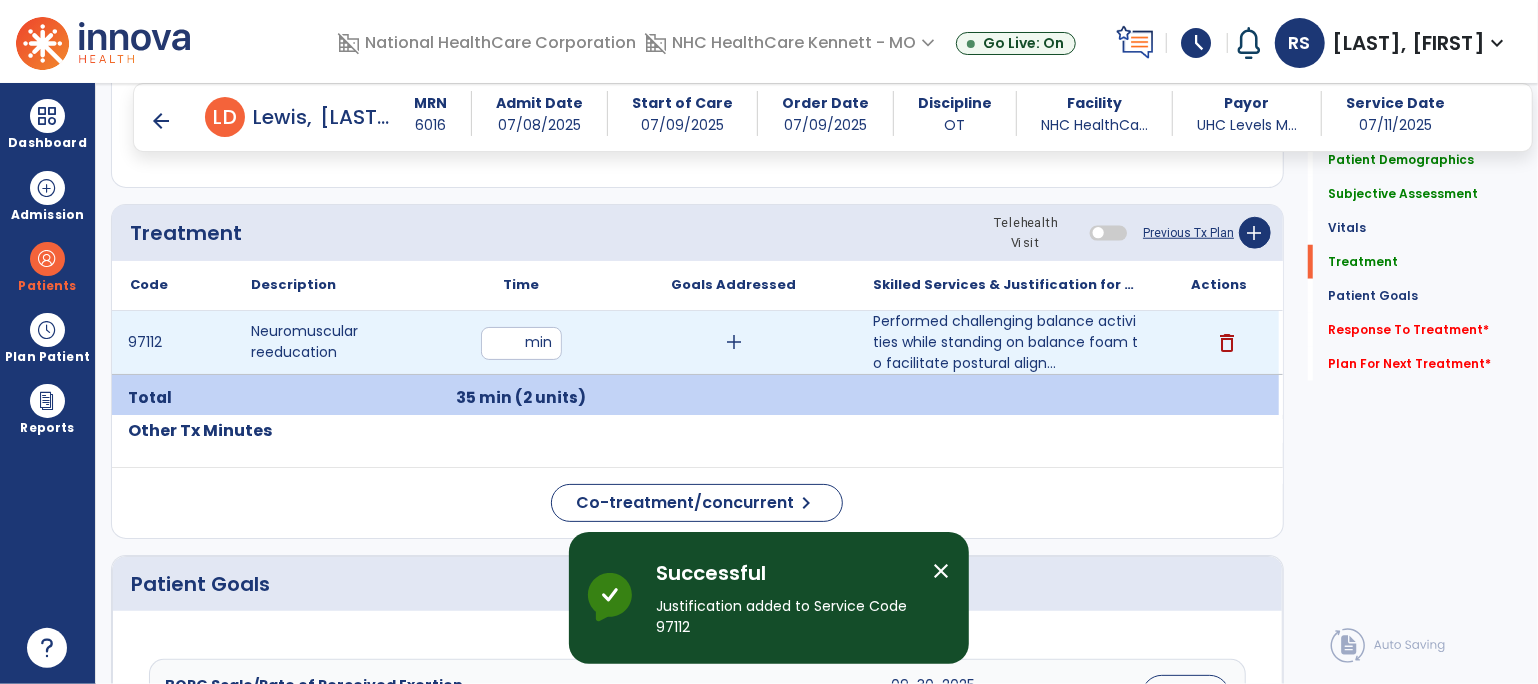 click on "add" at bounding box center [734, 342] 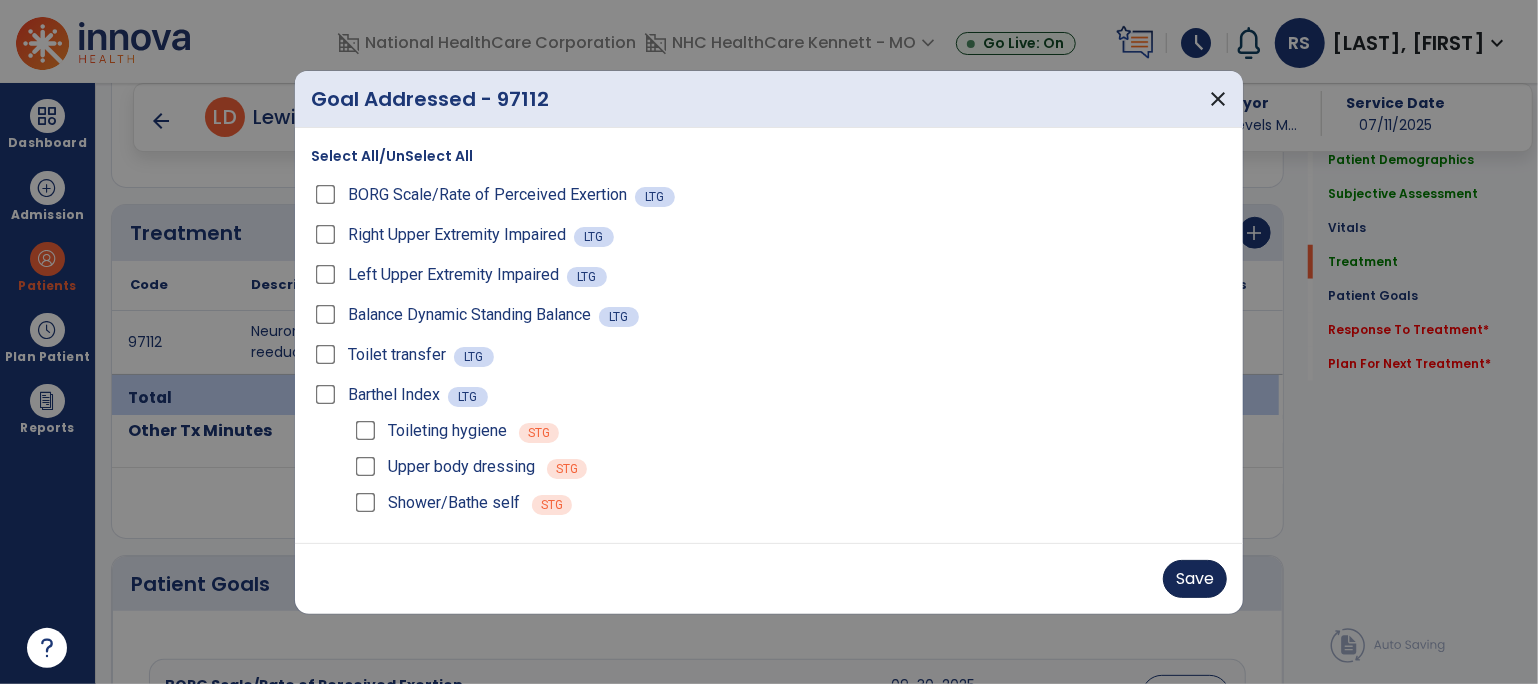 click on "Save" at bounding box center (769, 578) 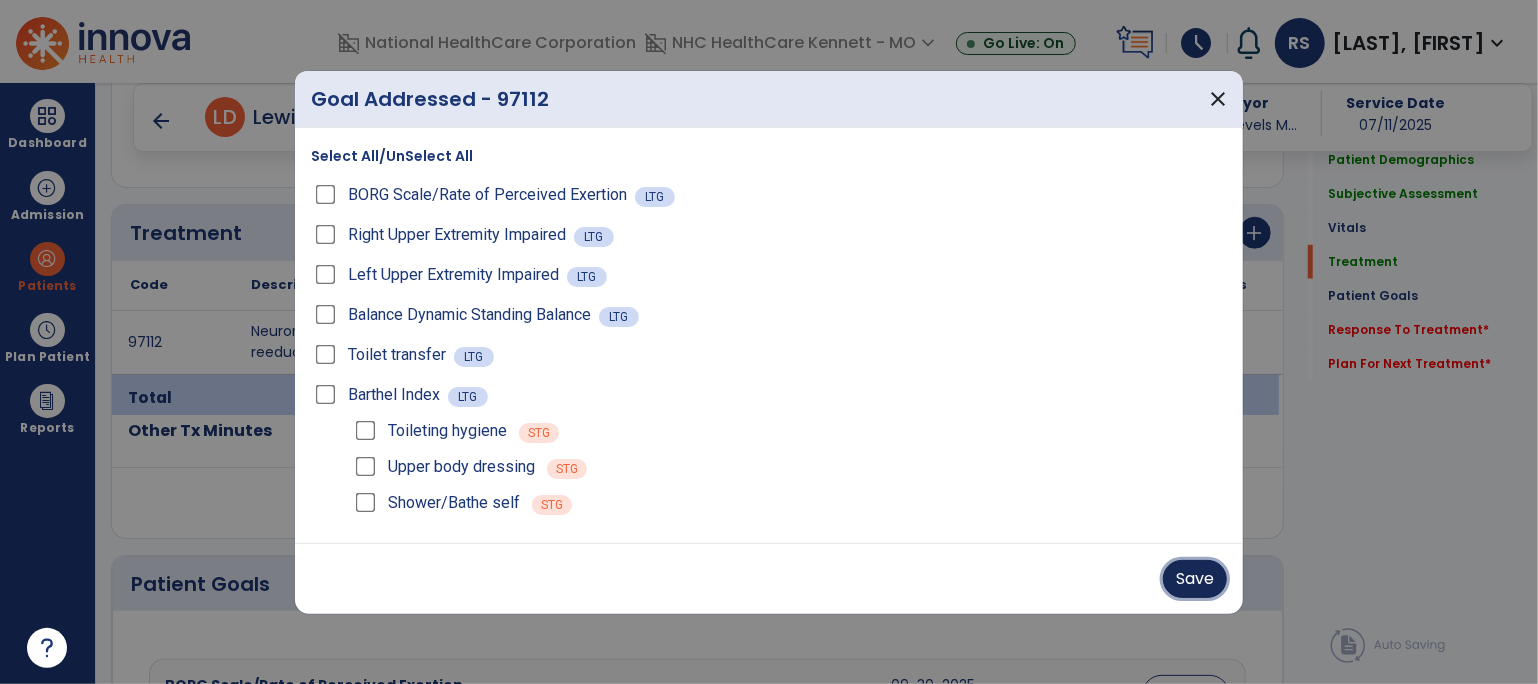 click on "Save" at bounding box center [1195, 579] 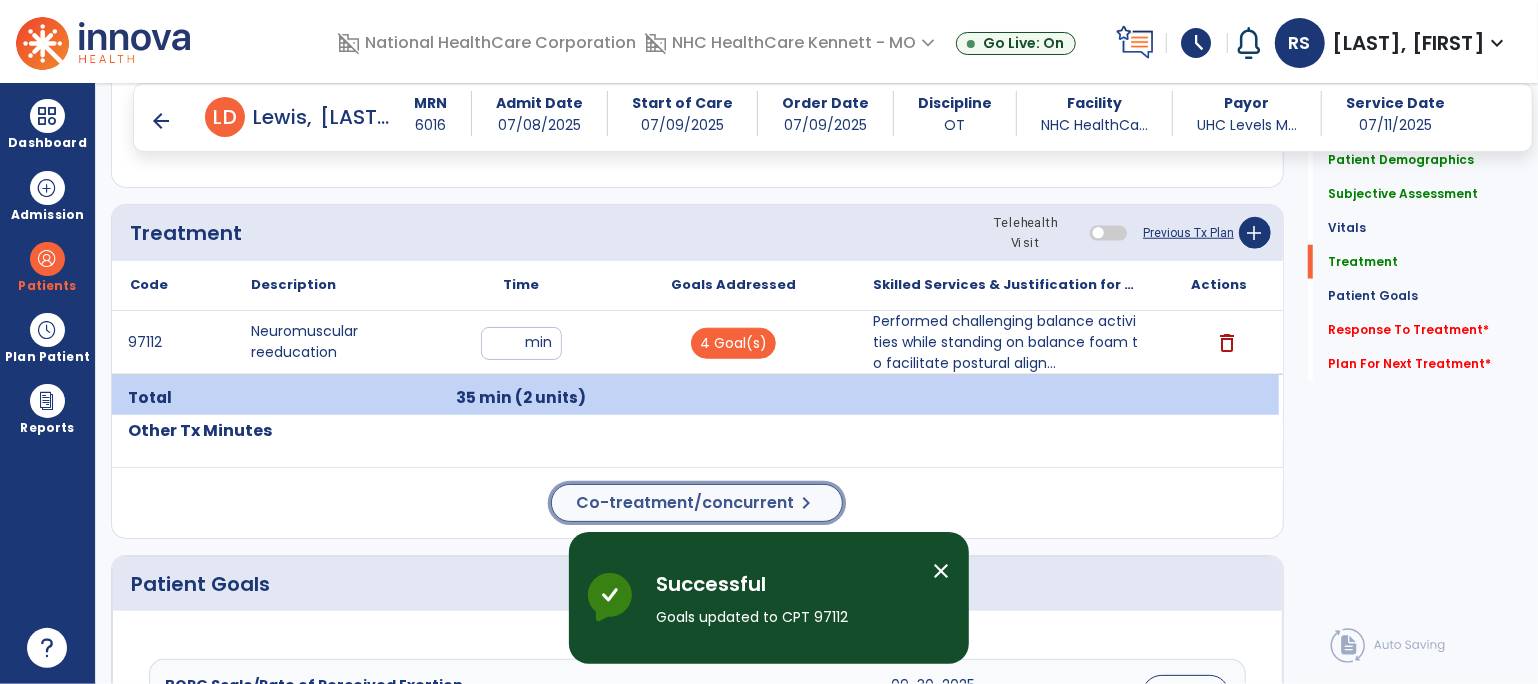click on "Co-treatment/concurrent" 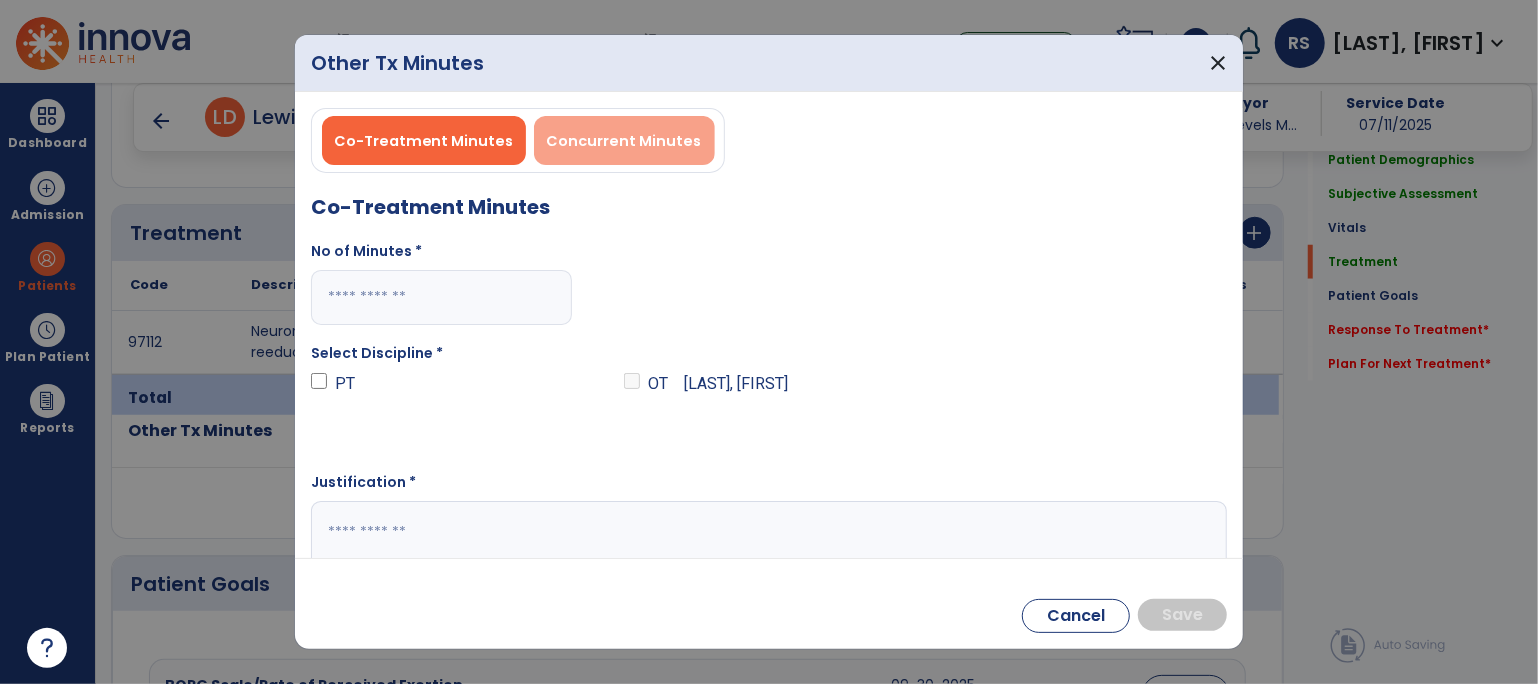 click on "Concurrent Minutes" at bounding box center [624, 141] 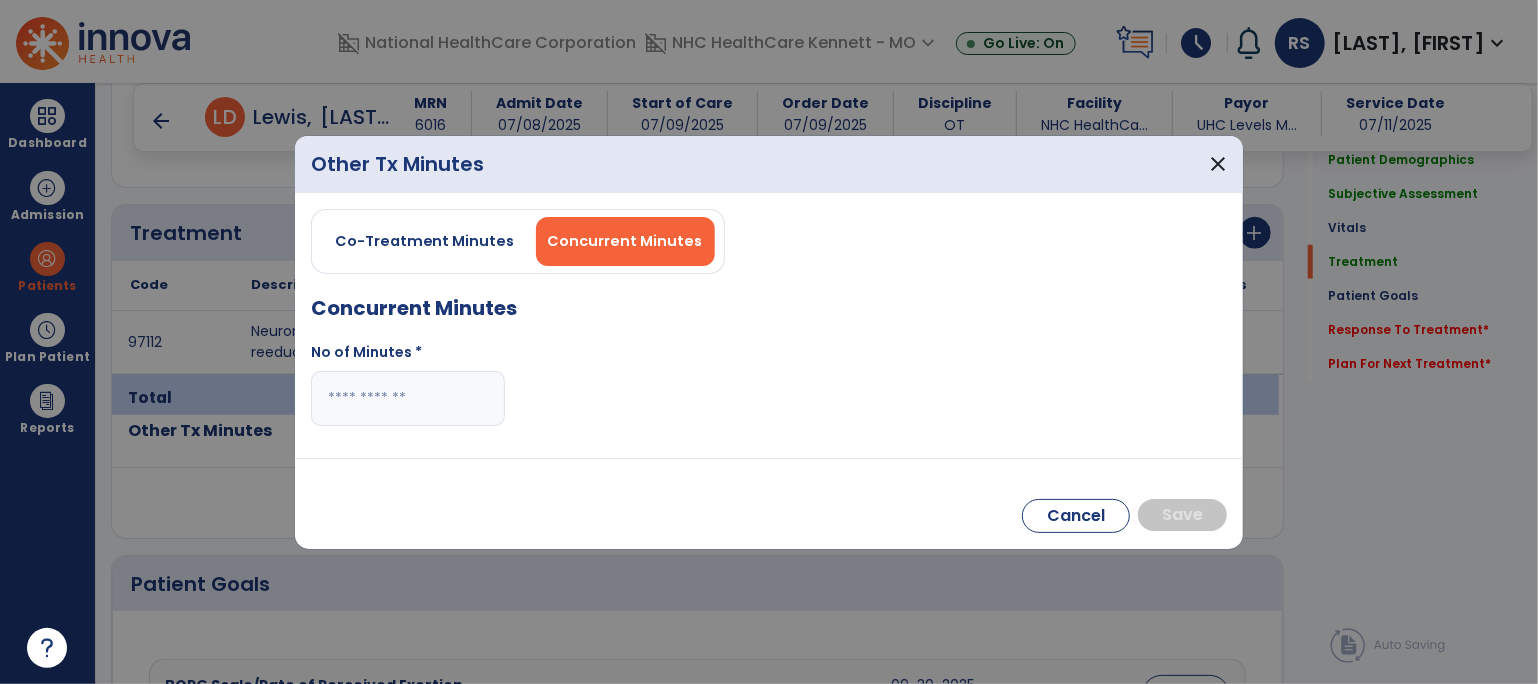 click at bounding box center [408, 398] 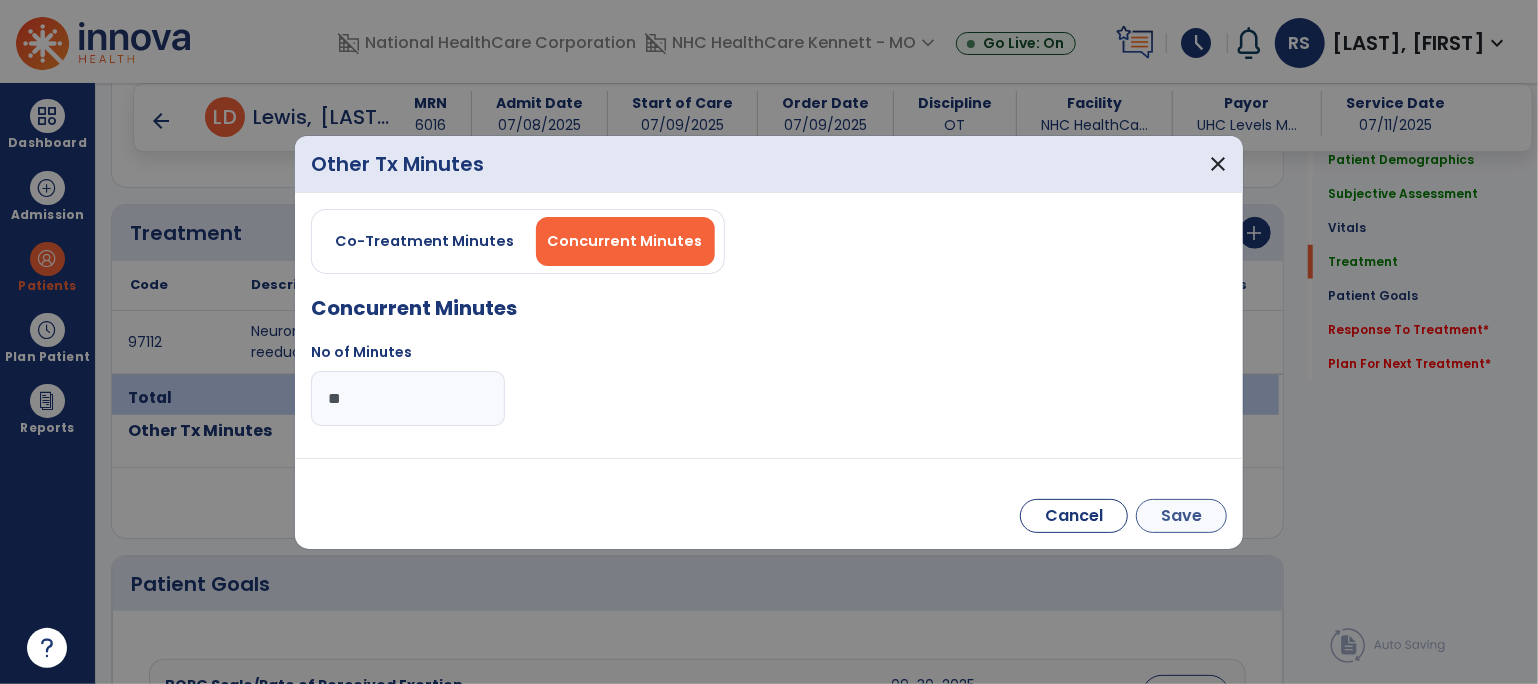 type on "**" 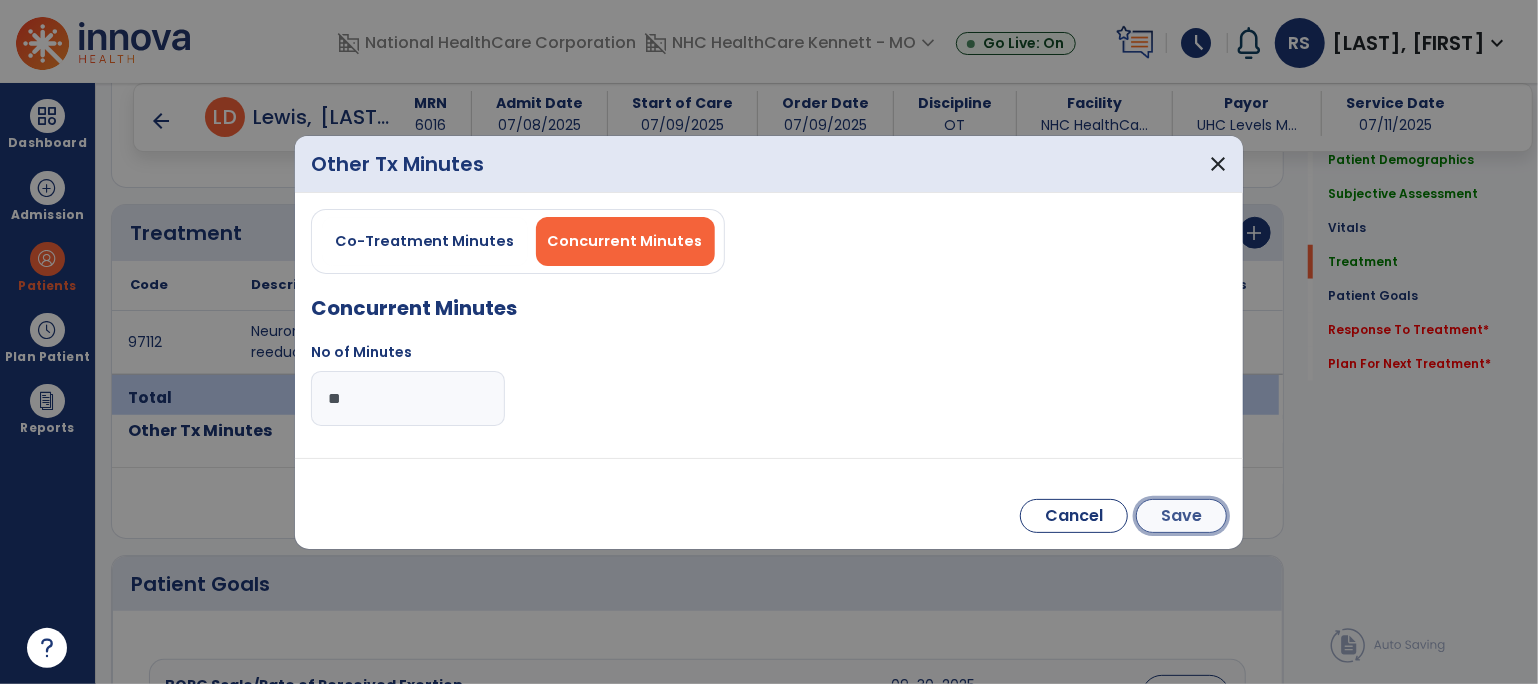 drag, startPoint x: 1207, startPoint y: 519, endPoint x: 1196, endPoint y: 519, distance: 11 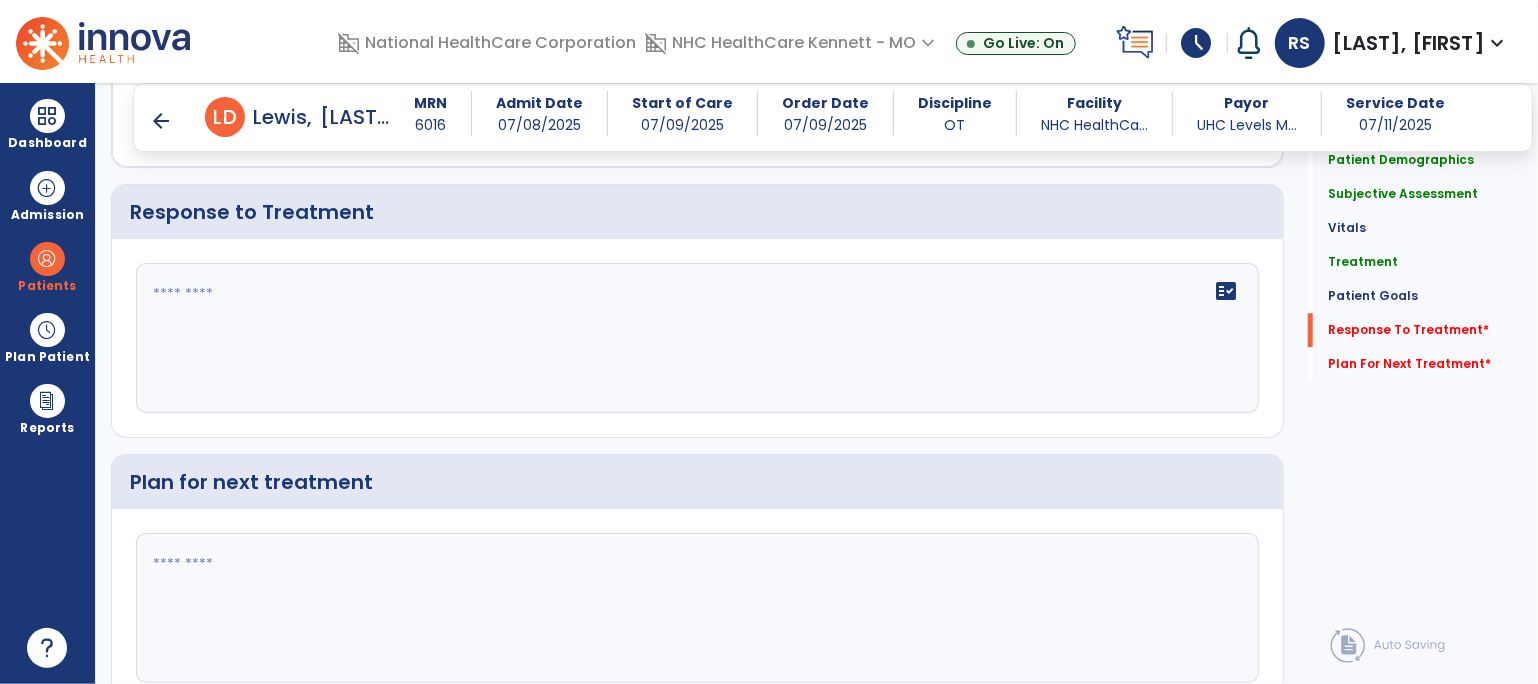 scroll, scrollTop: 3102, scrollLeft: 0, axis: vertical 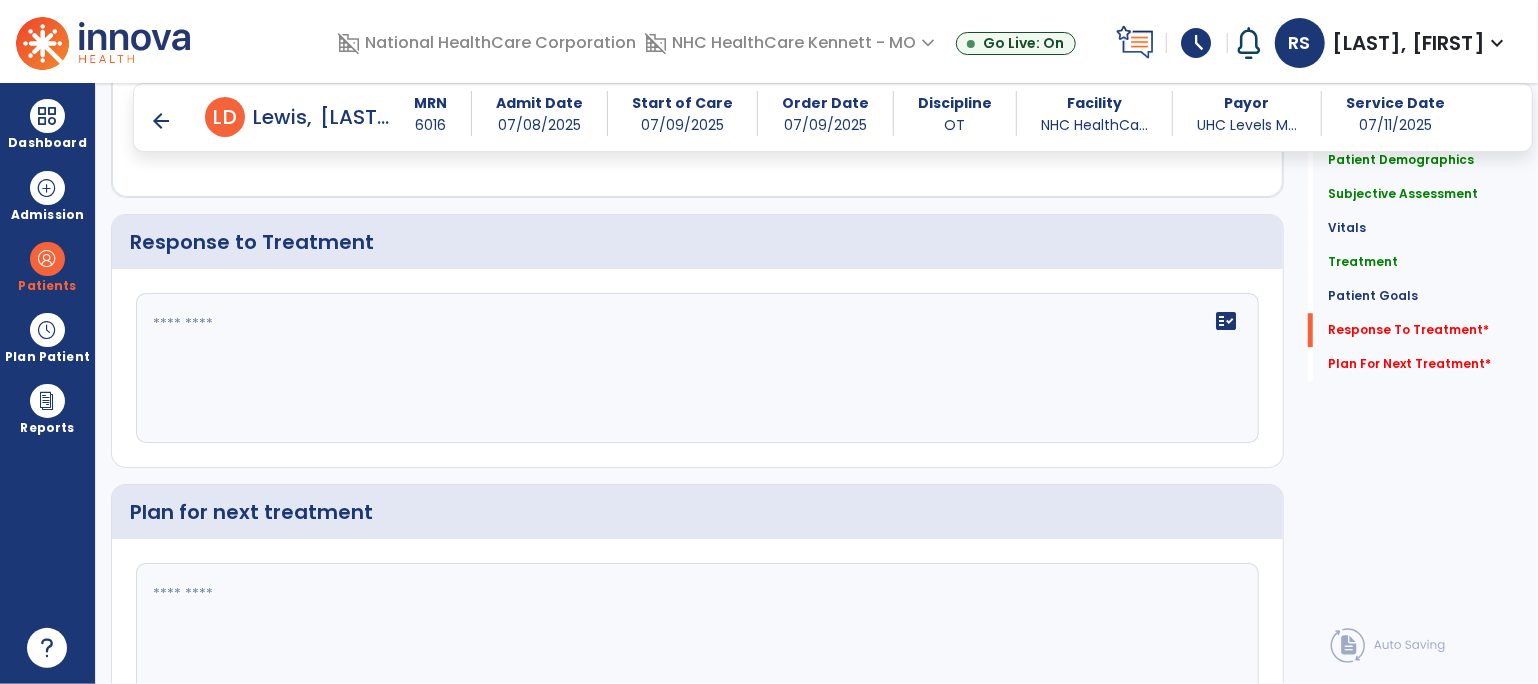 click on "fact_check" 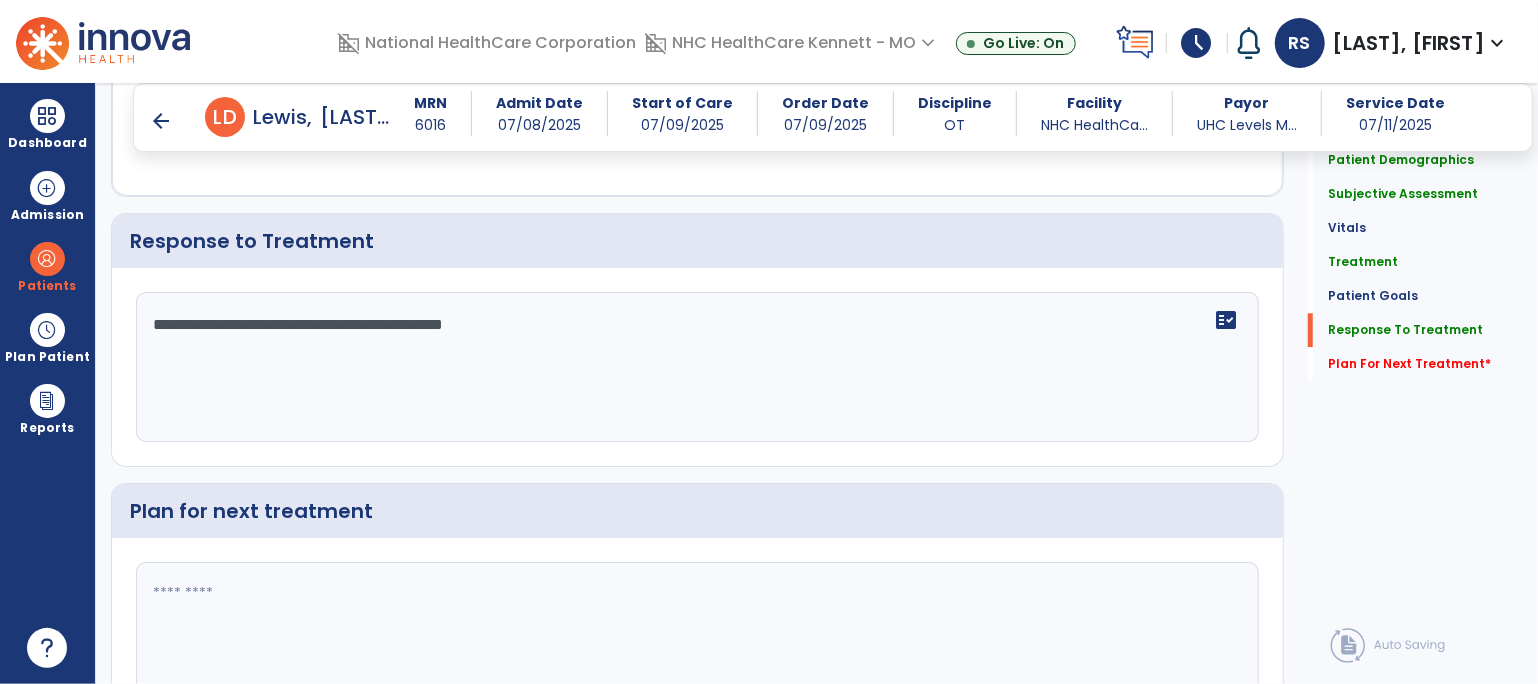 scroll, scrollTop: 3102, scrollLeft: 0, axis: vertical 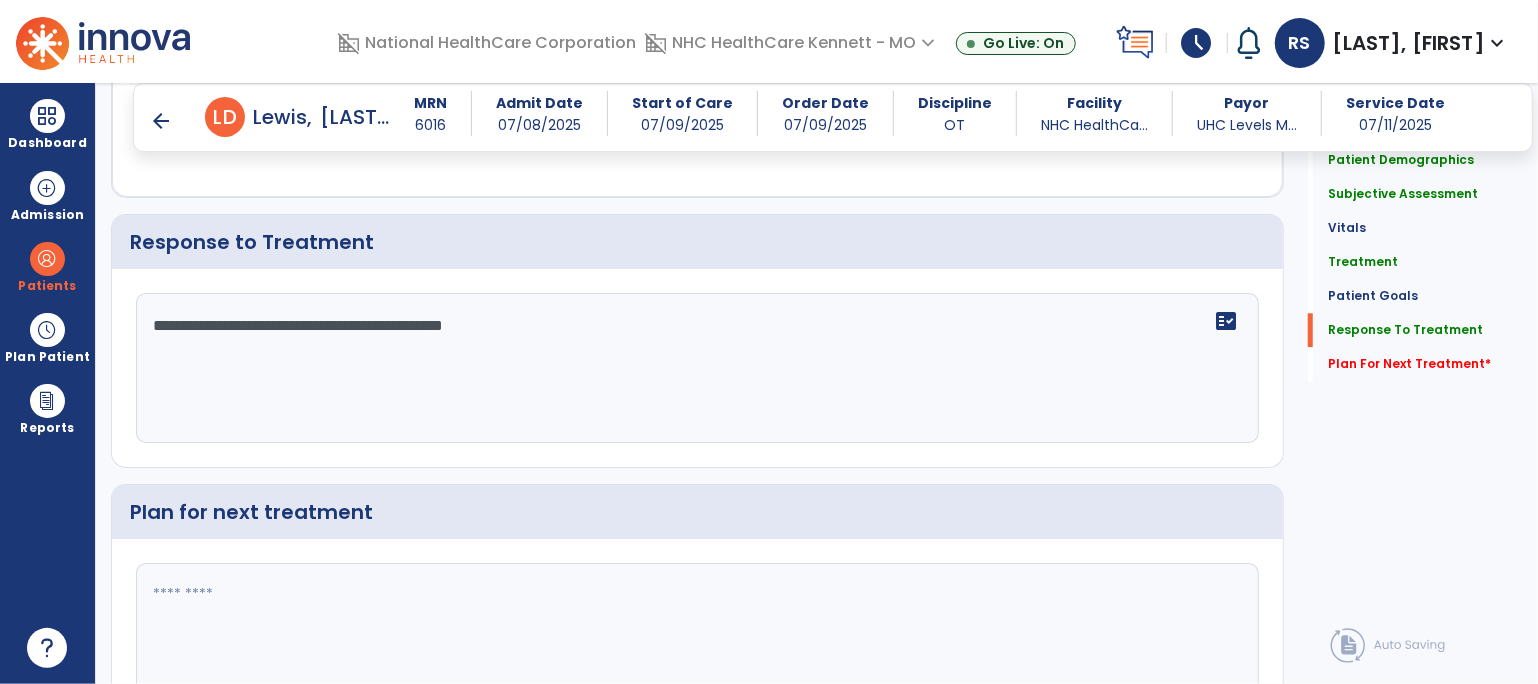 click on "**********" 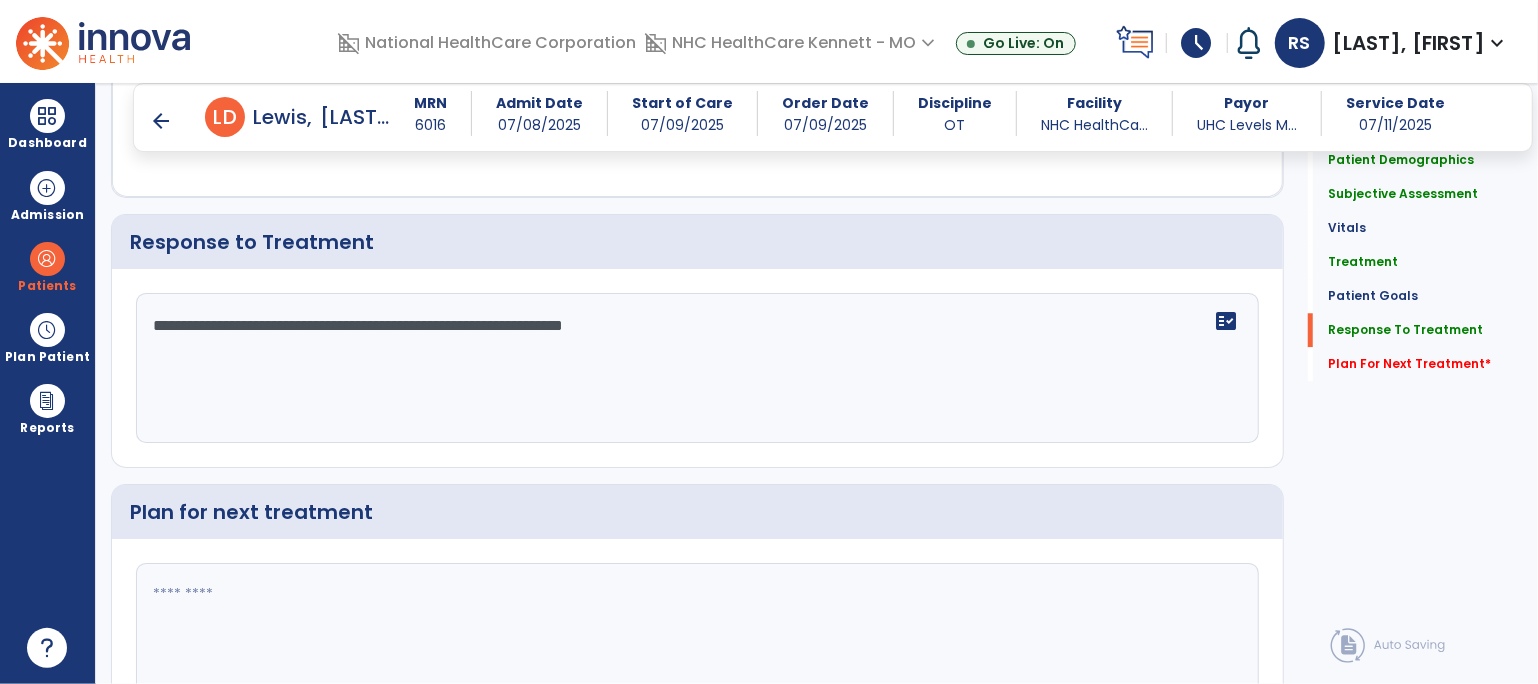 click on "**********" 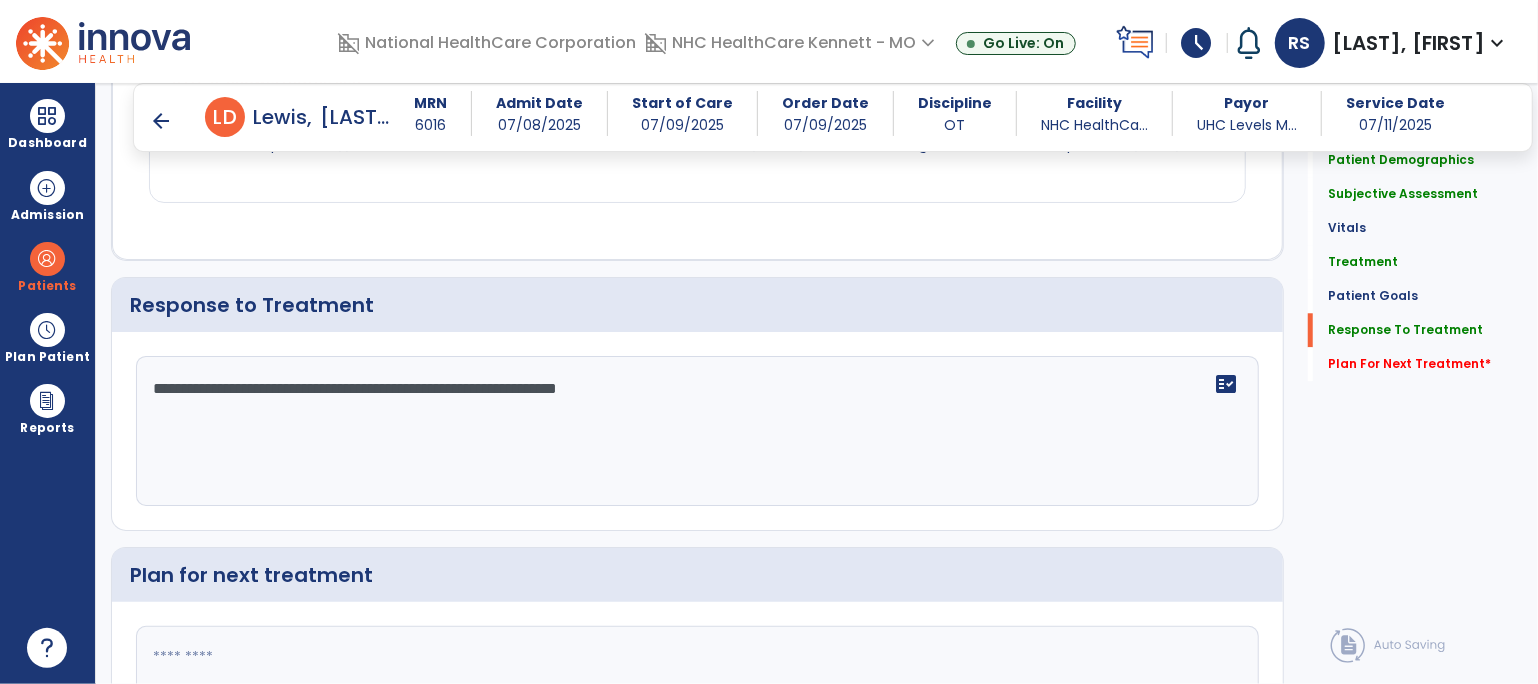 scroll, scrollTop: 3102, scrollLeft: 0, axis: vertical 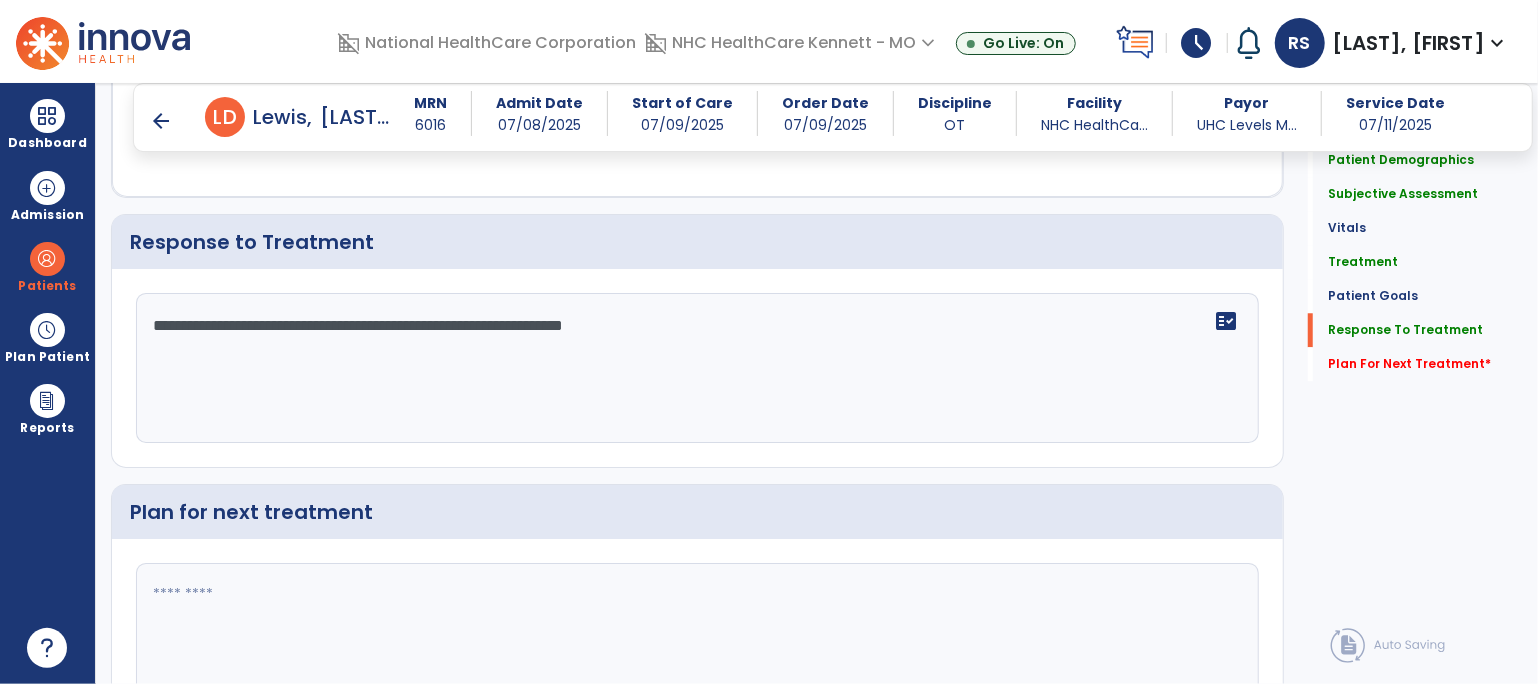 type on "**********" 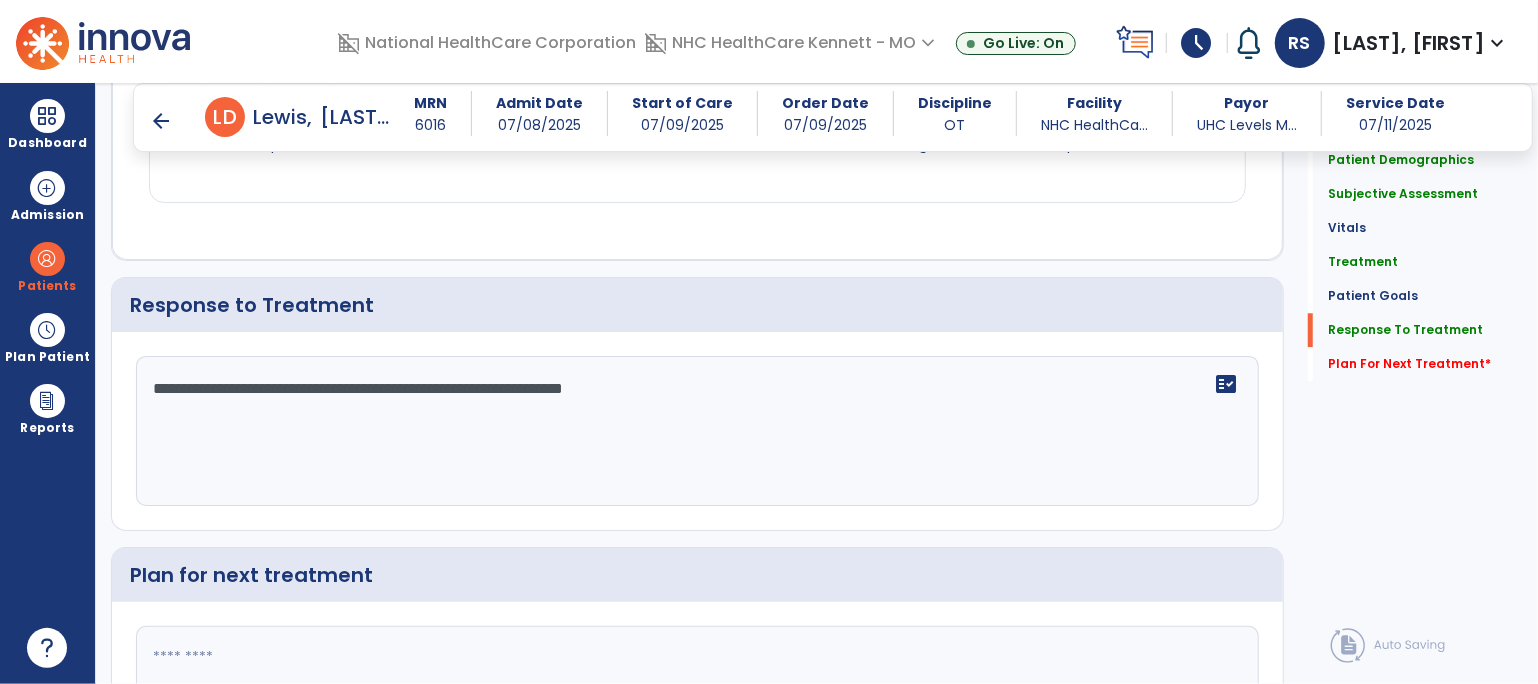scroll, scrollTop: 3102, scrollLeft: 0, axis: vertical 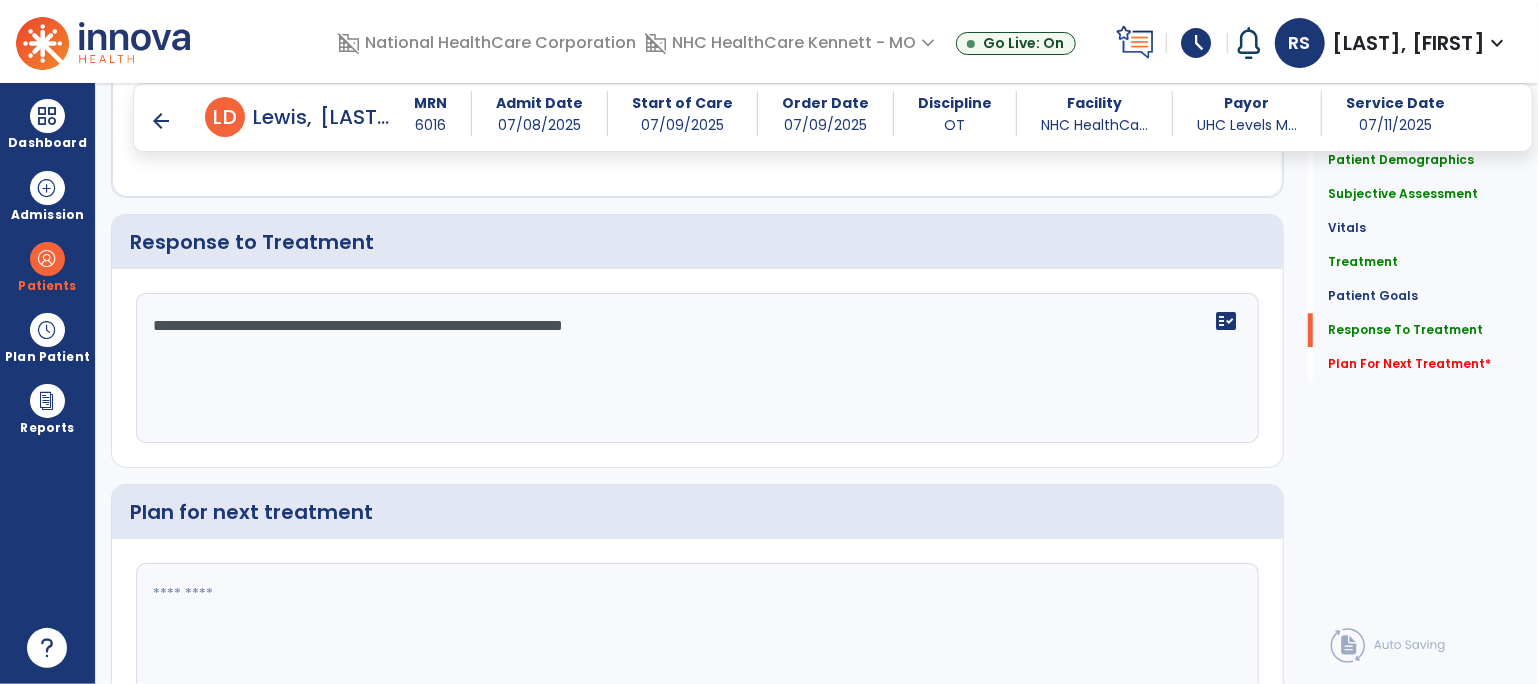 click 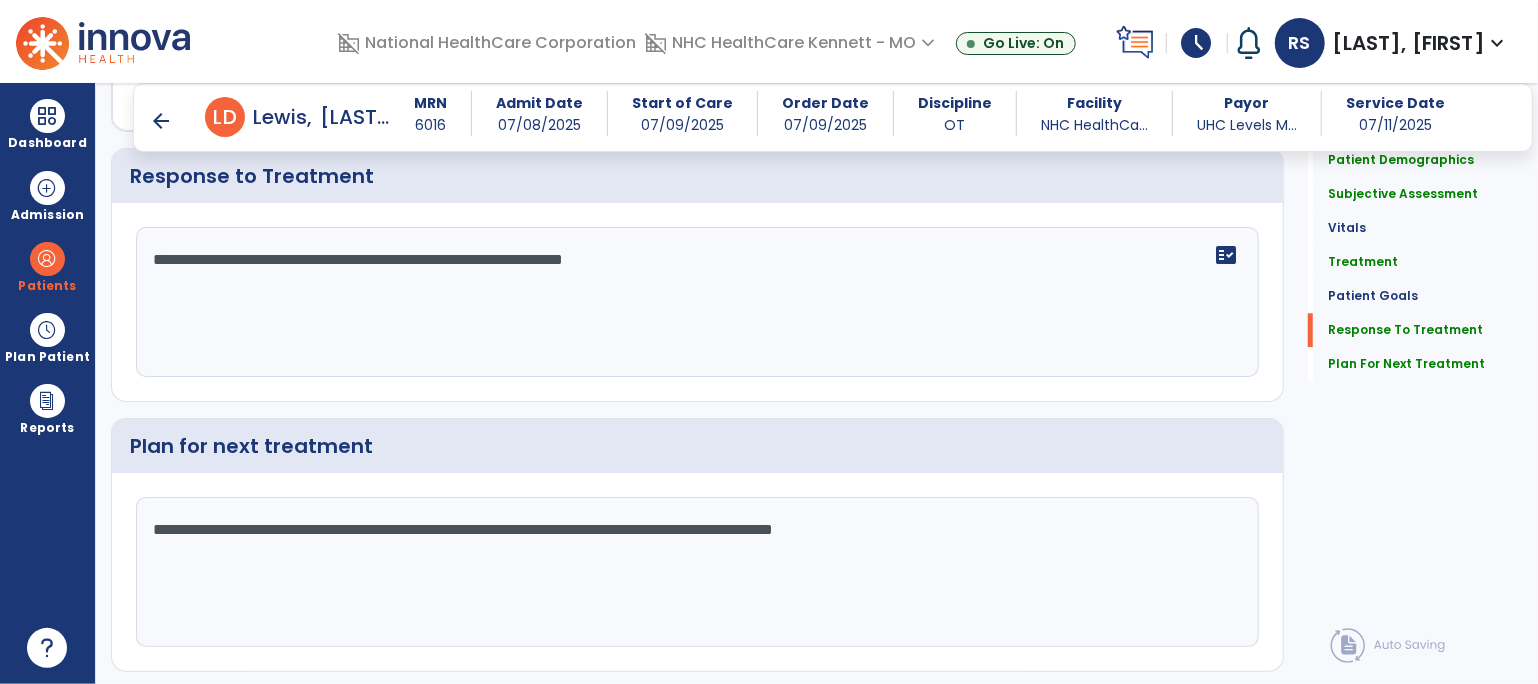 scroll, scrollTop: 3213, scrollLeft: 0, axis: vertical 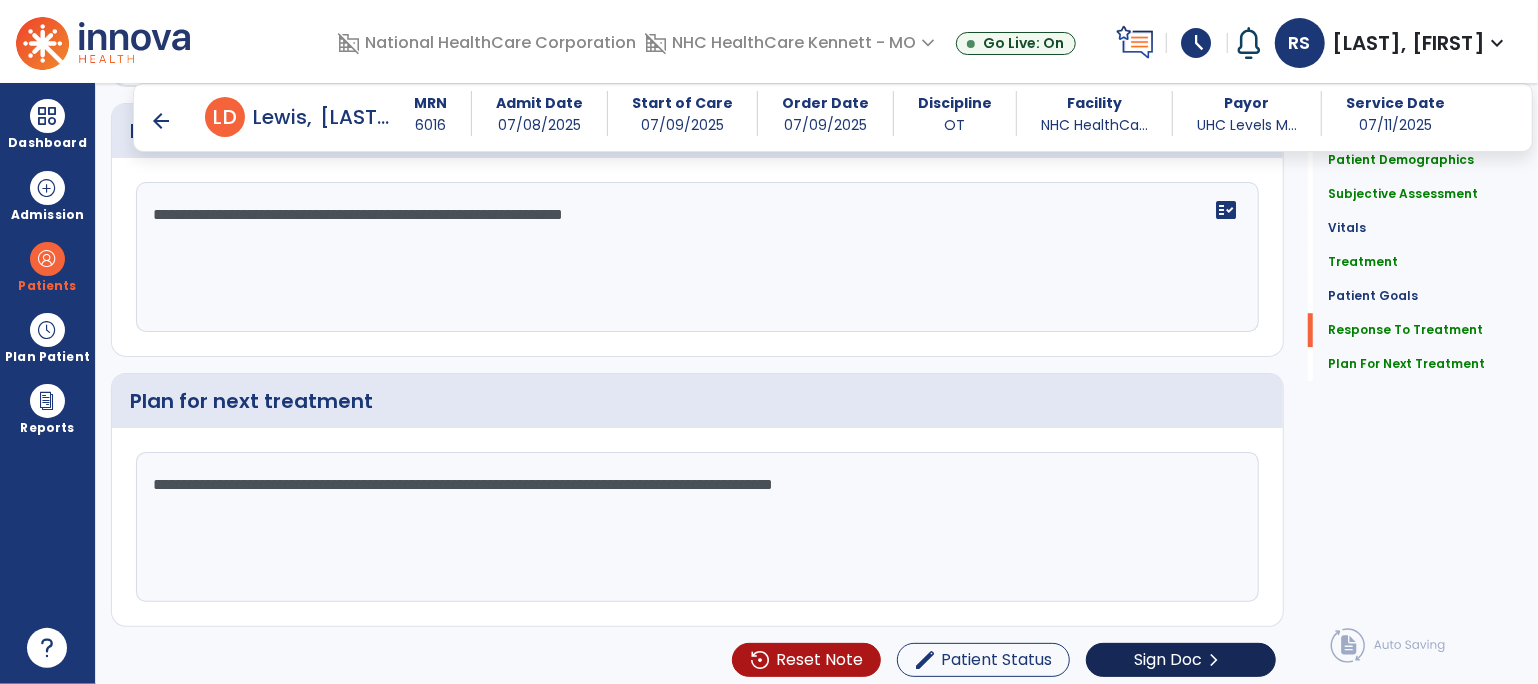 type on "**********" 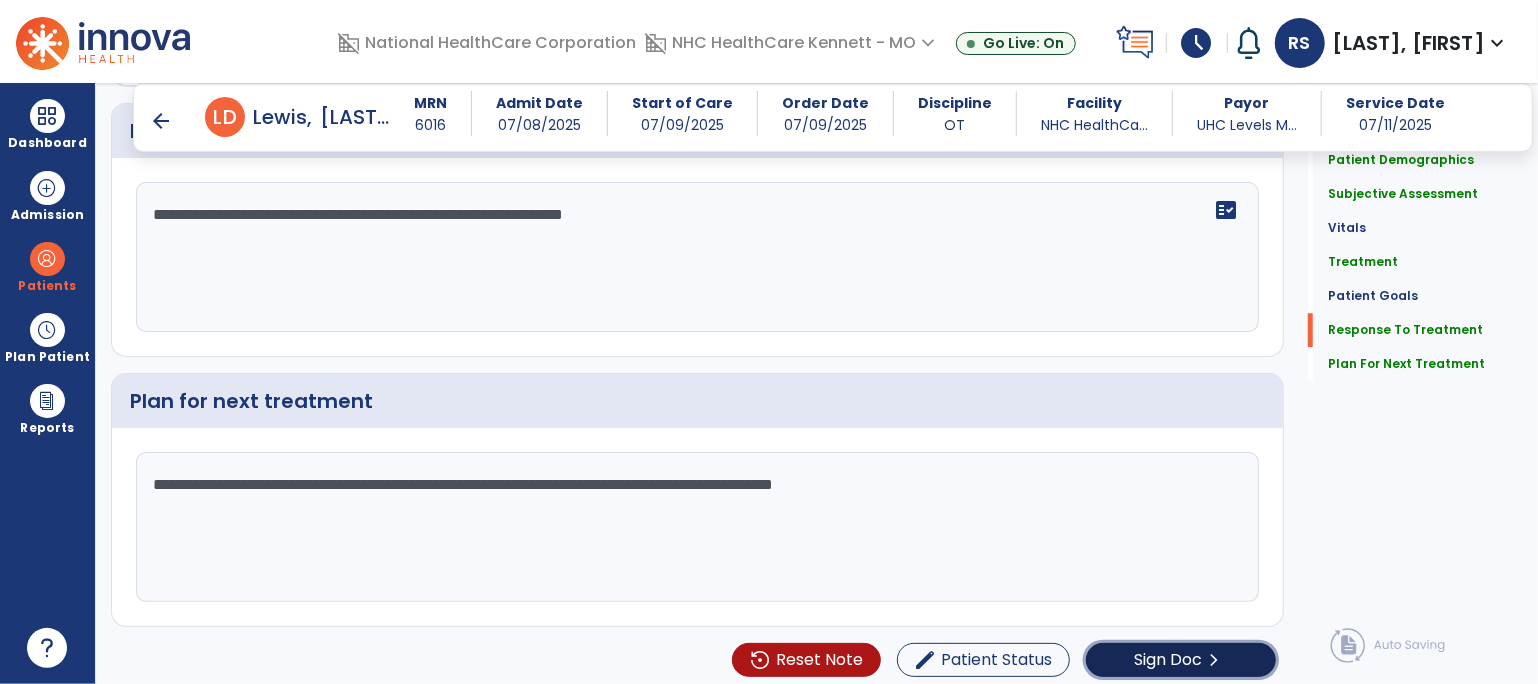 click on "chevron_right" 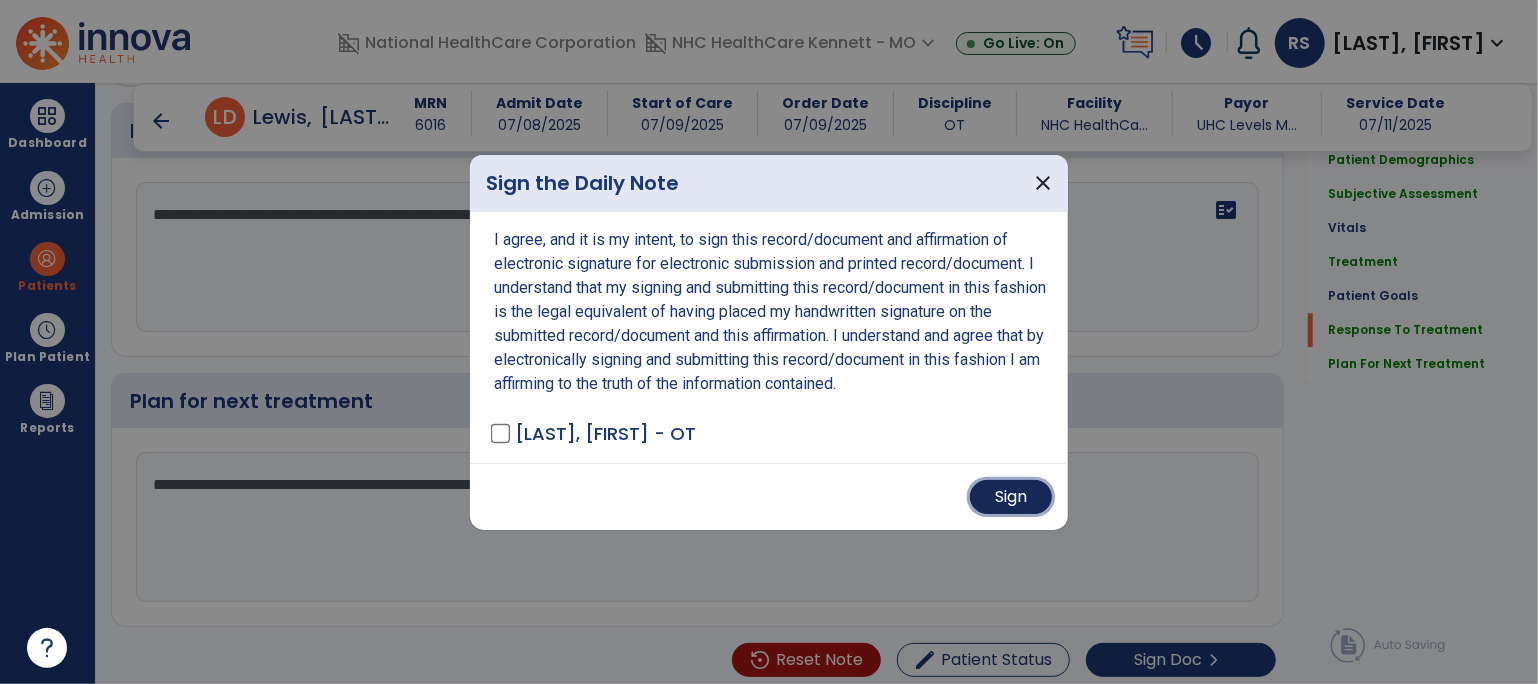 click on "Sign" at bounding box center (1011, 497) 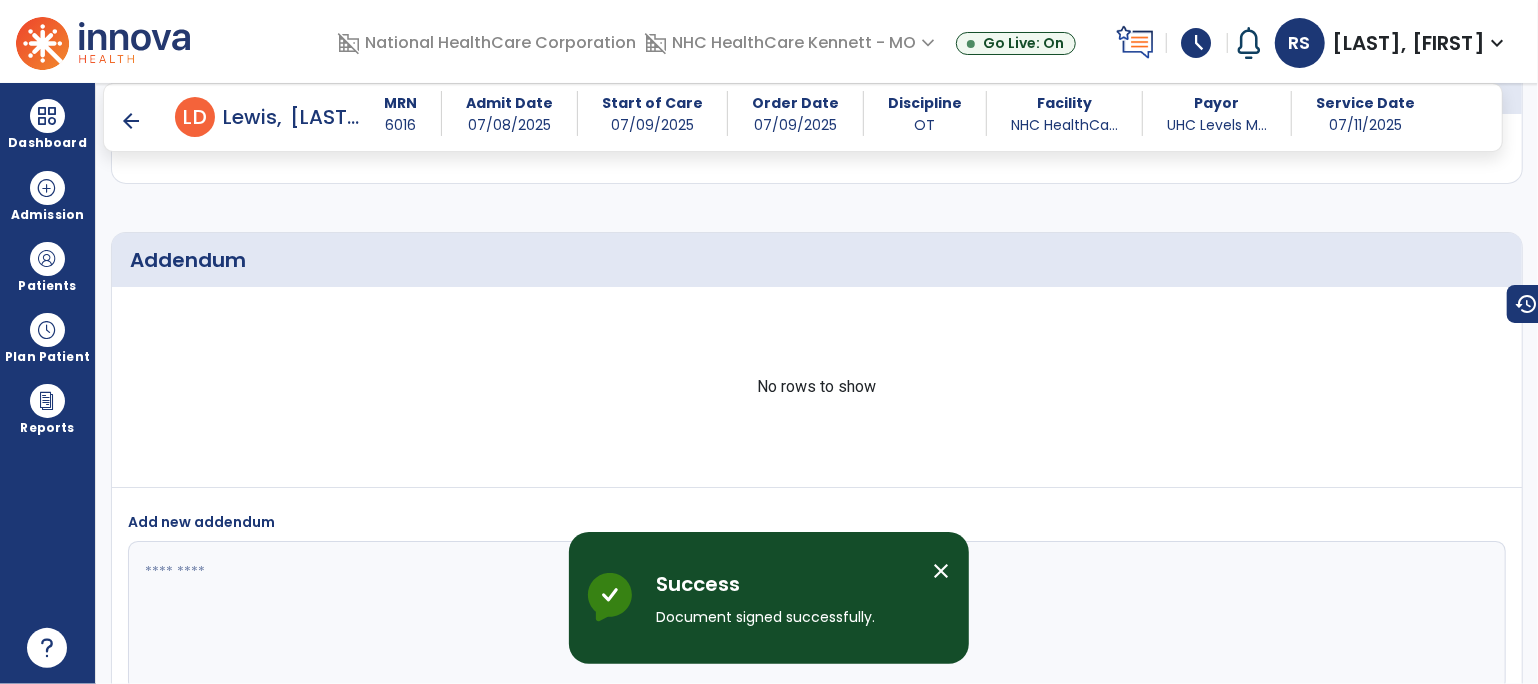 scroll, scrollTop: 4114, scrollLeft: 0, axis: vertical 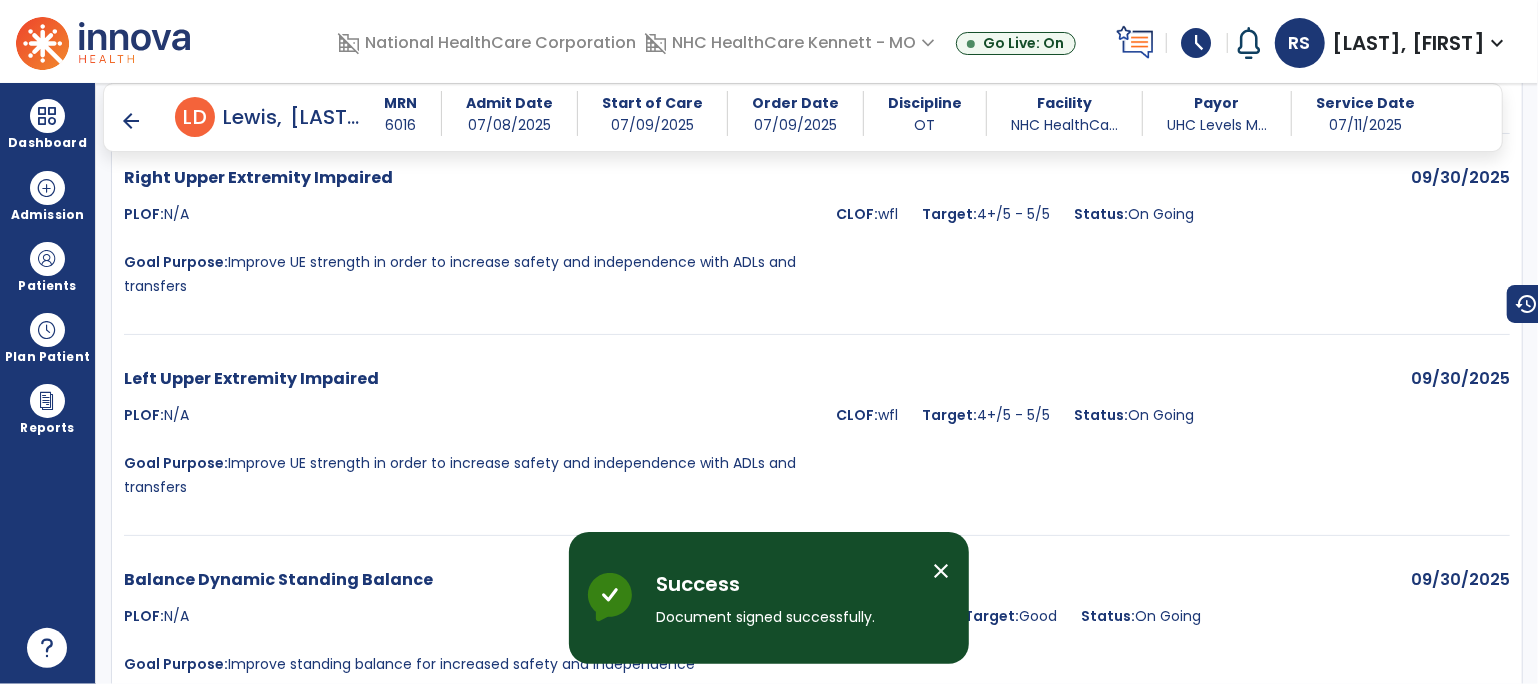 click on "arrow_back" at bounding box center [131, 121] 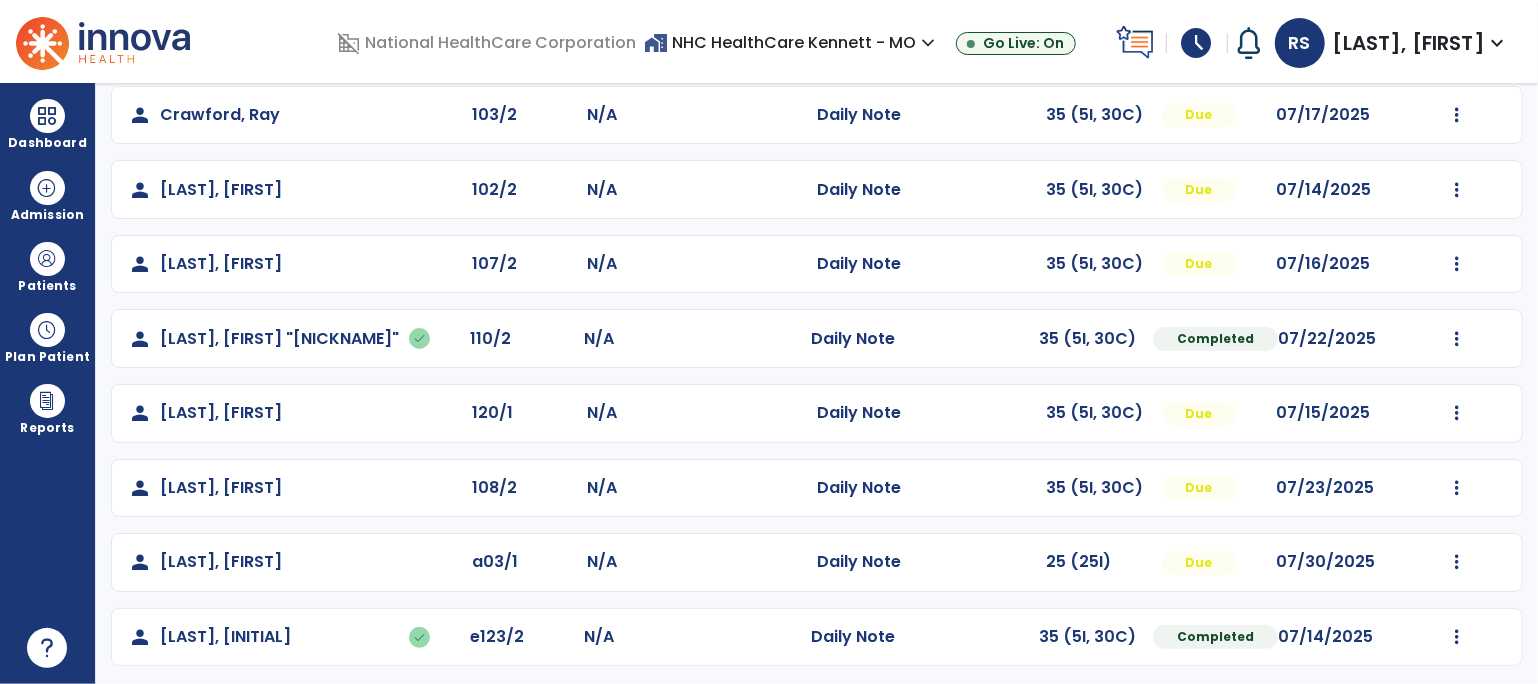 scroll, scrollTop: 63, scrollLeft: 0, axis: vertical 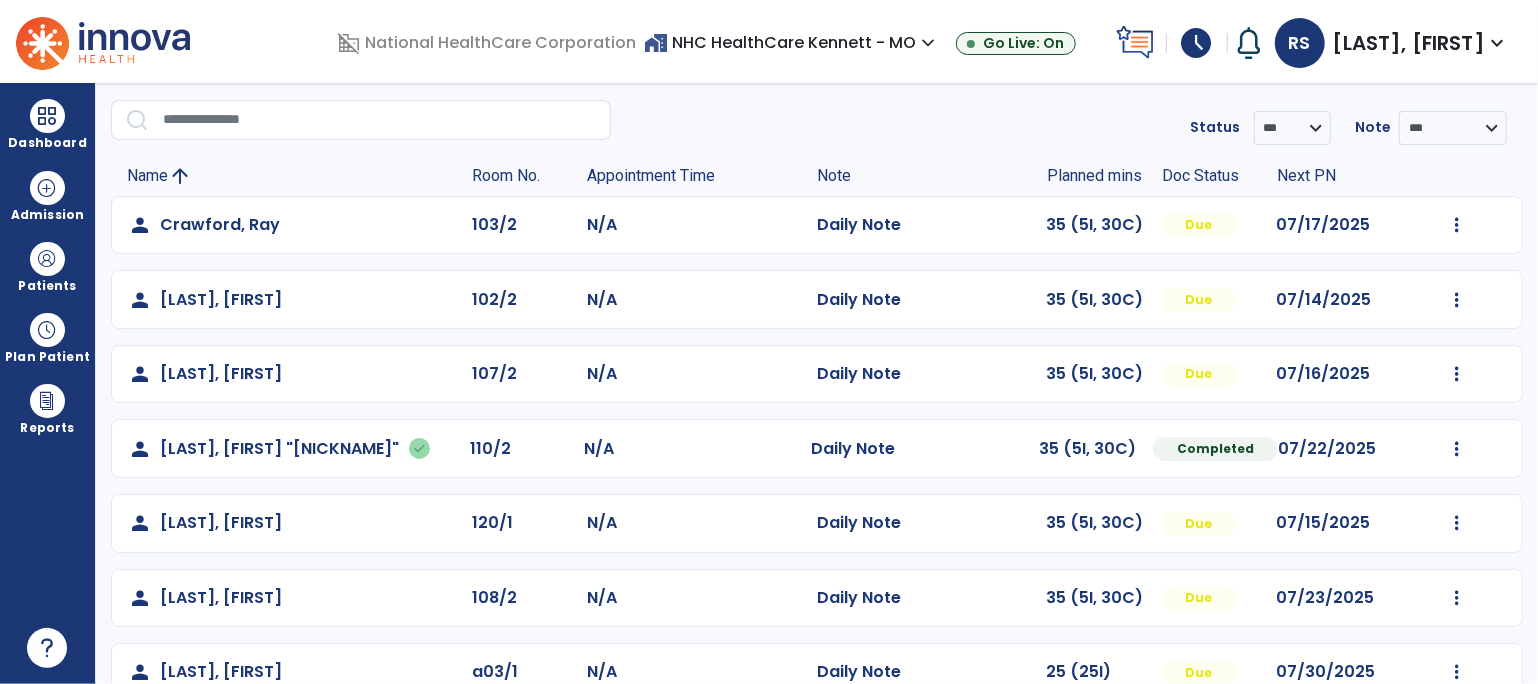 click on "Mark Visit As Complete   Reset Note   Open Document   G + C Mins" 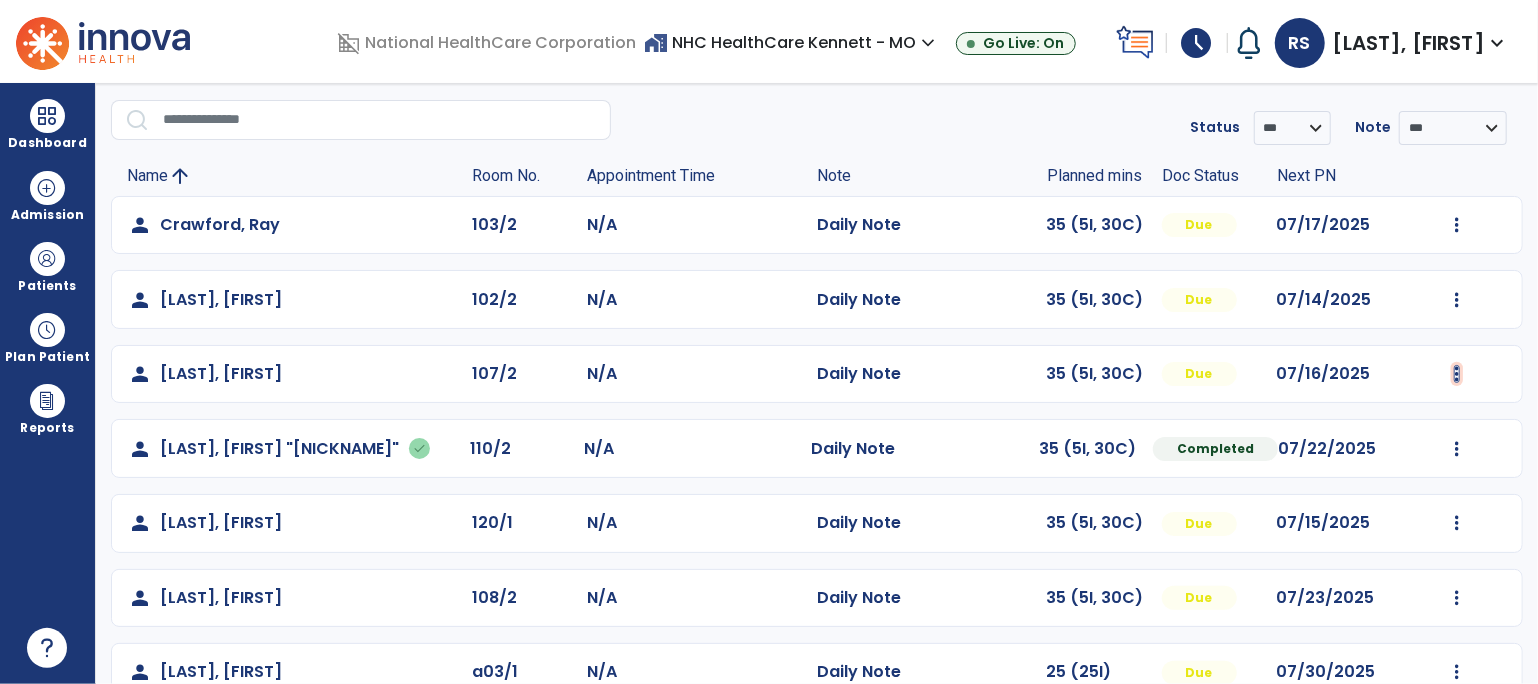 click at bounding box center (1457, 225) 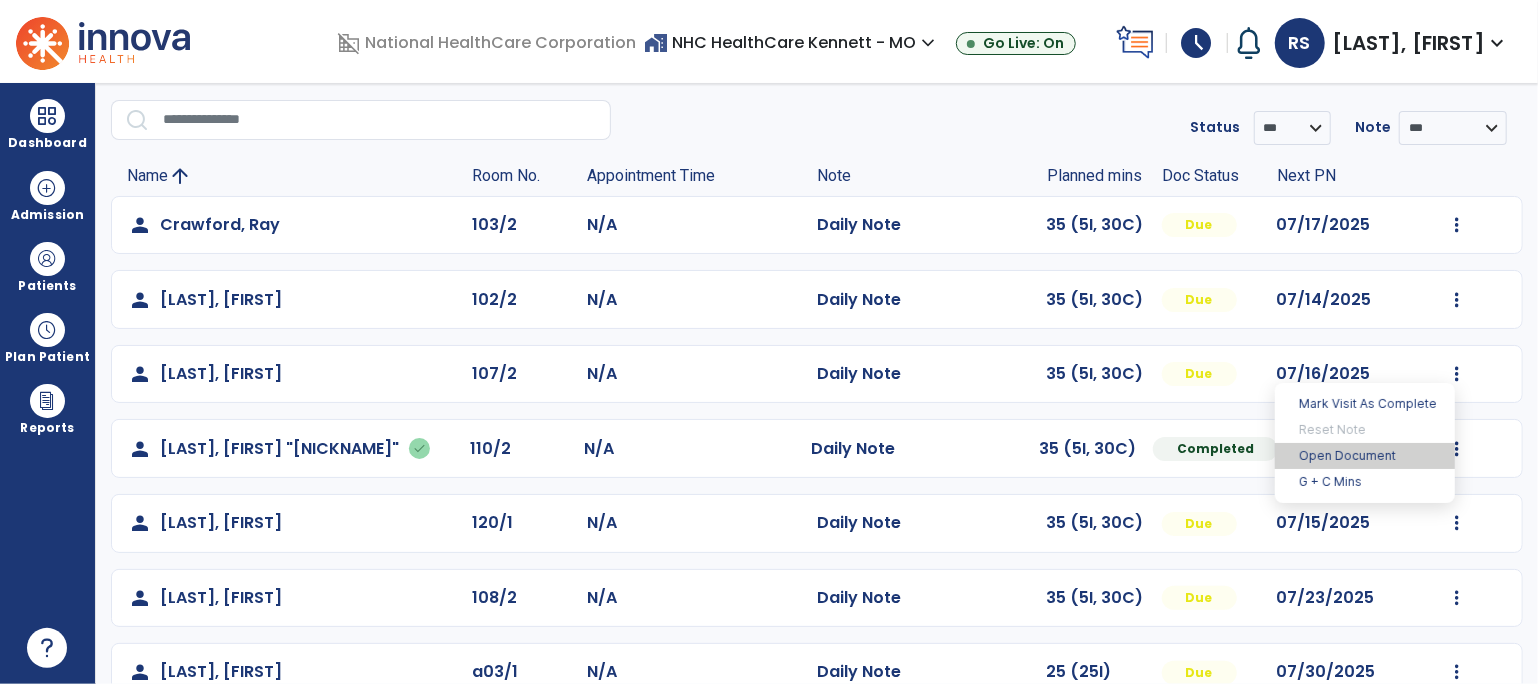 click on "Open Document" at bounding box center (1365, 456) 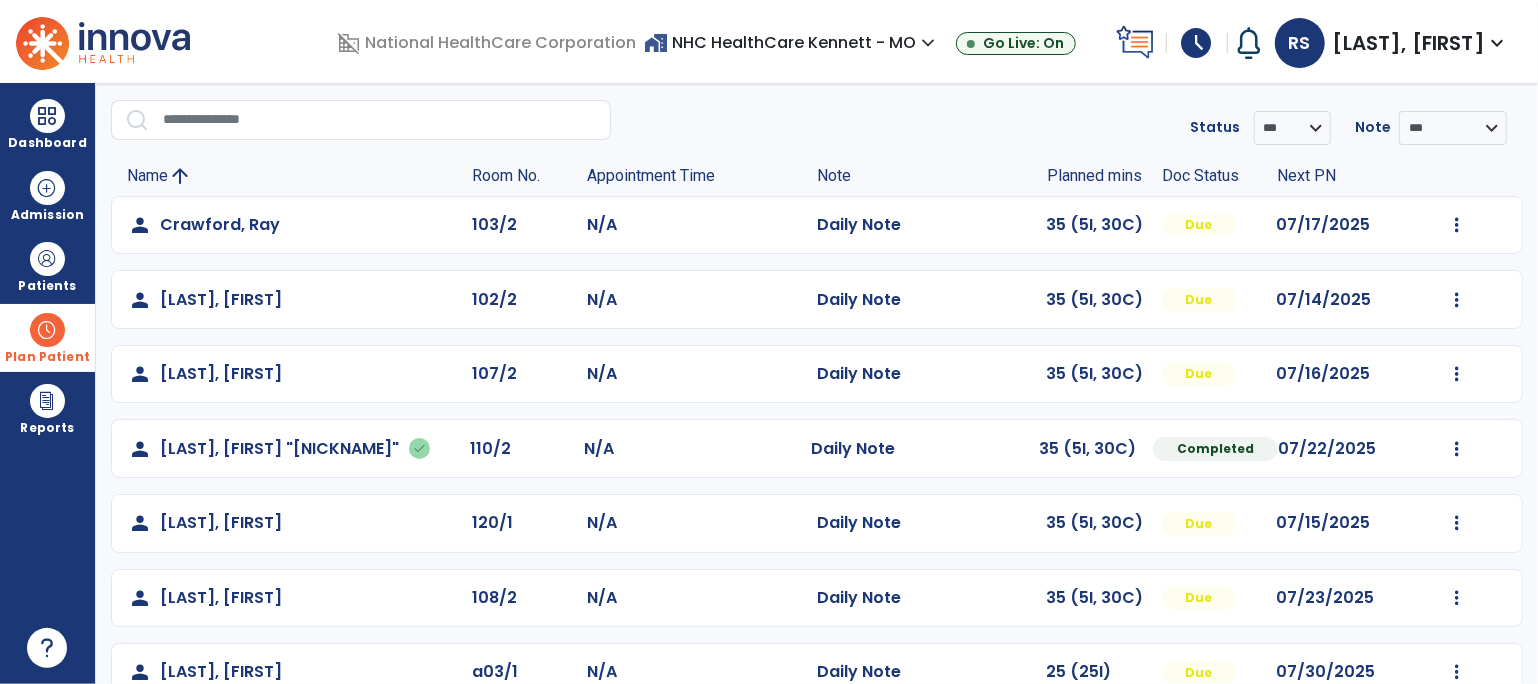 click on "Plan Patient" at bounding box center (47, 266) 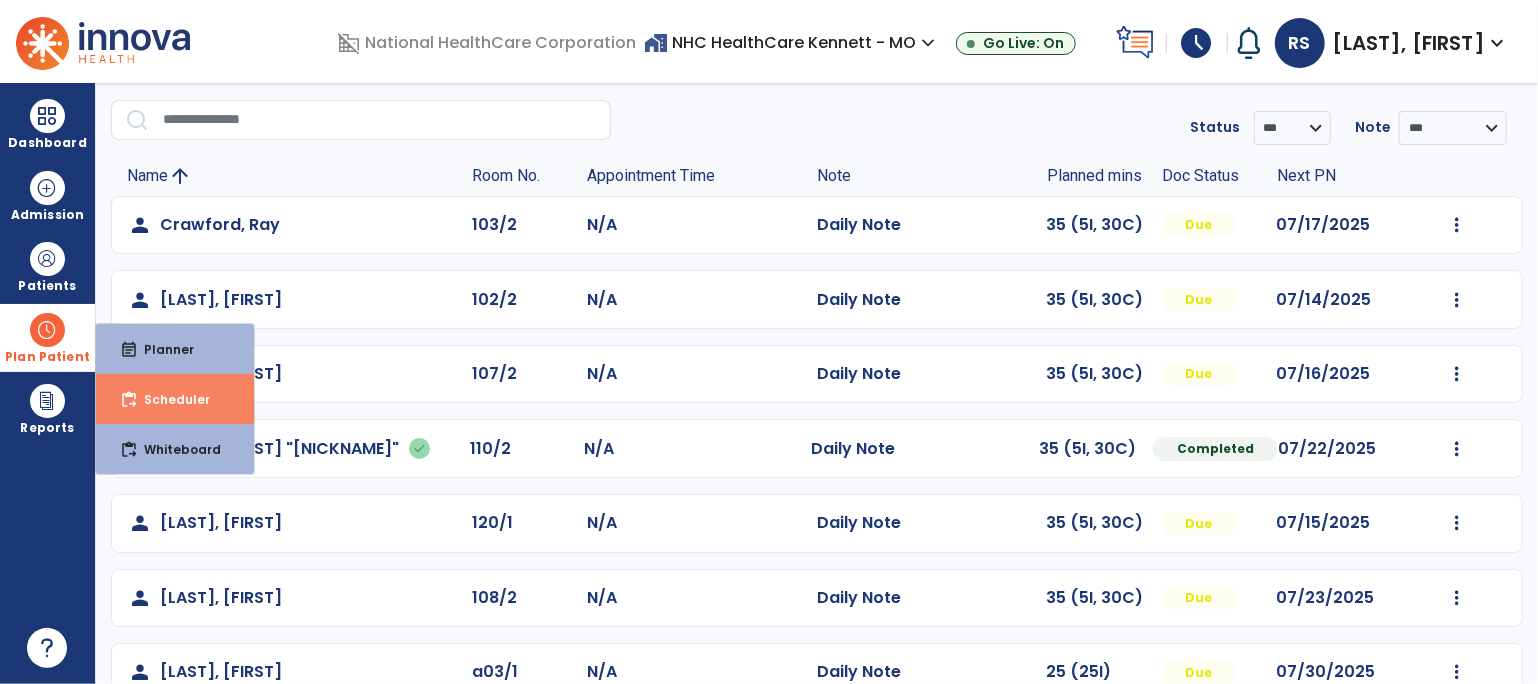 click on "Scheduler" at bounding box center [169, 399] 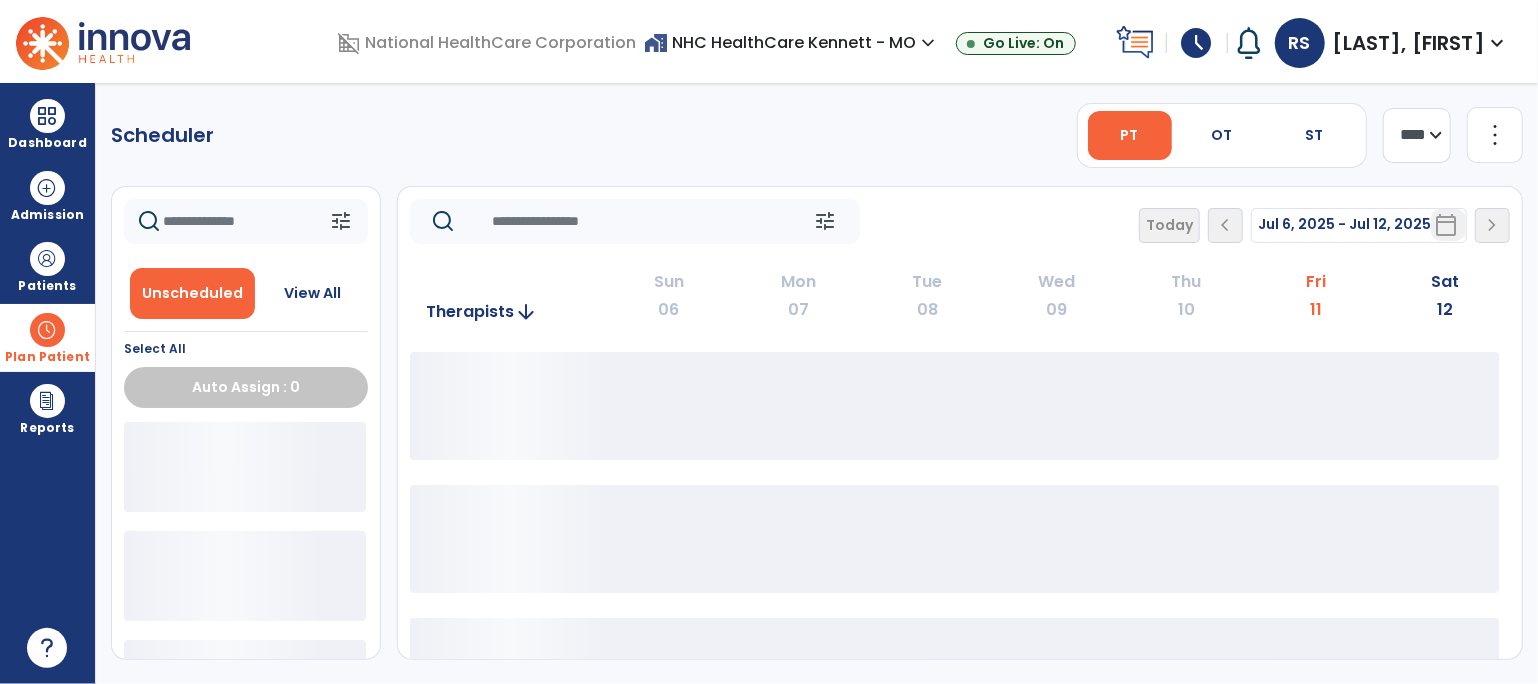 scroll, scrollTop: 0, scrollLeft: 0, axis: both 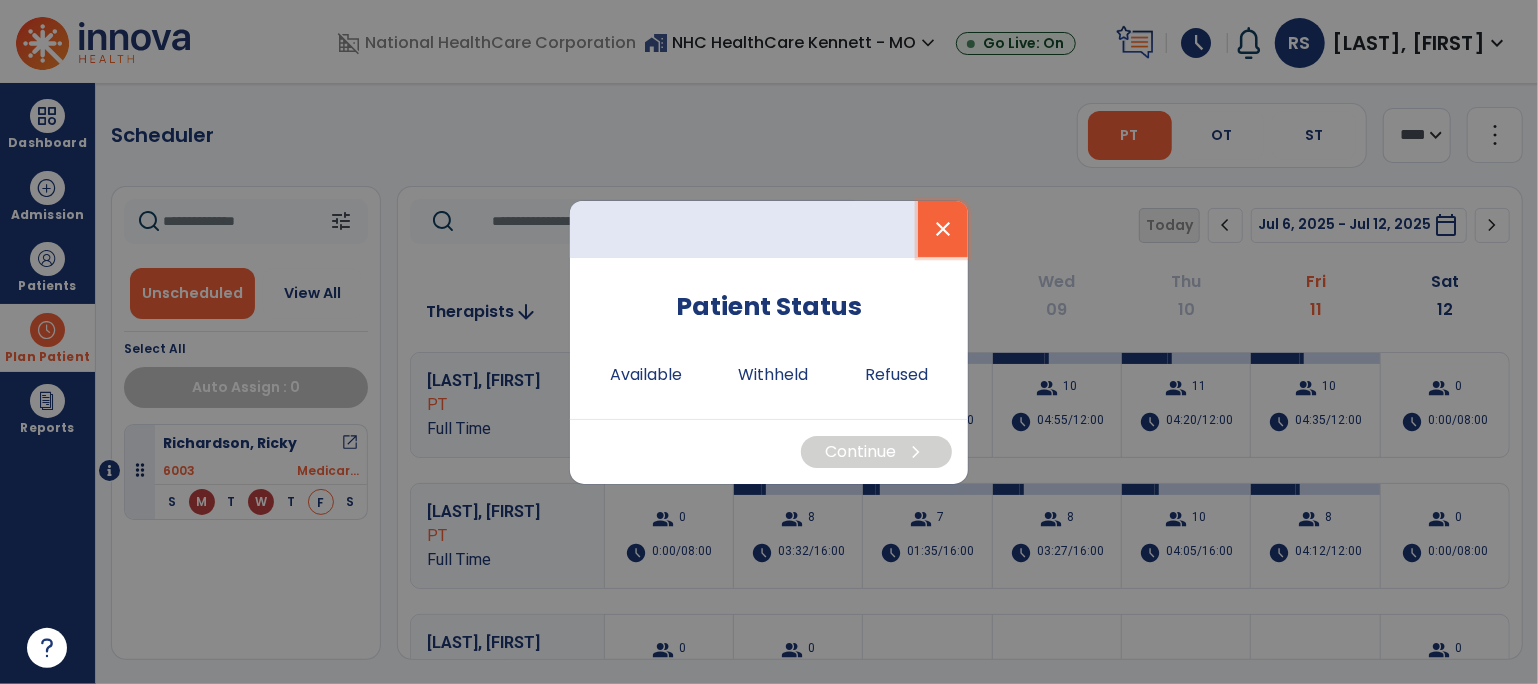 click on "close" at bounding box center (943, 229) 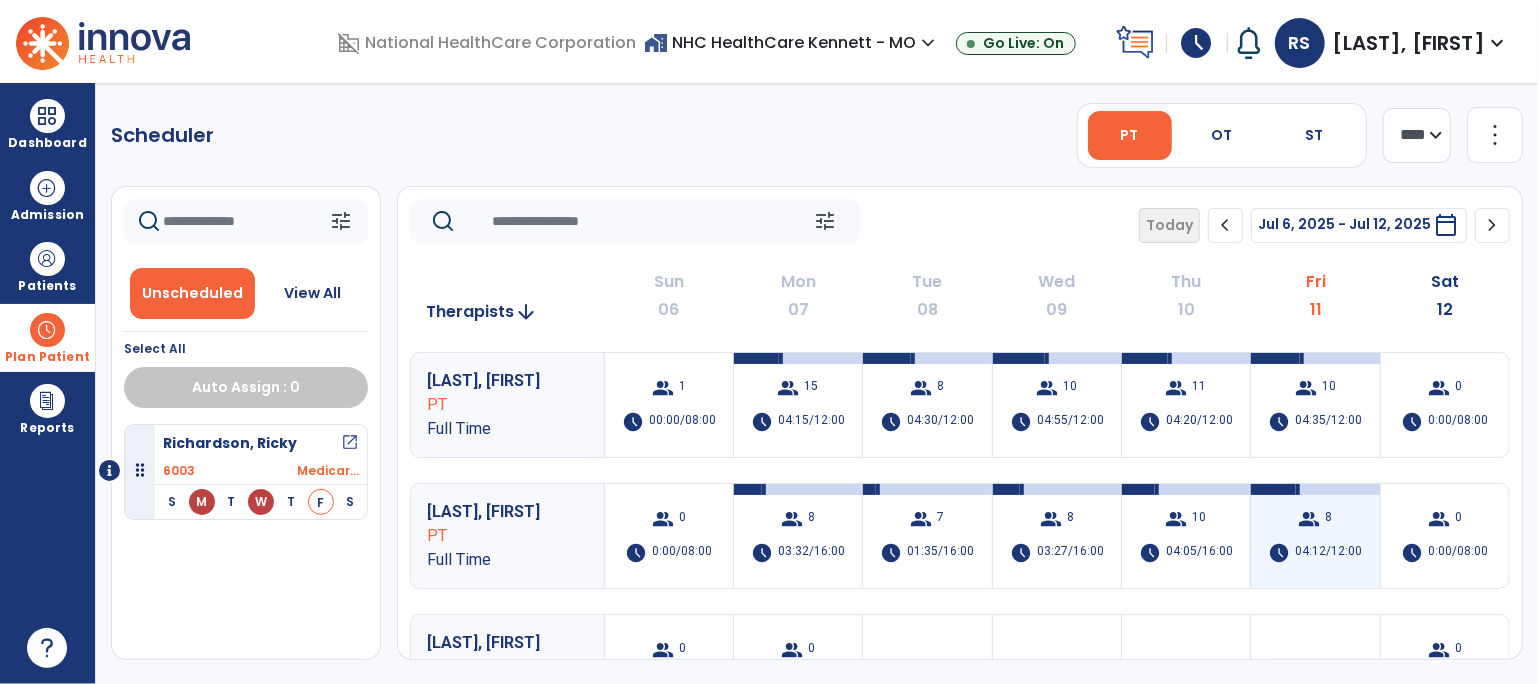 click on "04:12/12:00" at bounding box center (1329, 553) 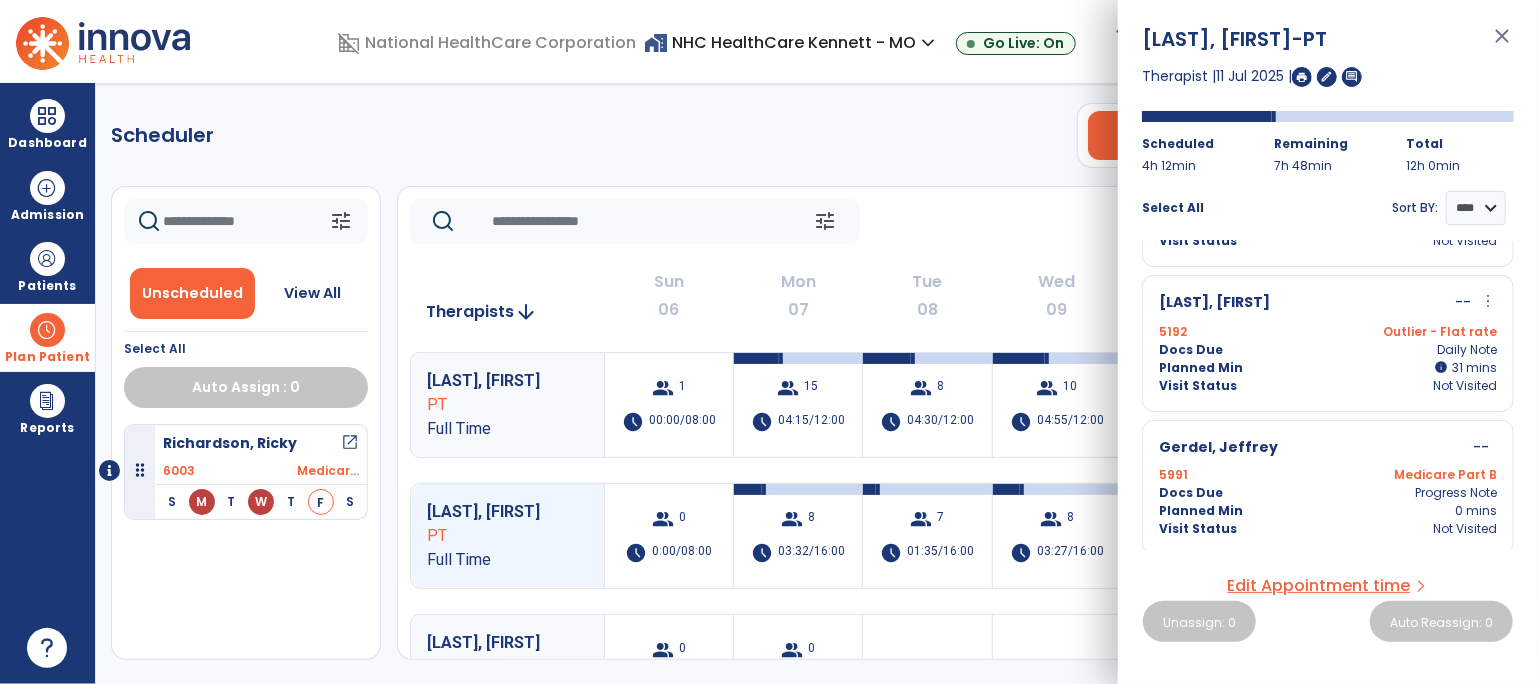 scroll, scrollTop: 289, scrollLeft: 0, axis: vertical 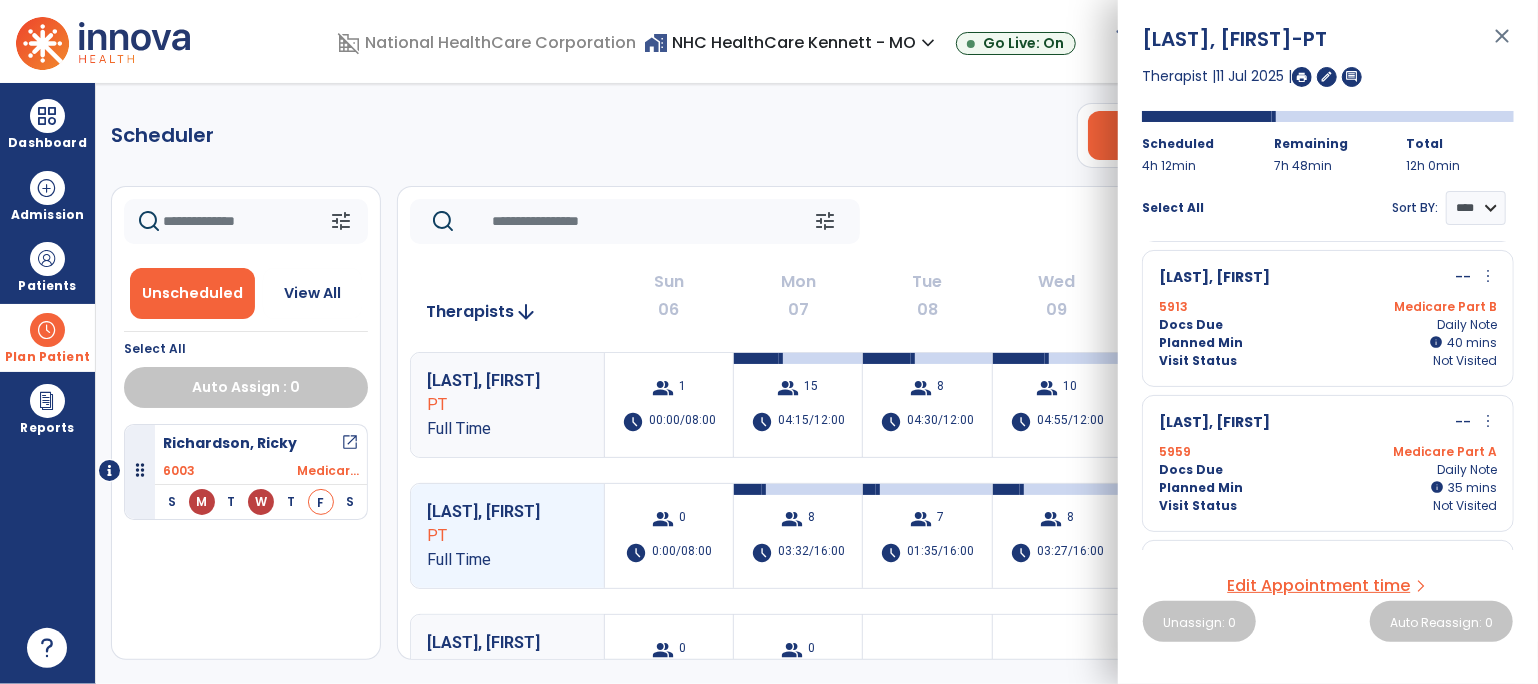 click on "Scheduler   PT   OT   ST  **** *** more_vert  Manage Labor   View All Therapists   Print" 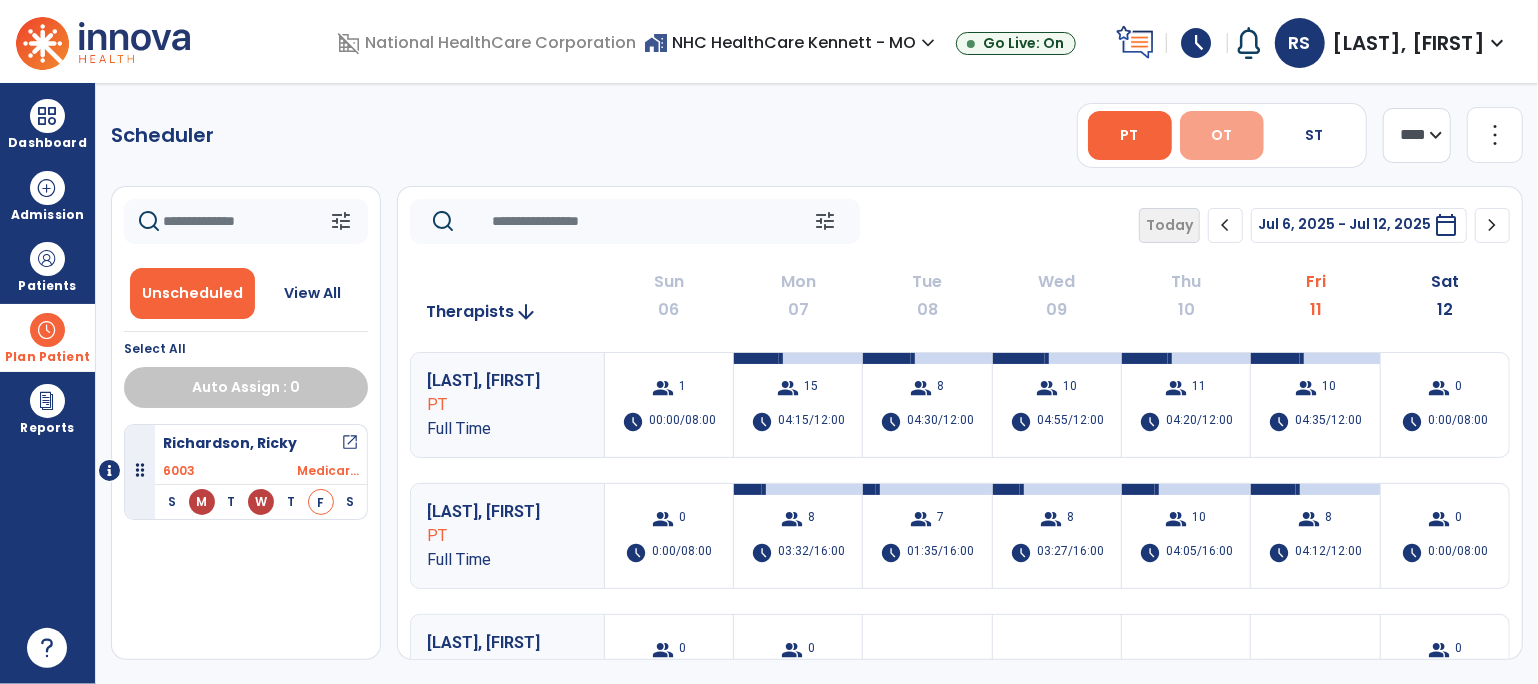 click on "OT" at bounding box center (1222, 135) 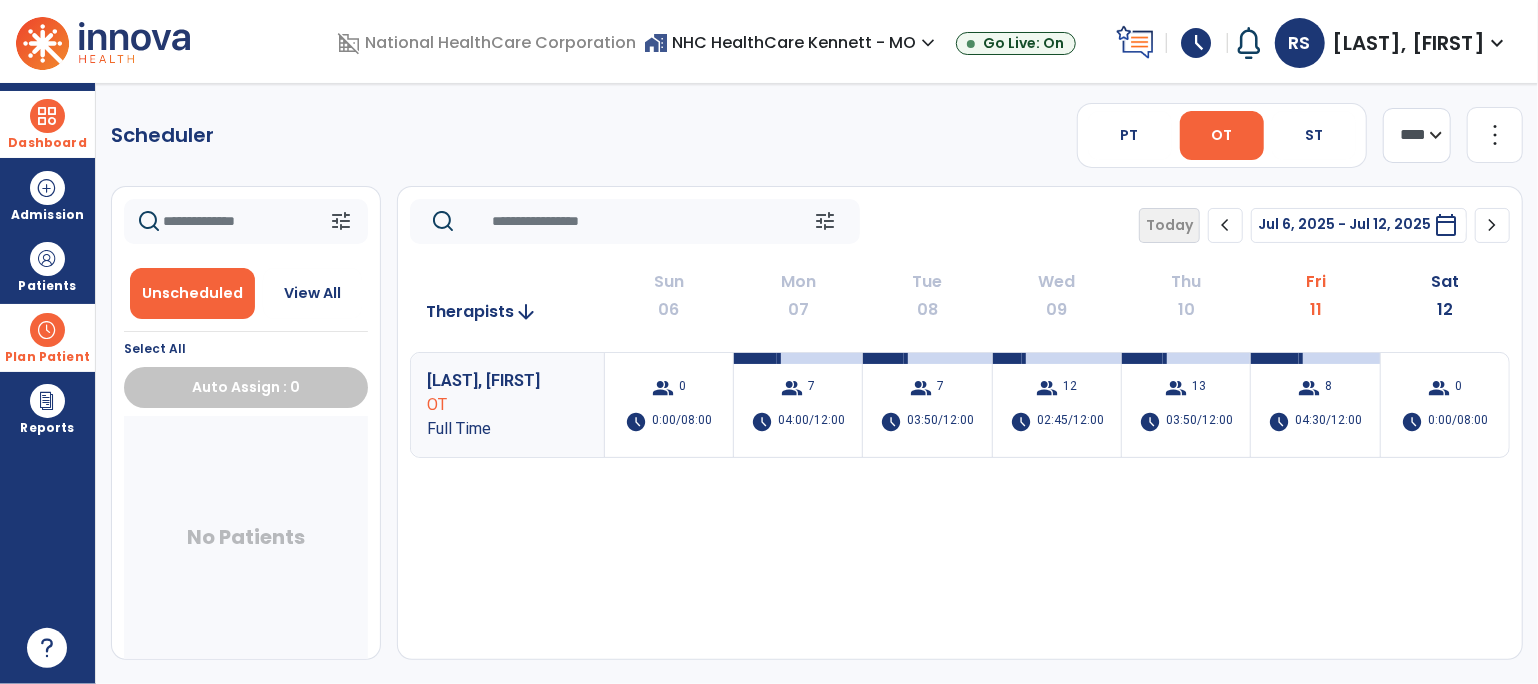 click on "Dashboard" at bounding box center [47, 124] 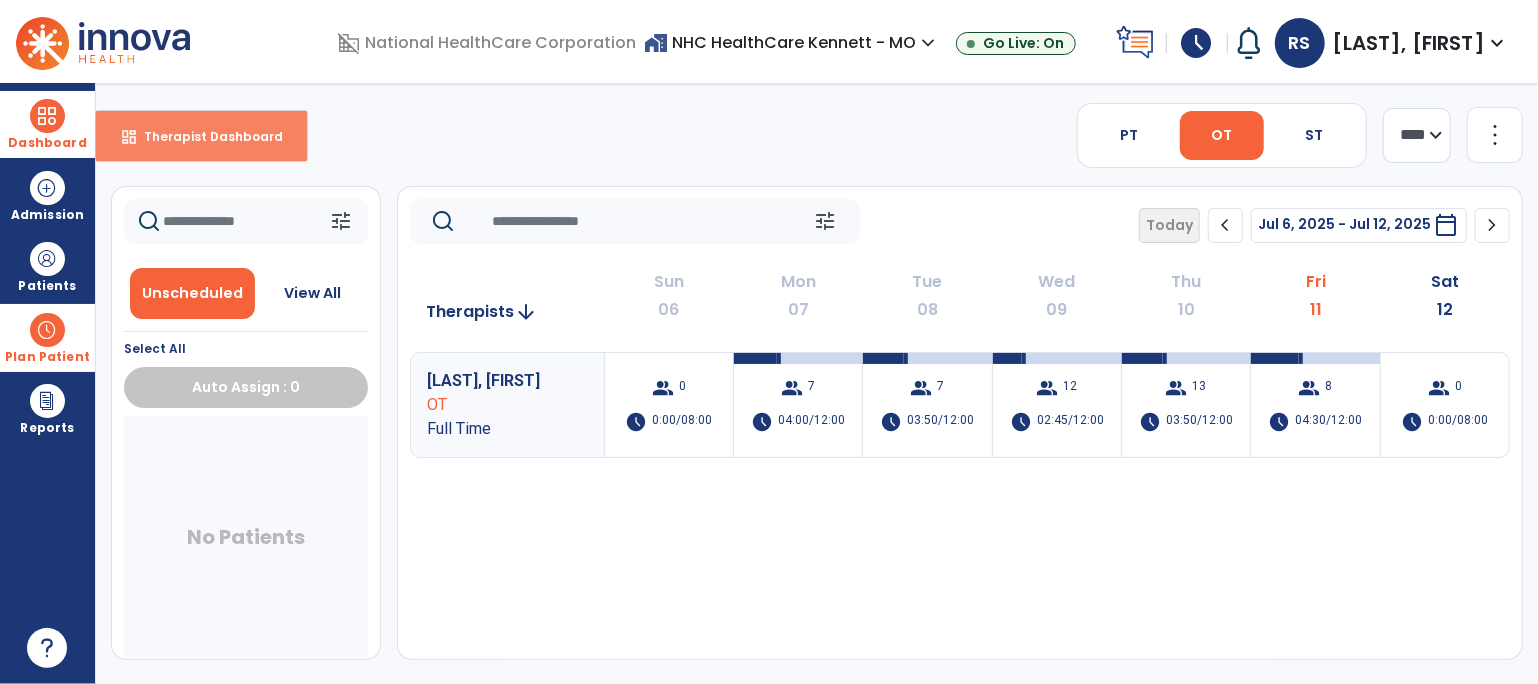 click on "dashboard  Therapist Dashboard" at bounding box center [201, 136] 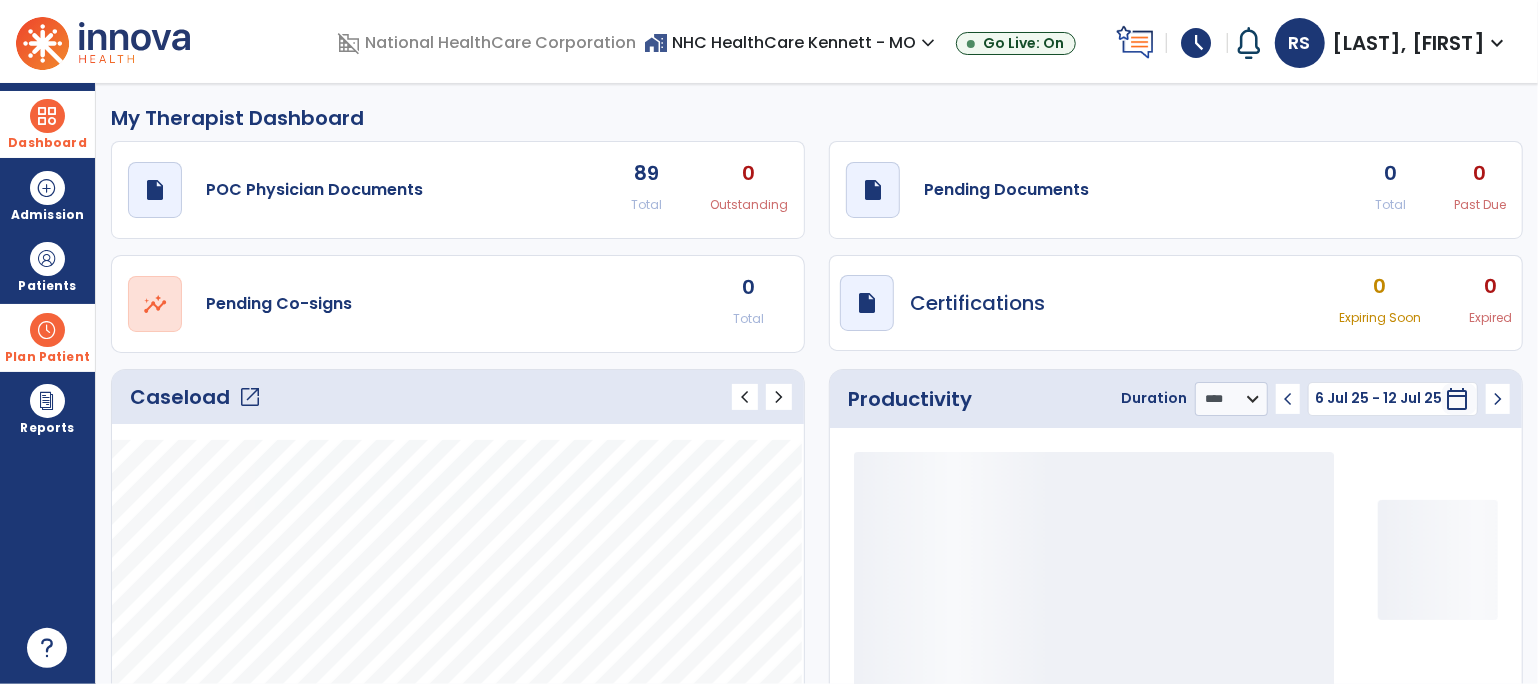 scroll, scrollTop: 111, scrollLeft: 0, axis: vertical 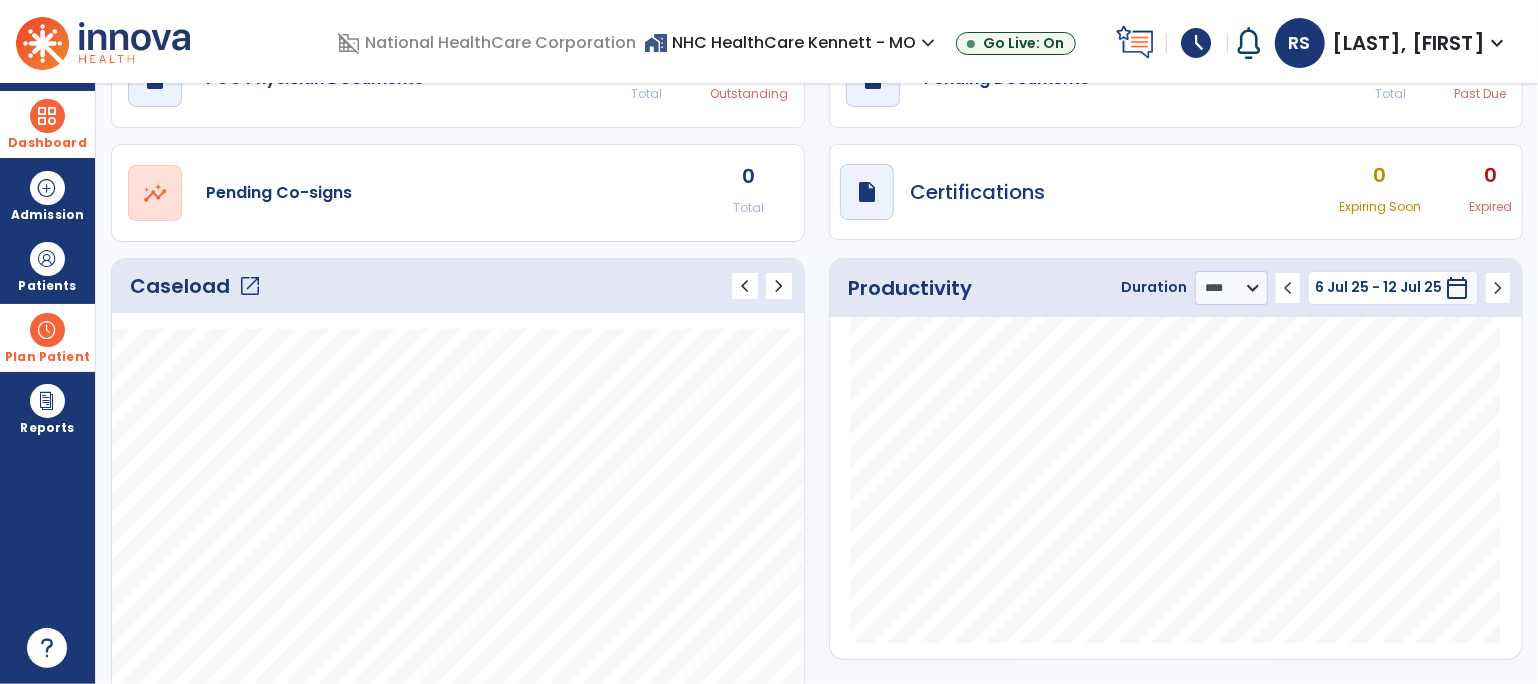 click on "Caseload   open_in_new" 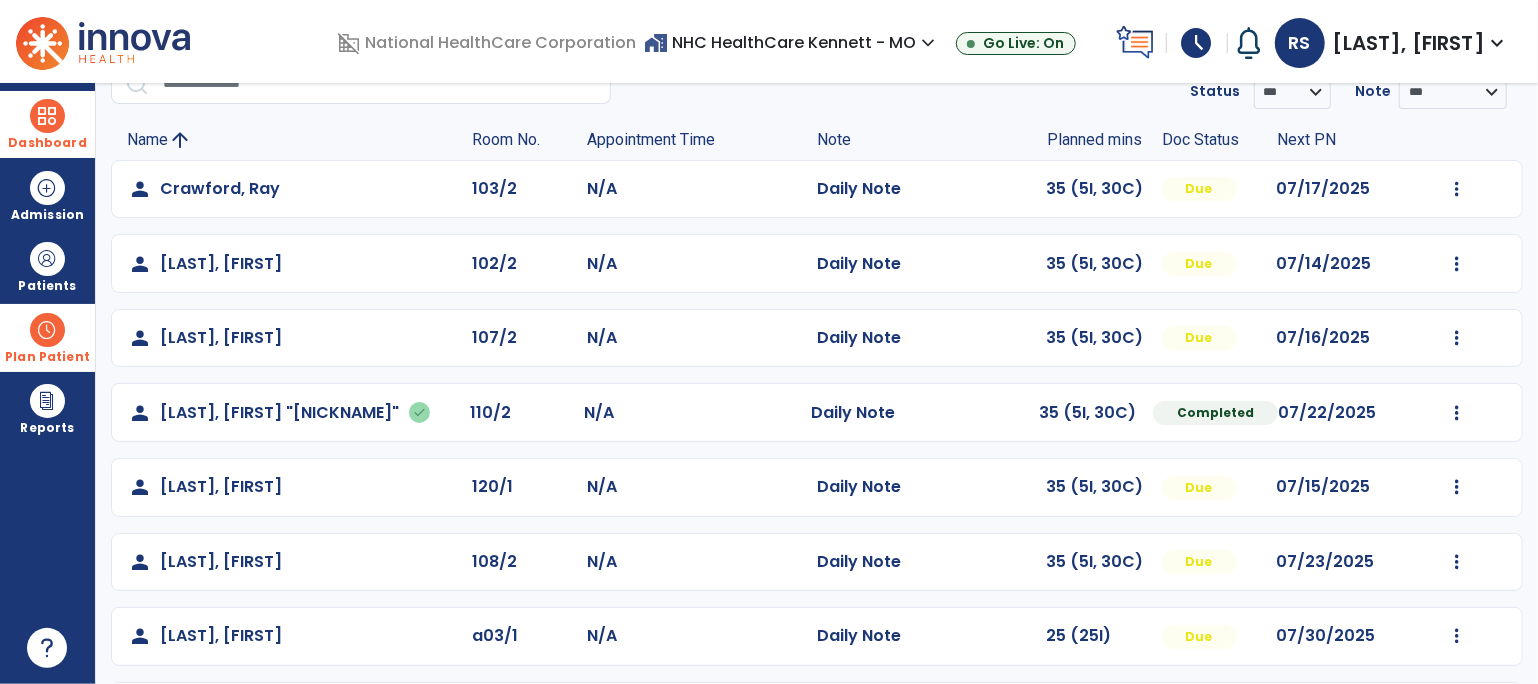 scroll, scrollTop: 63, scrollLeft: 0, axis: vertical 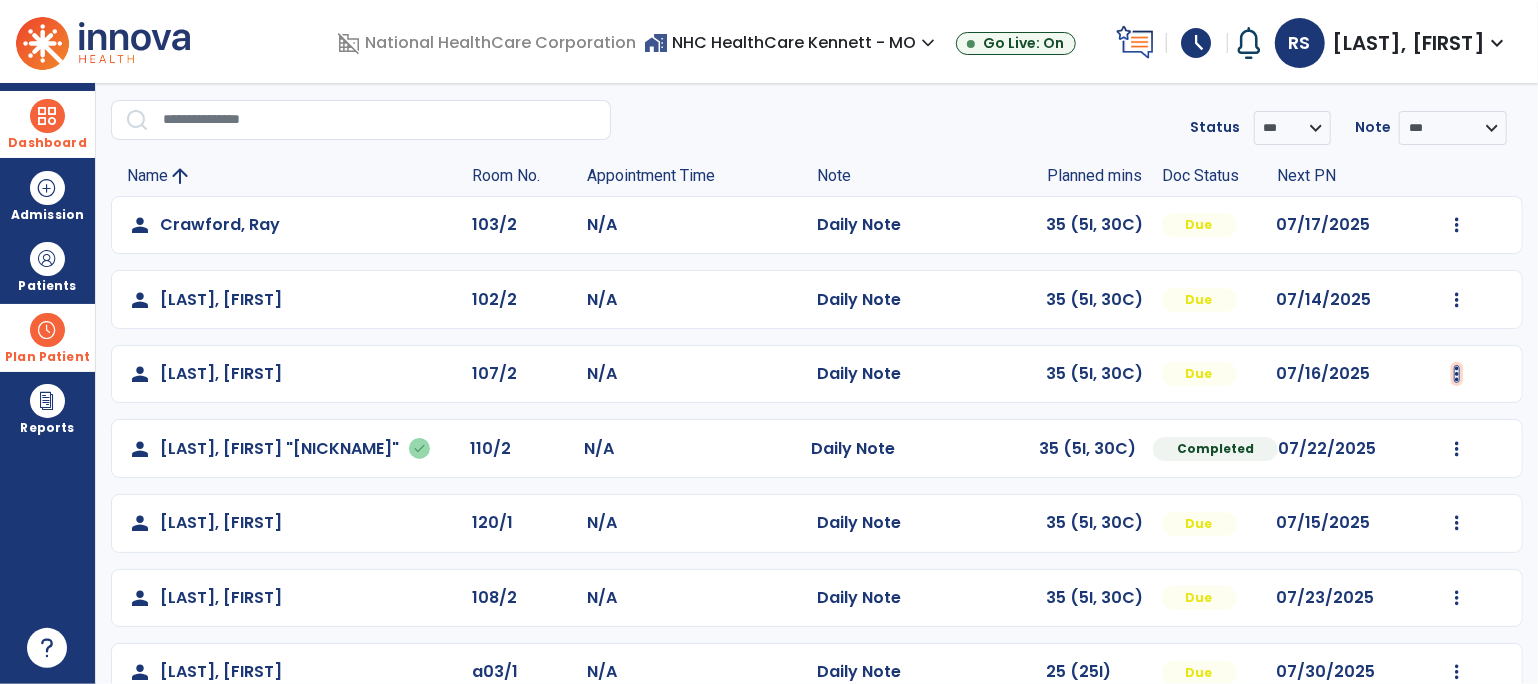 click at bounding box center (1457, 225) 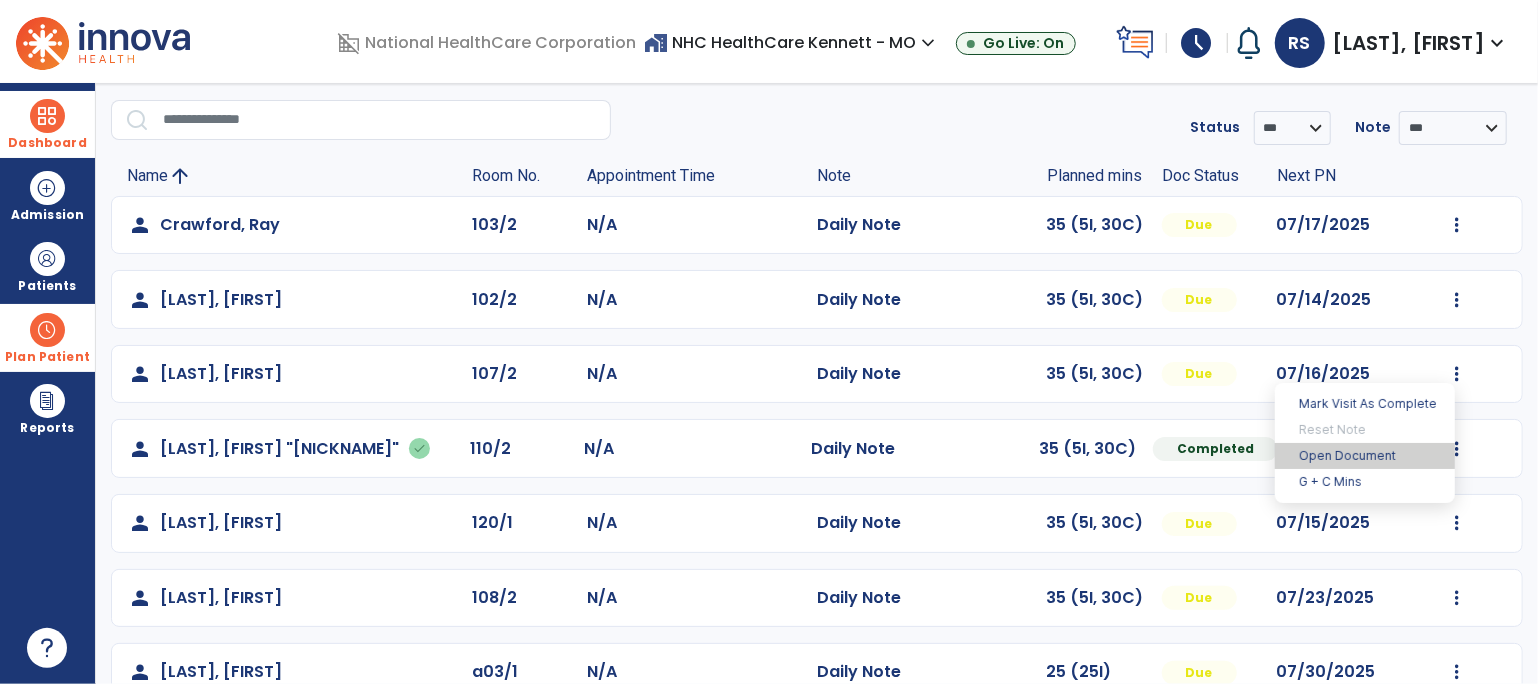 click on "Open Document" at bounding box center (1365, 456) 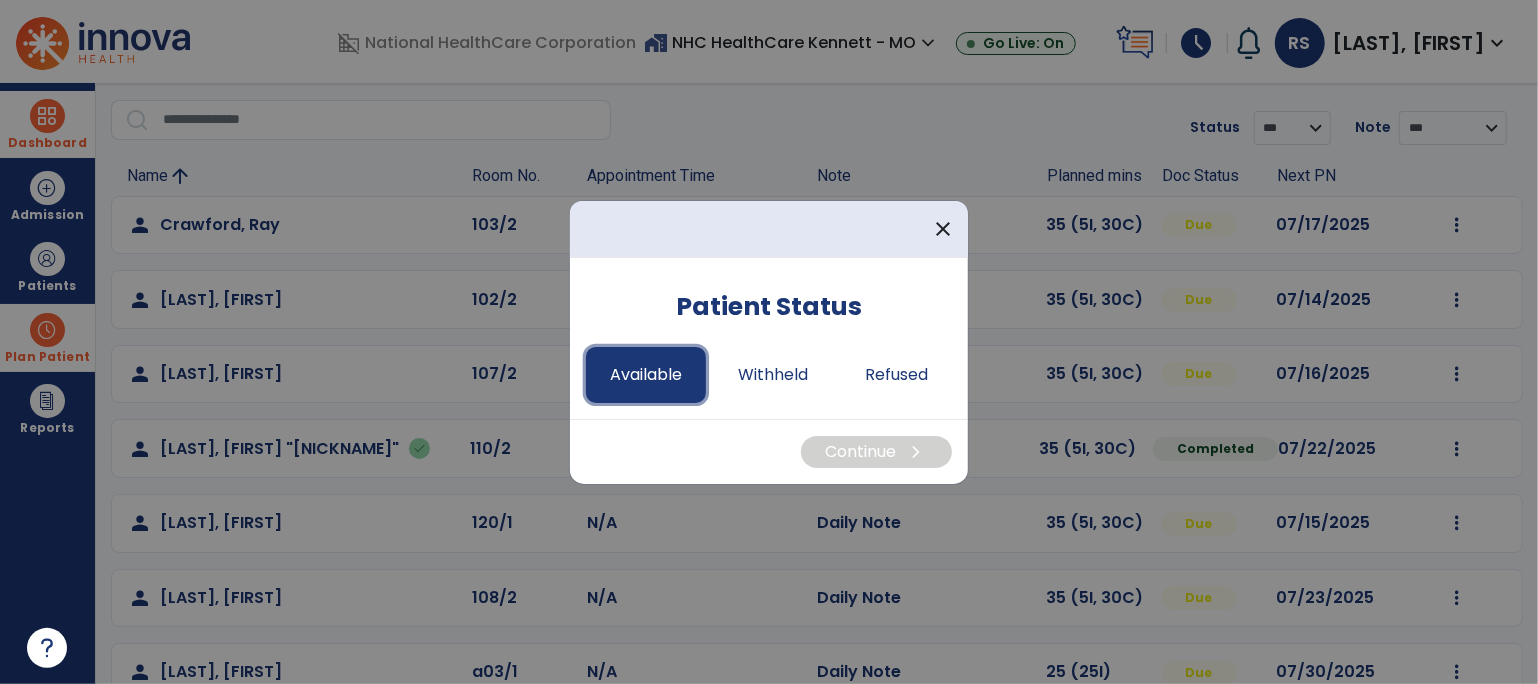 click on "Available" at bounding box center [646, 375] 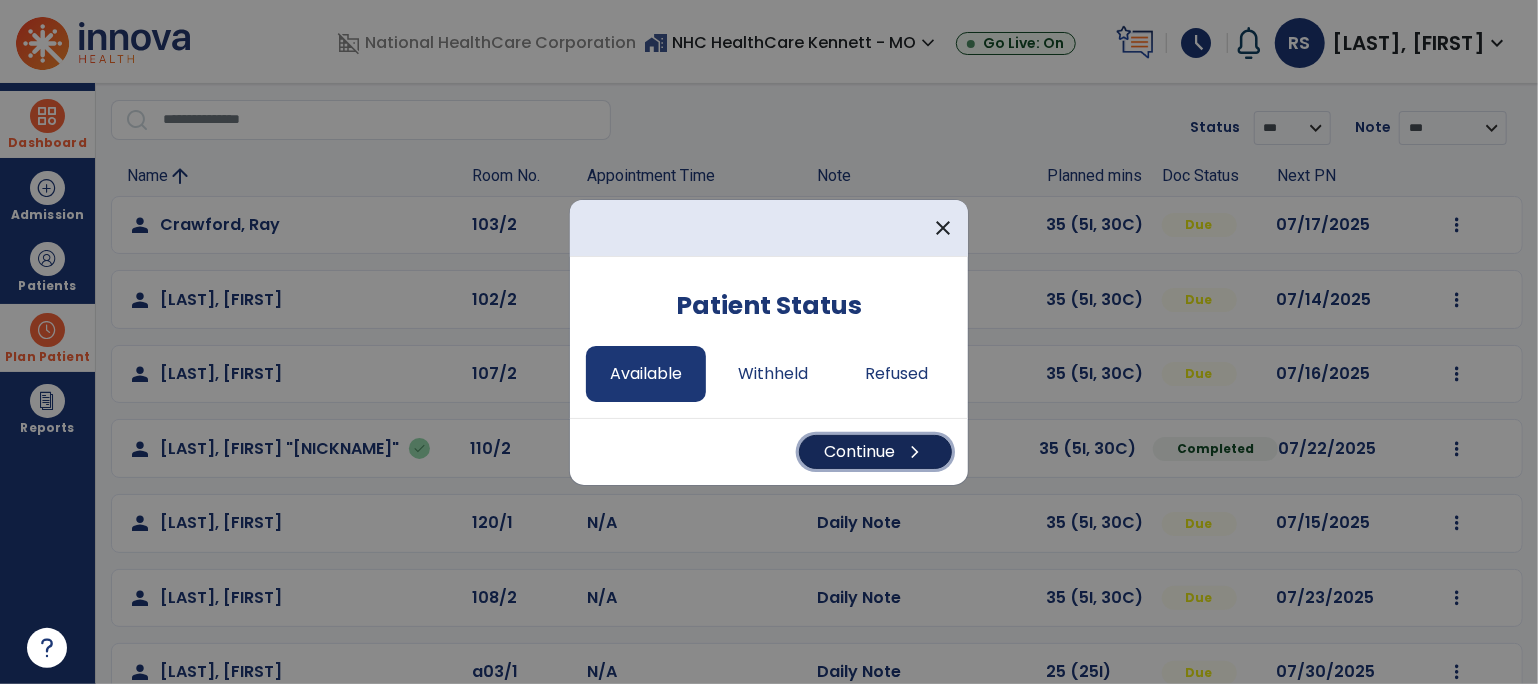 click on "Continue   chevron_right" at bounding box center [875, 452] 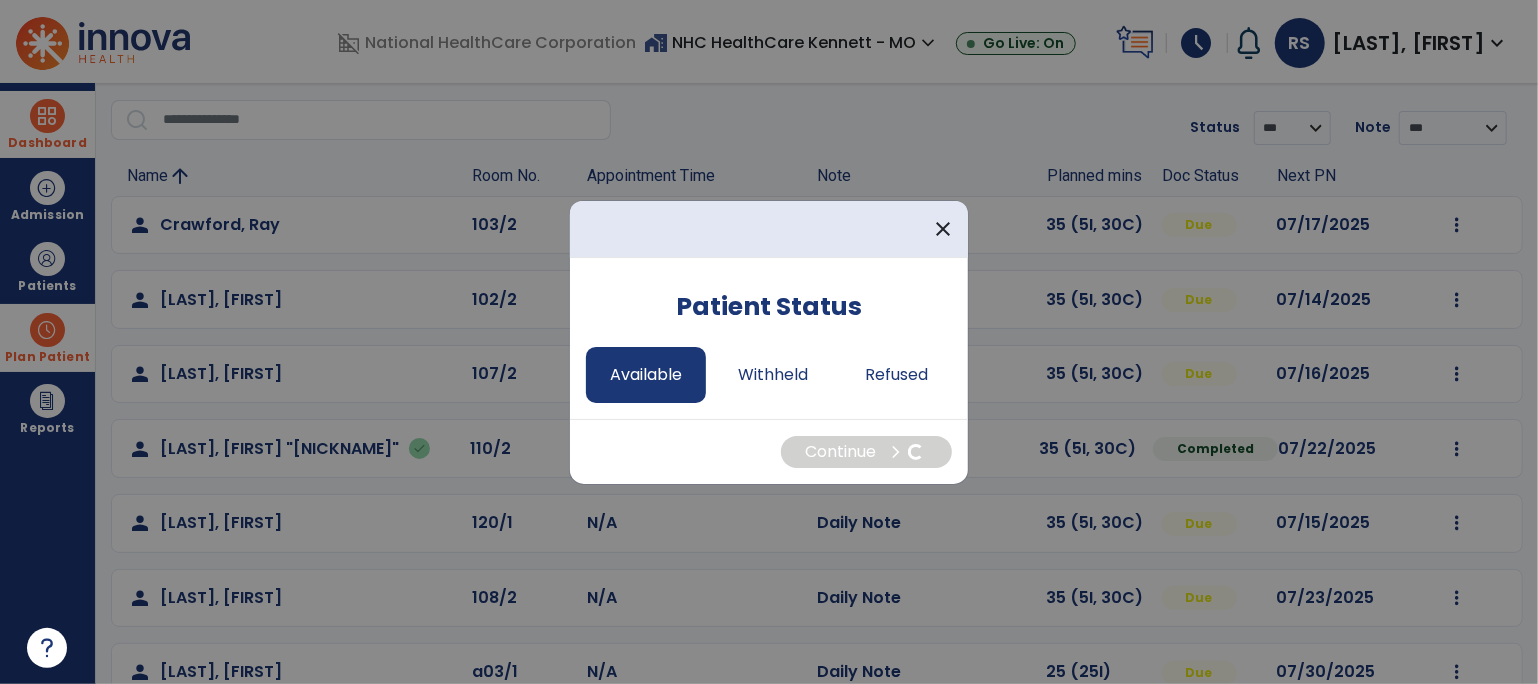 select on "*" 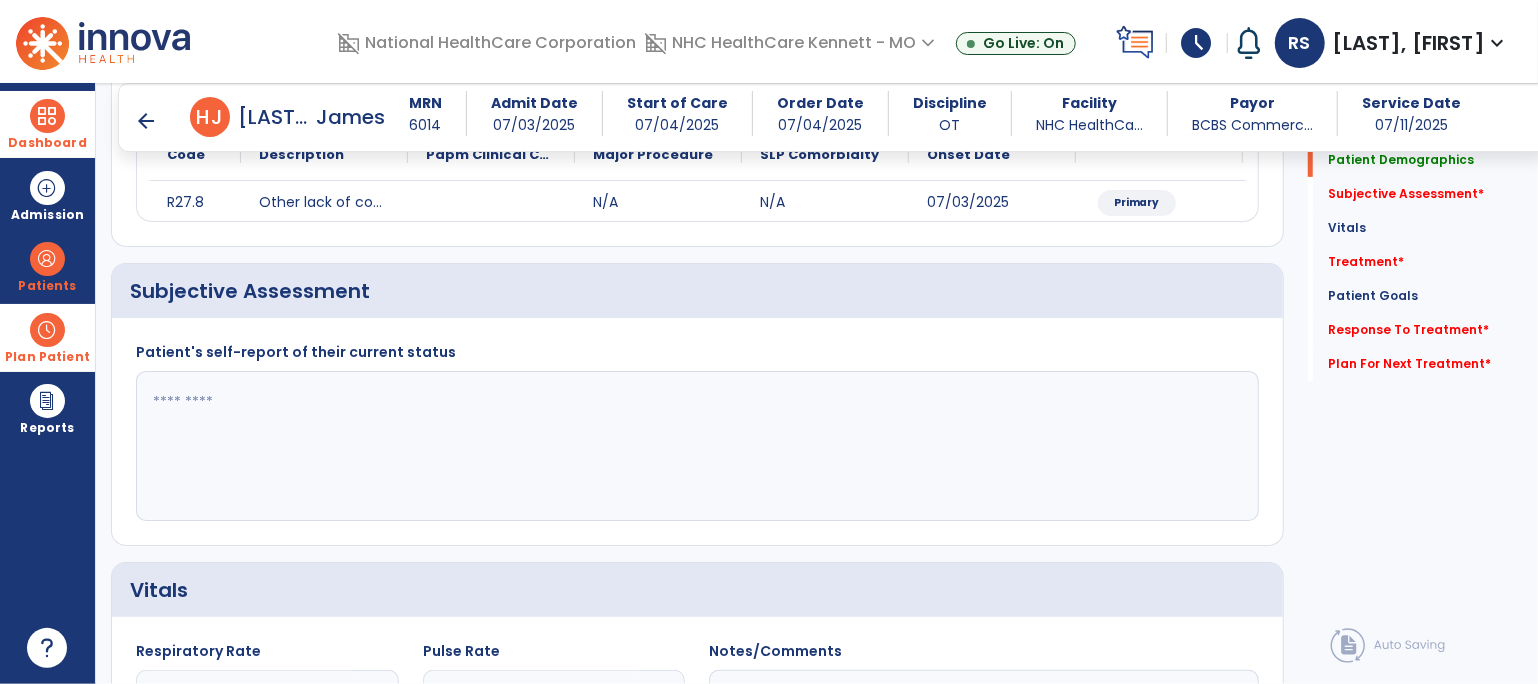scroll, scrollTop: 156, scrollLeft: 0, axis: vertical 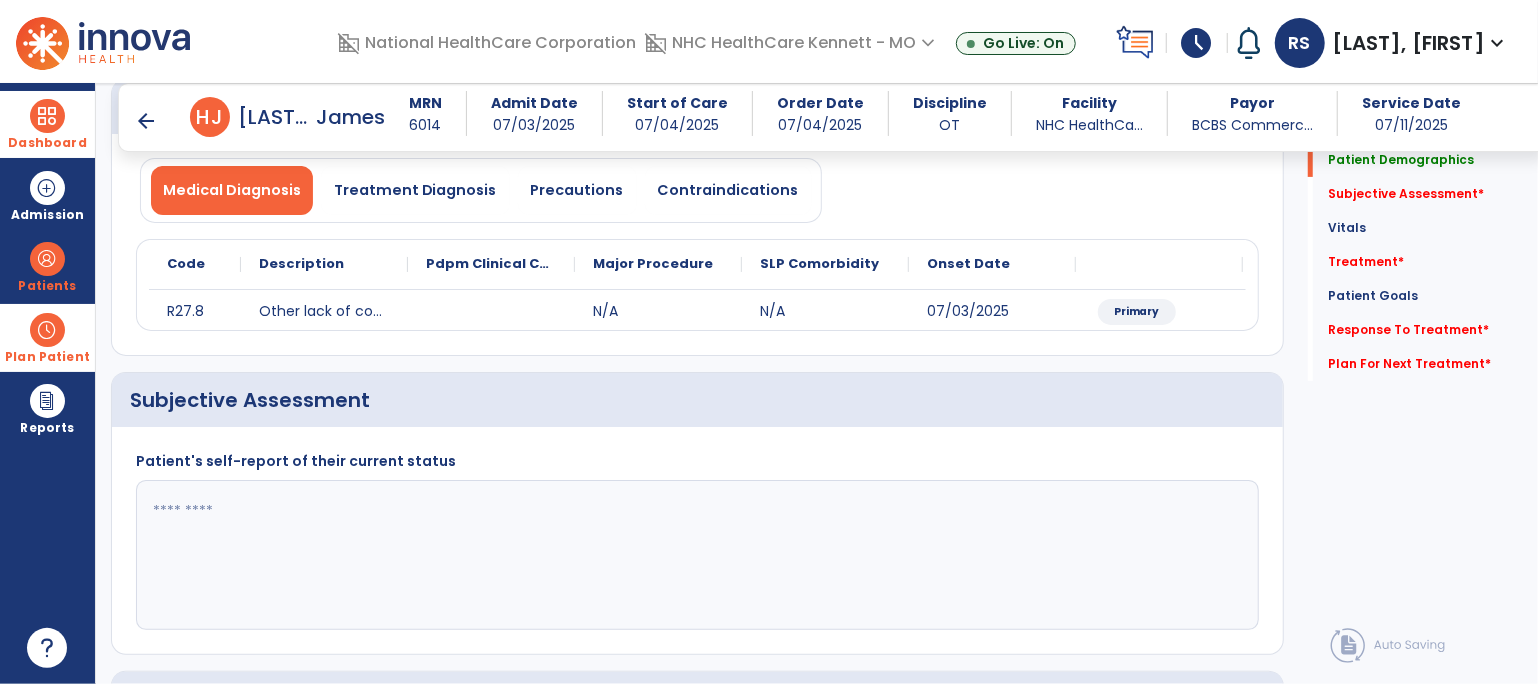 click 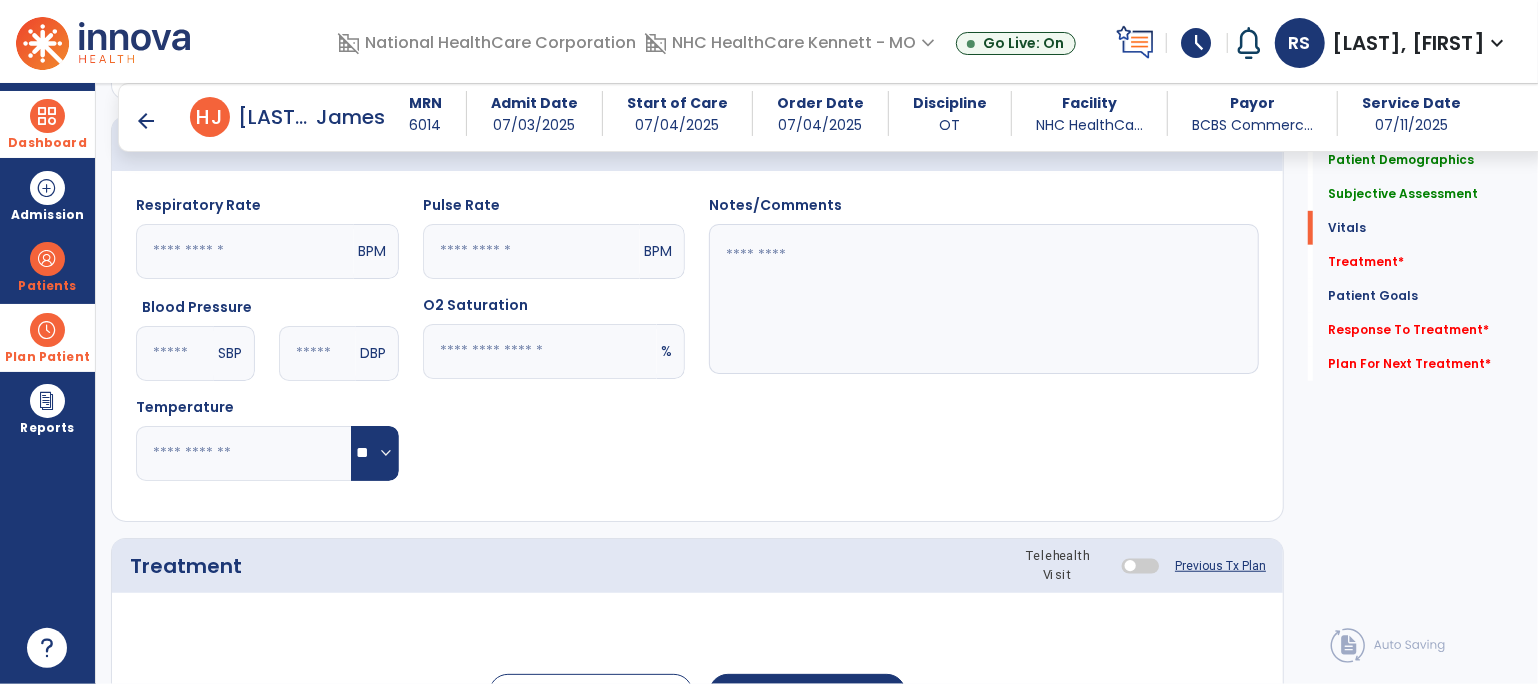 scroll, scrollTop: 934, scrollLeft: 0, axis: vertical 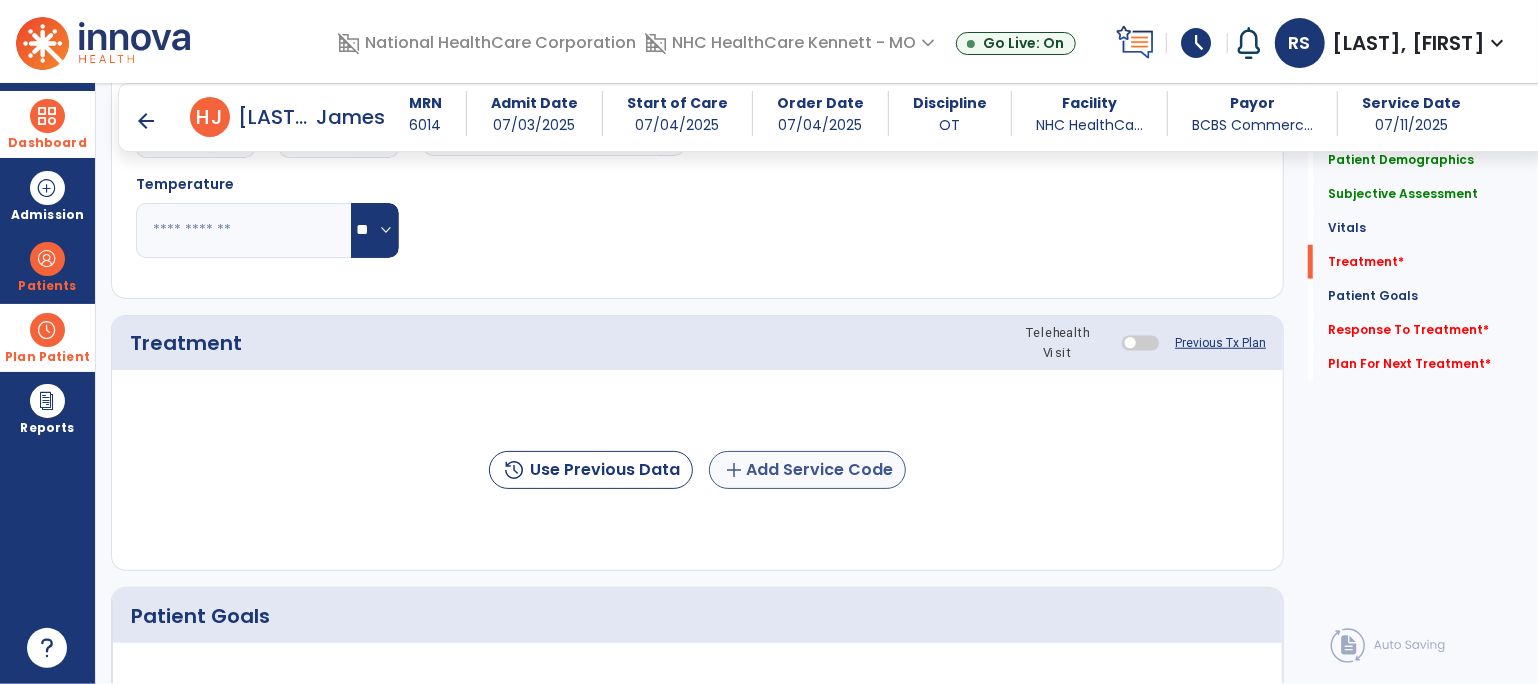 type on "**********" 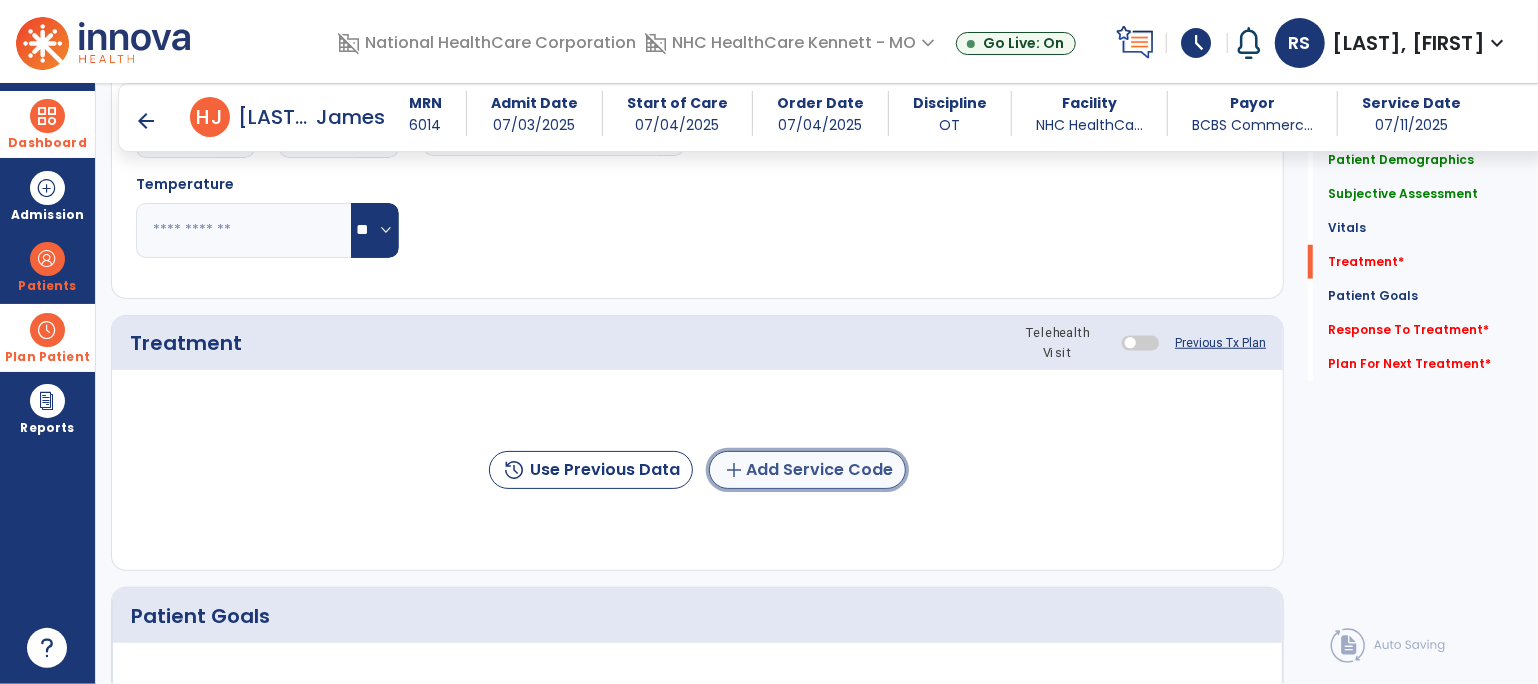 click on "add  Add Service Code" 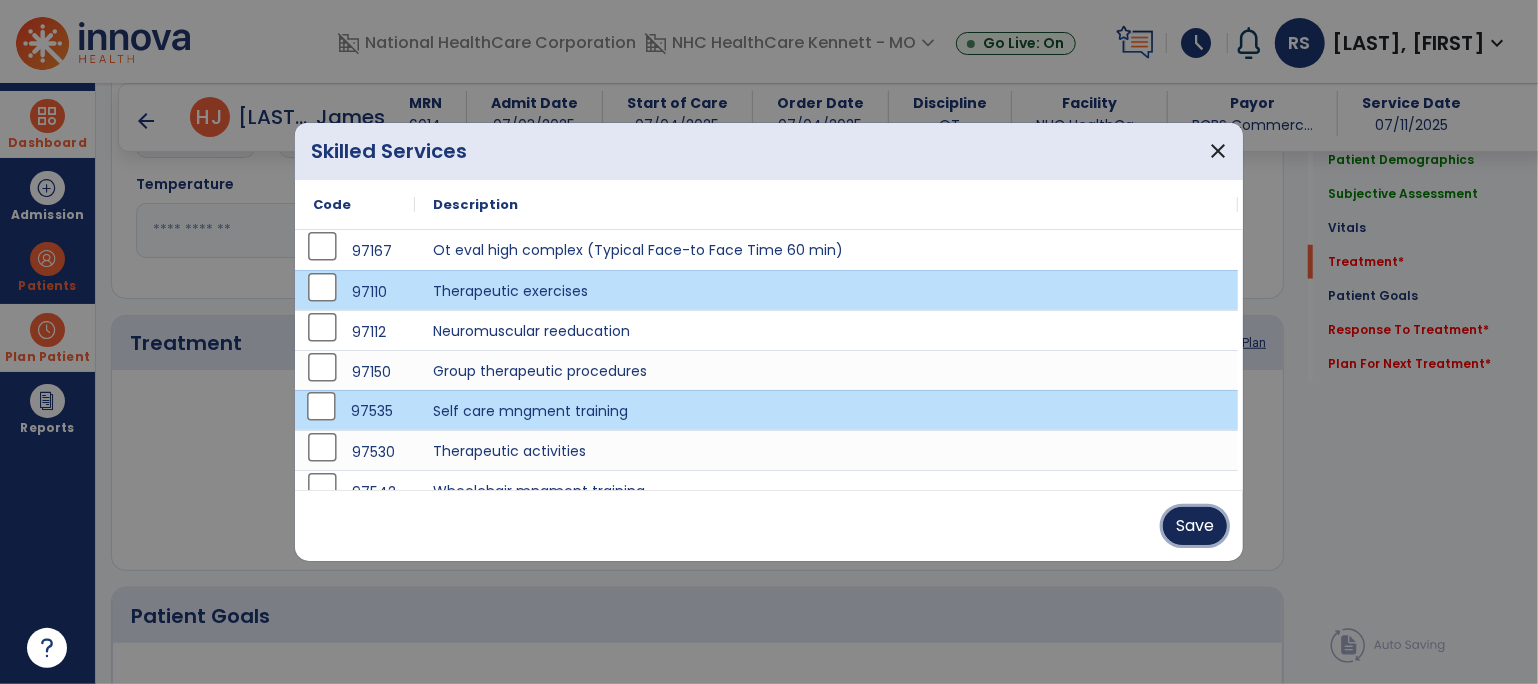 click on "Save" at bounding box center (1195, 526) 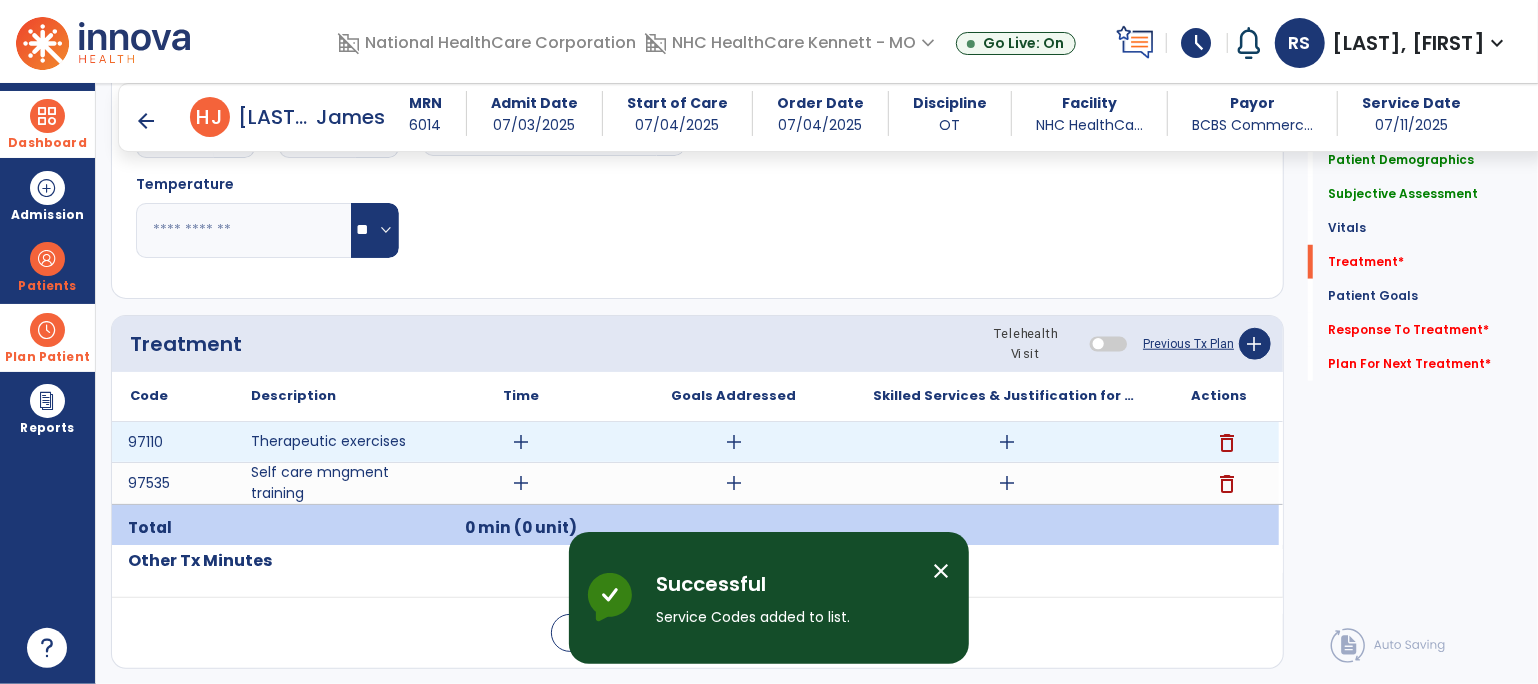 click on "add" at bounding box center [521, 442] 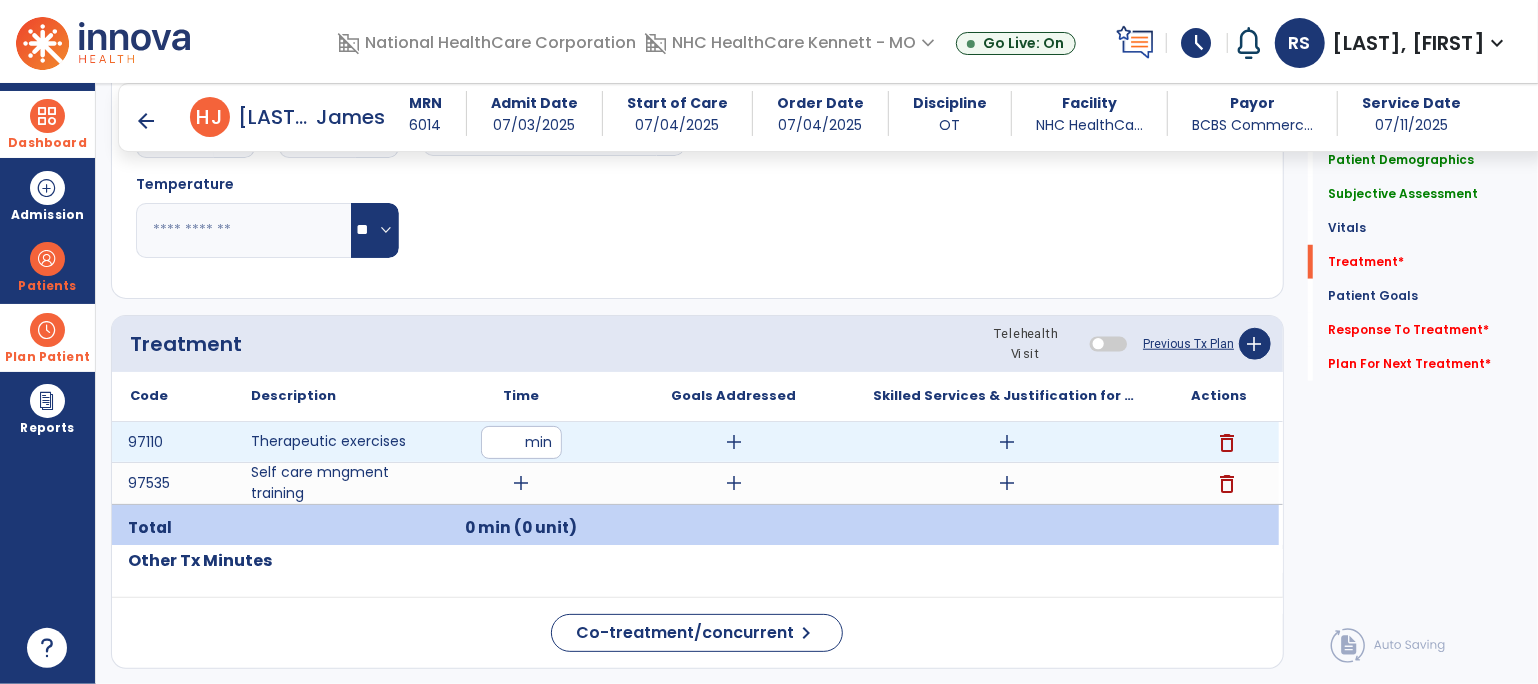 type on "**" 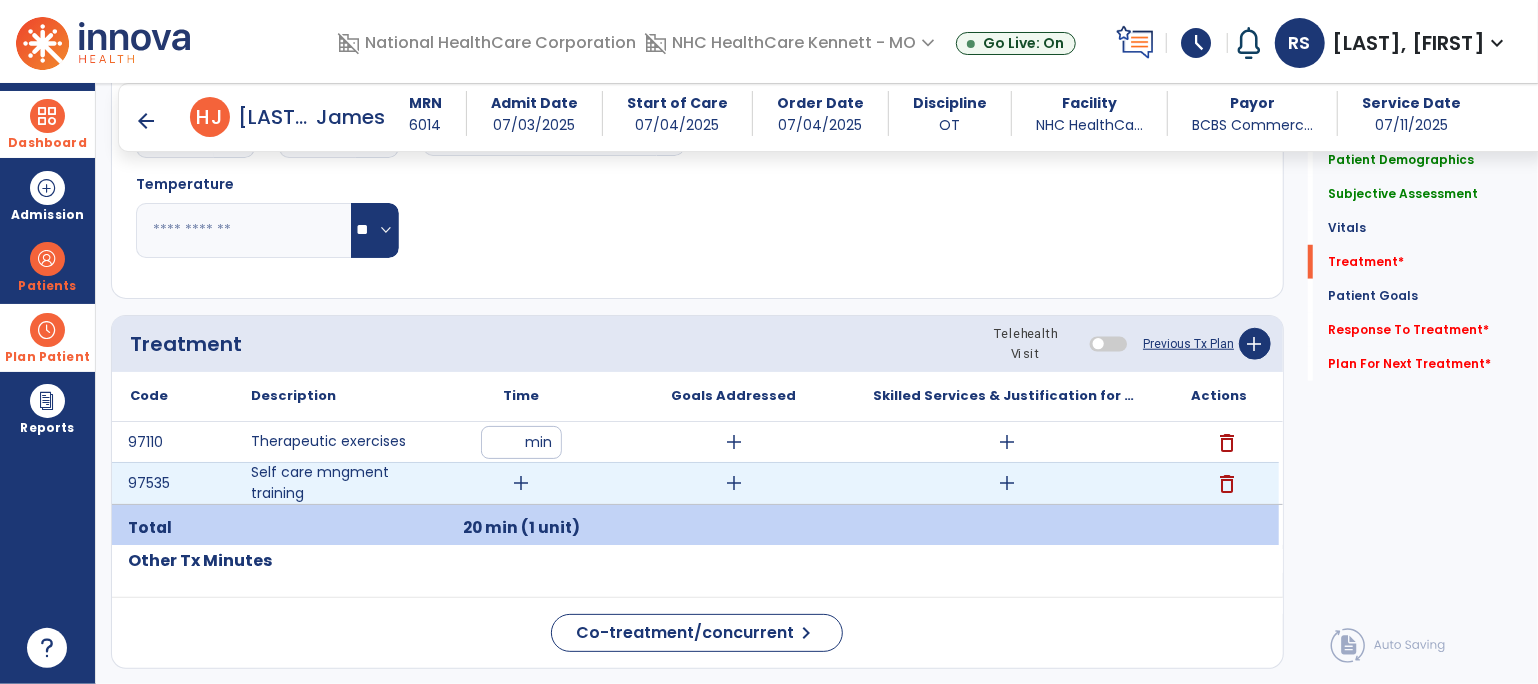 click on "add" at bounding box center (521, 483) 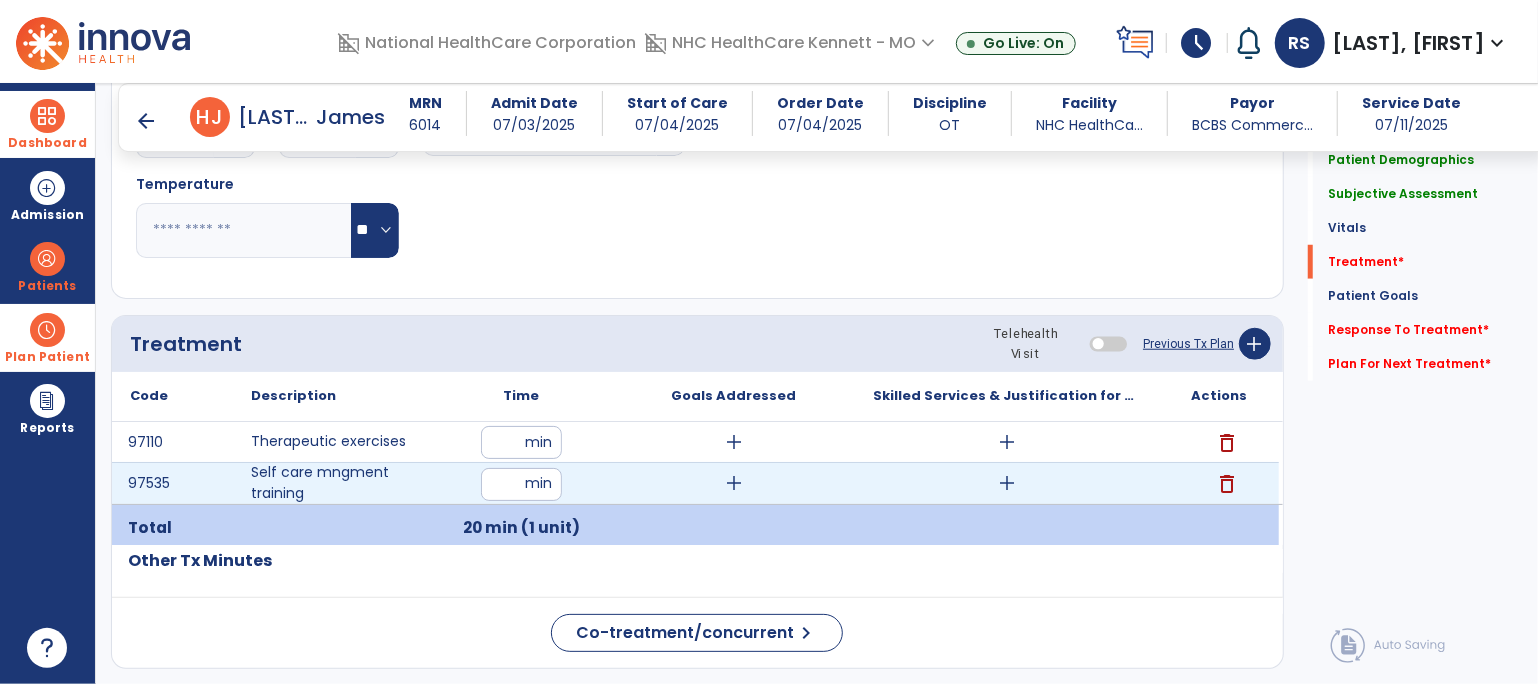 type on "**" 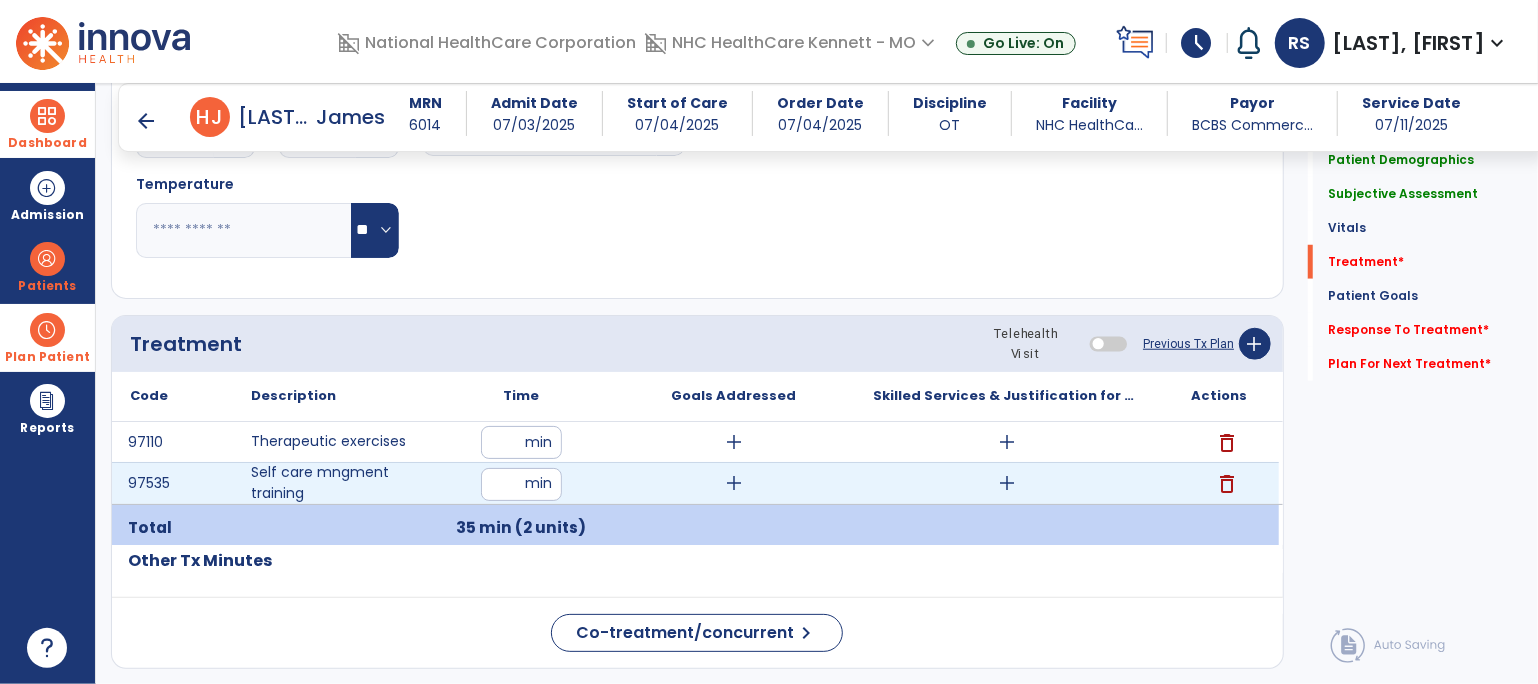 click on "add" at bounding box center [1007, 483] 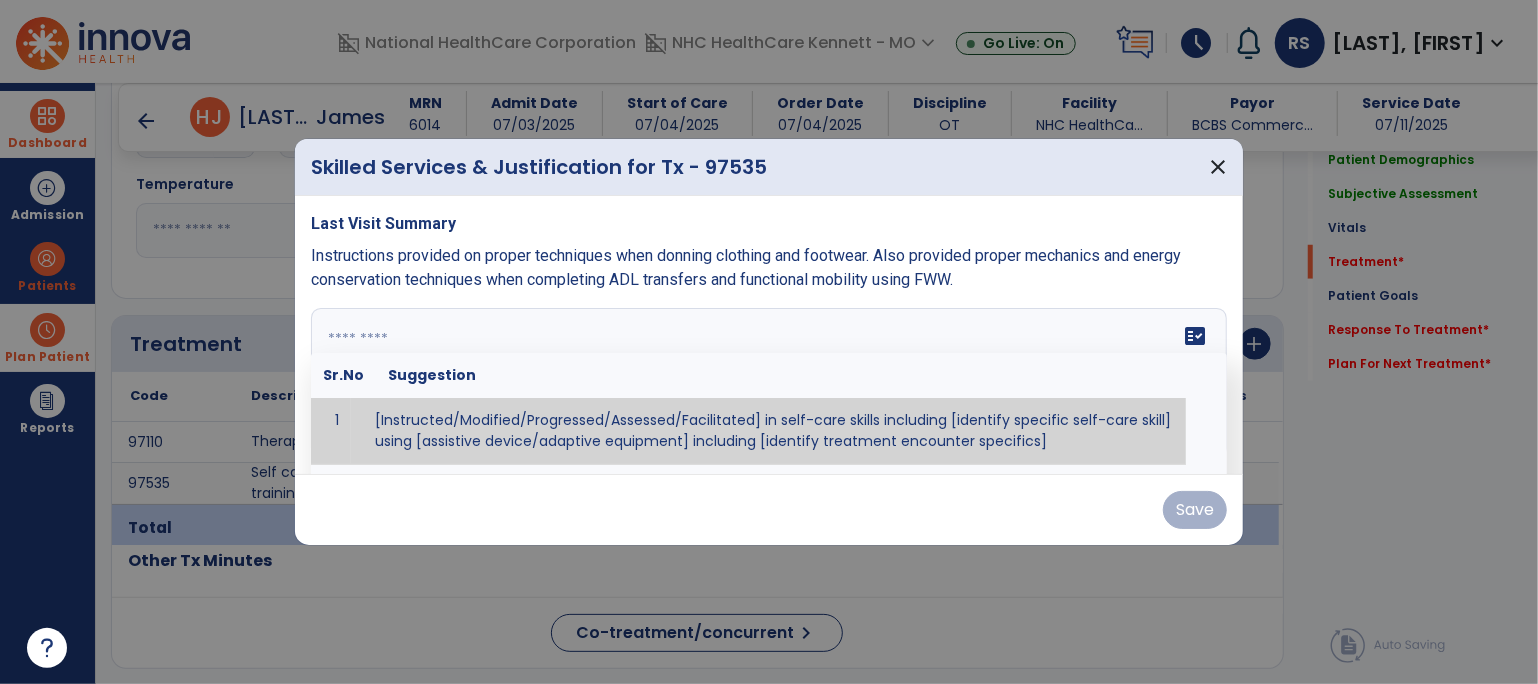 click on "fact_check  Sr.No Suggestion 1 [Instructed/Modified/Progressed/Assessed/Facilitated] in self-care skills including [identify specific self-care skill] using [assistive device/adaptive equipment] including [identify treatment encounter specifics]" at bounding box center [769, 383] 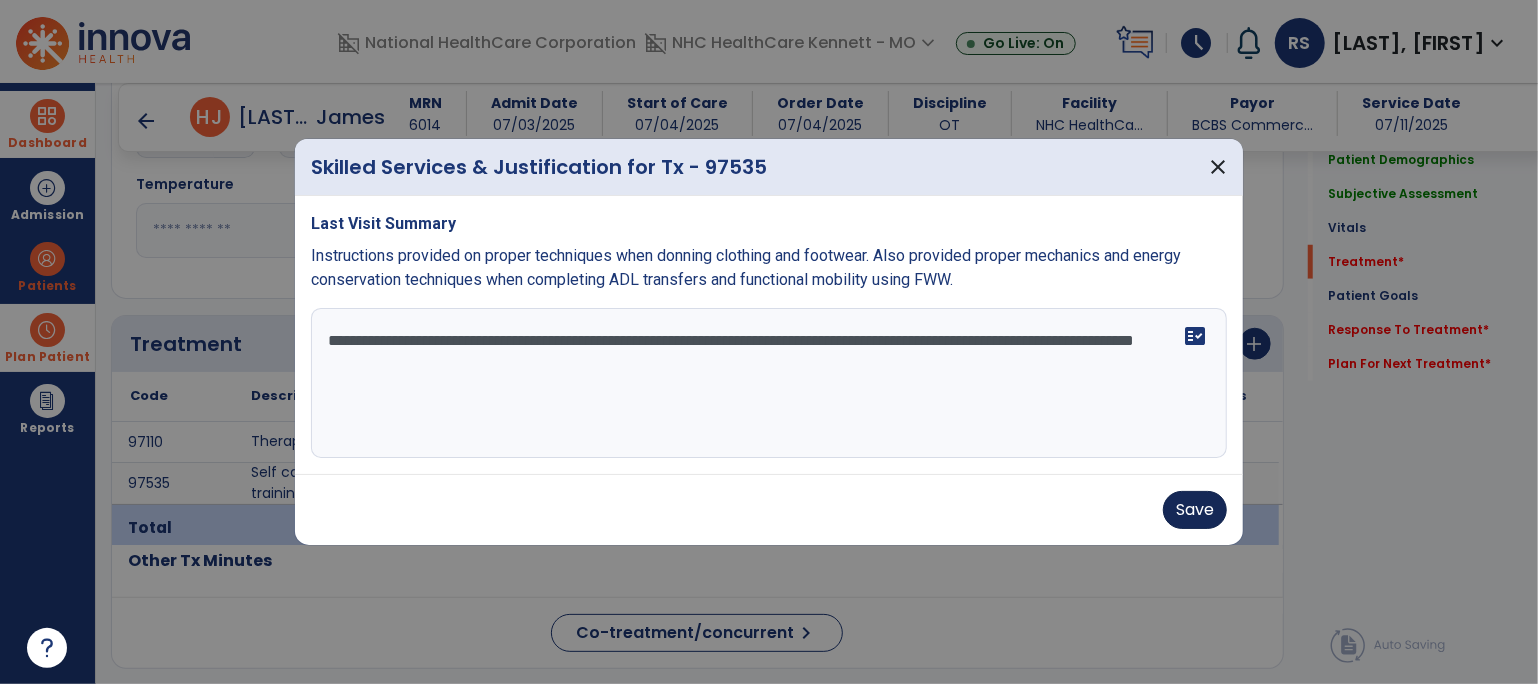 type on "**********" 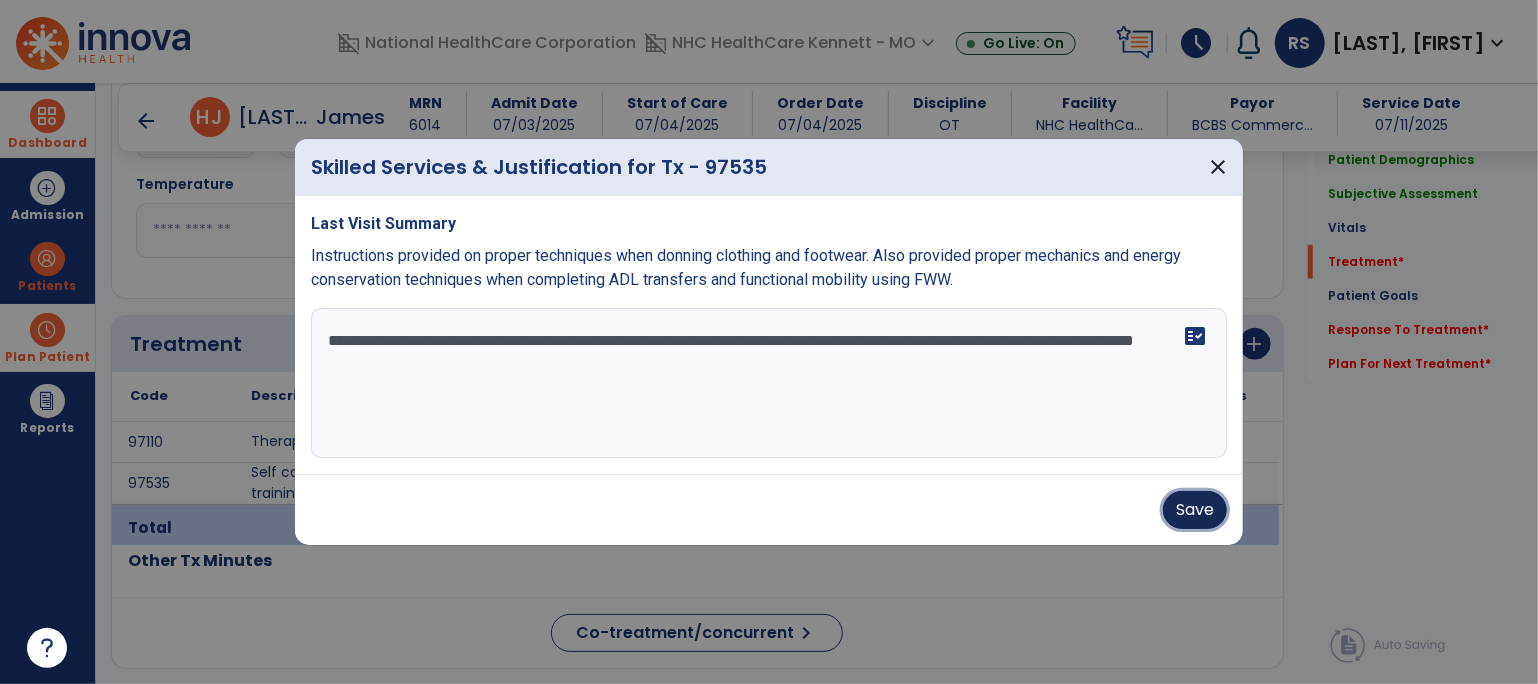 click on "Save" at bounding box center (1195, 510) 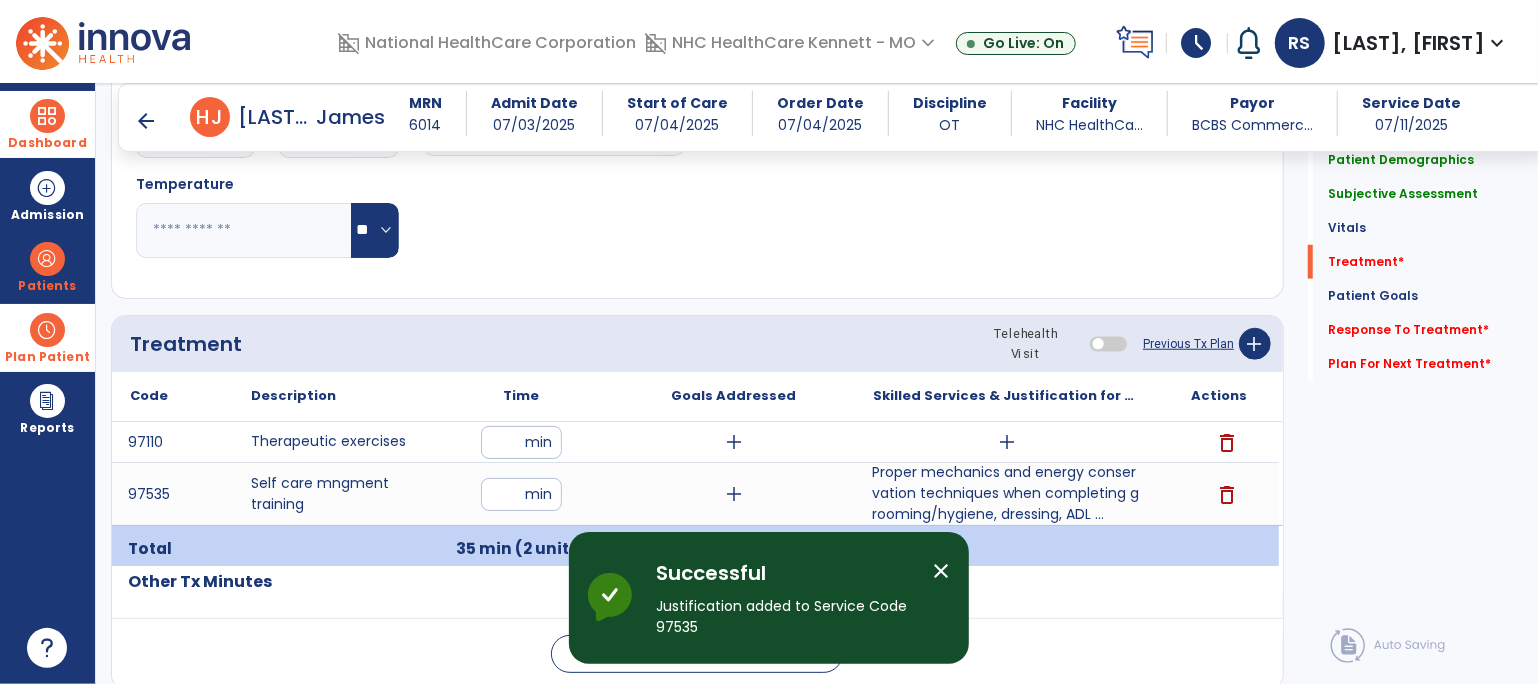 click at bounding box center (1006, 549) 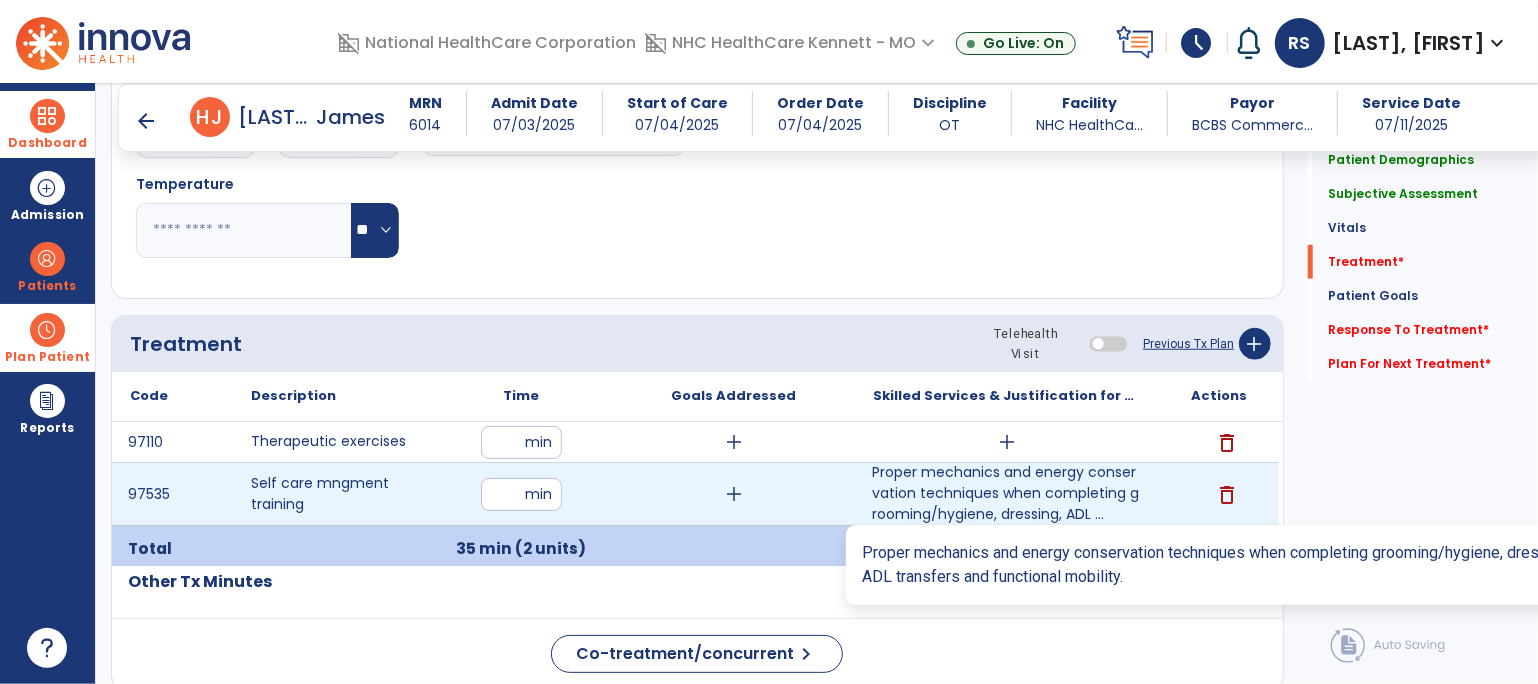 click on "Proper mechanics and energy conservation techniques when completing grooming/hygiene, dressing, ADL ..." at bounding box center (1006, 493) 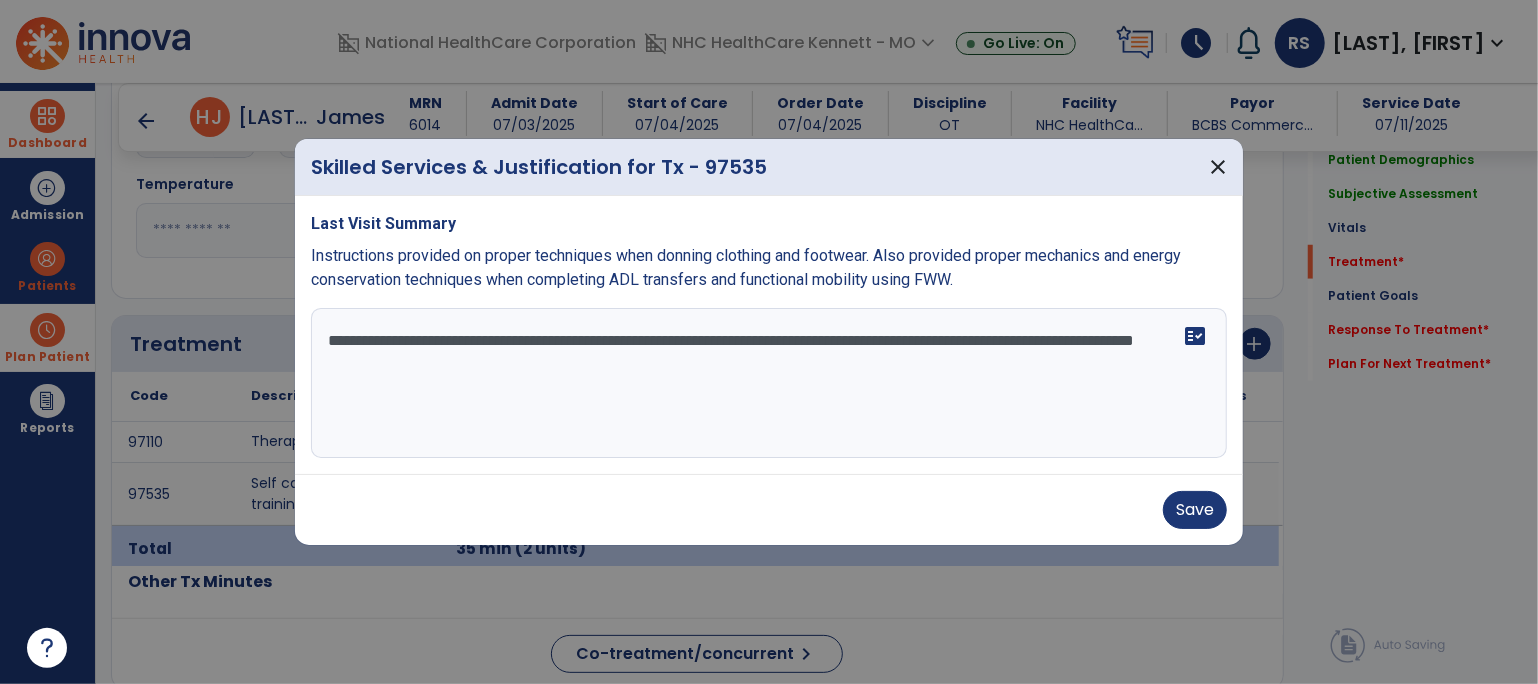 click on "**********" at bounding box center [769, 383] 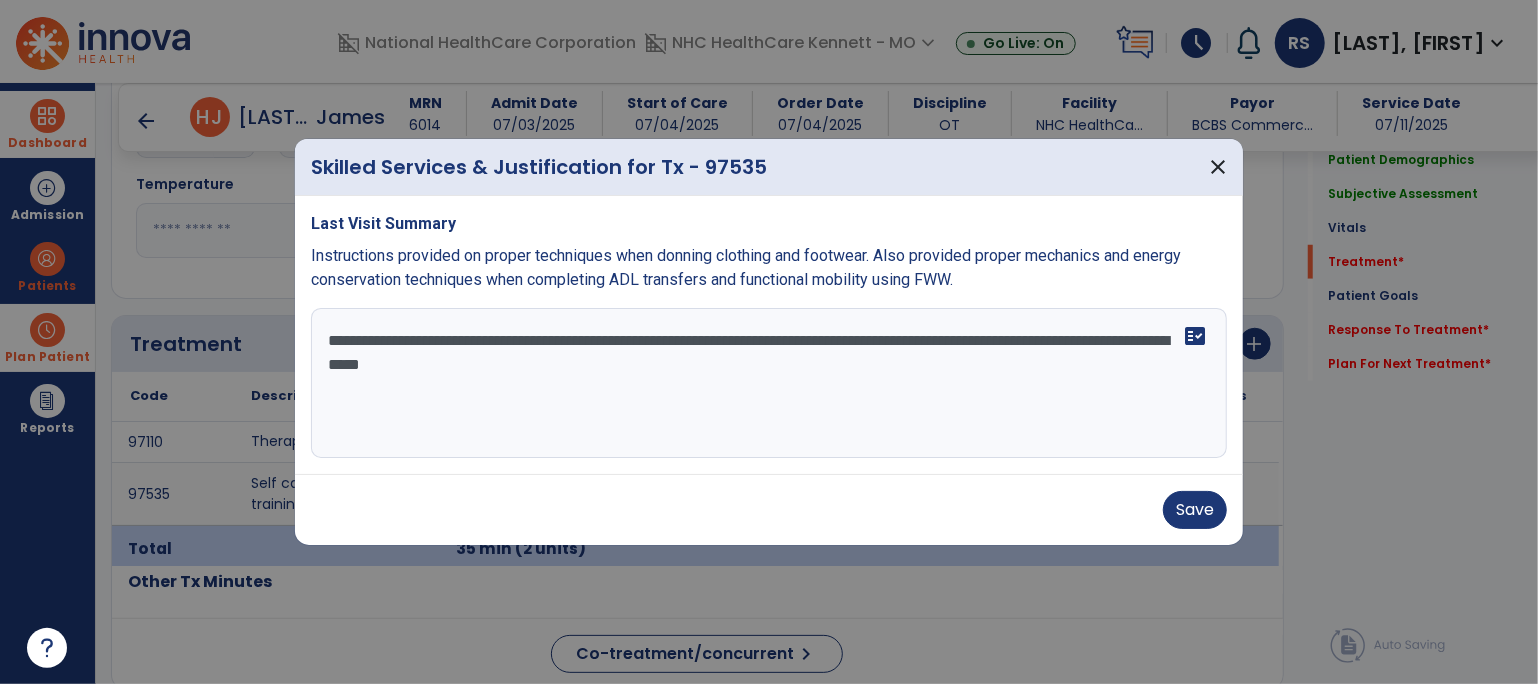 click on "**********" at bounding box center (769, 383) 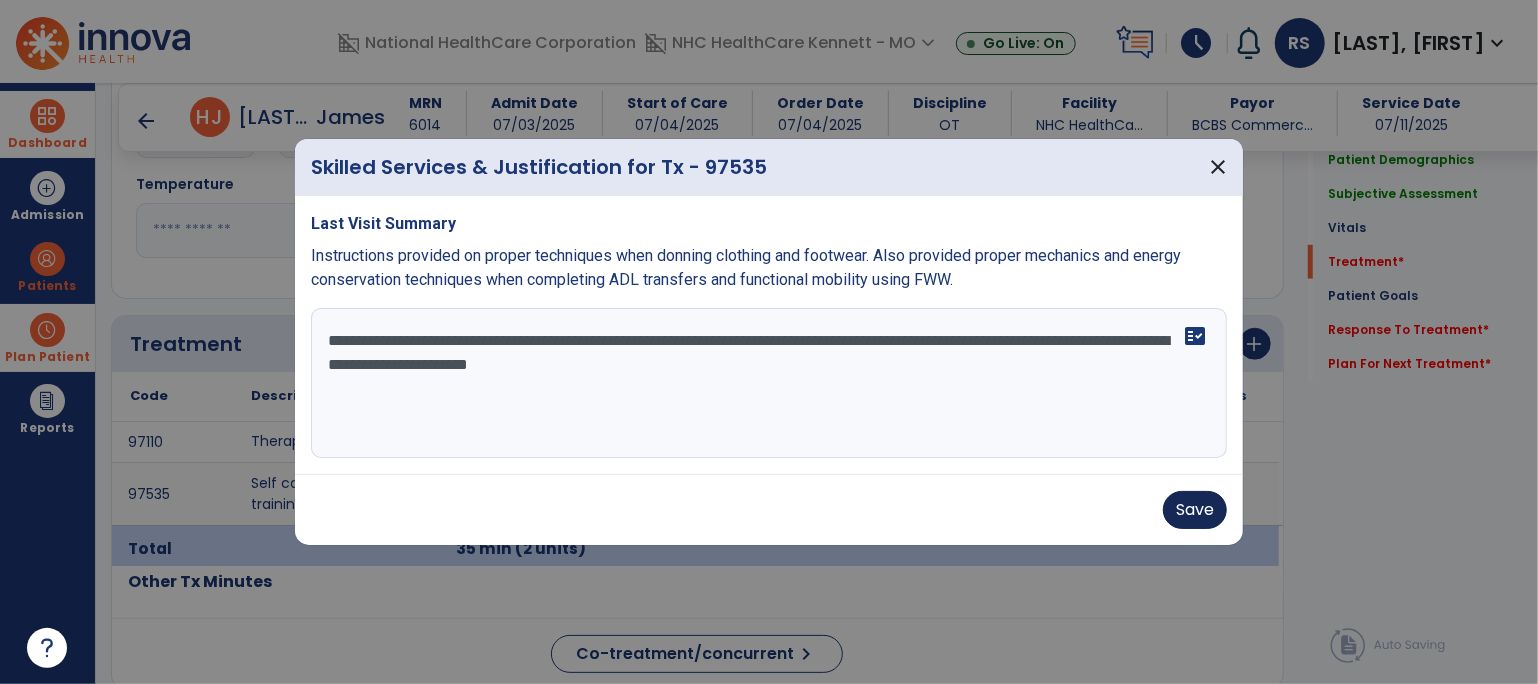 type on "**********" 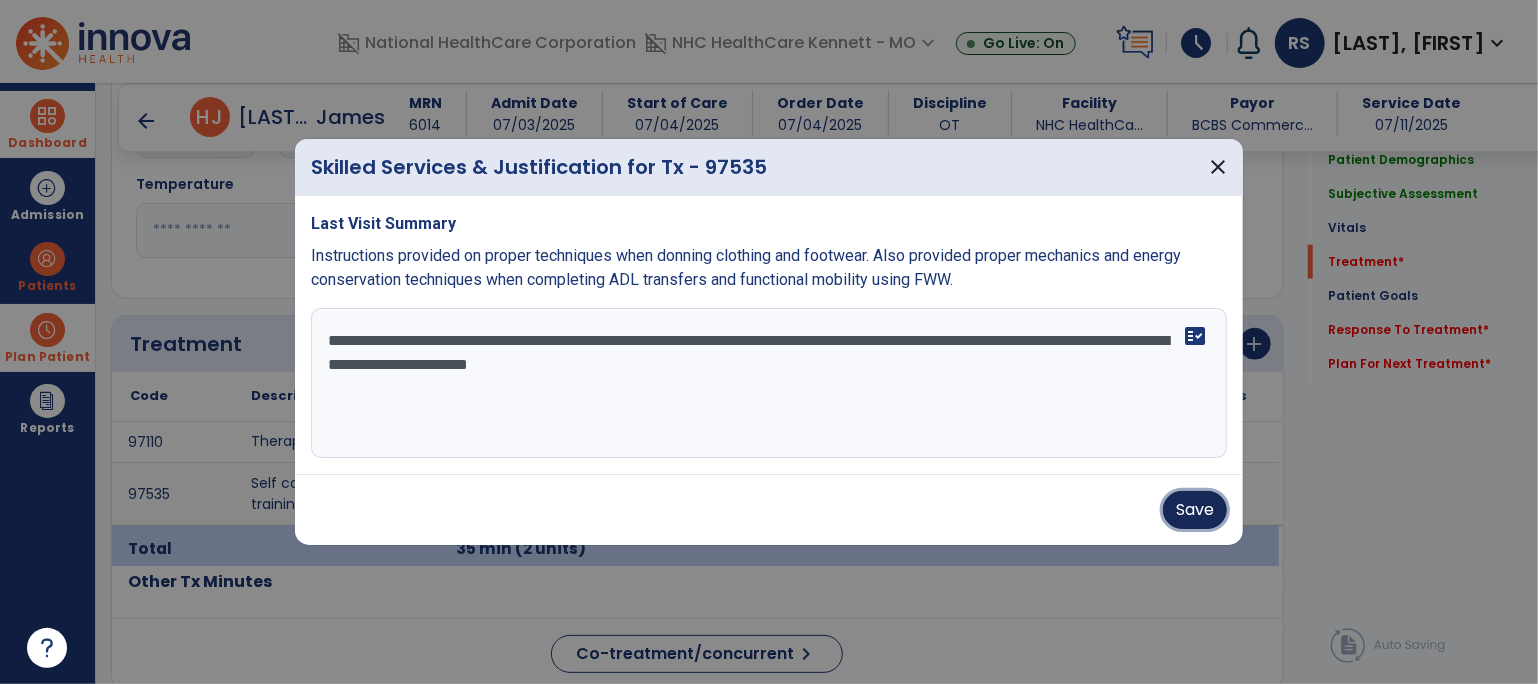 click on "Save" at bounding box center (1195, 510) 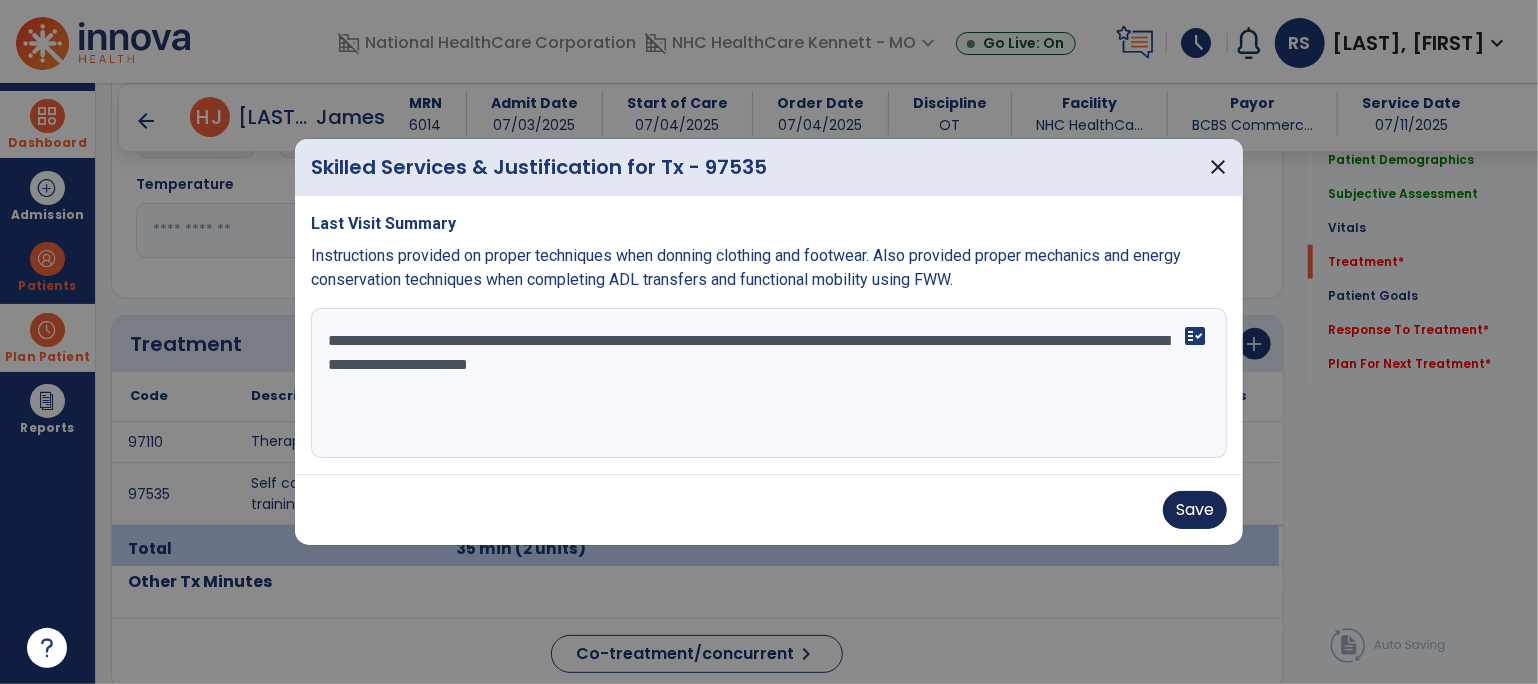 click on "Save" at bounding box center [769, 510] 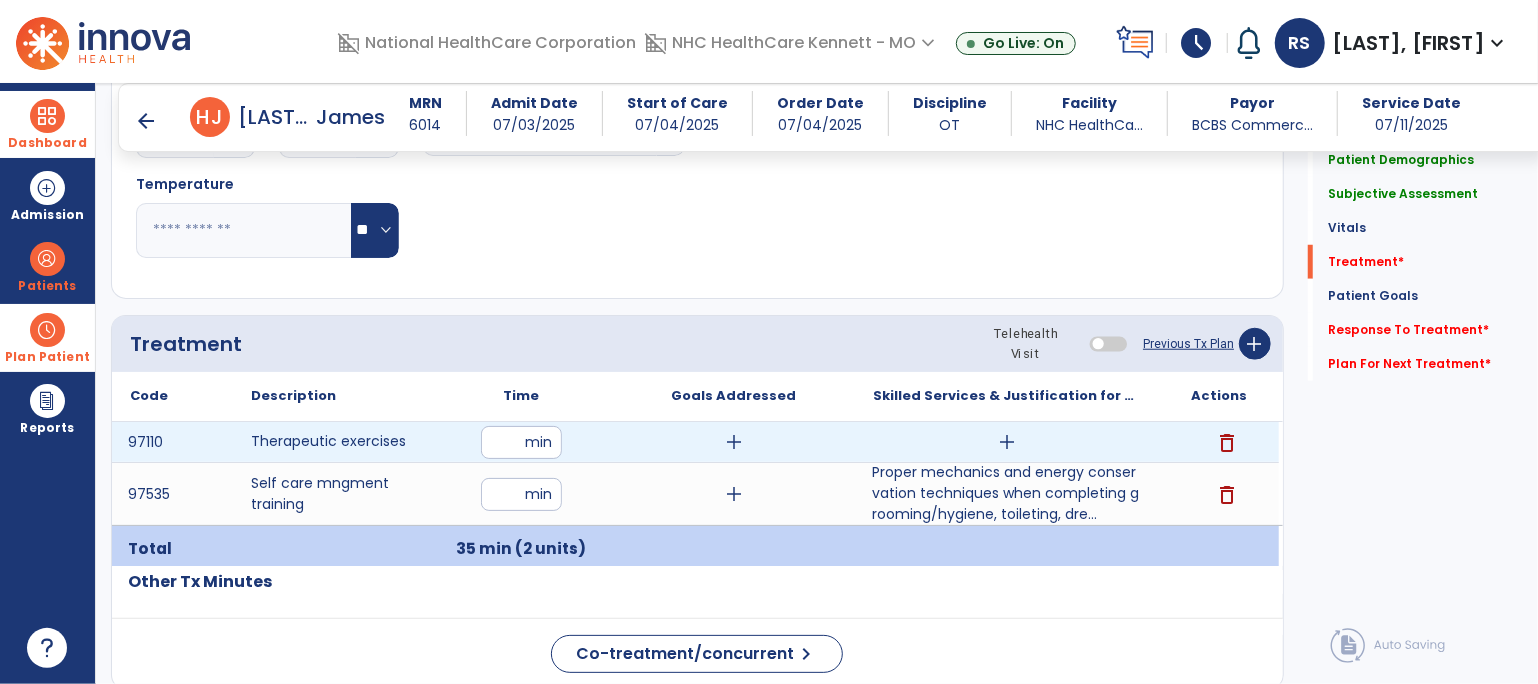 click on "add" at bounding box center [1007, 442] 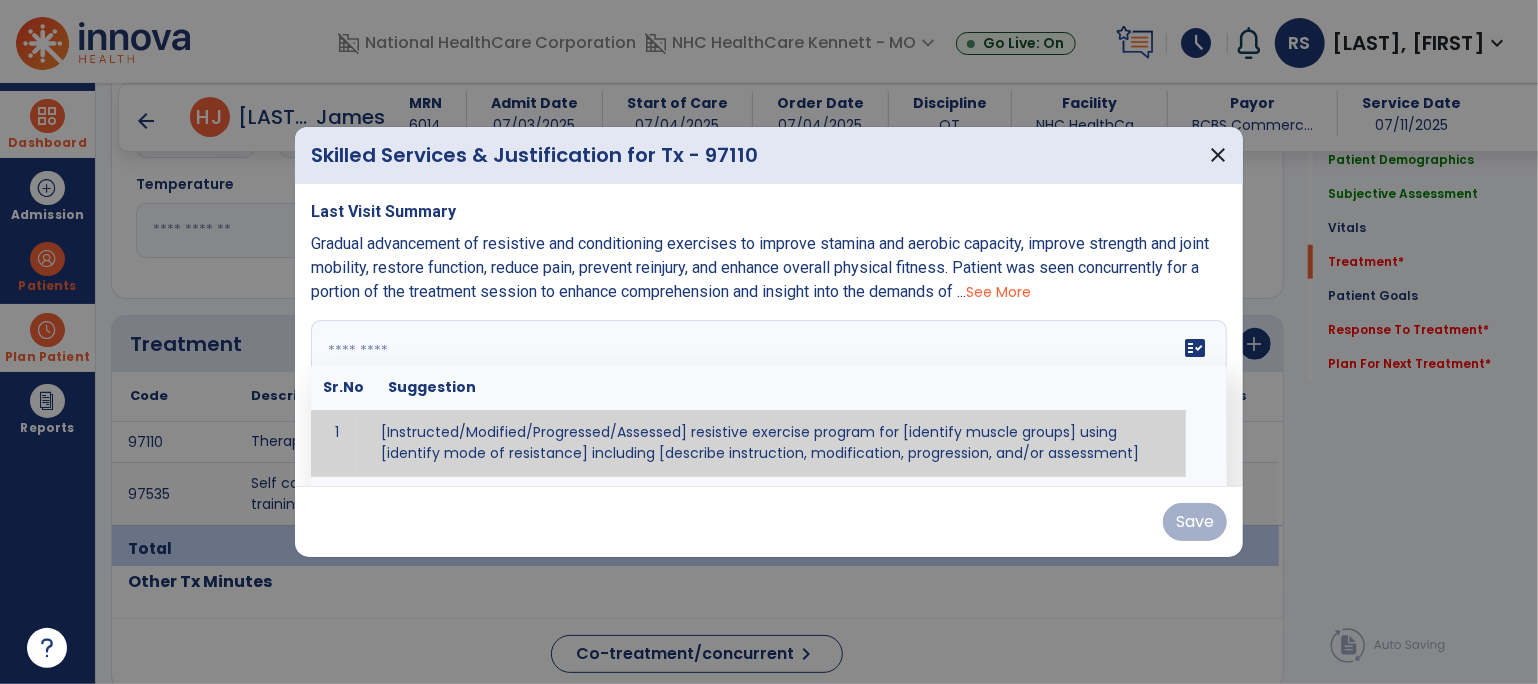 click at bounding box center [769, 395] 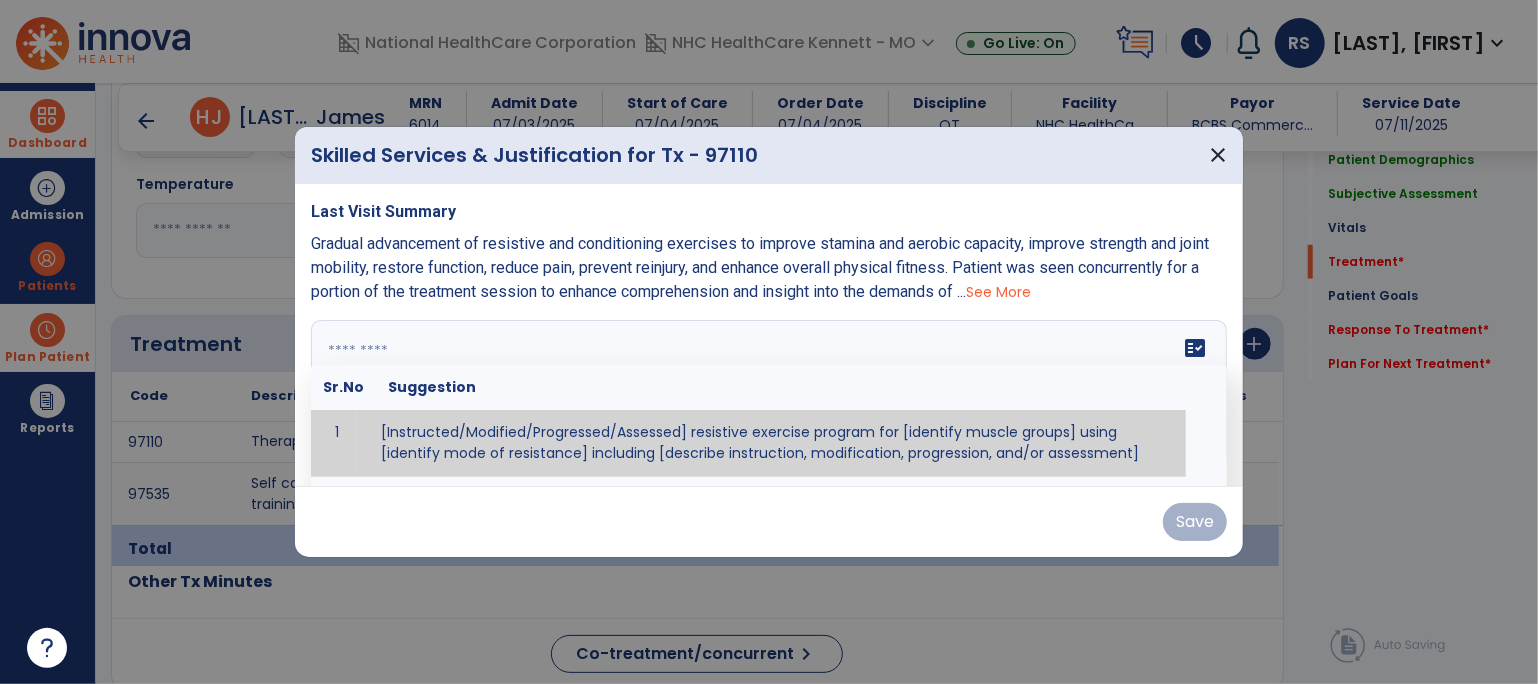 paste on "**********" 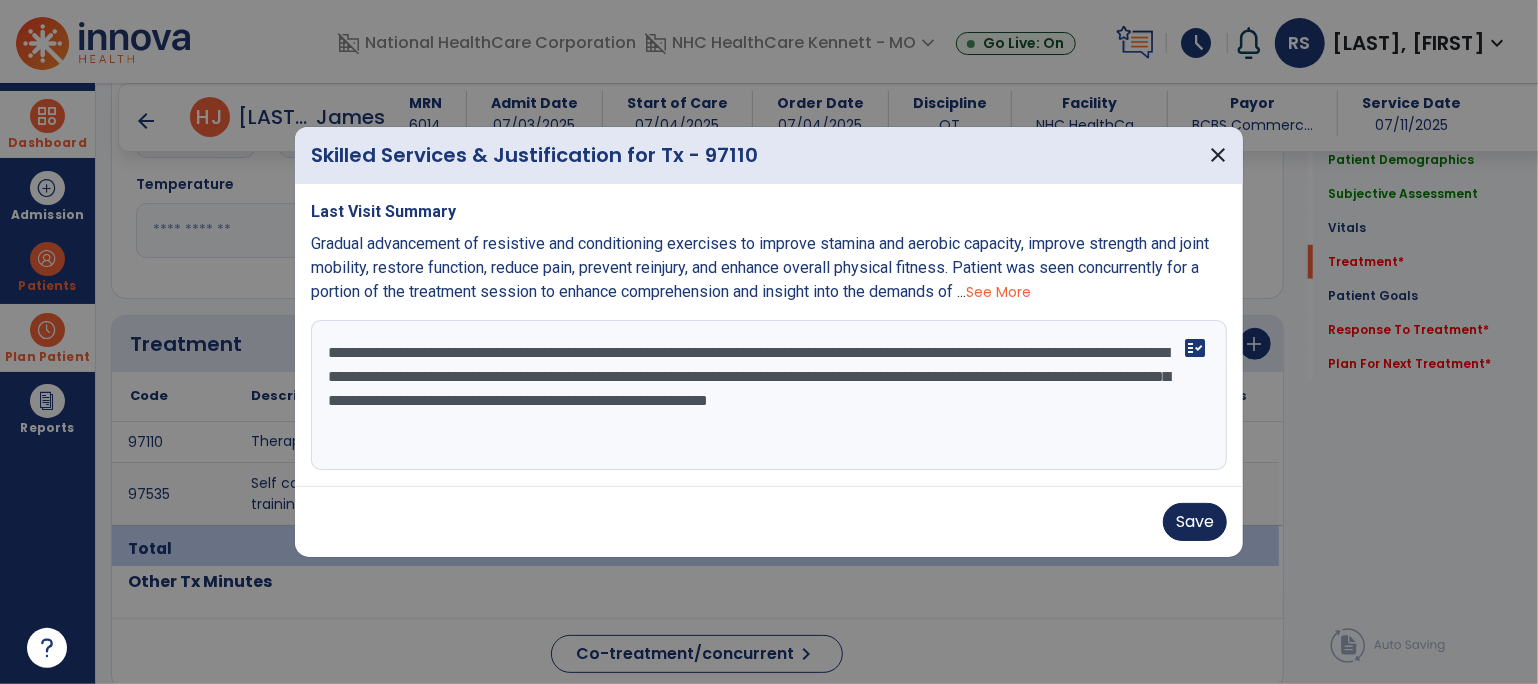 type on "**********" 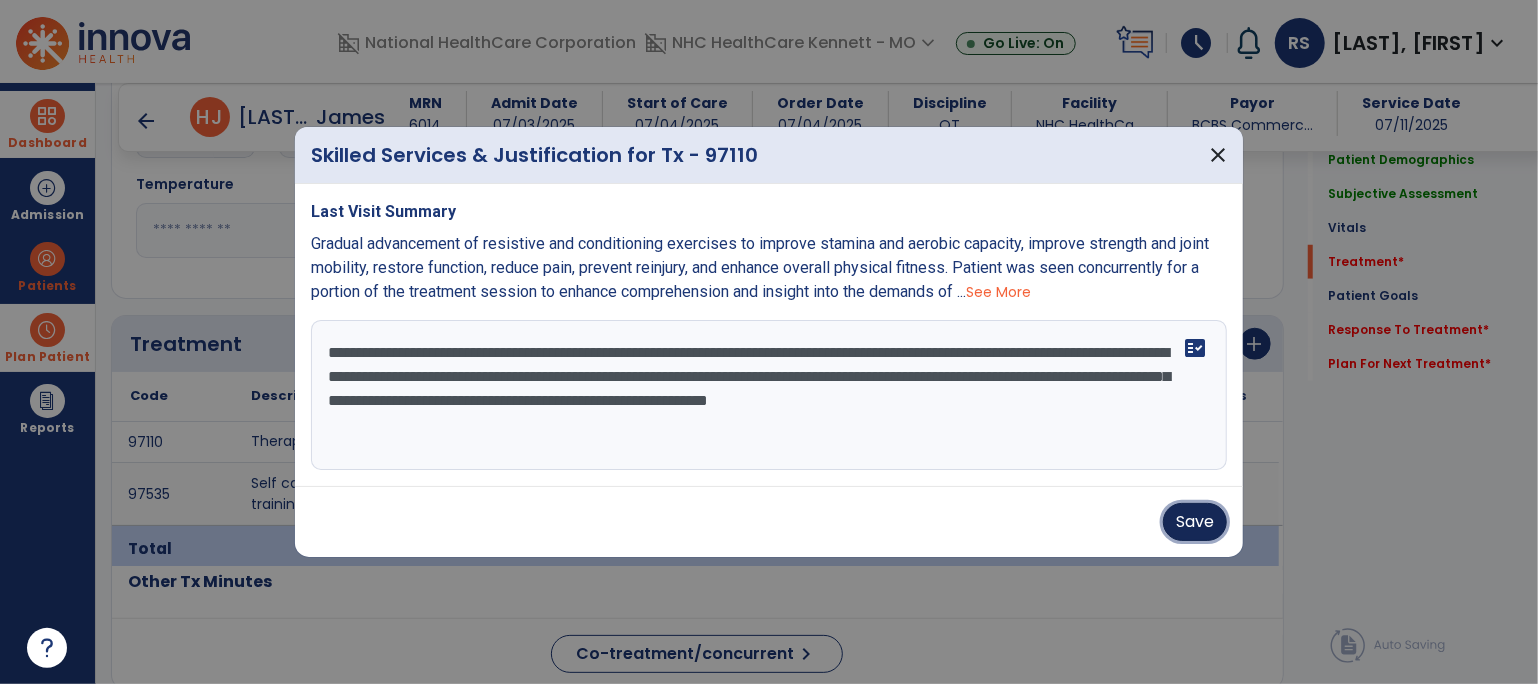 click on "Save" at bounding box center (1195, 522) 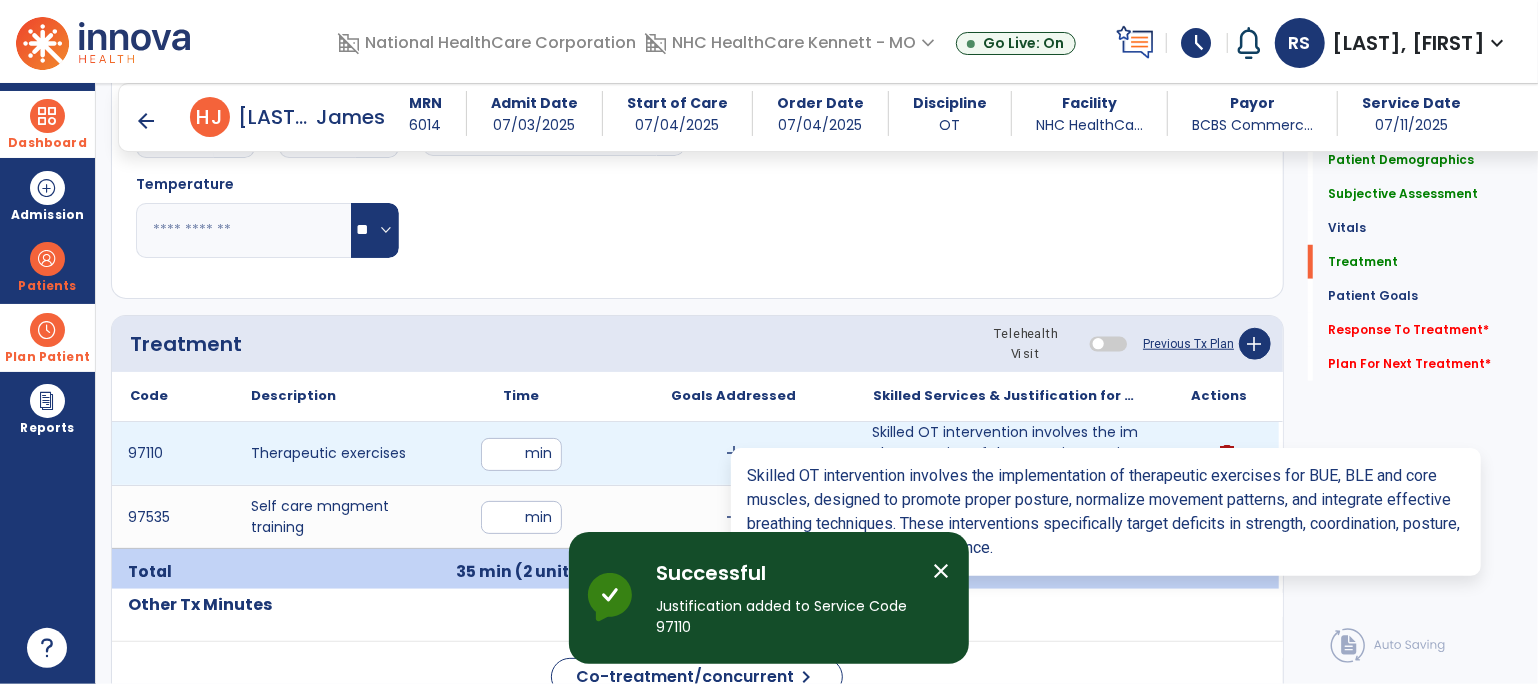 click on "Skilled OT intervention involves the implementation of therapeutic exercises for BUE, BLE and core m..." at bounding box center (1006, 453) 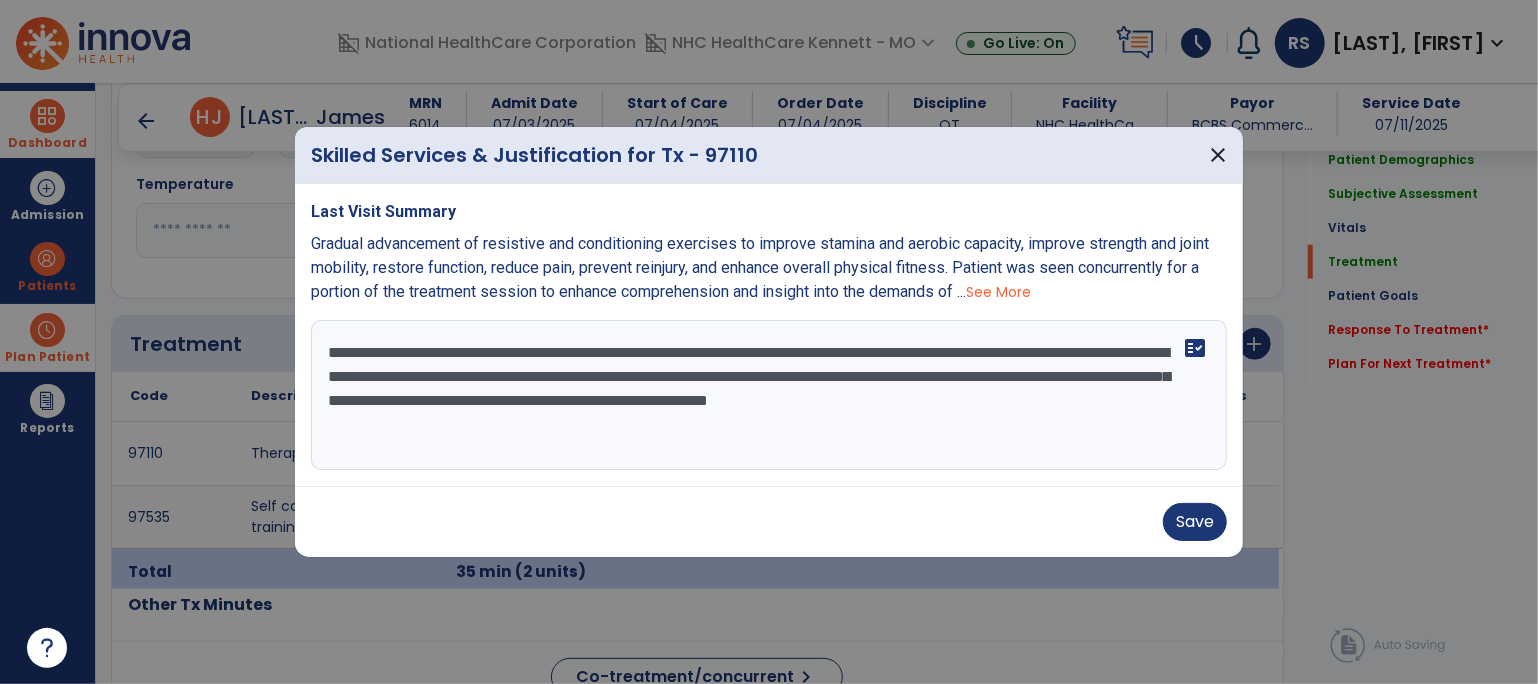 click on "**********" at bounding box center (769, 395) 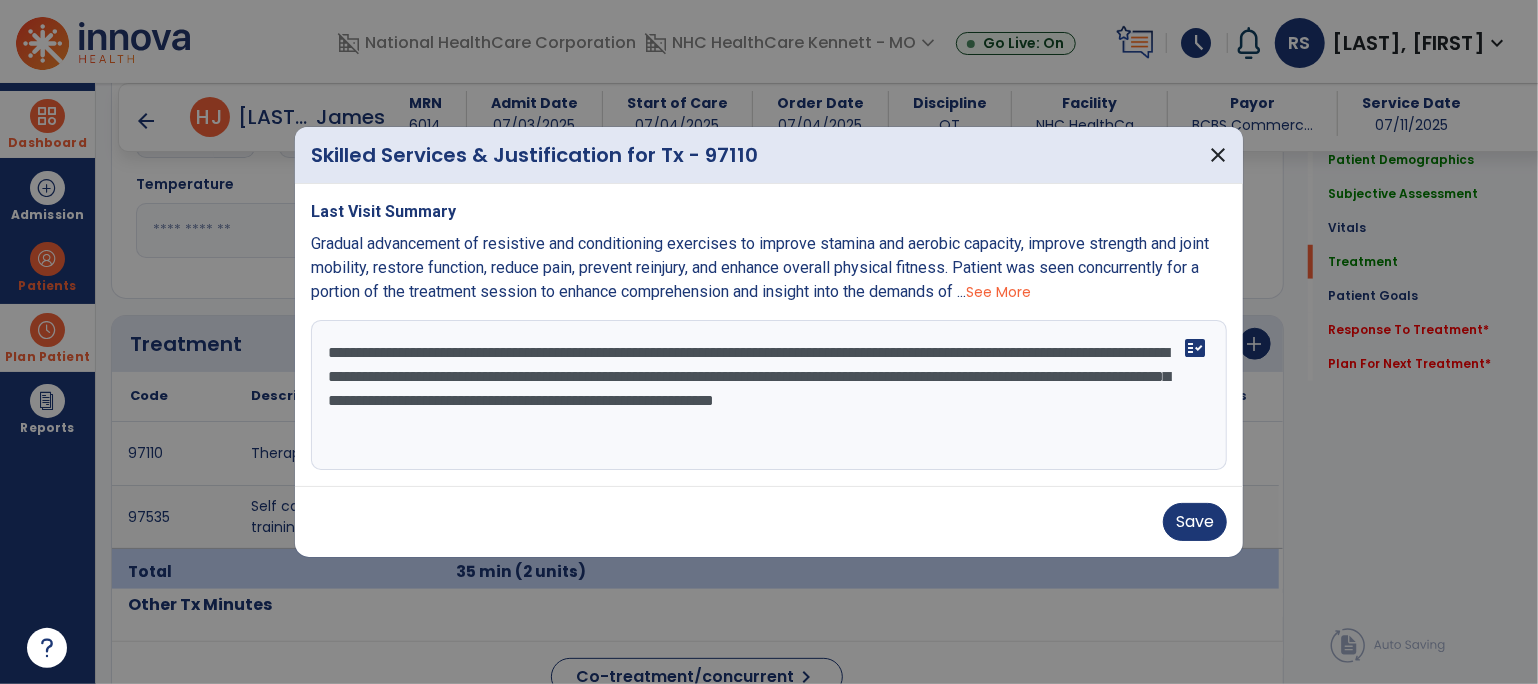 paste on "**********" 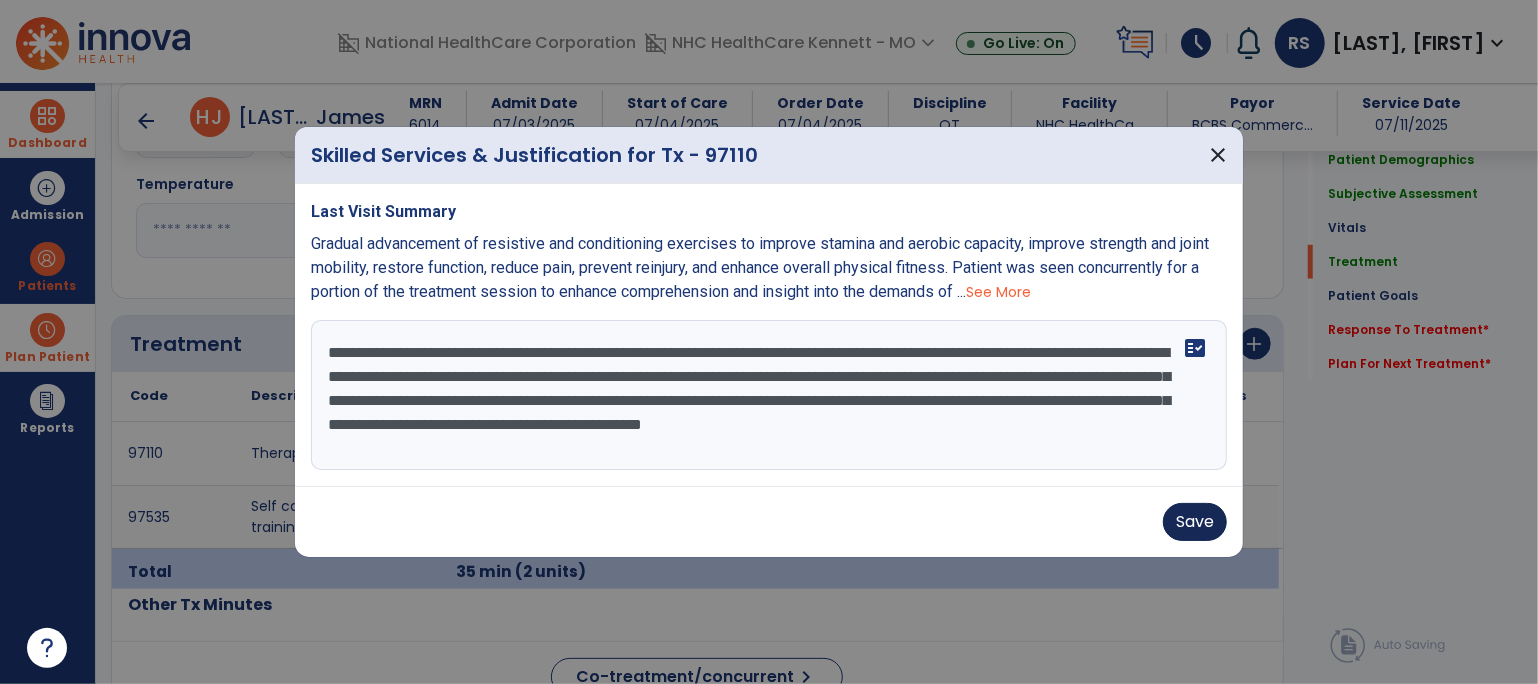 type on "**********" 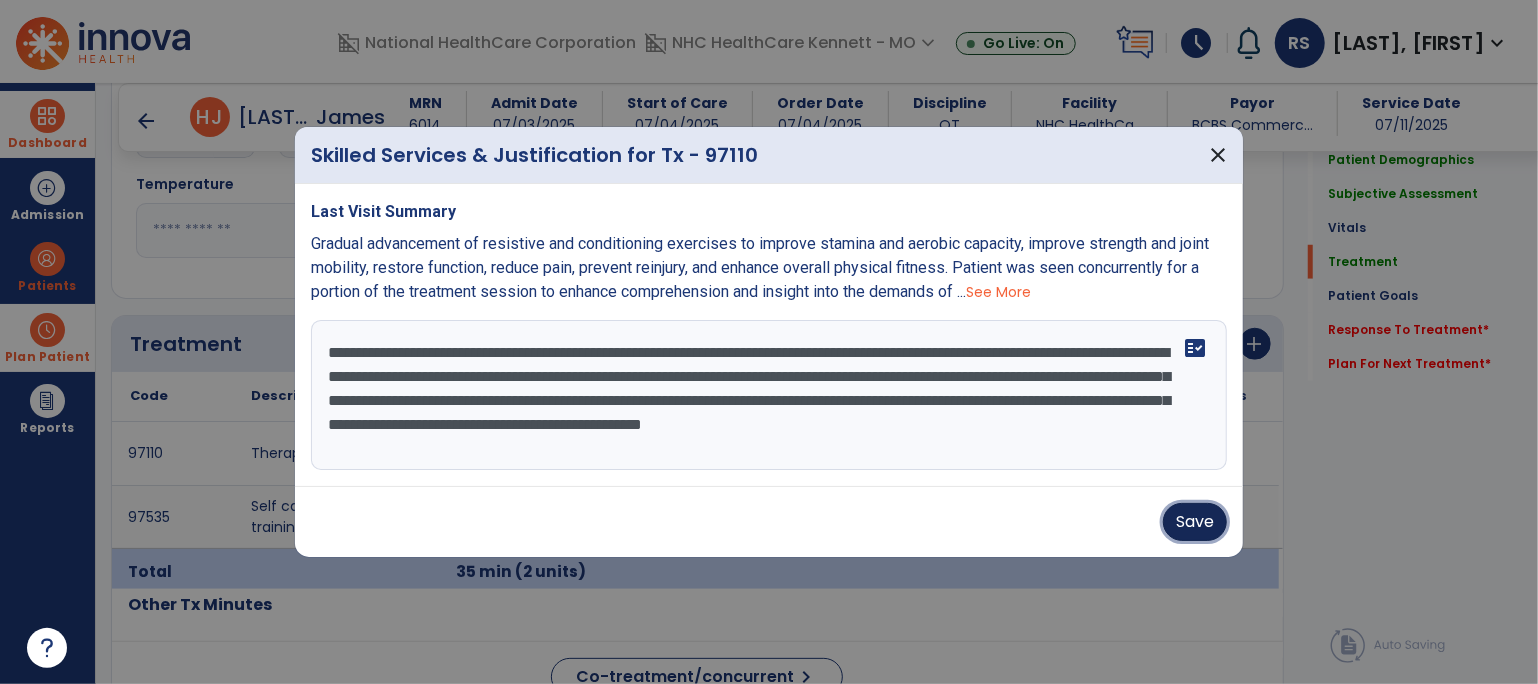click on "Save" at bounding box center (1195, 522) 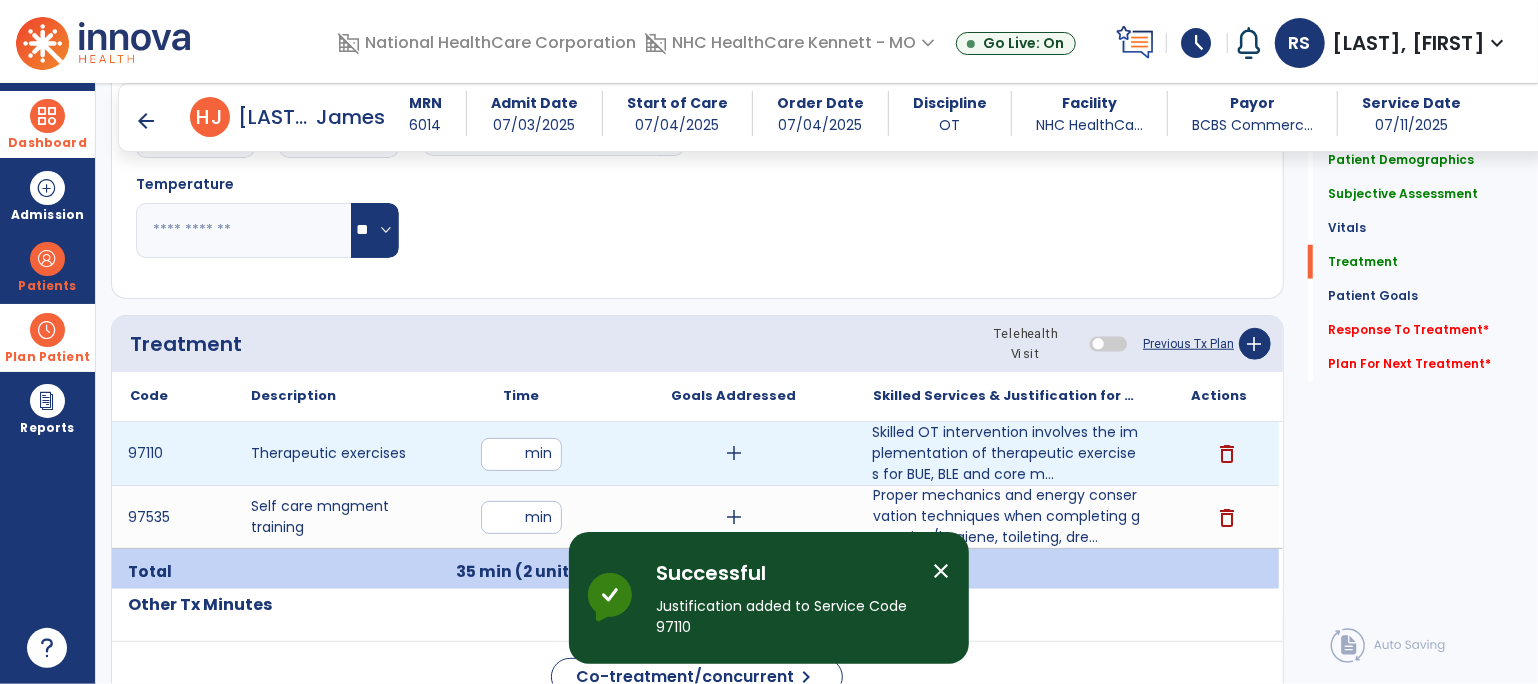 click on "add" at bounding box center [734, 453] 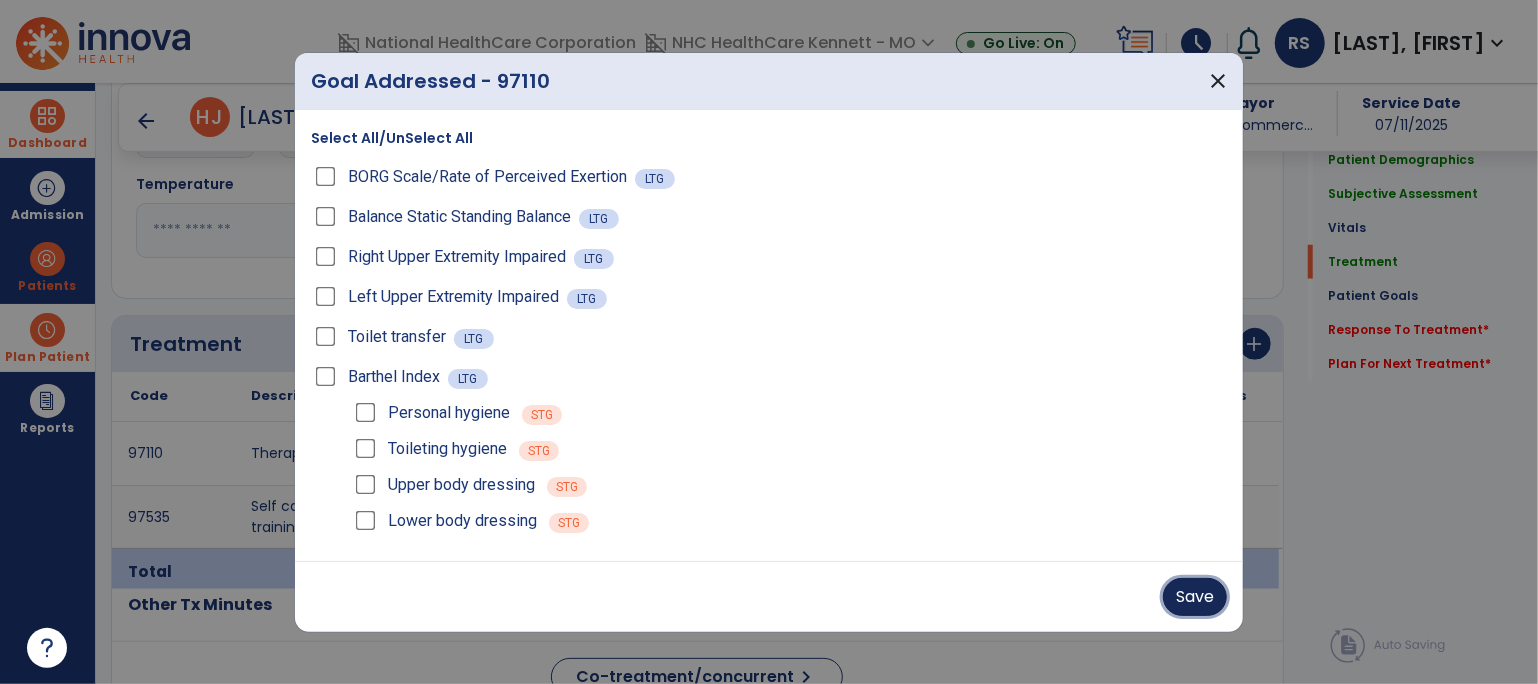 click on "Save" at bounding box center (1195, 597) 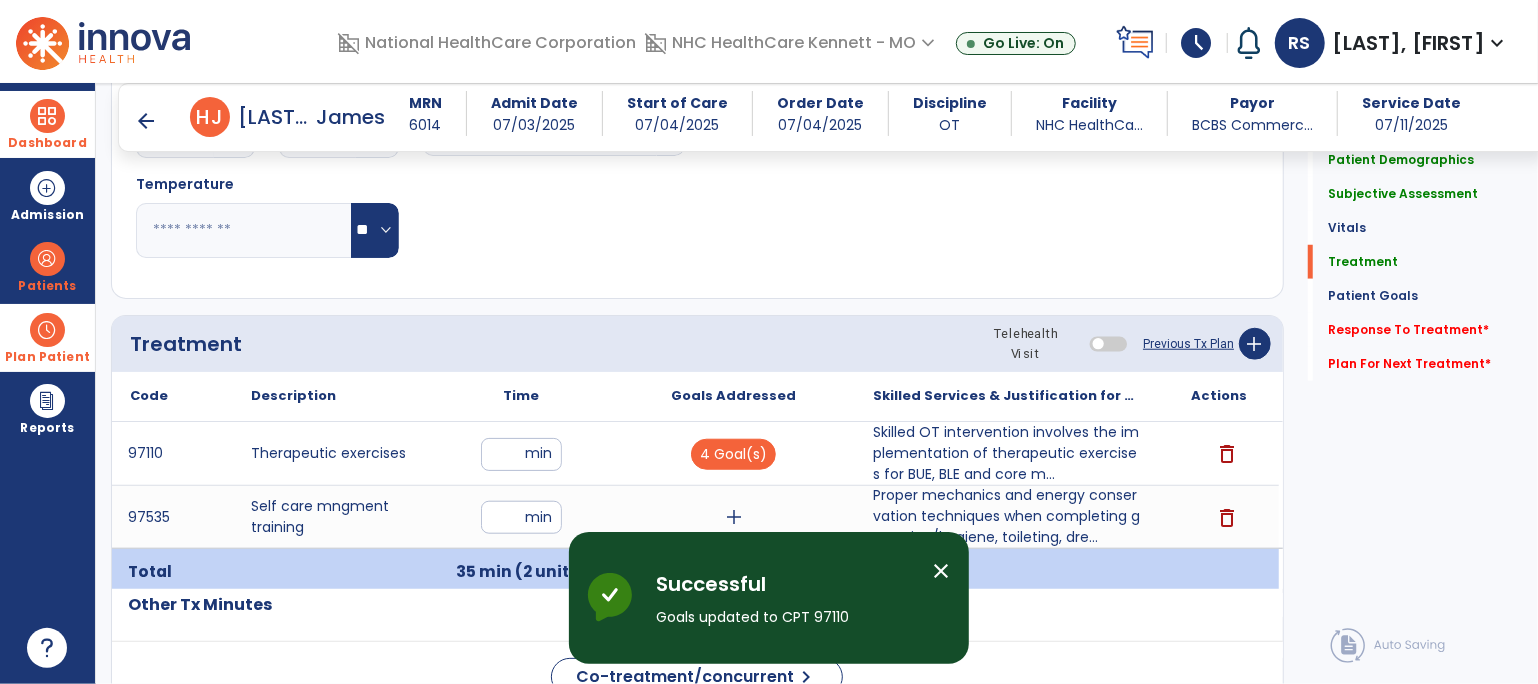 scroll, scrollTop: 1045, scrollLeft: 0, axis: vertical 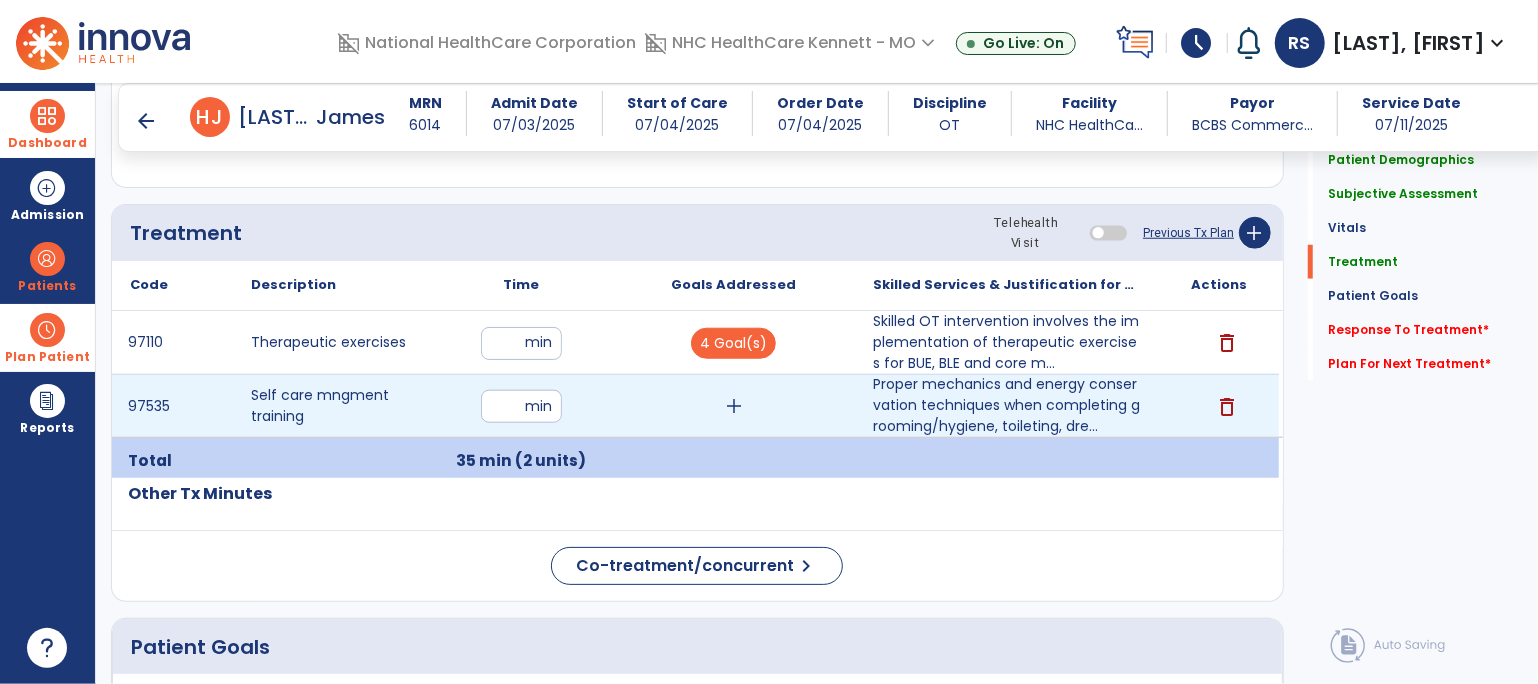 click on "add" at bounding box center (734, 406) 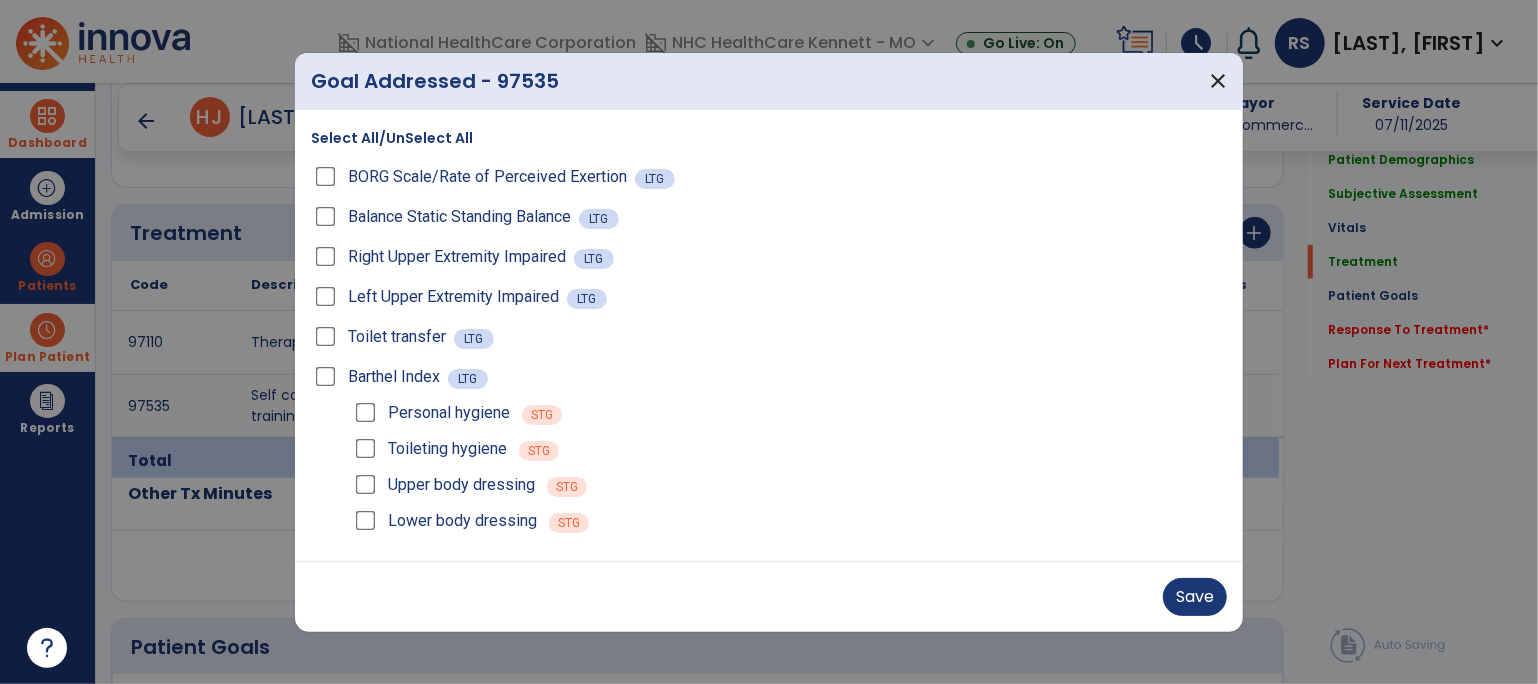 click on "Toilet transfer" at bounding box center (382, 337) 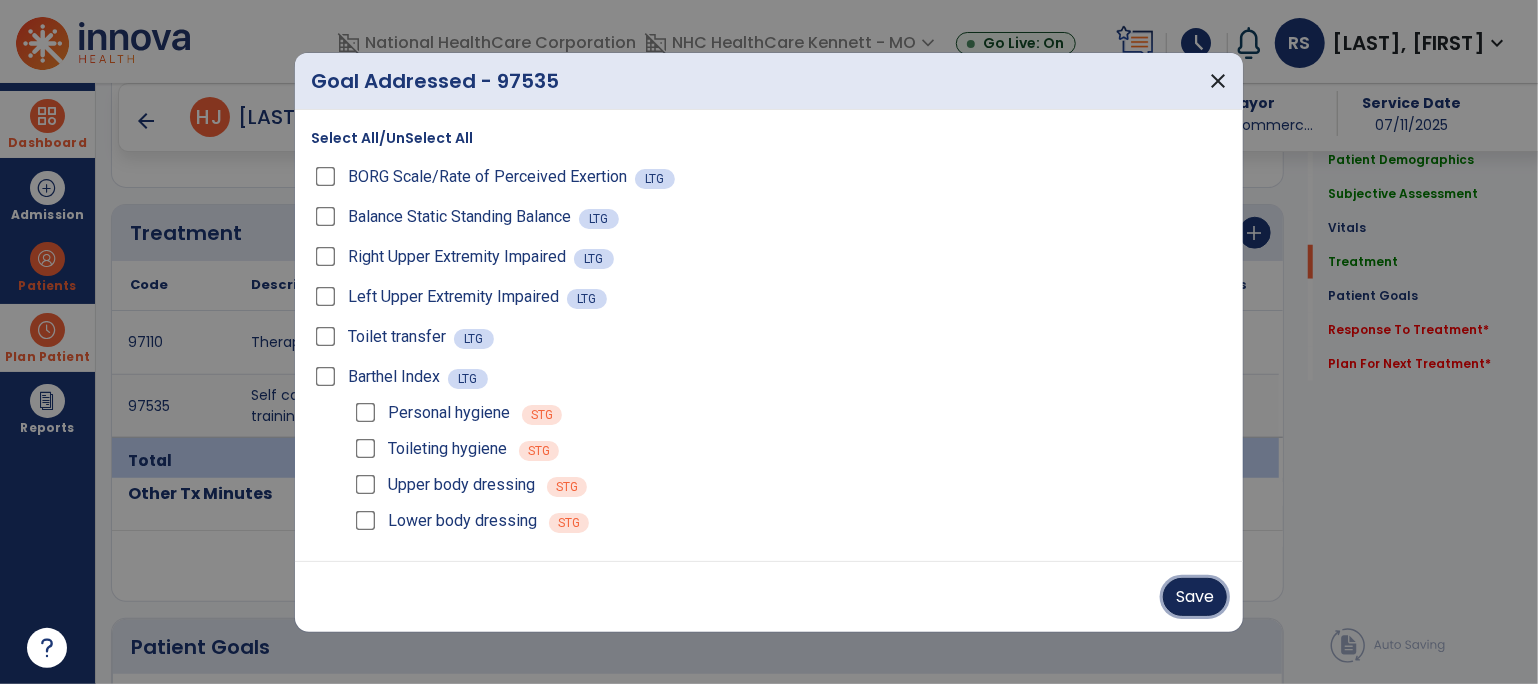 click on "Save" at bounding box center [1195, 597] 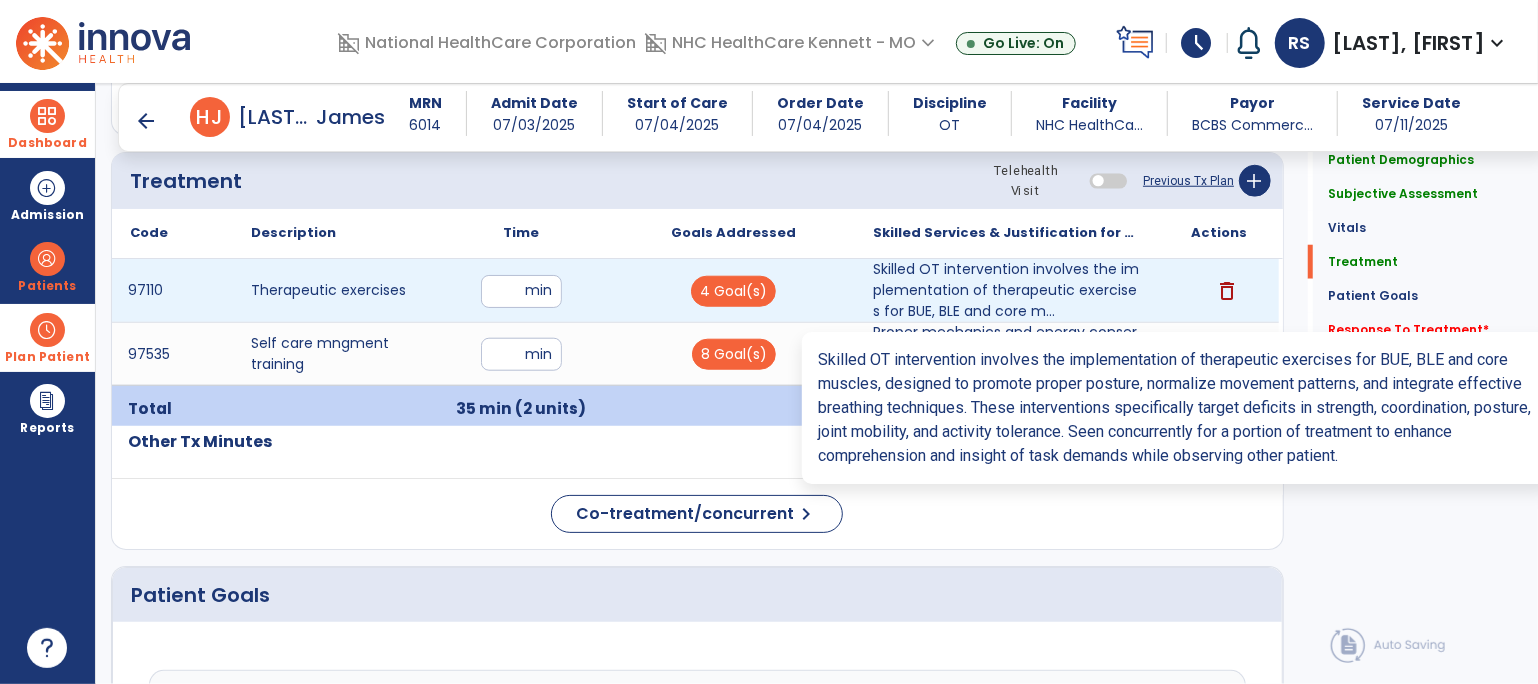 scroll, scrollTop: 1045, scrollLeft: 0, axis: vertical 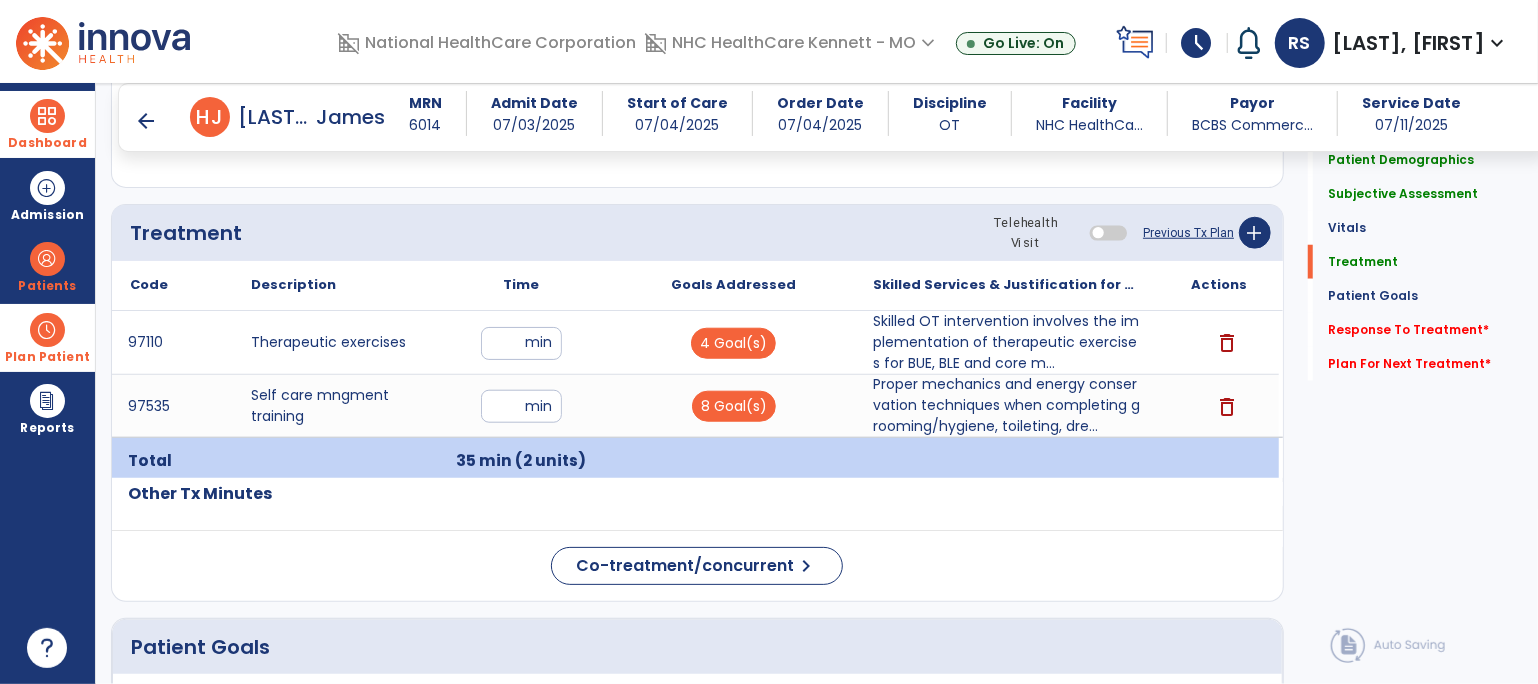 click 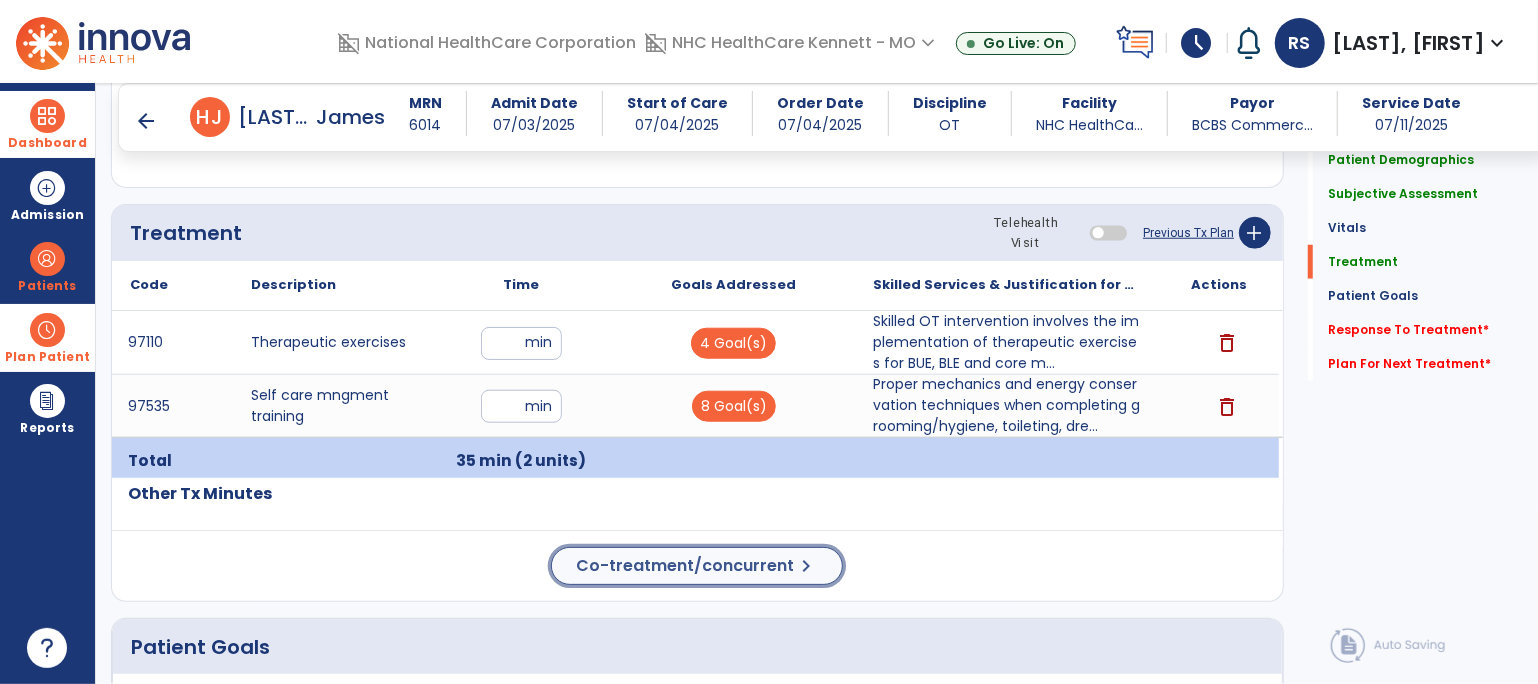 click on "Co-treatment/concurrent" 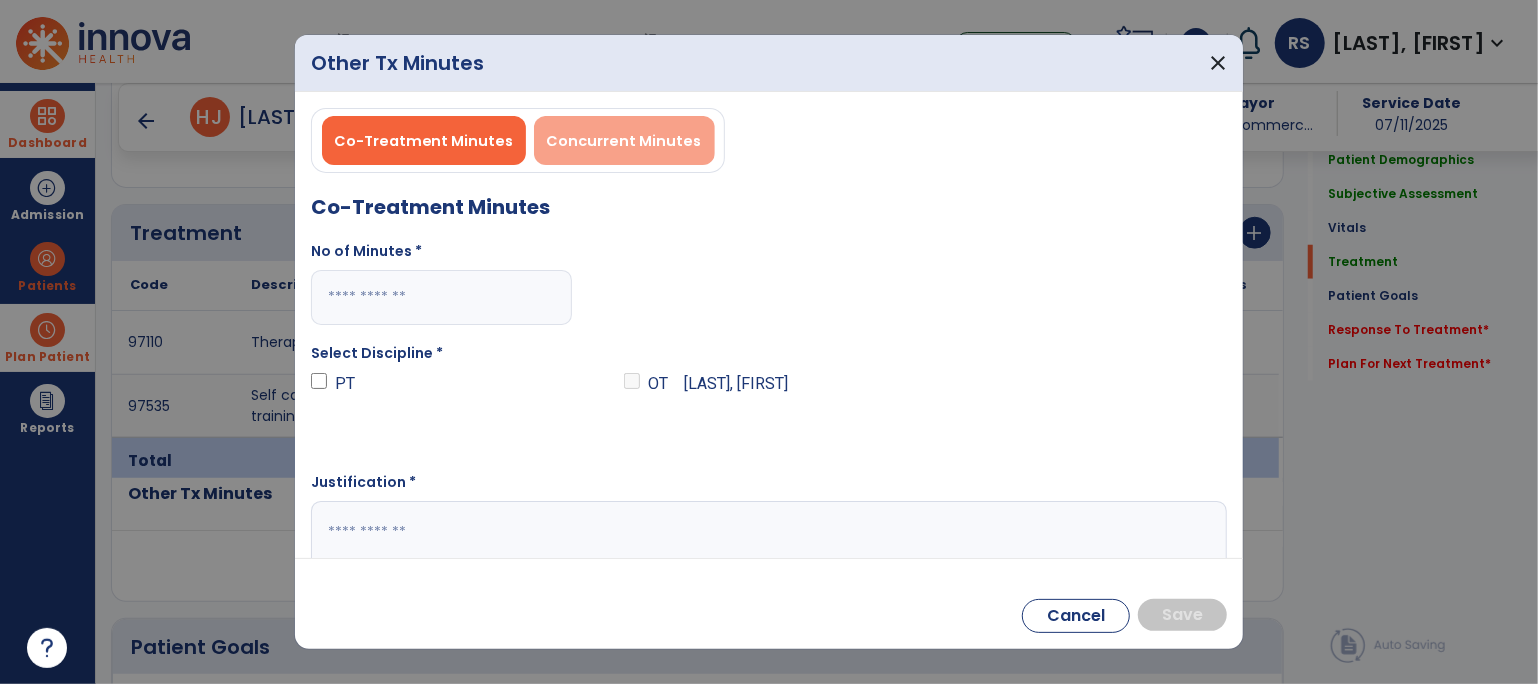 click on "Concurrent Minutes" at bounding box center [624, 141] 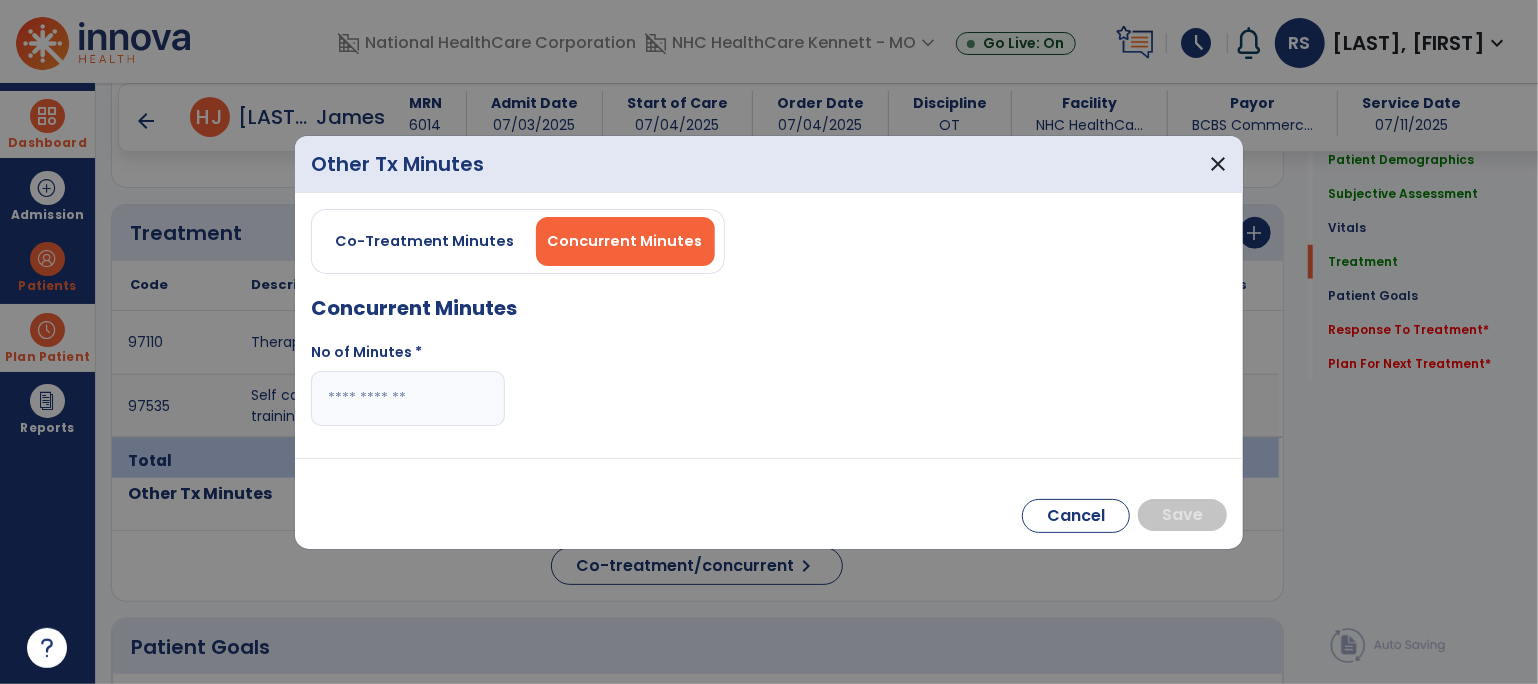 click at bounding box center [408, 398] 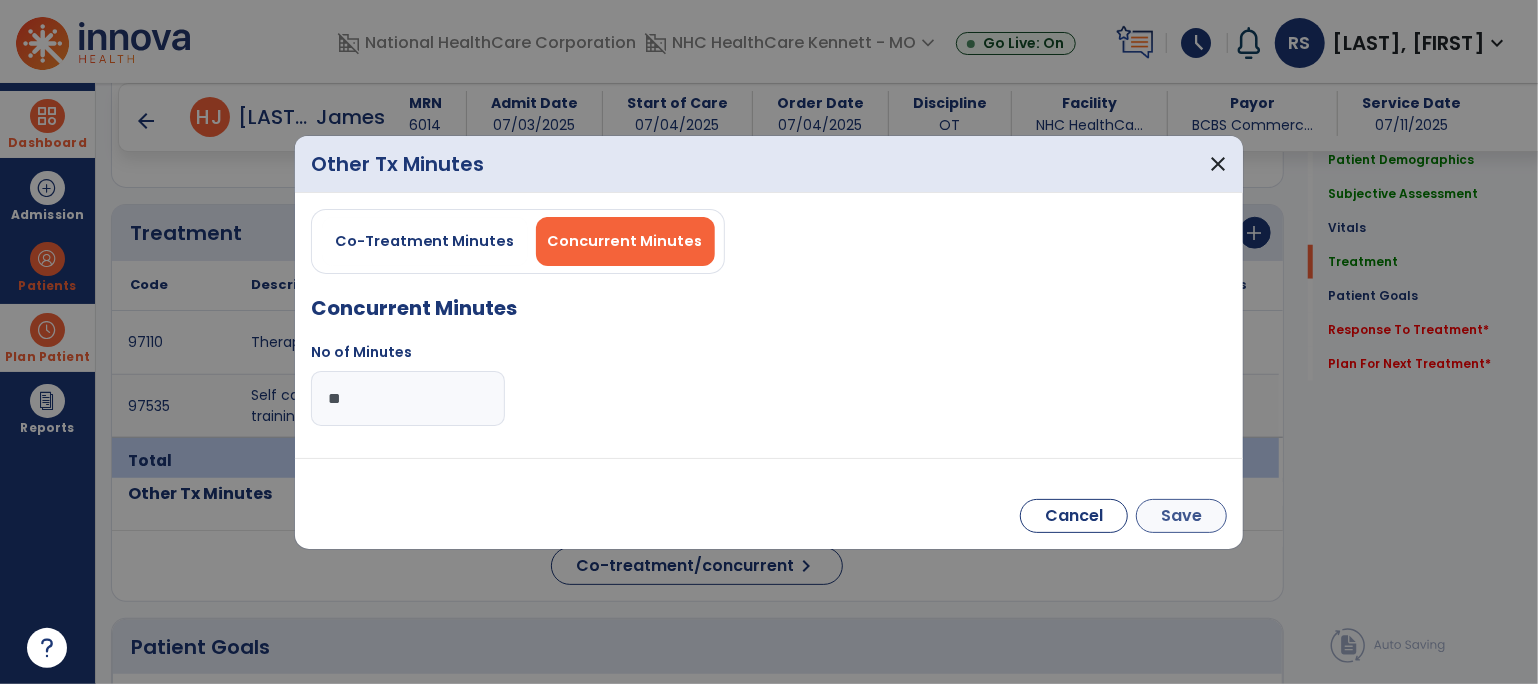 type on "**" 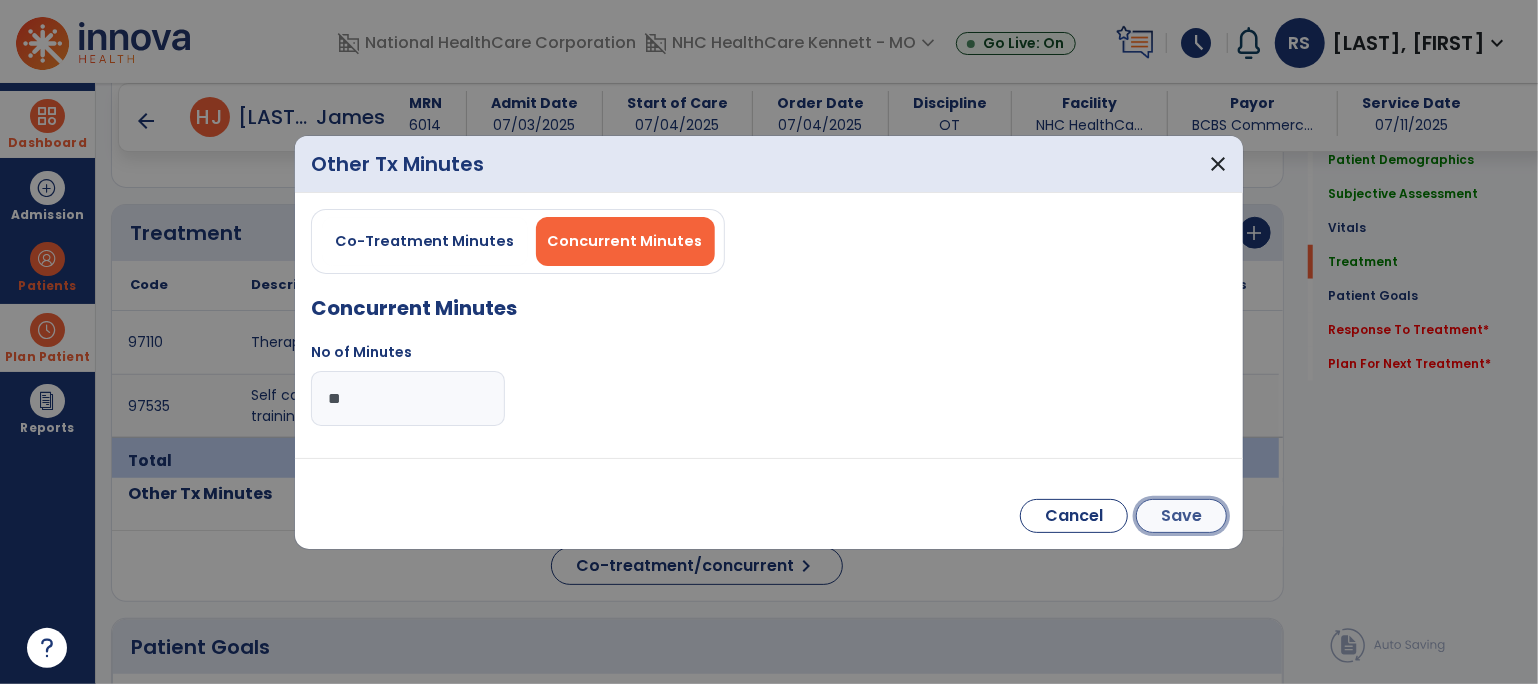 click on "Save" at bounding box center [1181, 516] 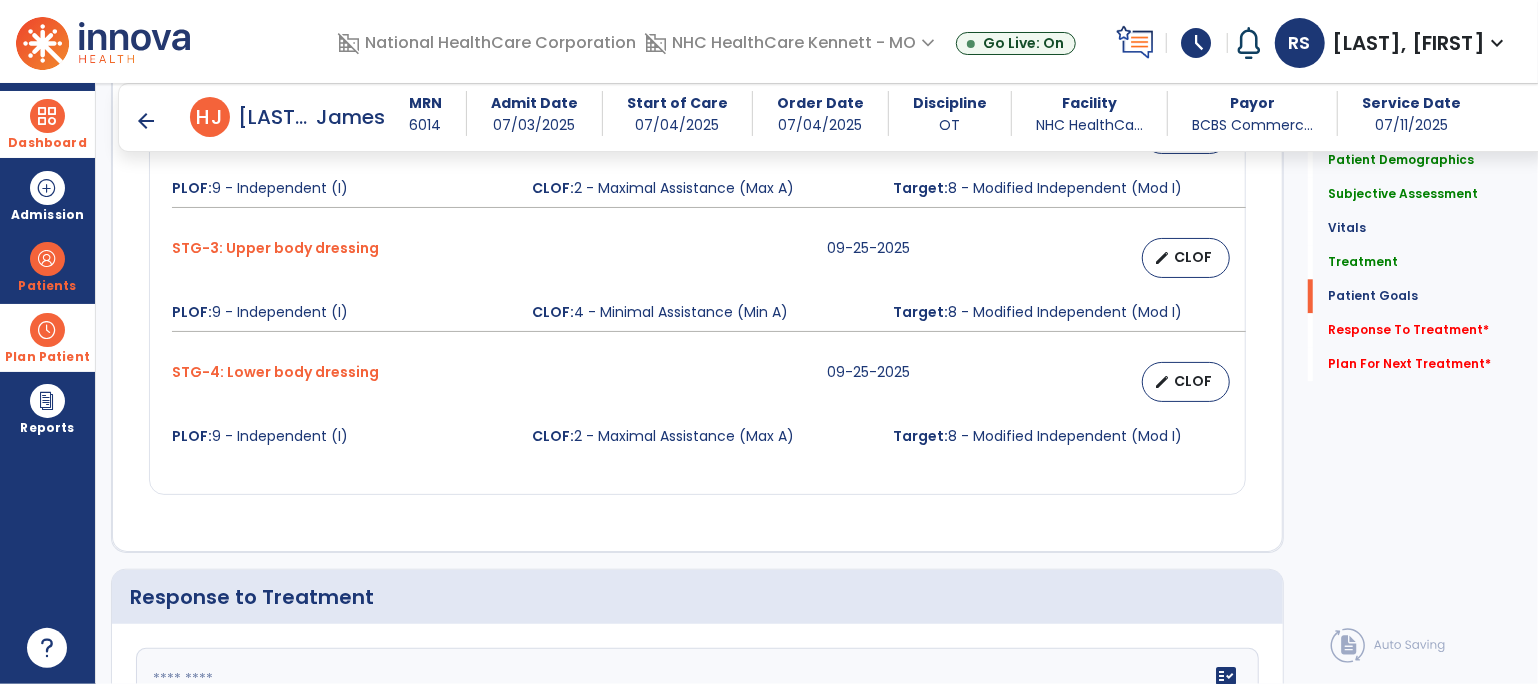 scroll, scrollTop: 3267, scrollLeft: 0, axis: vertical 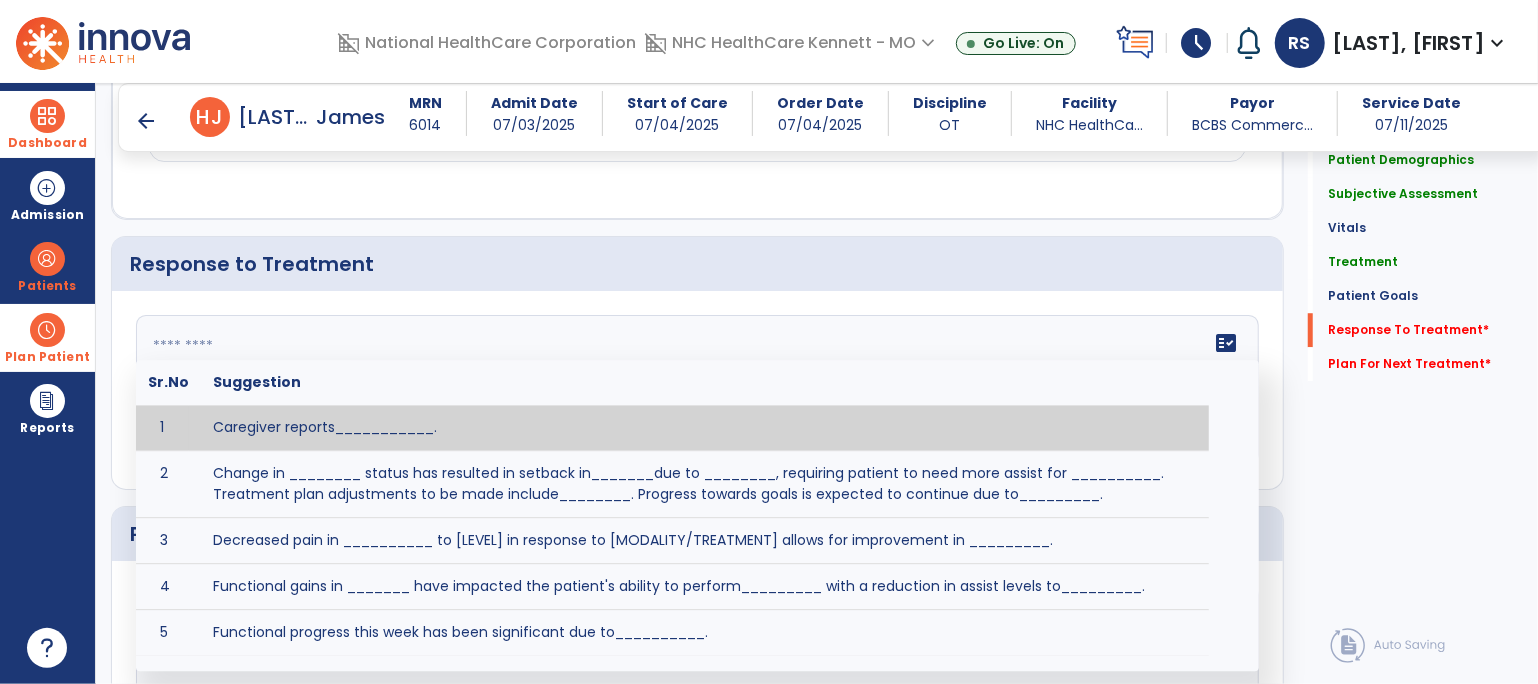 click on "fact_check  Sr.No Suggestion 1 Caregiver reports___________. 2 Change in ________ status has resulted in setback in_______due to ________, requiring patient to need more assist for __________.   Treatment plan adjustments to be made include________.  Progress towards goals is expected to continue due to_________. 3 Decreased pain in __________ to [LEVEL] in response to [MODALITY/TREATMENT] allows for improvement in _________. 4 Functional gains in _______ have impacted the patient's ability to perform_________ with a reduction in assist levels to_________. 5 Functional progress this week has been significant due to__________. 6 Gains in ________ have improved the patient's ability to perform ______with decreased levels of assist to___________. 7 Improvement in ________allows patient to tolerate higher levels of challenges in_________. 8 Pain in [AREA] has decreased to [LEVEL] in response to [TREATMENT/MODALITY], allowing fore ease in completing__________. 9 10 11 12 13 14 15 16 17 18 19 20 21" 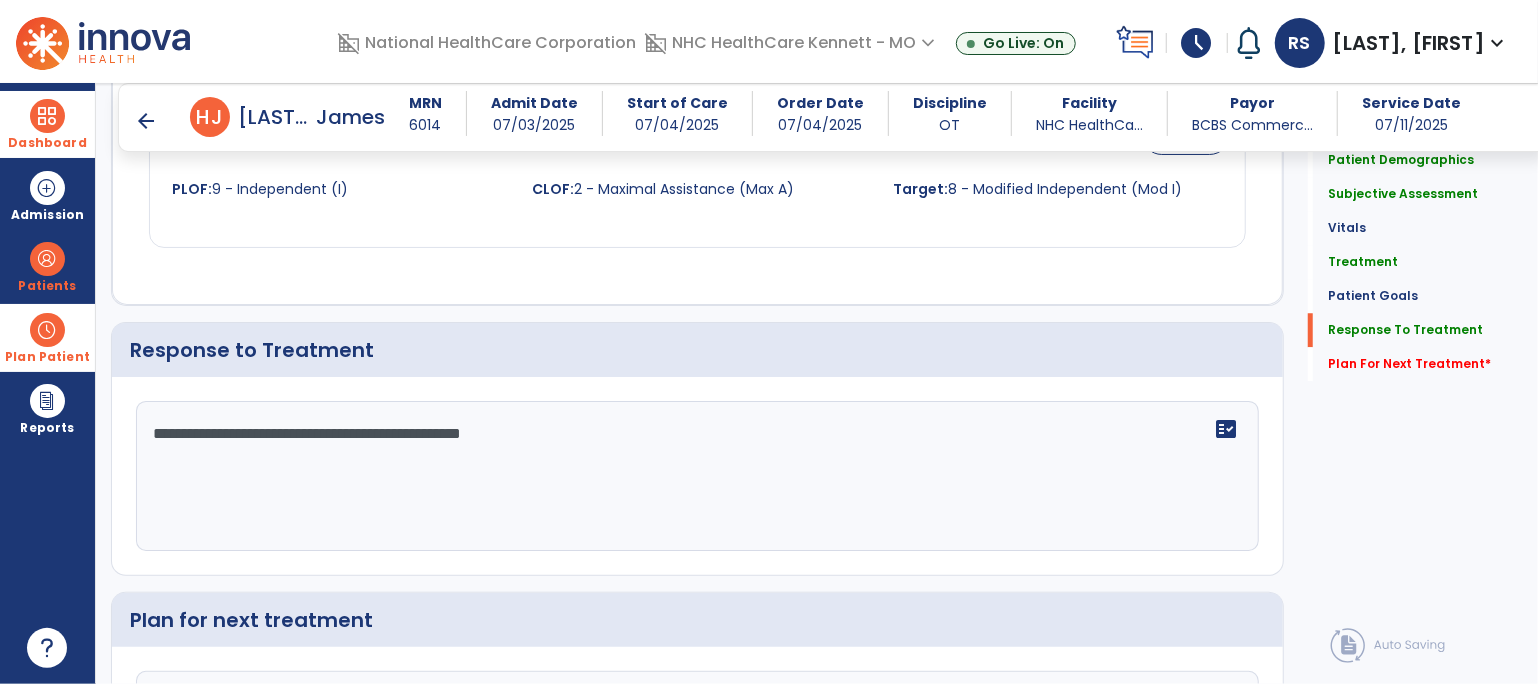 scroll, scrollTop: 3267, scrollLeft: 0, axis: vertical 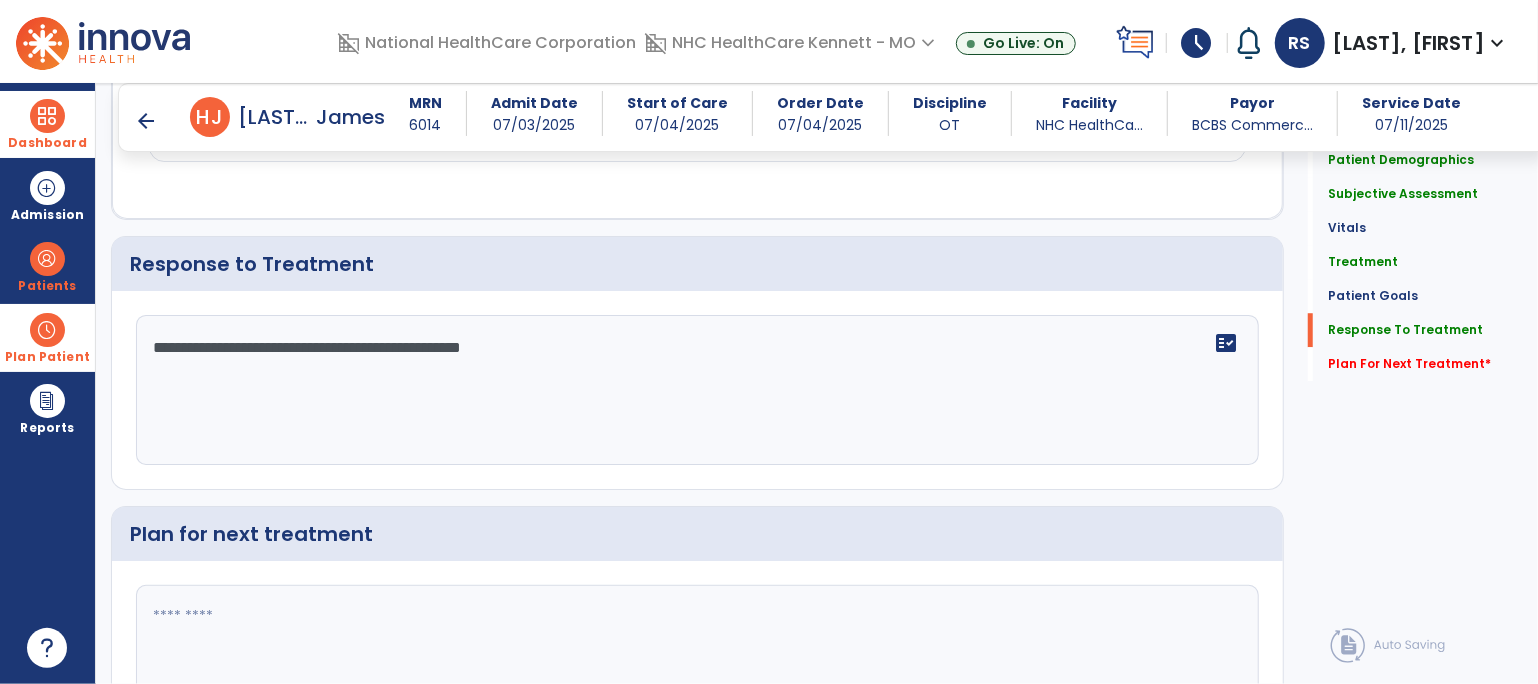 drag, startPoint x: 381, startPoint y: 334, endPoint x: 397, endPoint y: 344, distance: 18.867962 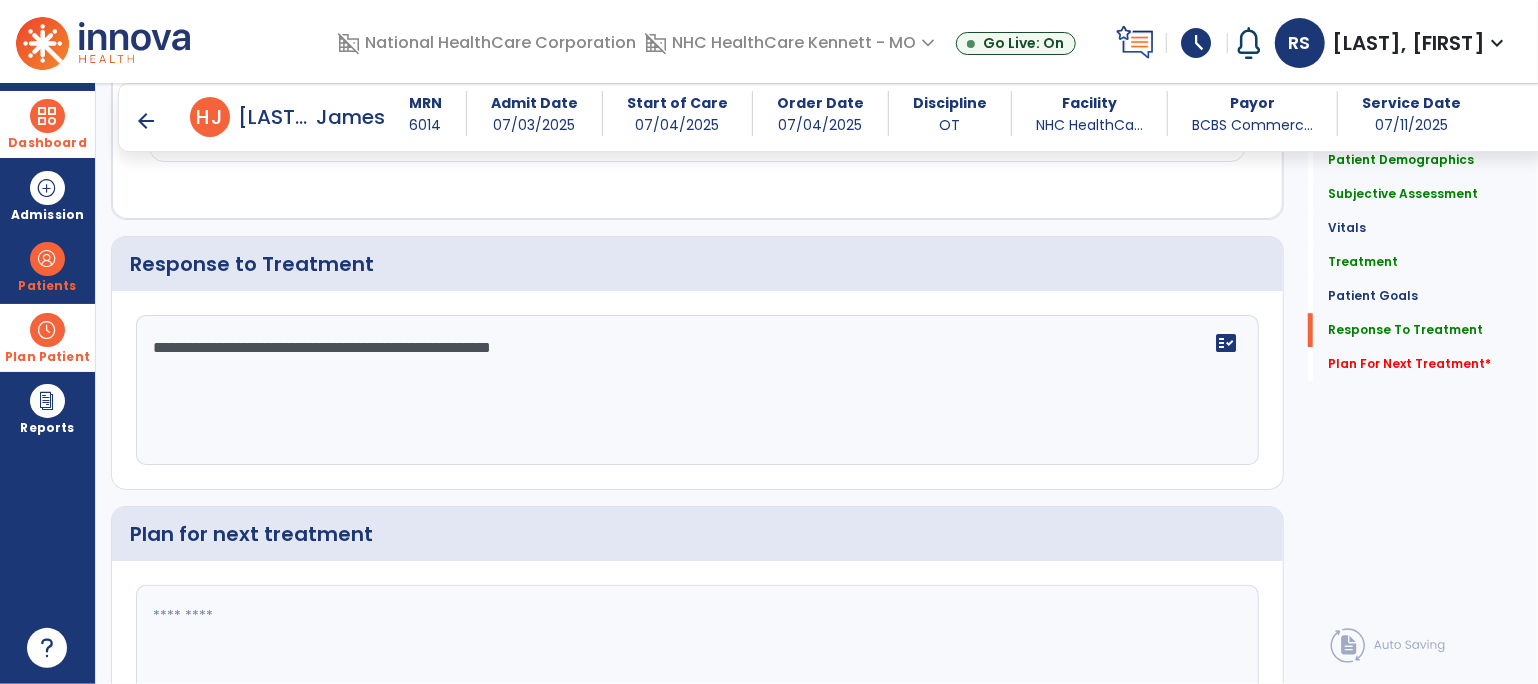 click on "**********" 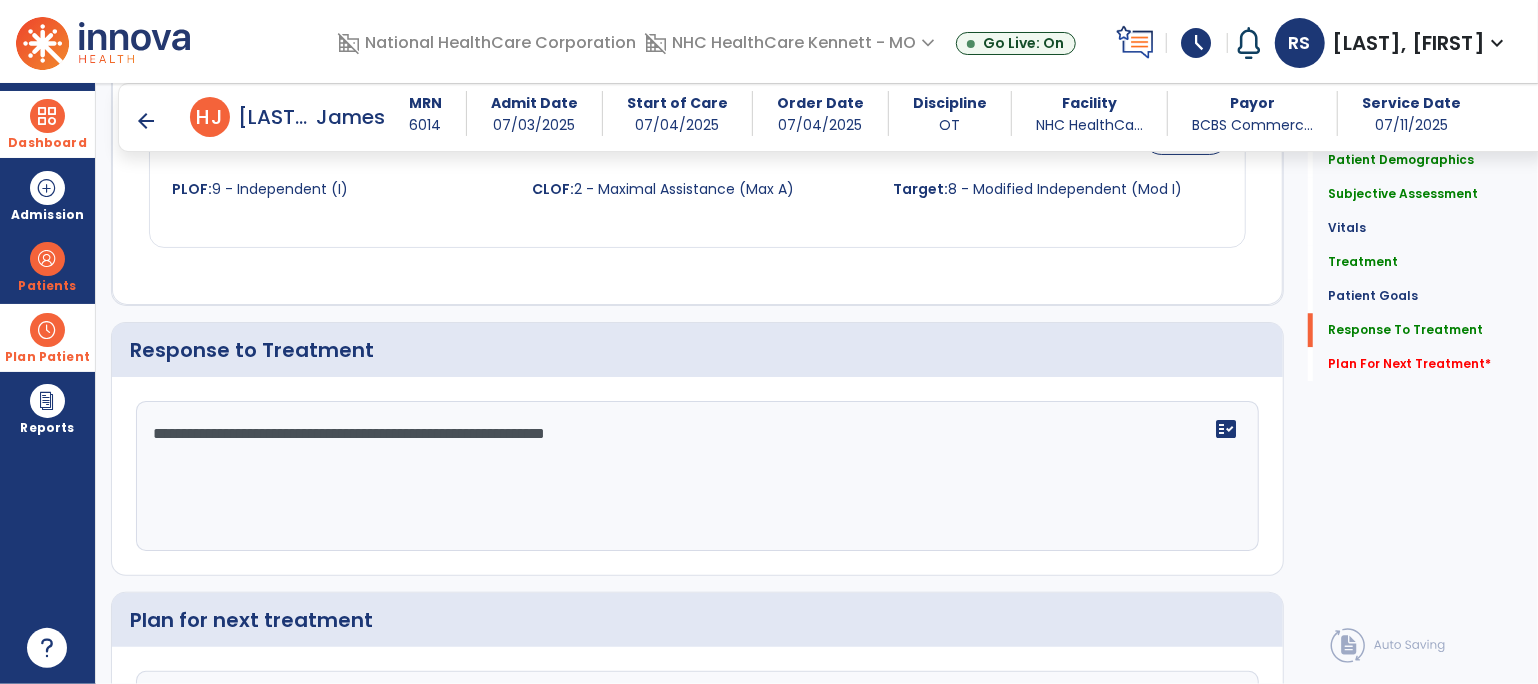 scroll, scrollTop: 3267, scrollLeft: 0, axis: vertical 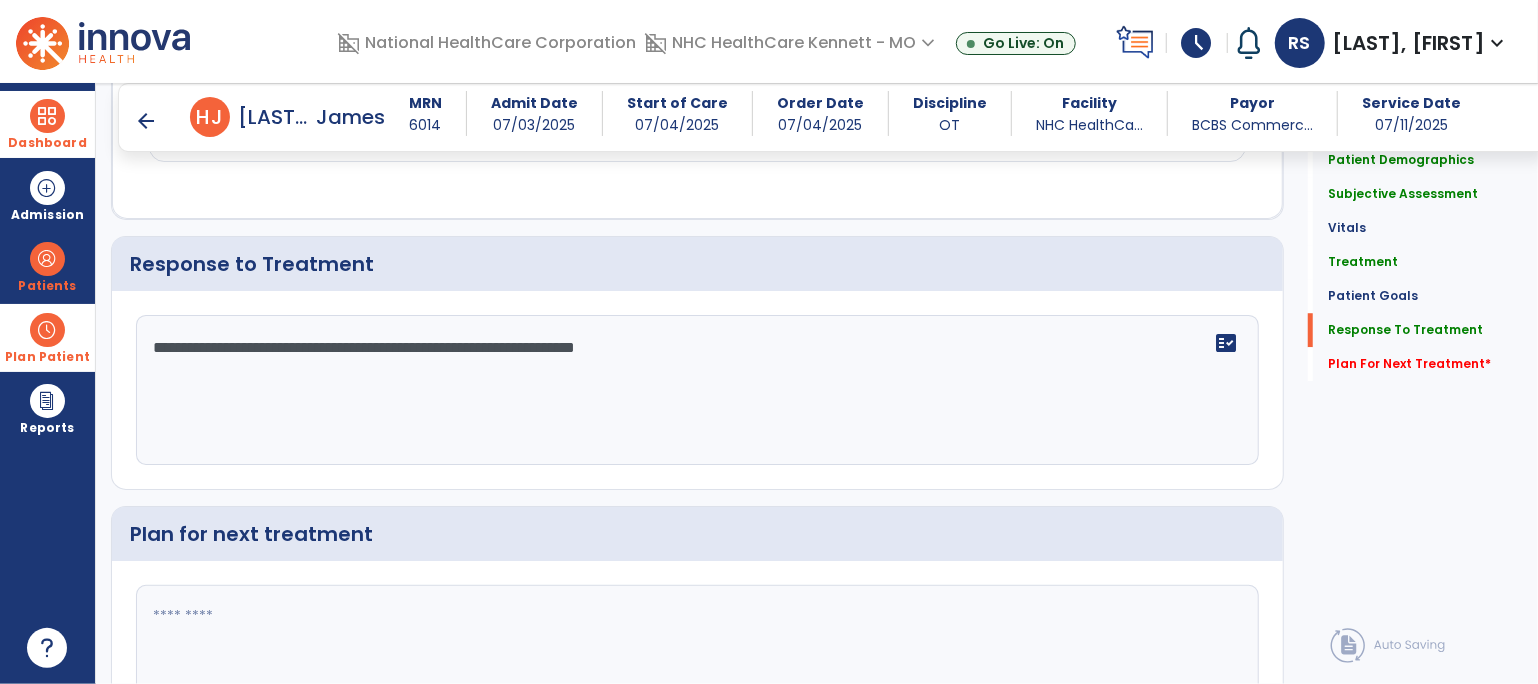 click on "**********" 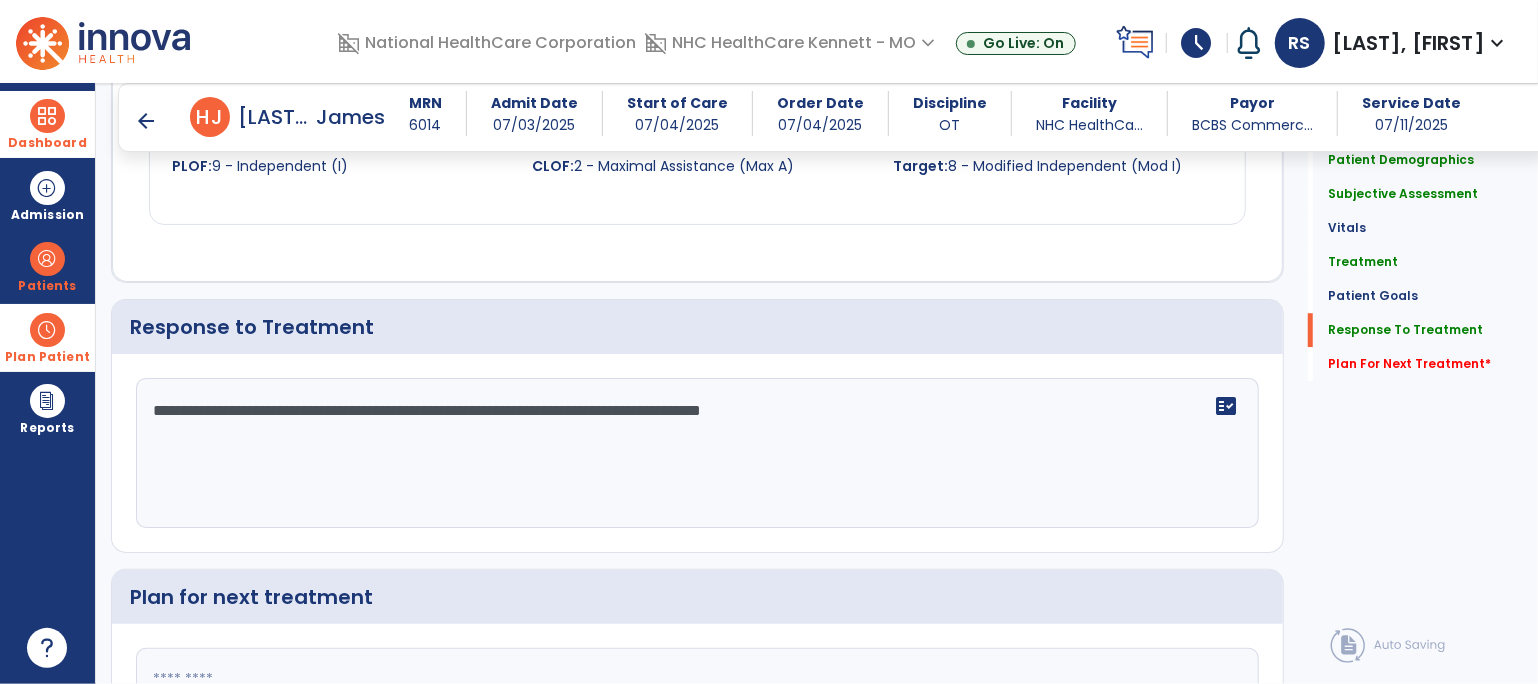 scroll, scrollTop: 3267, scrollLeft: 0, axis: vertical 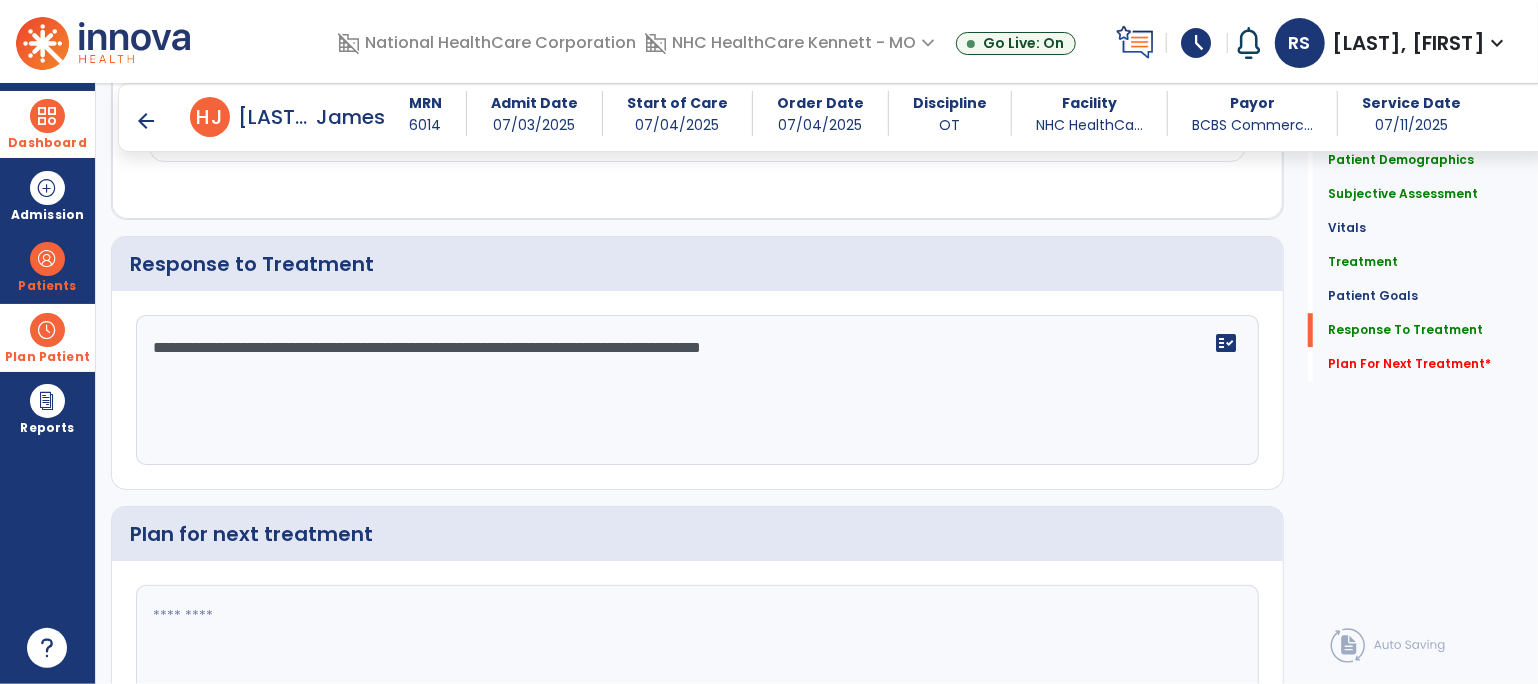 click on "**********" 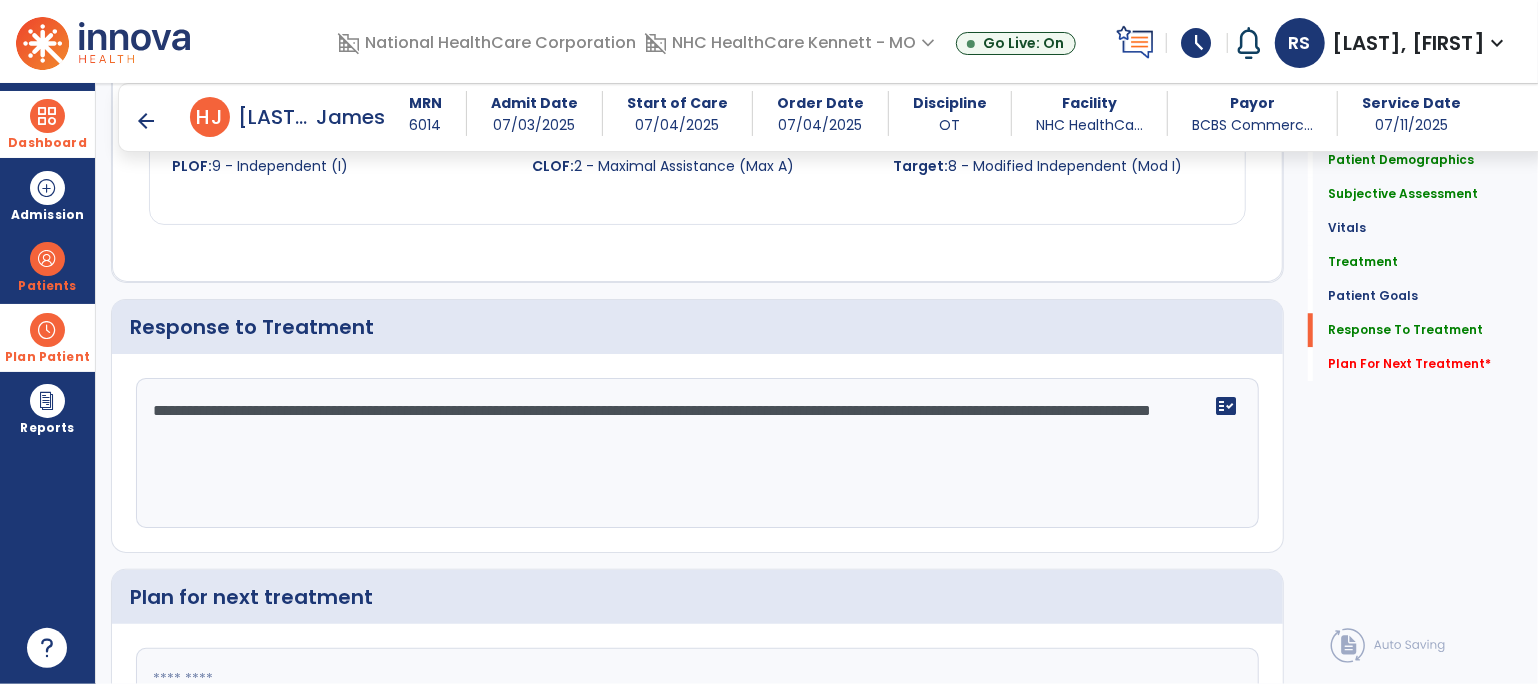scroll, scrollTop: 3267, scrollLeft: 0, axis: vertical 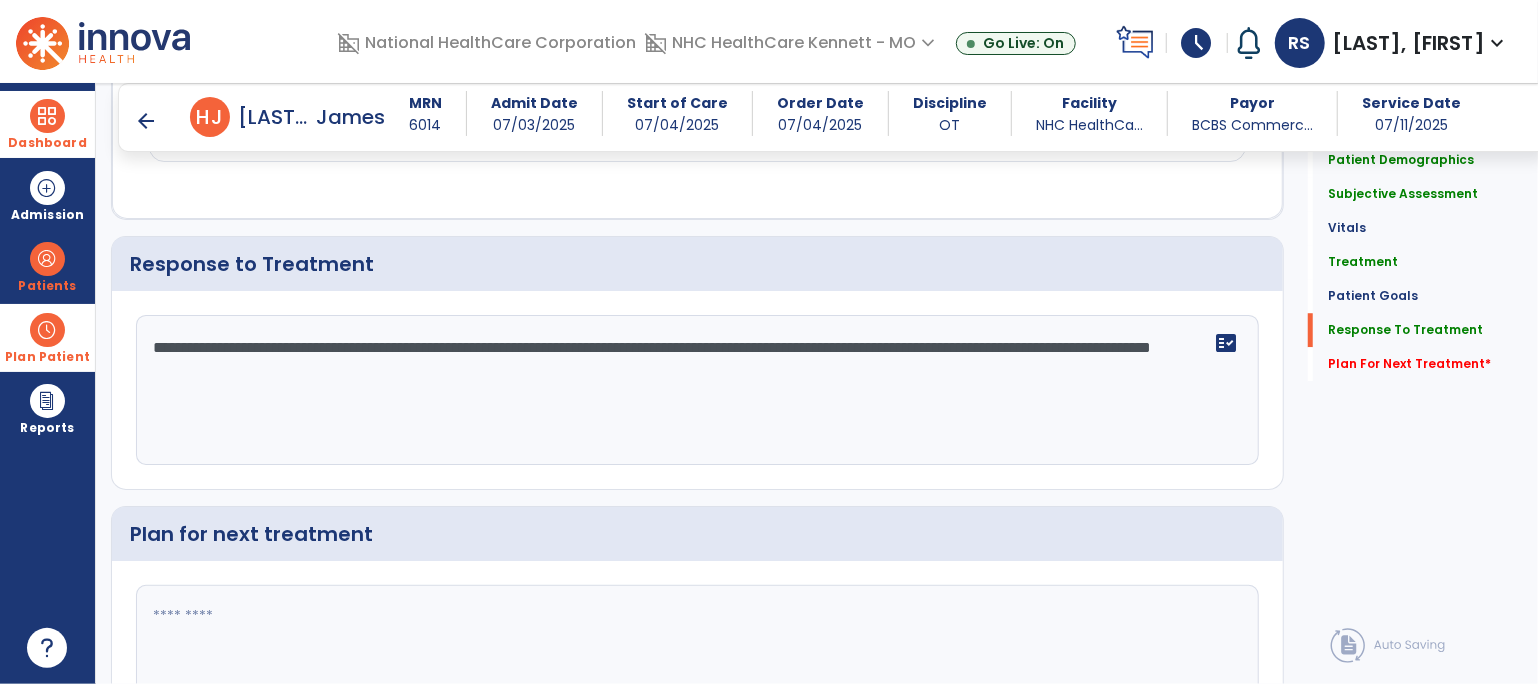 type on "**********" 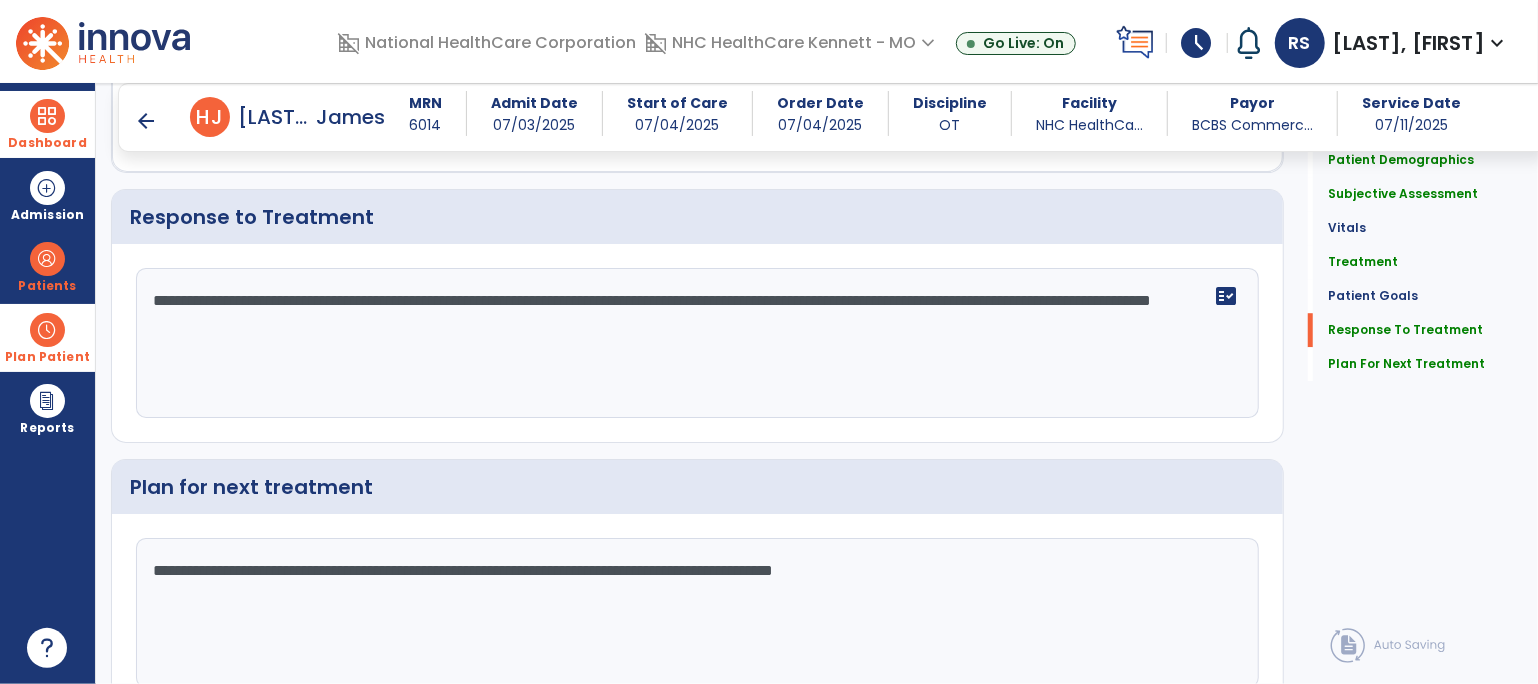 scroll, scrollTop: 3400, scrollLeft: 0, axis: vertical 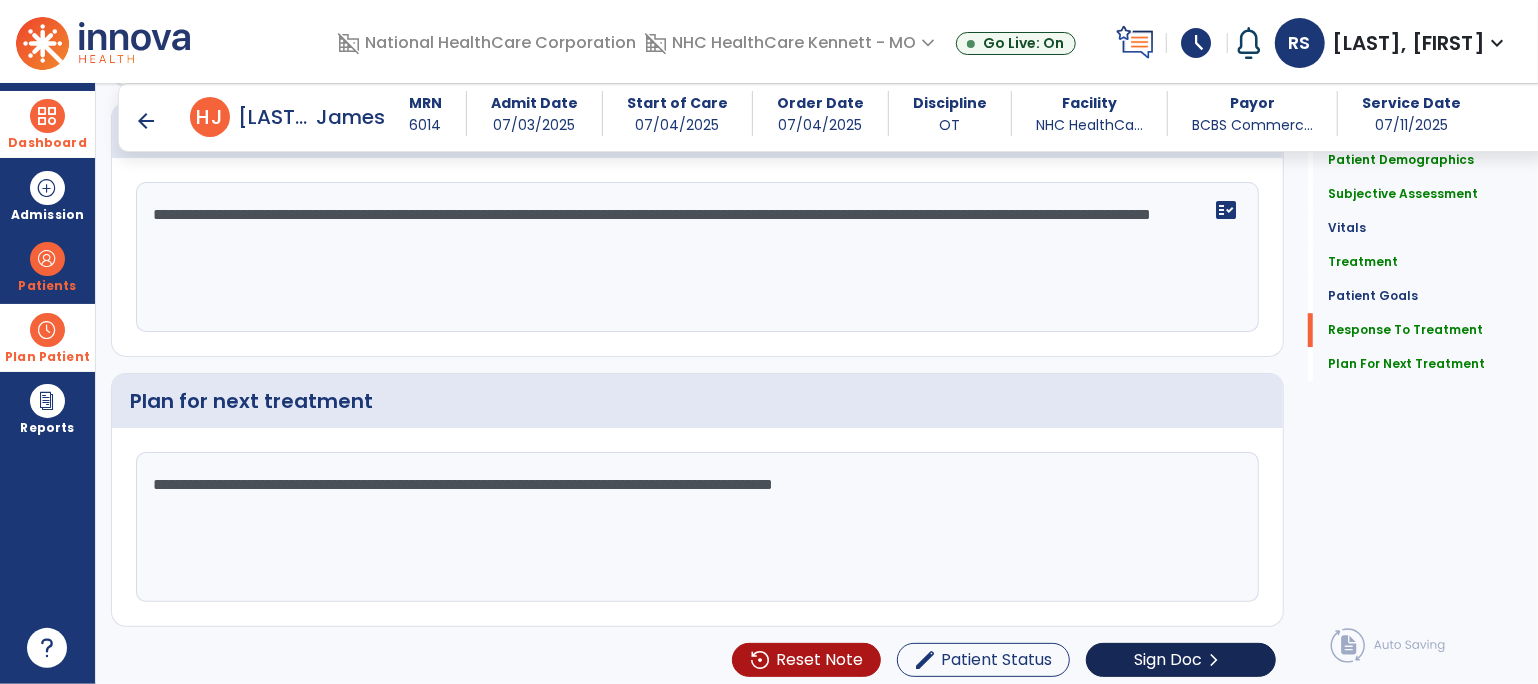 type on "**********" 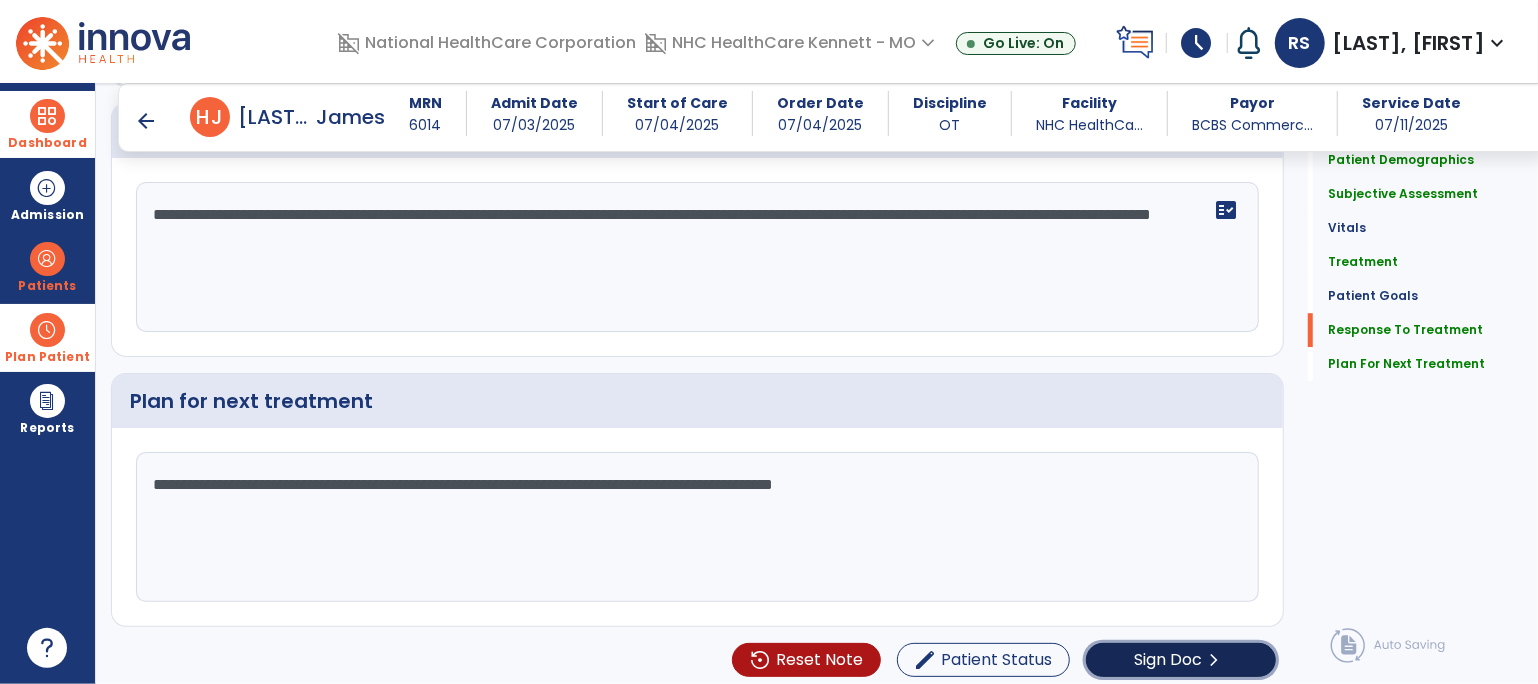 click on "Sign Doc" 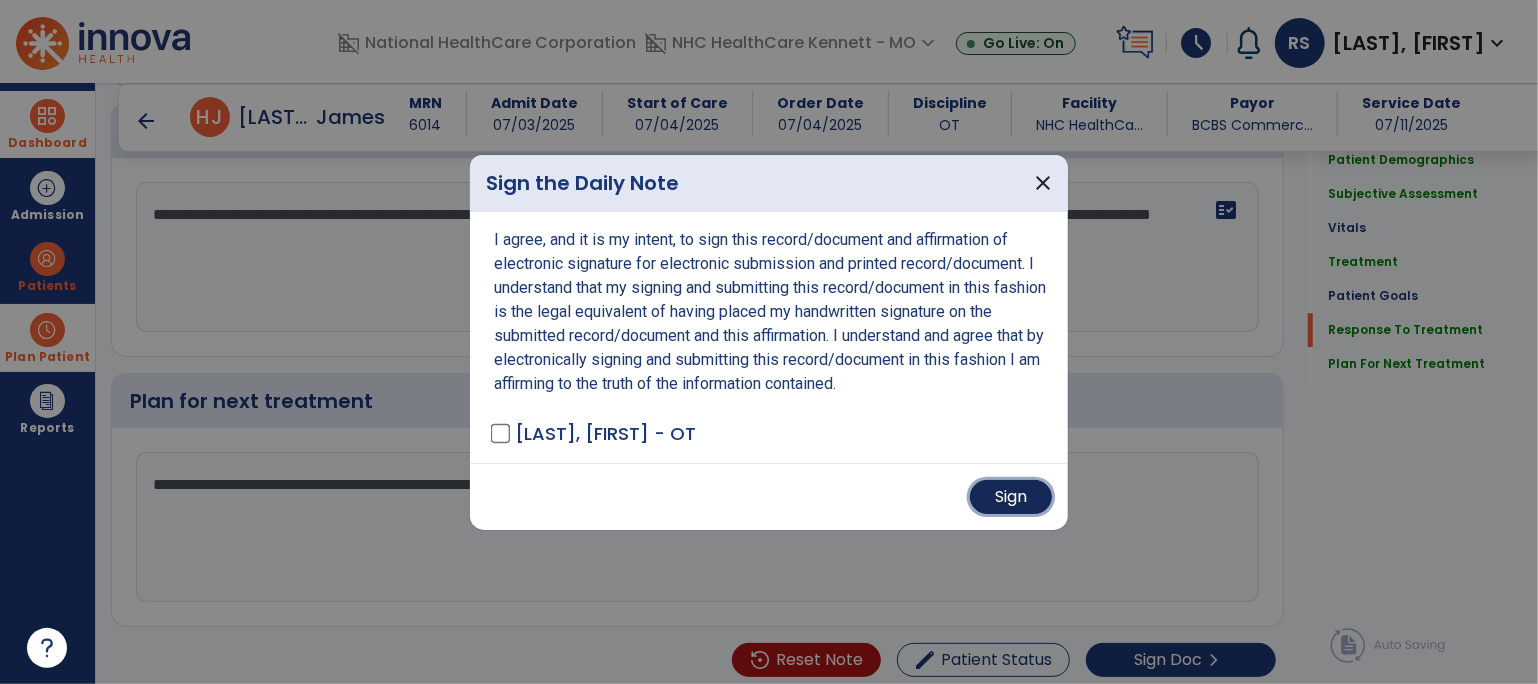 drag, startPoint x: 1002, startPoint y: 500, endPoint x: 977, endPoint y: 492, distance: 26.24881 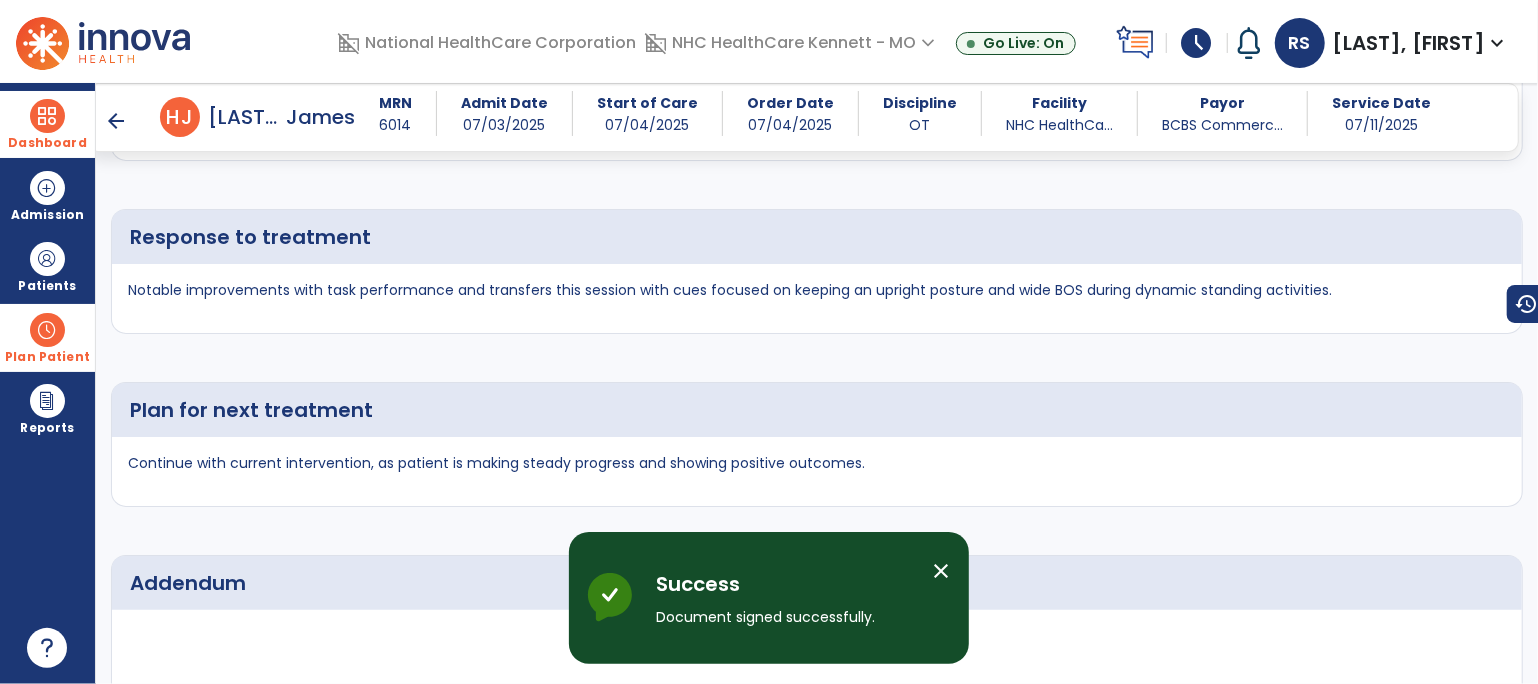 scroll, scrollTop: 4510, scrollLeft: 0, axis: vertical 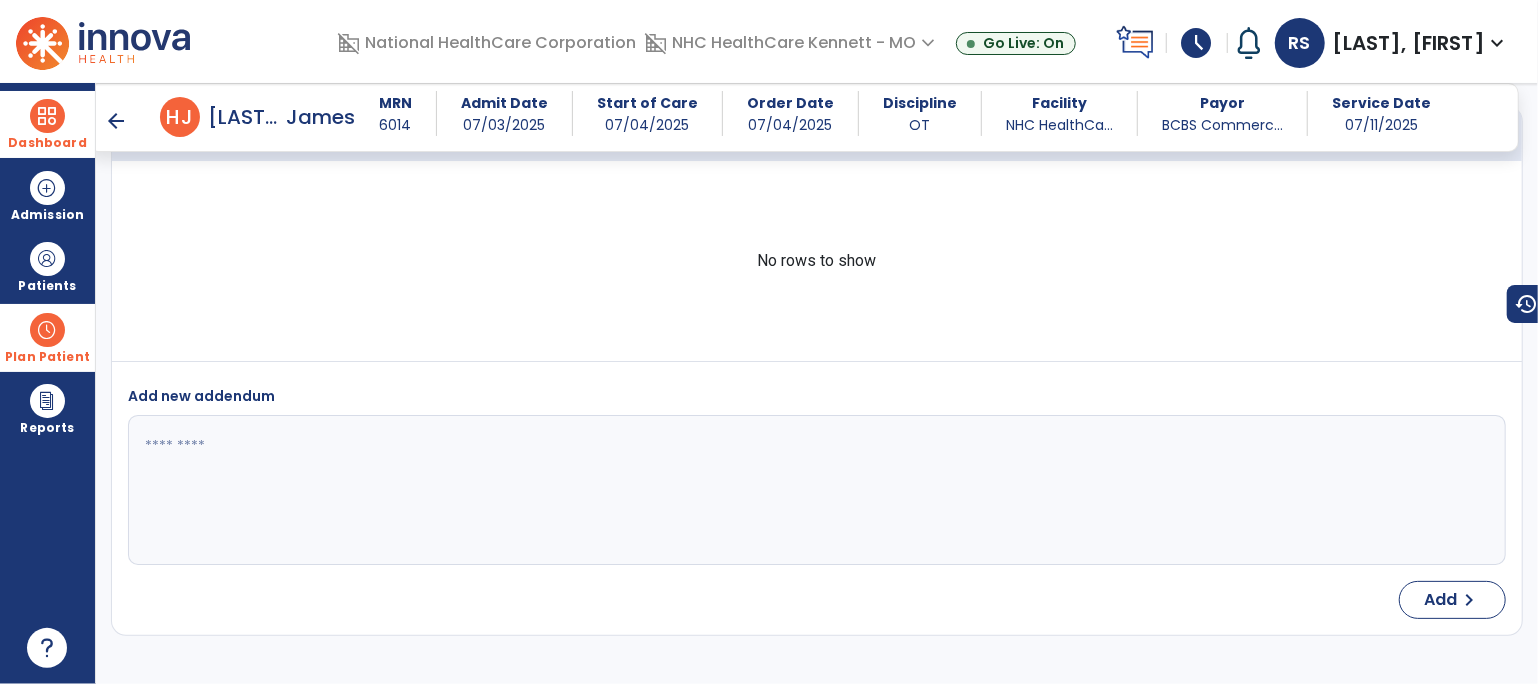 click on "arrow_back" at bounding box center (116, 121) 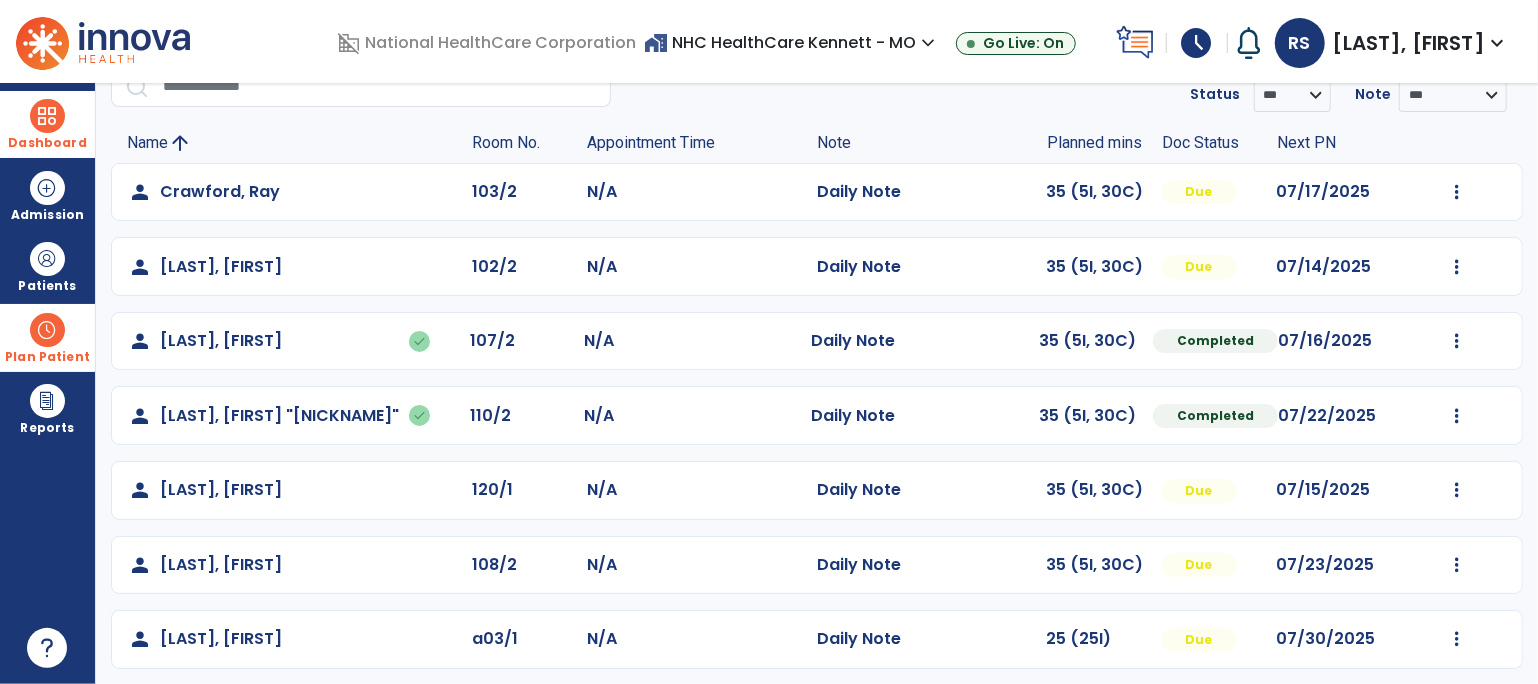scroll, scrollTop: 63, scrollLeft: 0, axis: vertical 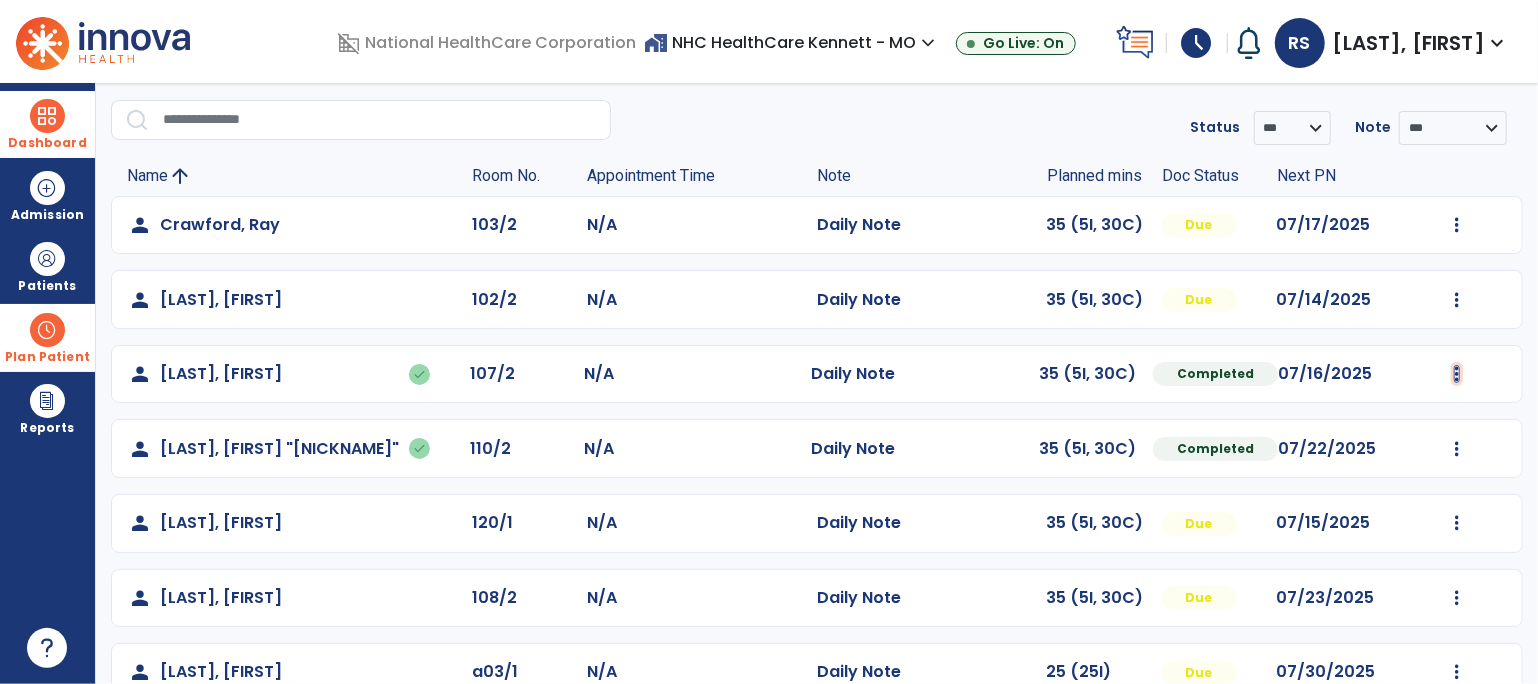 click at bounding box center [1457, 225] 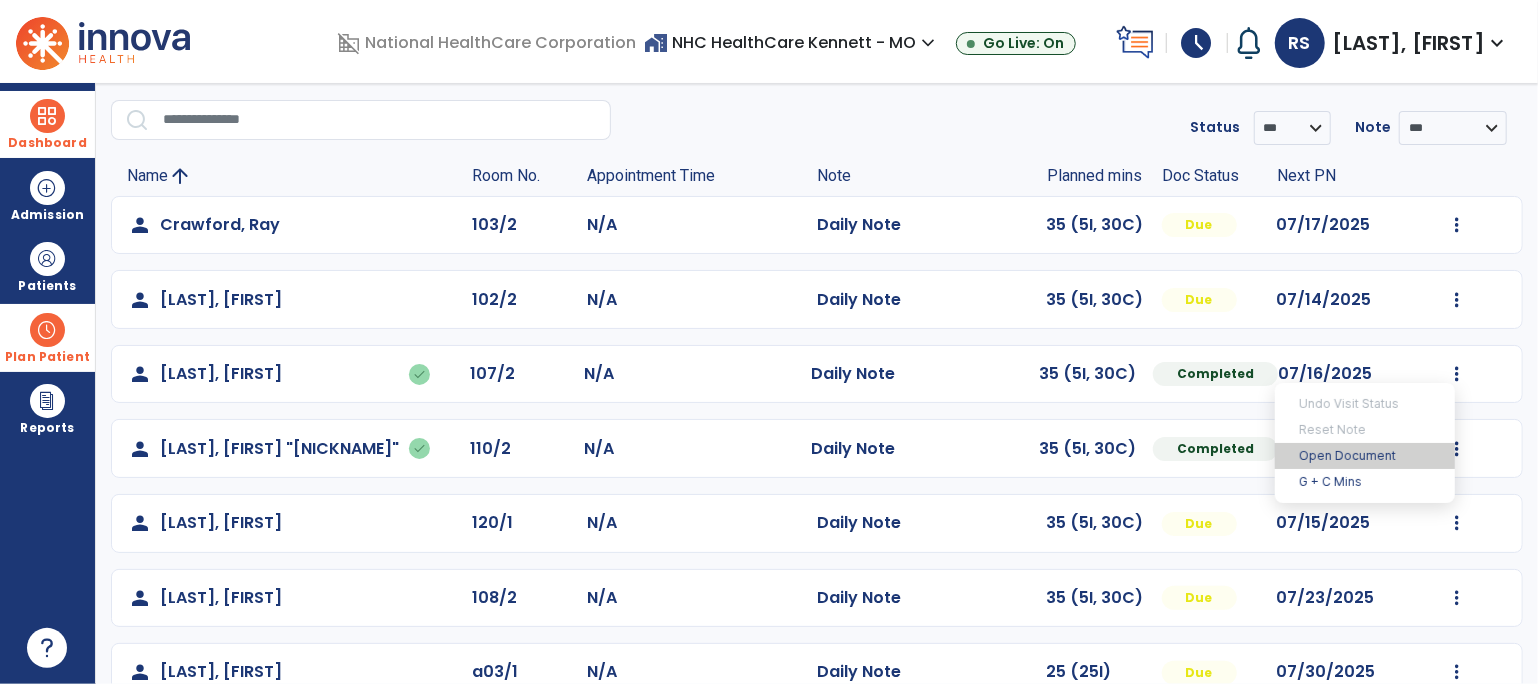 click on "Open Document" at bounding box center (1365, 456) 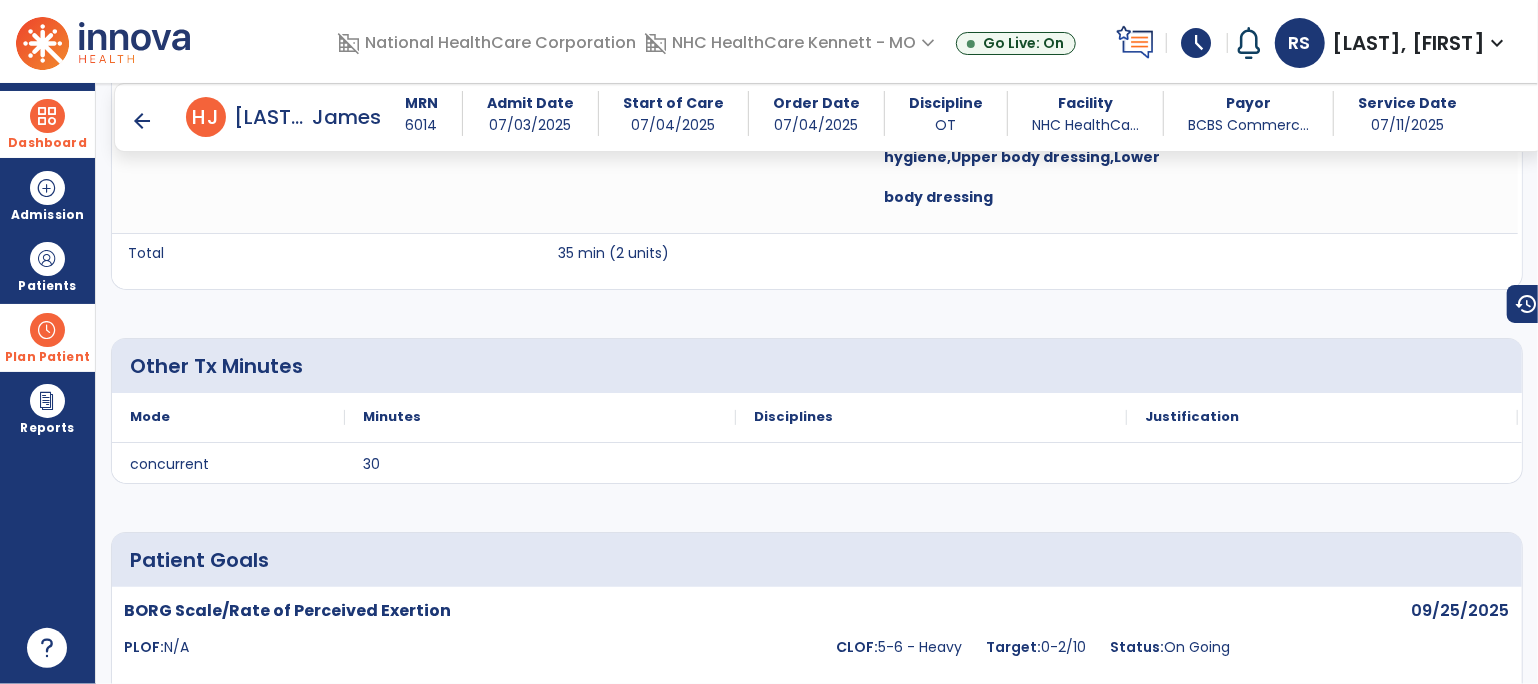 scroll, scrollTop: 1666, scrollLeft: 0, axis: vertical 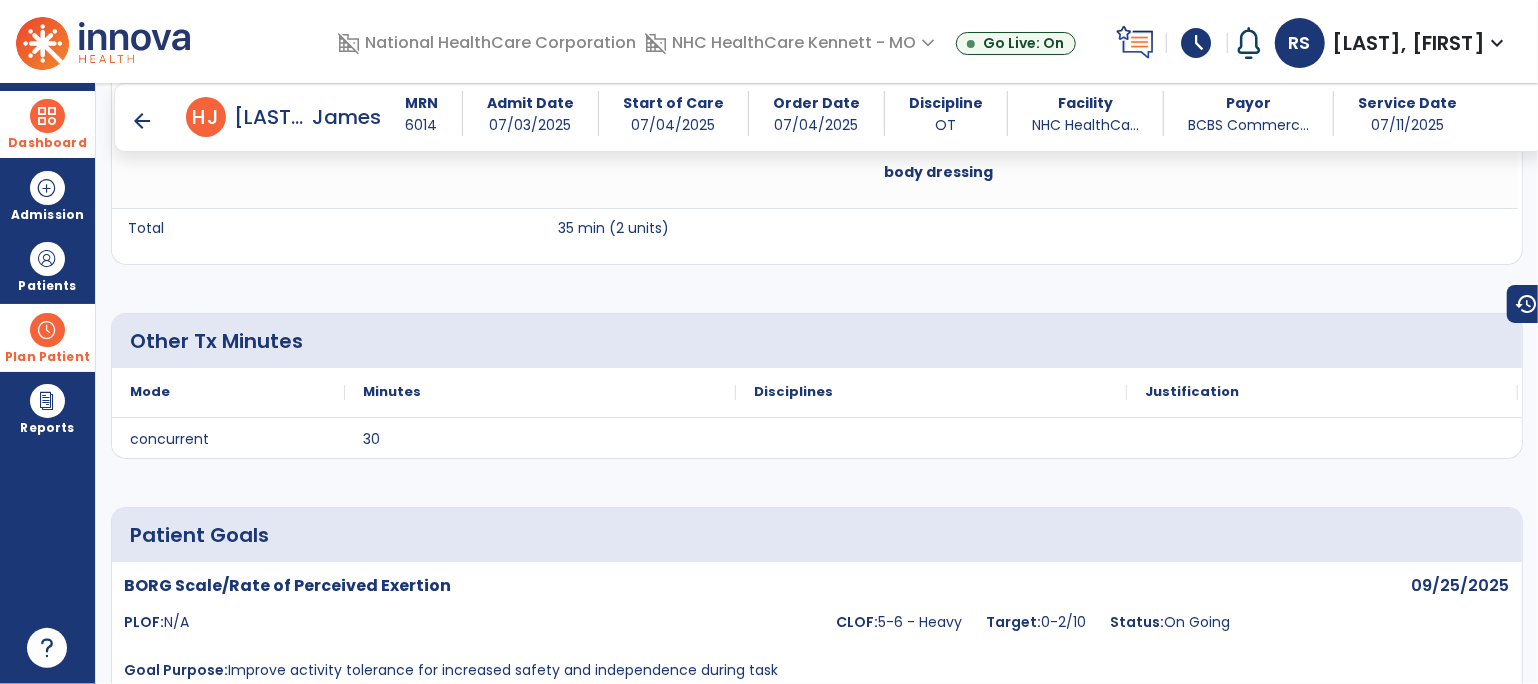 click on "arrow_back" at bounding box center [142, 121] 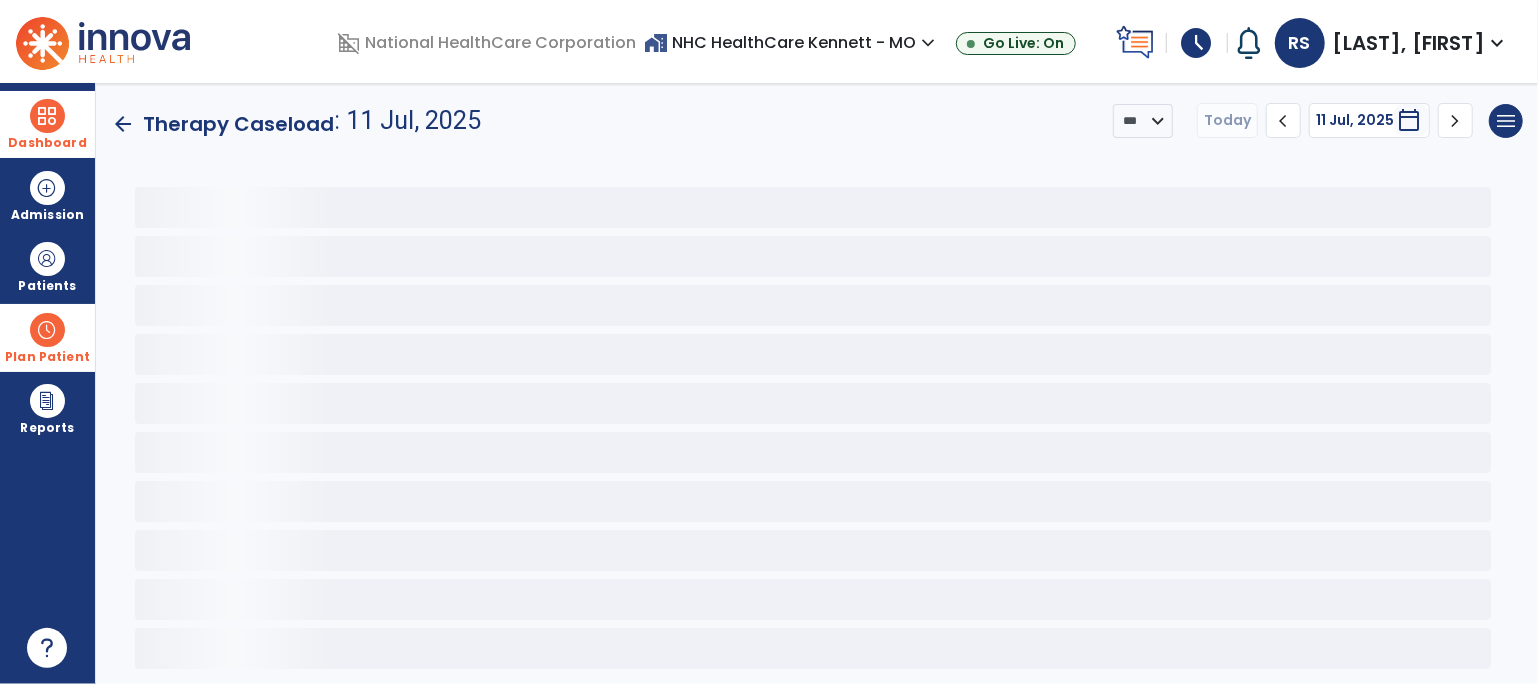 scroll, scrollTop: 0, scrollLeft: 0, axis: both 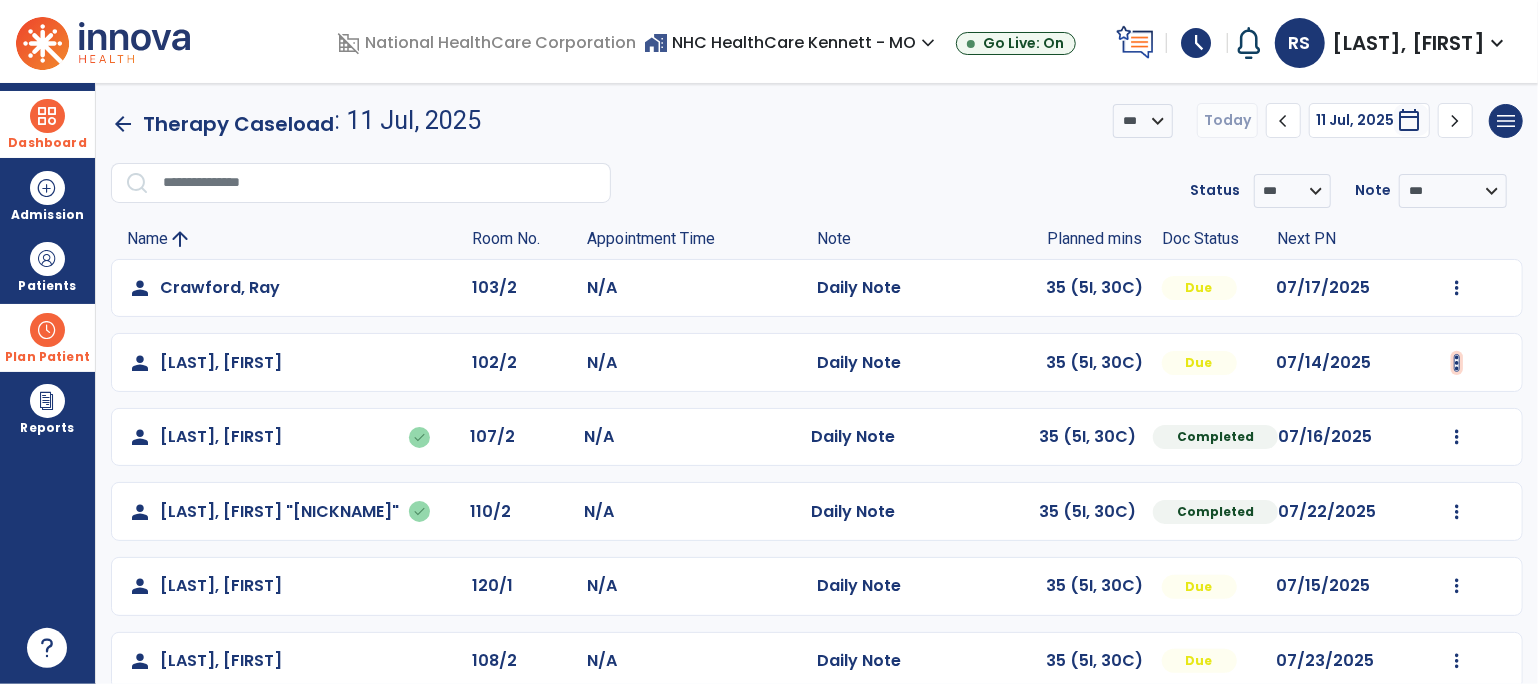 click at bounding box center (1457, 288) 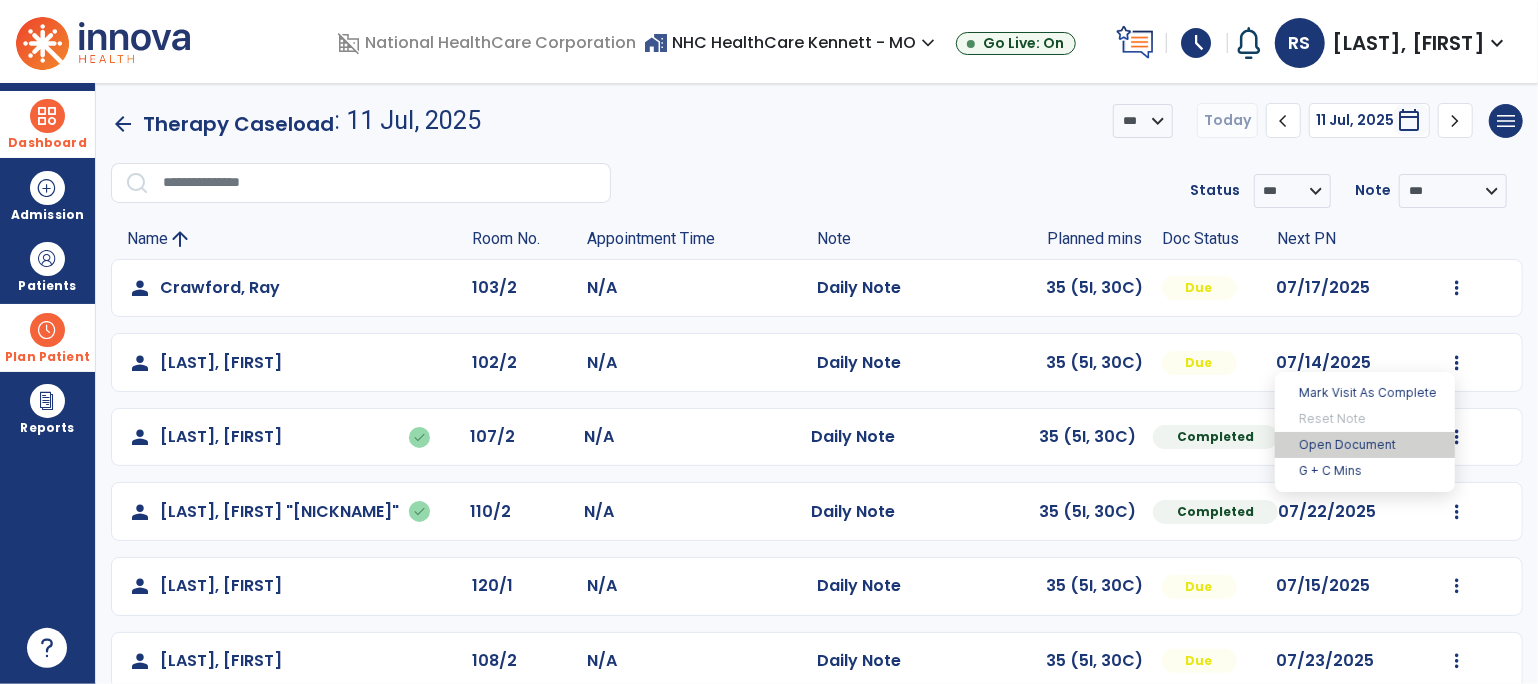 click on "Open Document" at bounding box center [1365, 445] 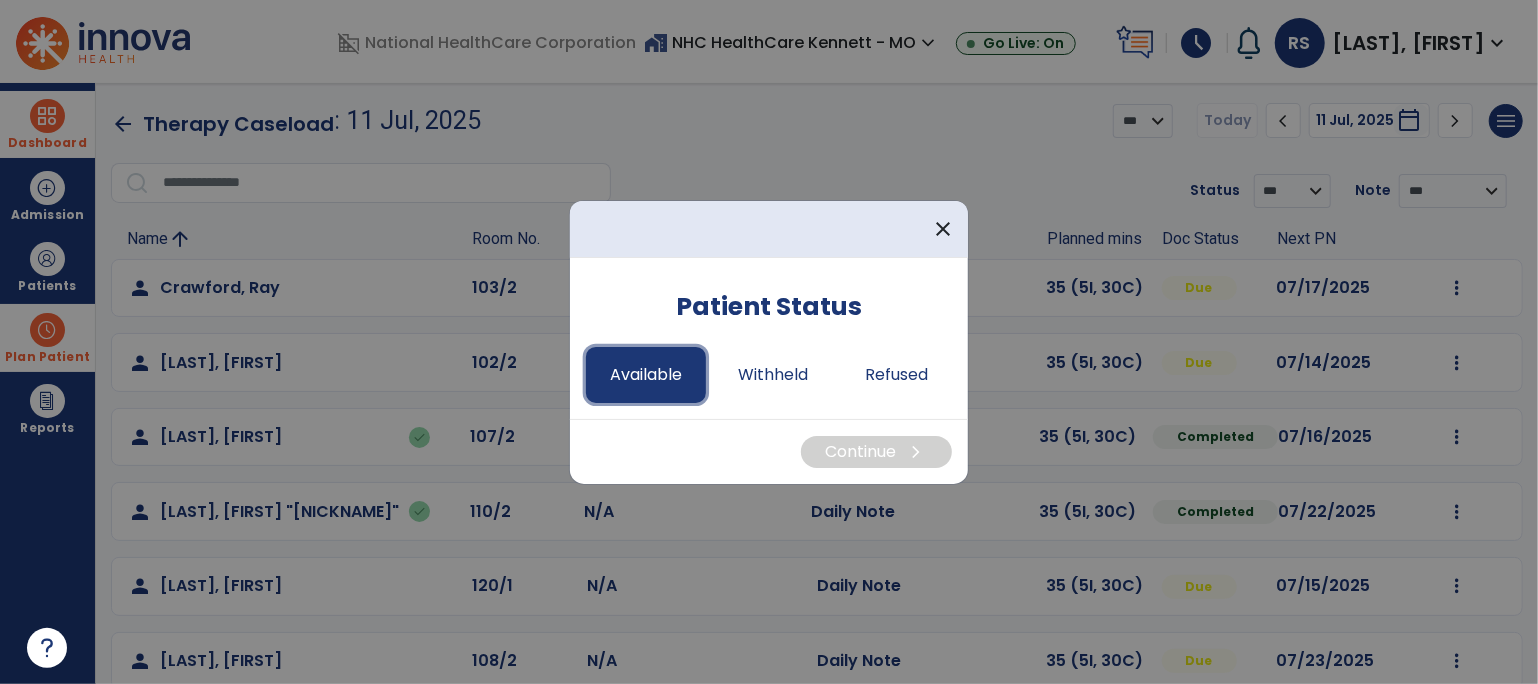 click on "Available" at bounding box center [646, 375] 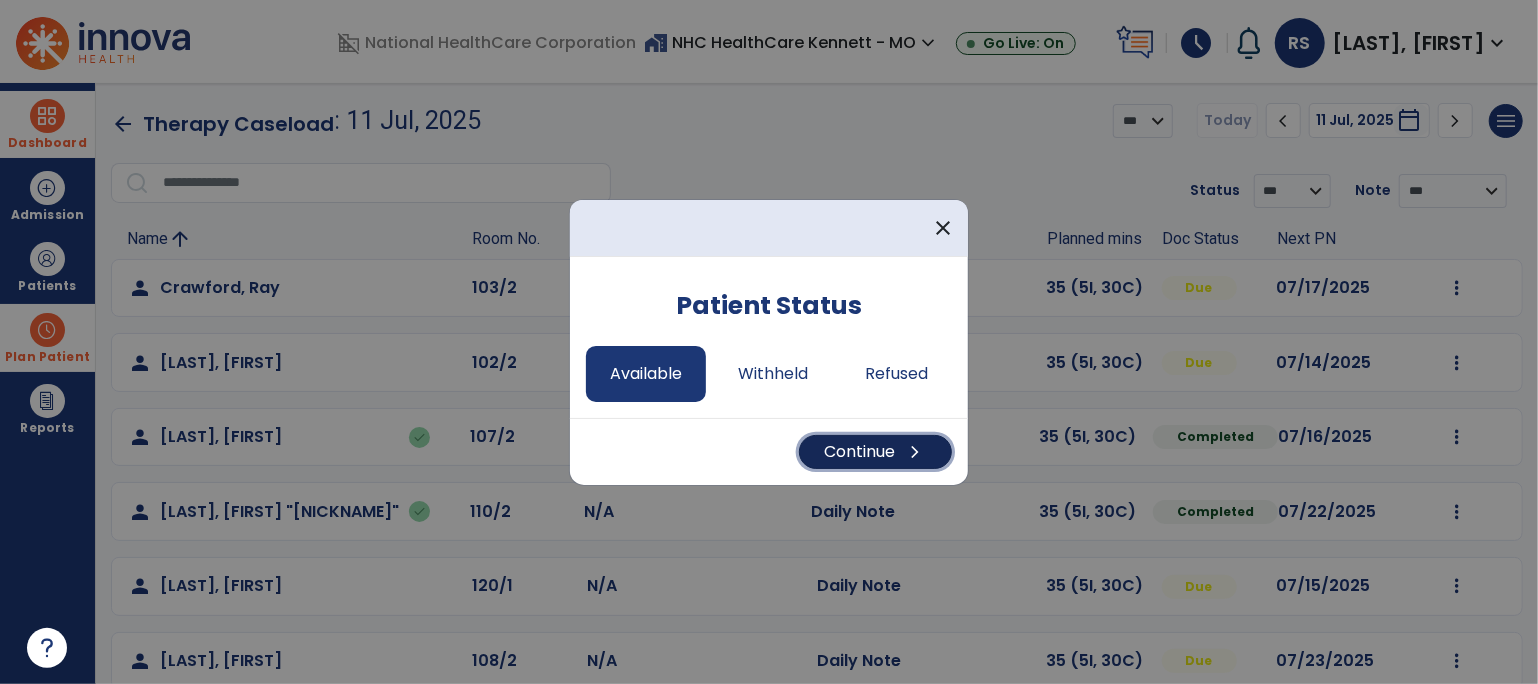 click on "Continue   chevron_right" at bounding box center (875, 452) 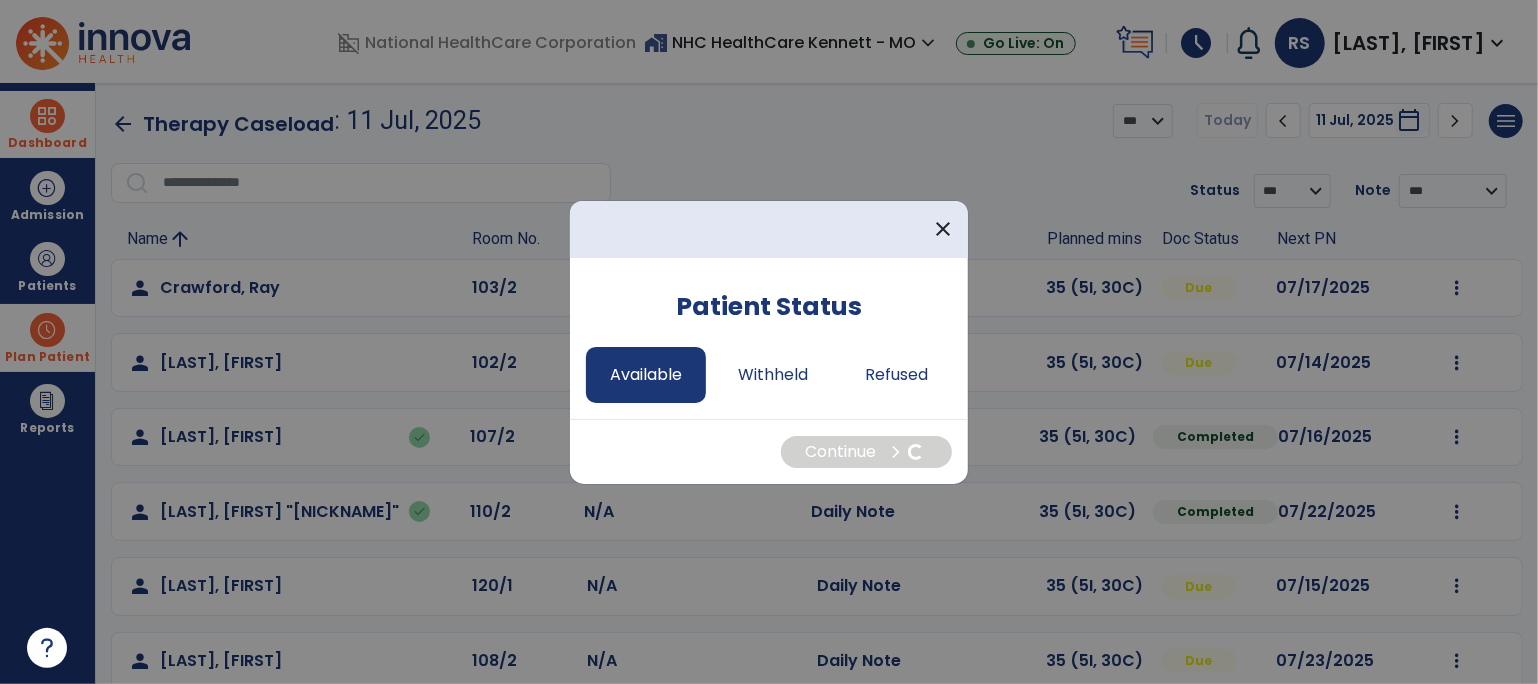 select on "*" 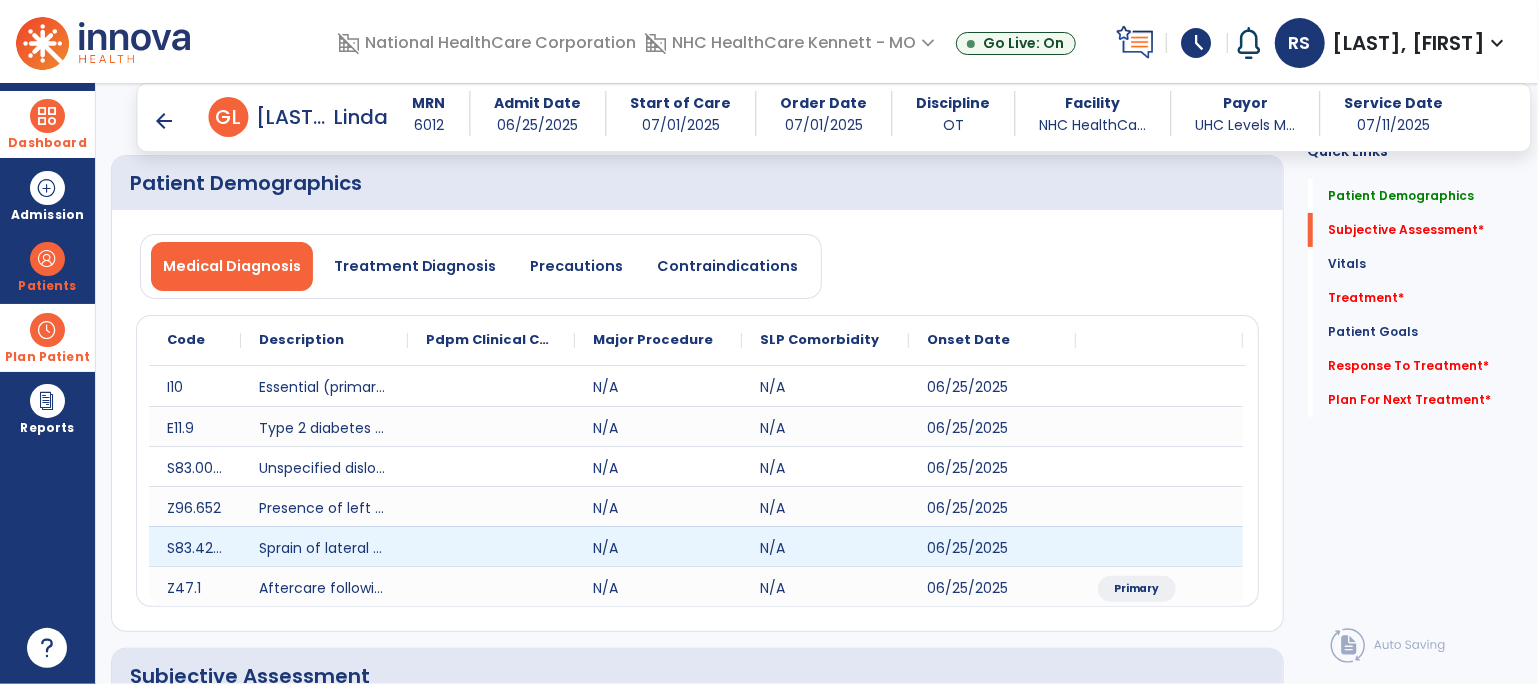 scroll, scrollTop: 600, scrollLeft: 0, axis: vertical 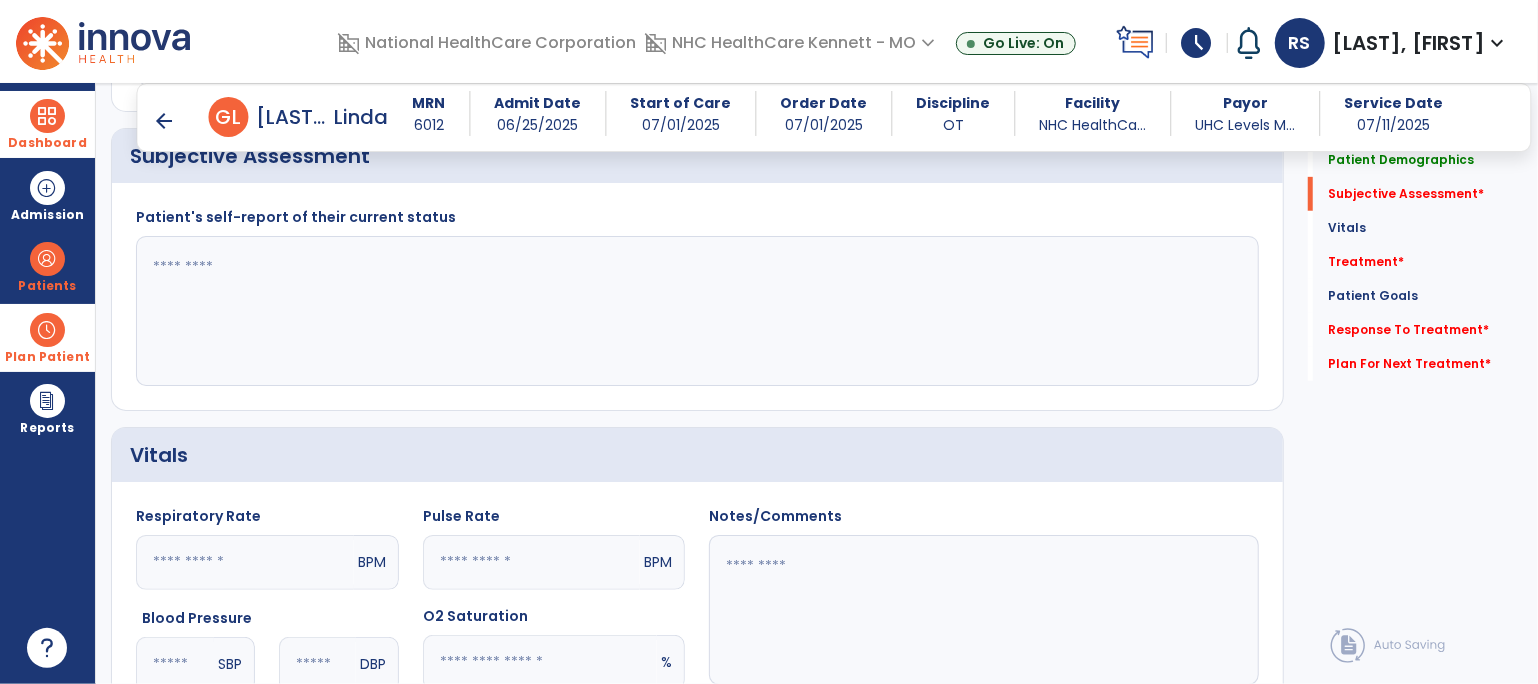 click 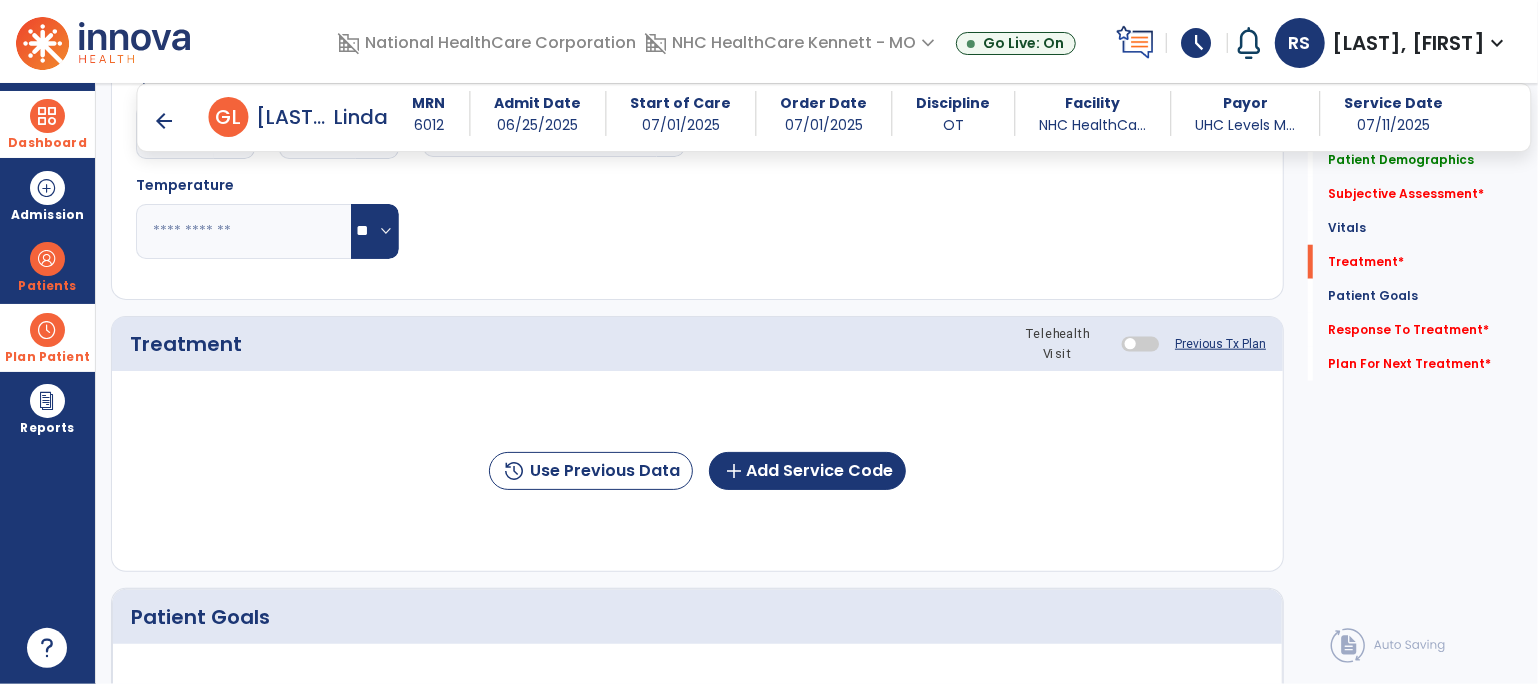 scroll, scrollTop: 1267, scrollLeft: 0, axis: vertical 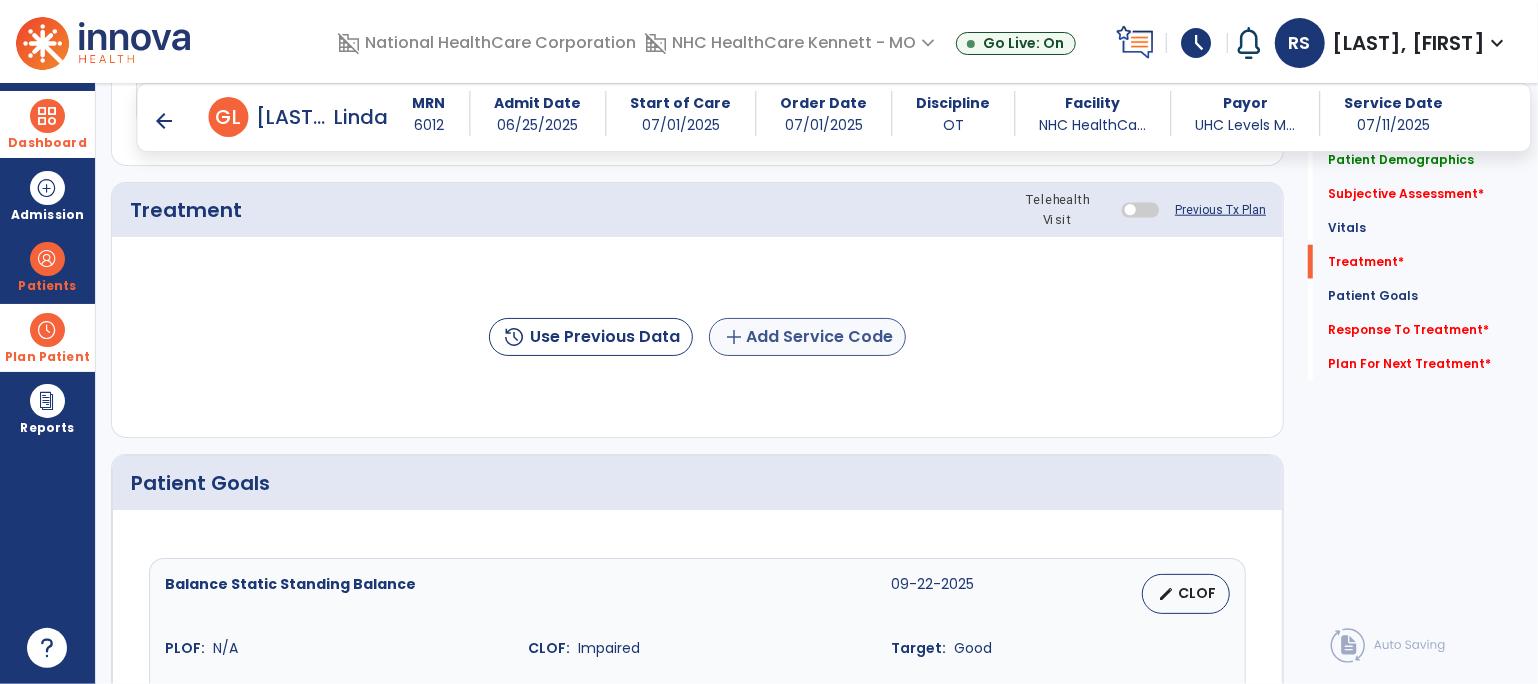 type on "**********" 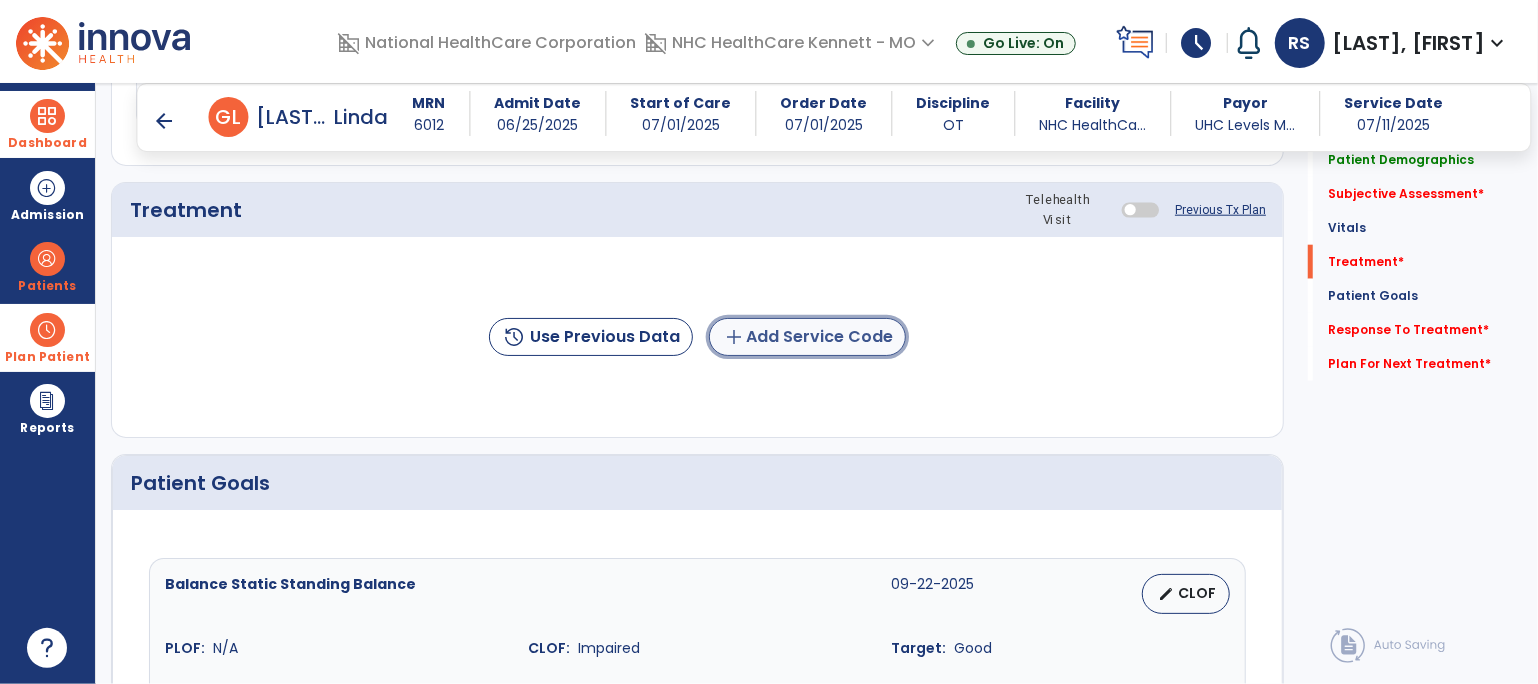 click on "add  Add Service Code" 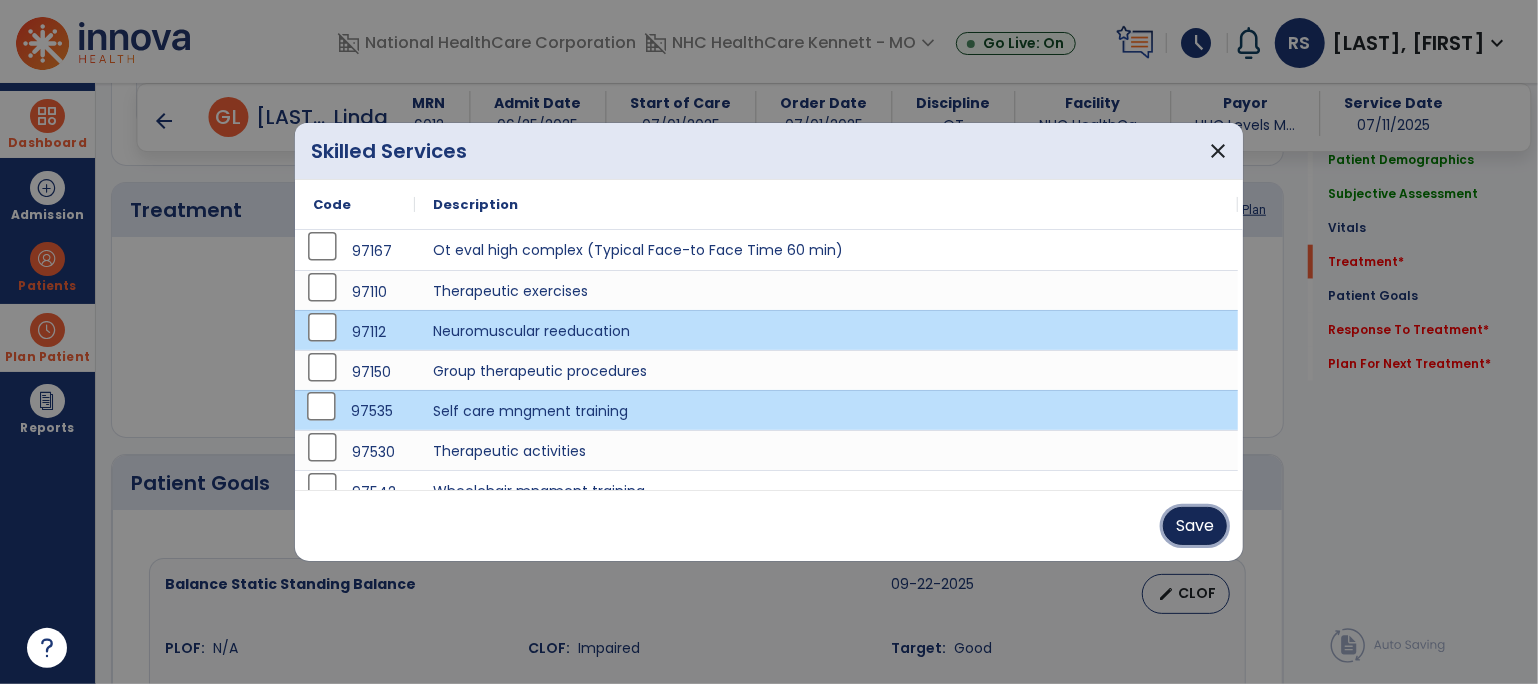 click on "Save" at bounding box center [1195, 526] 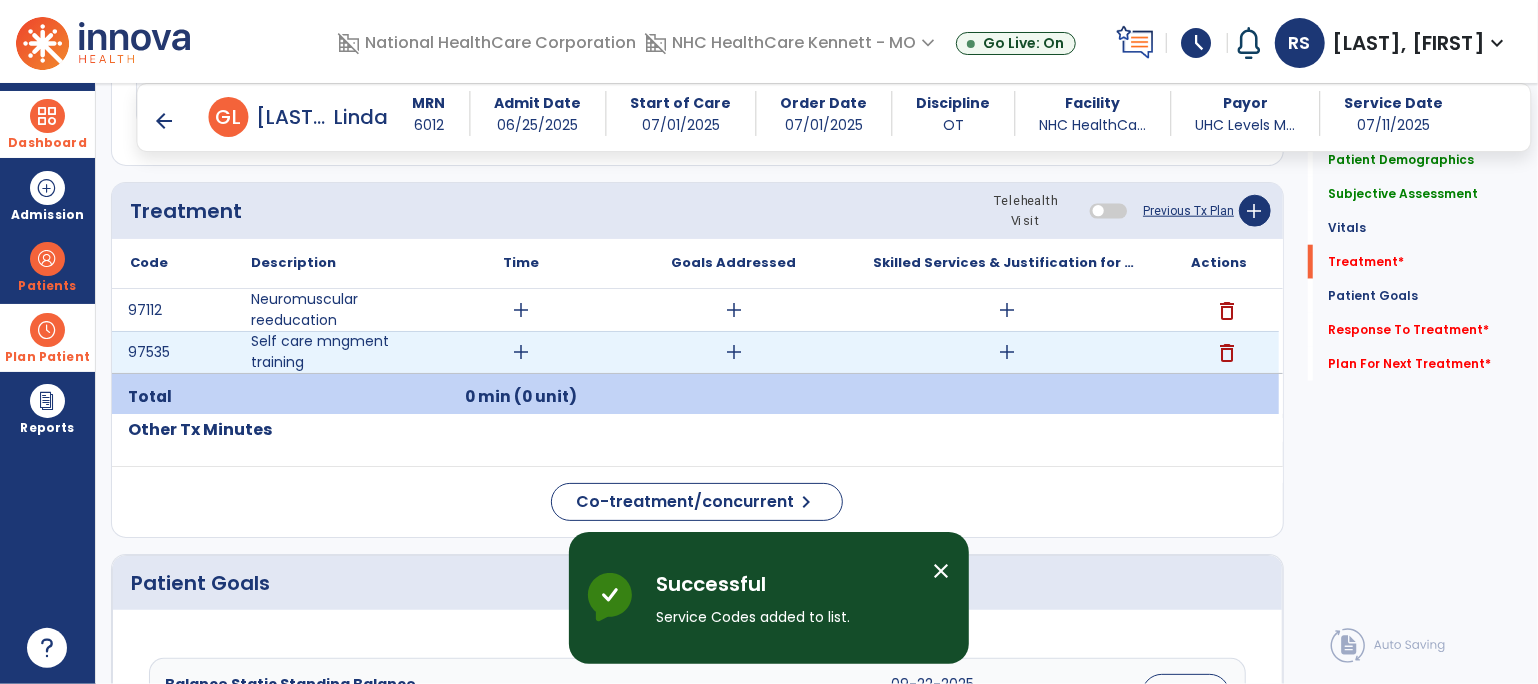 click on "add" at bounding box center [521, 352] 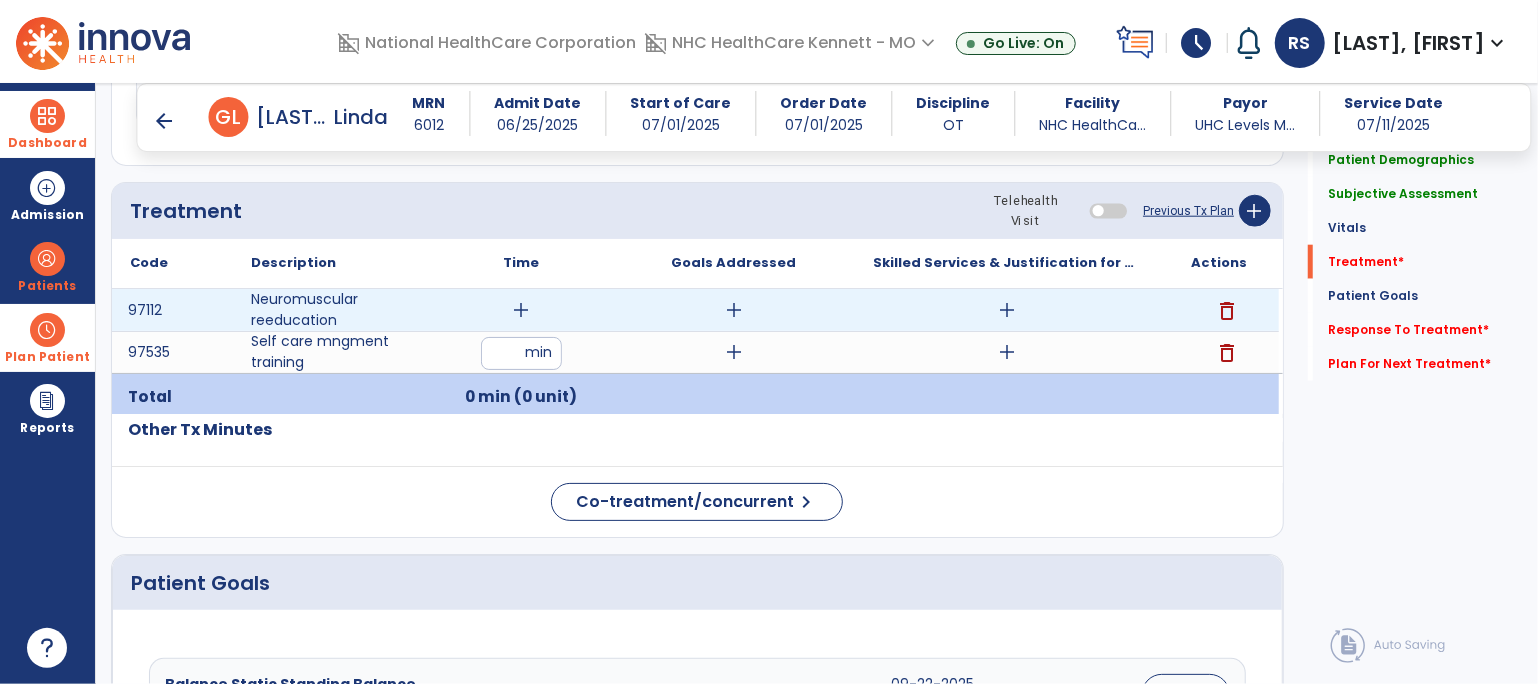 type on "**" 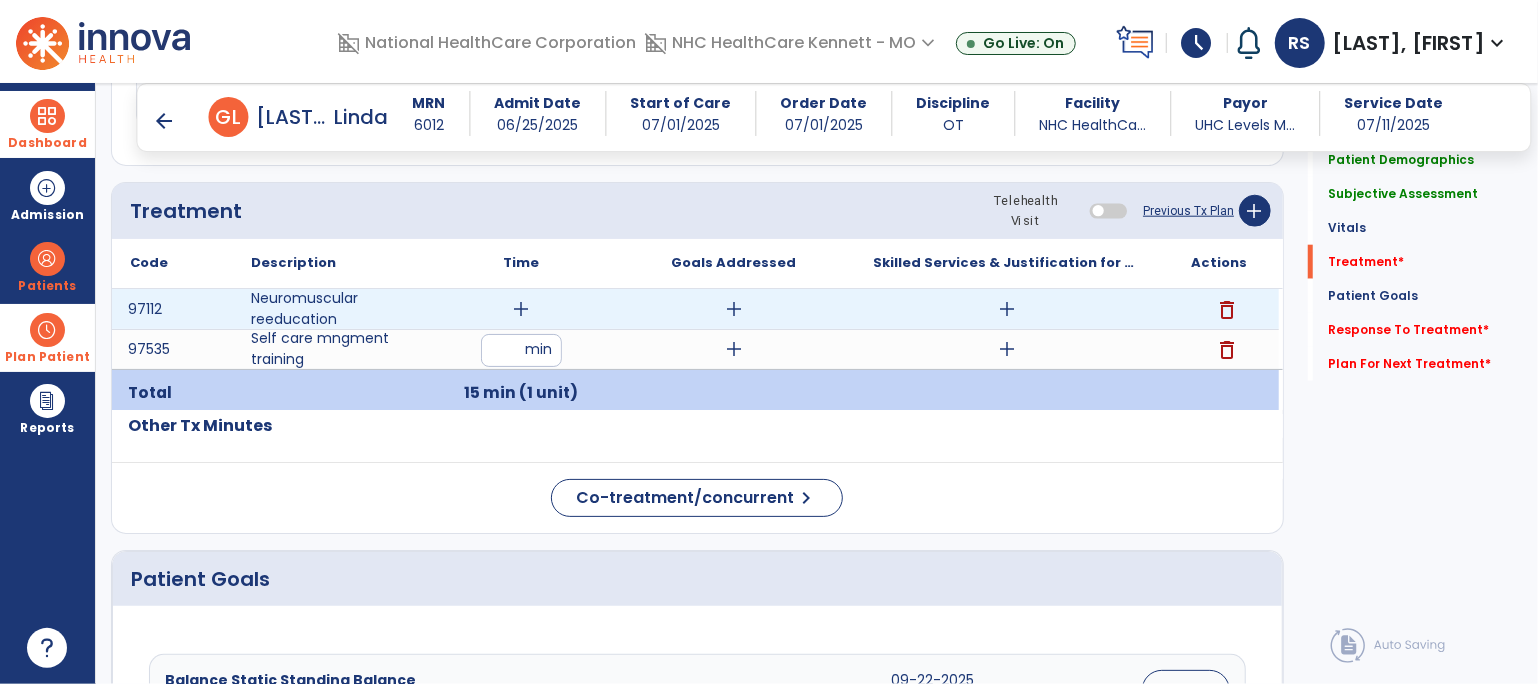 click on "add" at bounding box center [521, 309] 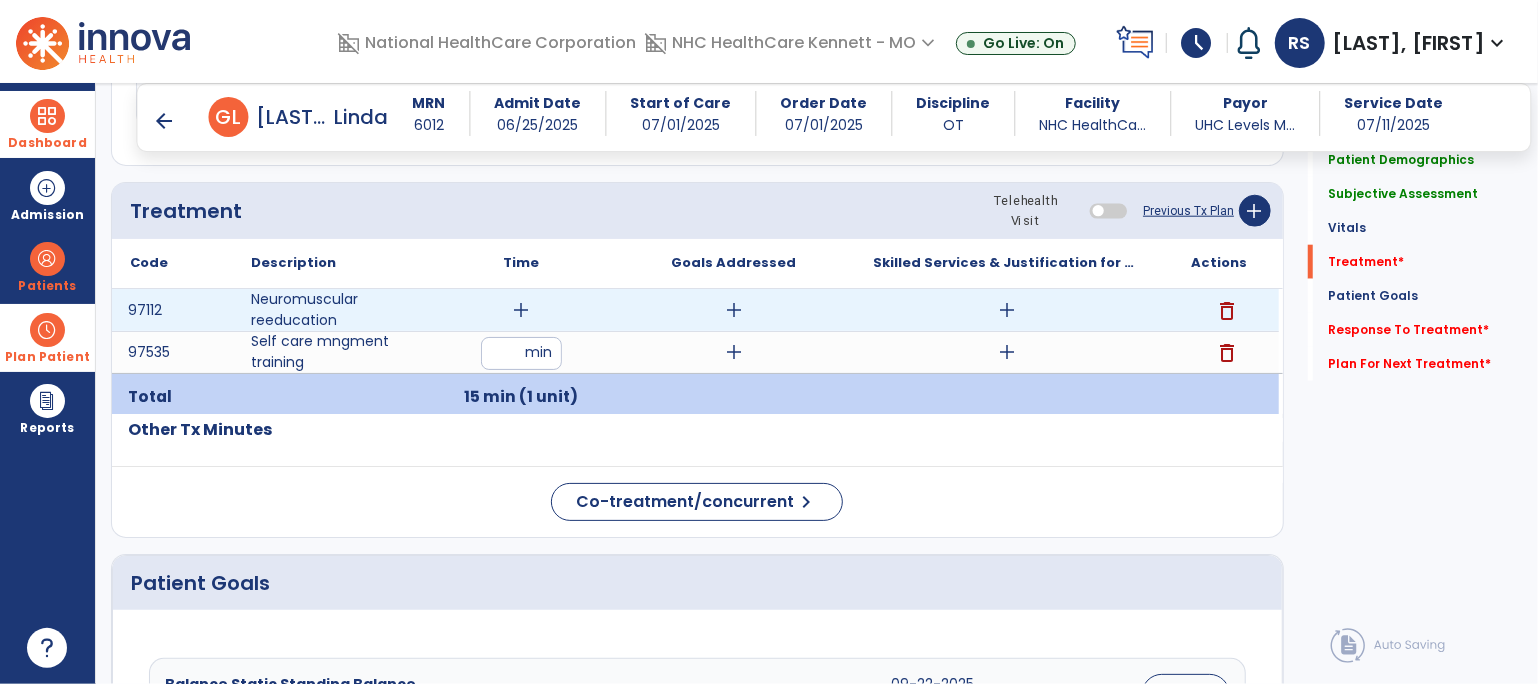 click on "add" at bounding box center [521, 310] 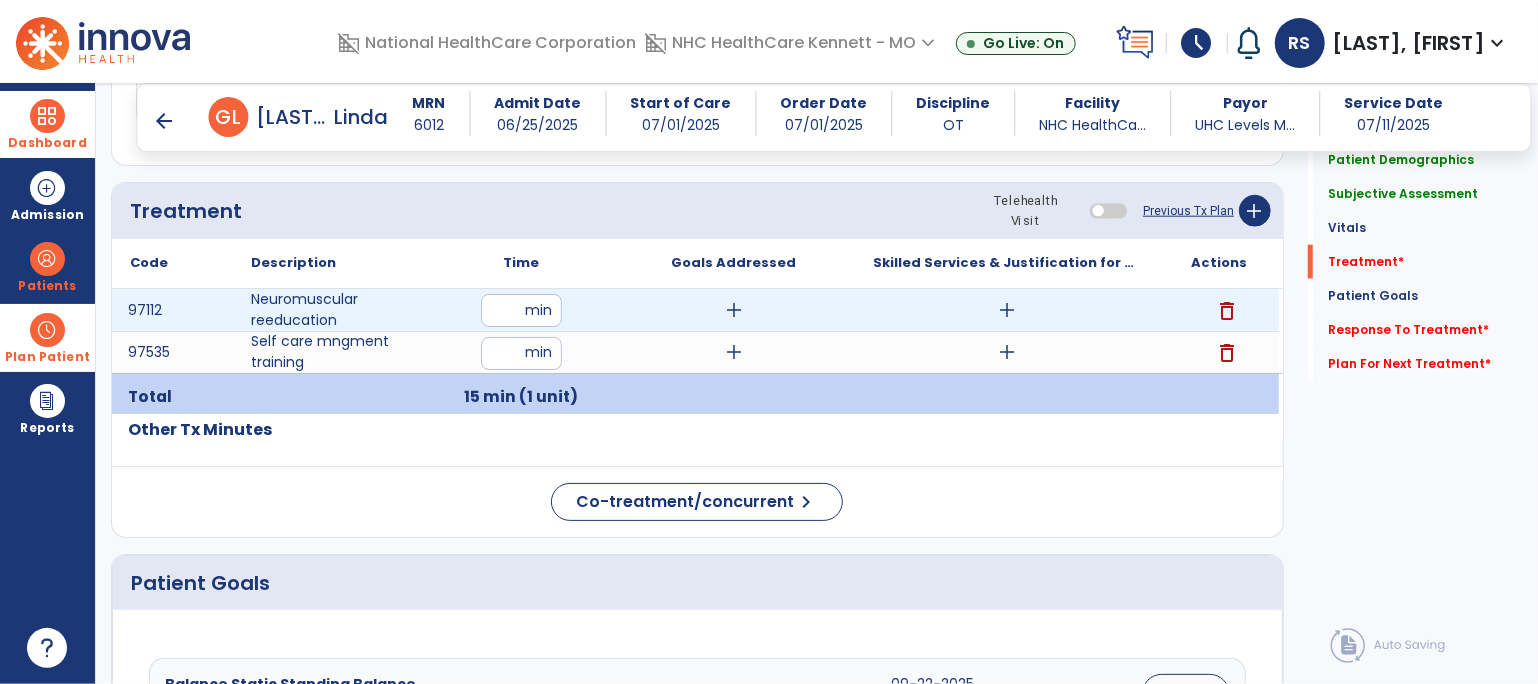 type on "**" 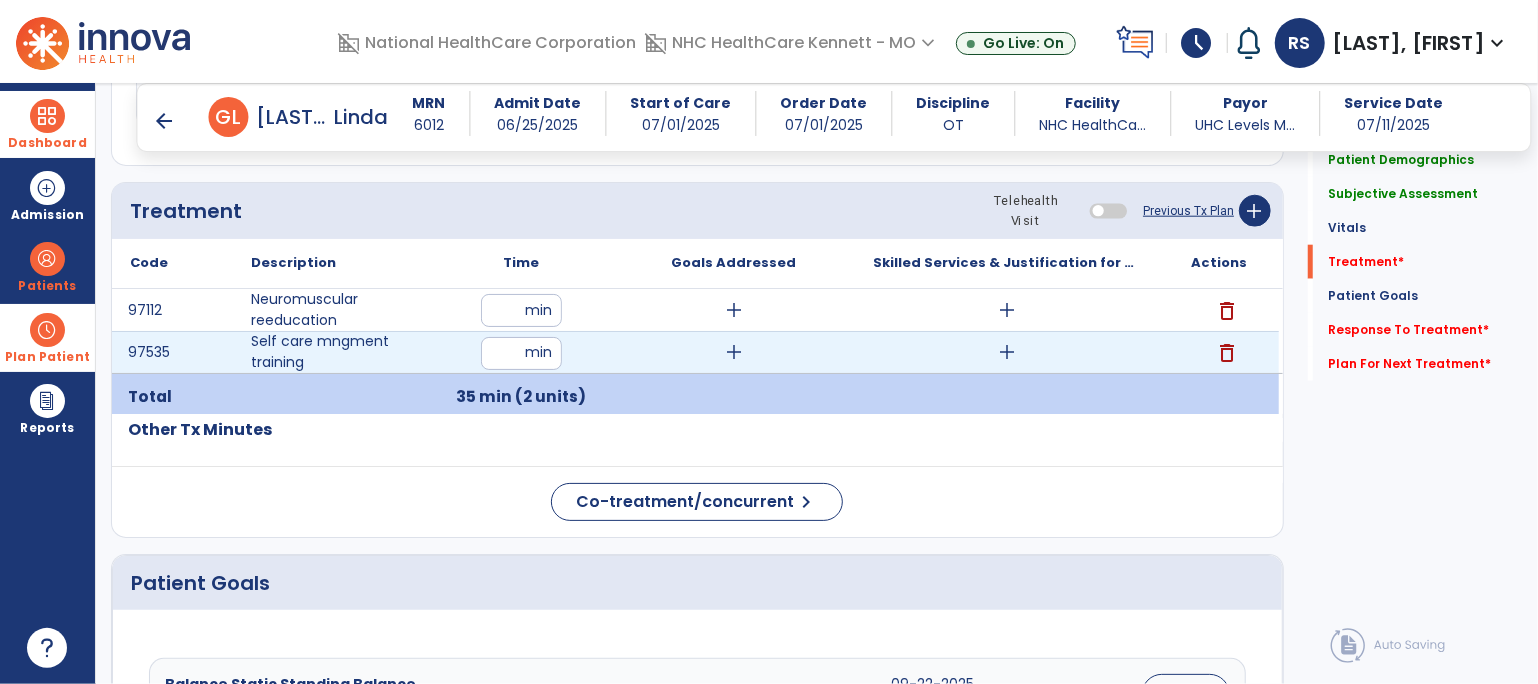 click on "add" at bounding box center [1007, 352] 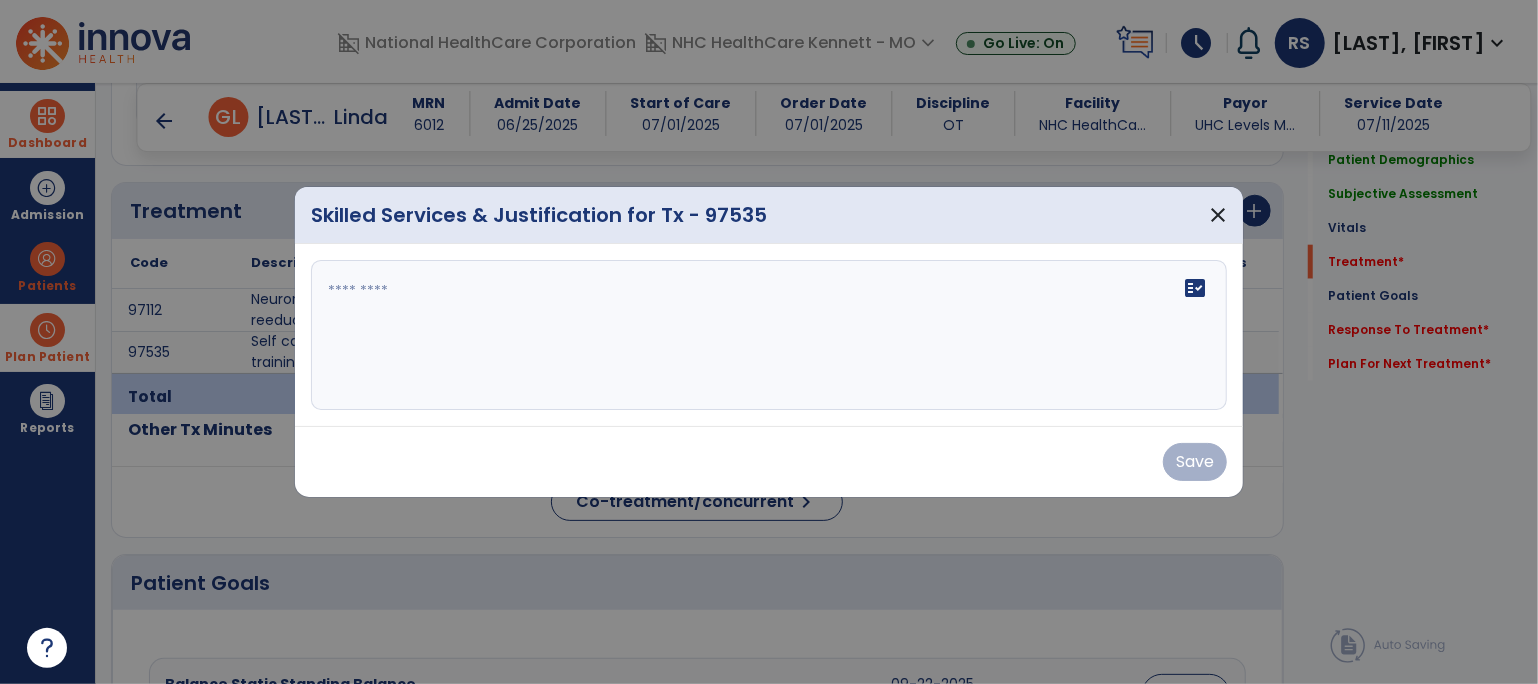 click on "fact_check" at bounding box center [769, 335] 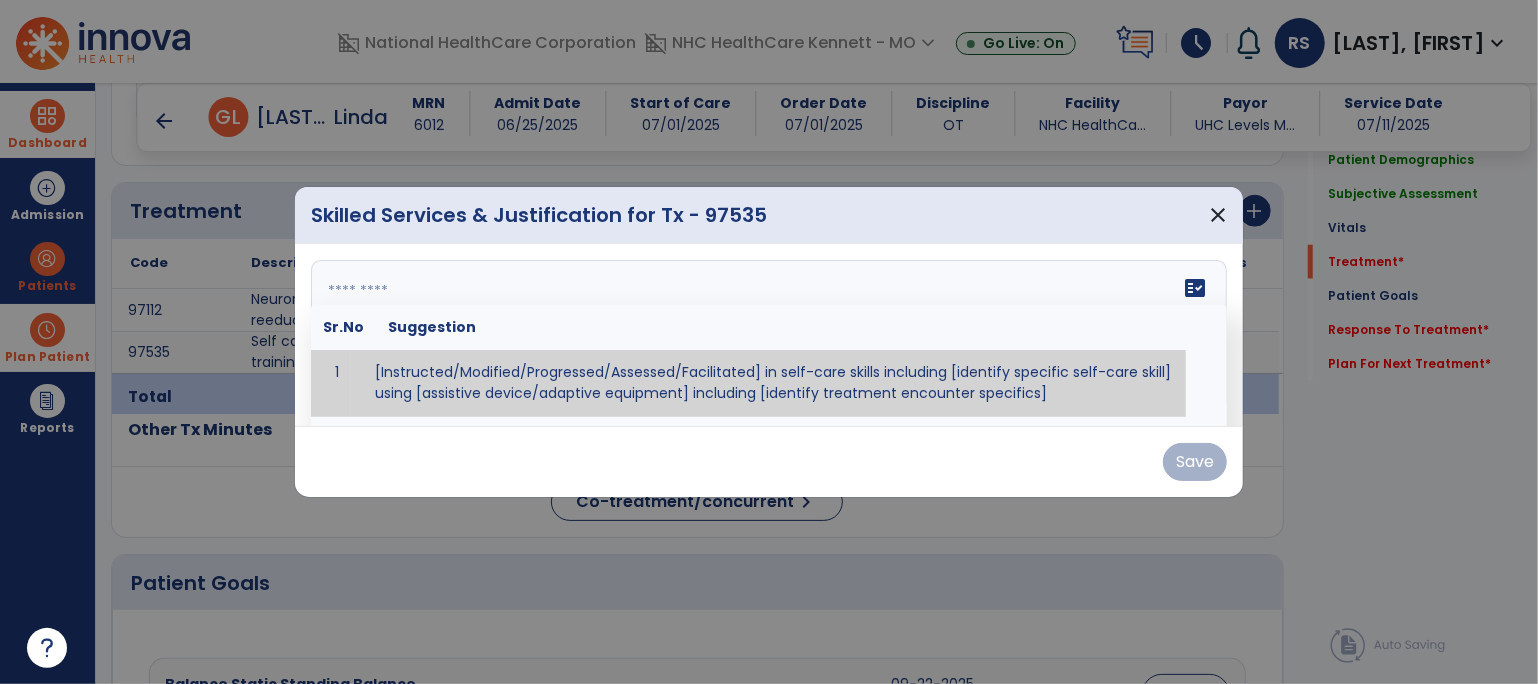 click at bounding box center [767, 335] 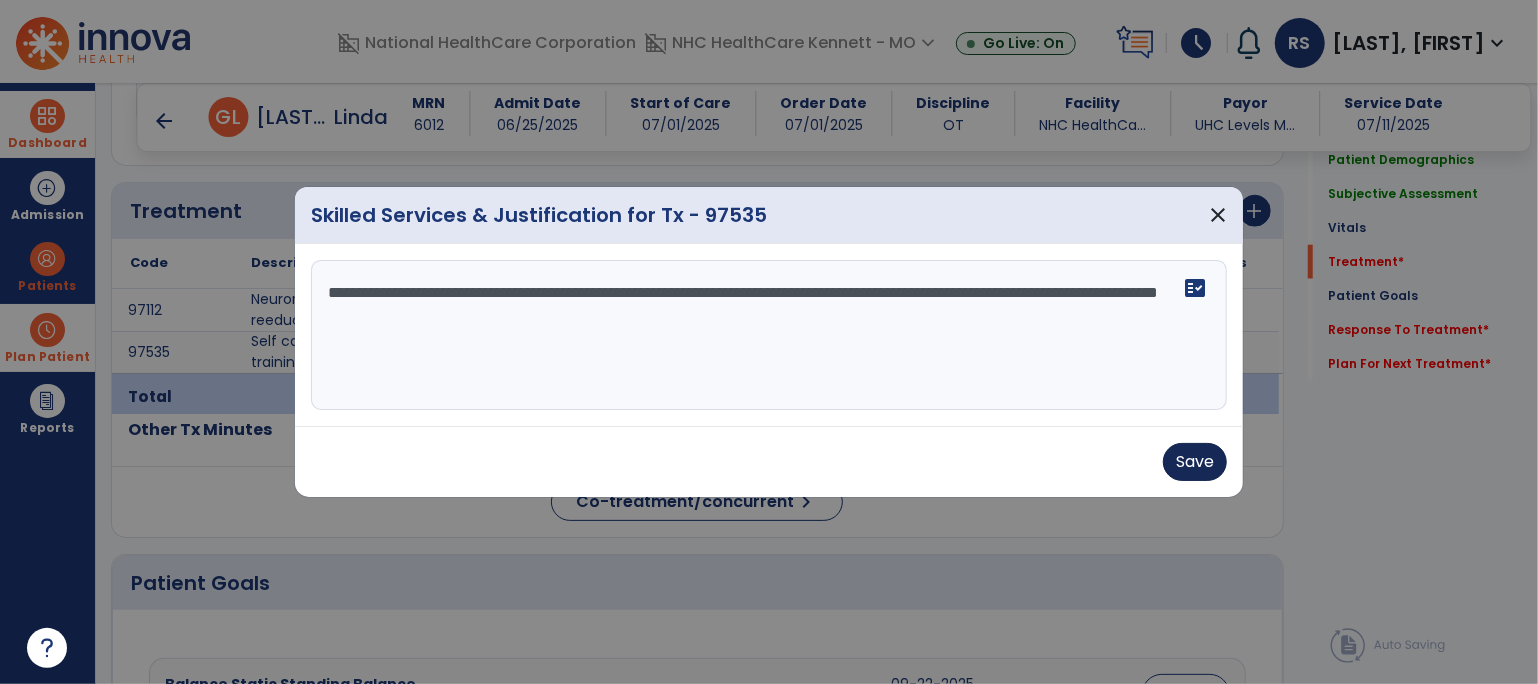 type on "**********" 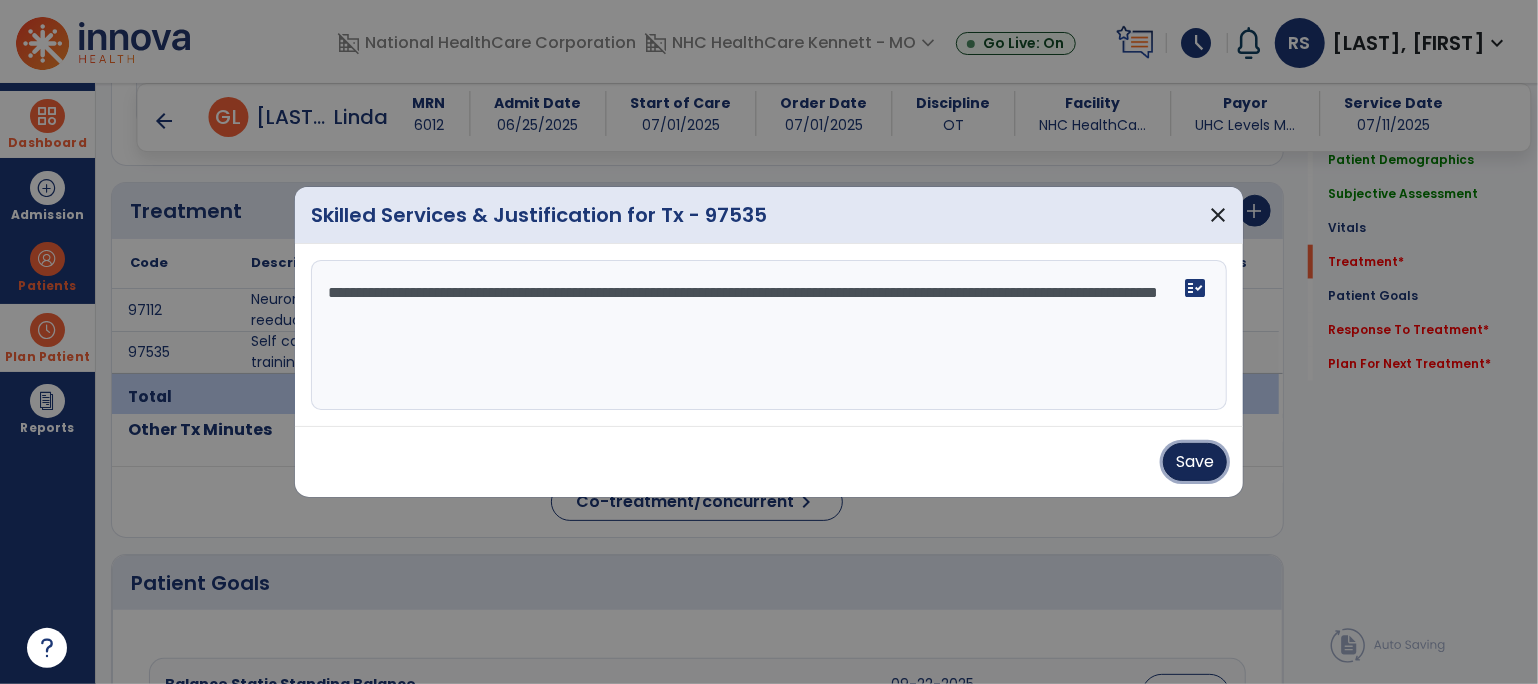 click on "Save" at bounding box center [1195, 462] 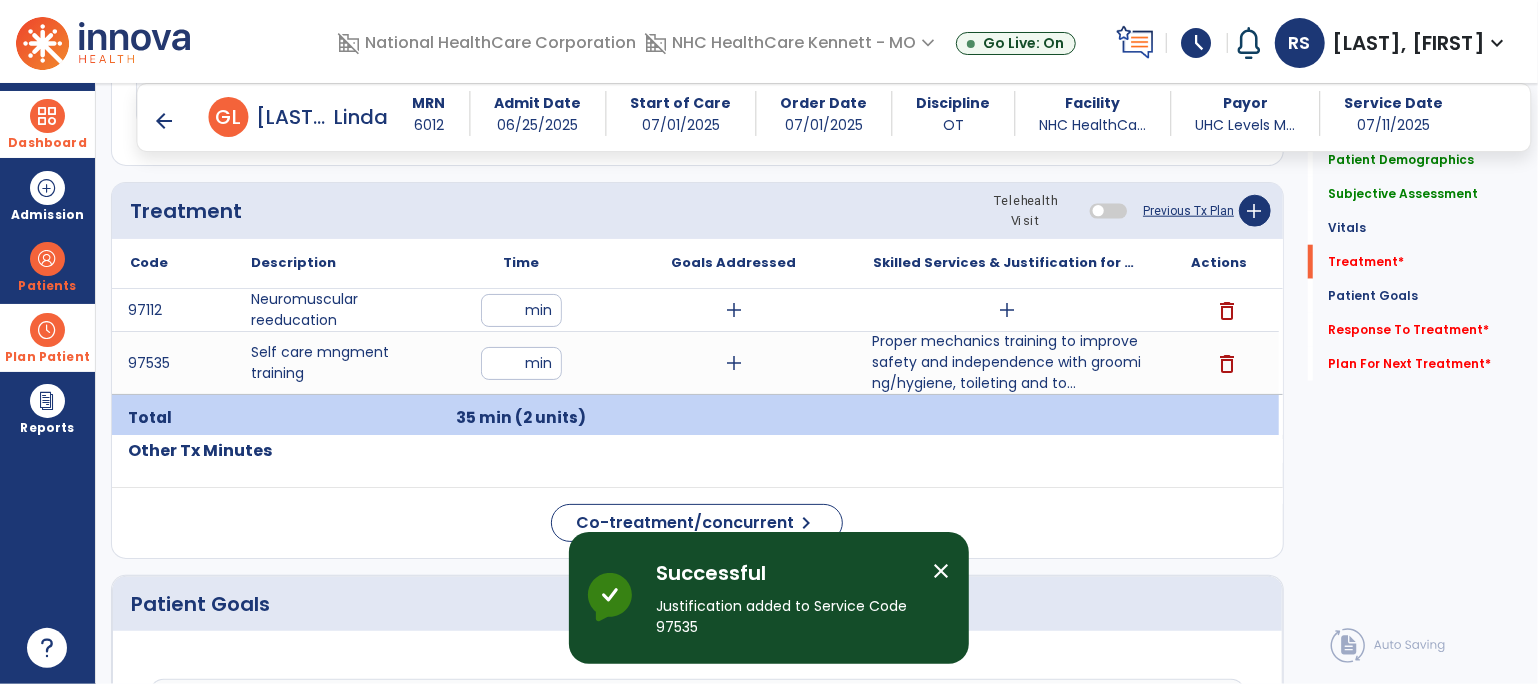 click on "arrow_back" at bounding box center (165, 121) 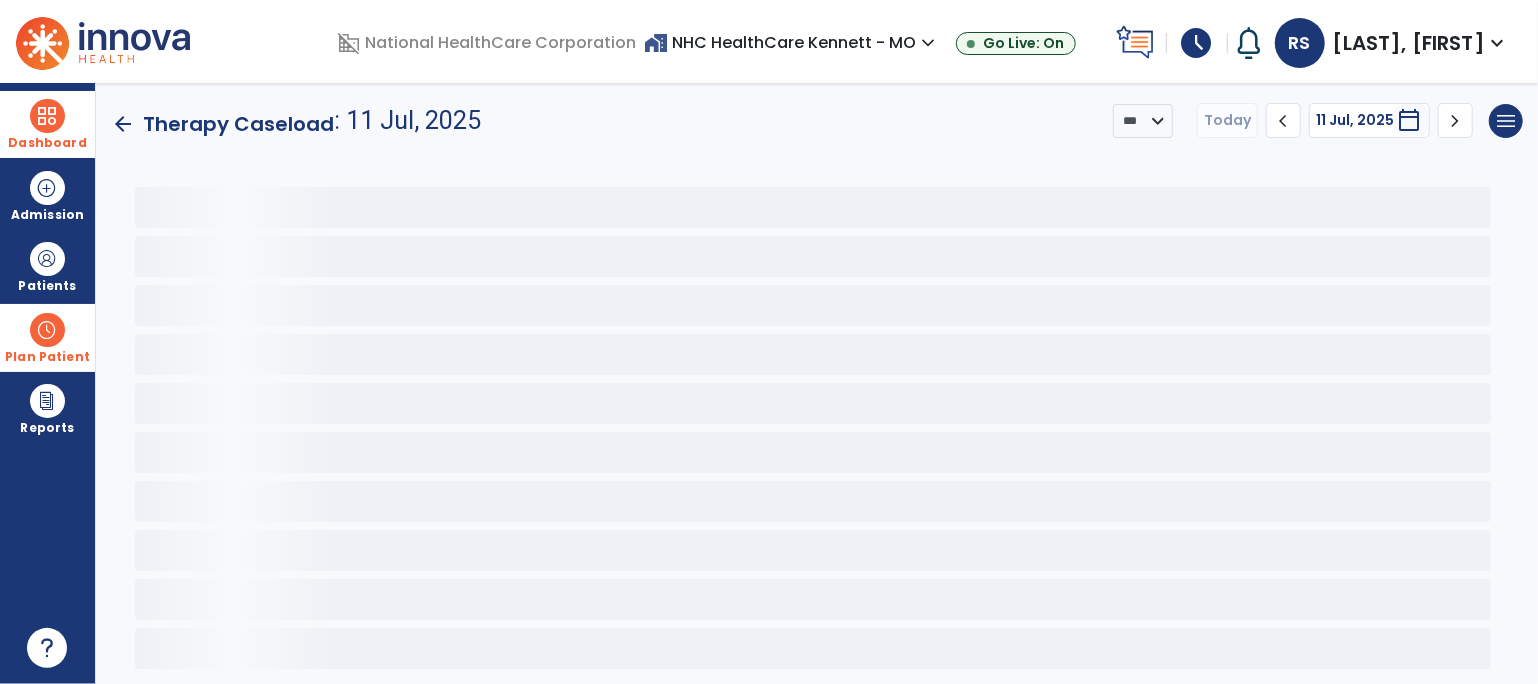 scroll, scrollTop: 0, scrollLeft: 0, axis: both 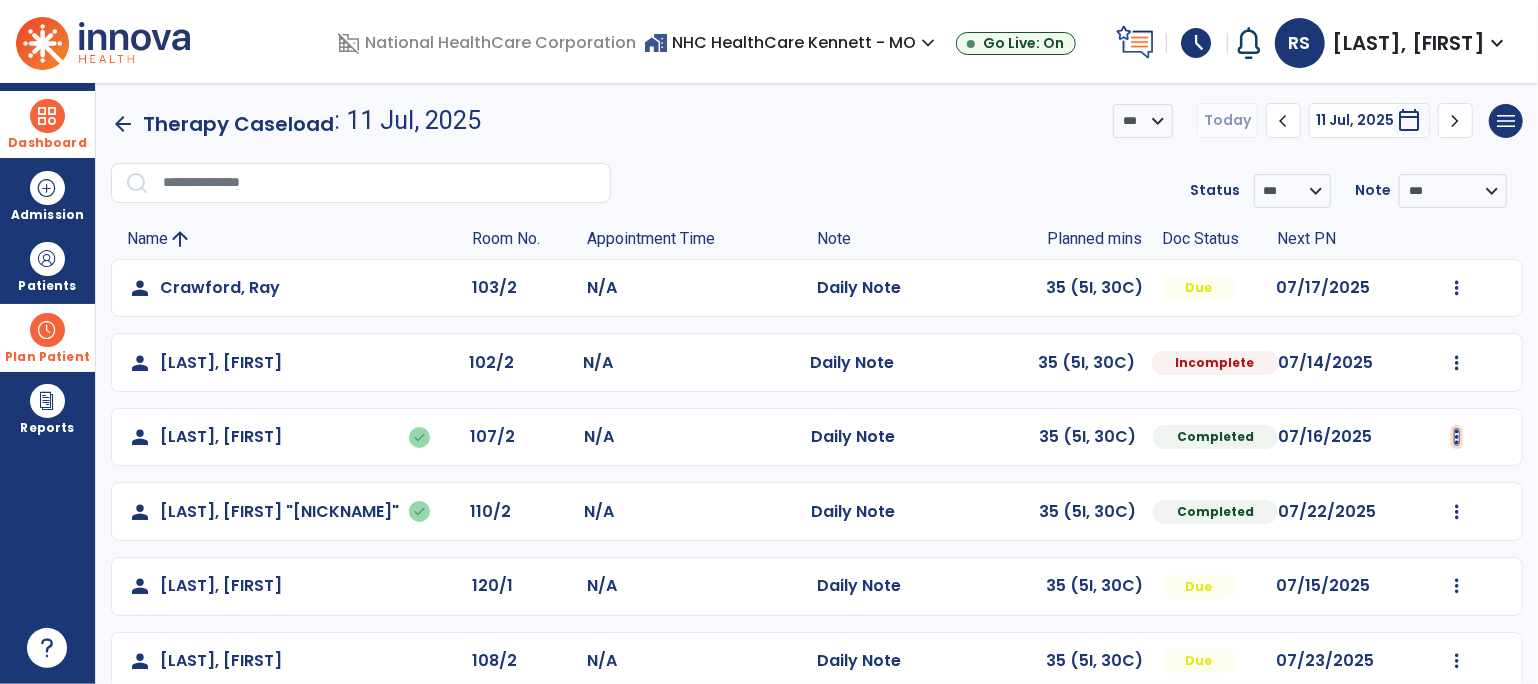 click at bounding box center (1457, 288) 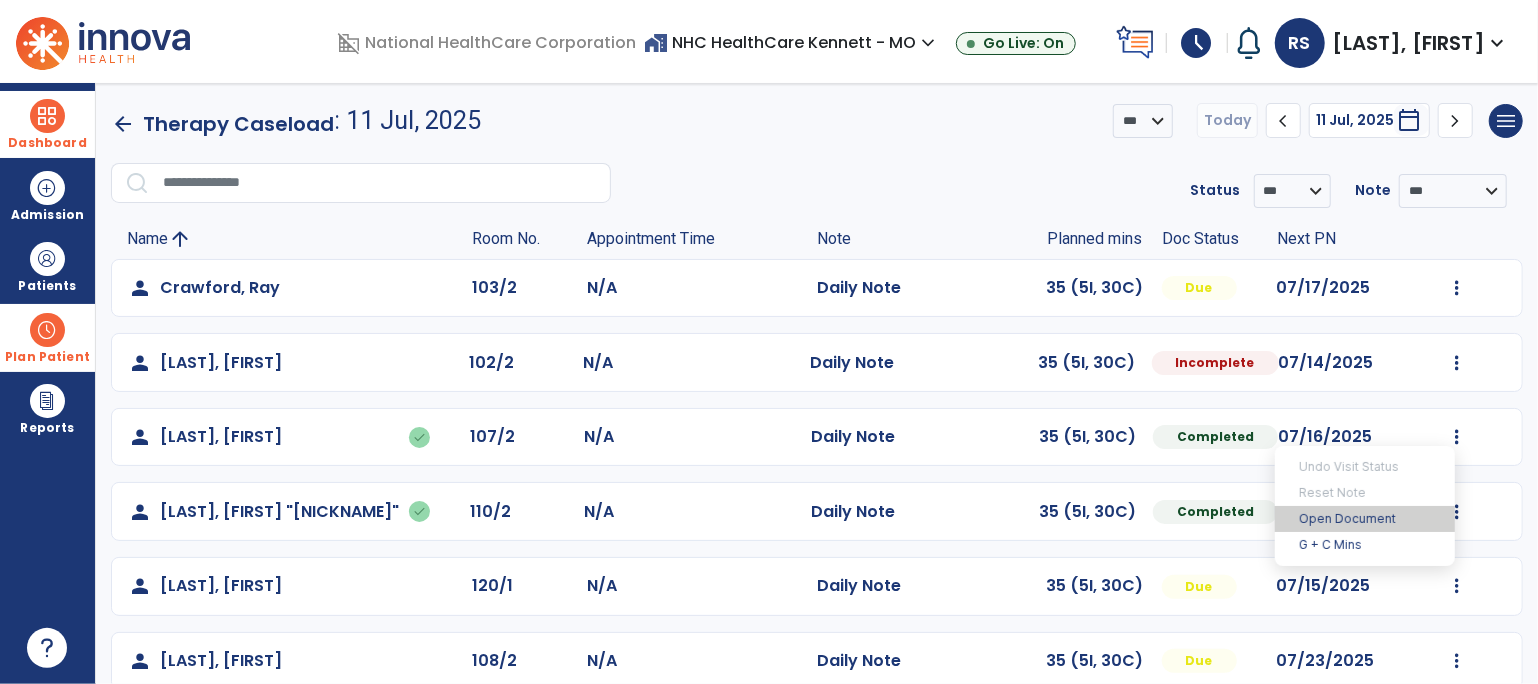 click on "Open Document" at bounding box center [1365, 519] 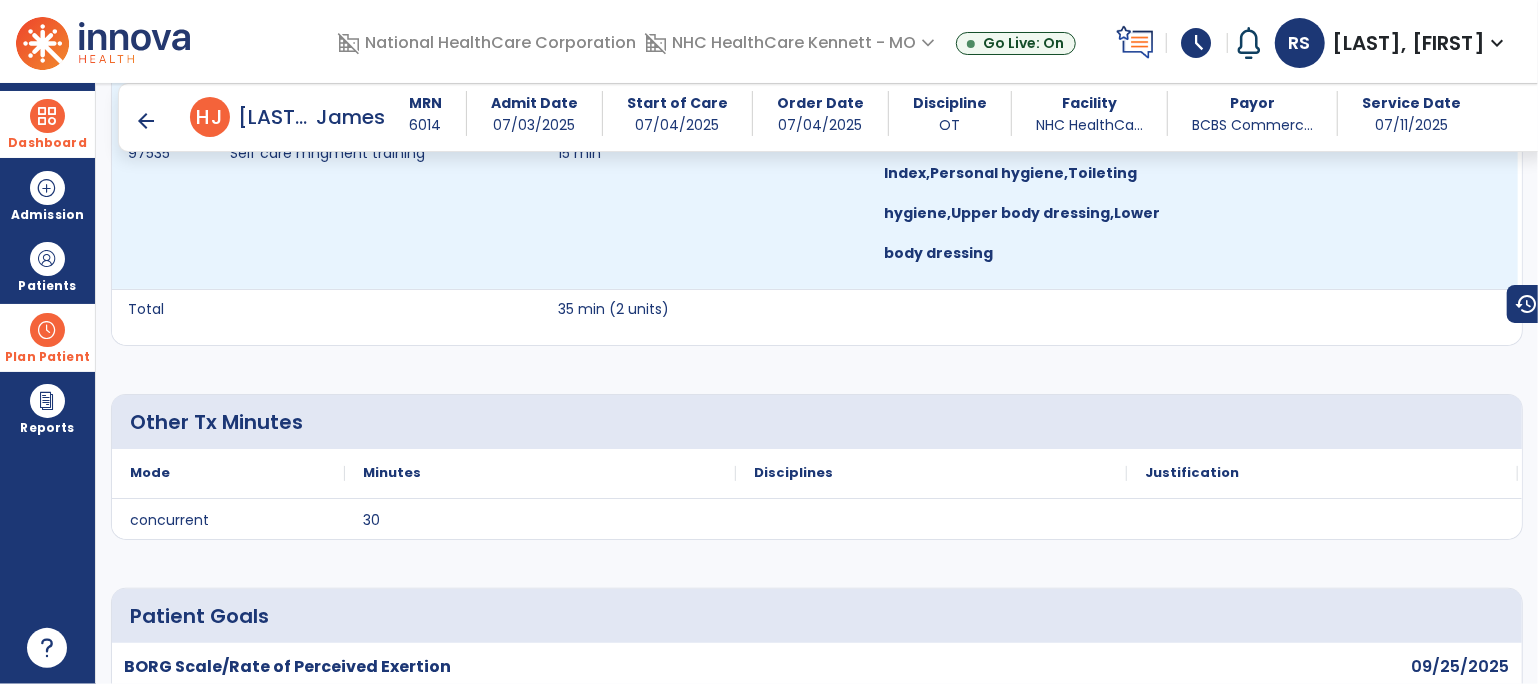 scroll, scrollTop: 1267, scrollLeft: 0, axis: vertical 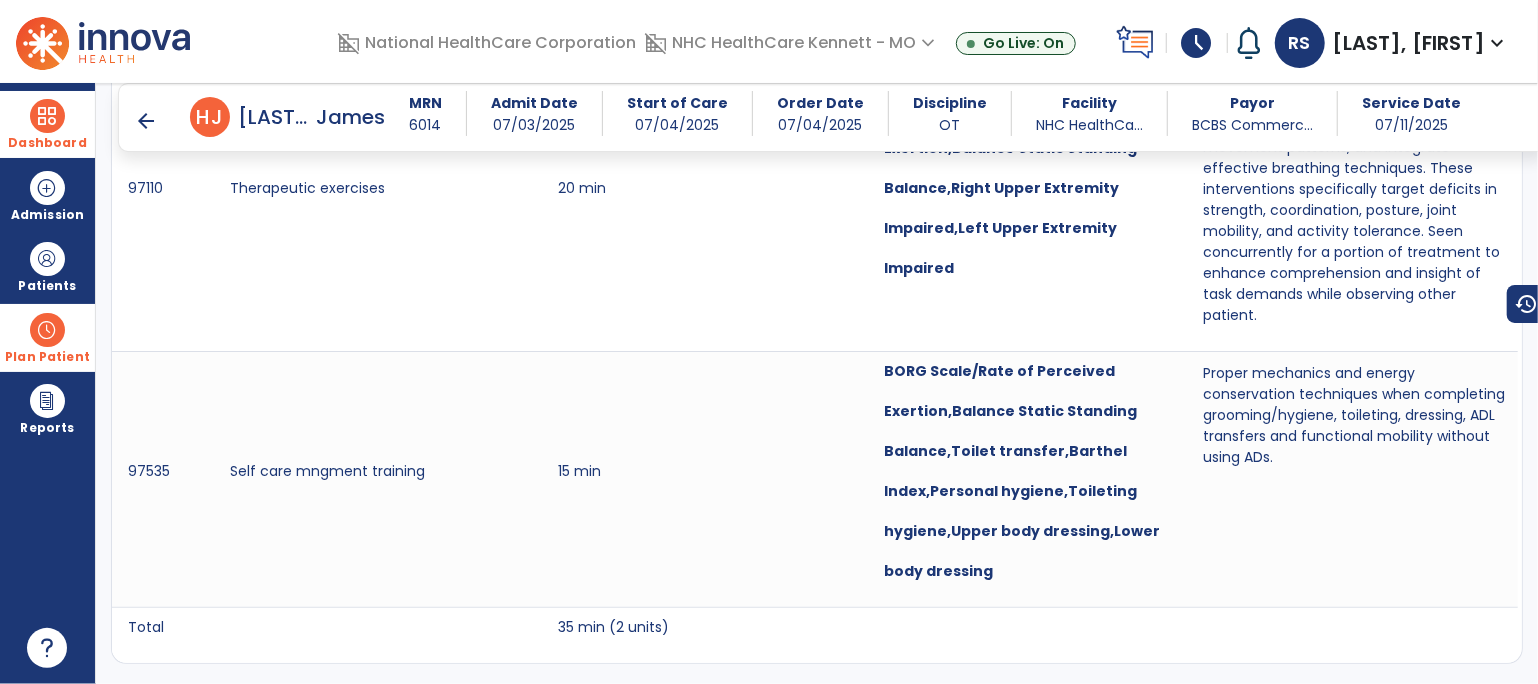 click on "arrow_back" at bounding box center [146, 121] 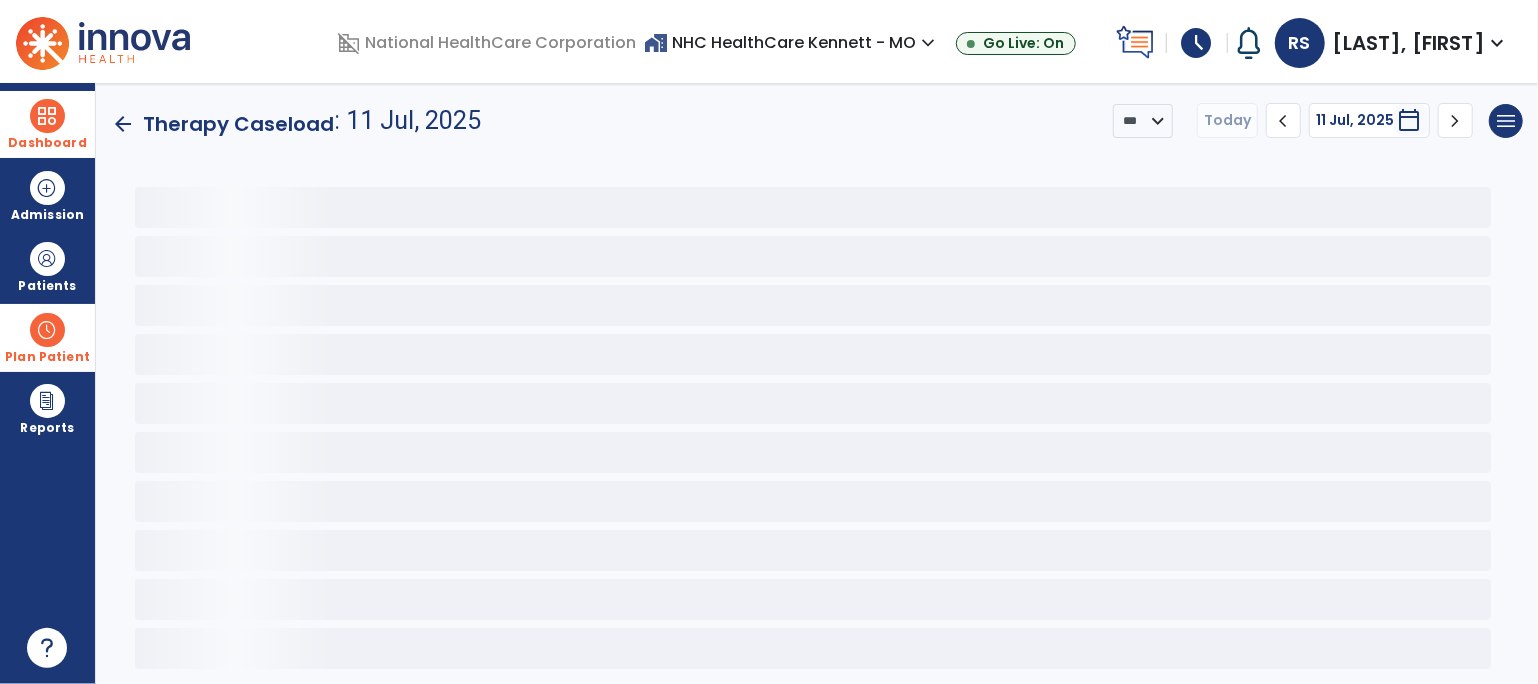 scroll, scrollTop: 0, scrollLeft: 0, axis: both 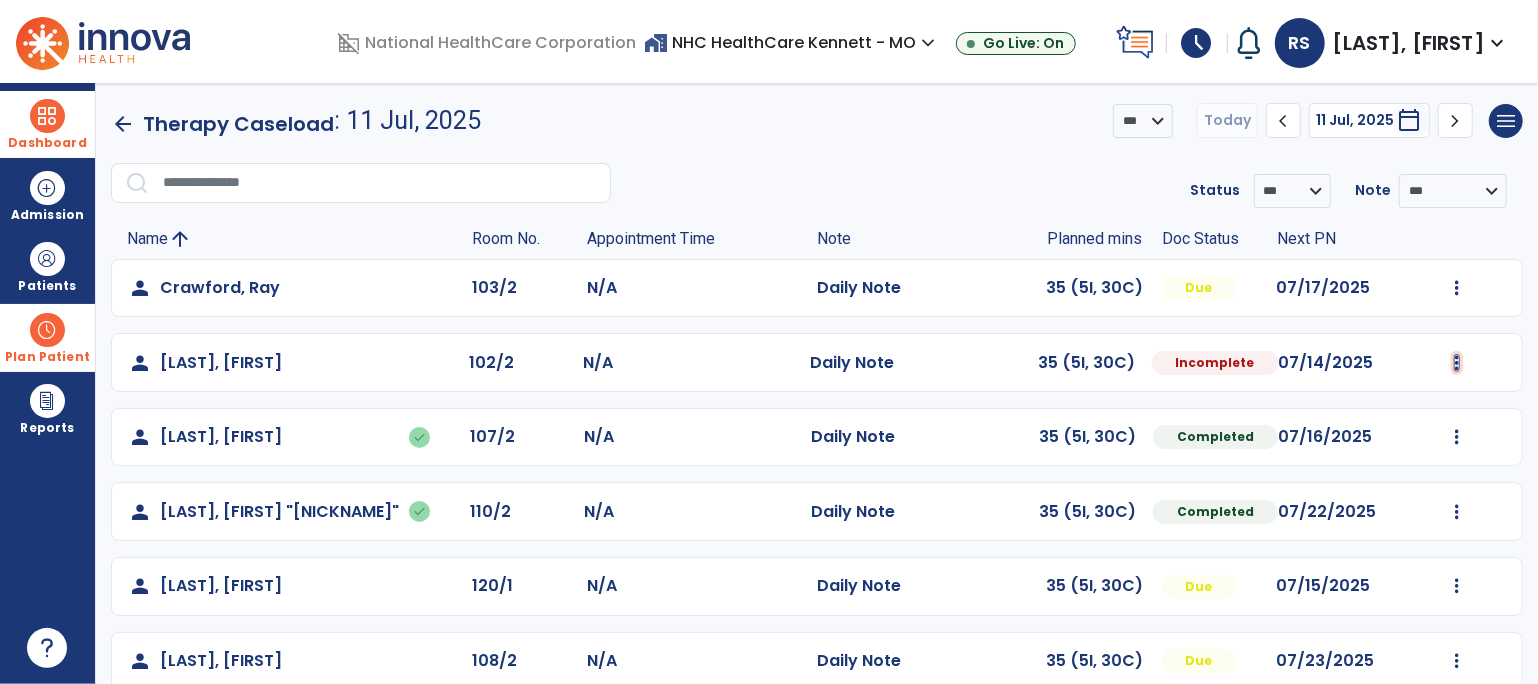 click at bounding box center [1457, 288] 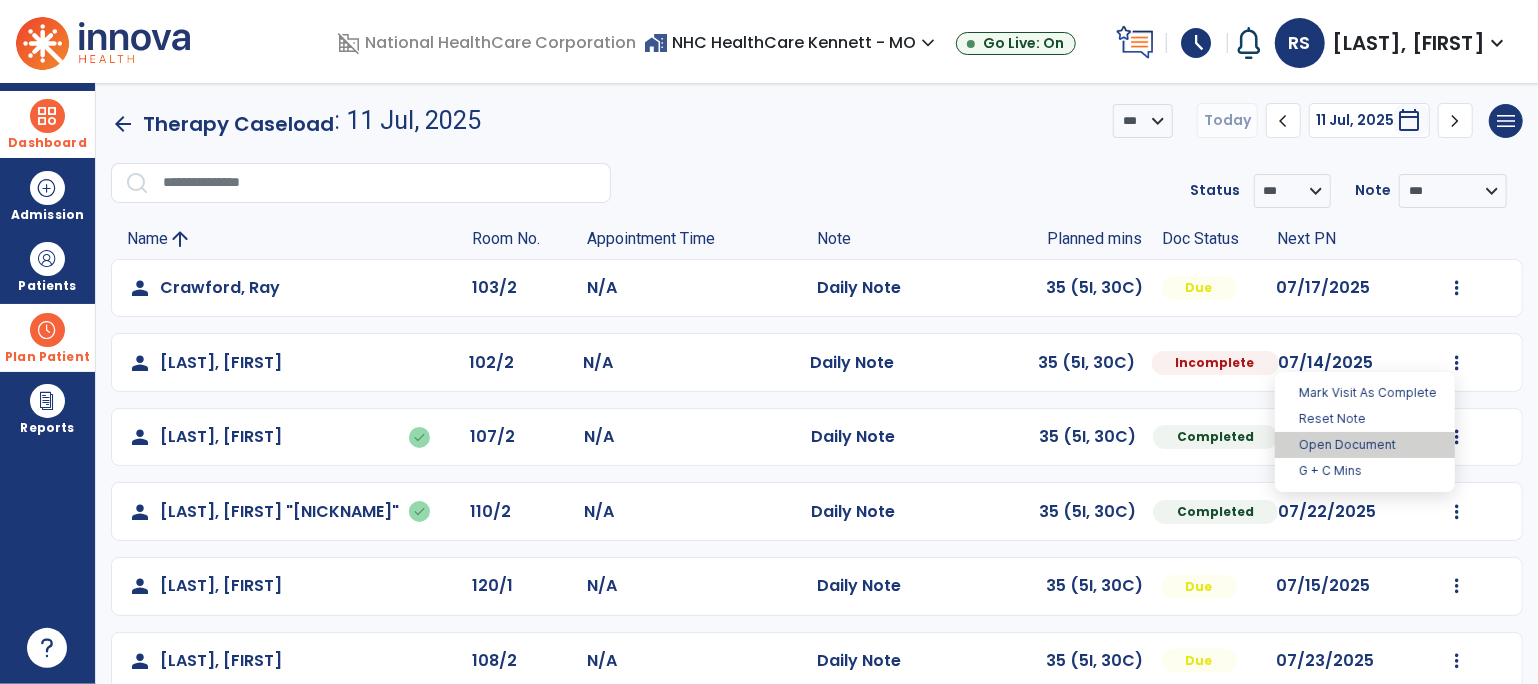click on "Open Document" at bounding box center [1365, 445] 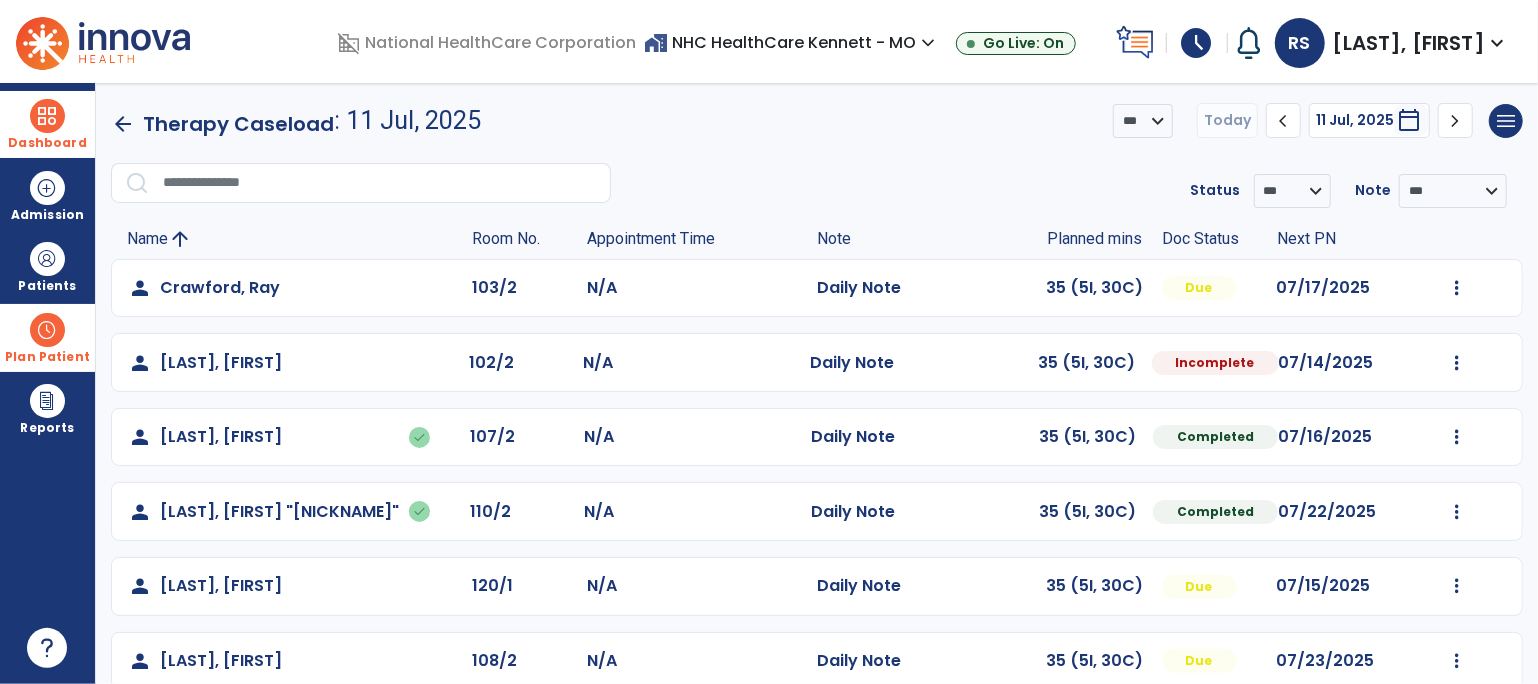 select on "*" 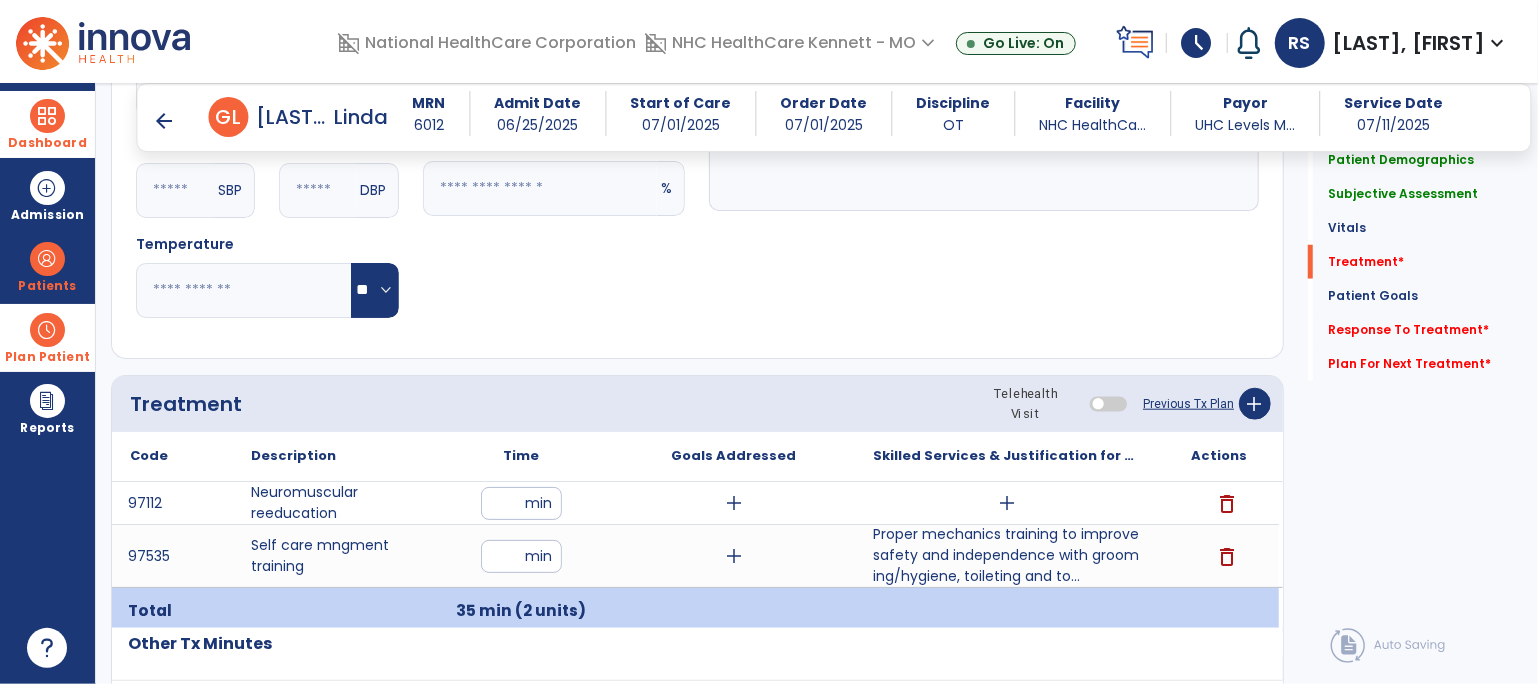 scroll, scrollTop: 1156, scrollLeft: 0, axis: vertical 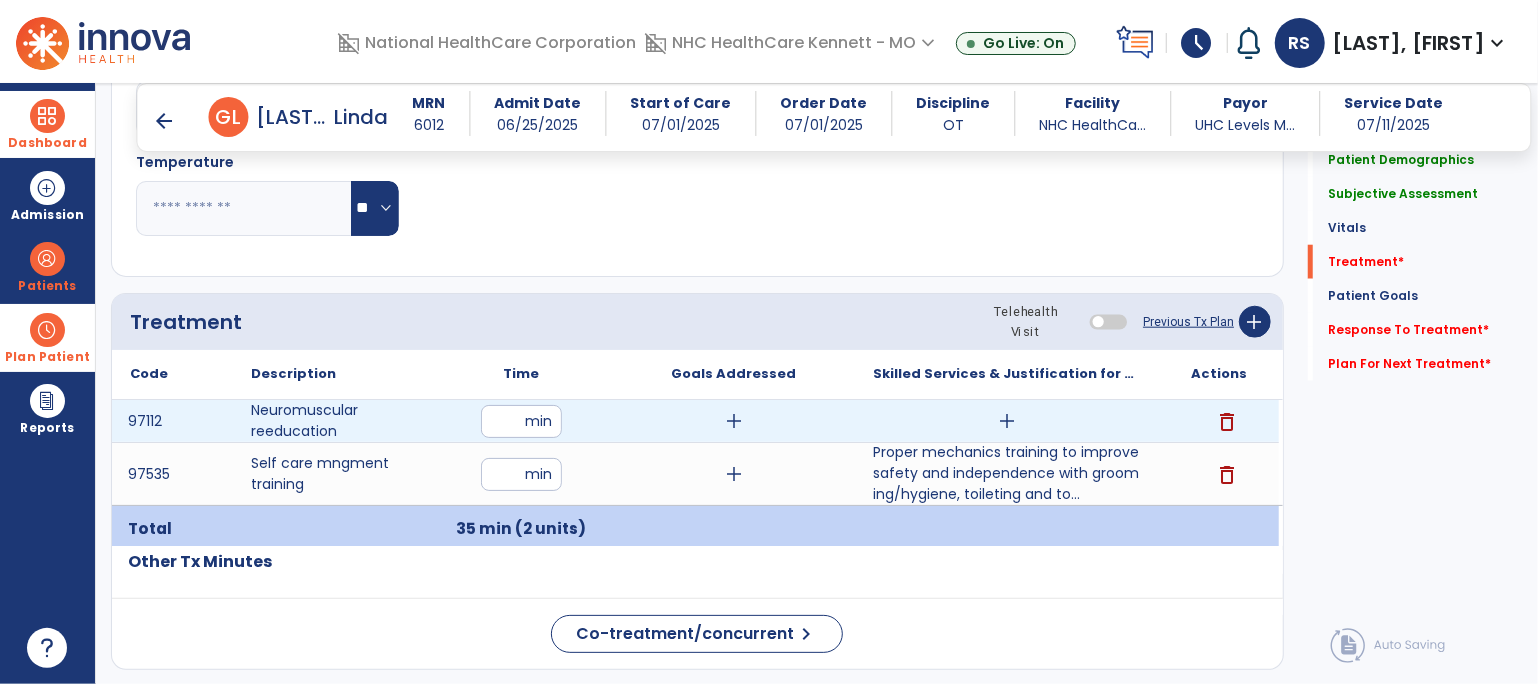 click on "add" at bounding box center [1007, 421] 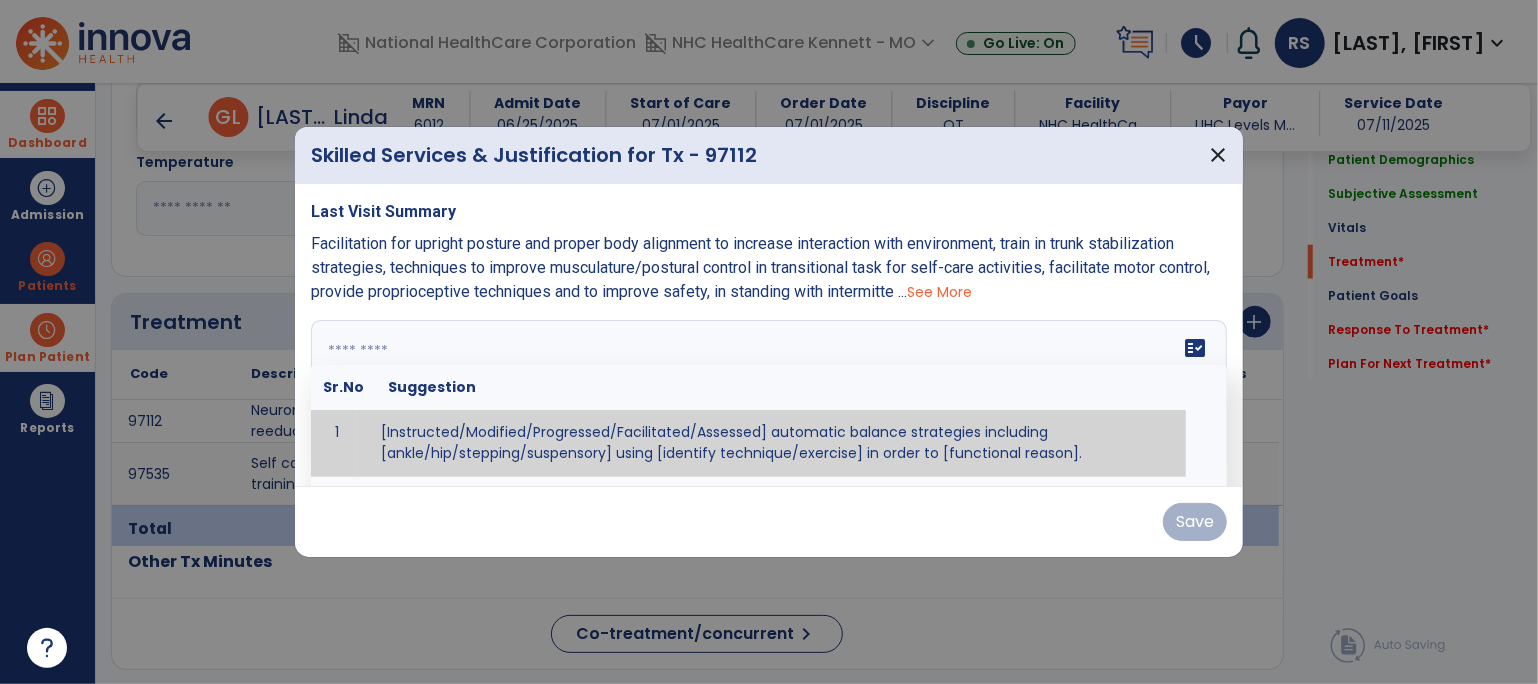 click on "fact_check  Sr.No Suggestion 1 [Instructed/Modified/Progressed/Facilitated/Assessed] automatic balance strategies including [ankle/hip/stepping/suspensory] using [identify technique/exercise] in order to [functional reason]. 2 [Instructed/Modified/Progressed/Facilitated/Assessed] sensory integration techniques including [visual inhibition/somatosensory inhibition/visual excitatory/somatosensory excitatory/vestibular excitatory] using [identify technique/exercise] in order to [functional reason]. 3 [Instructed/Modified/Progressed/Facilitated/Assessed] visual input including [oculomotor exercises, smooth pursuits, saccades, visual field, other] in order to [functional reasons]. 4 [Instructed/Modified/Progressed/Assessed] somatosensory techniques including [joint compression, proprioceptive activities, other] in order to [functional reasons]. 5 [Instructed/Modified/Progressed/Assessed] vestibular techniques including [gaze stabilization, Brandt-Darhoff, Epley, other] in order to [functional reasons]. 6 7" at bounding box center [769, 395] 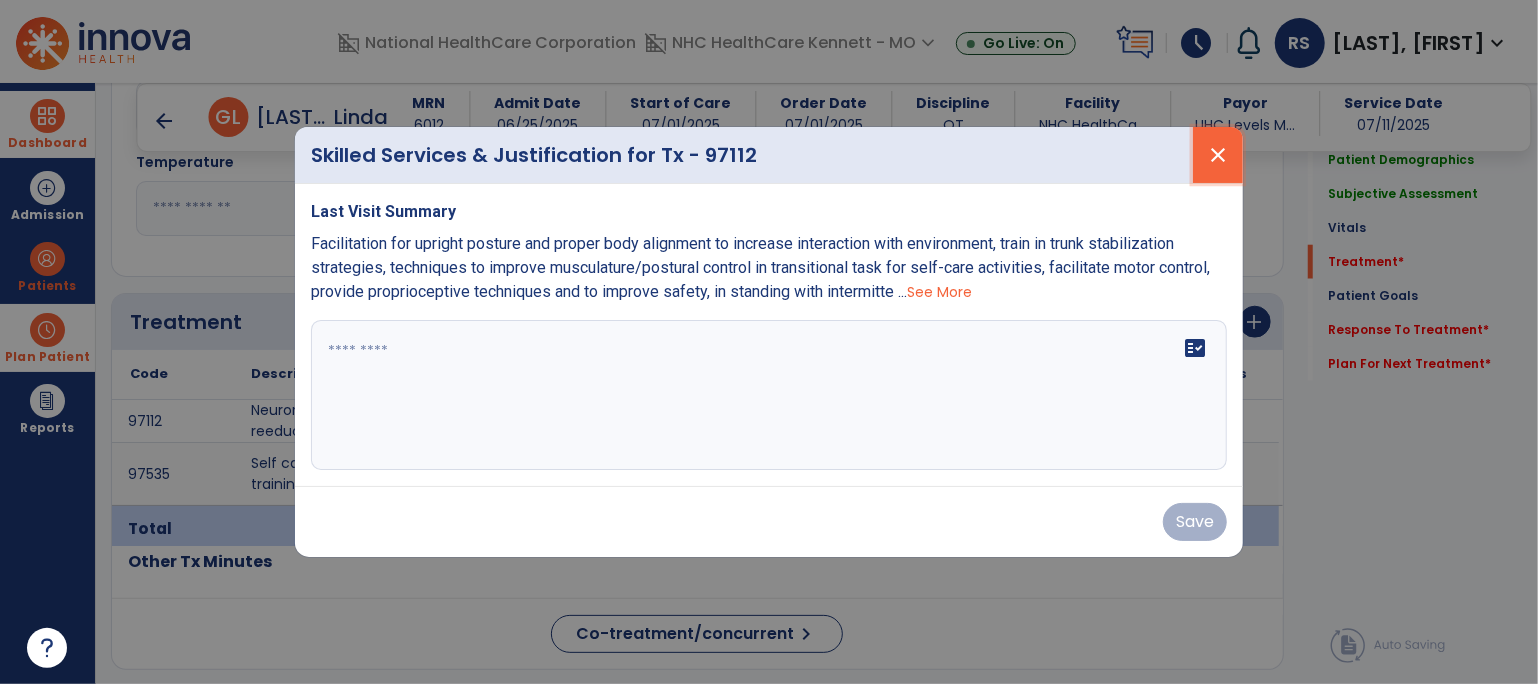 click on "close" at bounding box center (1218, 155) 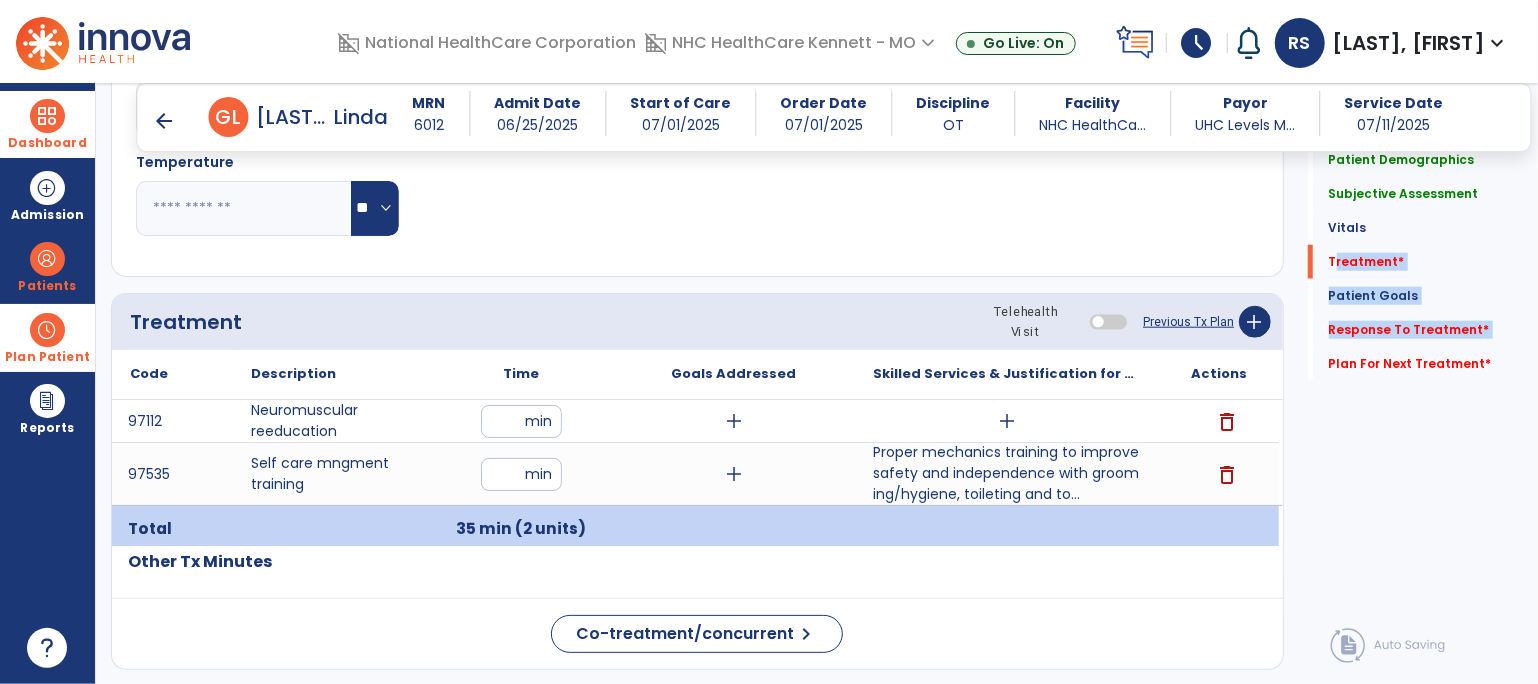 drag, startPoint x: 1308, startPoint y: 269, endPoint x: 1298, endPoint y: 354, distance: 85.58621 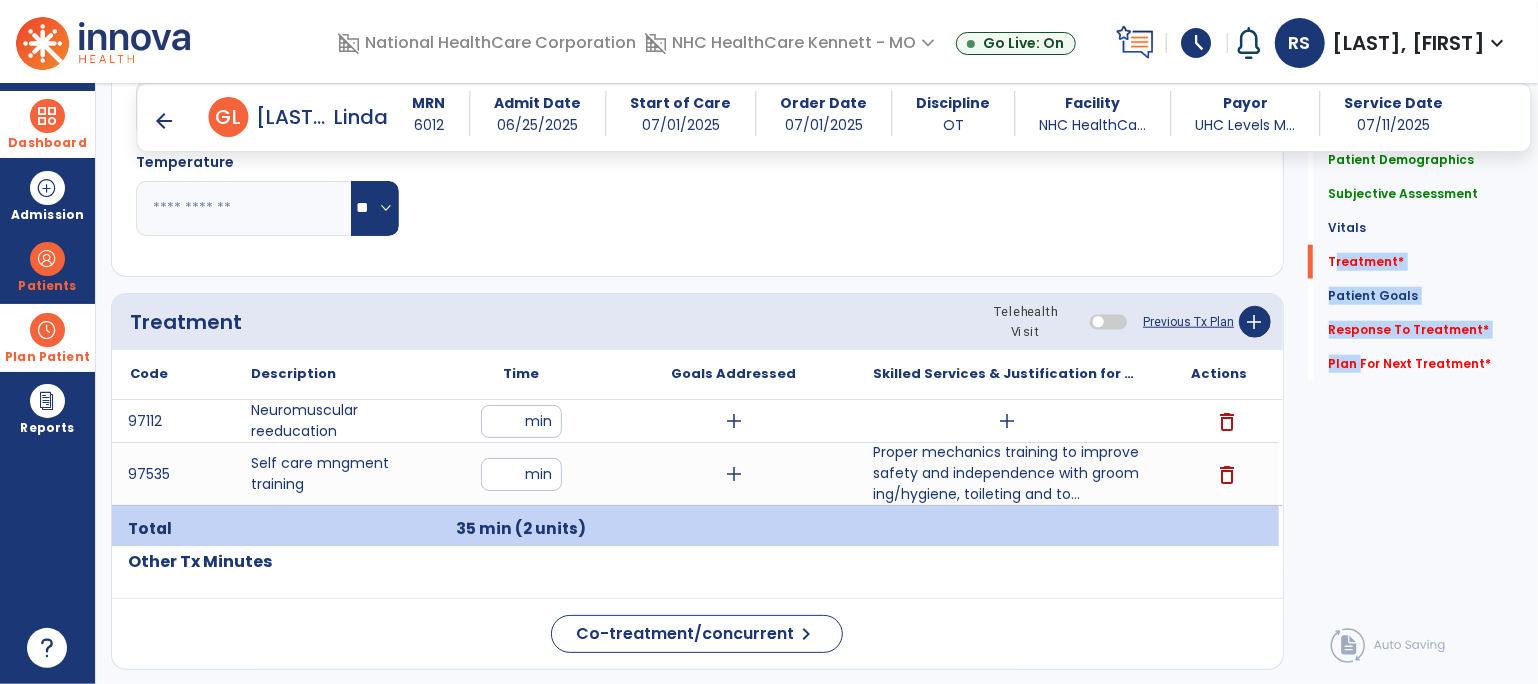 drag, startPoint x: 1306, startPoint y: 273, endPoint x: 1301, endPoint y: 400, distance: 127.09839 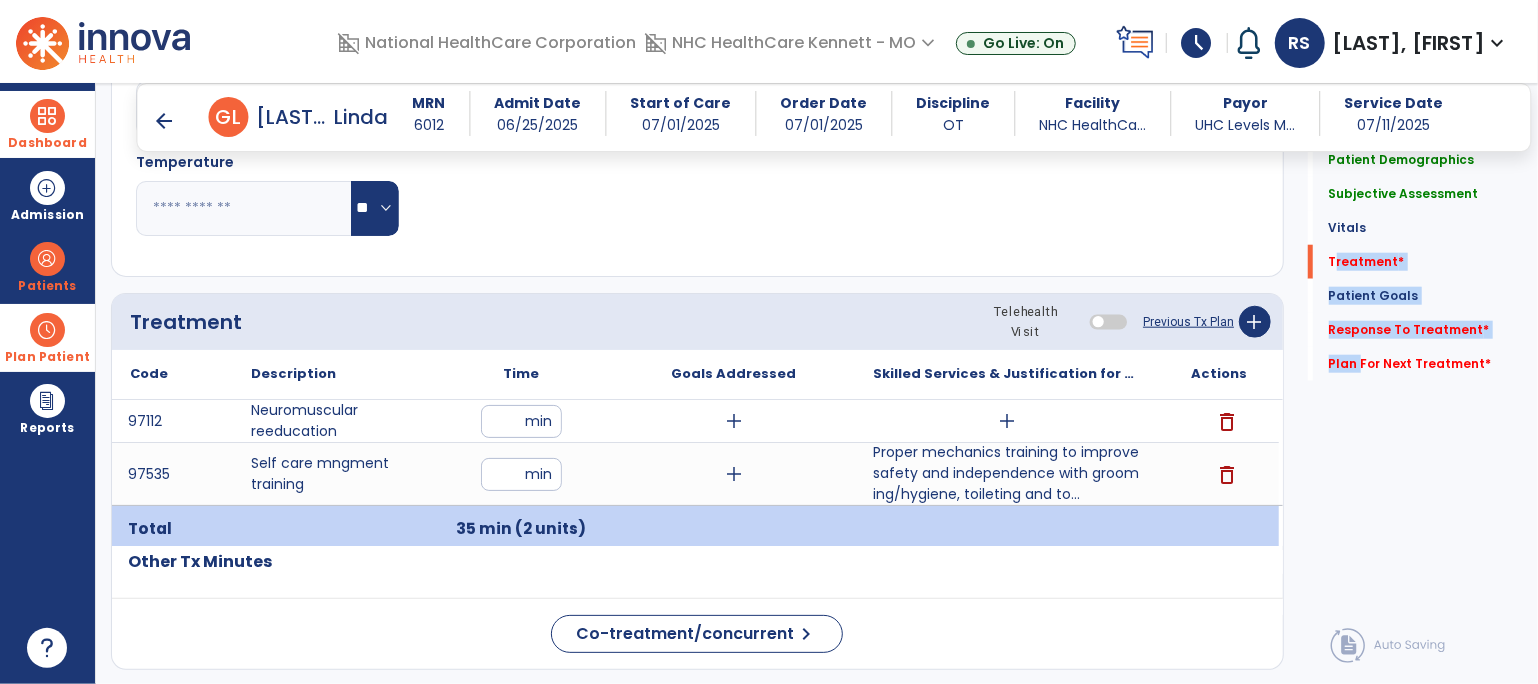 click on "Quick Links  Patient Demographics   Patient Demographics   Subjective Assessment   Subjective Assessment   Vitals   Vitals   Treatment   *  Treatment   *  Patient Goals   Patient Goals   Response To Treatment   *  Response To Treatment   *  Plan For Next Treatment   *  Plan For Next Treatment   *" 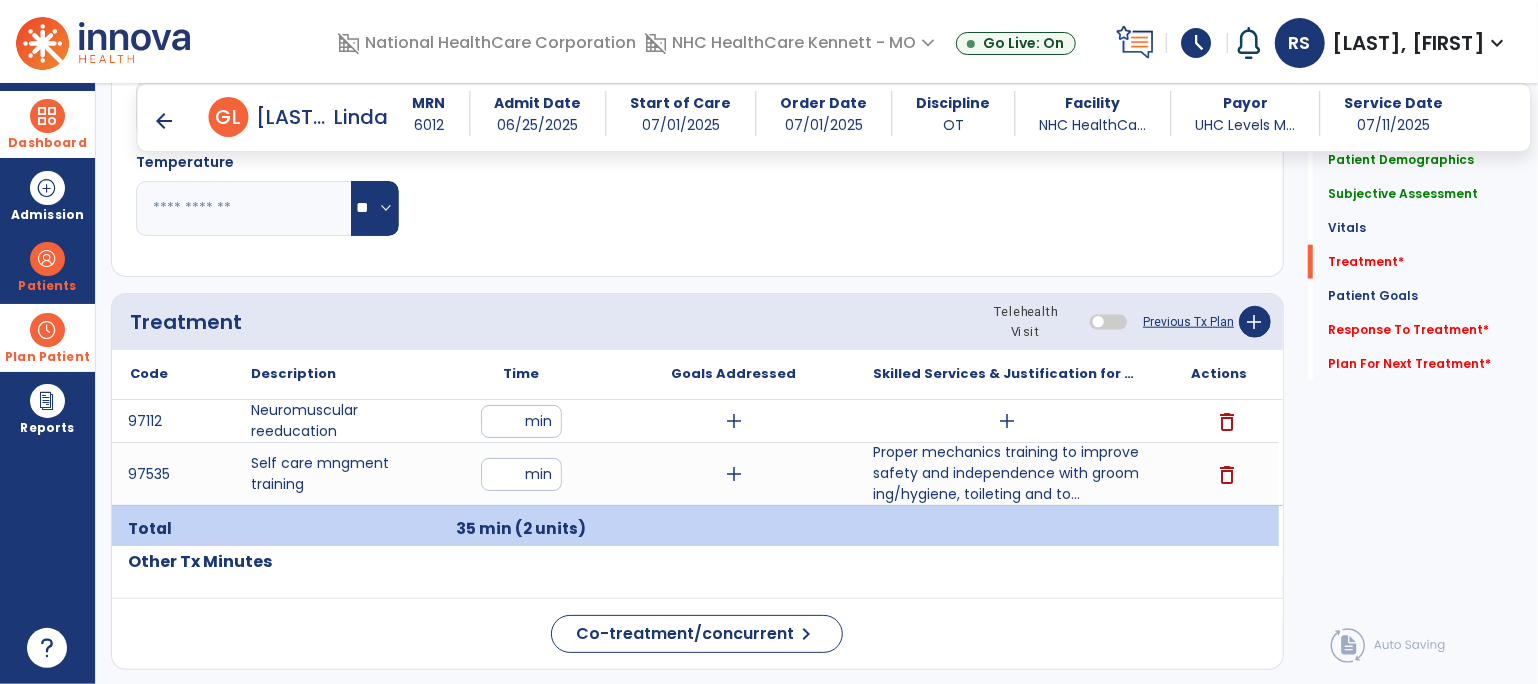 drag, startPoint x: 1302, startPoint y: 261, endPoint x: 1306, endPoint y: 284, distance: 23.345236 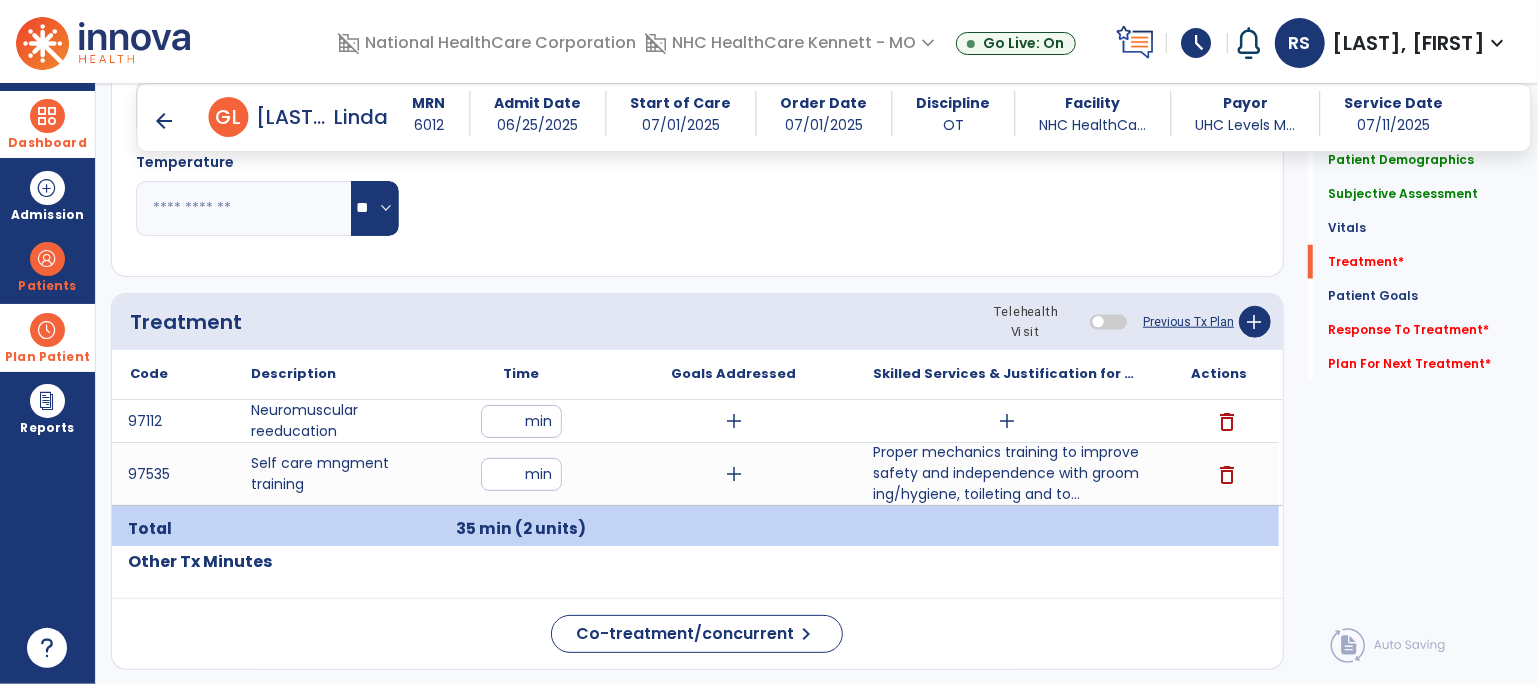 click on "Quick Links  Patient Demographics   Patient Demographics   Subjective Assessment   Subjective Assessment   Vitals   Vitals   Treatment   *  Treatment   *  Patient Goals   Patient Goals   Response To Treatment   *  Response To Treatment   *  Plan For Next Treatment   *  Plan For Next Treatment   *" 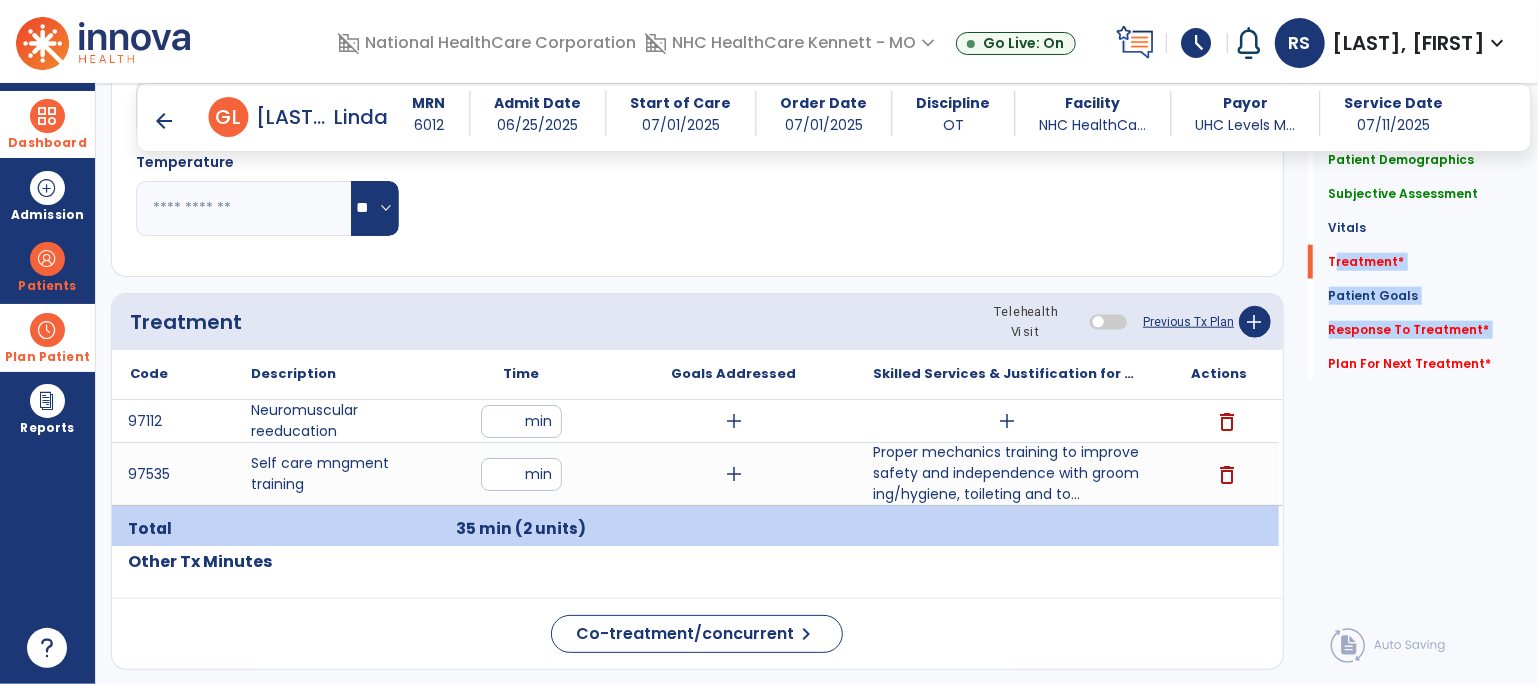 drag, startPoint x: 1305, startPoint y: 267, endPoint x: 1306, endPoint y: 333, distance: 66.007576 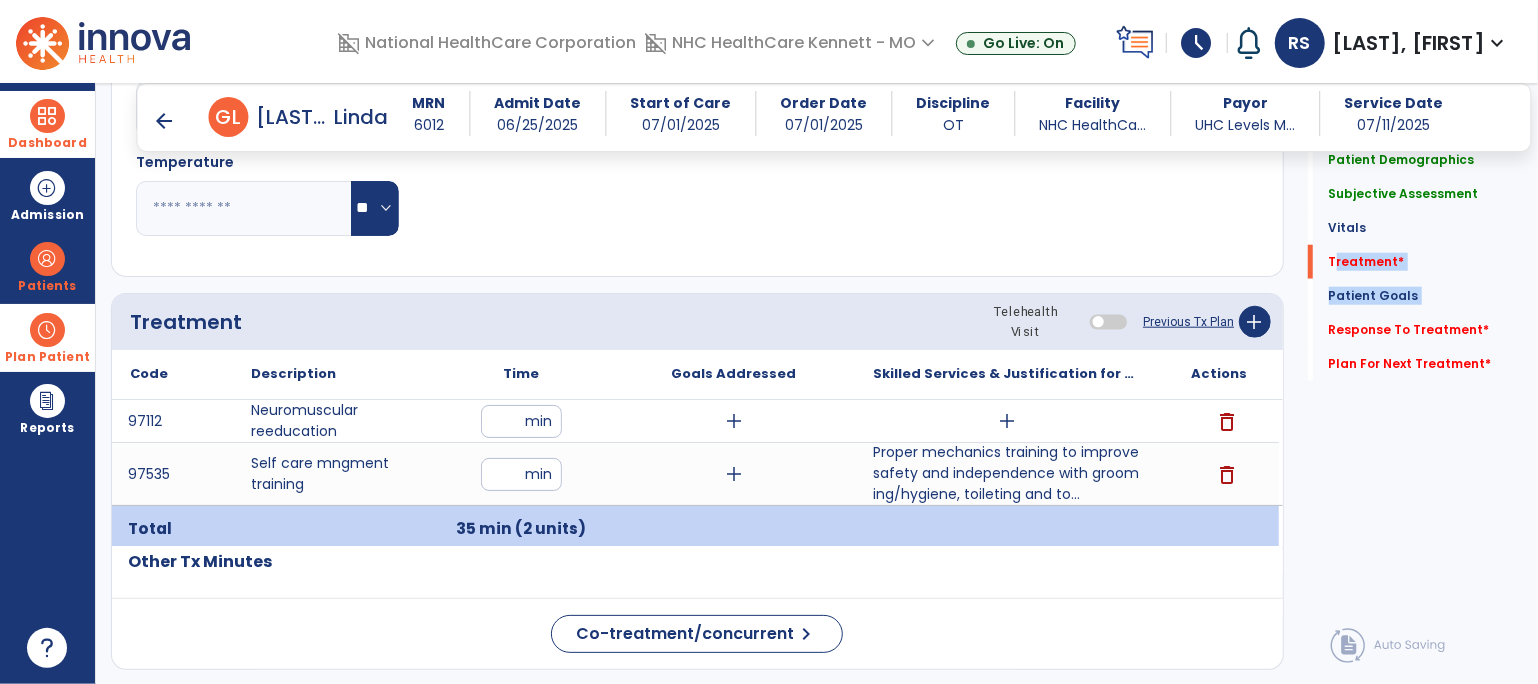 click on "Response To Treatment   *  Response To Treatment   *" 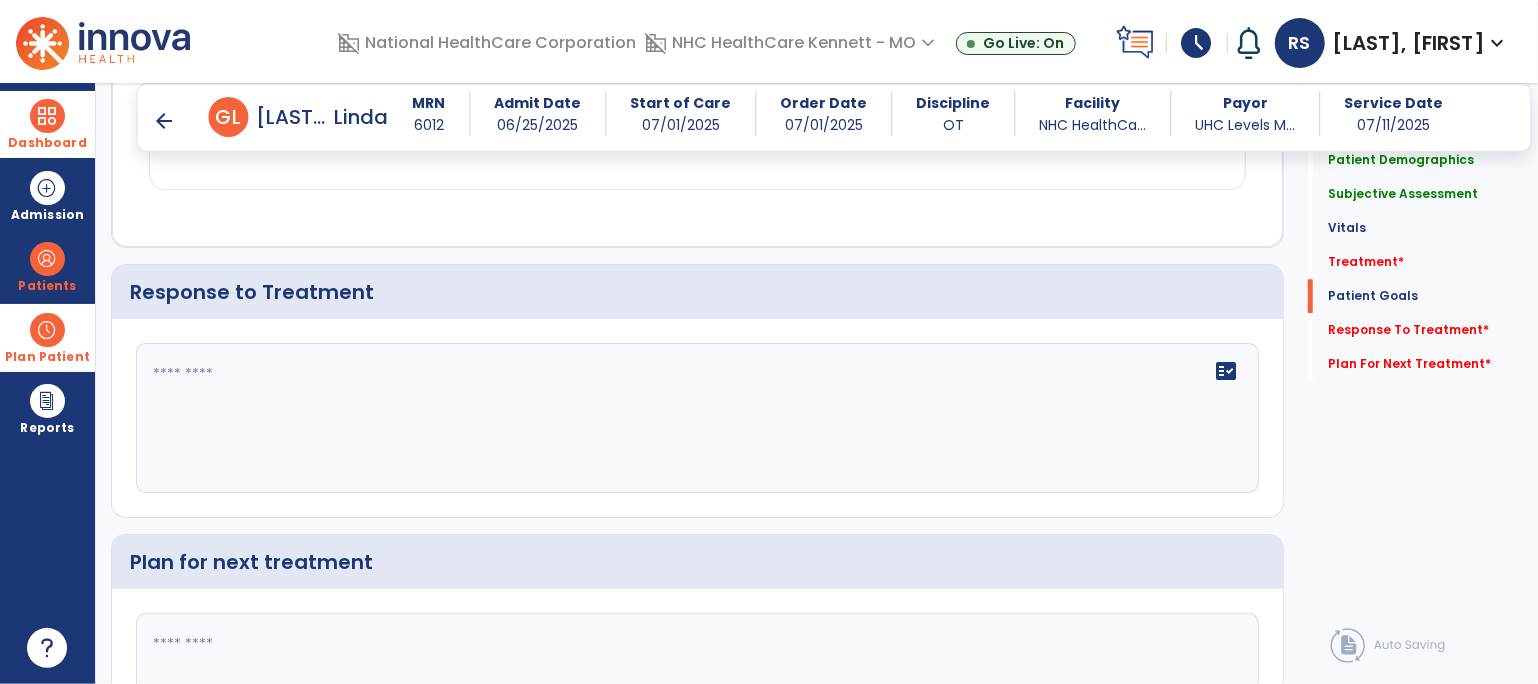 scroll, scrollTop: 3462, scrollLeft: 0, axis: vertical 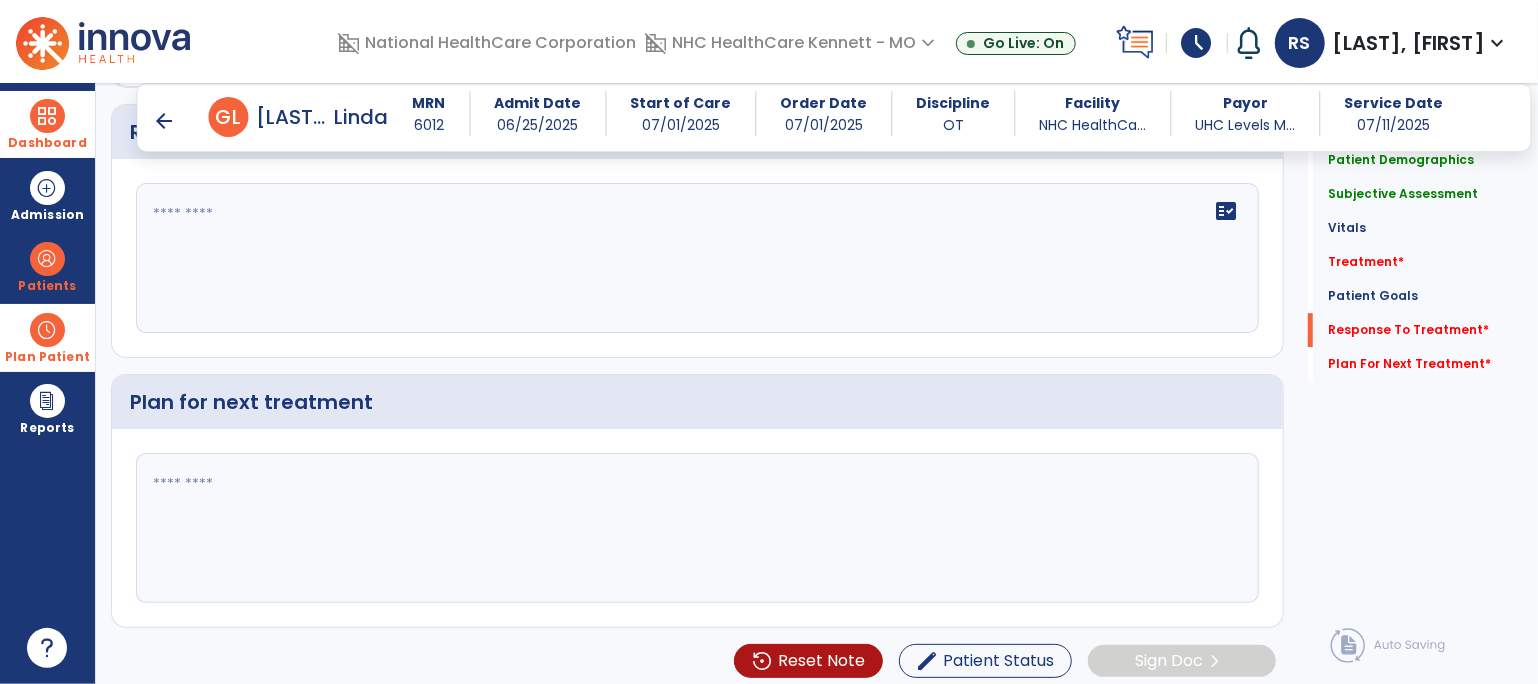 click 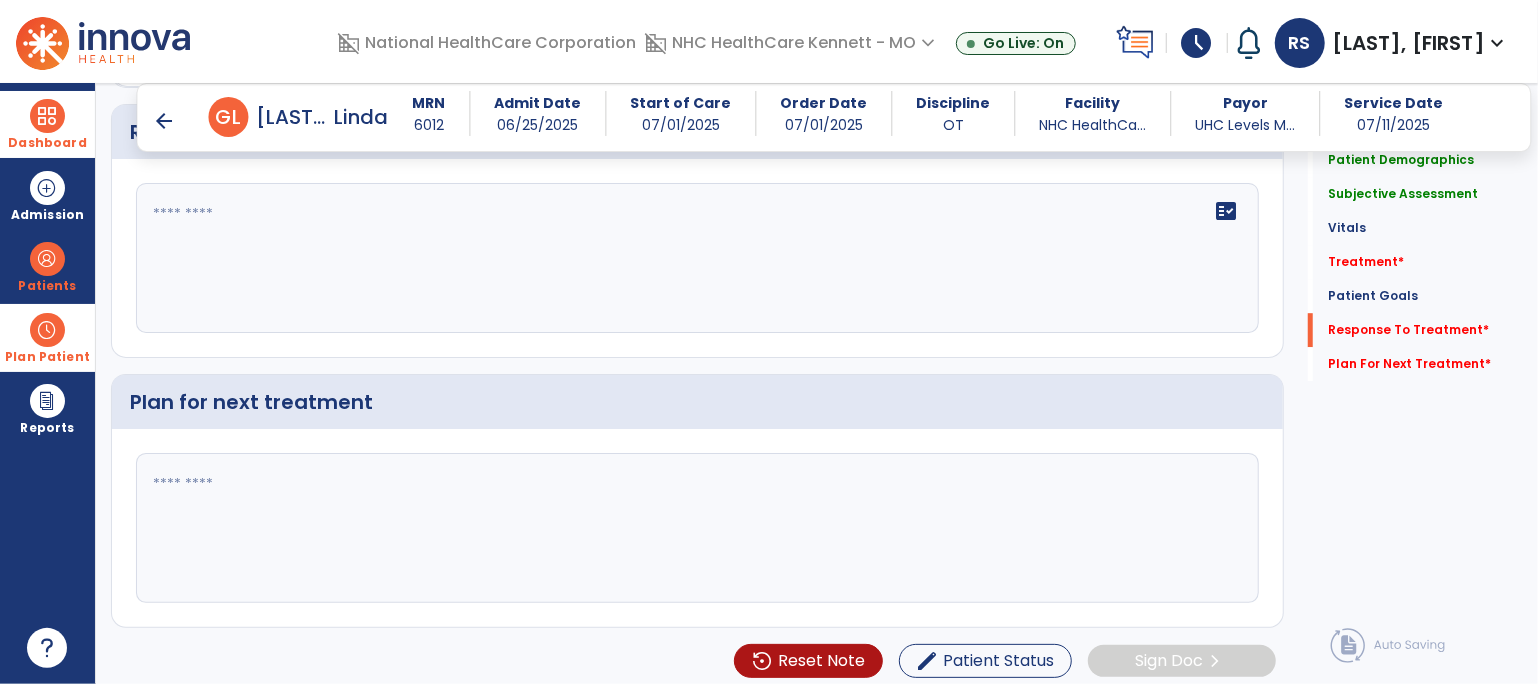 paste on "**********" 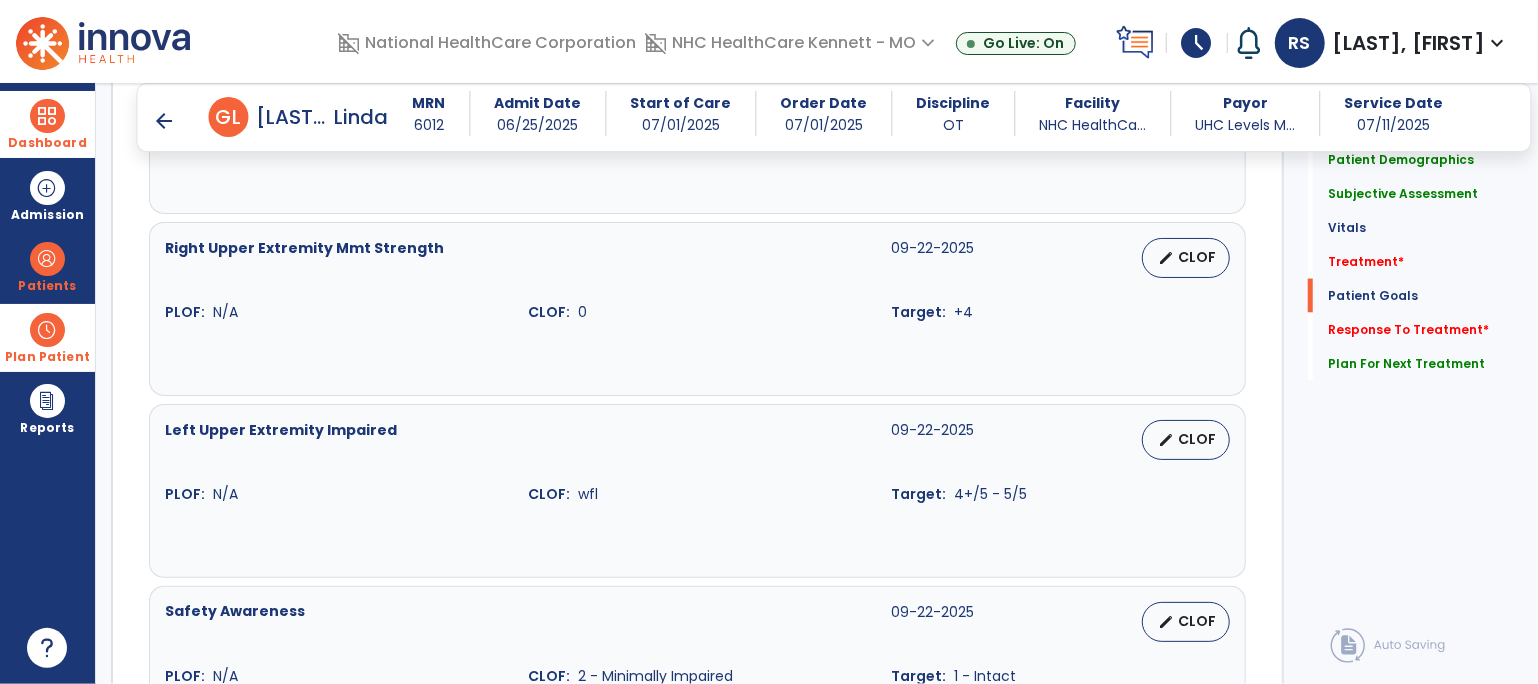 scroll, scrollTop: 1239, scrollLeft: 0, axis: vertical 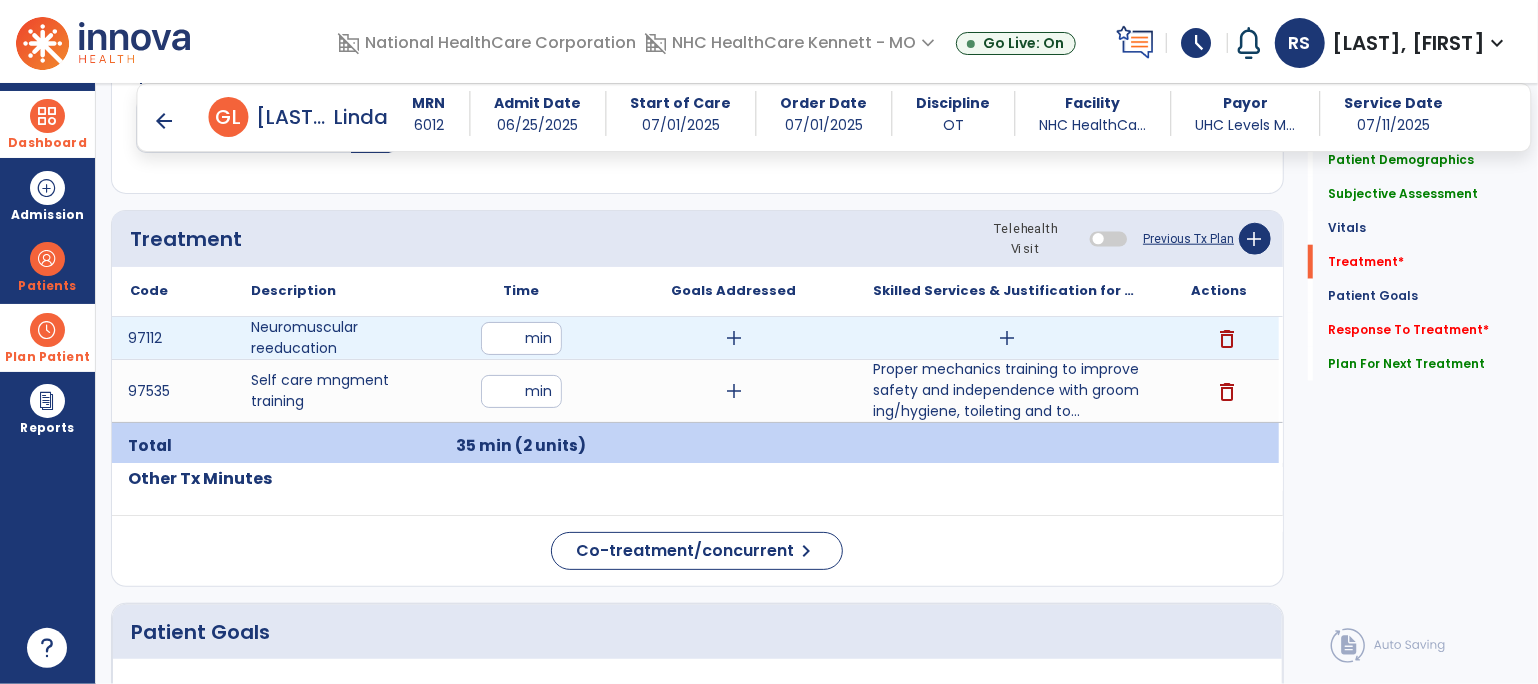 type on "**********" 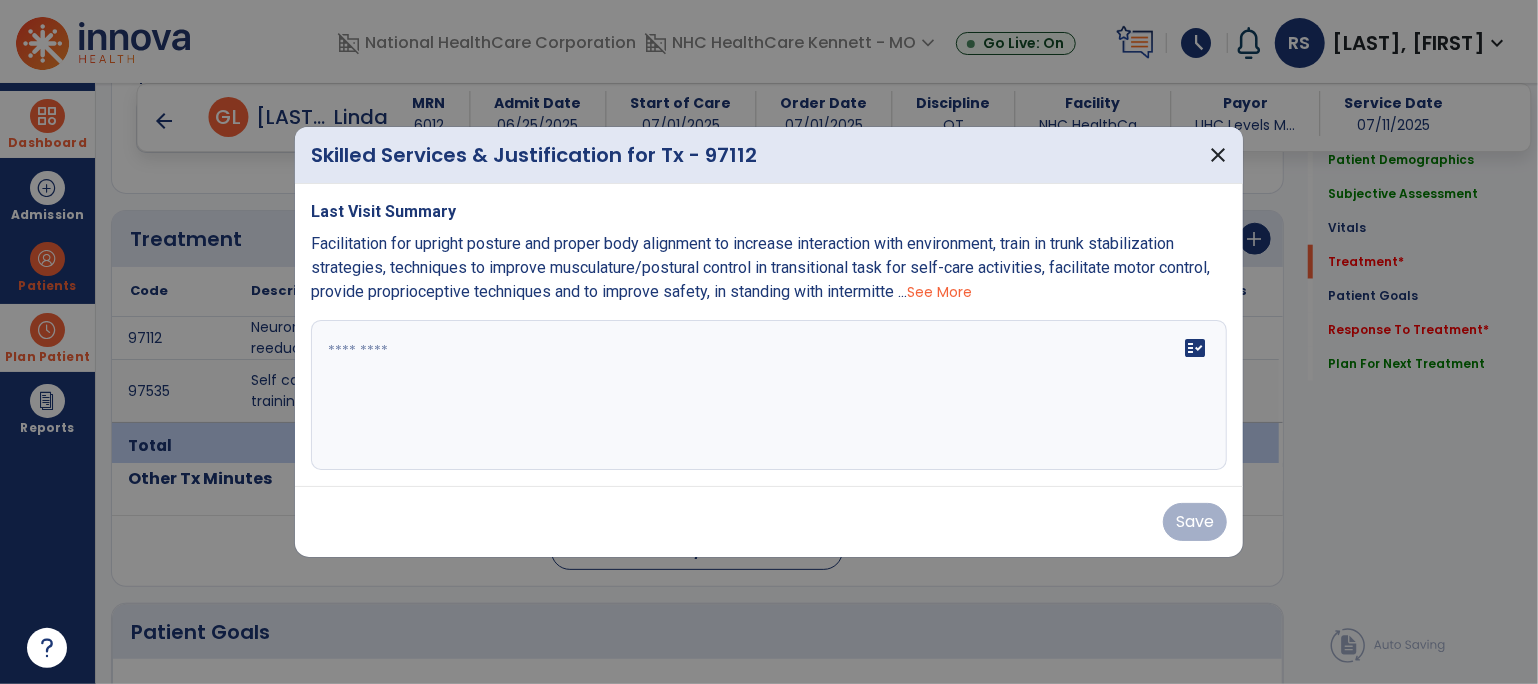 click at bounding box center [769, 395] 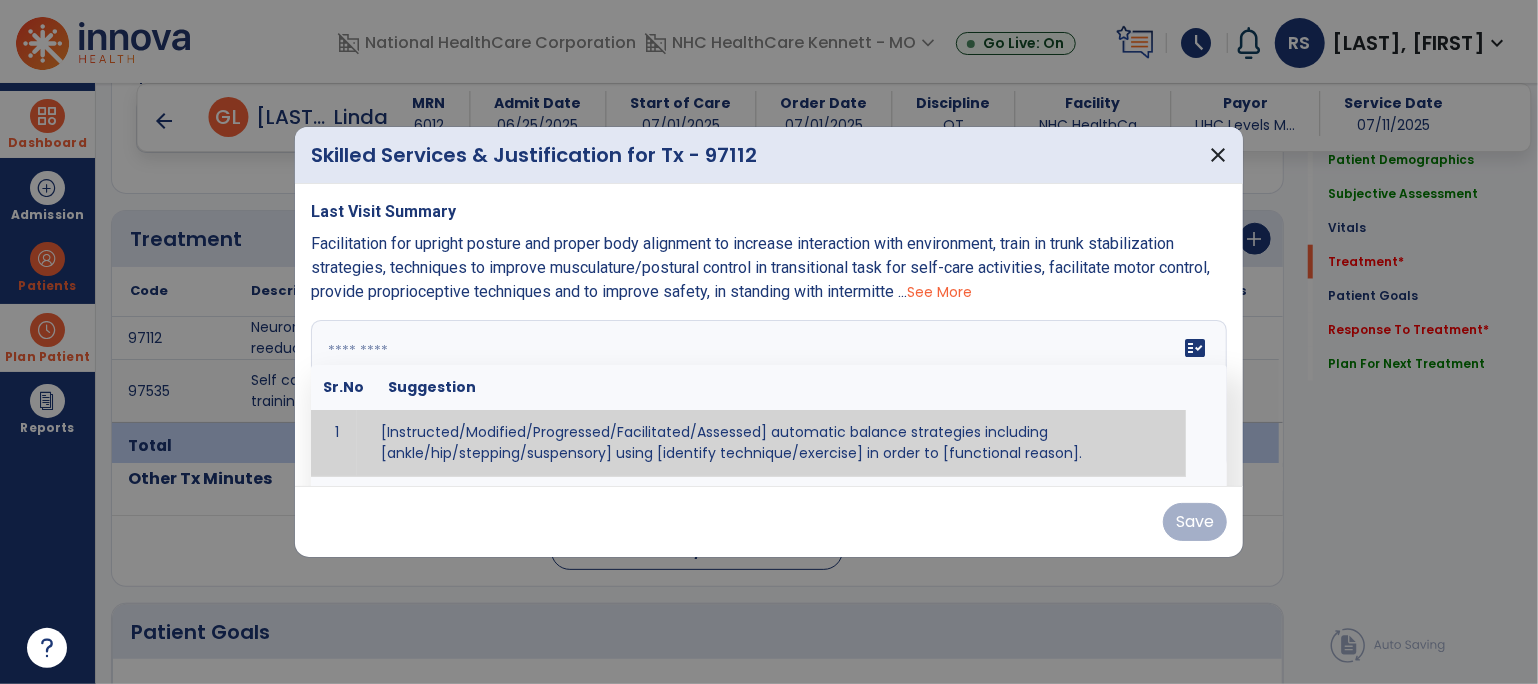 paste on "**********" 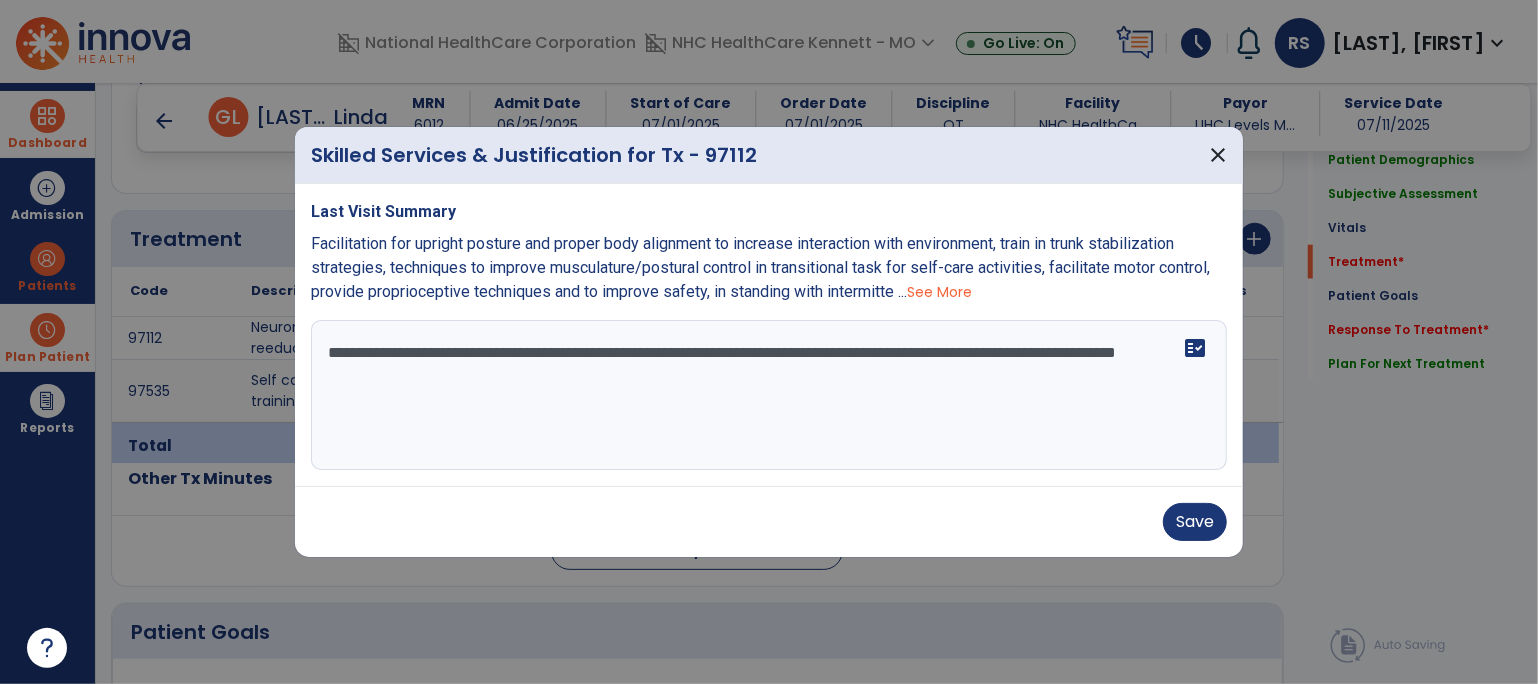 paste on "**********" 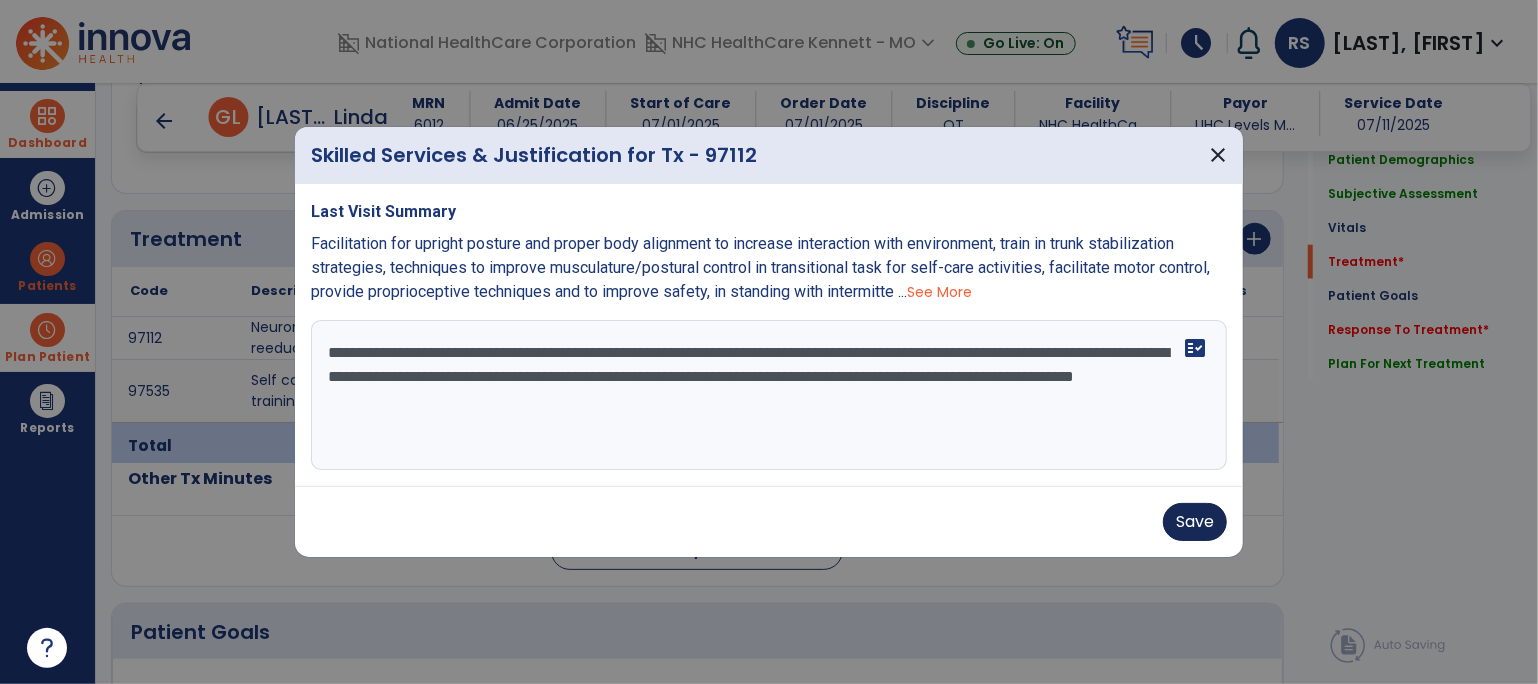 type on "**********" 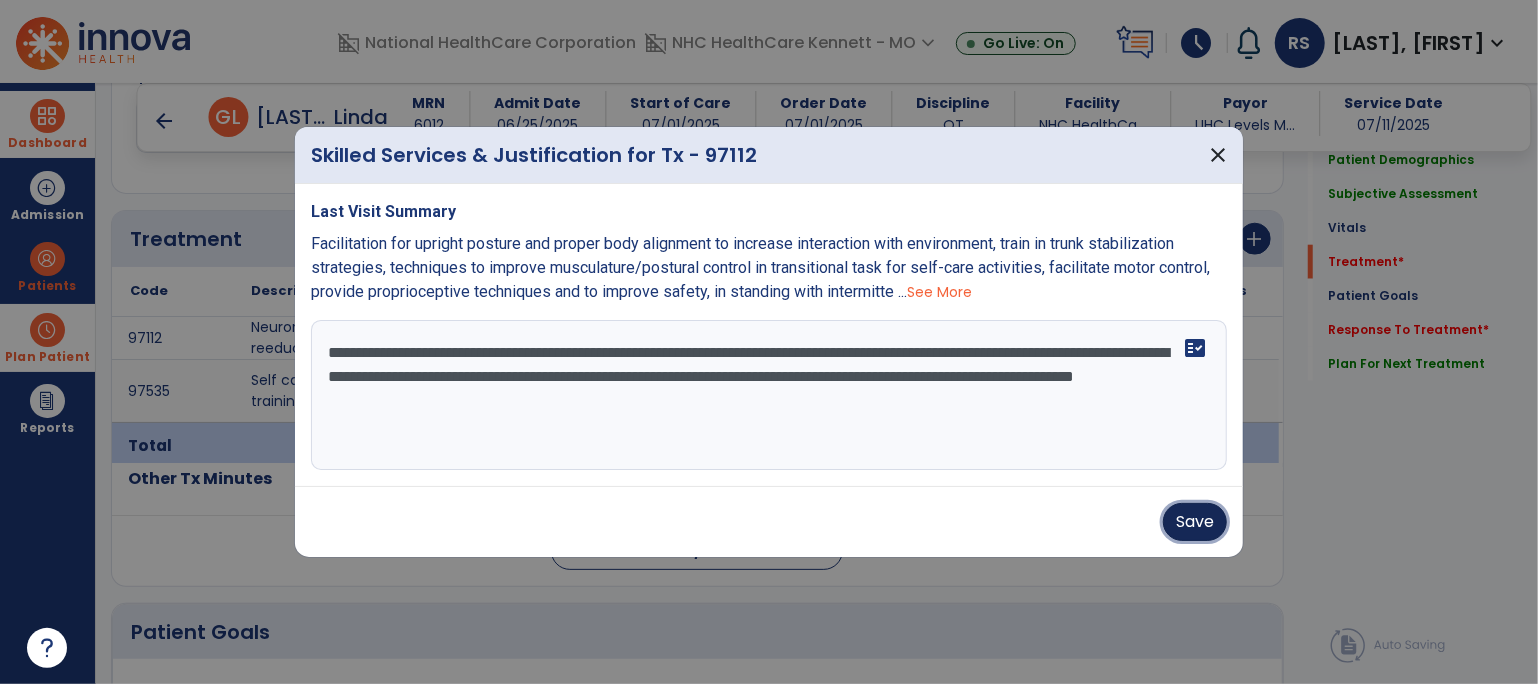 click on "Save" at bounding box center (1195, 522) 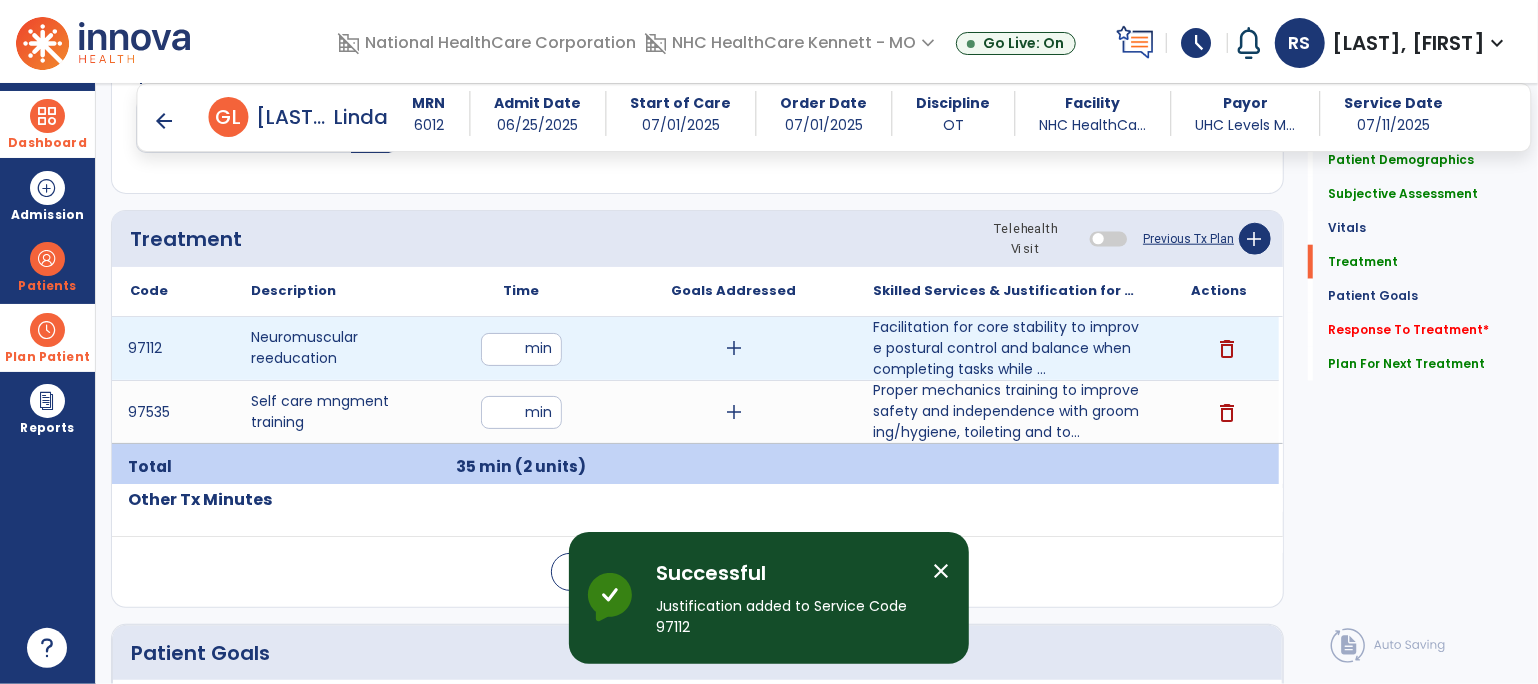 click on "add" at bounding box center [734, 348] 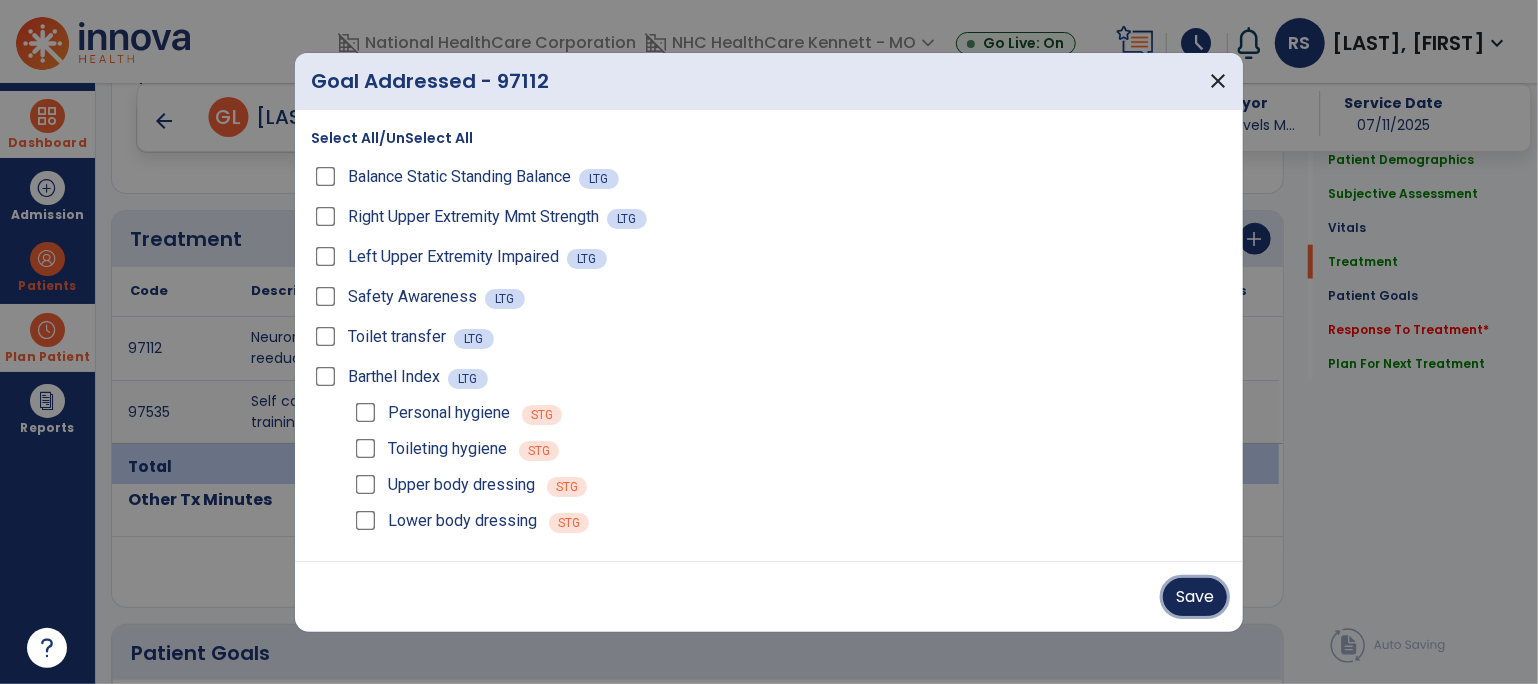 click on "Save" at bounding box center [1195, 597] 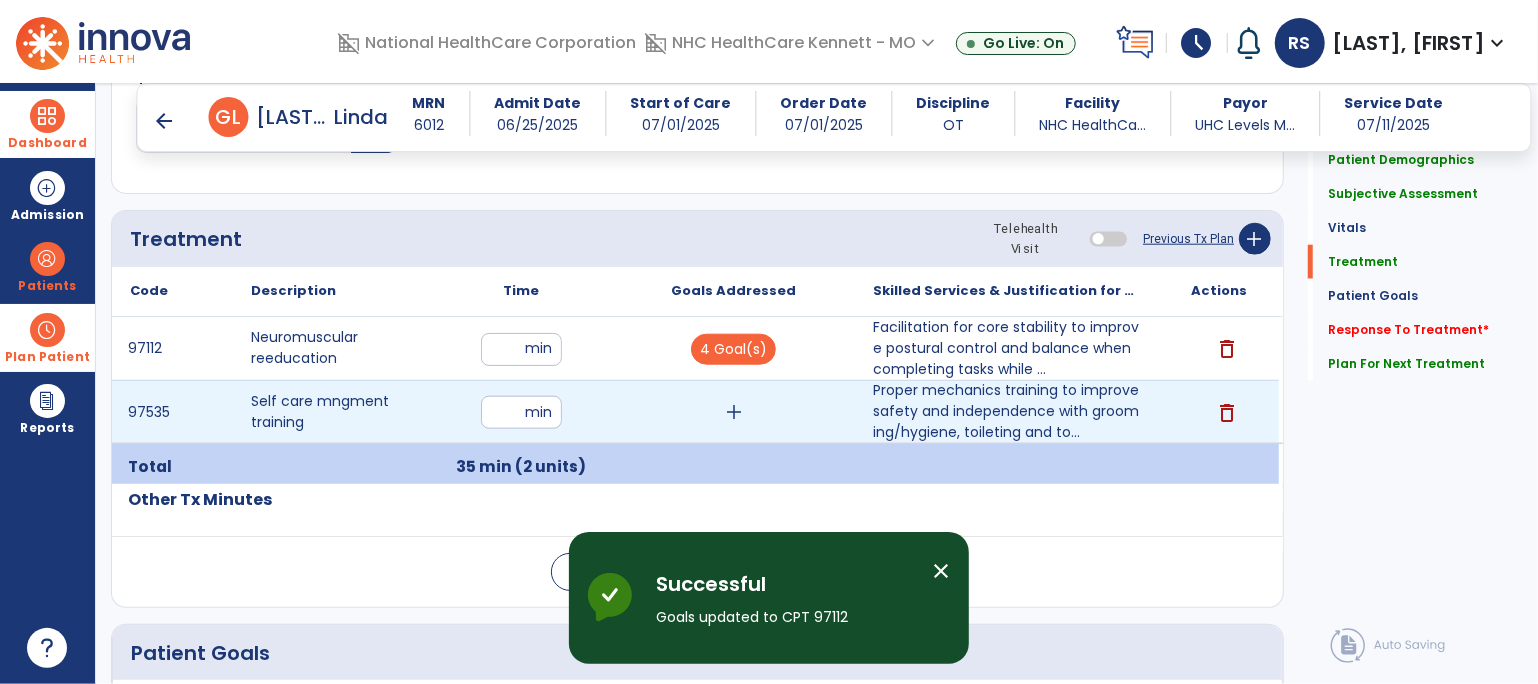 click on "add" at bounding box center (734, 412) 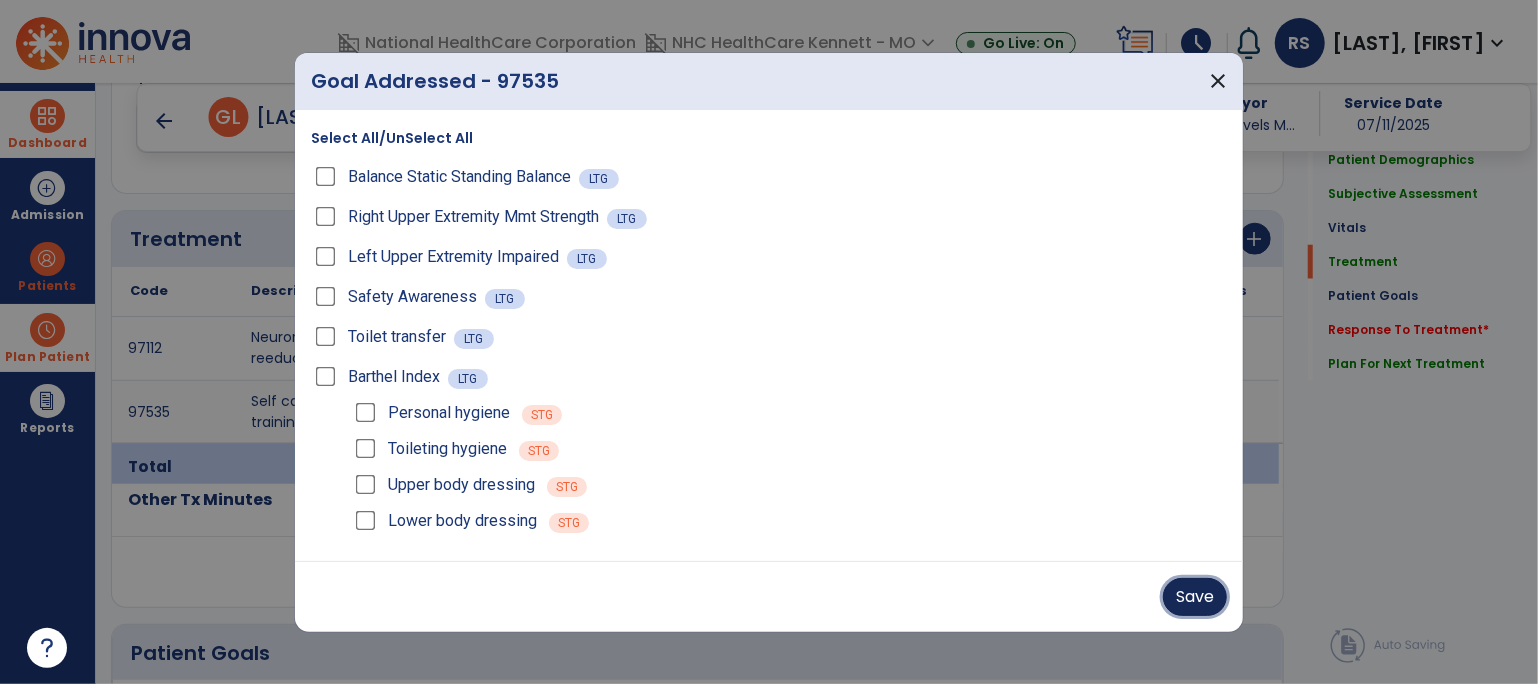 click on "Save" at bounding box center [1195, 597] 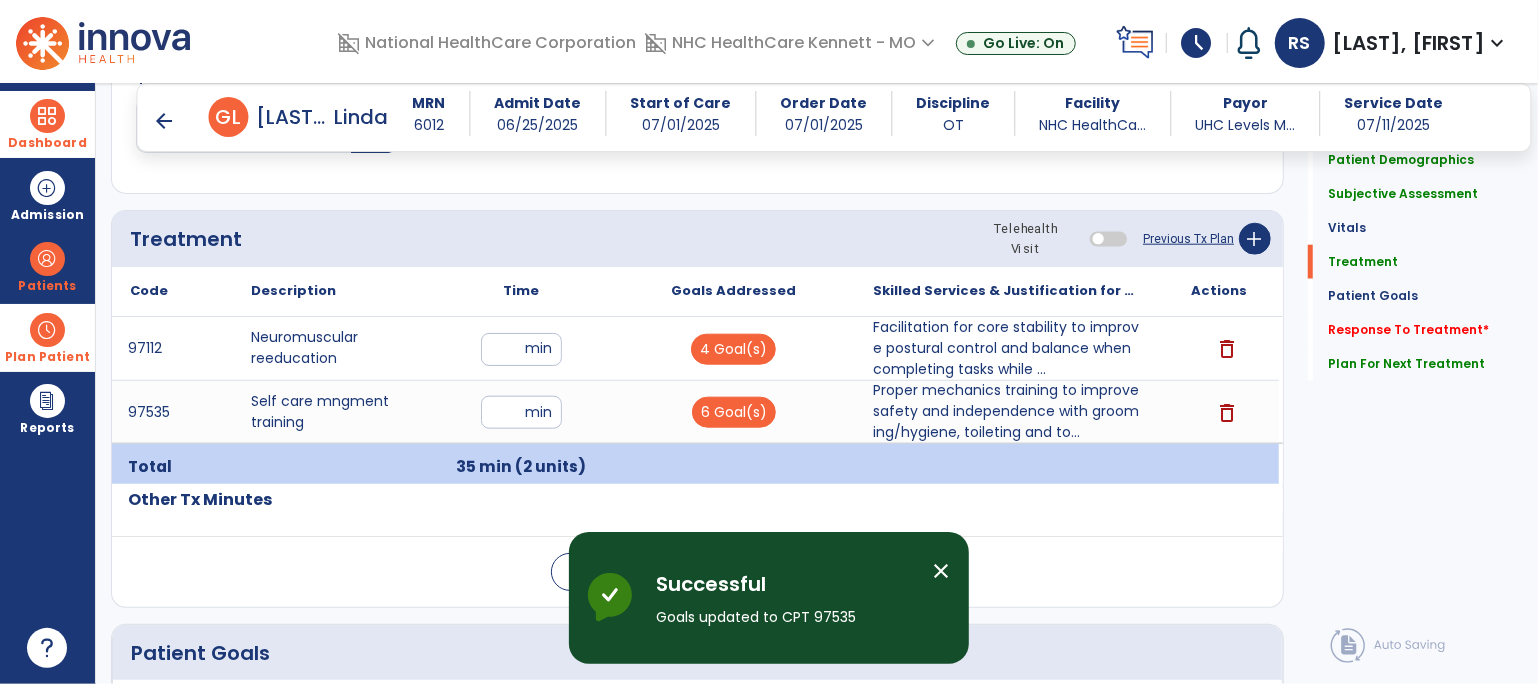 scroll, scrollTop: 1350, scrollLeft: 0, axis: vertical 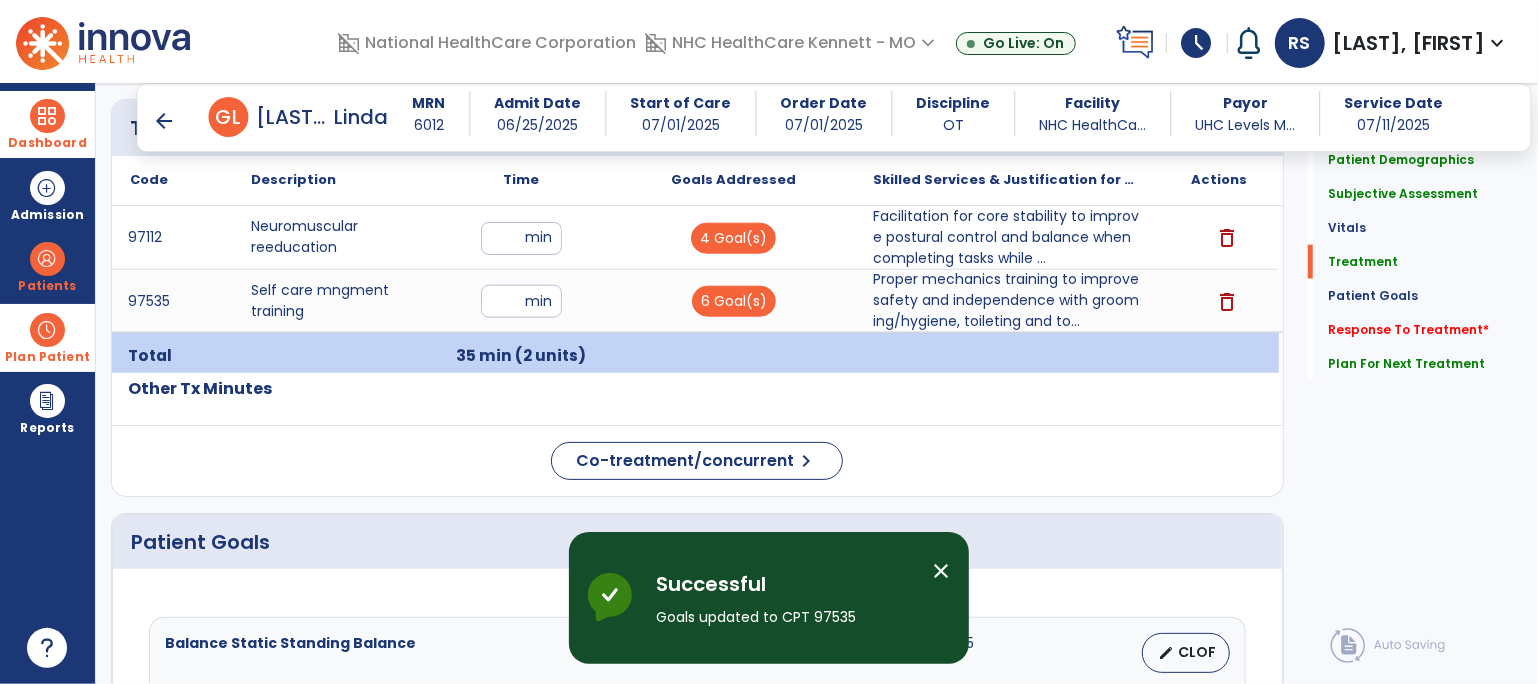 click 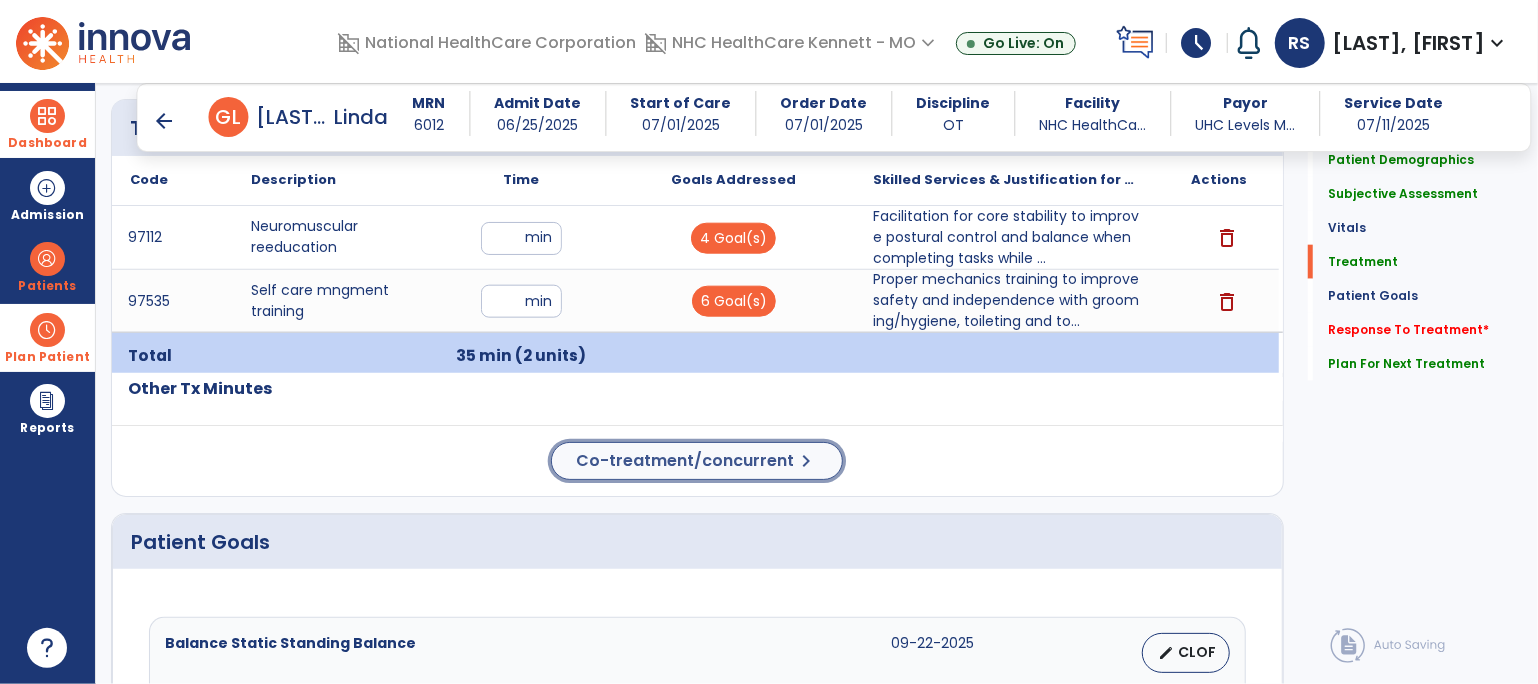 click on "Co-treatment/concurrent" 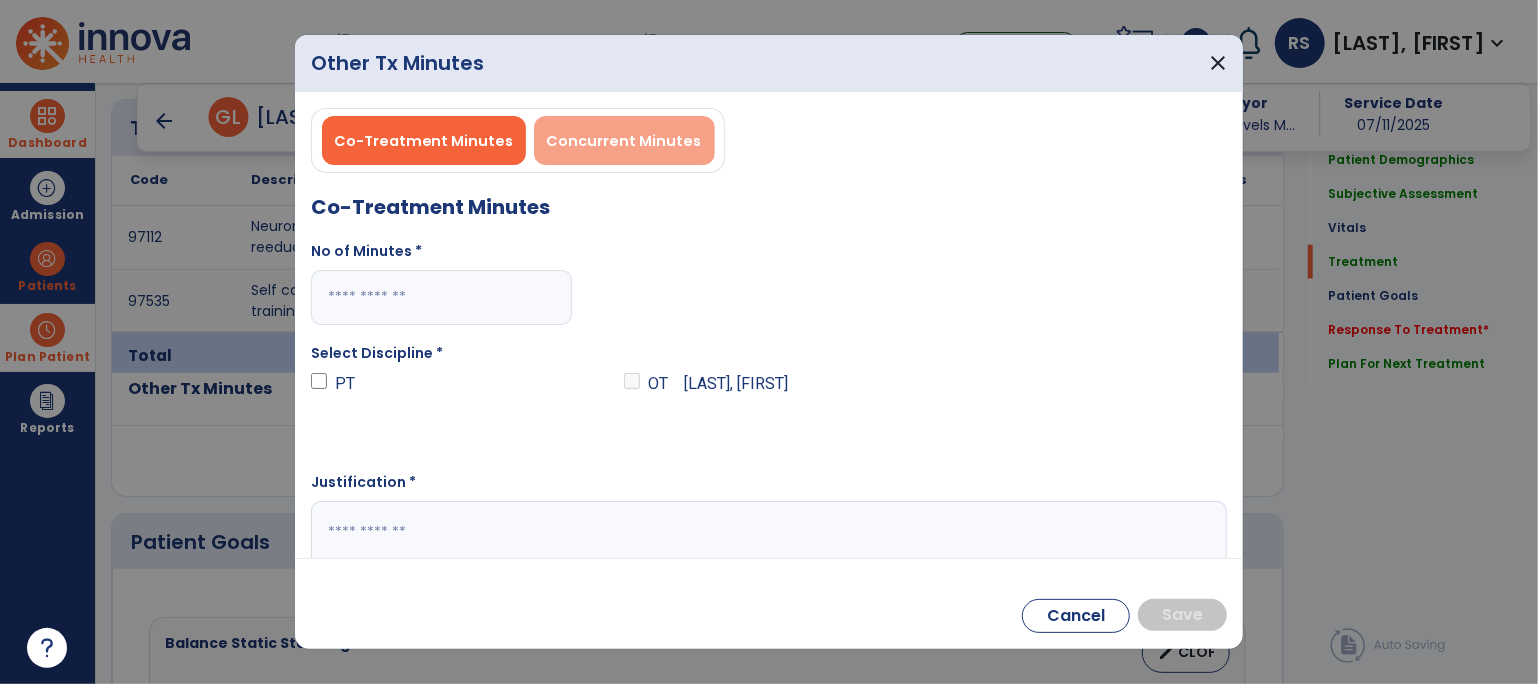 click on "Concurrent Minutes" at bounding box center (624, 140) 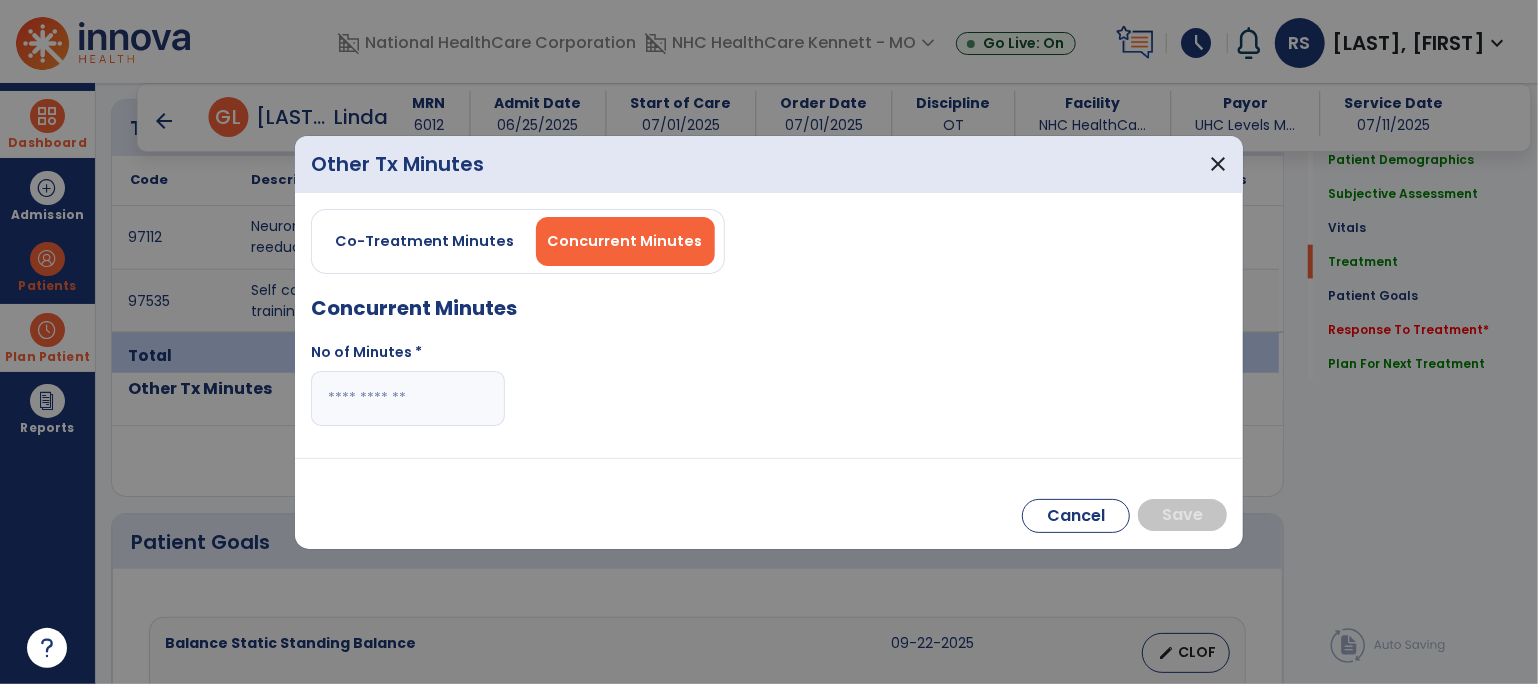 click at bounding box center [408, 398] 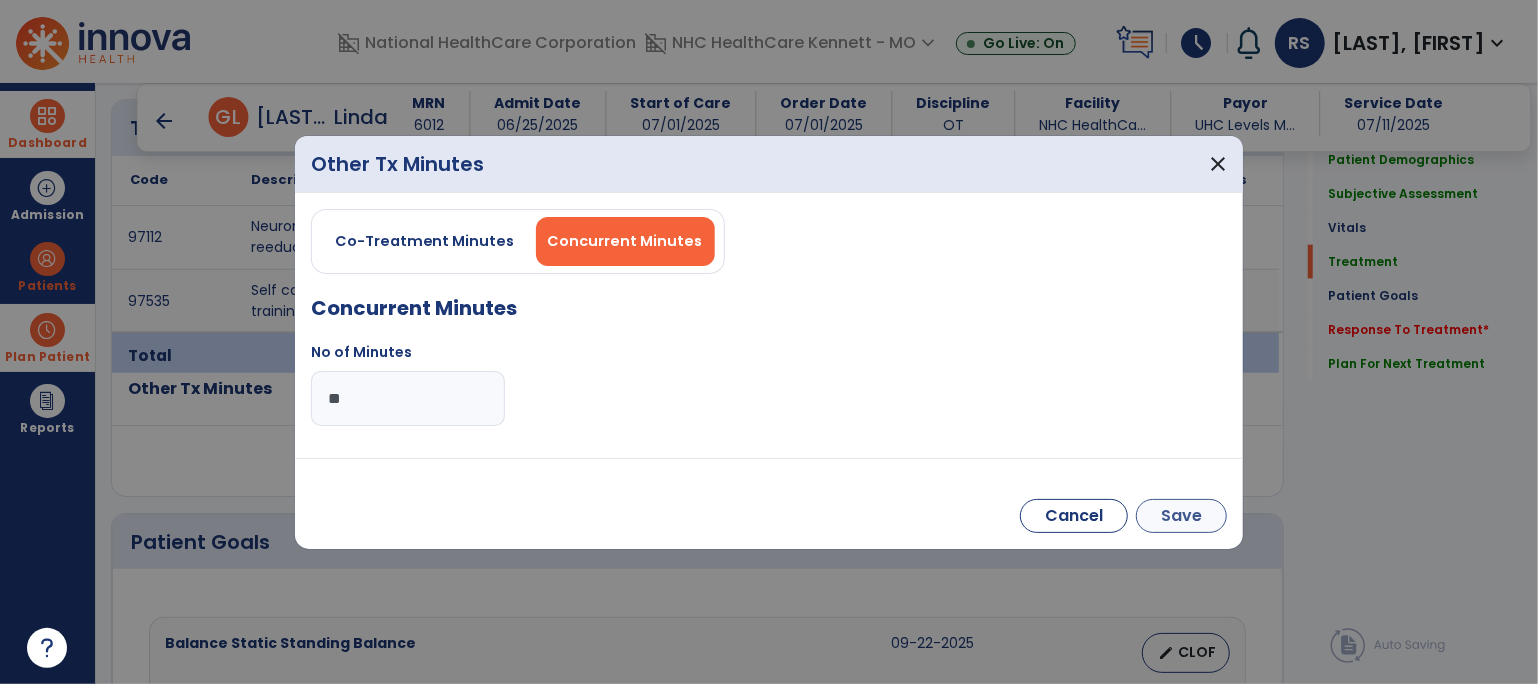 type on "**" 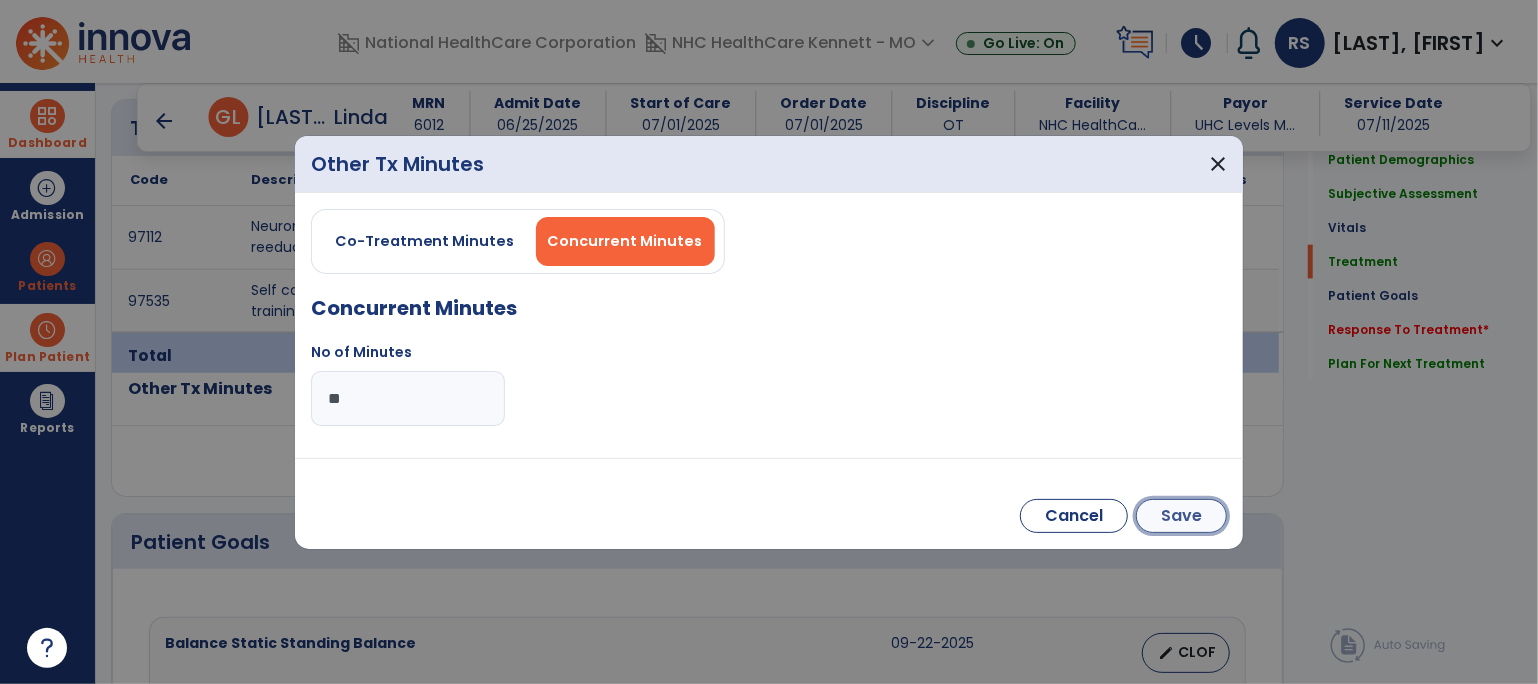 click on "Save" at bounding box center (1181, 516) 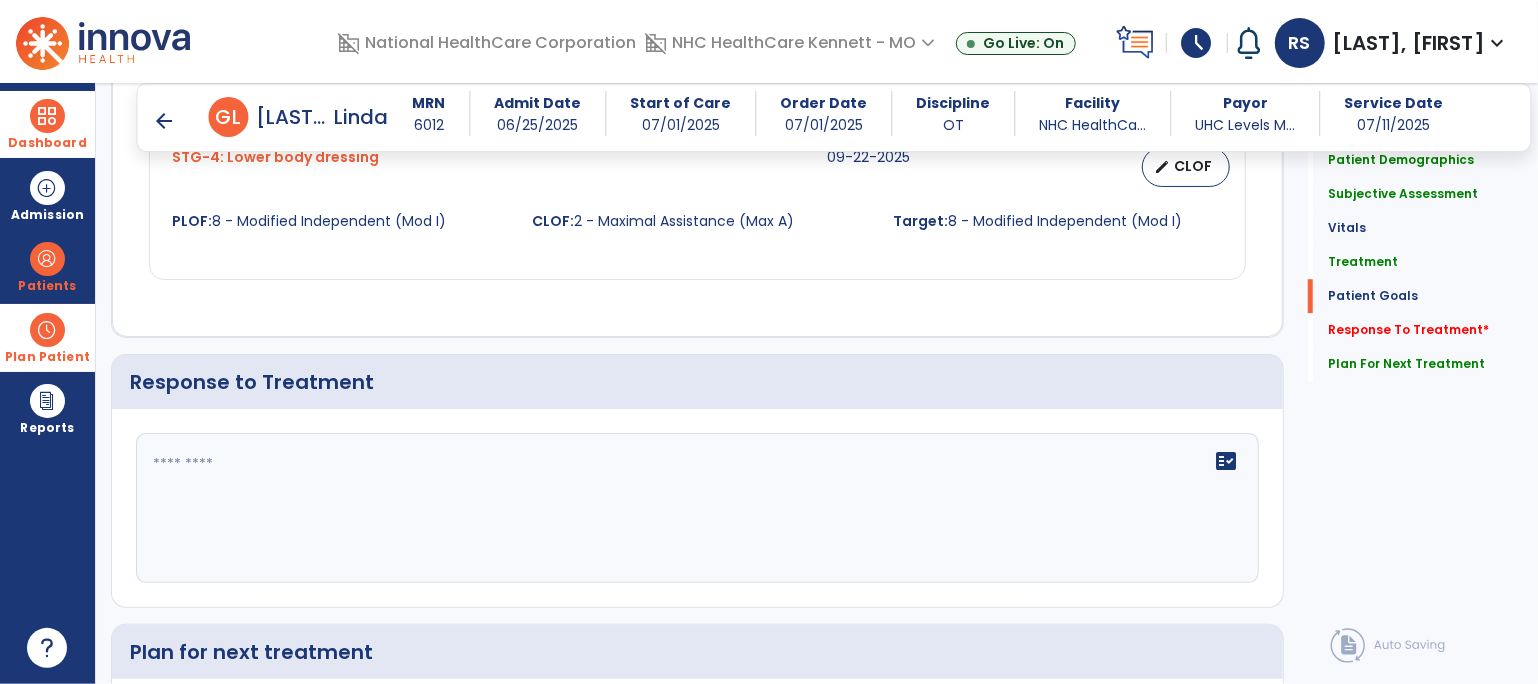 scroll, scrollTop: 3350, scrollLeft: 0, axis: vertical 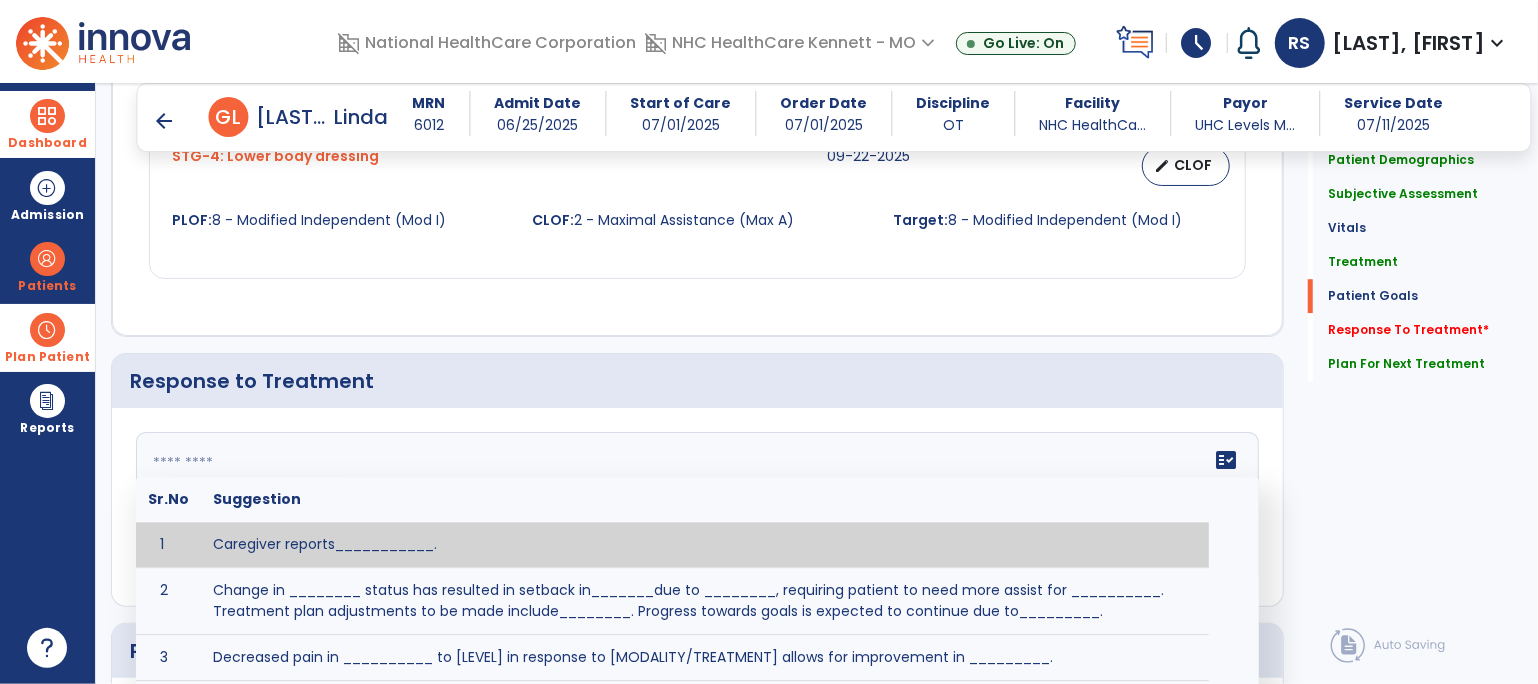 click on "fact_check  Sr.No Suggestion 1 Caregiver reports___________. 2 Change in ________ status has resulted in setback in_______due to ________, requiring patient to need more assist for __________.   Treatment plan adjustments to be made include________.  Progress towards goals is expected to continue due to_________. 3 Decreased pain in __________ to [LEVEL] in response to [MODALITY/TREATMENT] allows for improvement in _________. 4 Functional gains in _______ have impacted the patient's ability to perform_________ with a reduction in assist levels to_________. 5 Functional progress this week has been significant due to__________. 6 Gains in ________ have improved the patient's ability to perform ______with decreased levels of assist to___________. 7 Improvement in ________allows patient to tolerate higher levels of challenges in_________. 8 Pain in [AREA] has decreased to [LEVEL] in response to [TREATMENT/MODALITY], allowing fore ease in completing__________. 9 10 11 12 13 14 15 16 17 18 19 20 21" 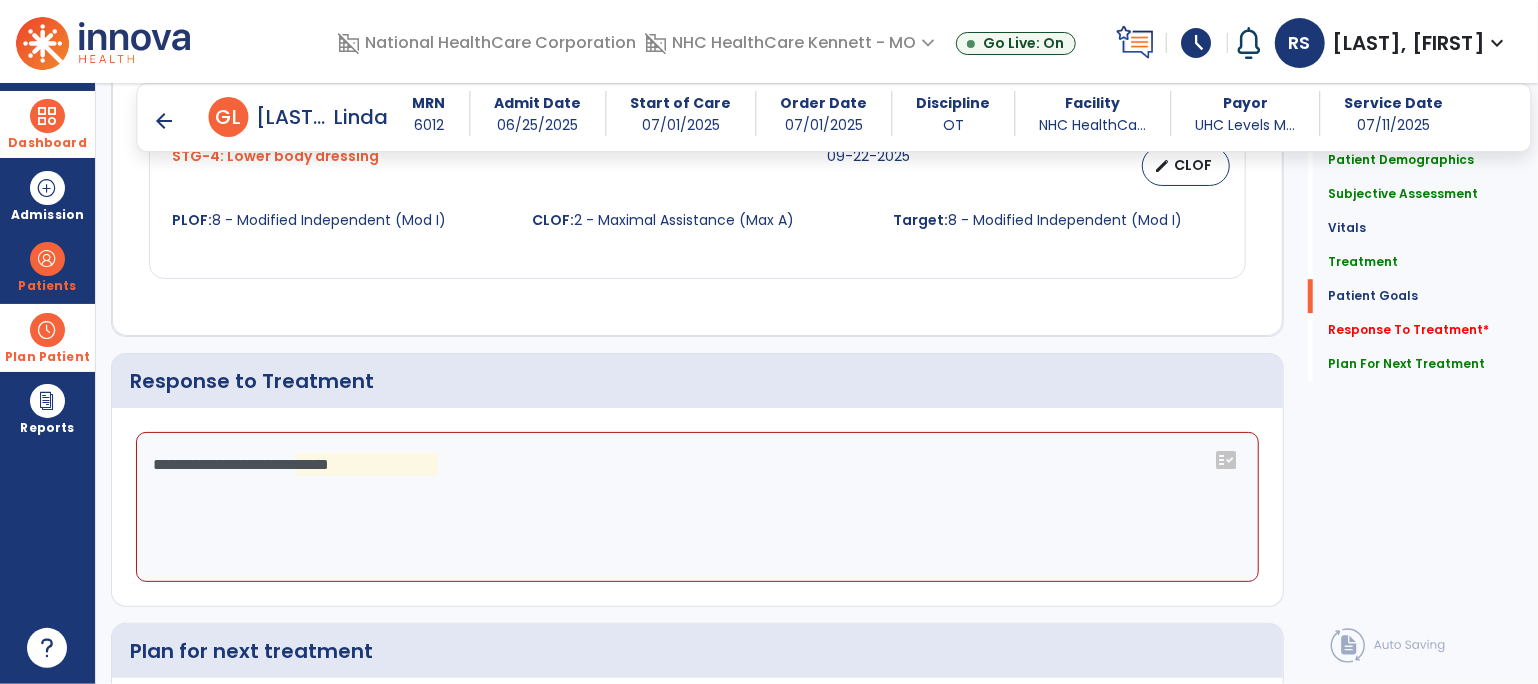 drag, startPoint x: 501, startPoint y: 453, endPoint x: 536, endPoint y: 465, distance: 37 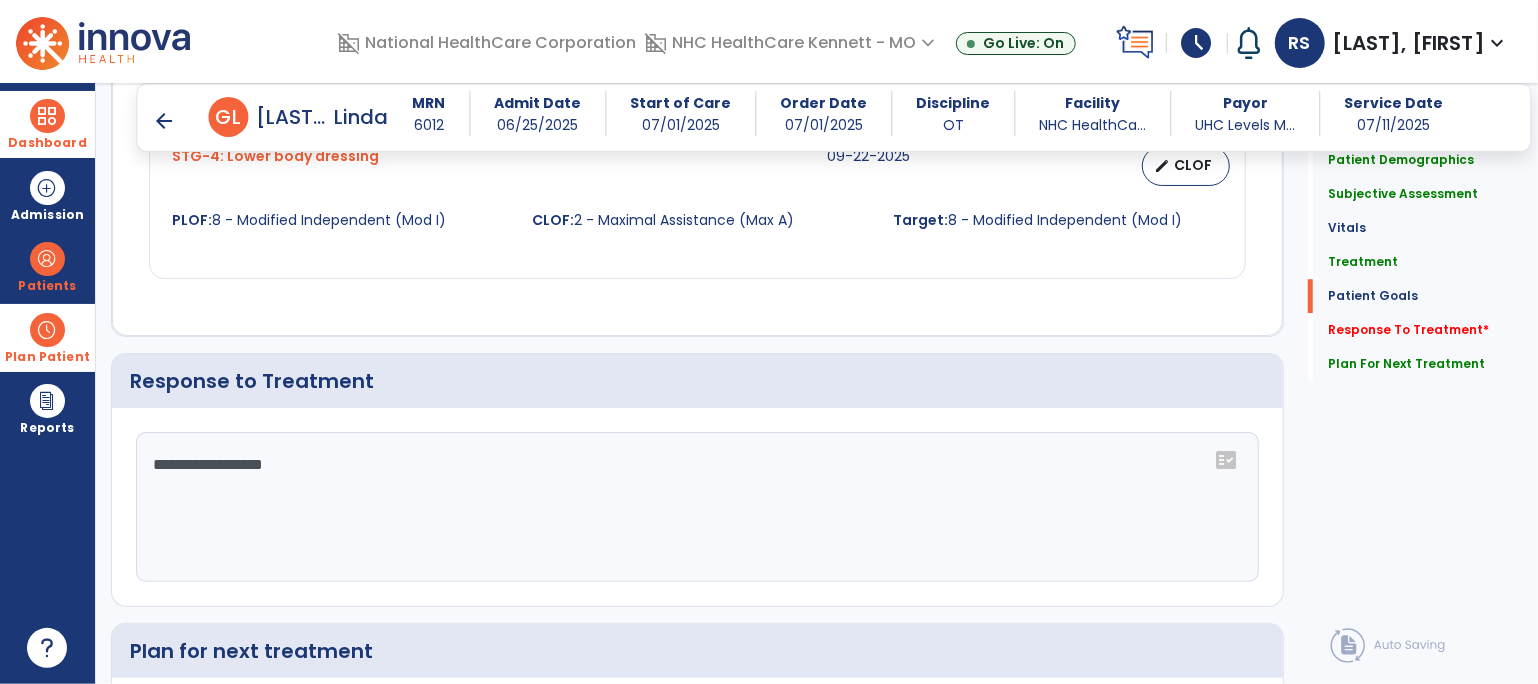 drag, startPoint x: 544, startPoint y: 474, endPoint x: 137, endPoint y: 420, distance: 410.56668 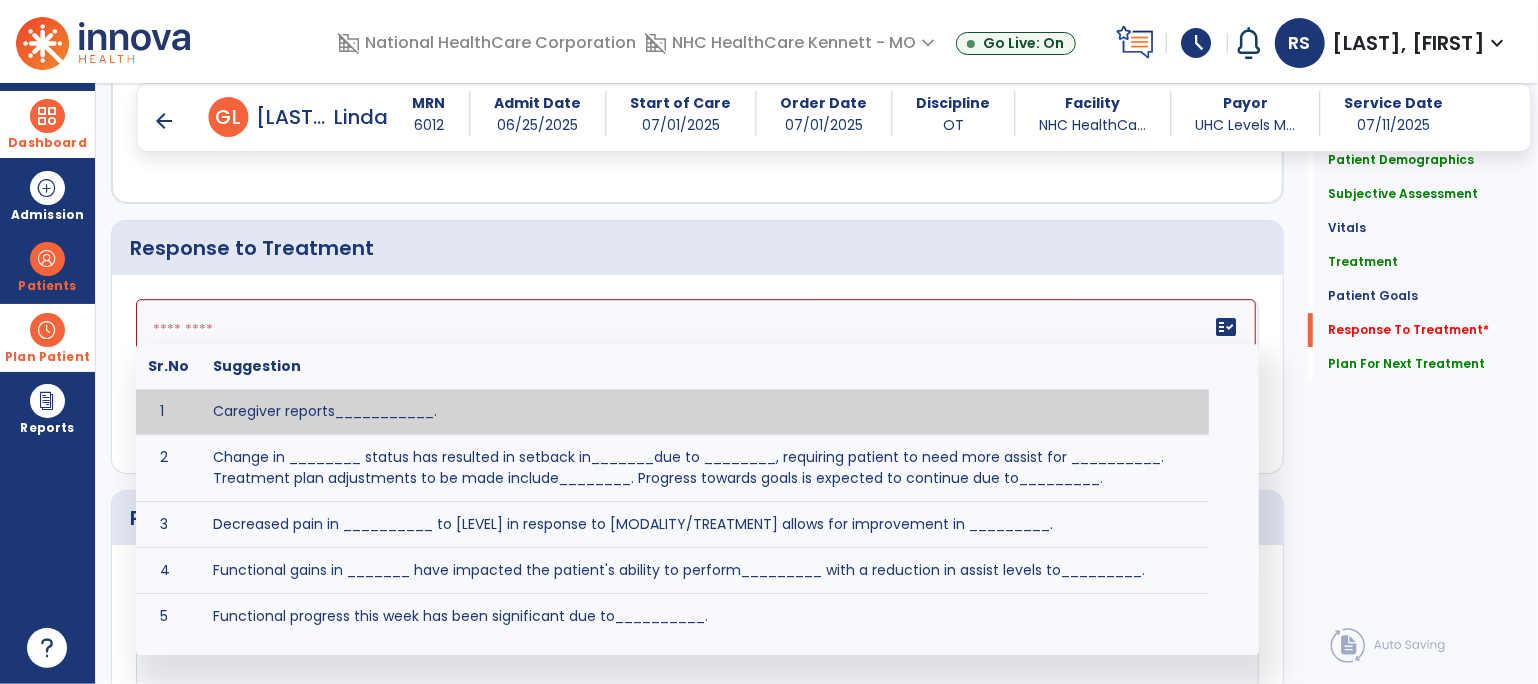 scroll, scrollTop: 3461, scrollLeft: 0, axis: vertical 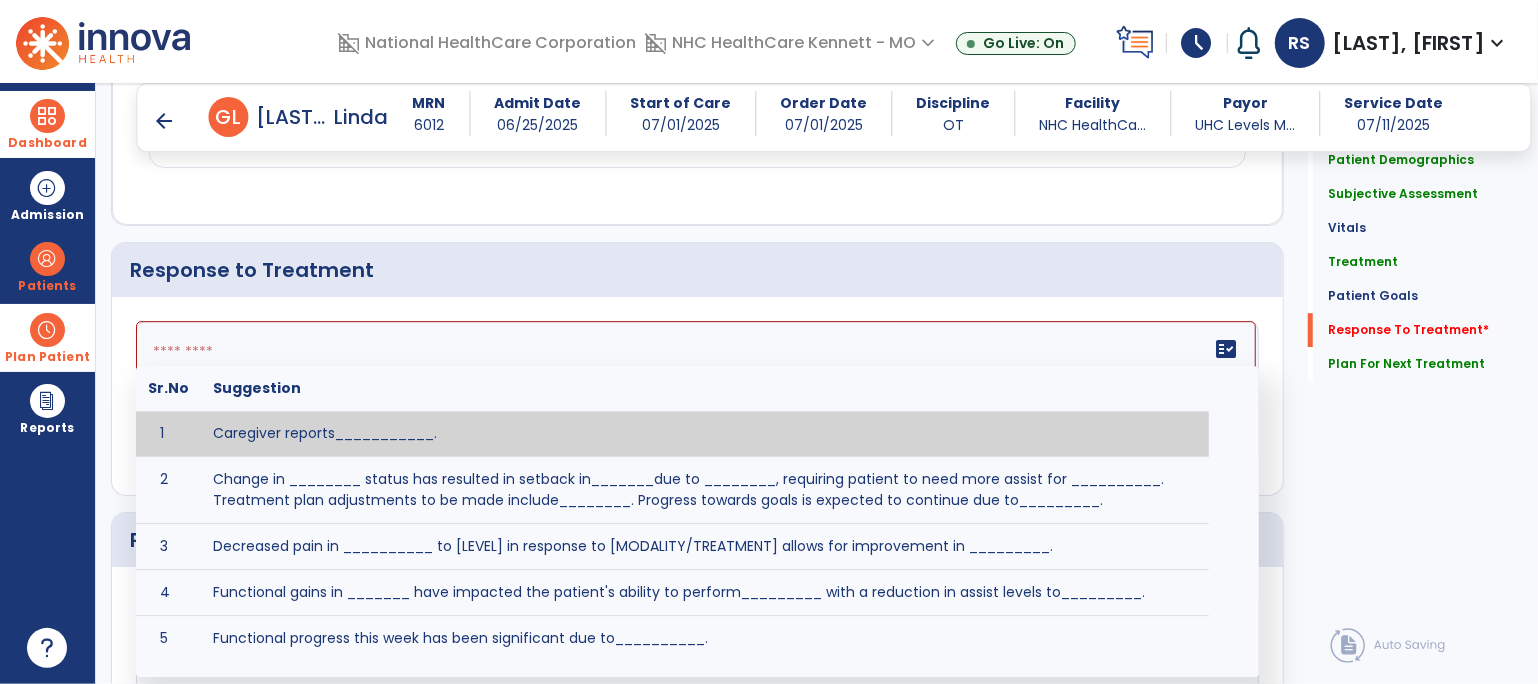 click 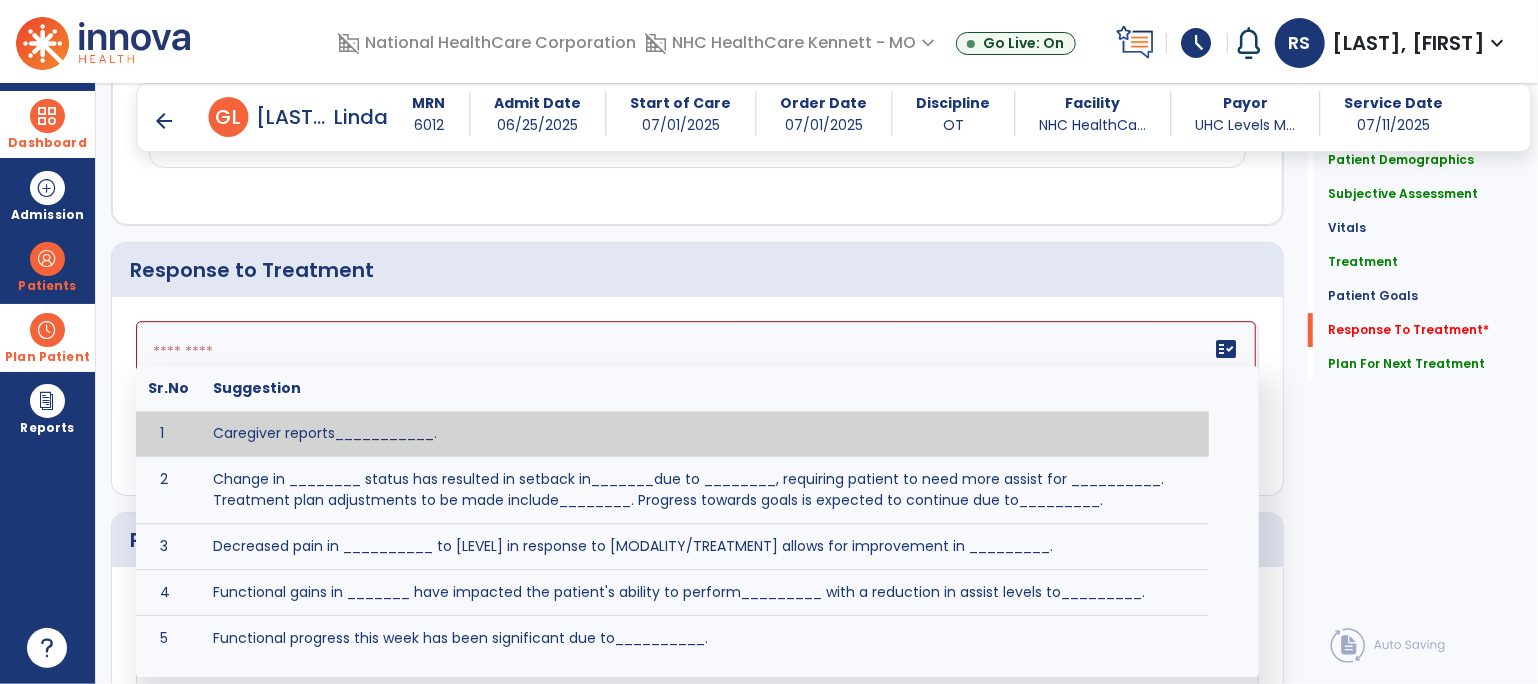 type on "*" 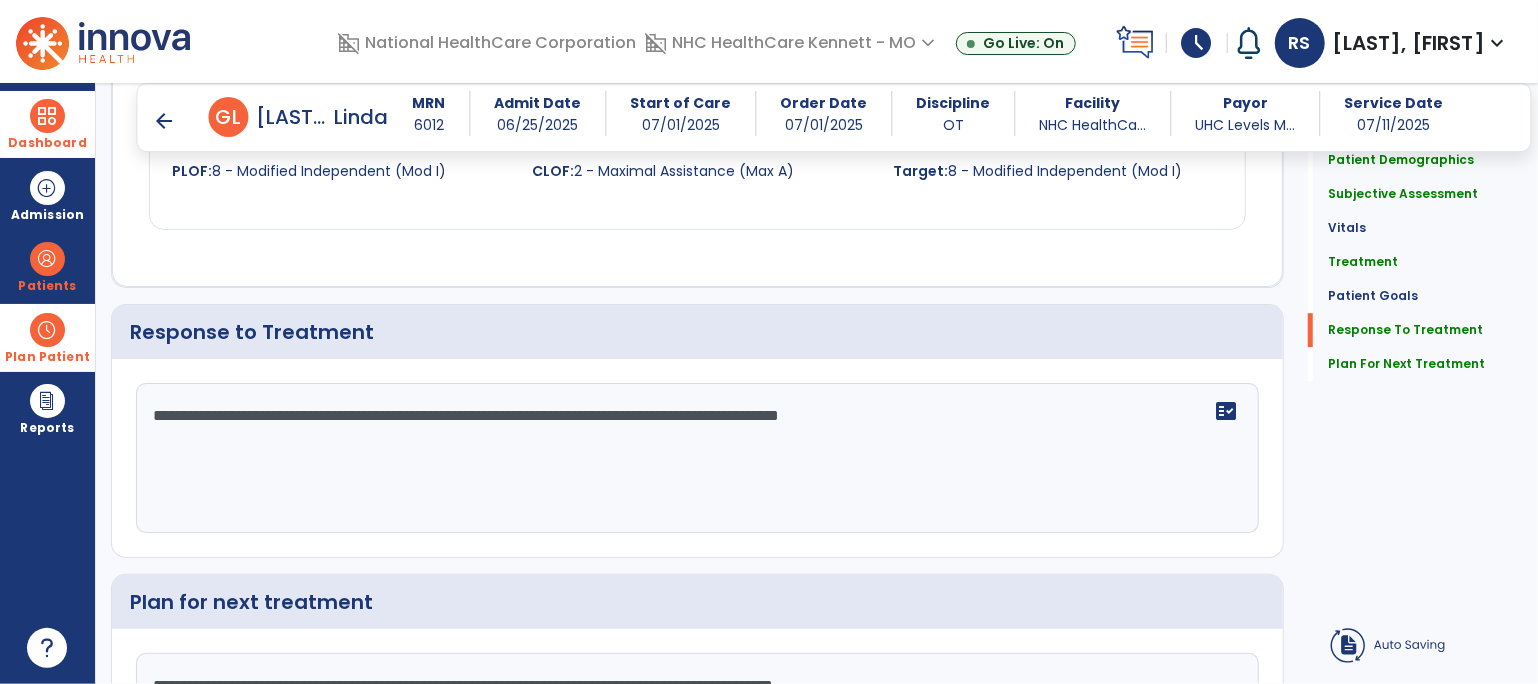 scroll, scrollTop: 3462, scrollLeft: 0, axis: vertical 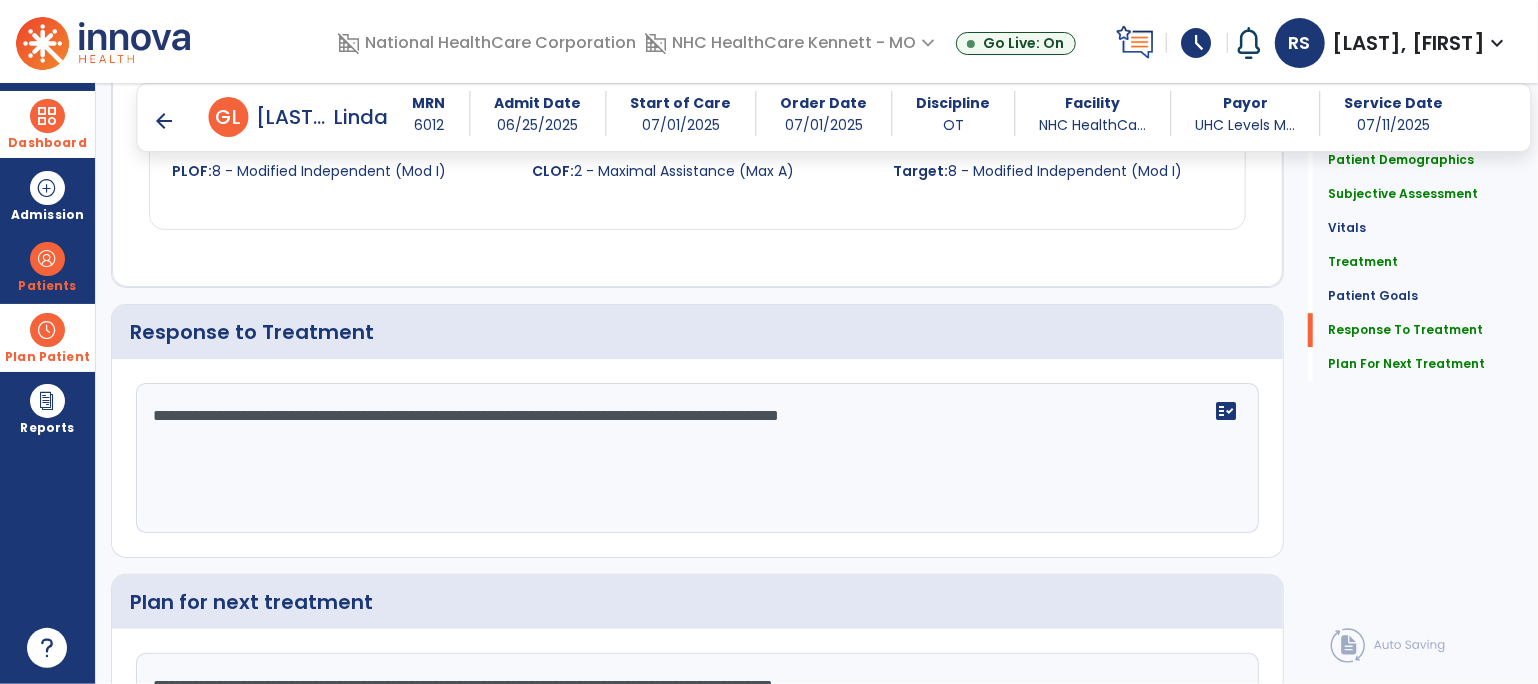 drag, startPoint x: 458, startPoint y: 343, endPoint x: 1197, endPoint y: 371, distance: 739.5303 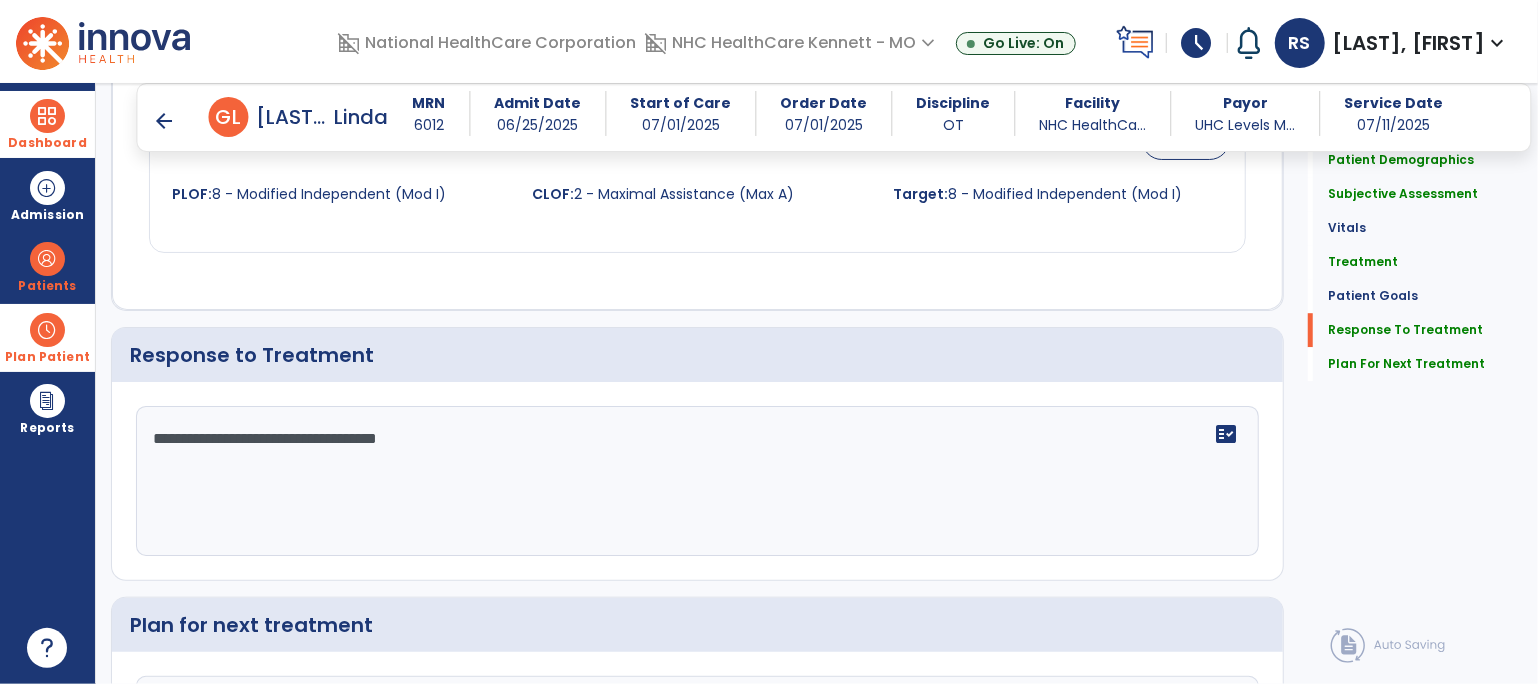 scroll, scrollTop: 3462, scrollLeft: 0, axis: vertical 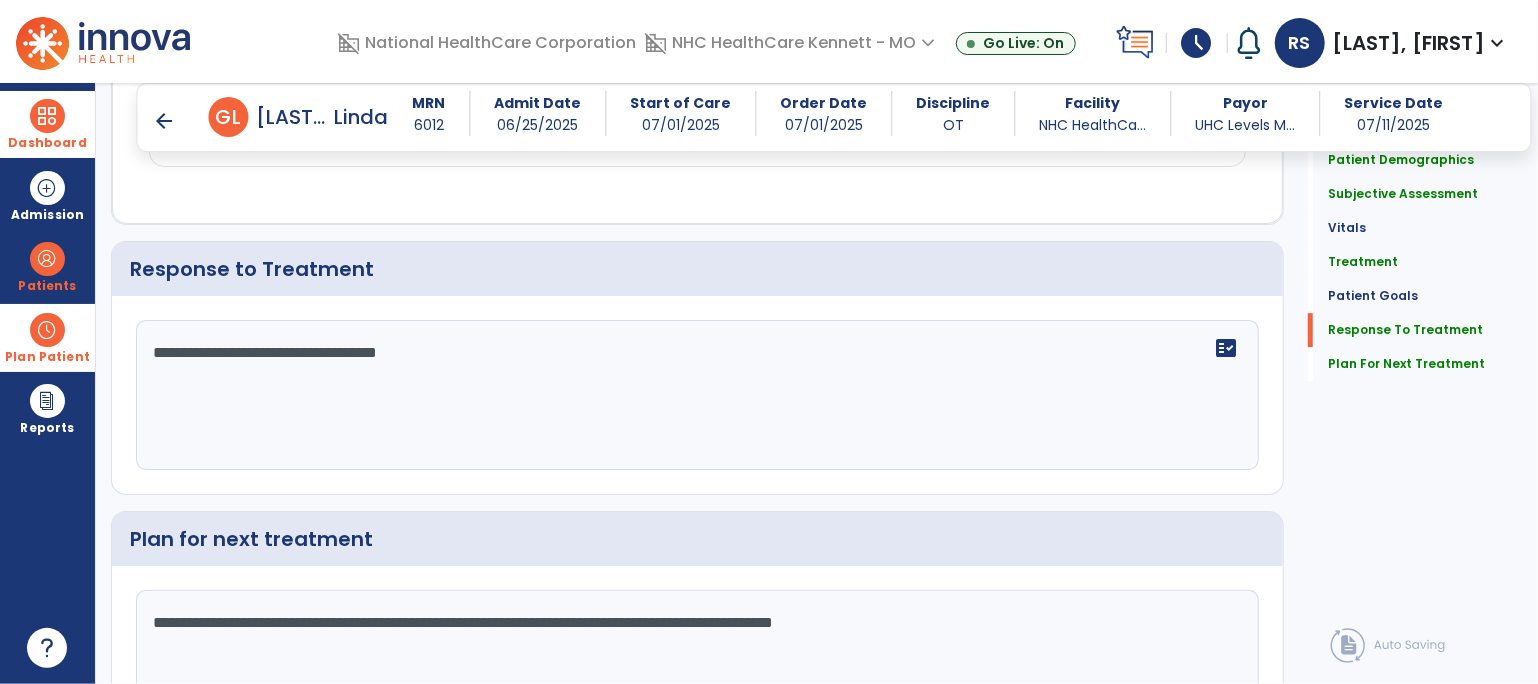 click on "**********" 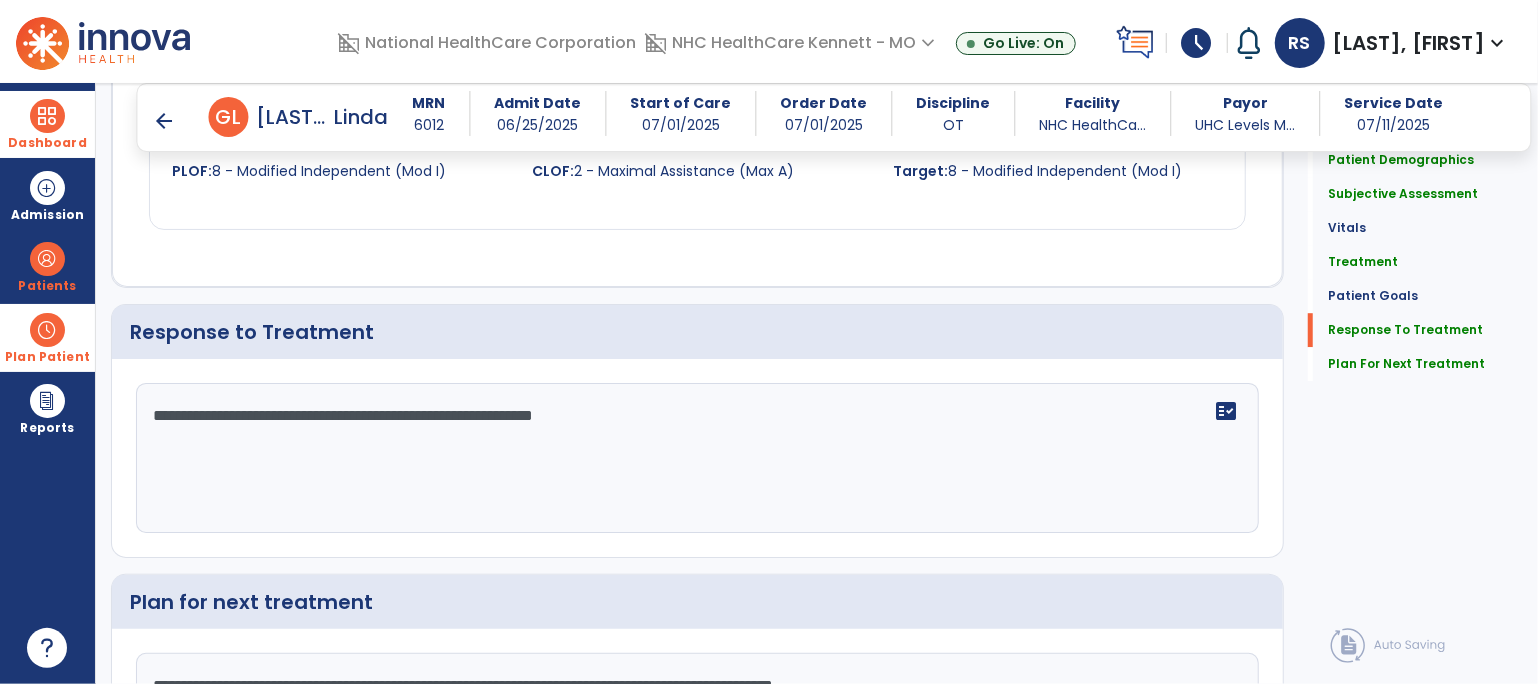 scroll, scrollTop: 3462, scrollLeft: 0, axis: vertical 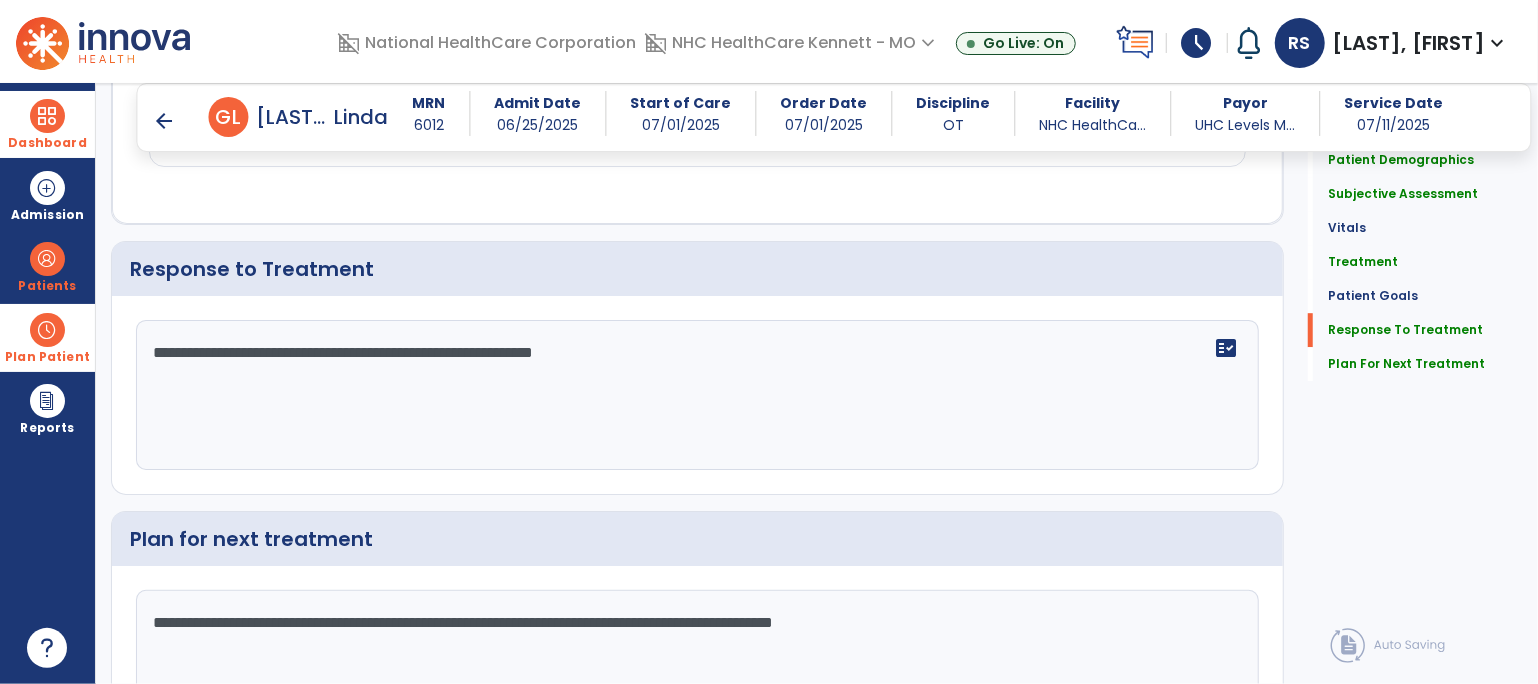 click on "**********" 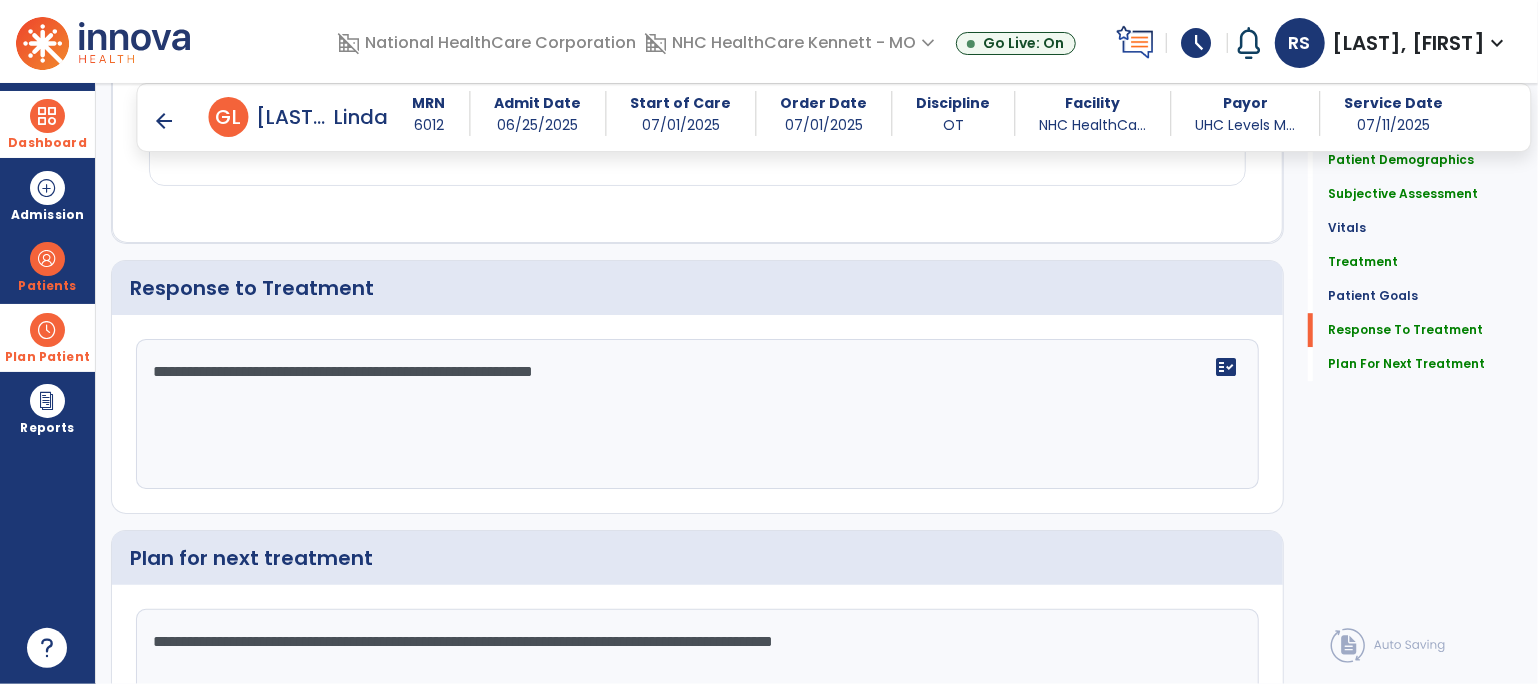 scroll, scrollTop: 3600, scrollLeft: 0, axis: vertical 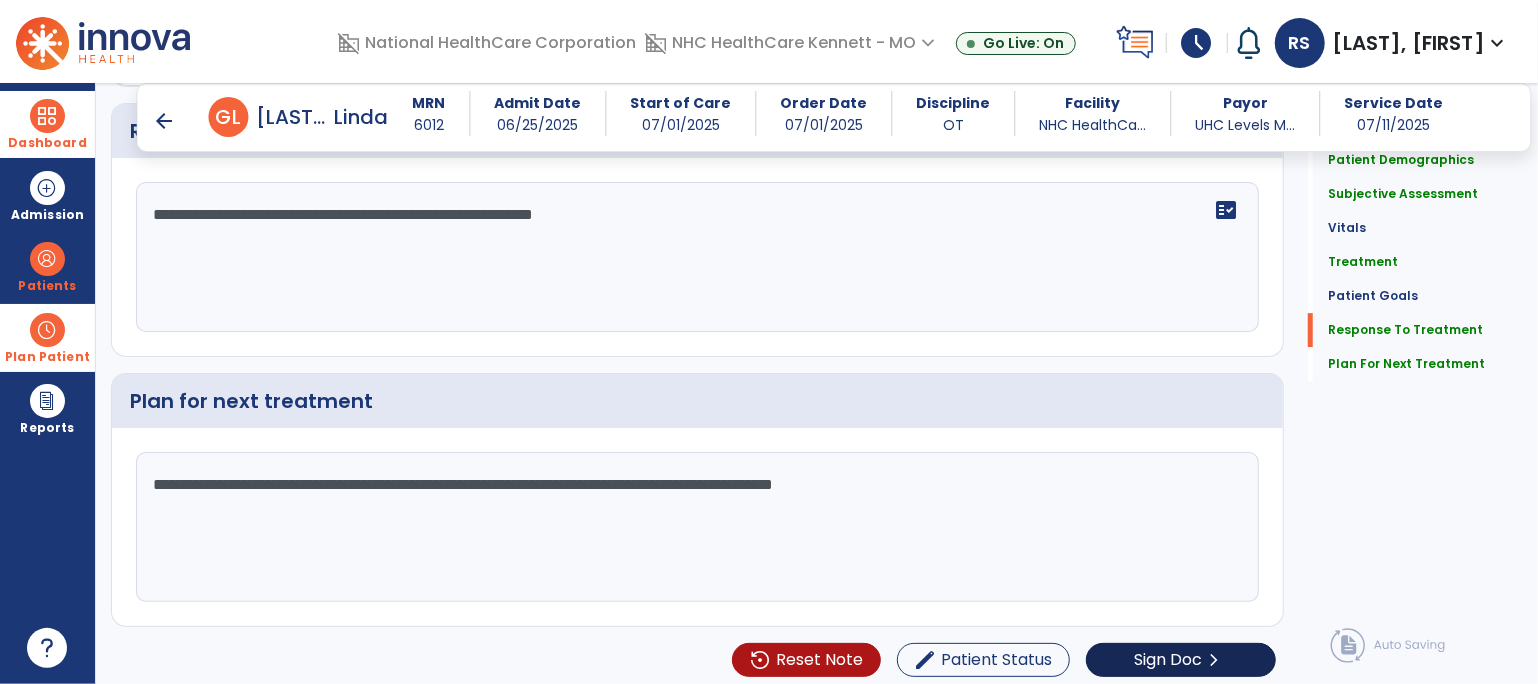 type on "**********" 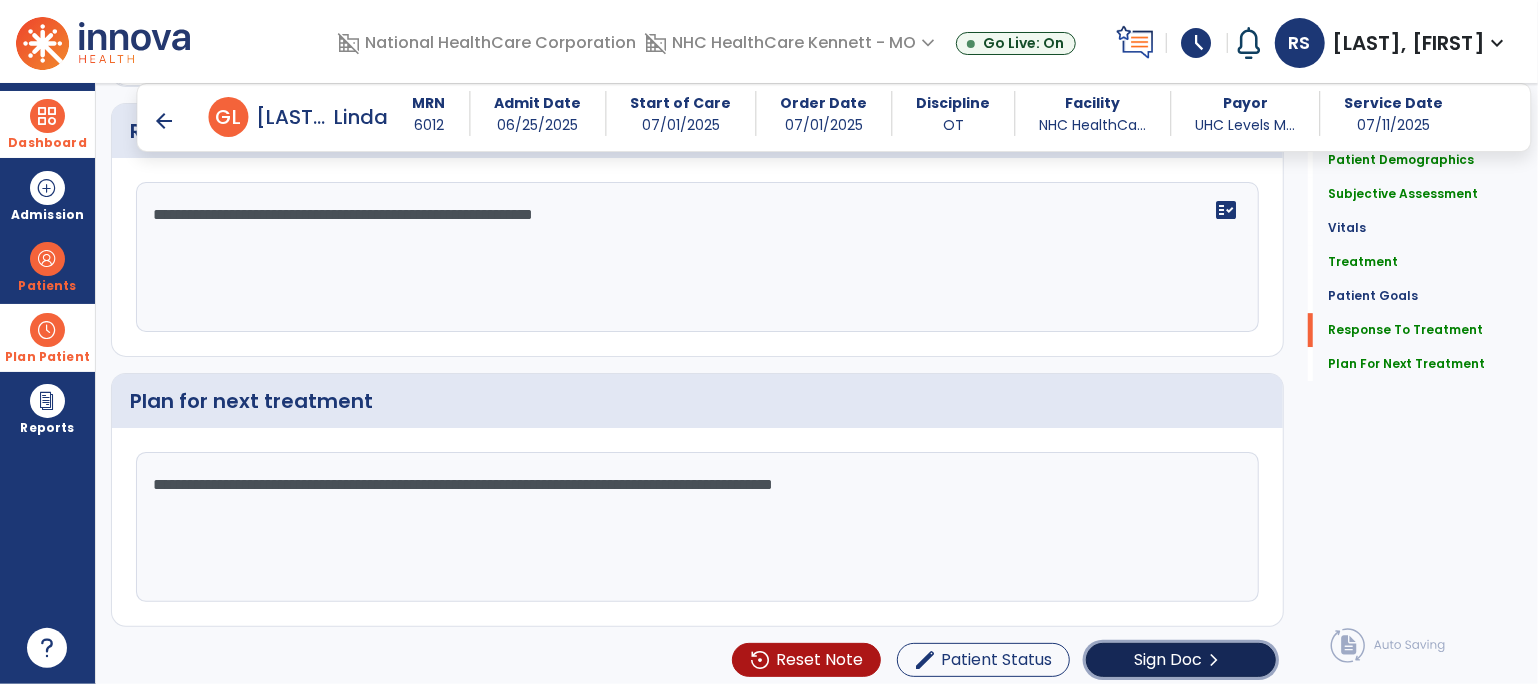 click on "Sign Doc" 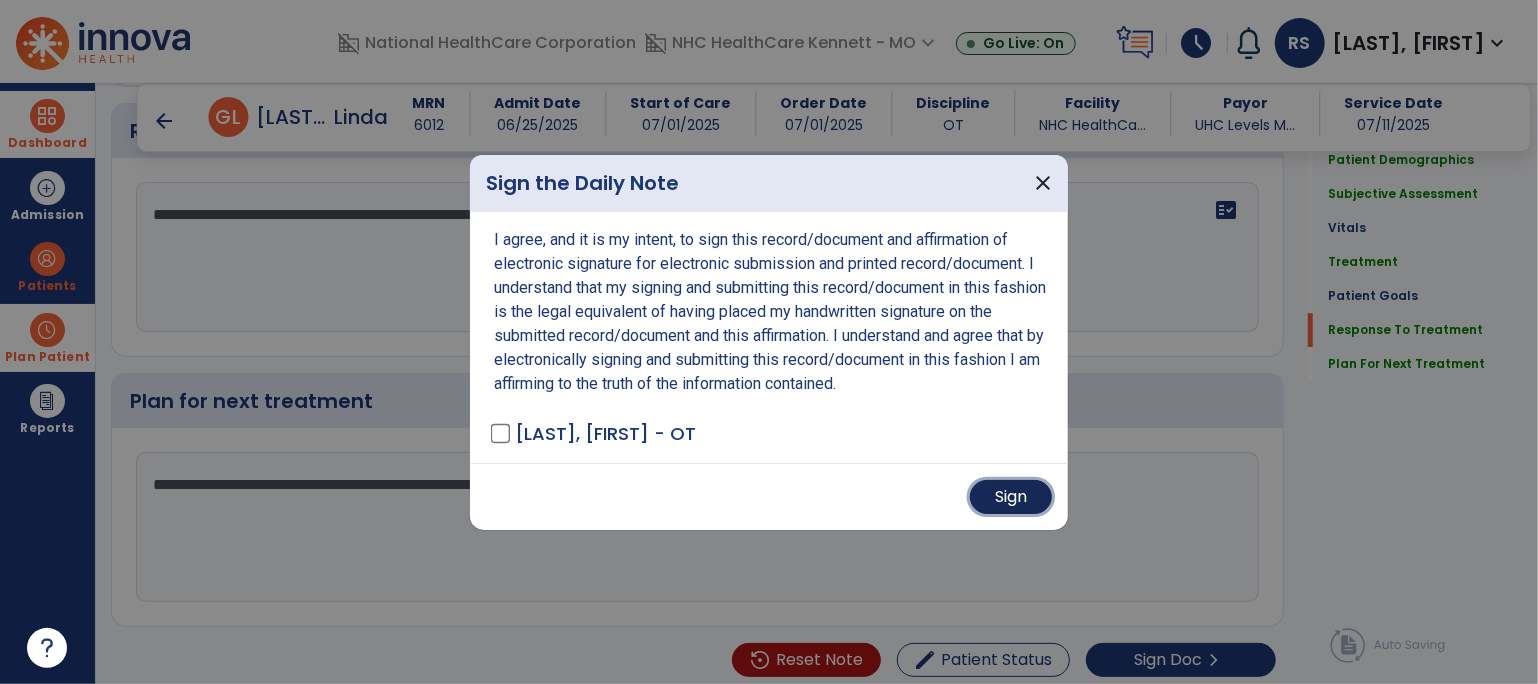 click on "Sign" at bounding box center [1011, 497] 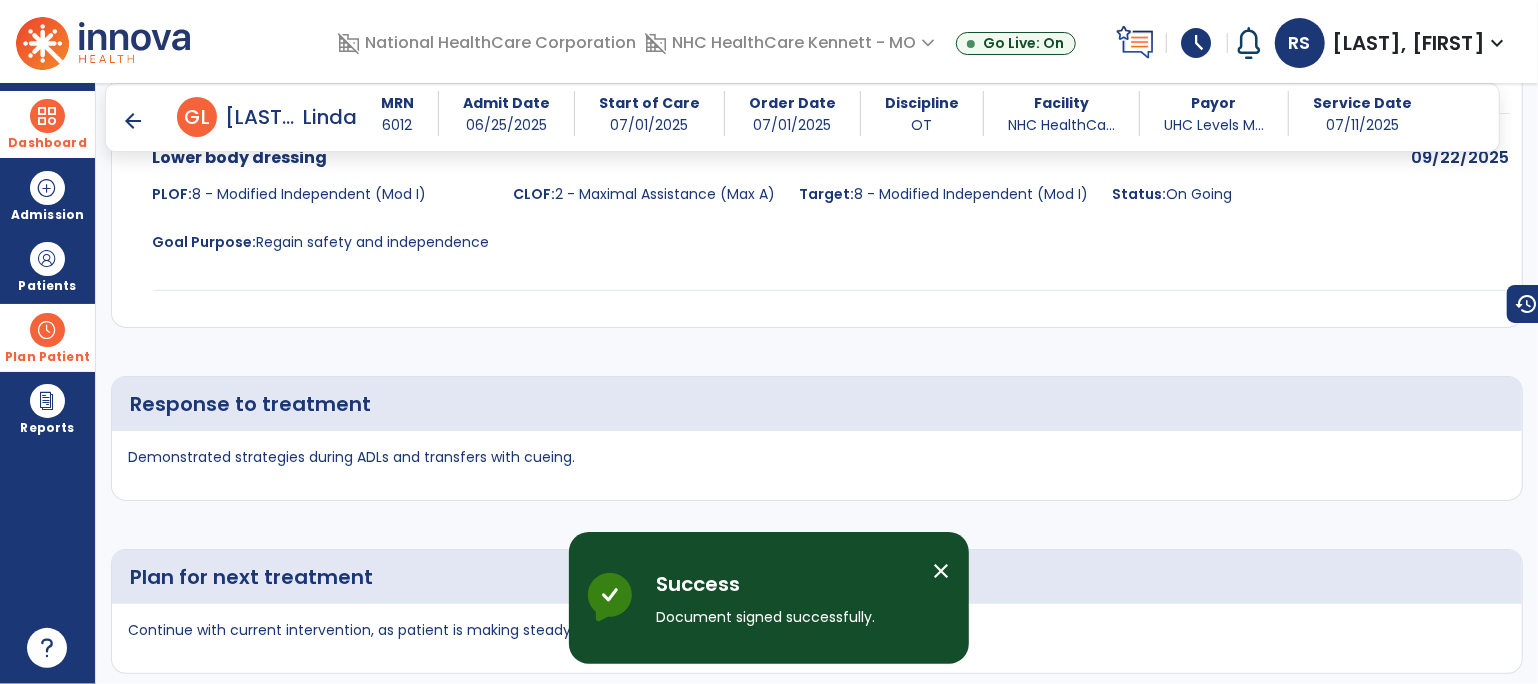 scroll, scrollTop: 4231, scrollLeft: 0, axis: vertical 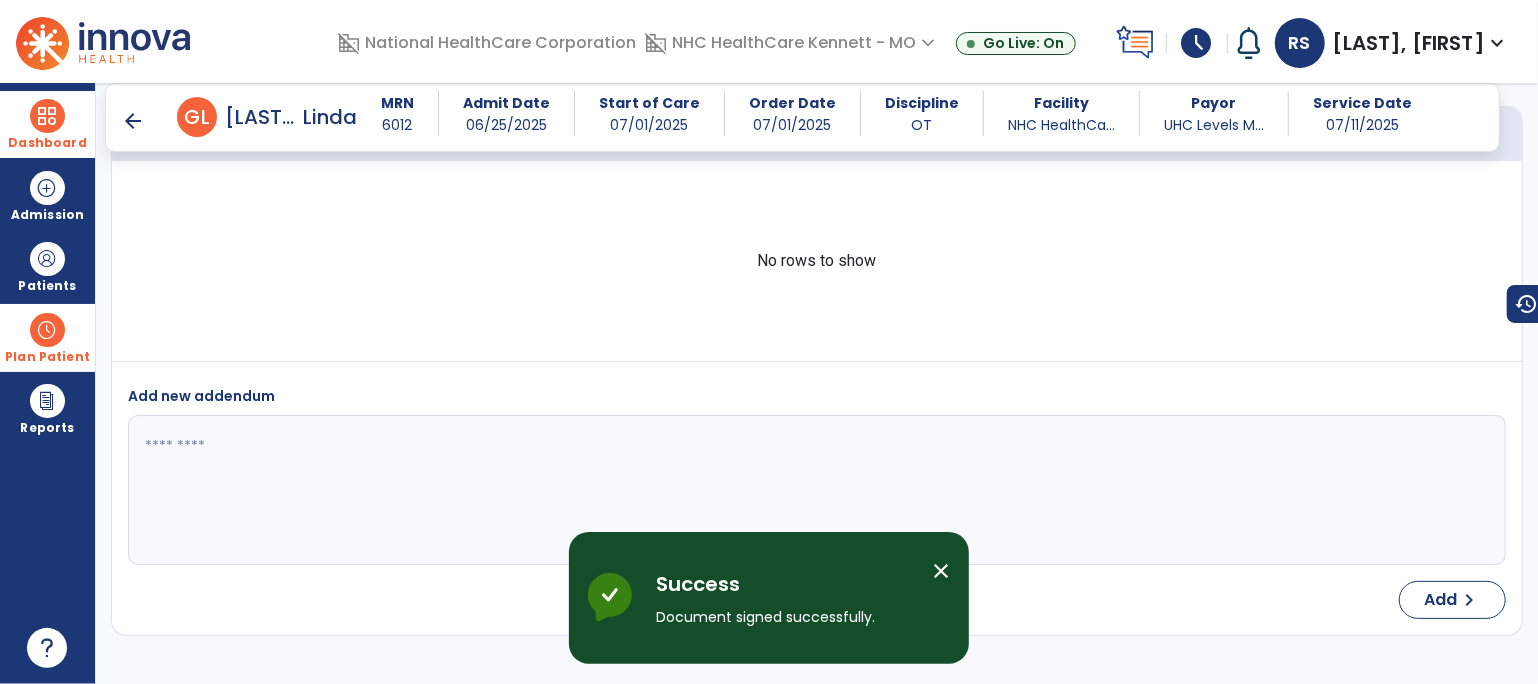 click on "arrow_back" at bounding box center [133, 121] 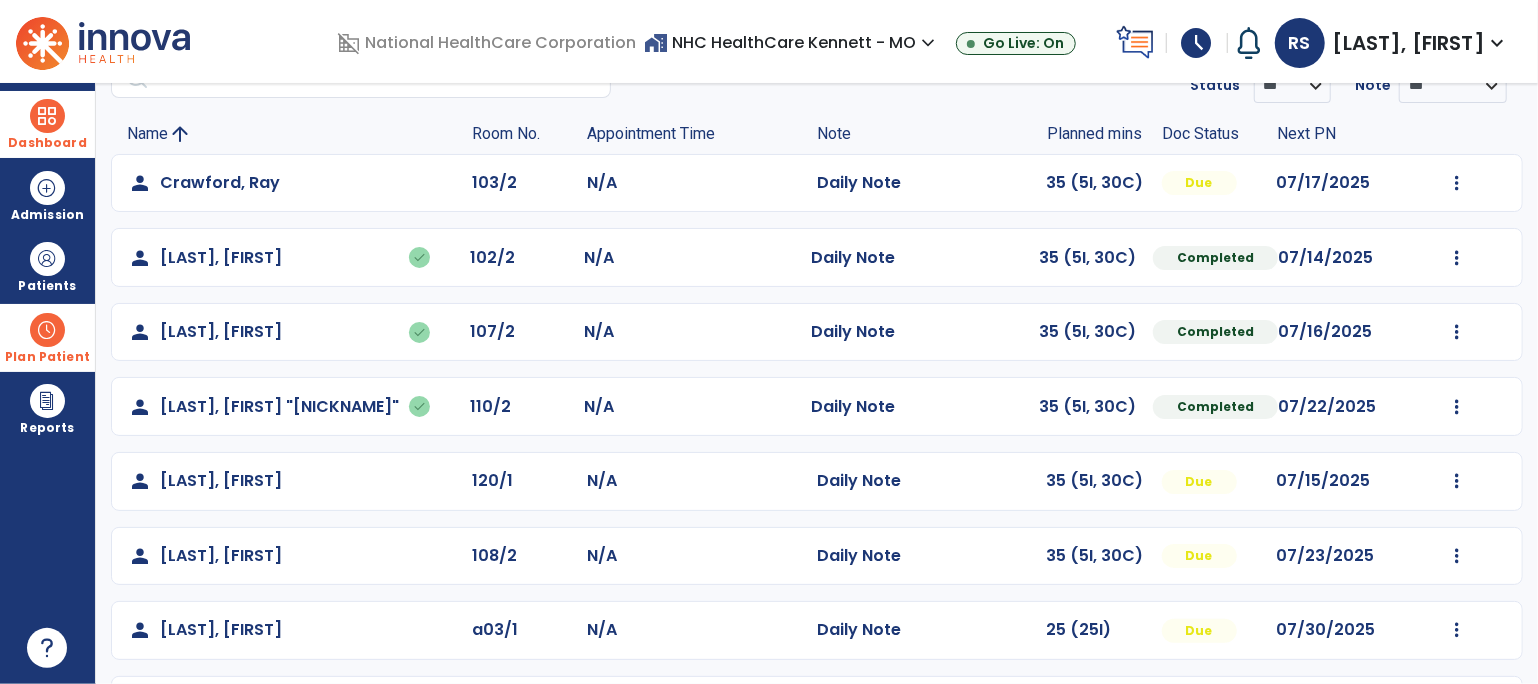 scroll, scrollTop: 173, scrollLeft: 0, axis: vertical 